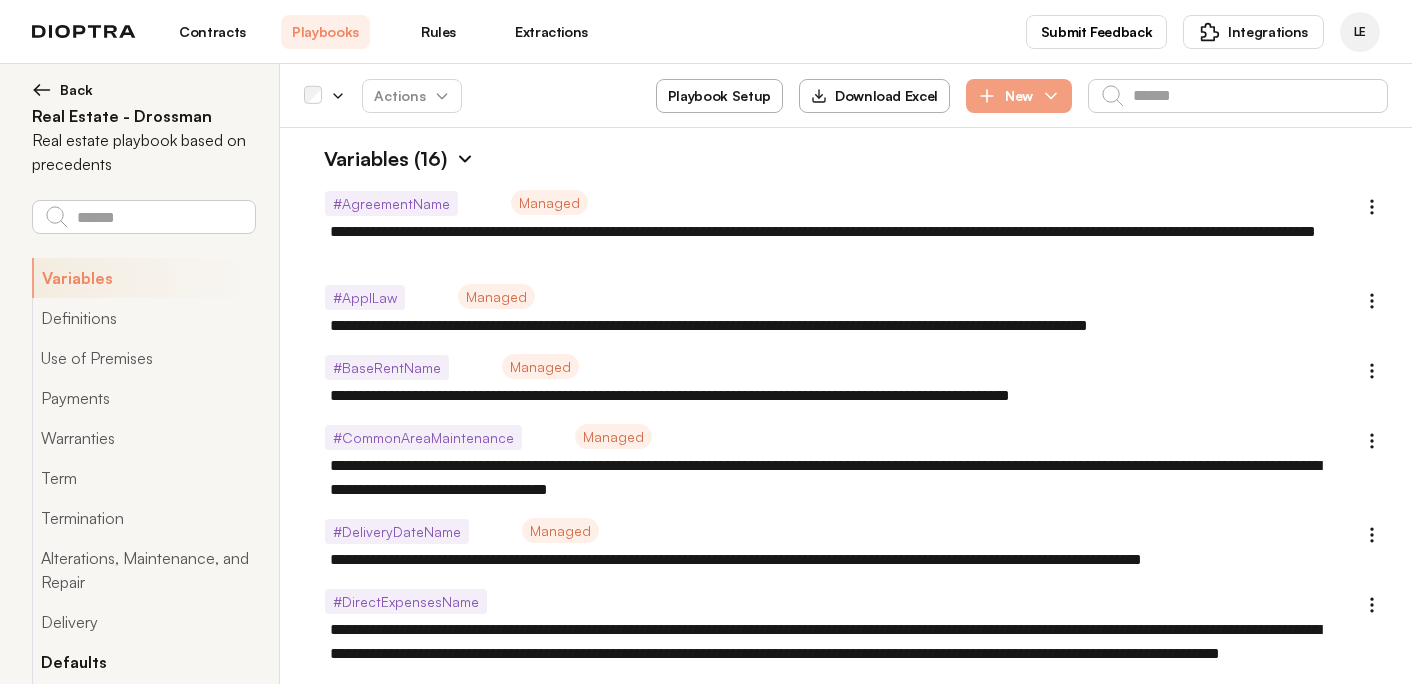 scroll, scrollTop: 0, scrollLeft: 0, axis: both 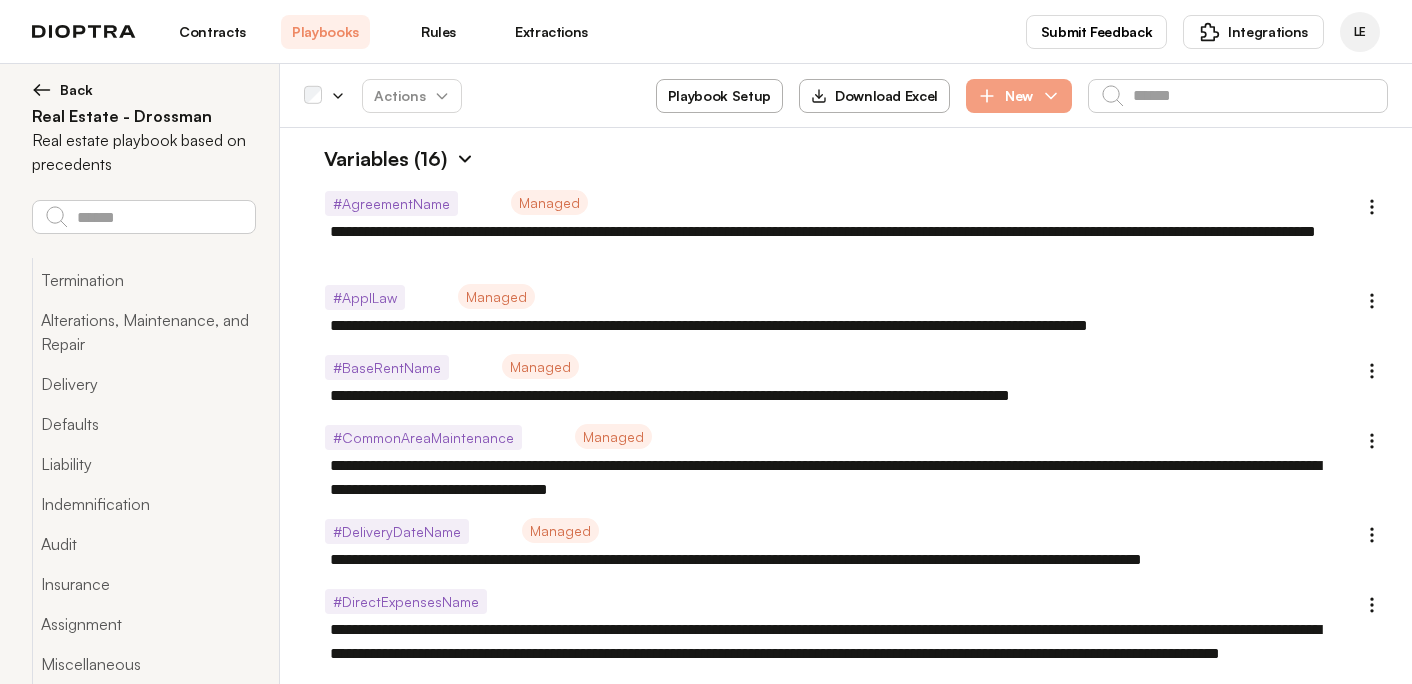 click on "Playbook Setup" at bounding box center [719, 96] 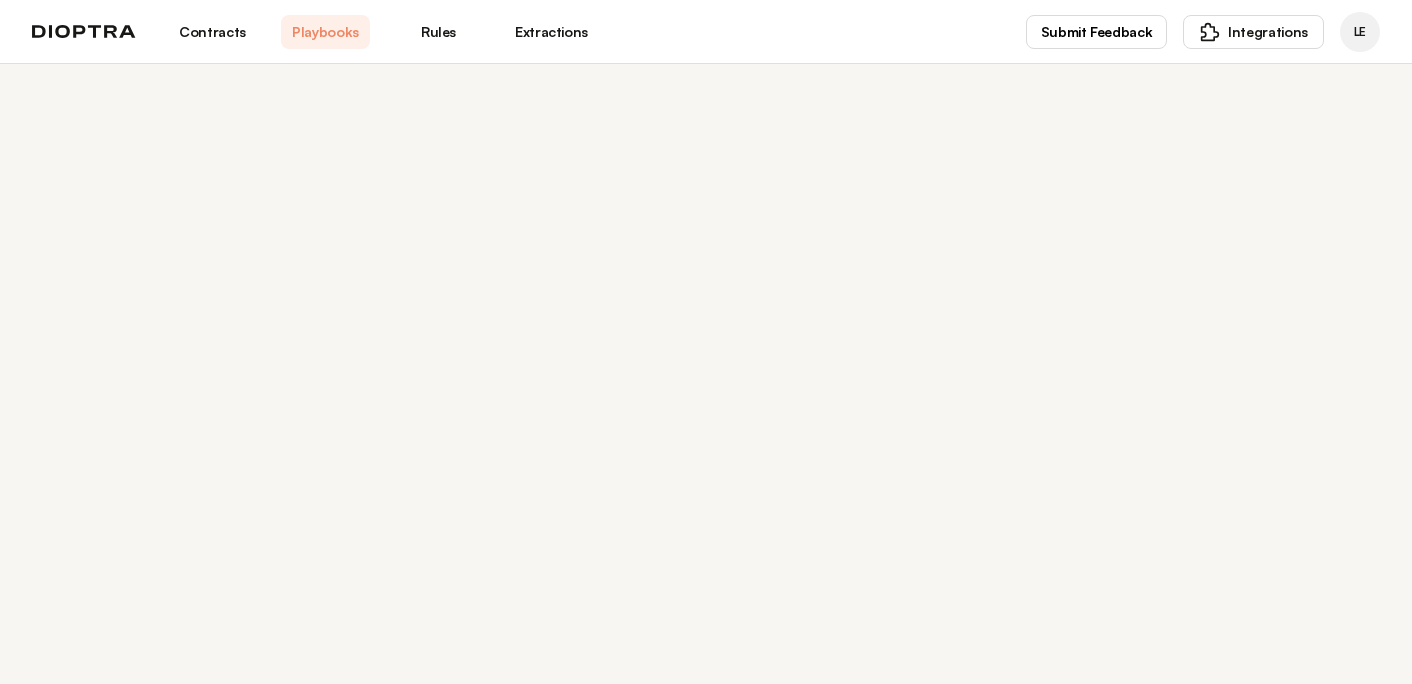 select on "******" 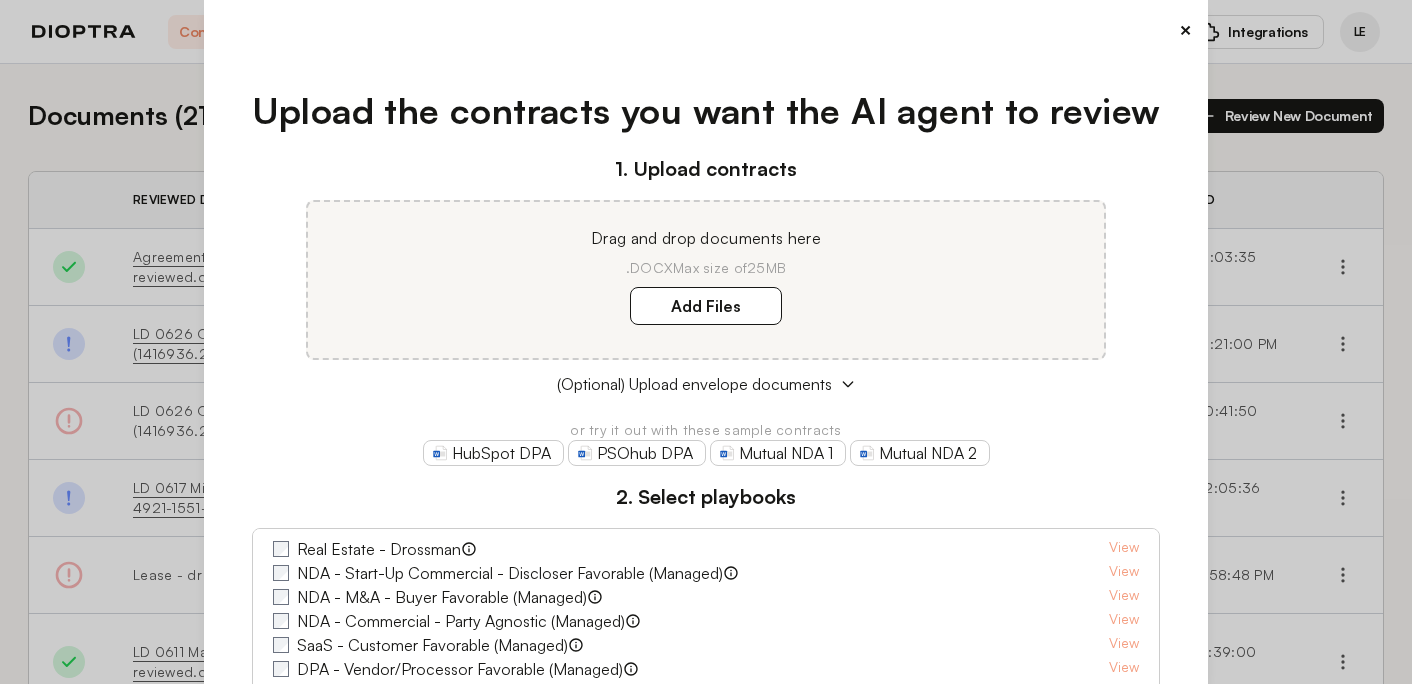 scroll, scrollTop: 0, scrollLeft: 0, axis: both 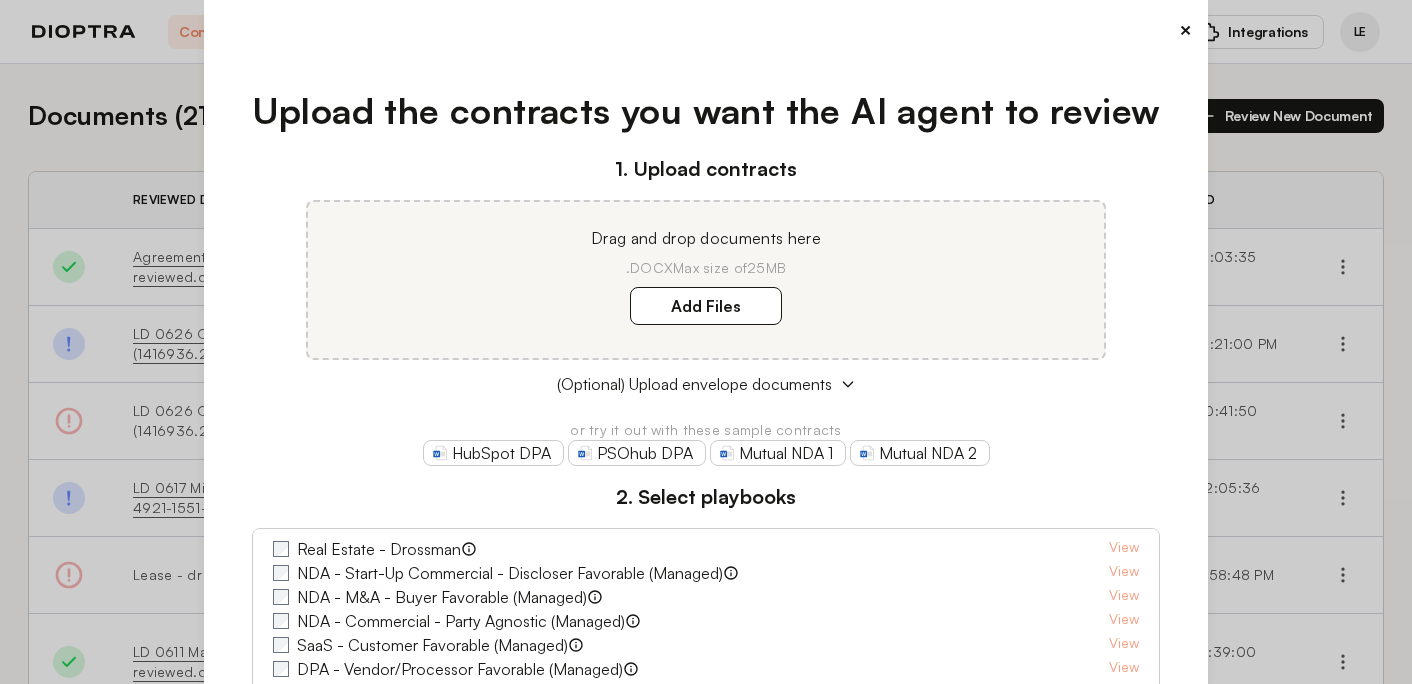 click on "×" at bounding box center [1185, 30] 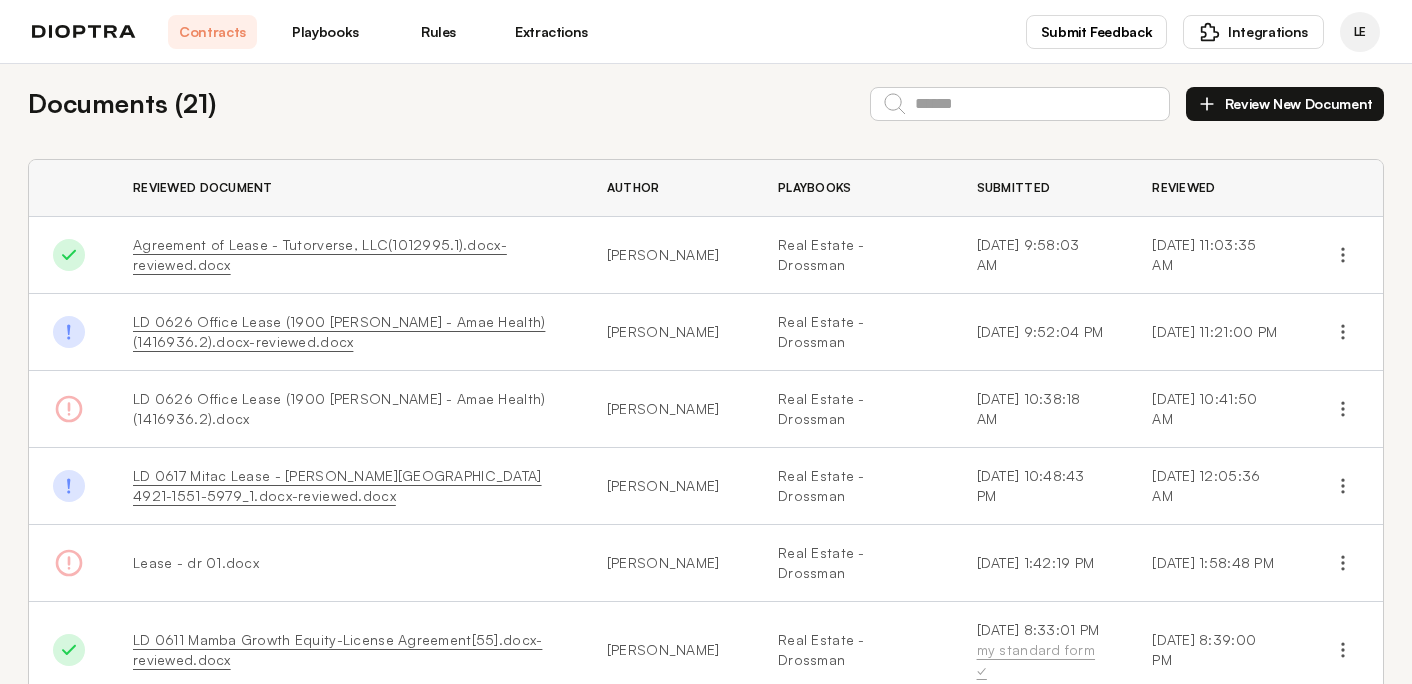 scroll, scrollTop: 0, scrollLeft: 0, axis: both 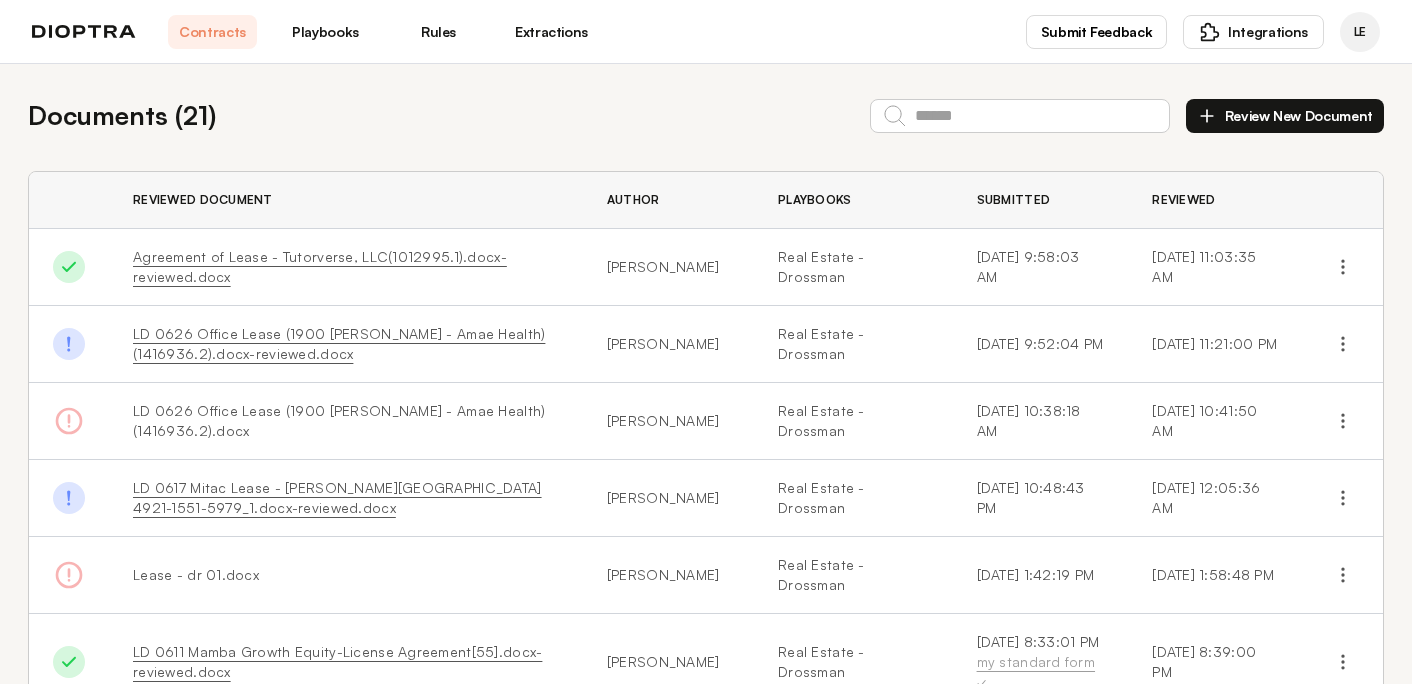click on "Review New Document" at bounding box center (1285, 116) 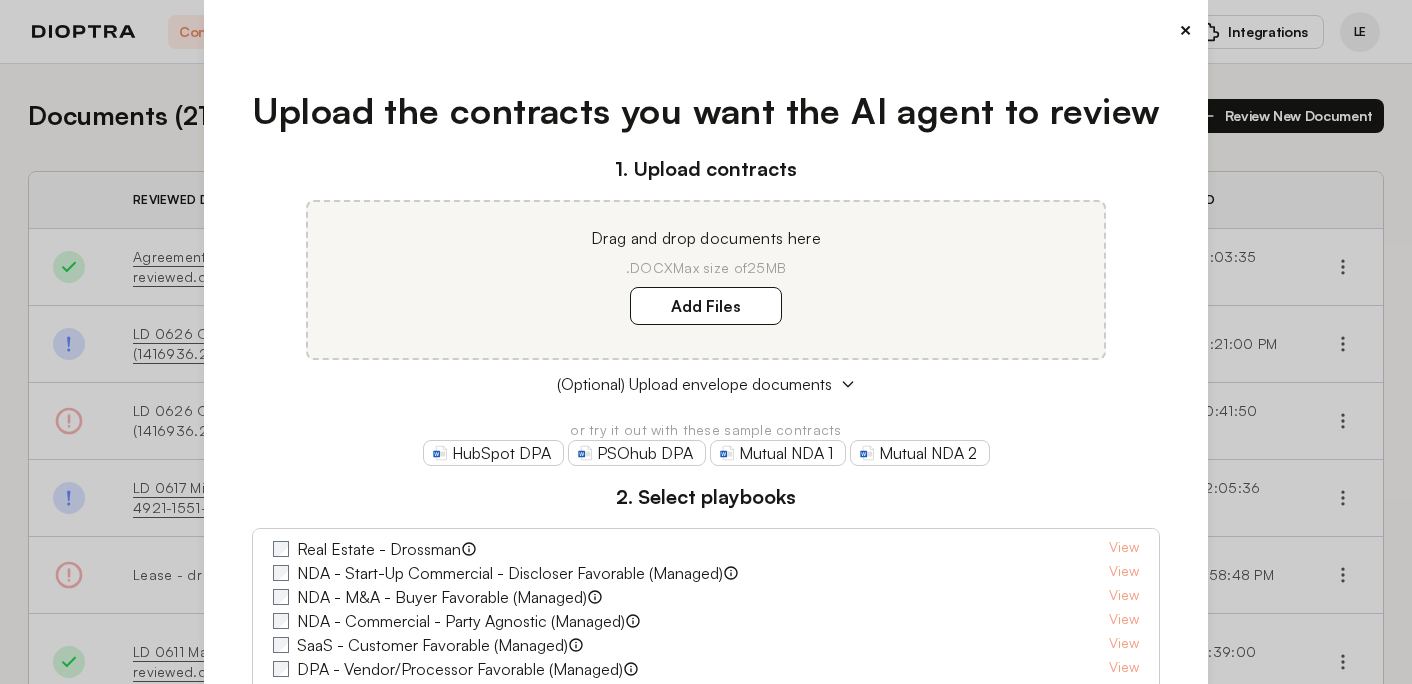 click on "×" at bounding box center (706, 30) 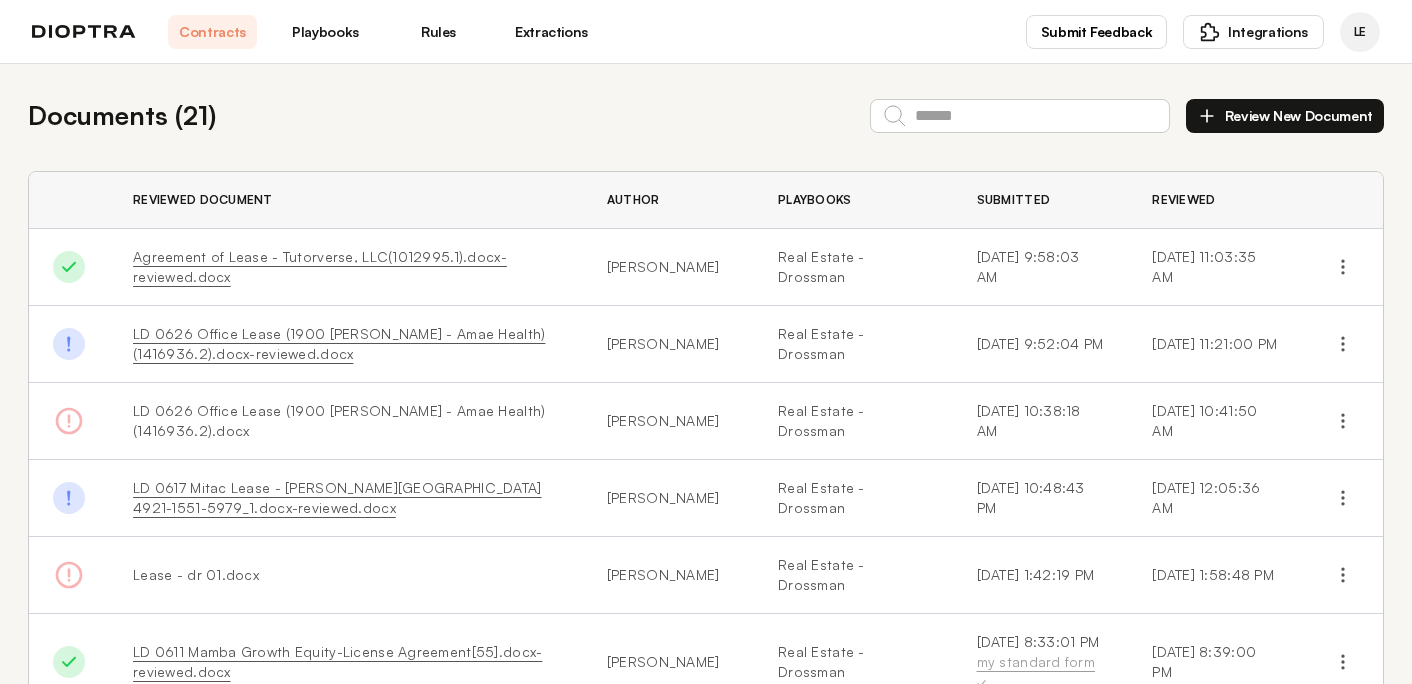 click on "Rules" at bounding box center [438, 32] 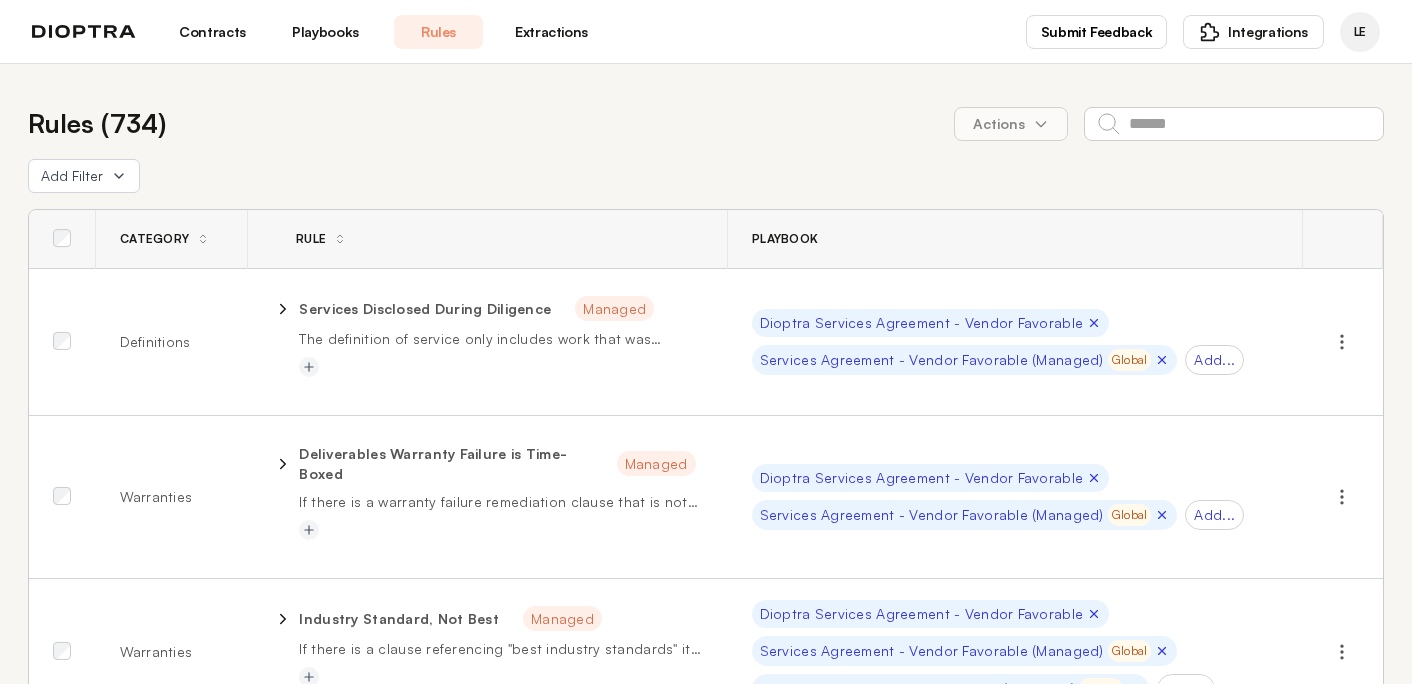 click on "Playbooks" at bounding box center (325, 32) 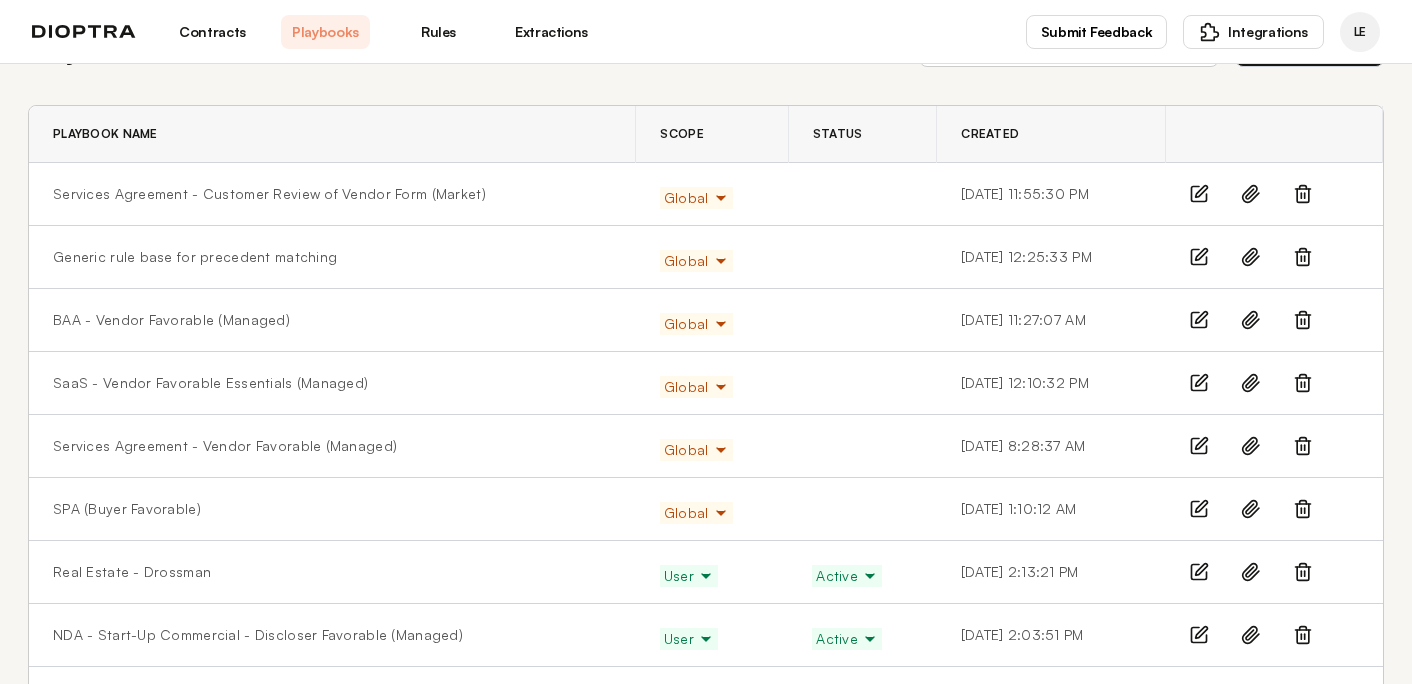 scroll, scrollTop: 157, scrollLeft: 0, axis: vertical 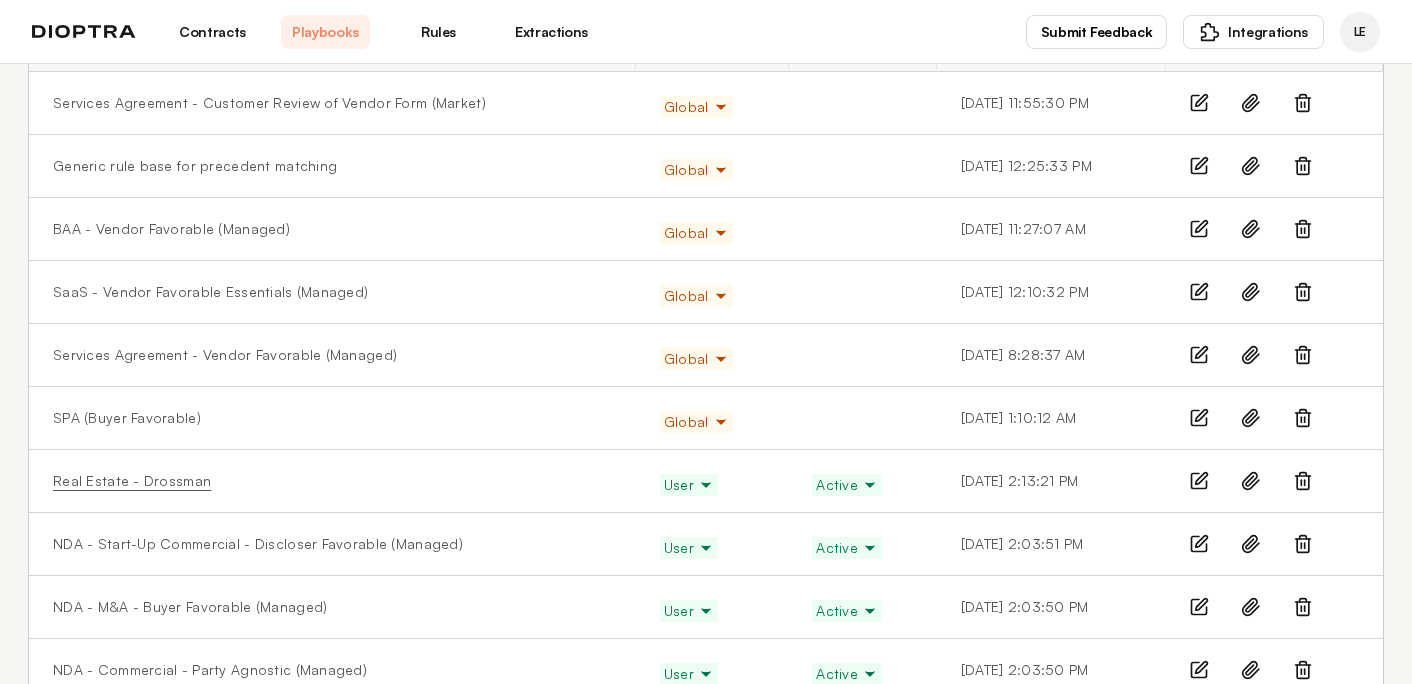 click on "Real Estate - Drossman" at bounding box center (132, 481) 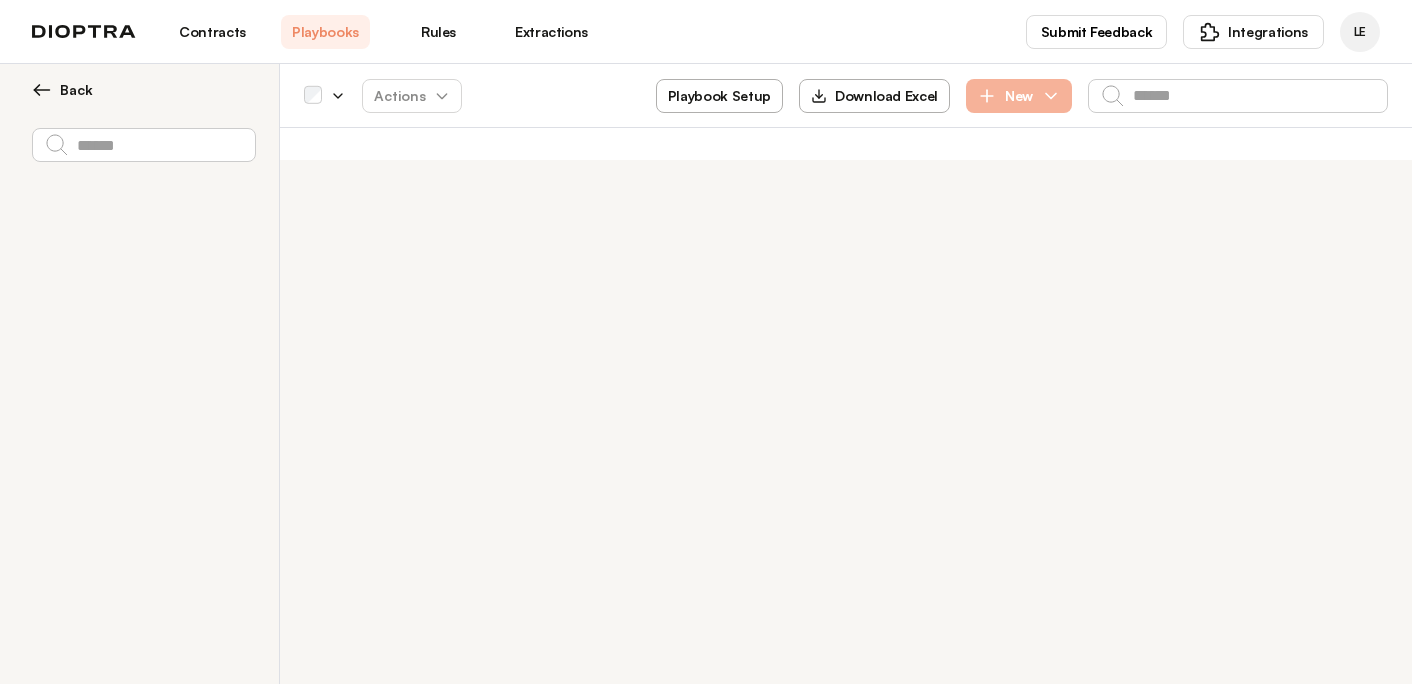 click on "New" at bounding box center [1019, 96] 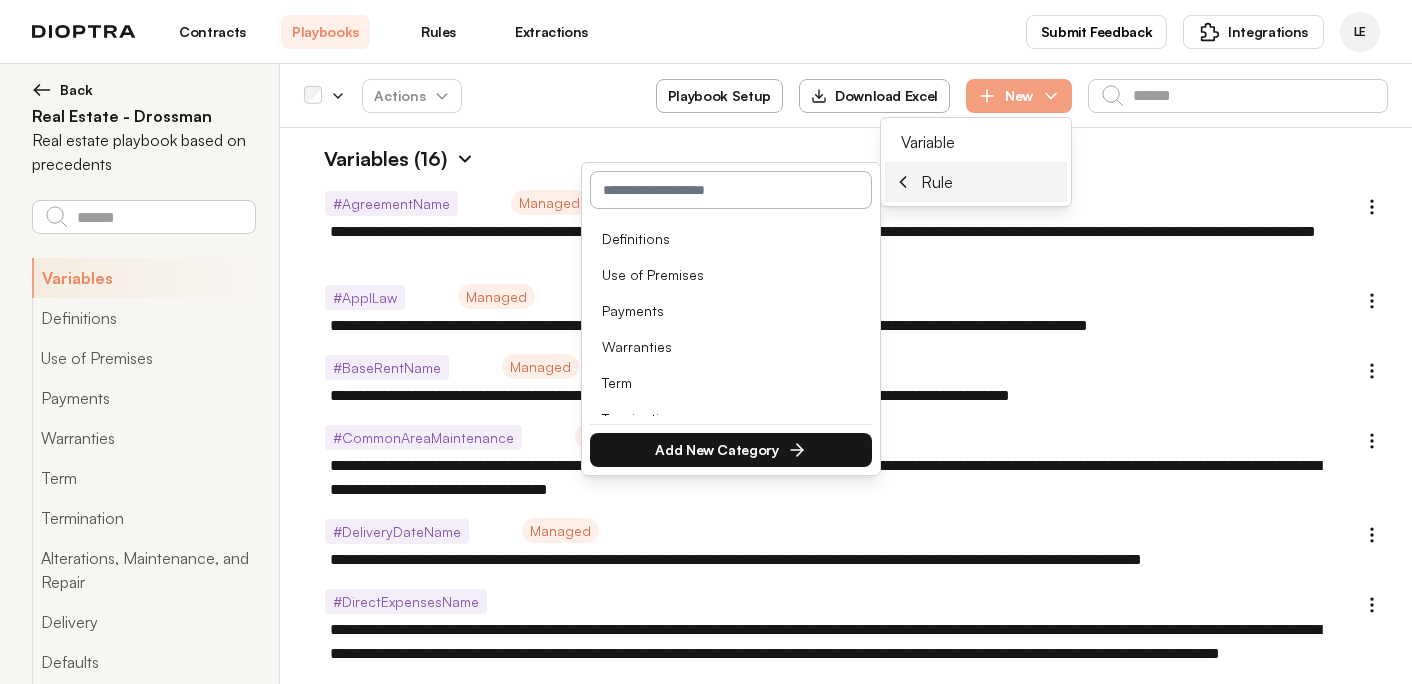 type on "*" 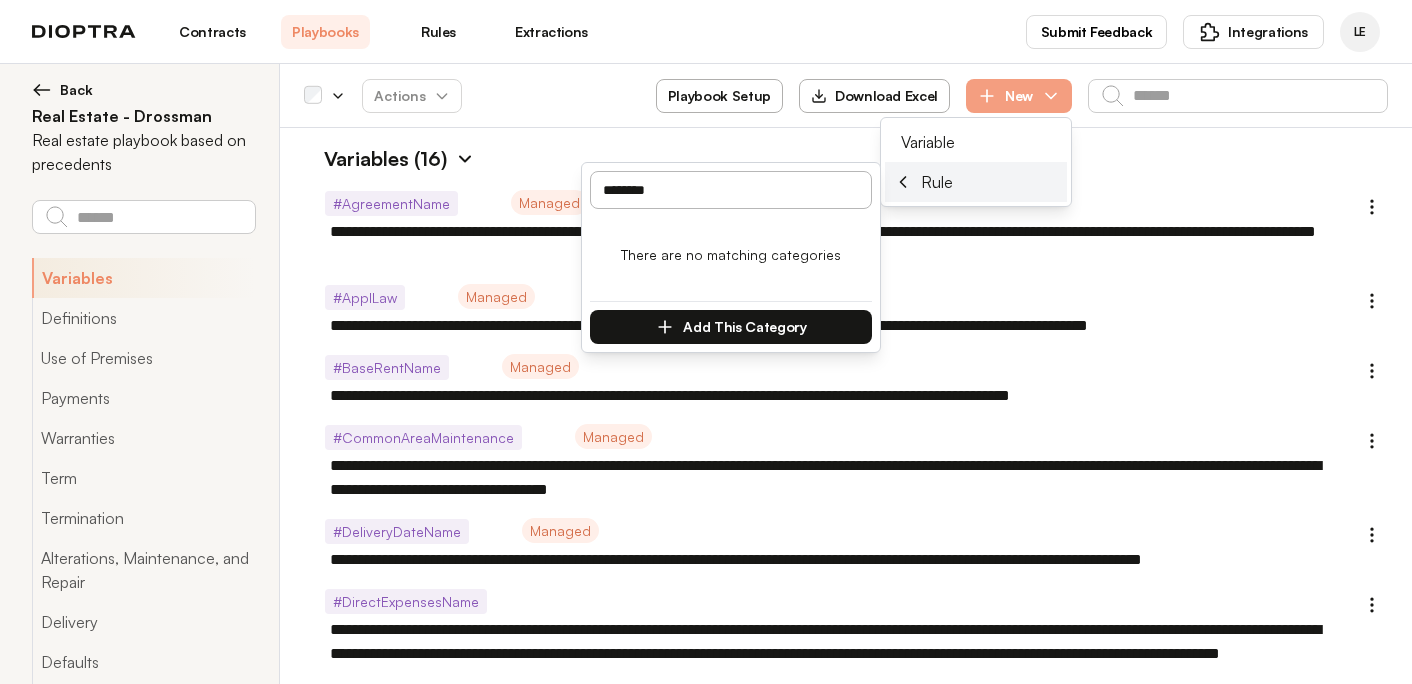 type on "********" 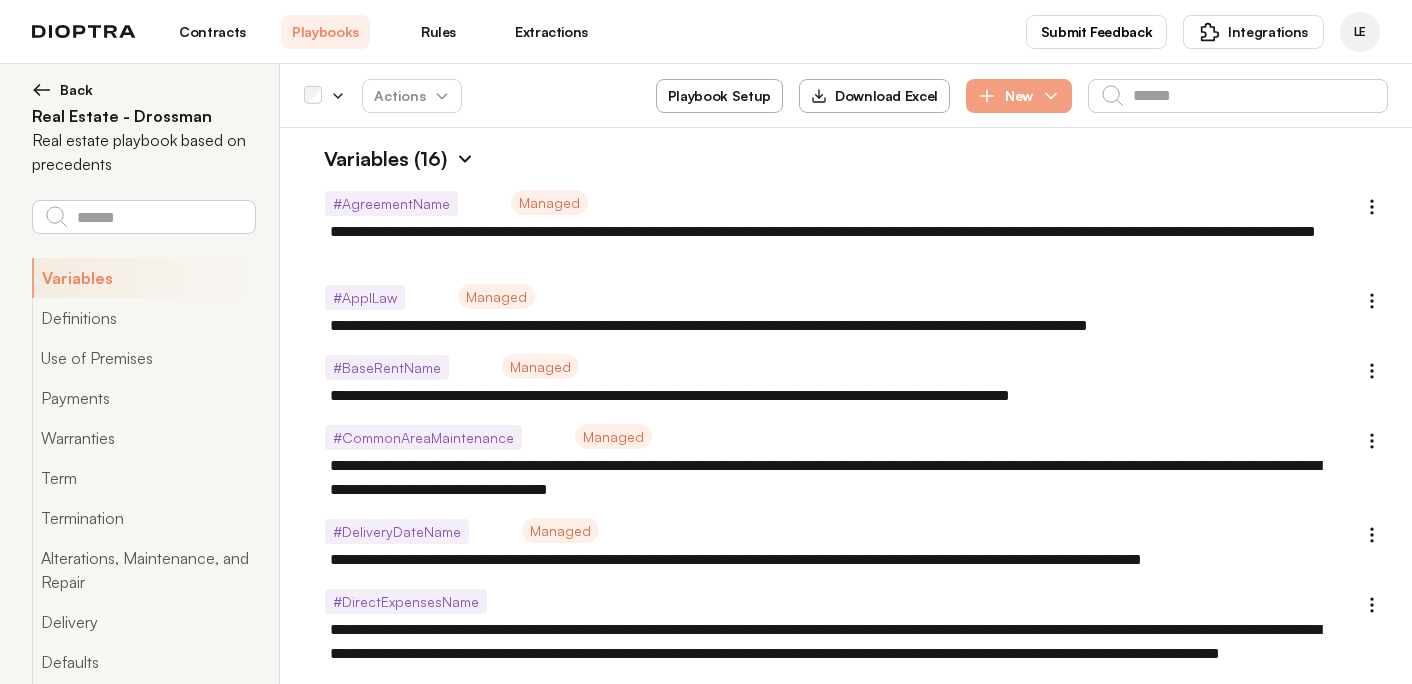 scroll, scrollTop: 8799, scrollLeft: 0, axis: vertical 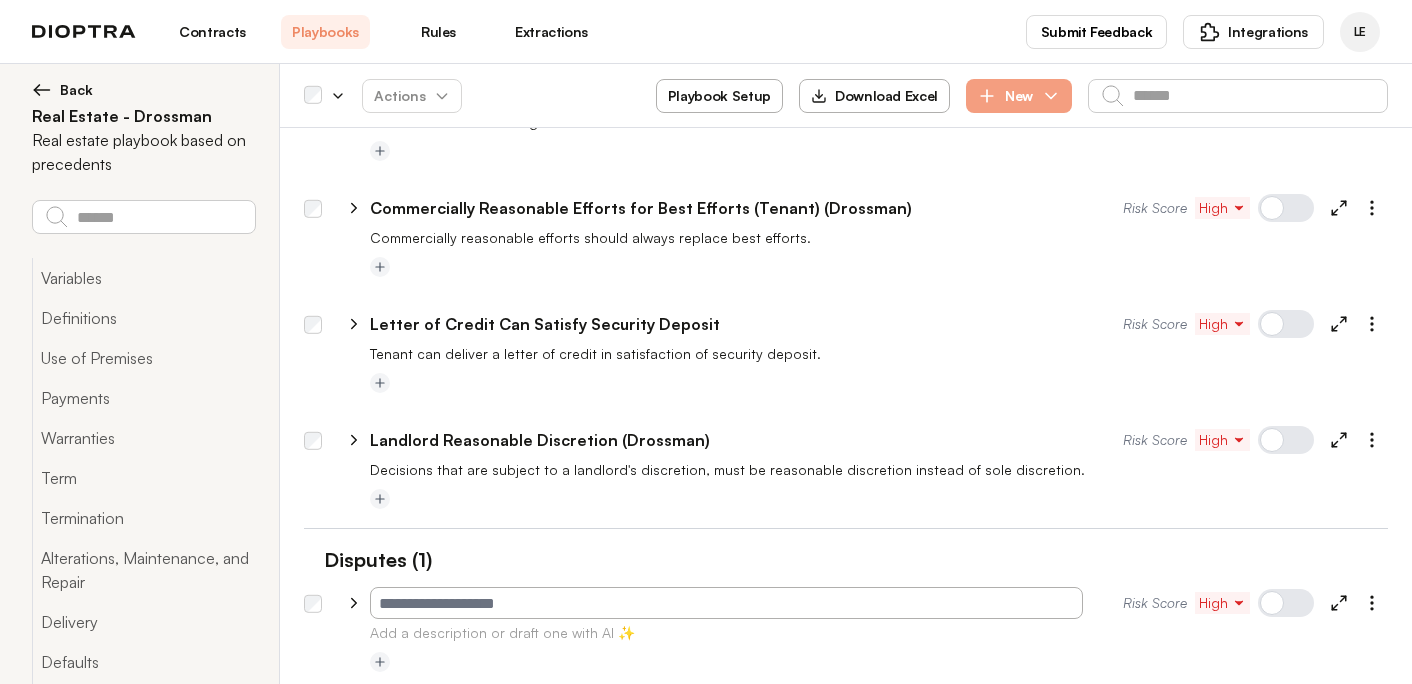 click at bounding box center [726, 603] 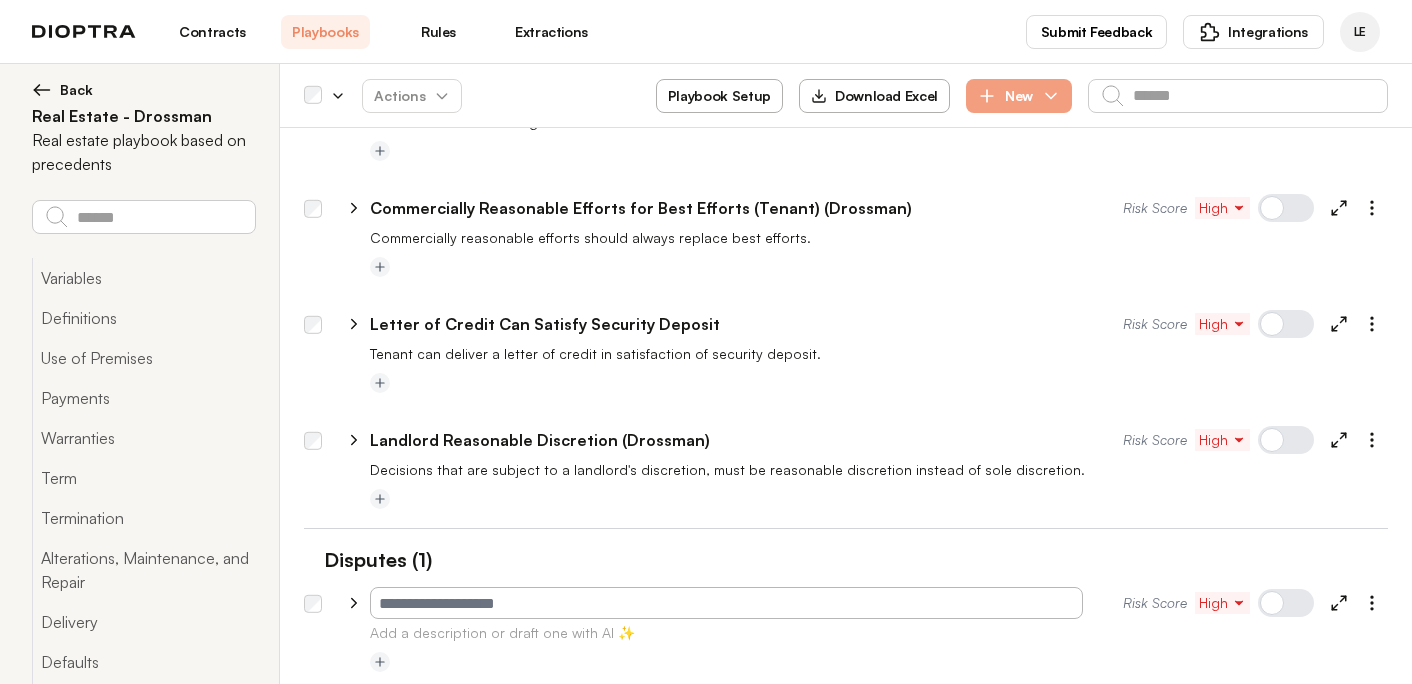 click at bounding box center (1286, 603) 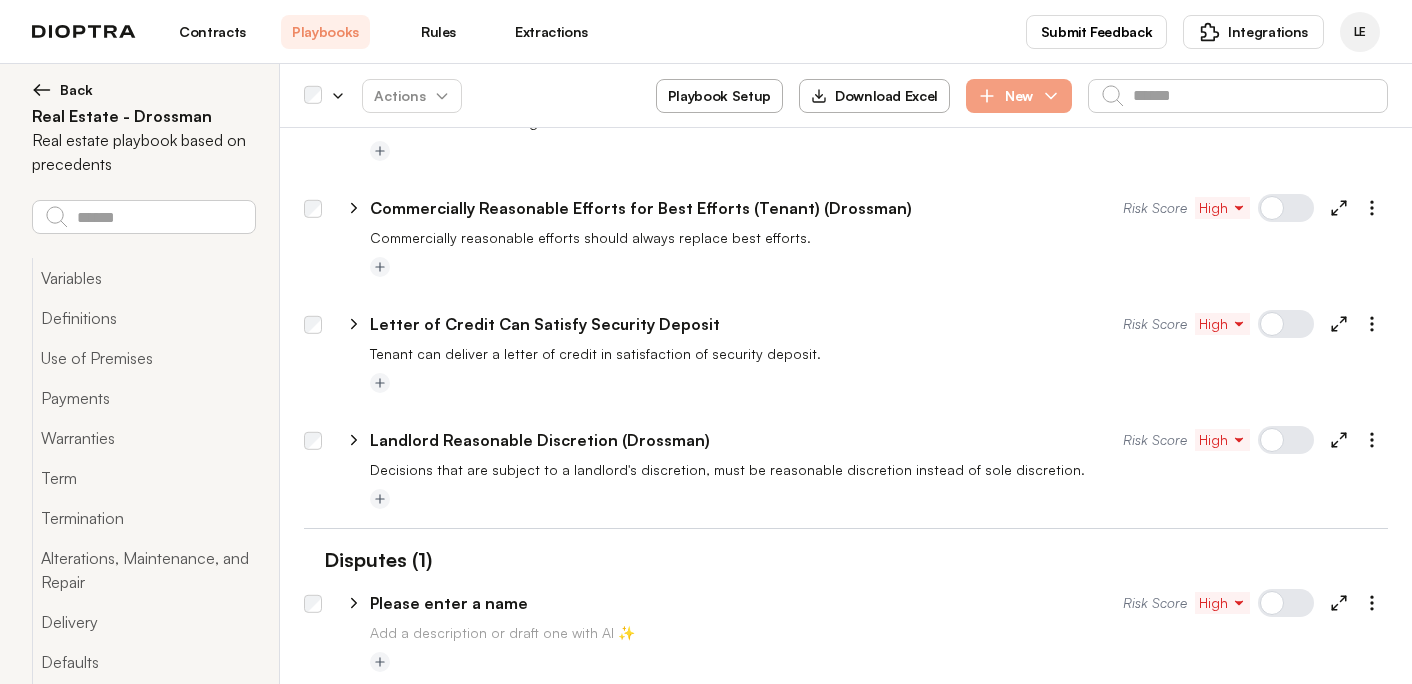 click at bounding box center (1286, 603) 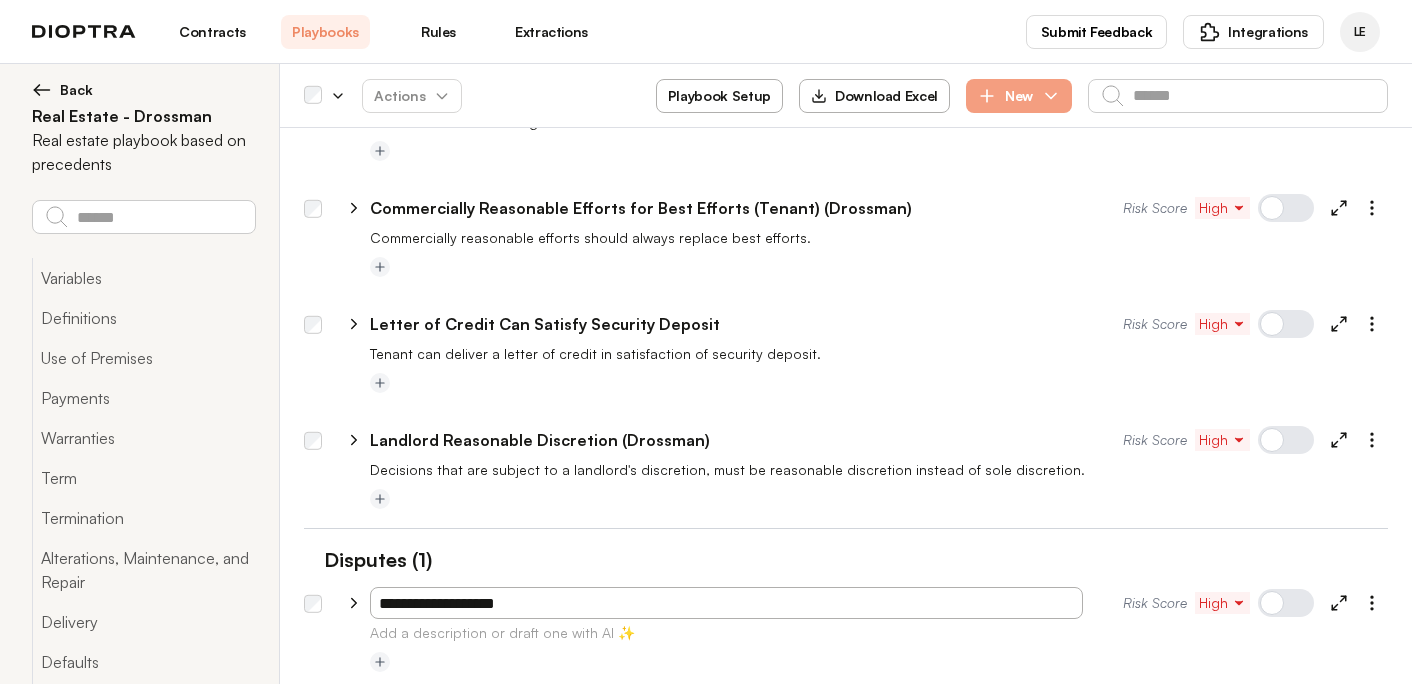 click on "**********" at bounding box center (726, 603) 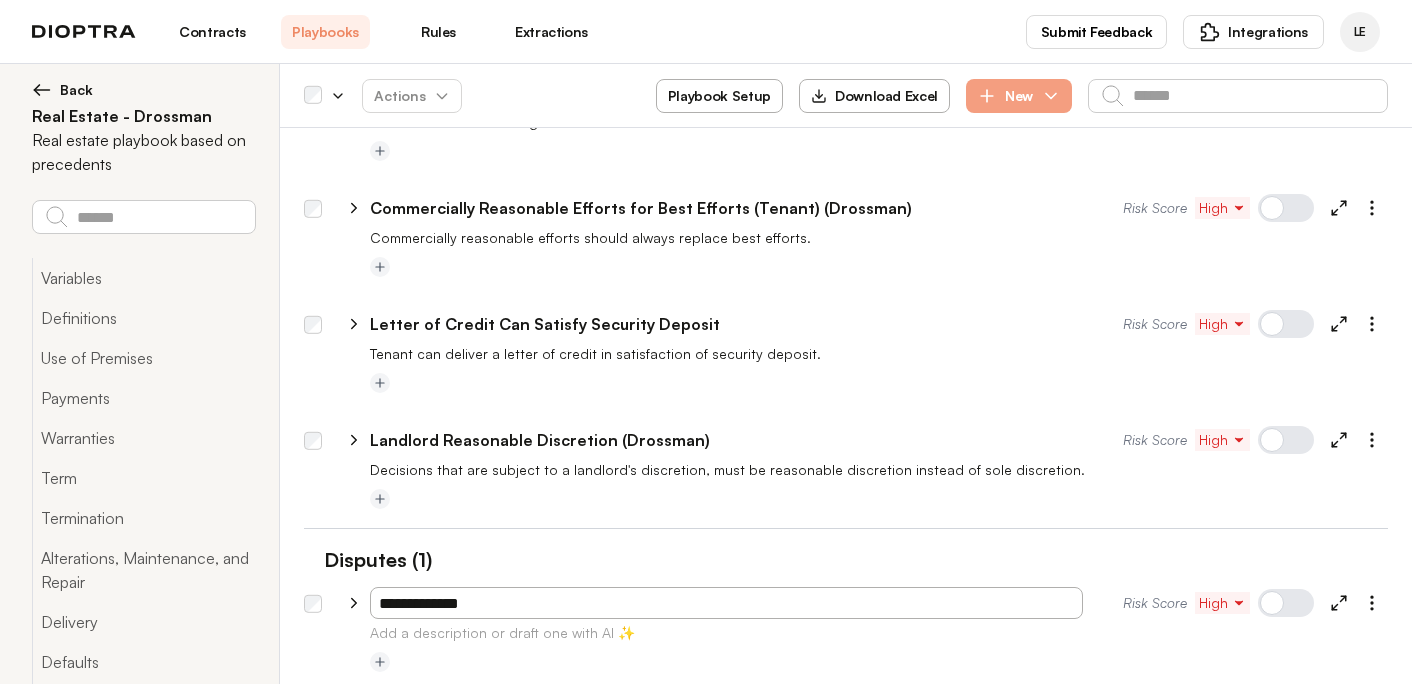 type on "**********" 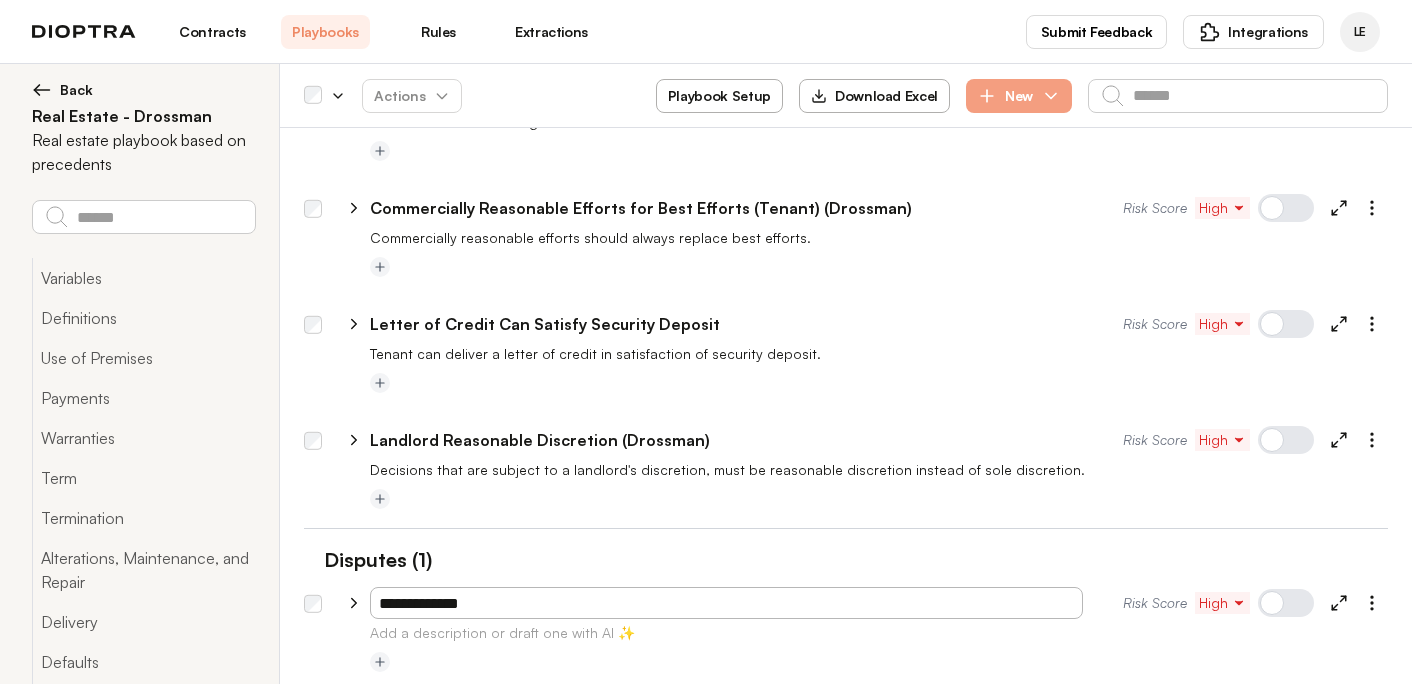 click 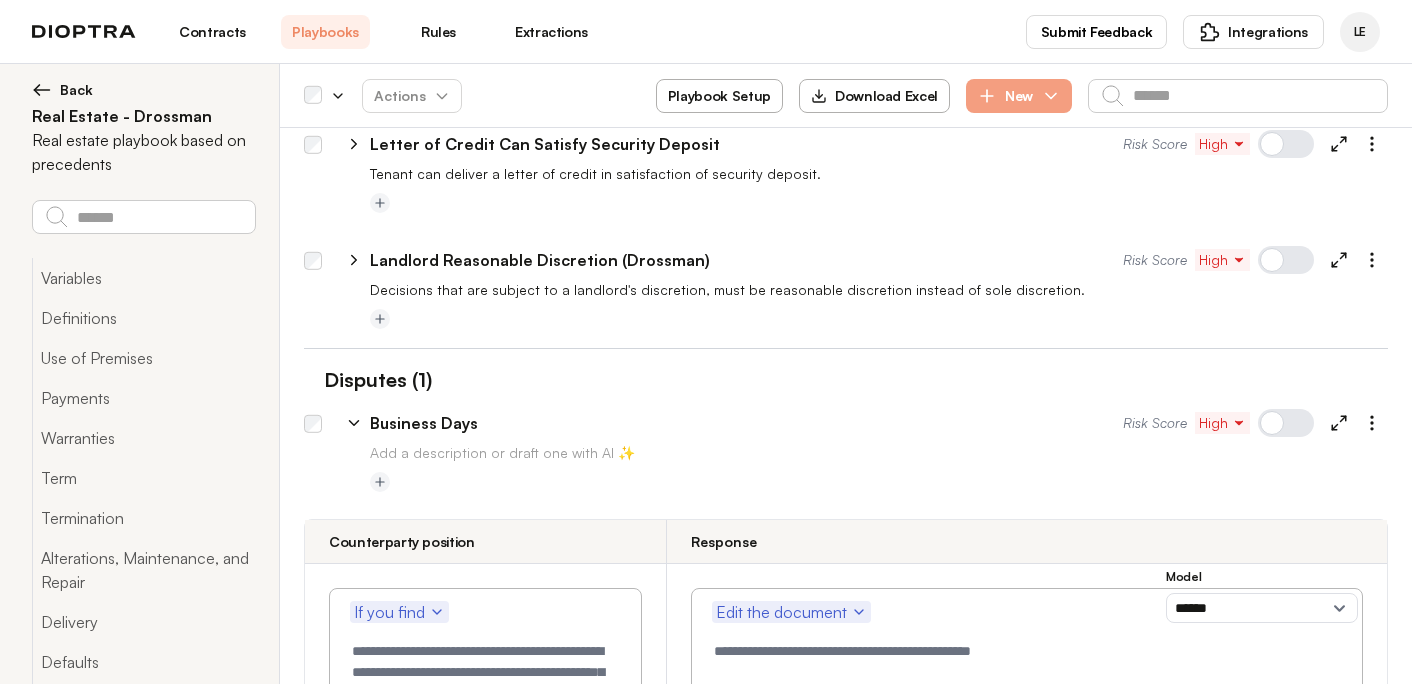 scroll, scrollTop: 8989, scrollLeft: 0, axis: vertical 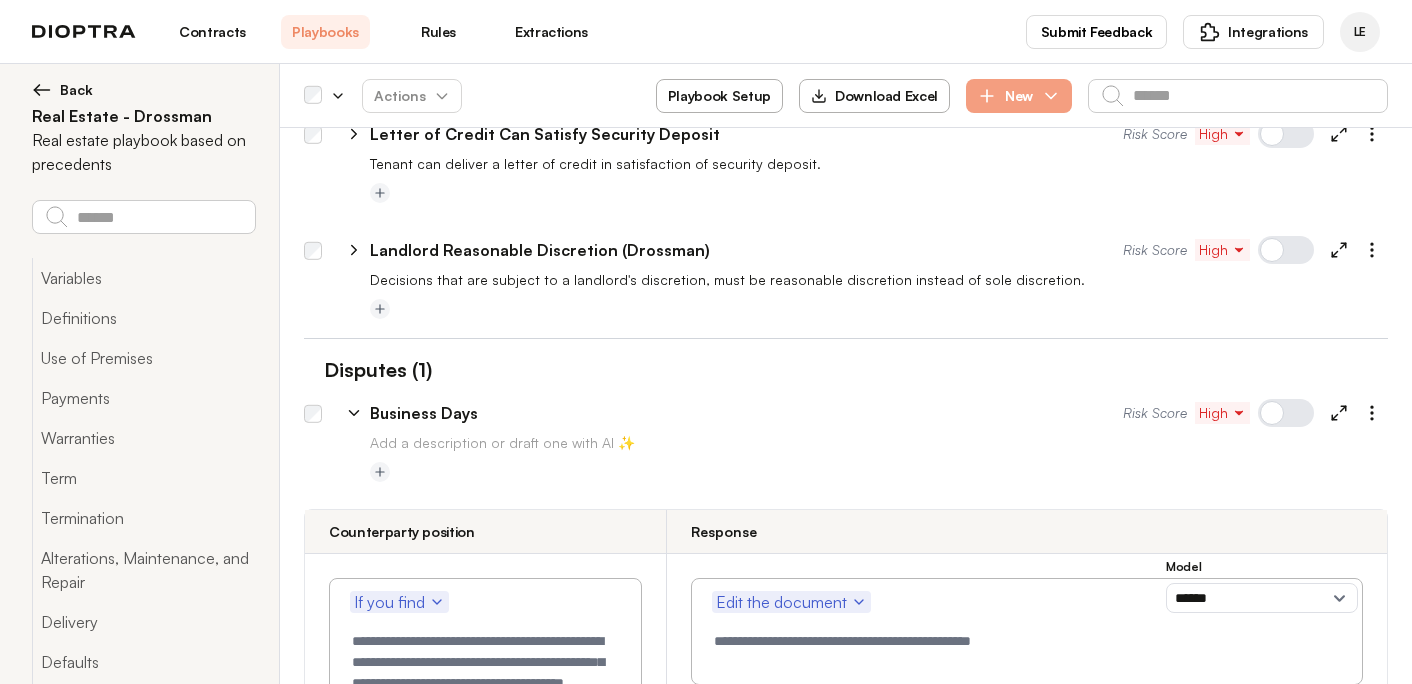 click at bounding box center (485, 678) 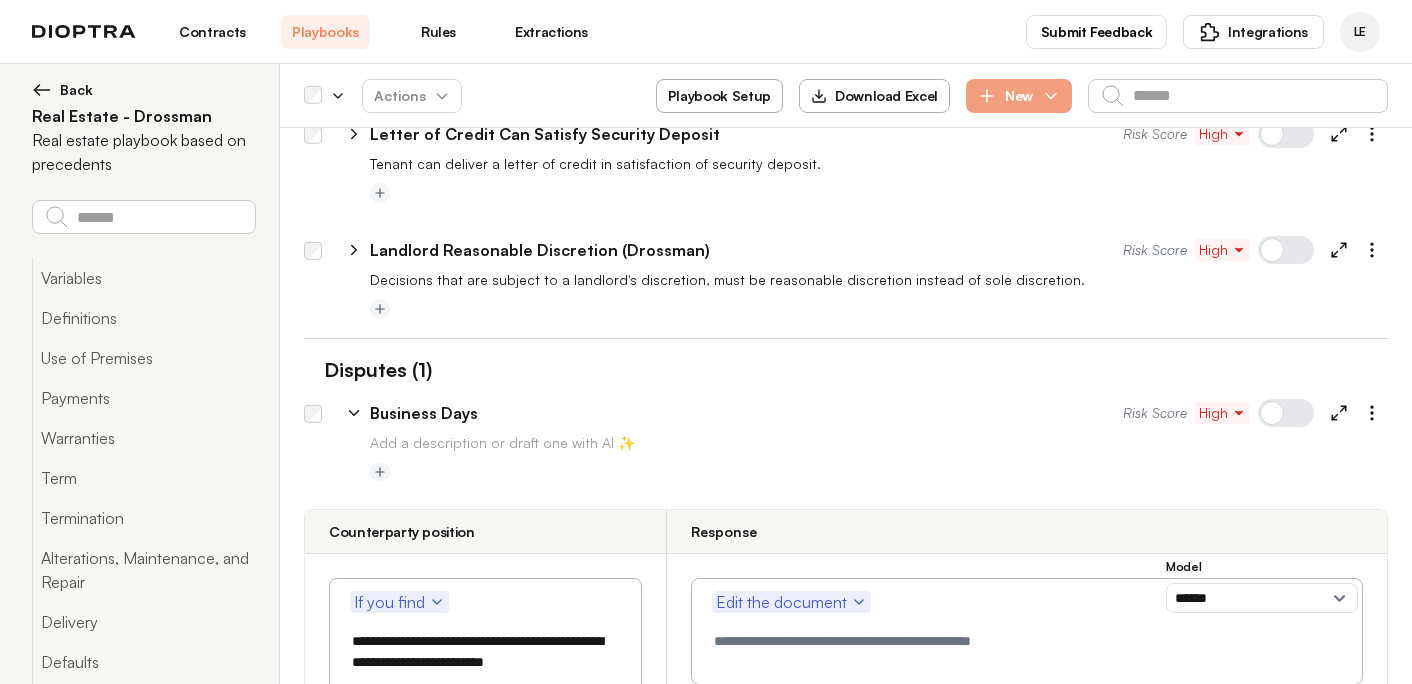 click on "**********" at bounding box center (485, 652) 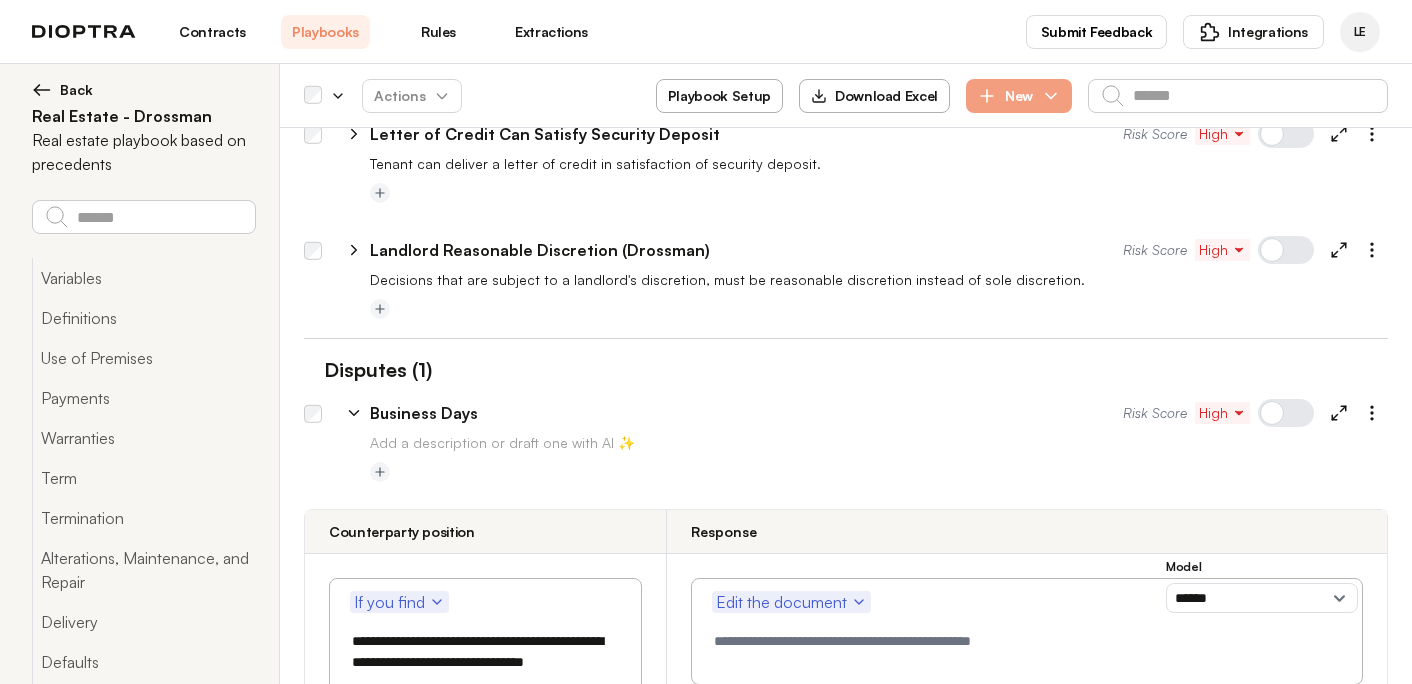 click on "**********" at bounding box center [485, 652] 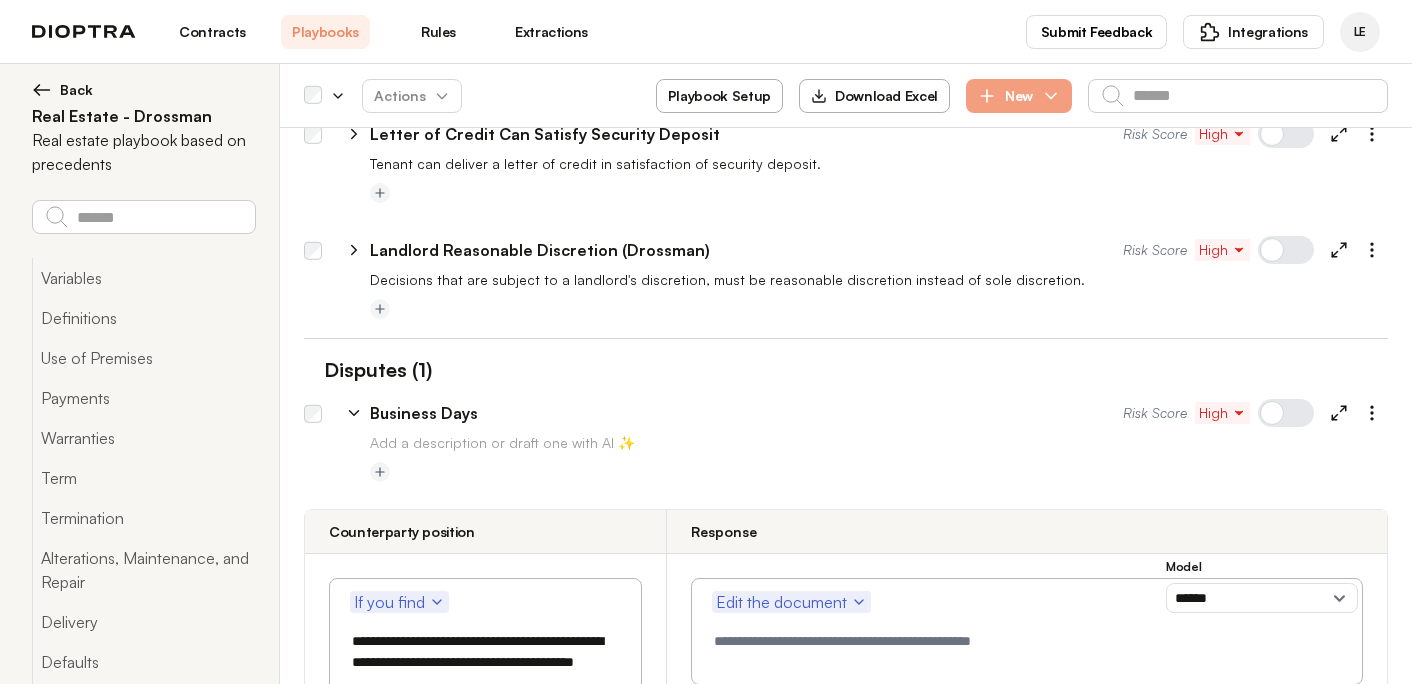 click on "**********" at bounding box center (485, 662) 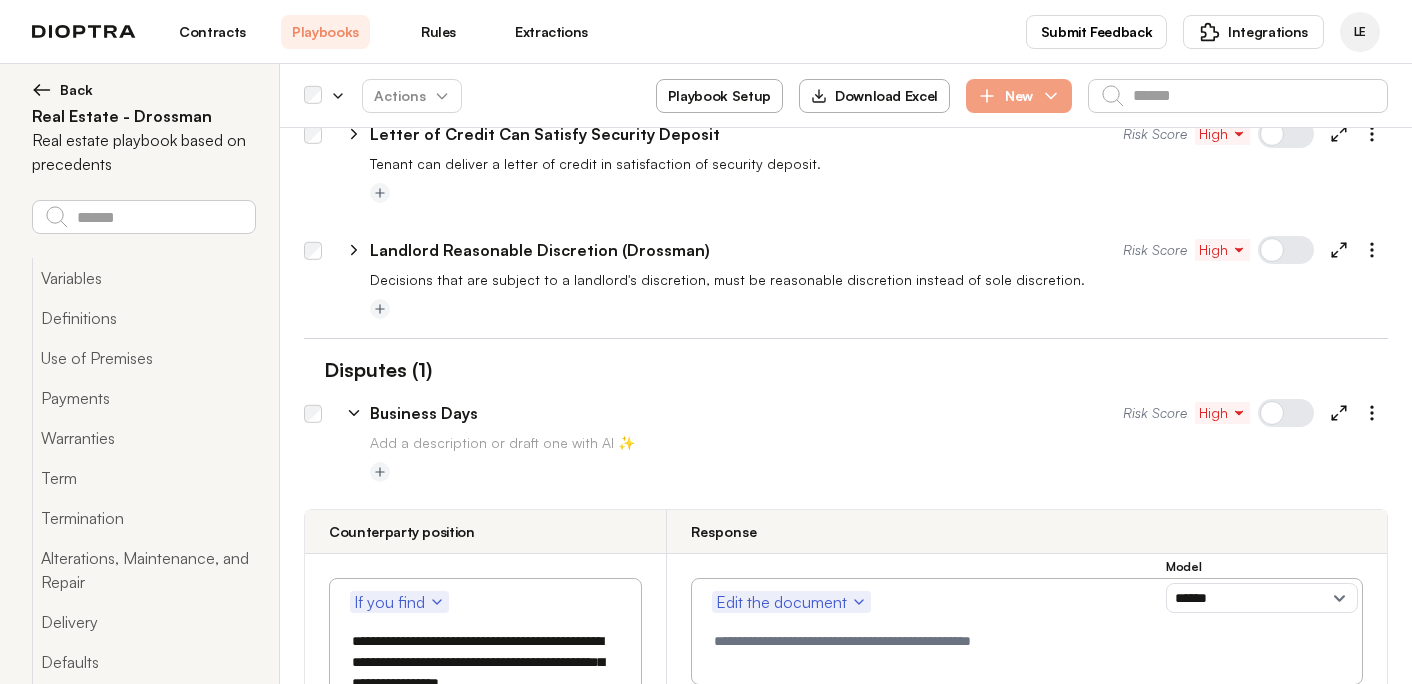 type on "**********" 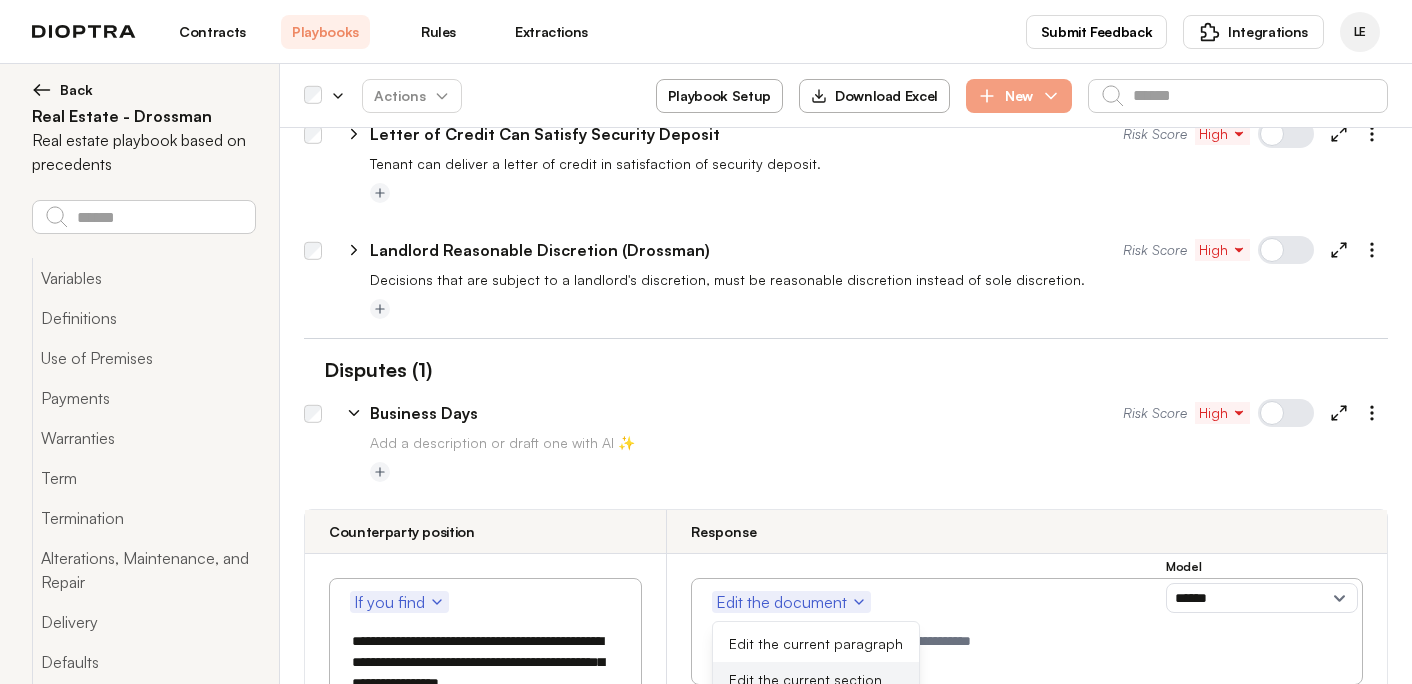 click on "Edit the current section" at bounding box center [816, 680] 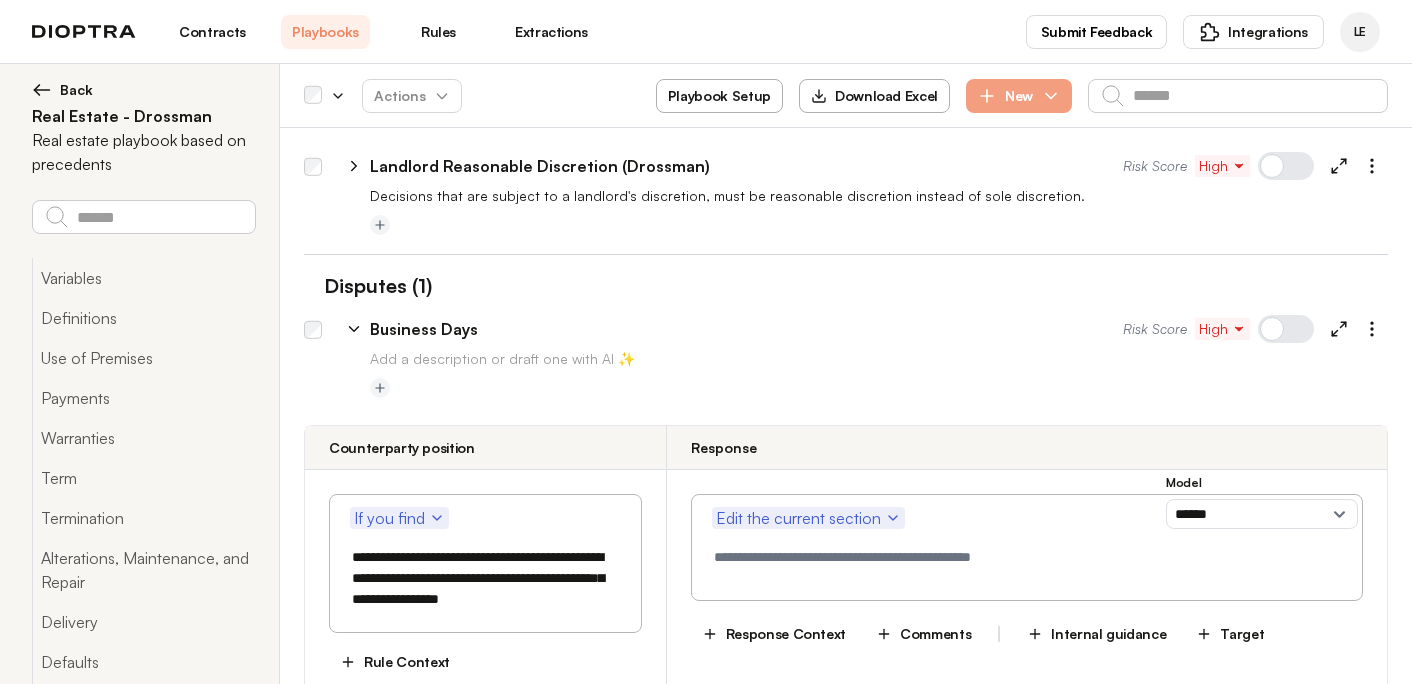 scroll, scrollTop: 9080, scrollLeft: 0, axis: vertical 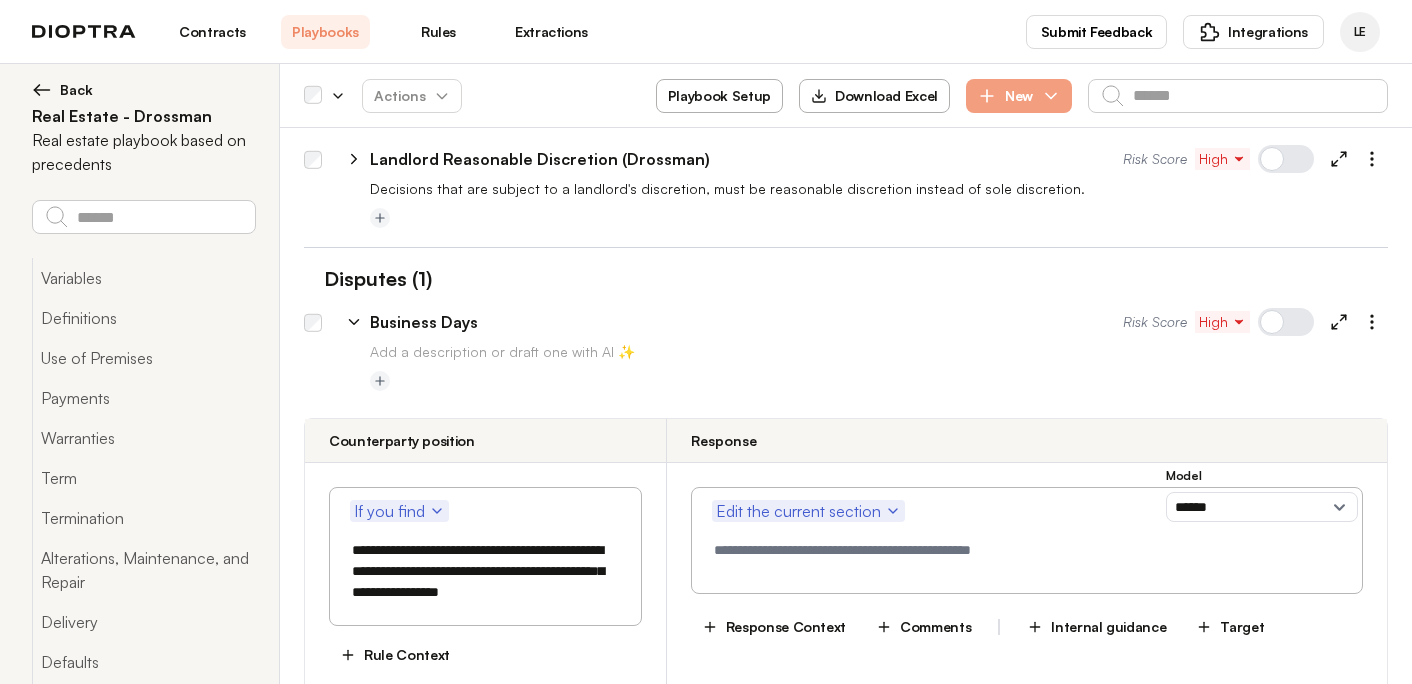 click at bounding box center [1027, 555] 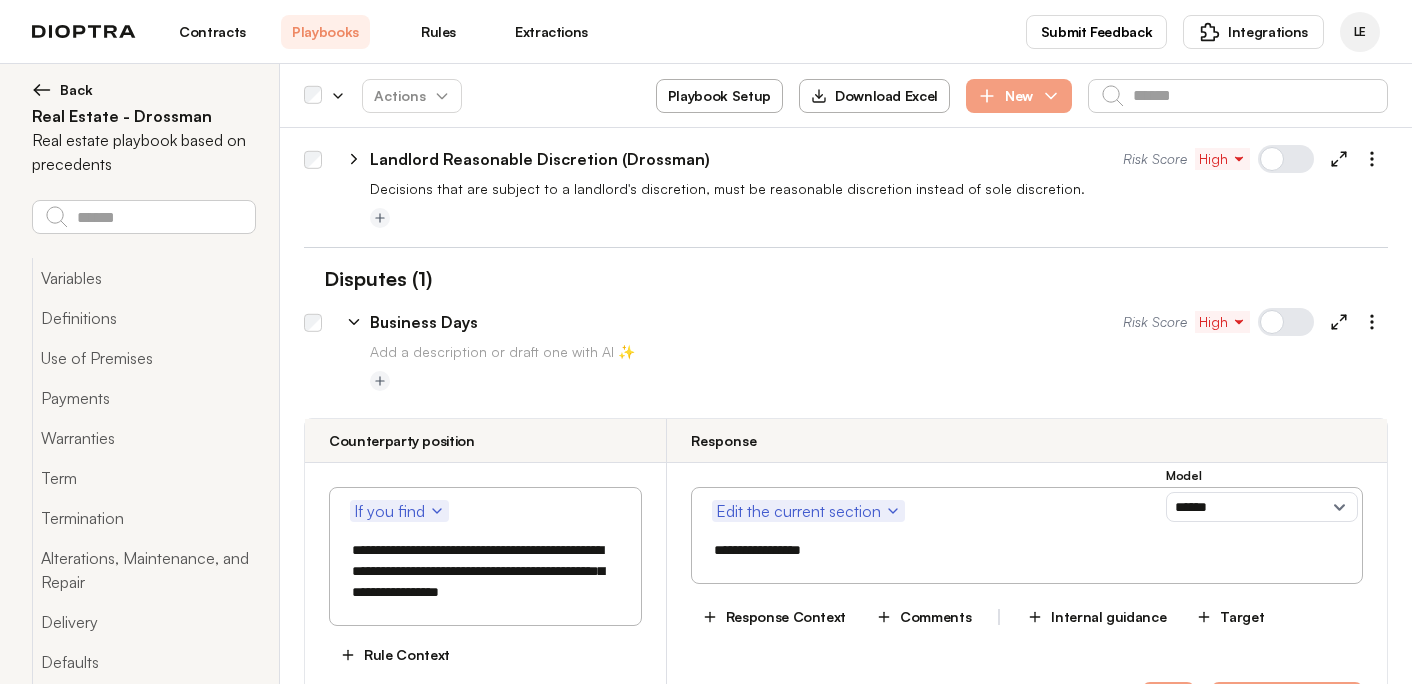 drag, startPoint x: 542, startPoint y: 558, endPoint x: 329, endPoint y: 510, distance: 218.34148 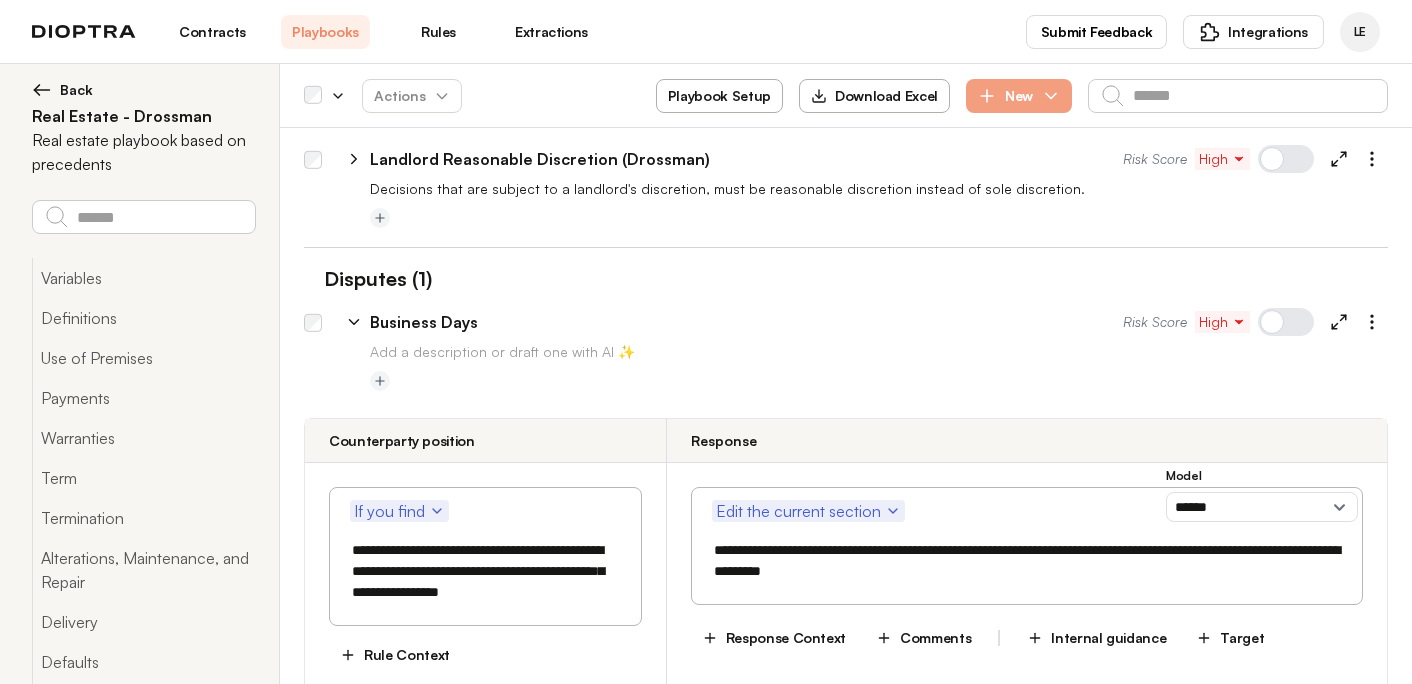 click on "**********" at bounding box center [1027, 561] 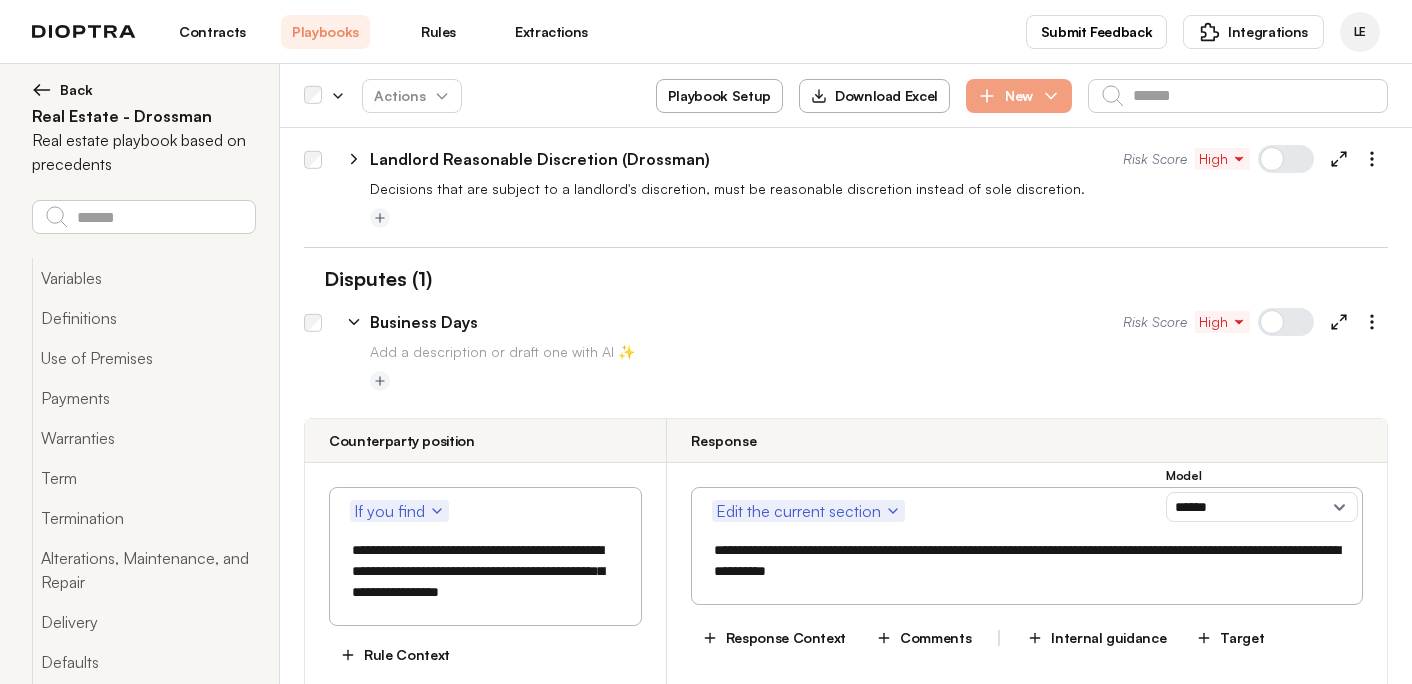 drag, startPoint x: 878, startPoint y: 513, endPoint x: 817, endPoint y: 513, distance: 61 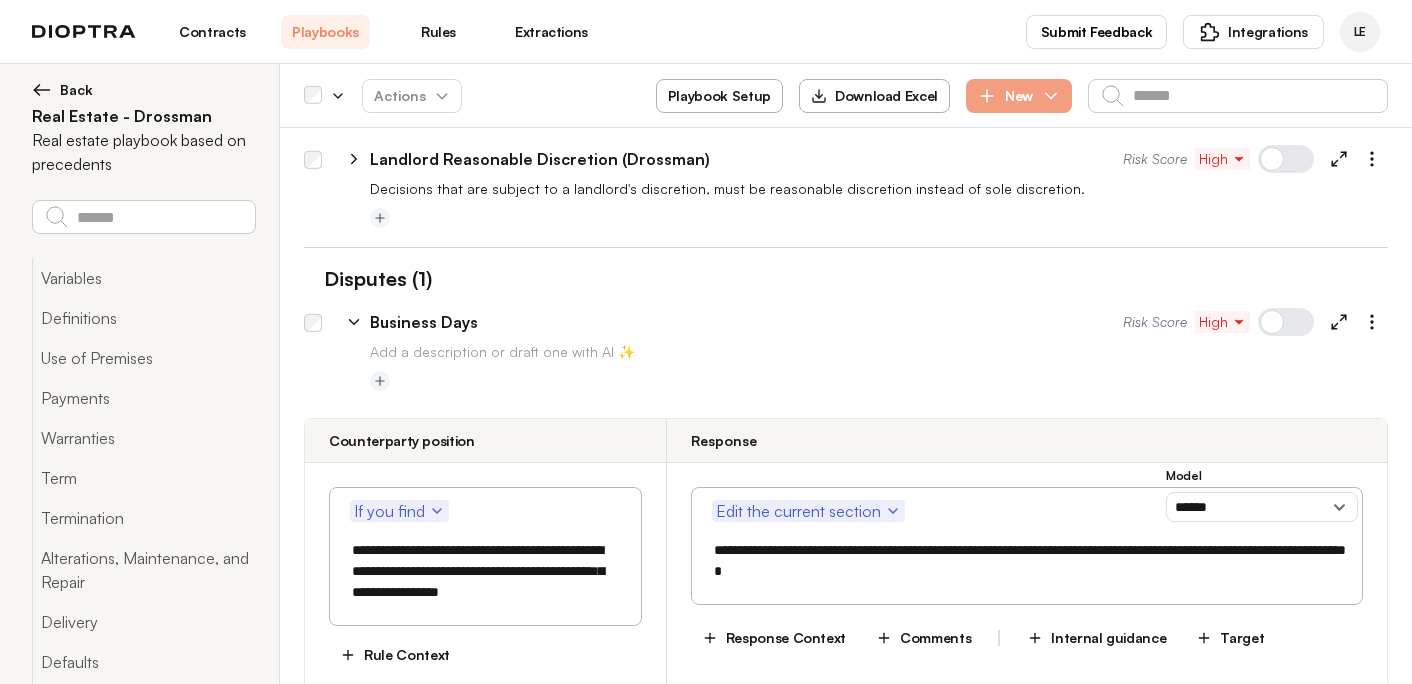 click on "**********" at bounding box center (1027, 561) 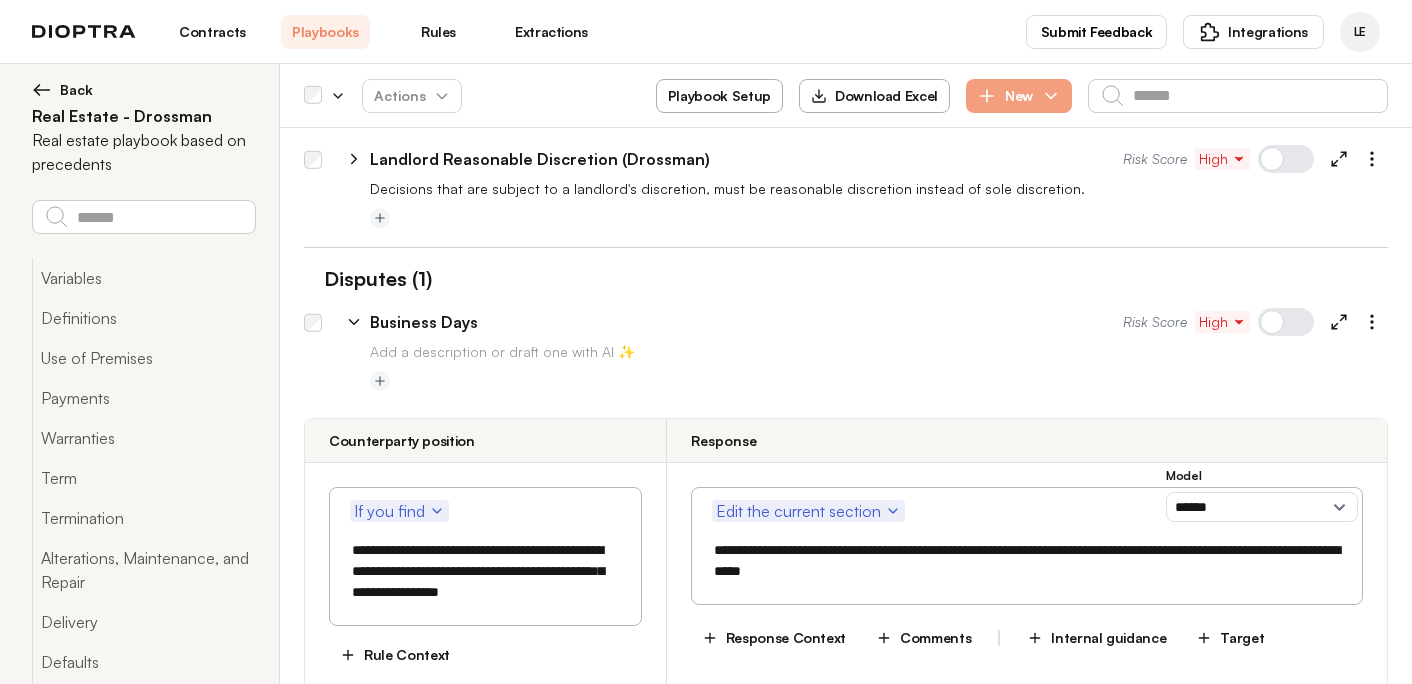 drag, startPoint x: 1124, startPoint y: 517, endPoint x: 733, endPoint y: 534, distance: 391.3694 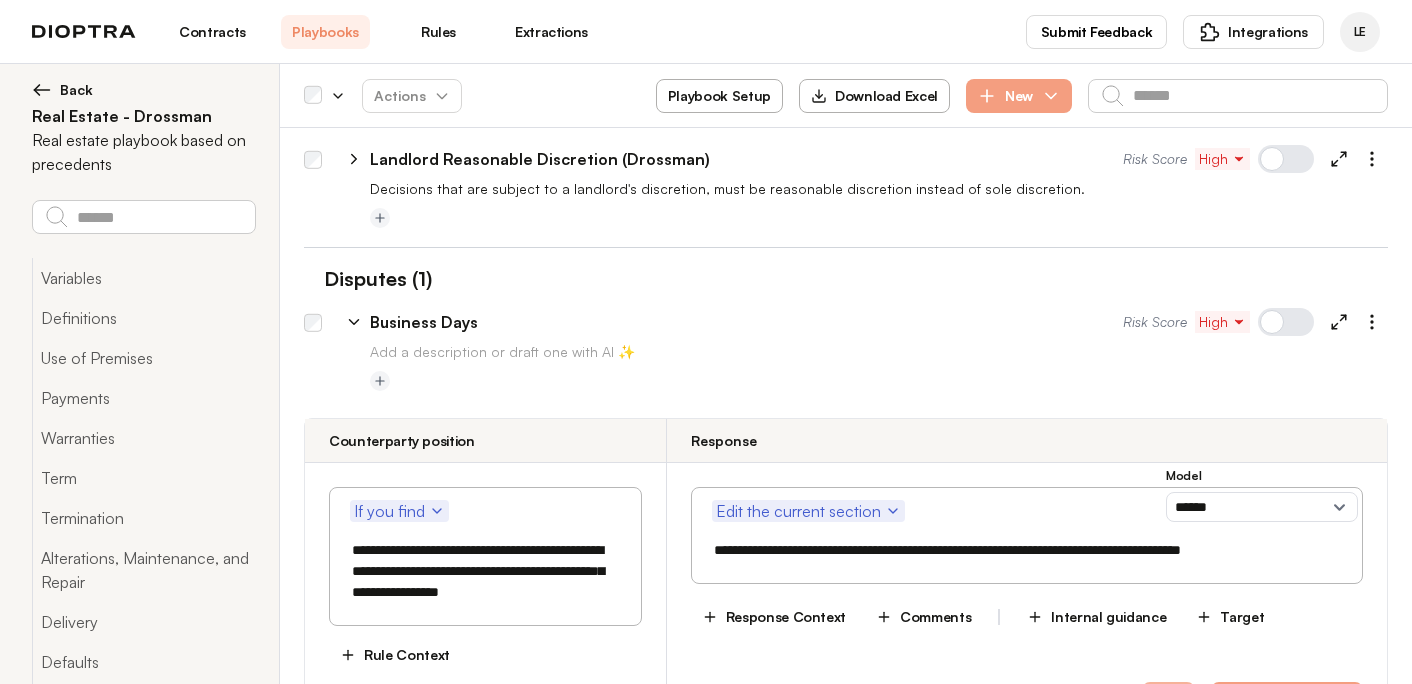 type on "**********" 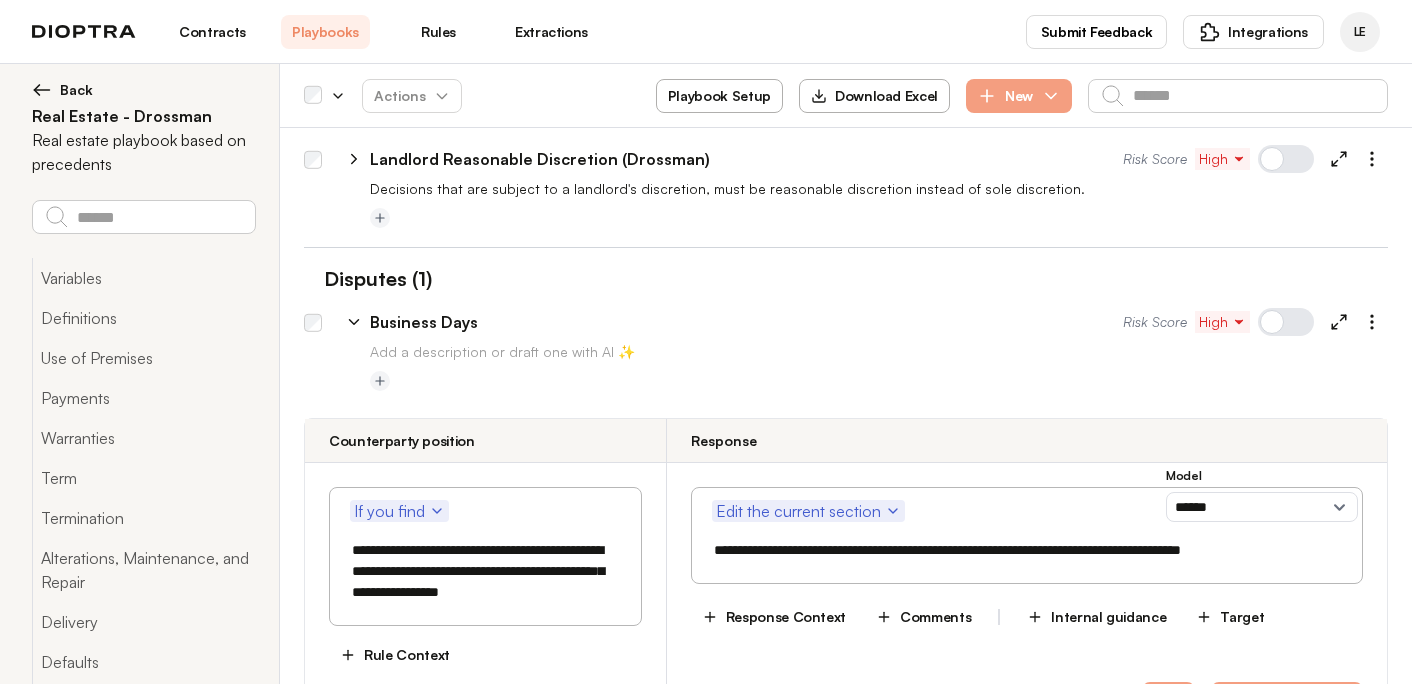 click 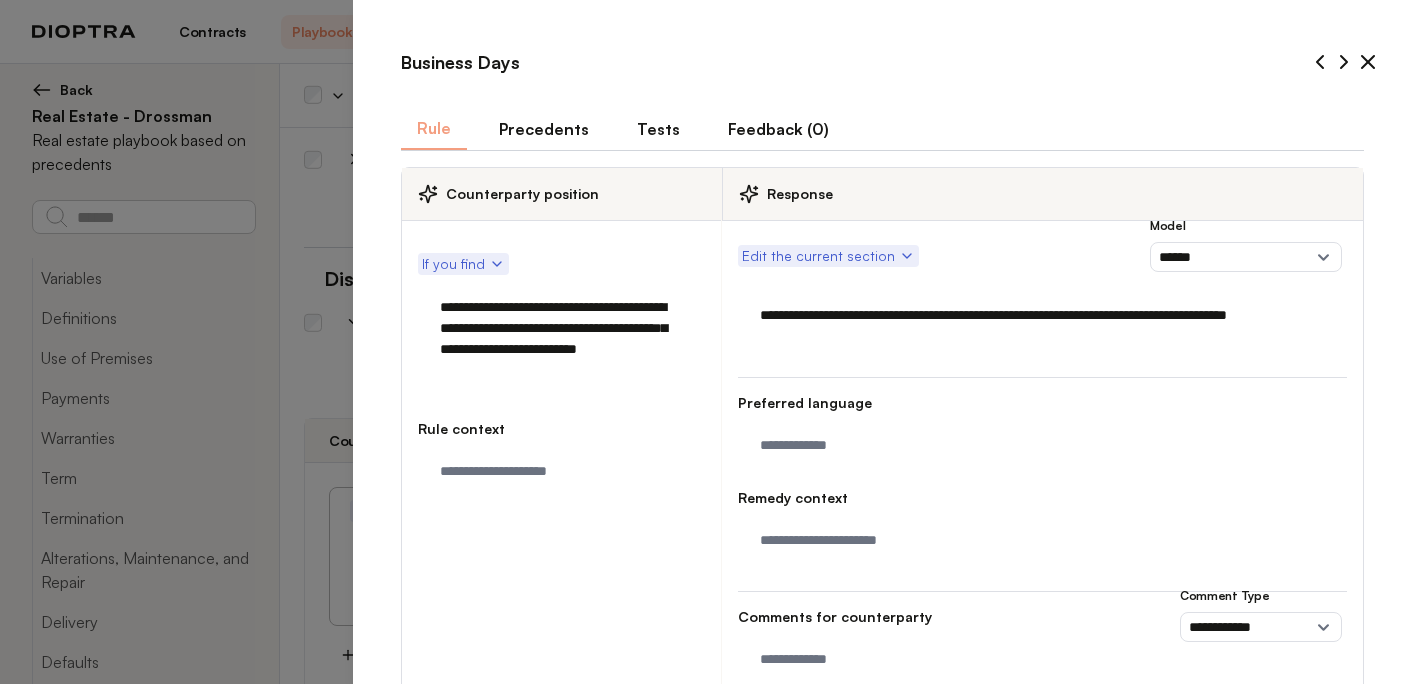 scroll, scrollTop: 320, scrollLeft: 0, axis: vertical 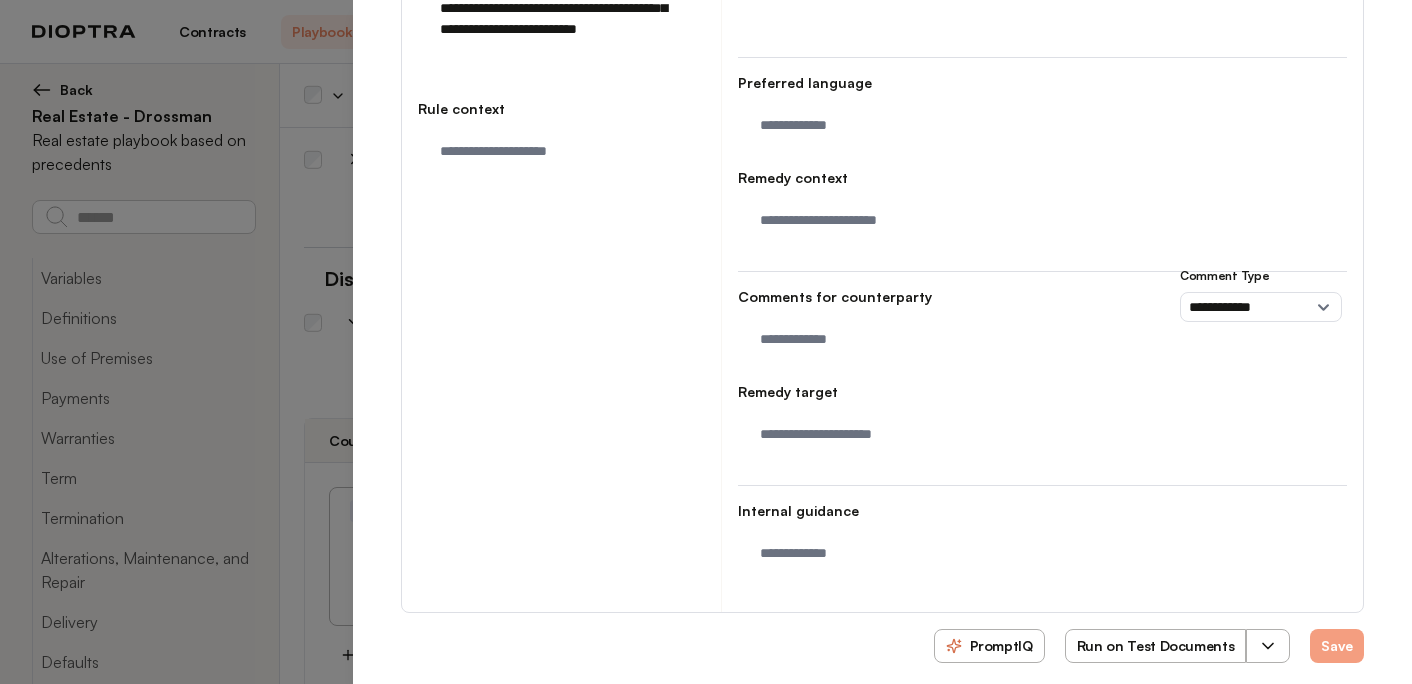 click 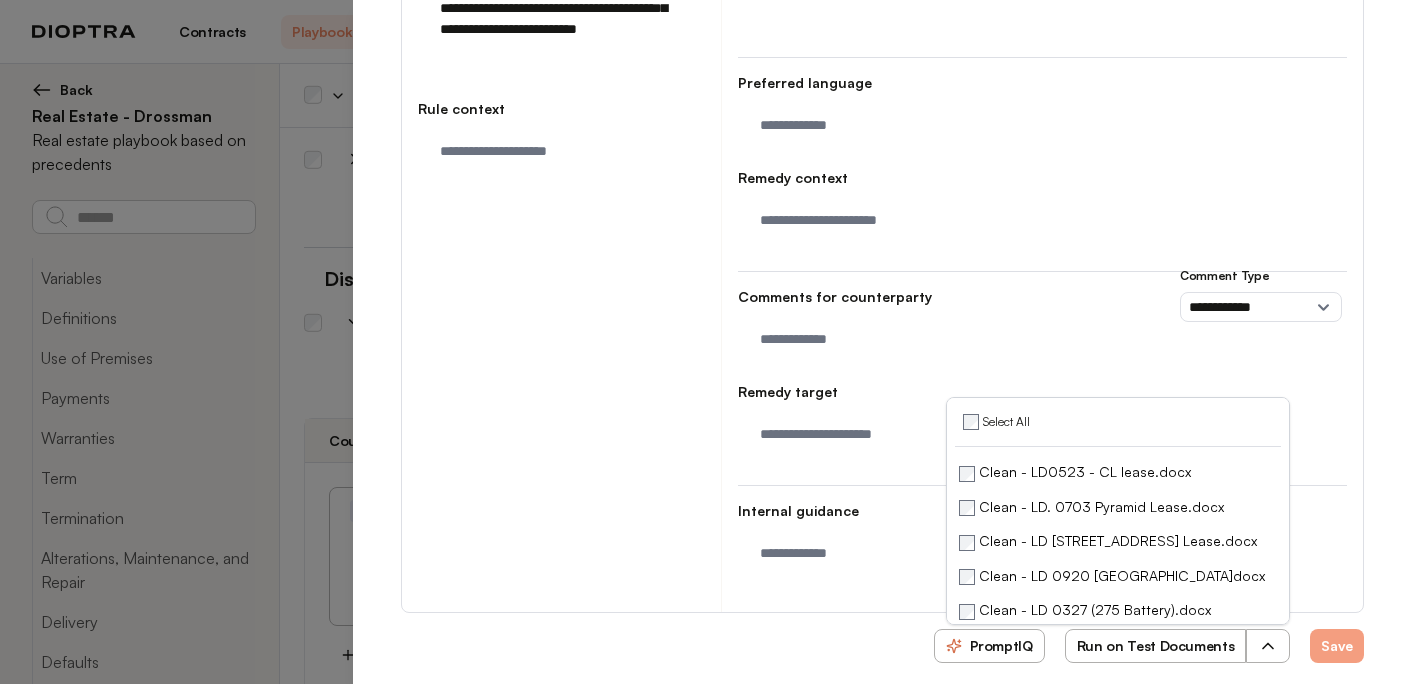 click on "Run on Test Documents" at bounding box center [1156, 646] 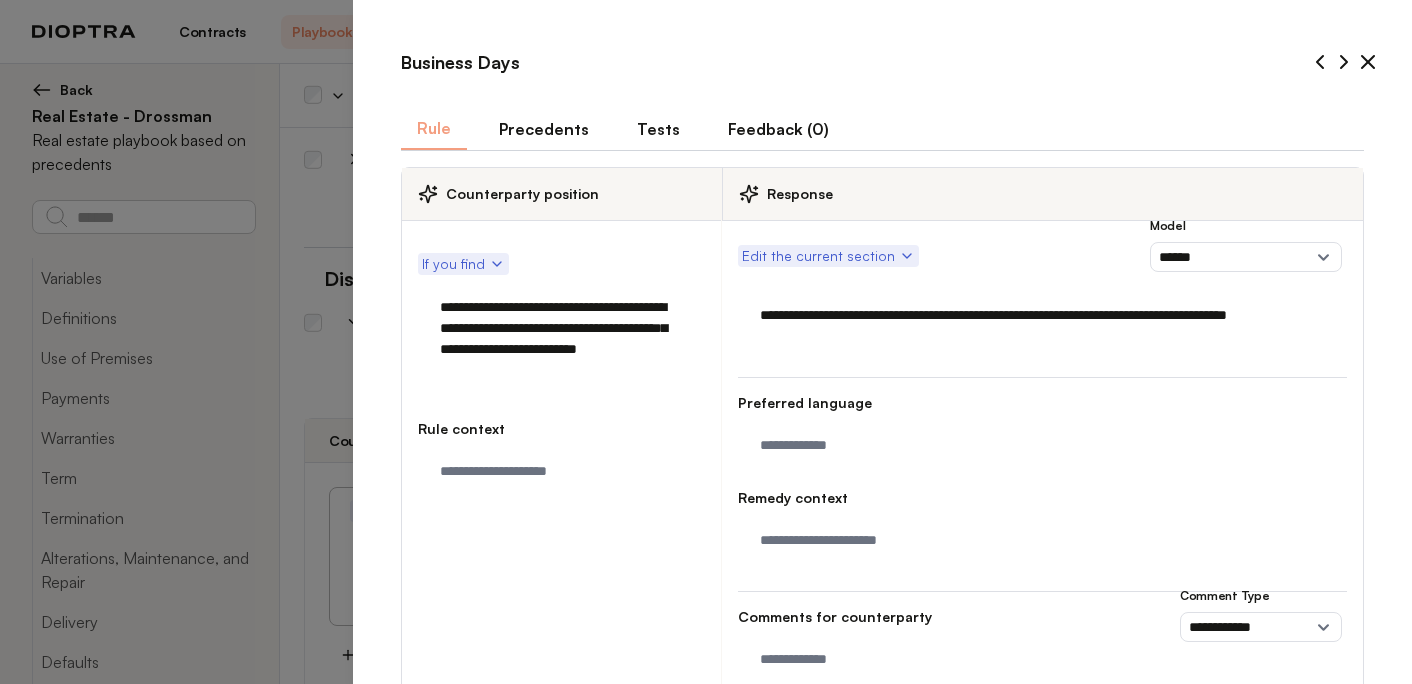 click on "Tests" at bounding box center [658, 129] 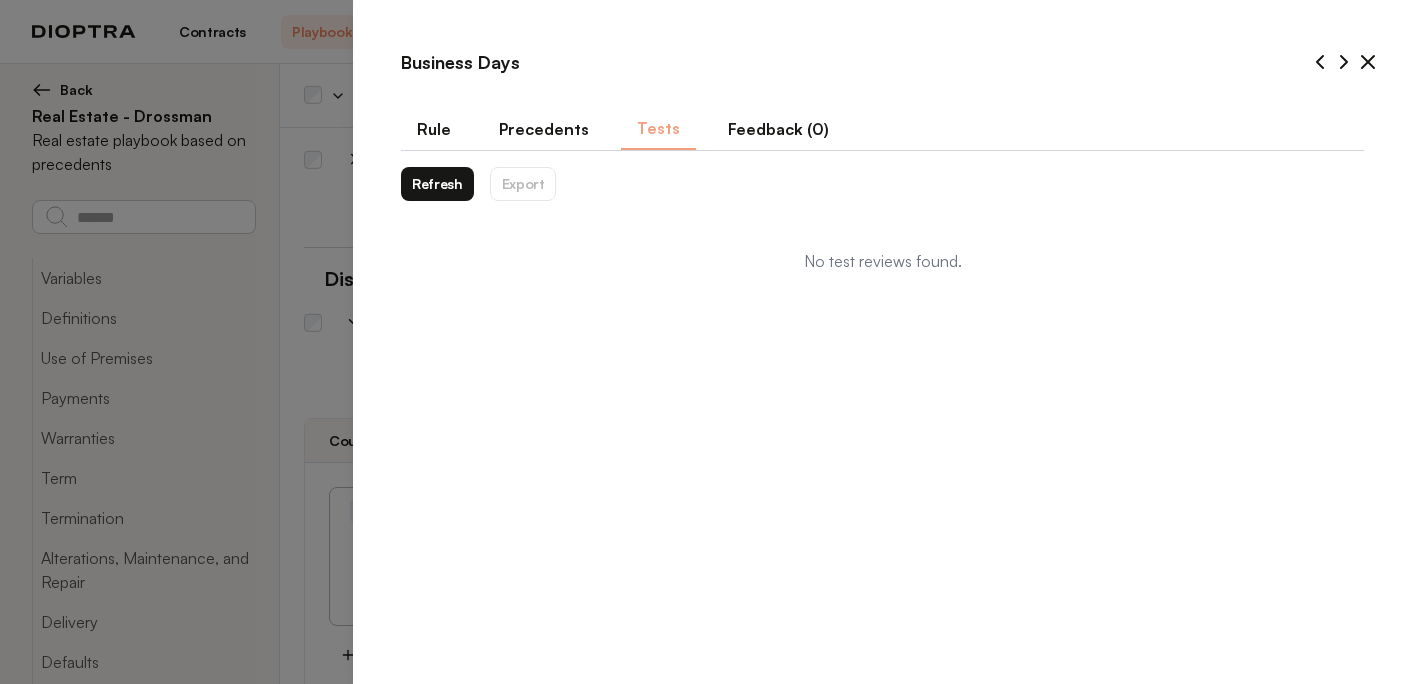 click on "Refresh" at bounding box center [437, 184] 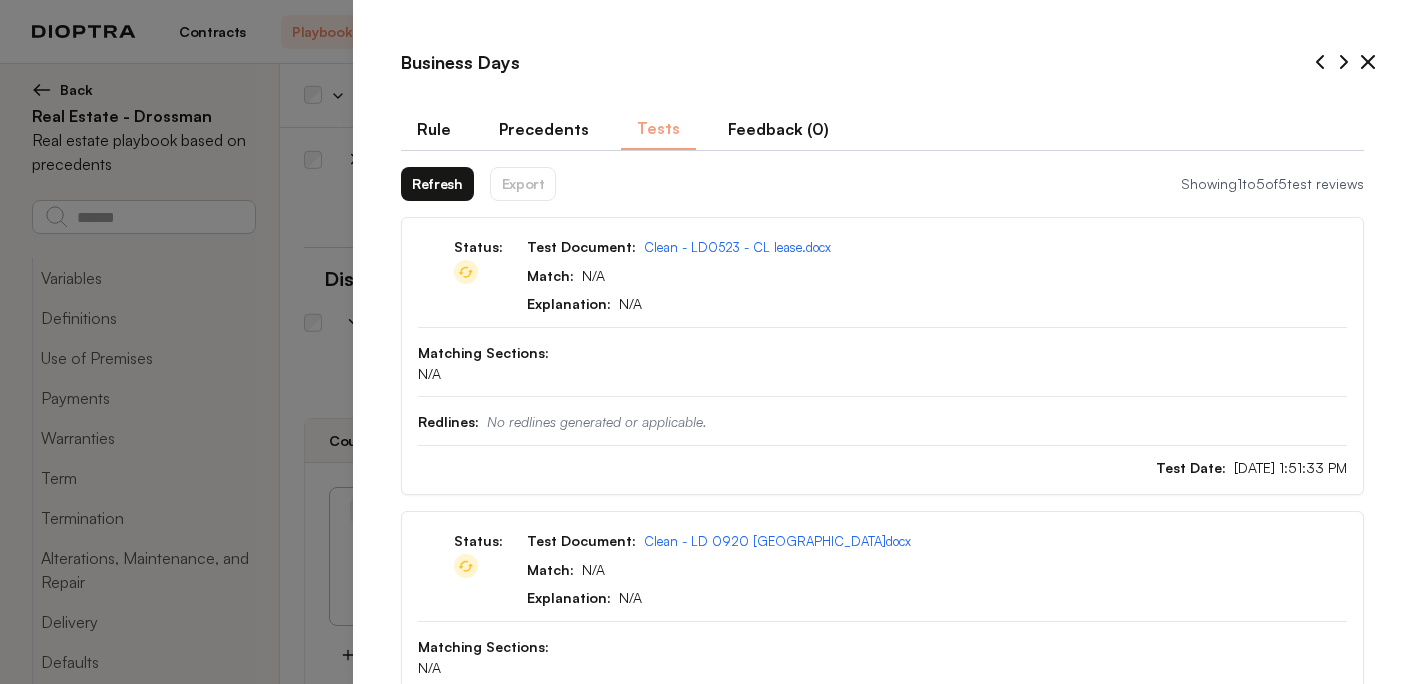 click on "Refresh" at bounding box center (437, 184) 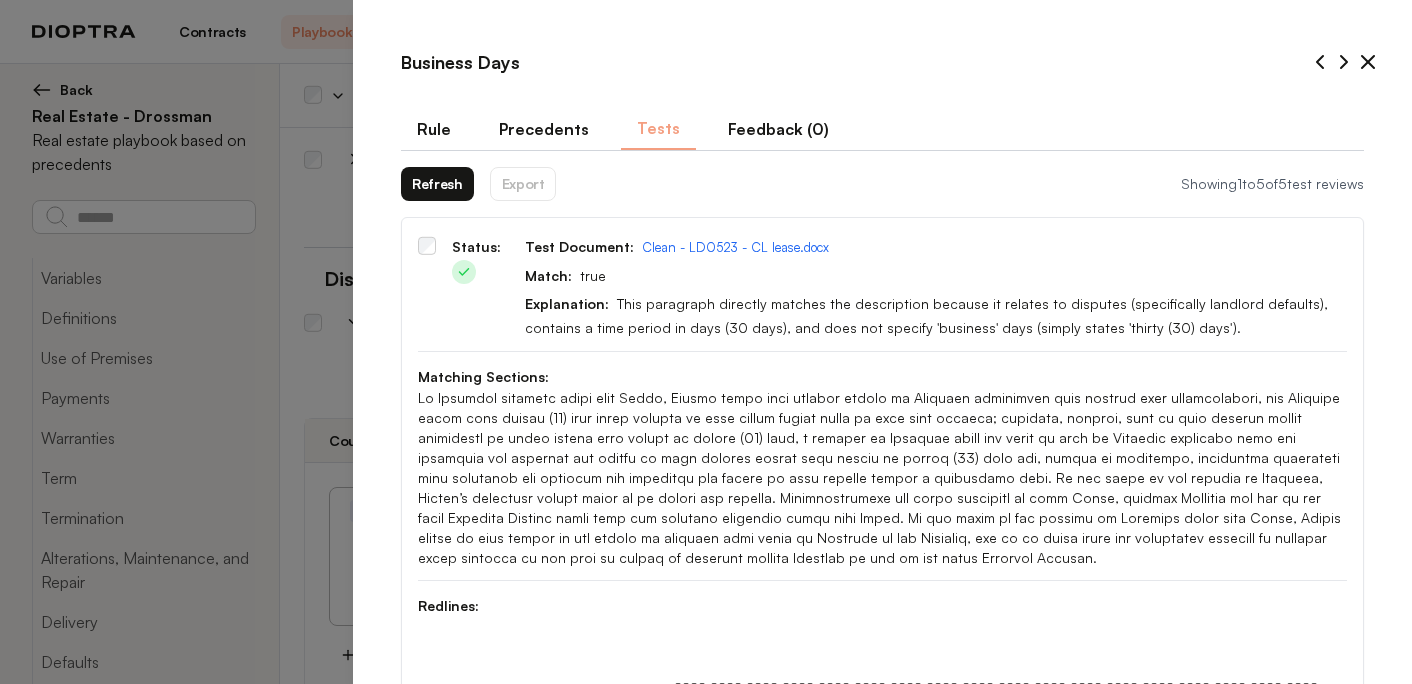 click on "Business Days" at bounding box center (460, 62) 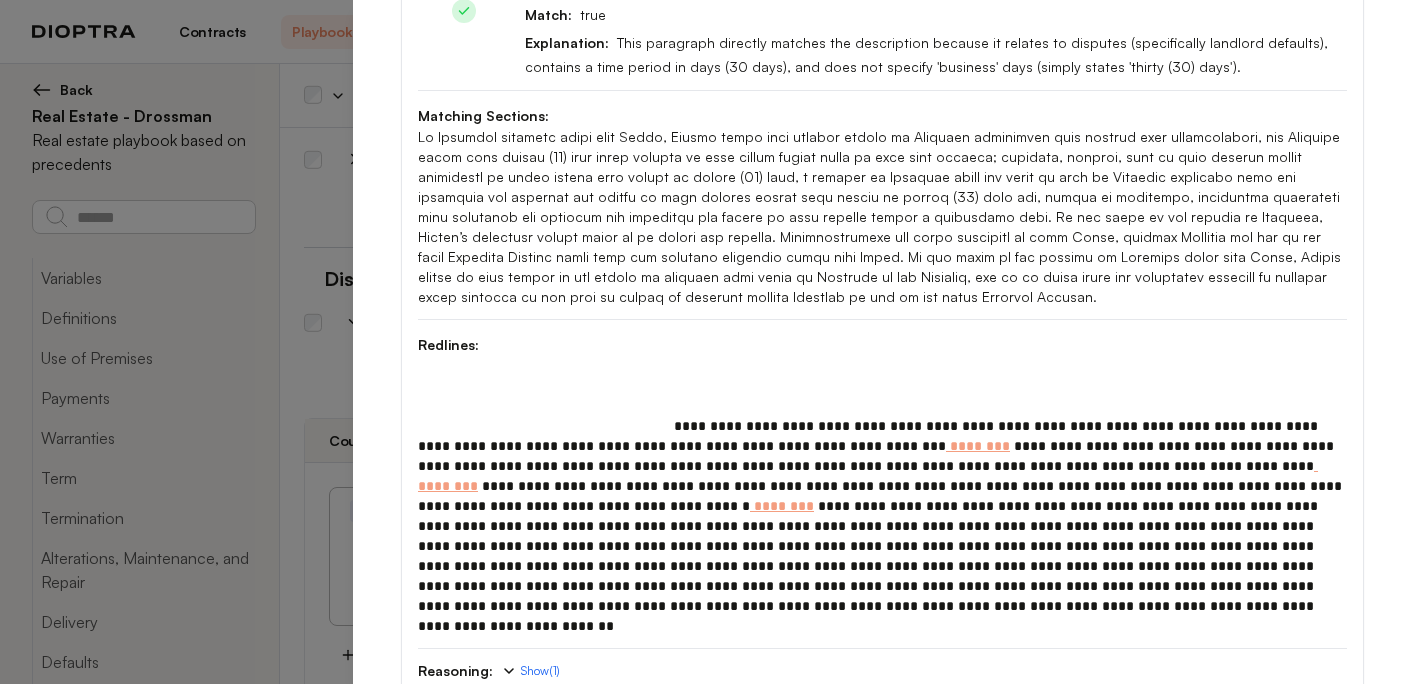 scroll, scrollTop: 88, scrollLeft: 0, axis: vertical 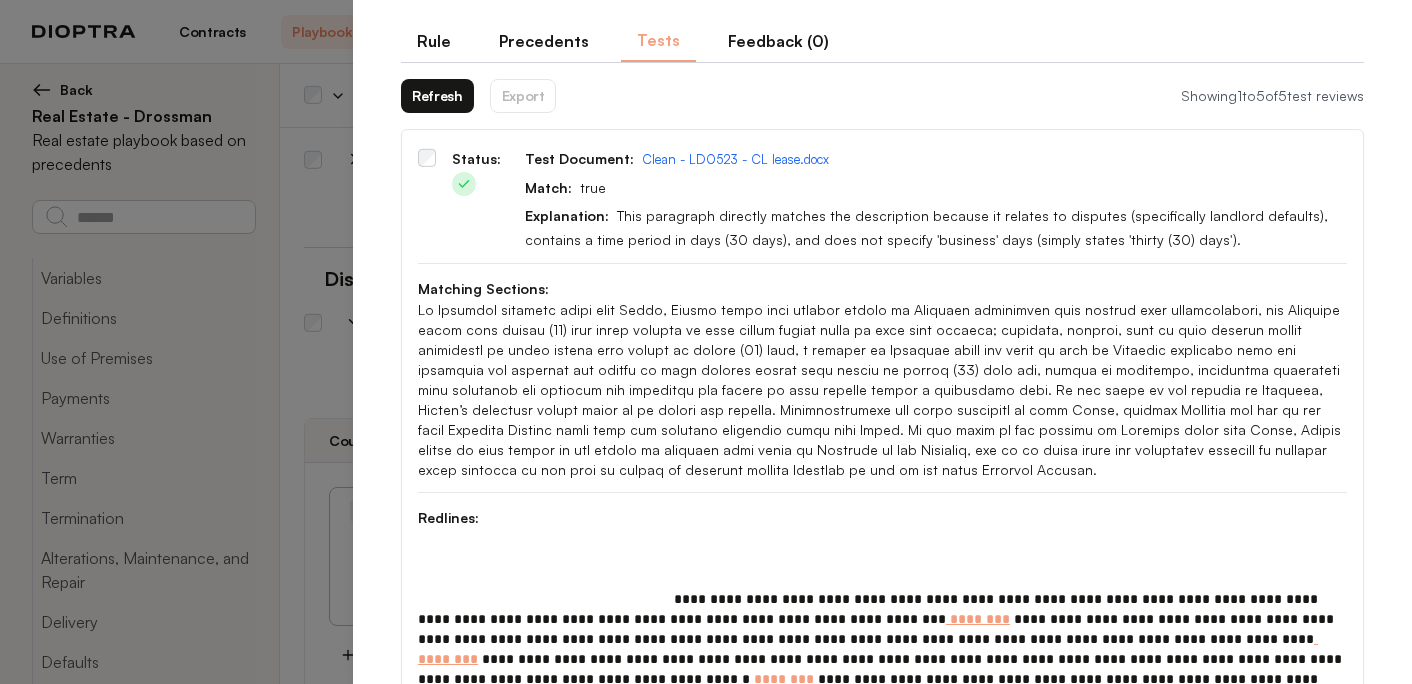 click on "Refresh" at bounding box center (437, 96) 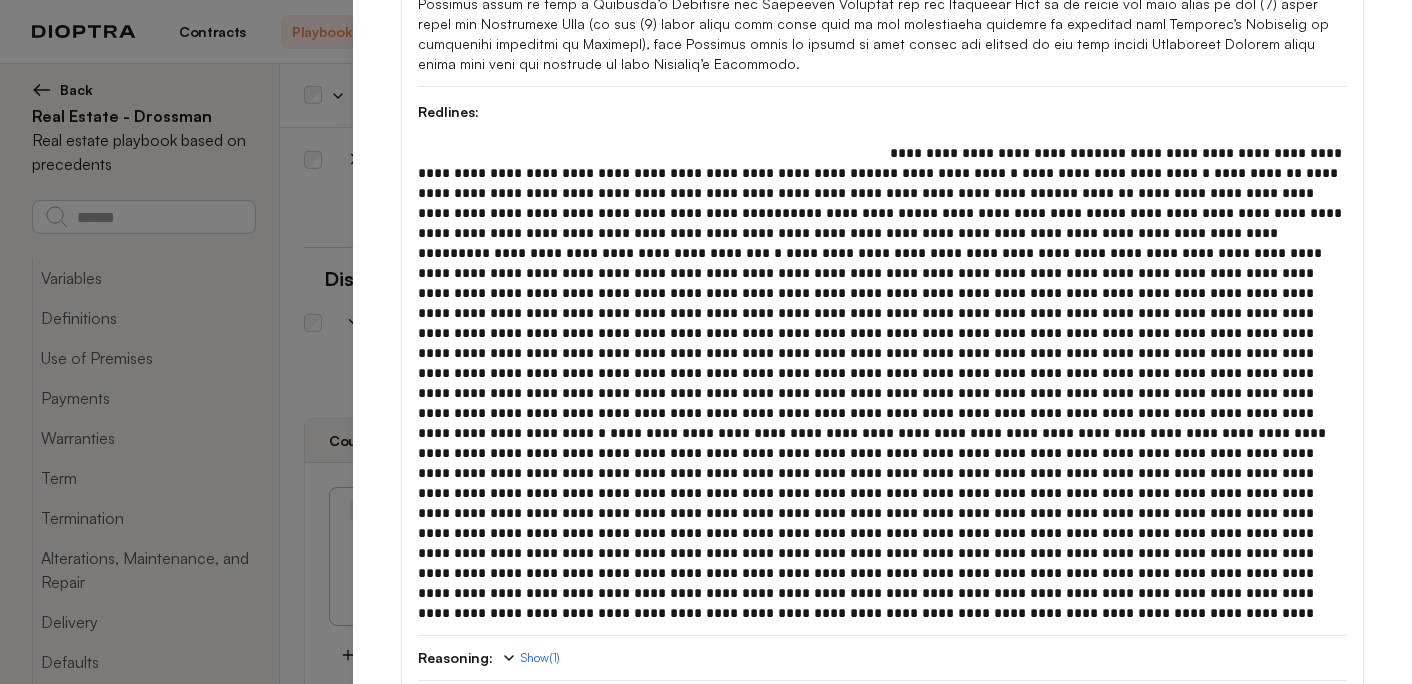 scroll, scrollTop: 1312, scrollLeft: 0, axis: vertical 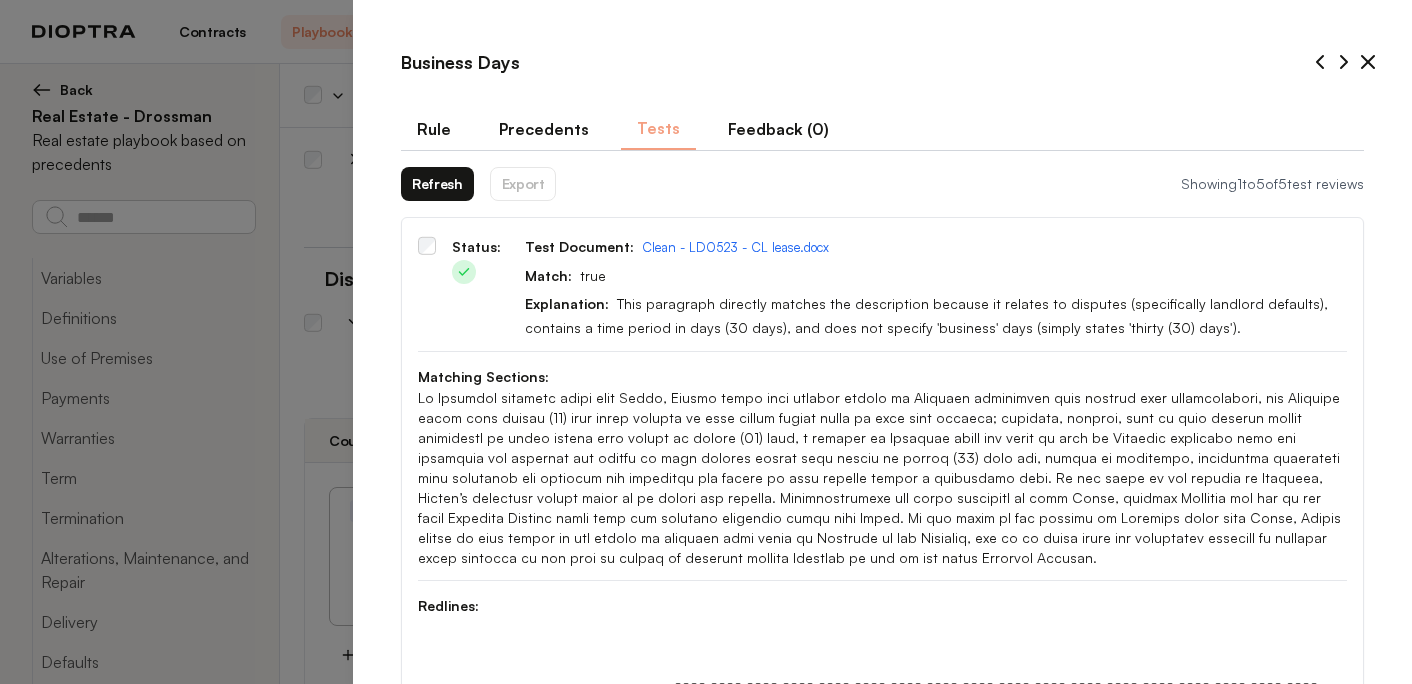 click on "Rule" at bounding box center [434, 129] 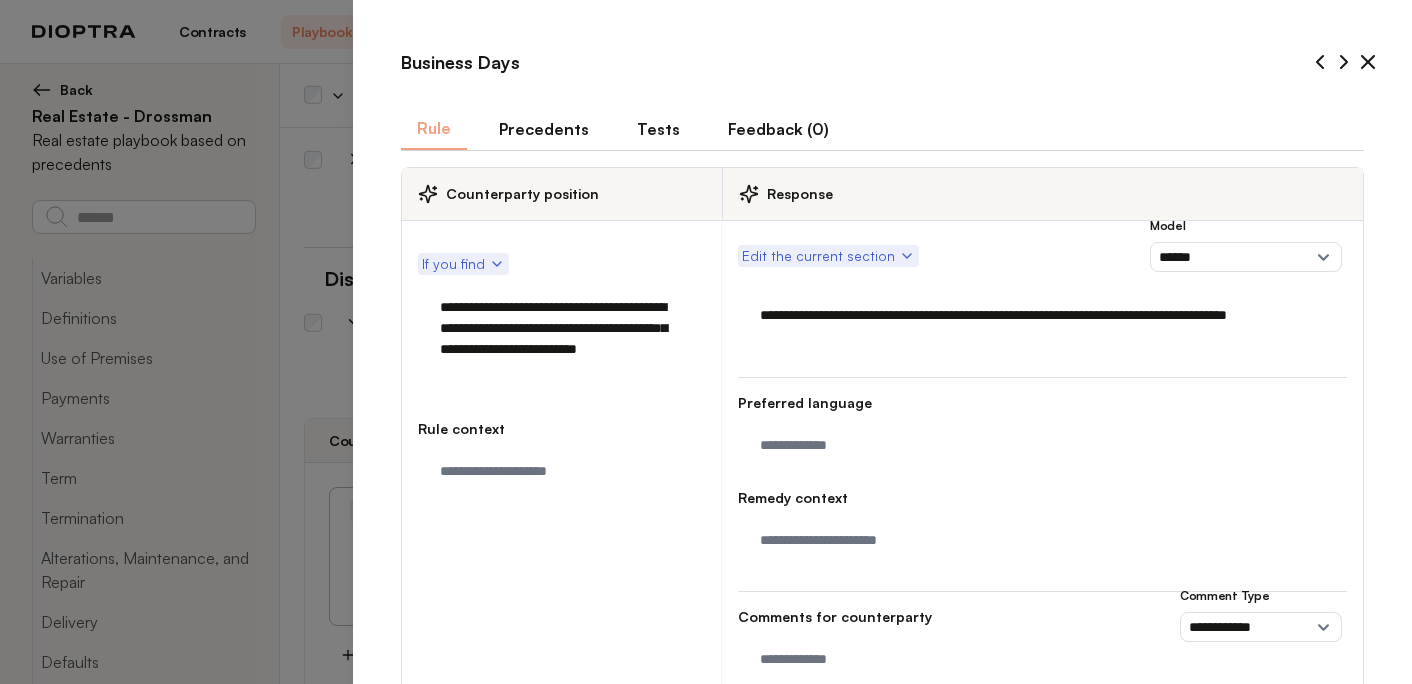 click on "Business Days" at bounding box center (460, 62) 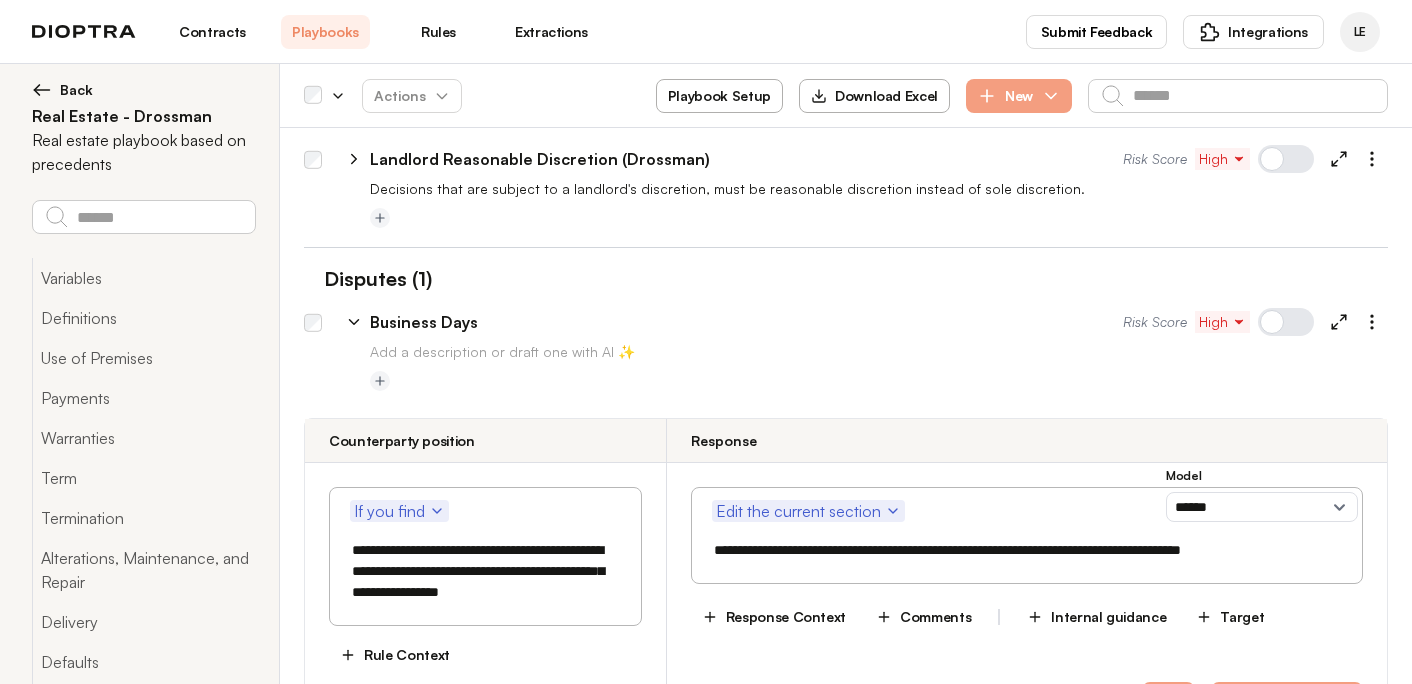 click on "Business Days" at bounding box center [424, 322] 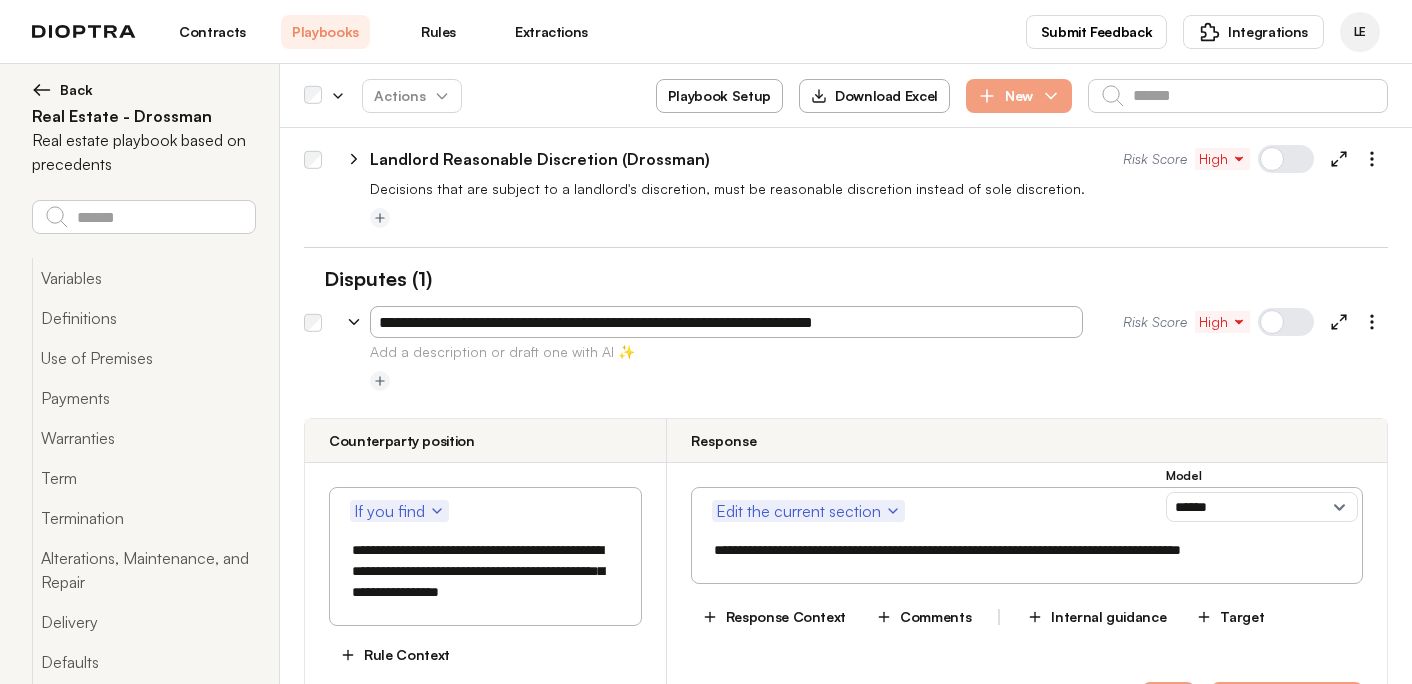 type on "**********" 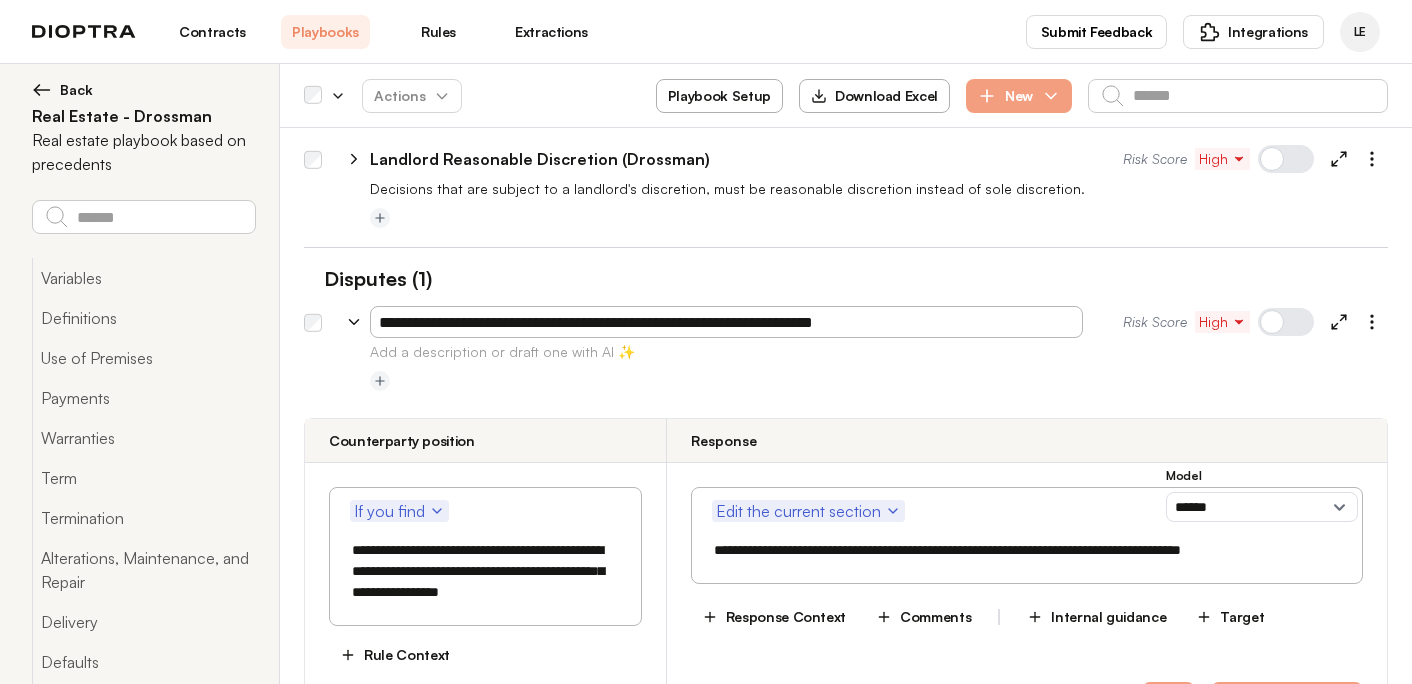 click on "**********" at bounding box center (846, 571) 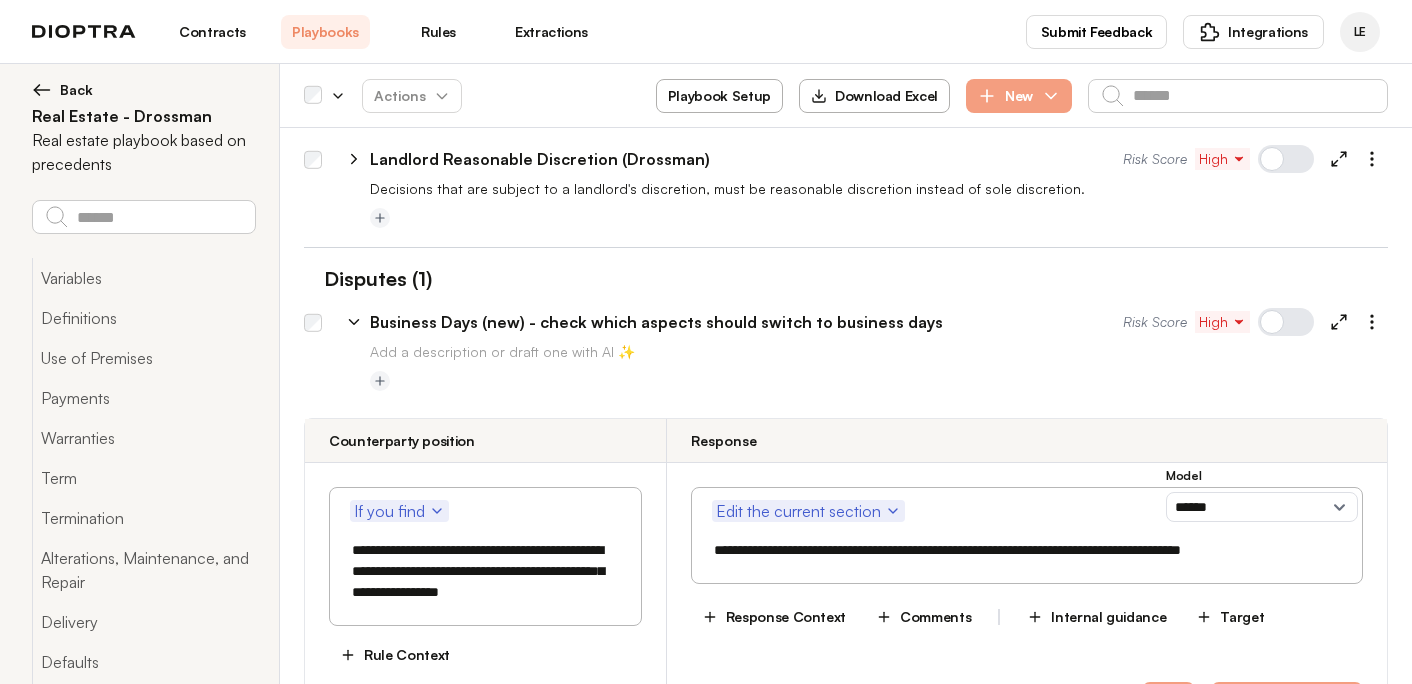 type on "*" 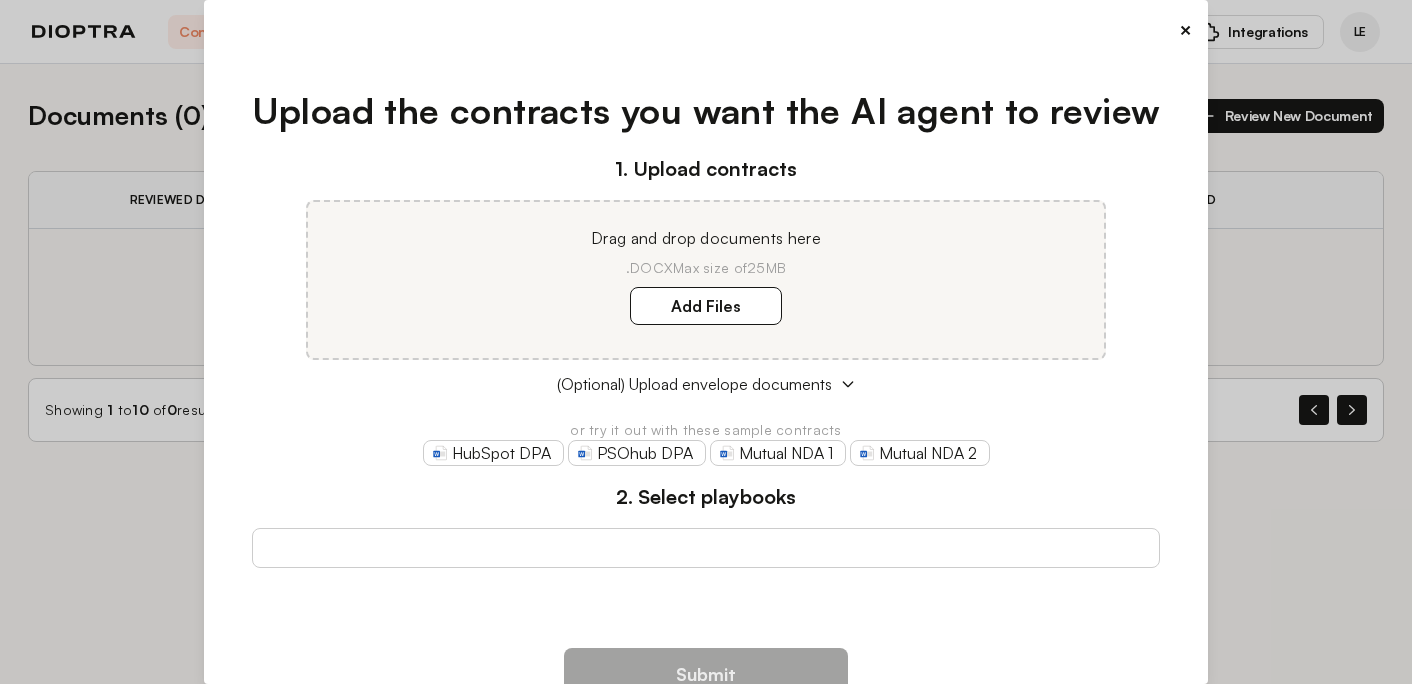 scroll, scrollTop: 0, scrollLeft: 0, axis: both 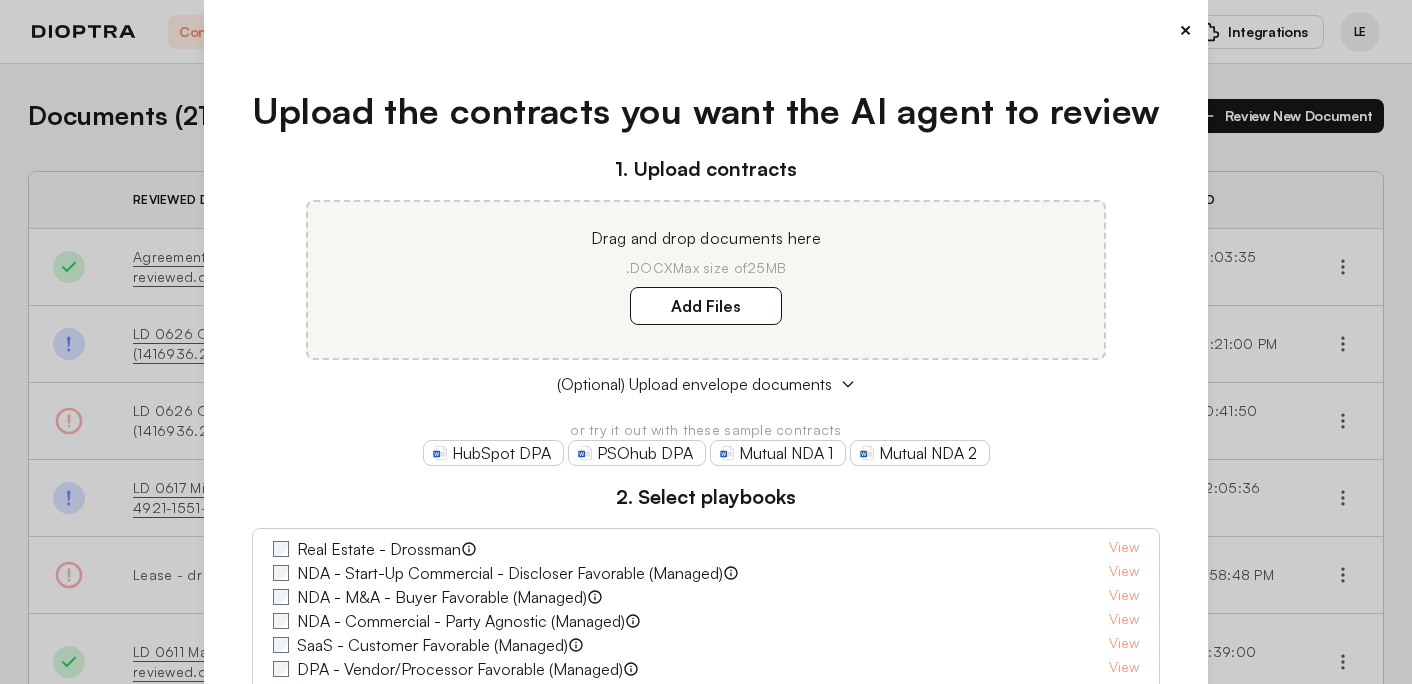 click on "×" at bounding box center [1185, 30] 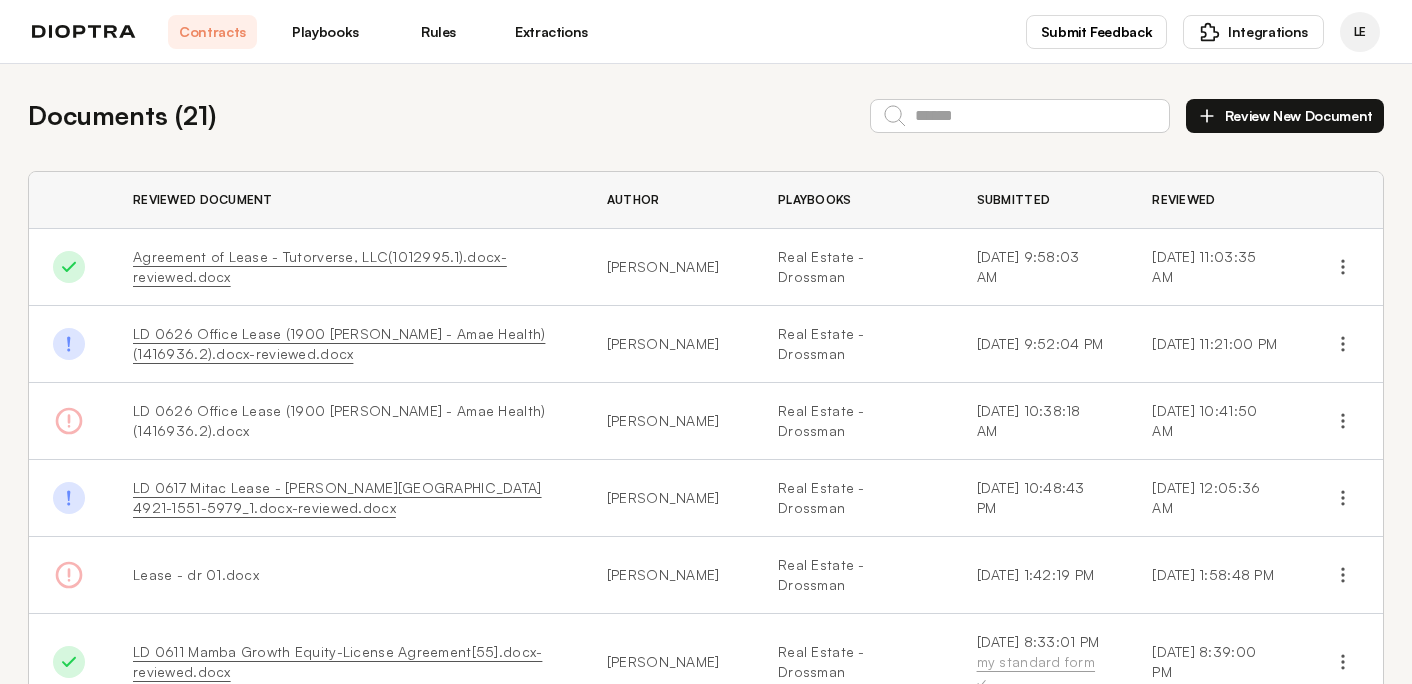 click on "Playbooks" at bounding box center [325, 32] 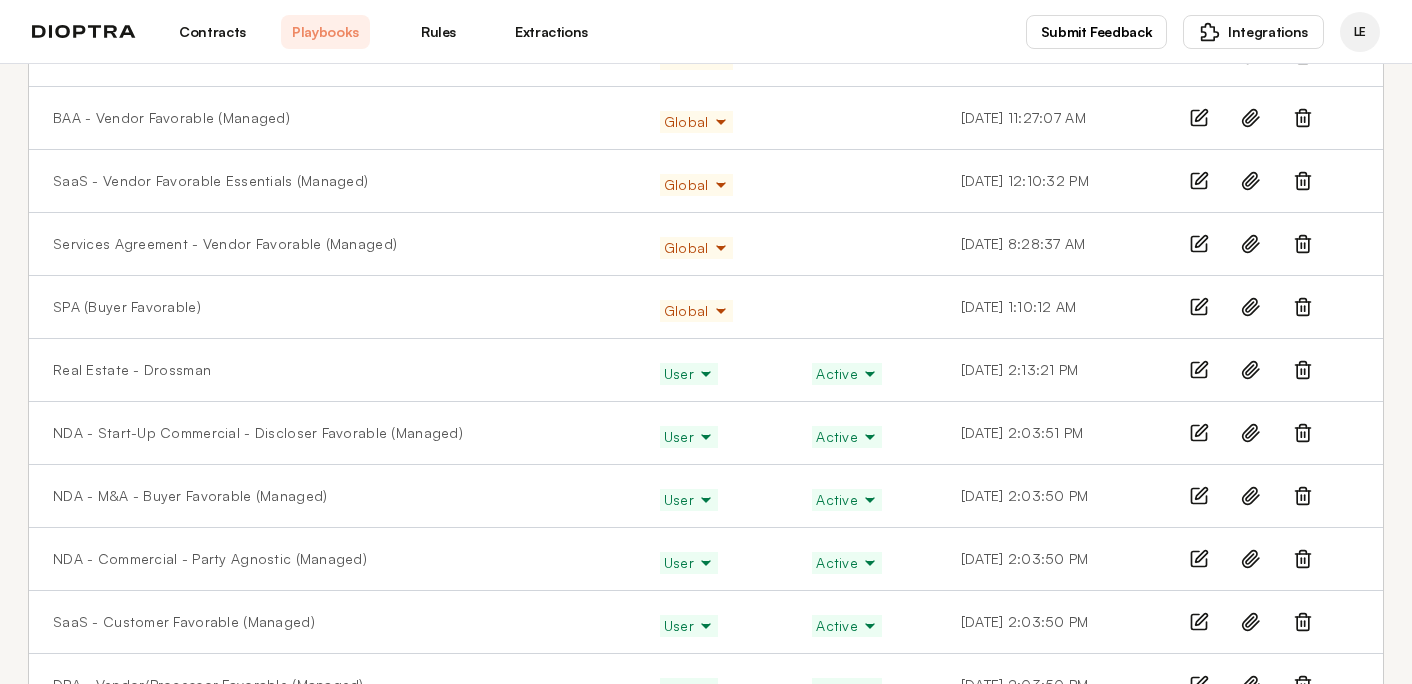 scroll, scrollTop: 136, scrollLeft: 0, axis: vertical 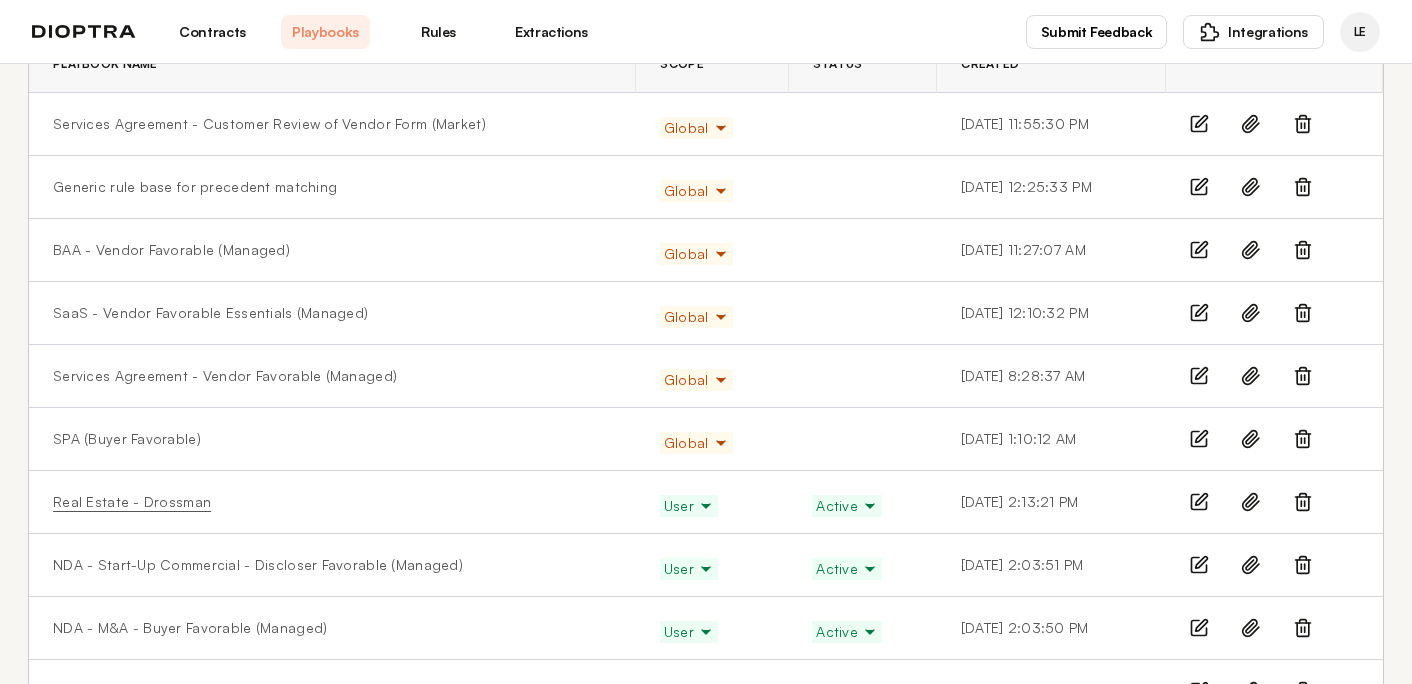 click on "Real Estate - Drossman" at bounding box center (132, 502) 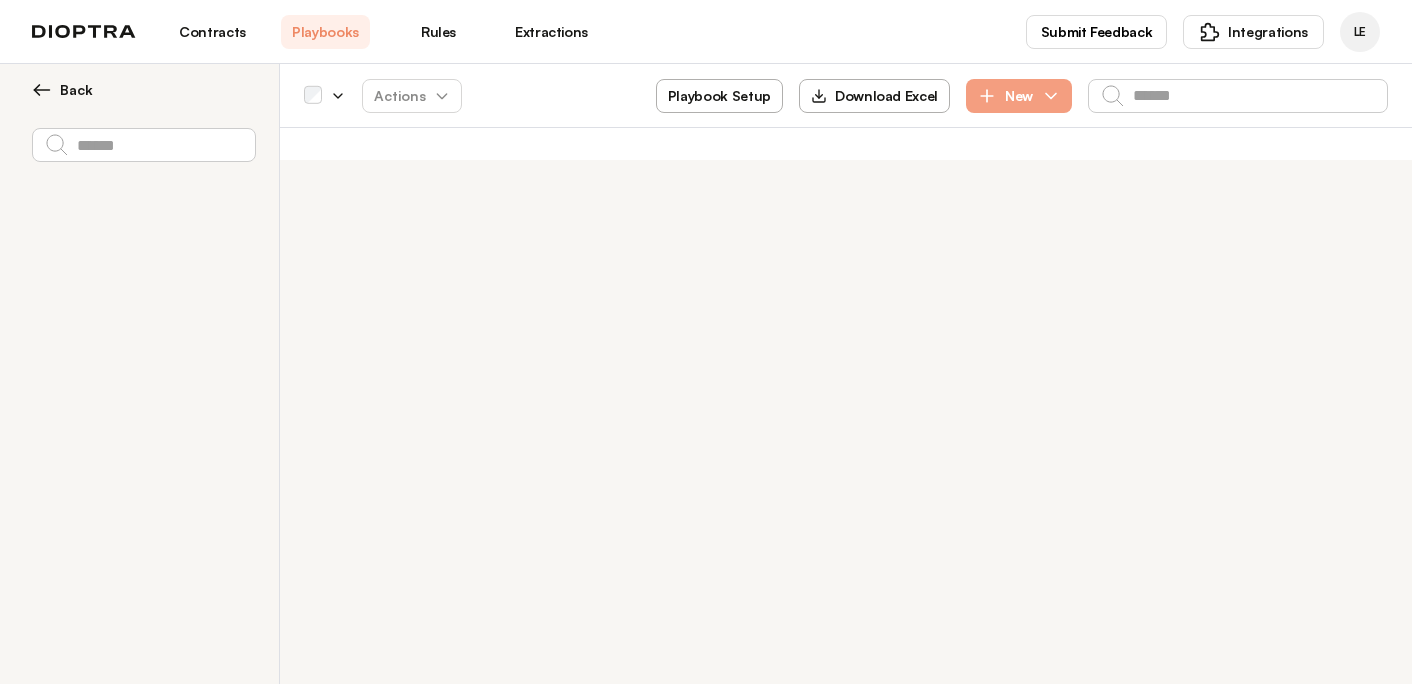 scroll, scrollTop: 0, scrollLeft: 0, axis: both 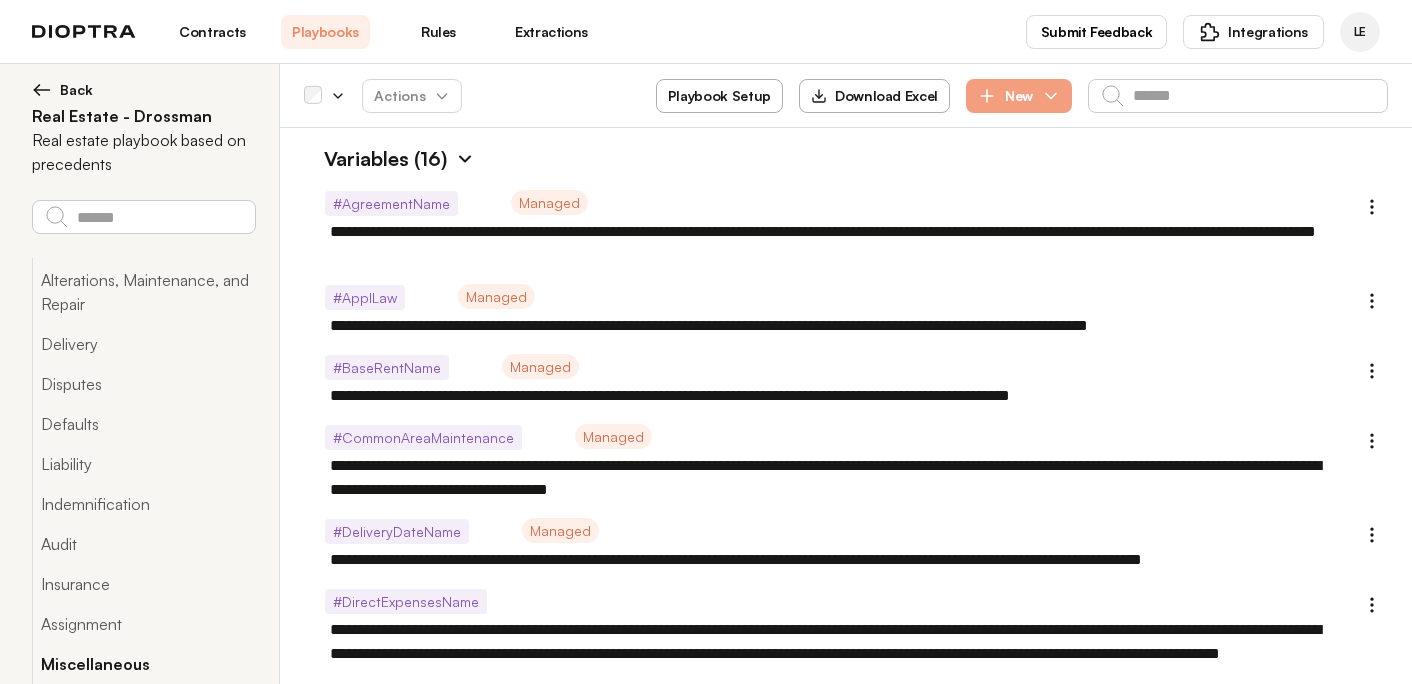 click on "Miscellaneous" at bounding box center (143, 664) 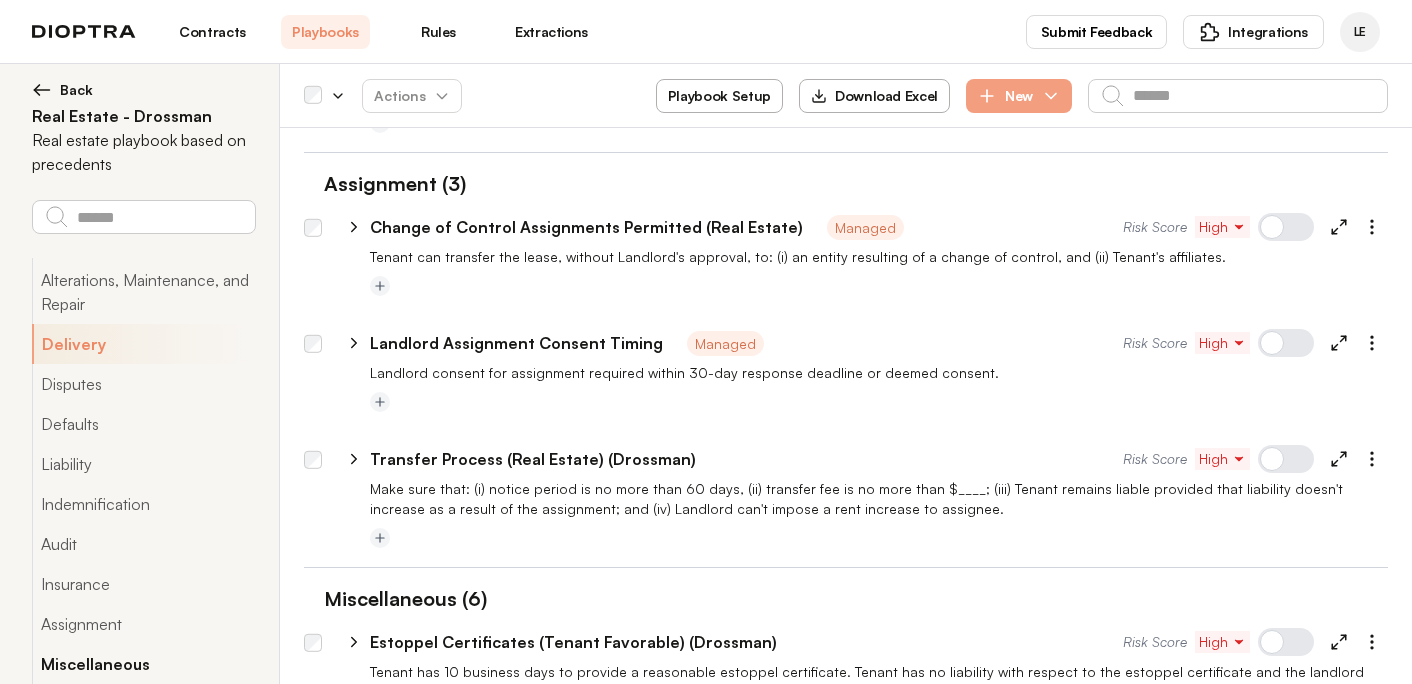 type on "*" 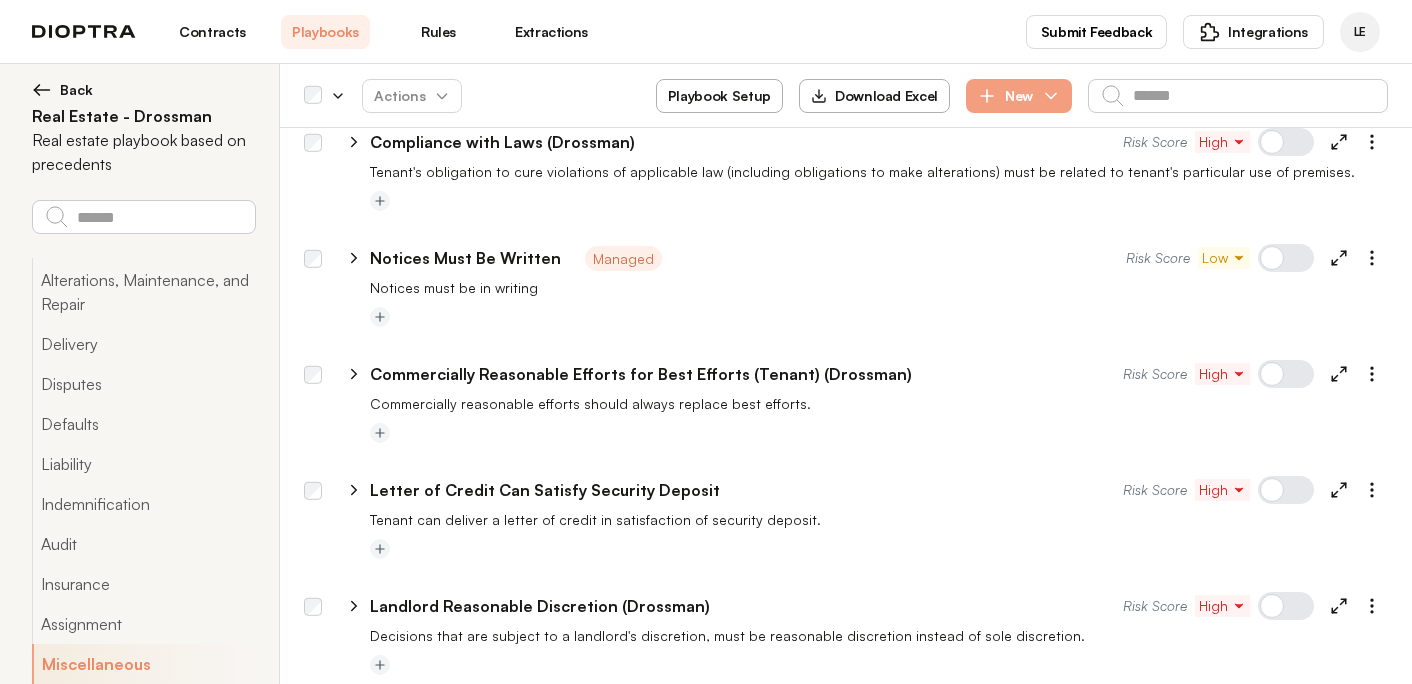 scroll, scrollTop: 8799, scrollLeft: 0, axis: vertical 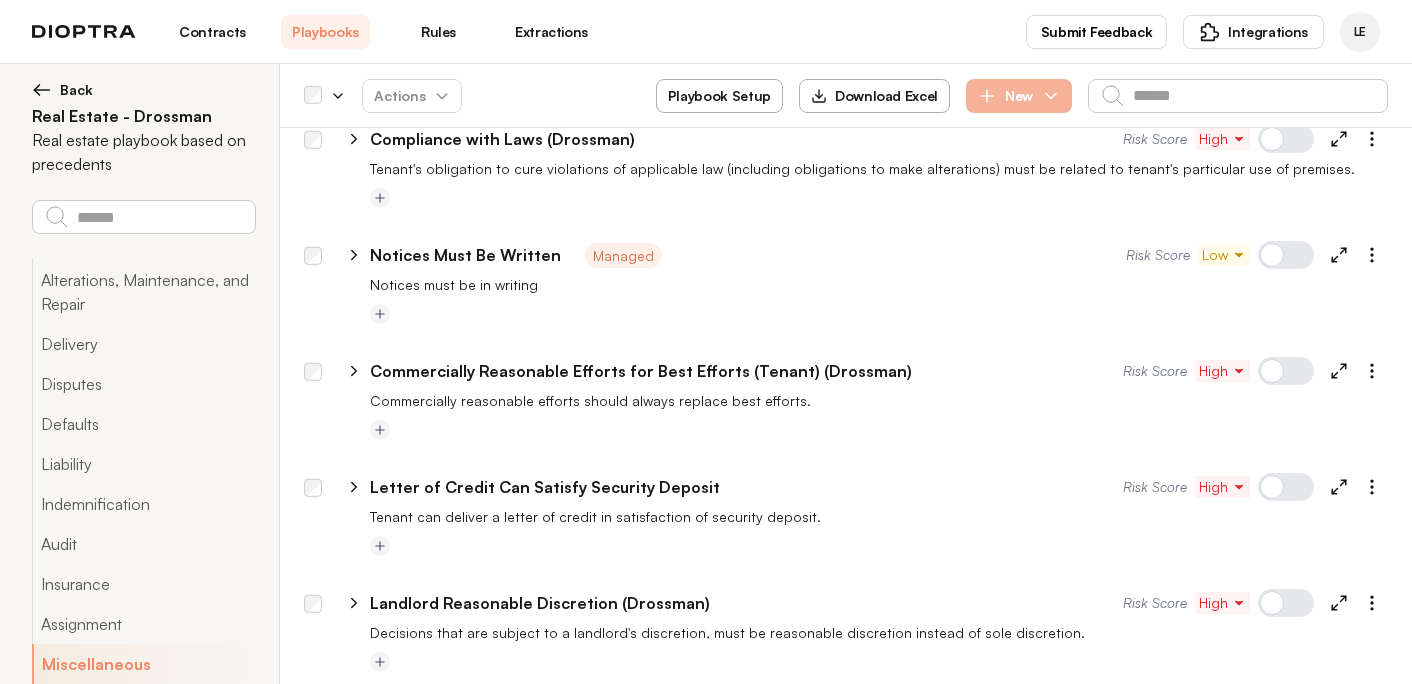 click on "New" at bounding box center (1019, 96) 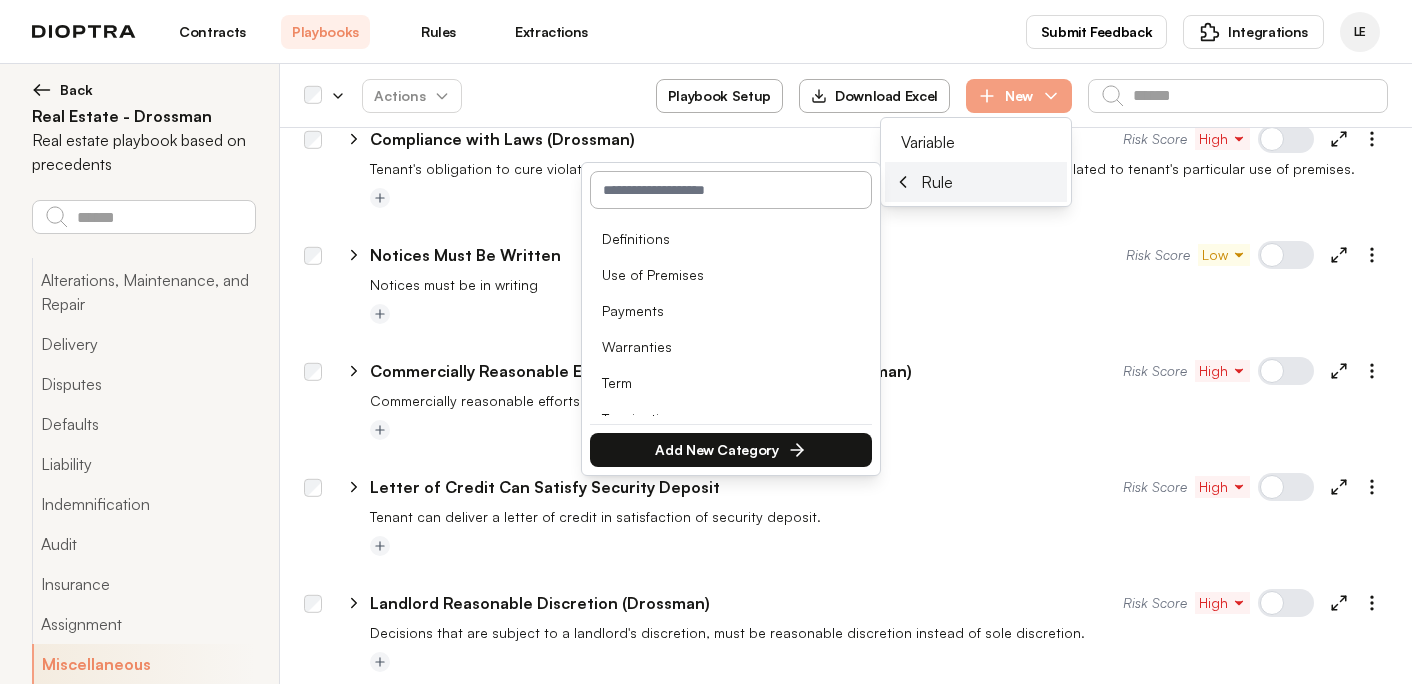click at bounding box center (731, 190) 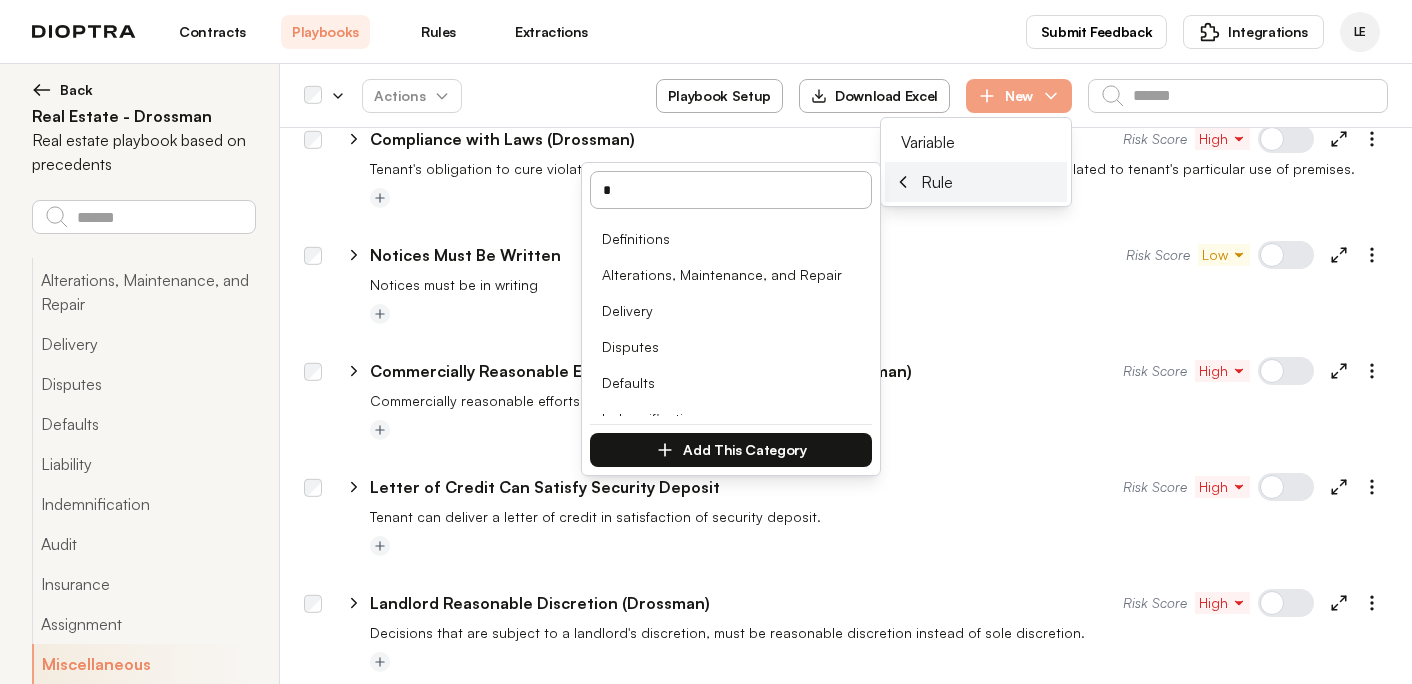 type 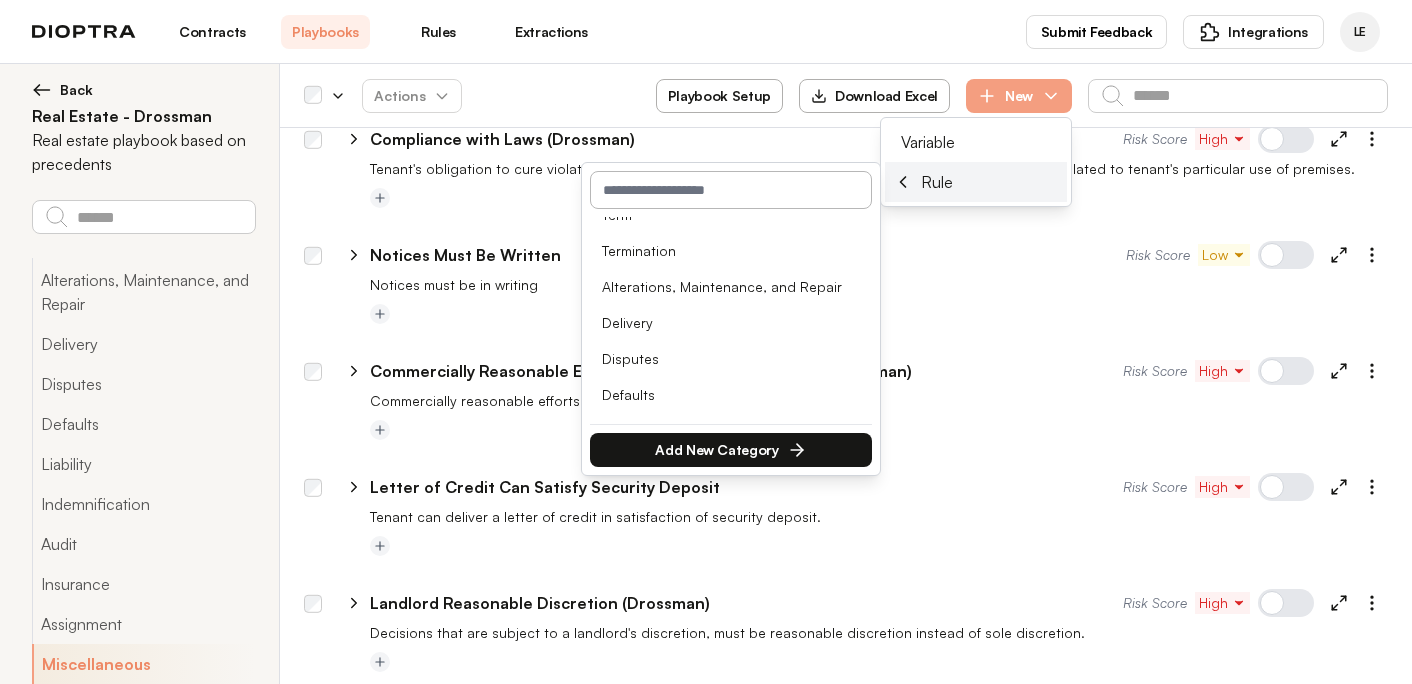 scroll, scrollTop: 385, scrollLeft: 0, axis: vertical 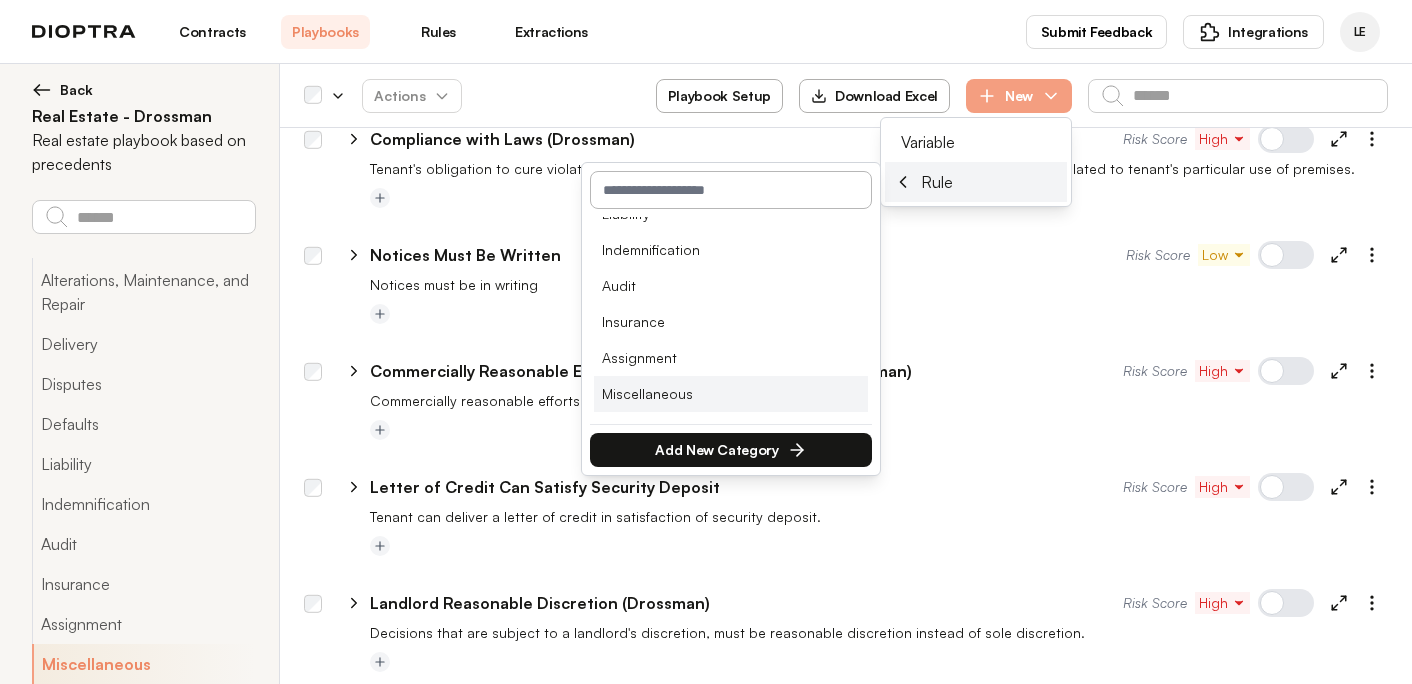 click on "Miscellaneous" at bounding box center (731, 394) 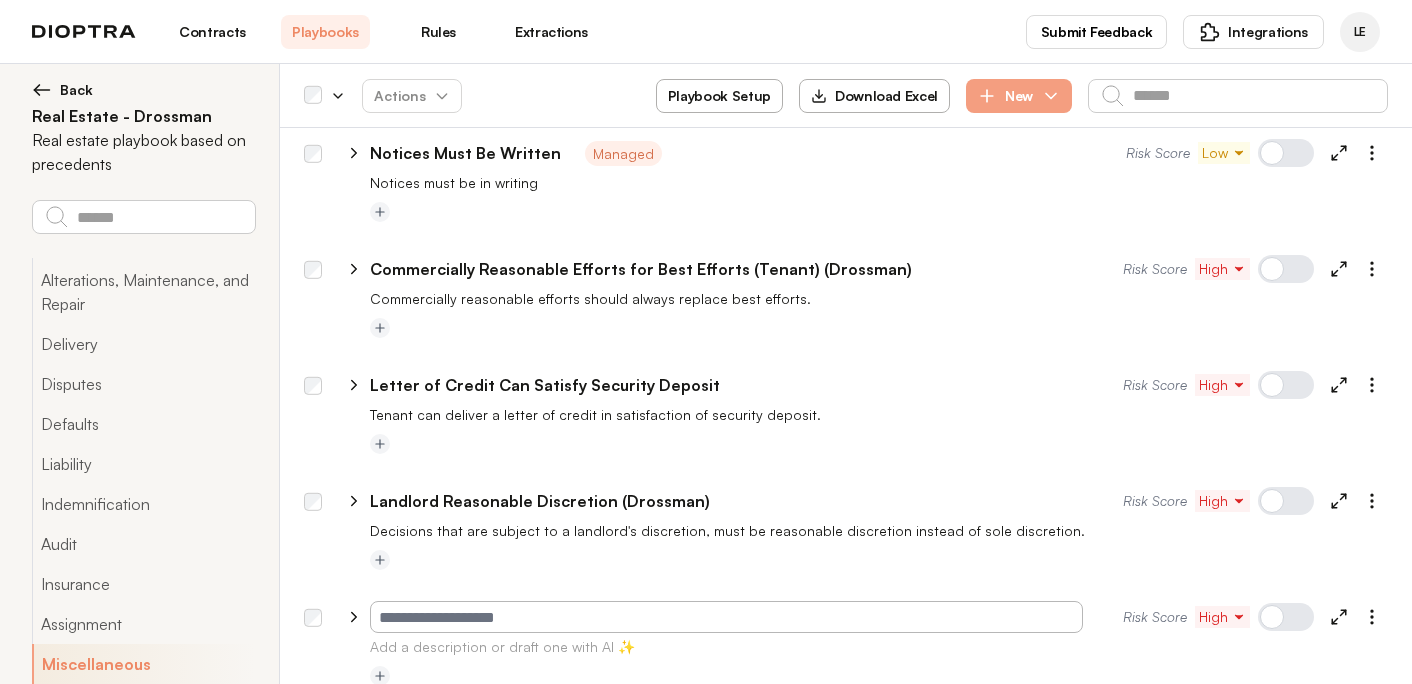 scroll, scrollTop: 8915, scrollLeft: 0, axis: vertical 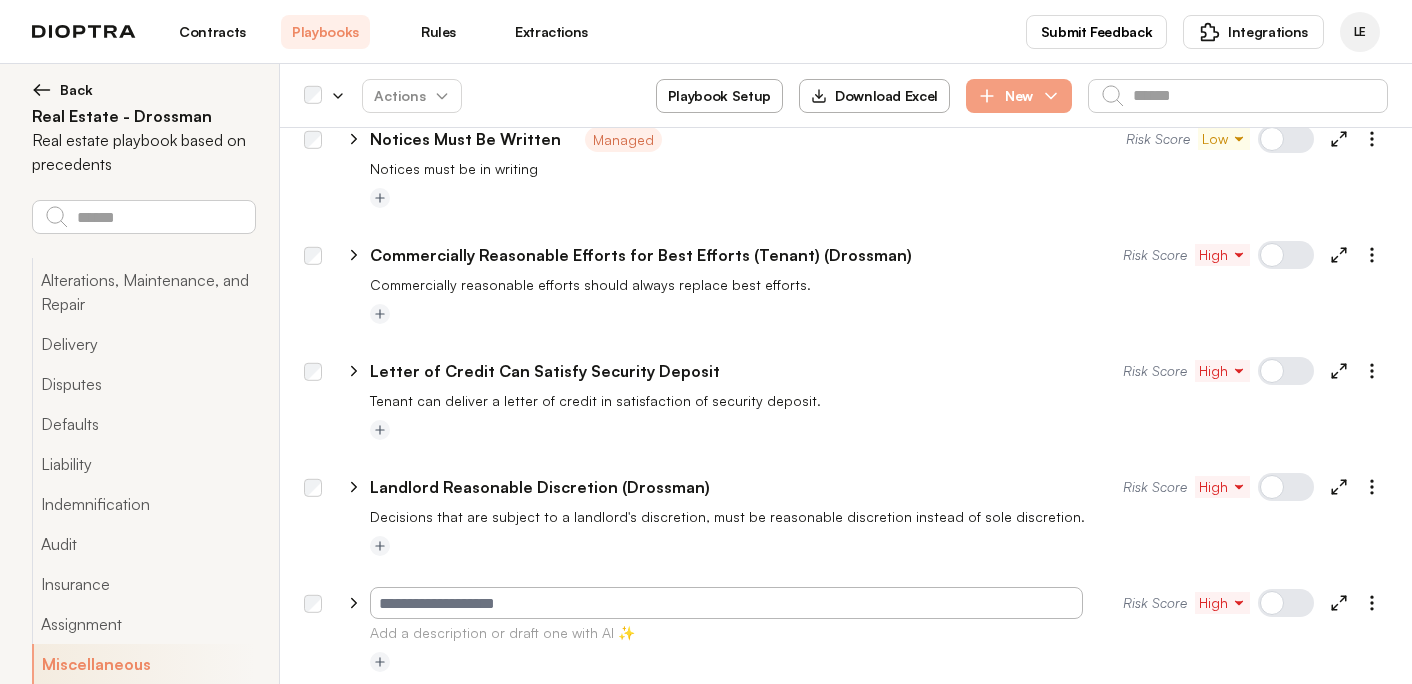 click at bounding box center (726, 603) 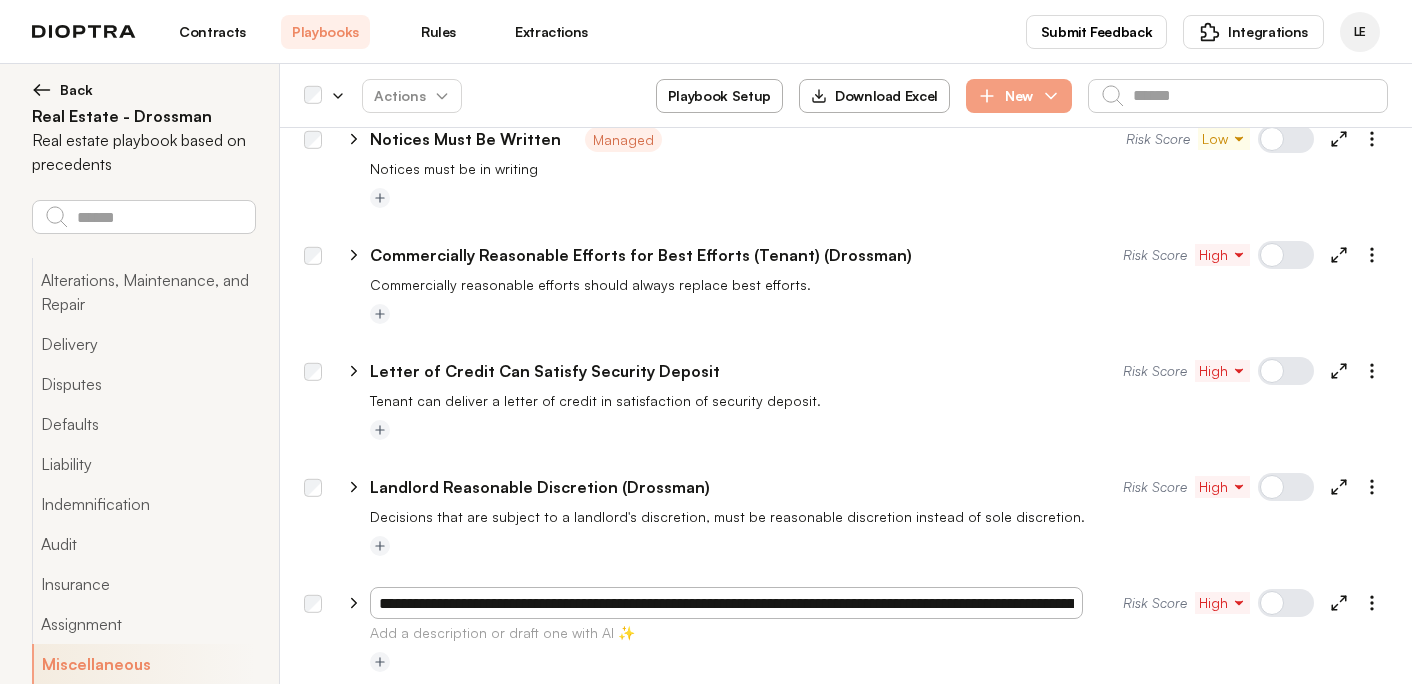 scroll, scrollTop: 0, scrollLeft: 605, axis: horizontal 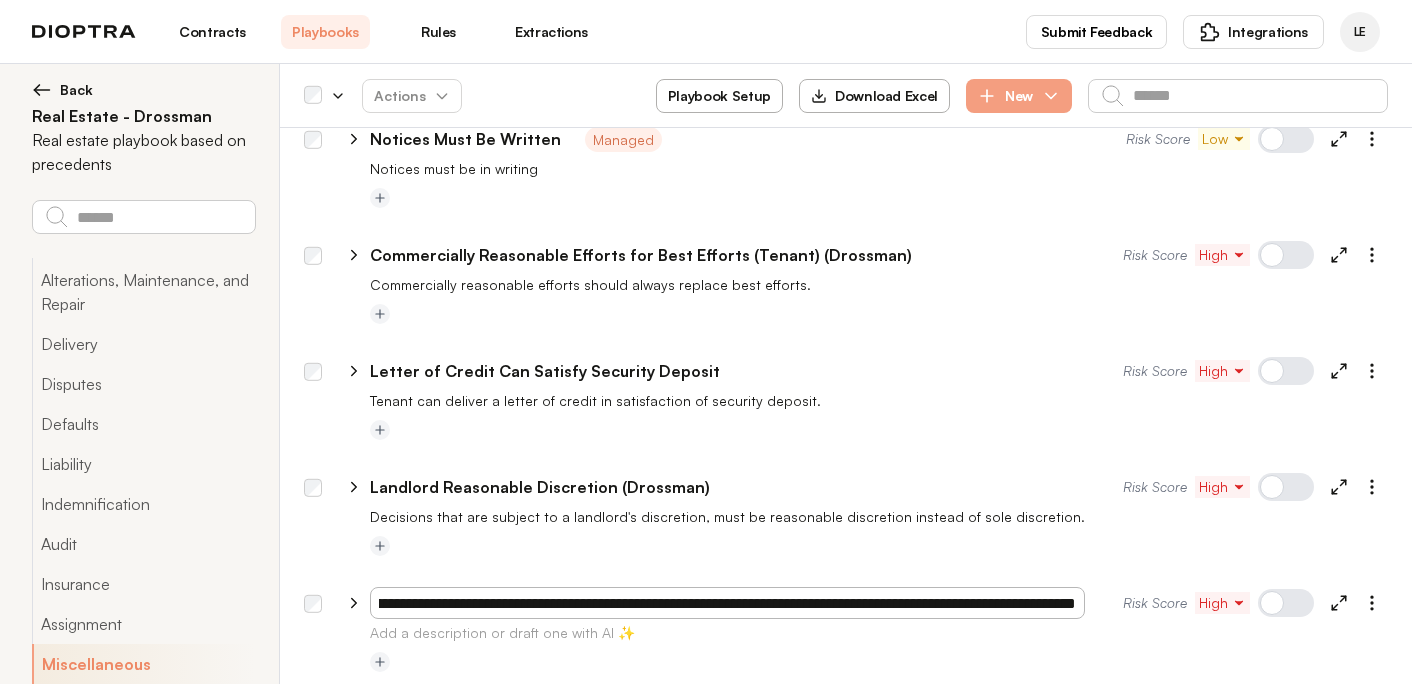 type 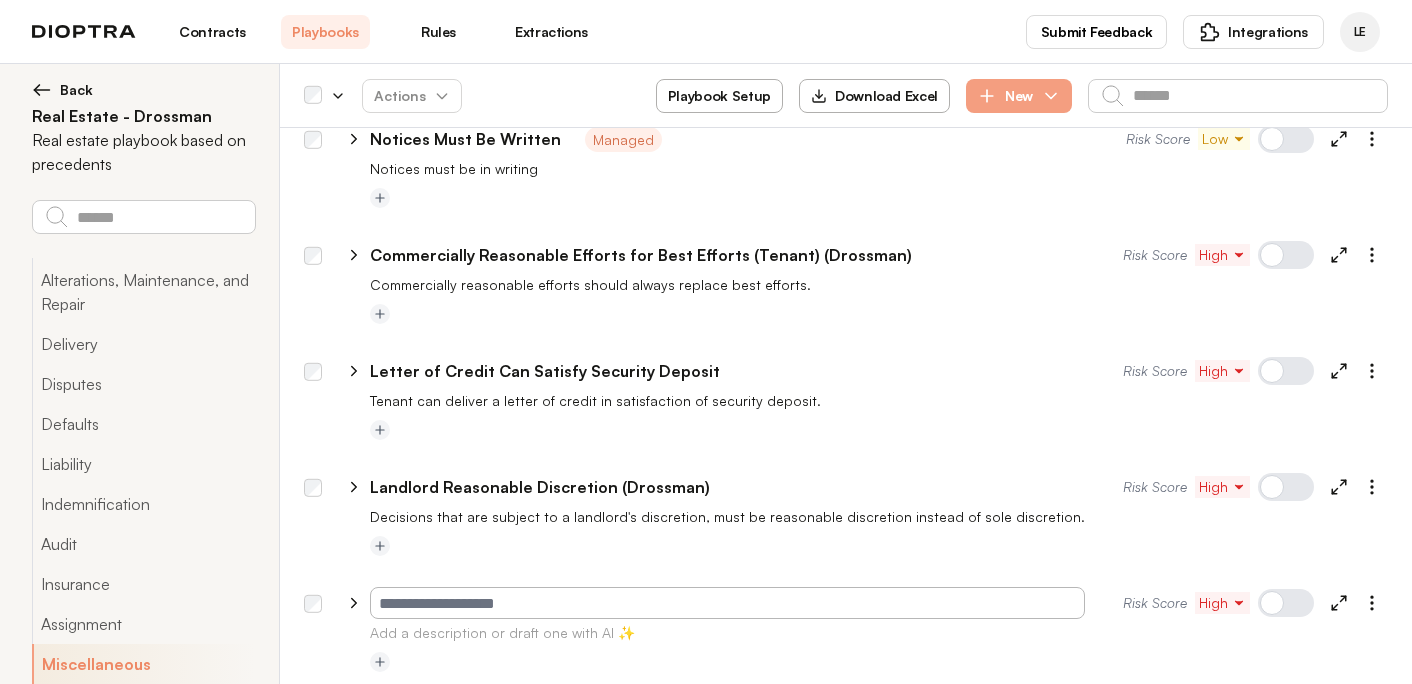 scroll, scrollTop: 0, scrollLeft: 0, axis: both 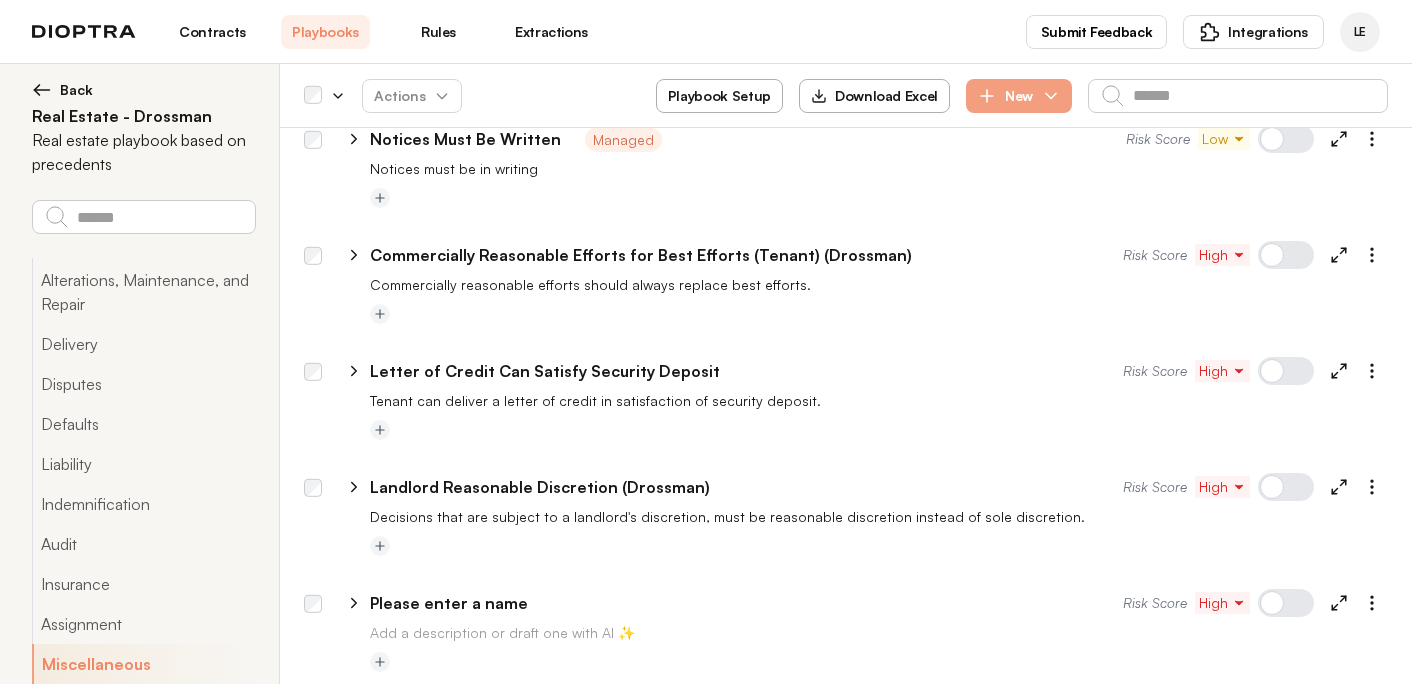 click on "Add a description or draft one with AI ✨" at bounding box center [502, 632] 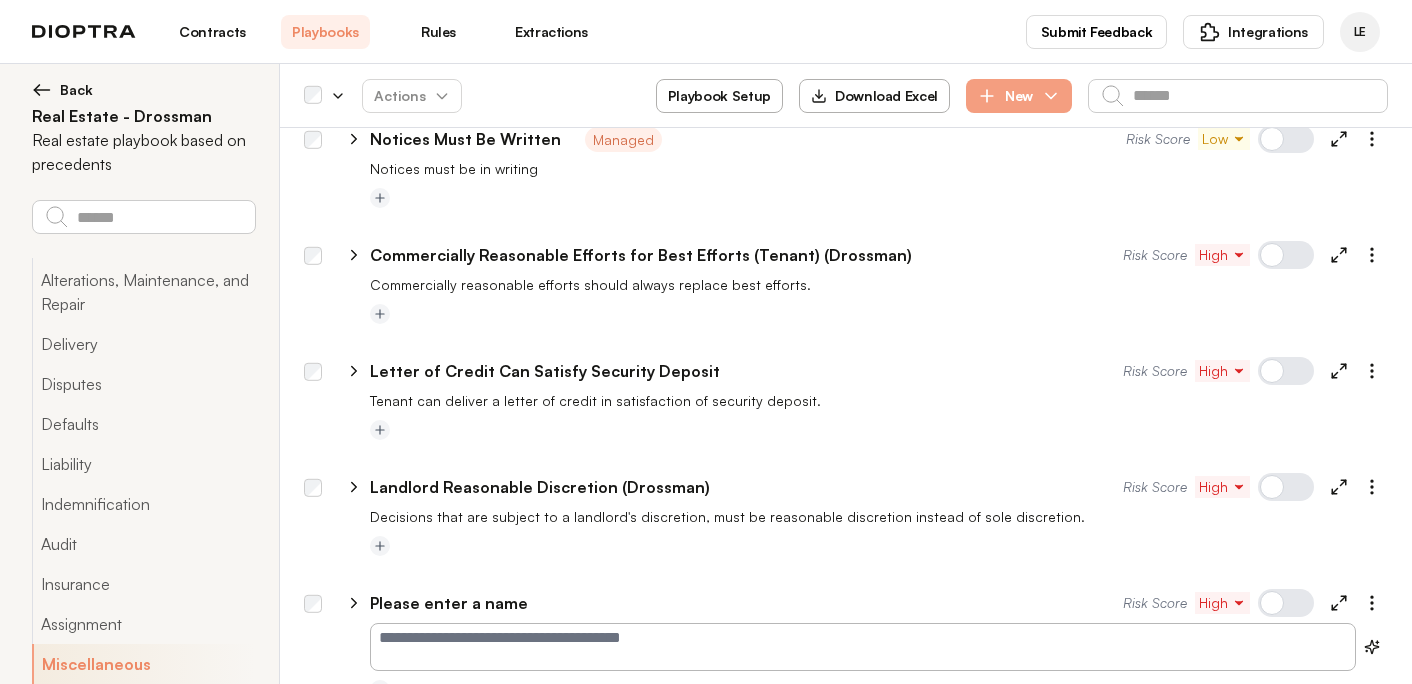 click 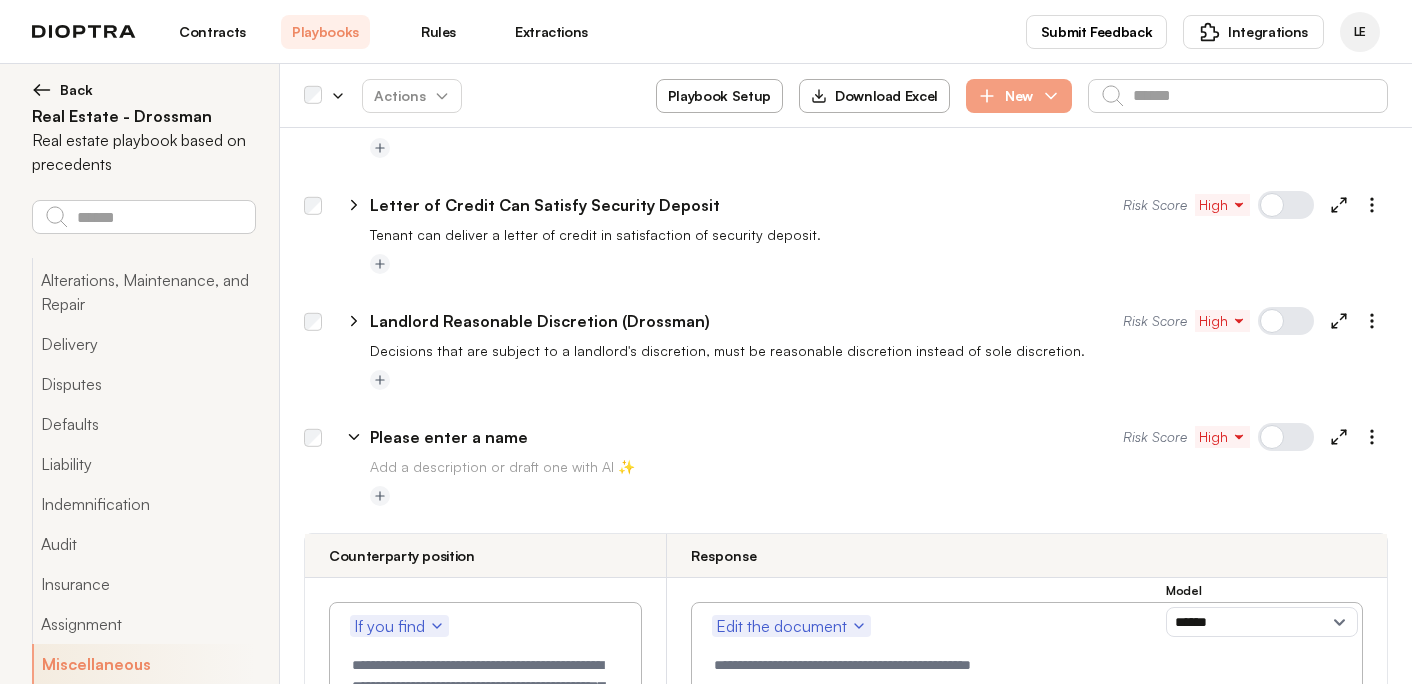 scroll, scrollTop: 9169, scrollLeft: 0, axis: vertical 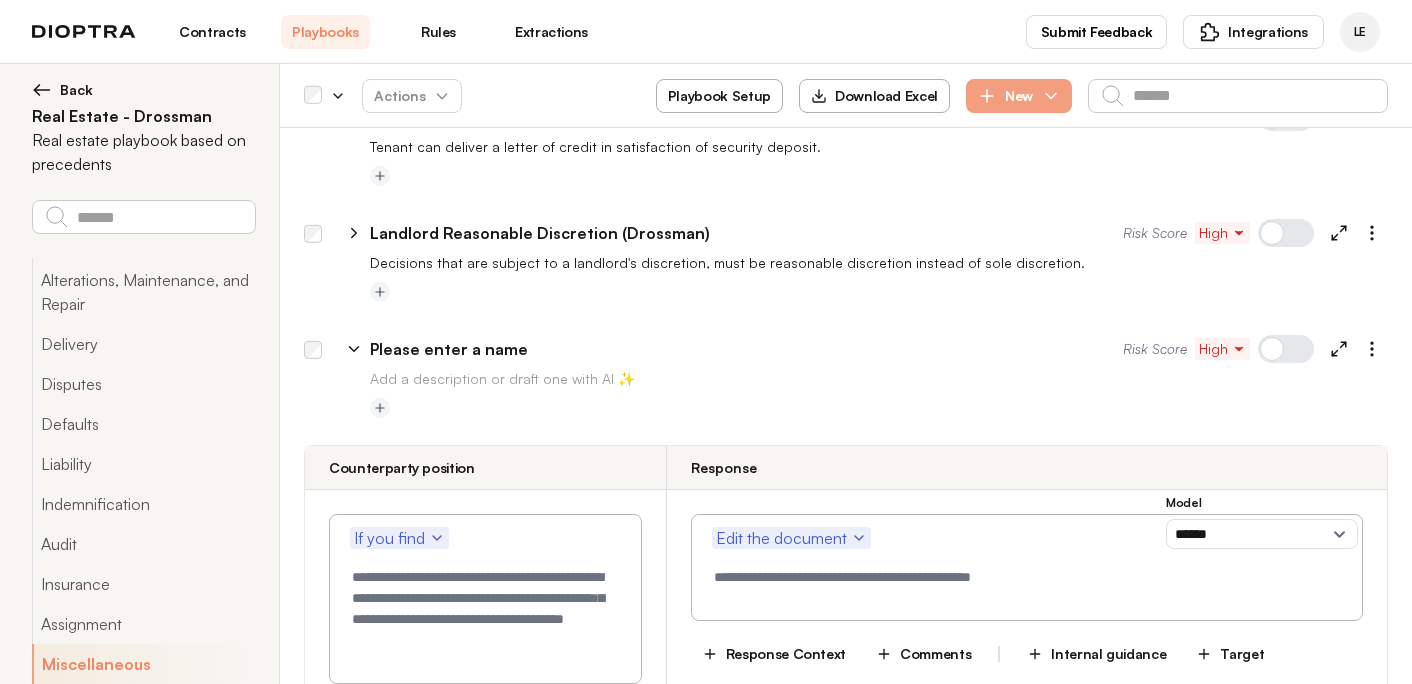 click at bounding box center (485, 614) 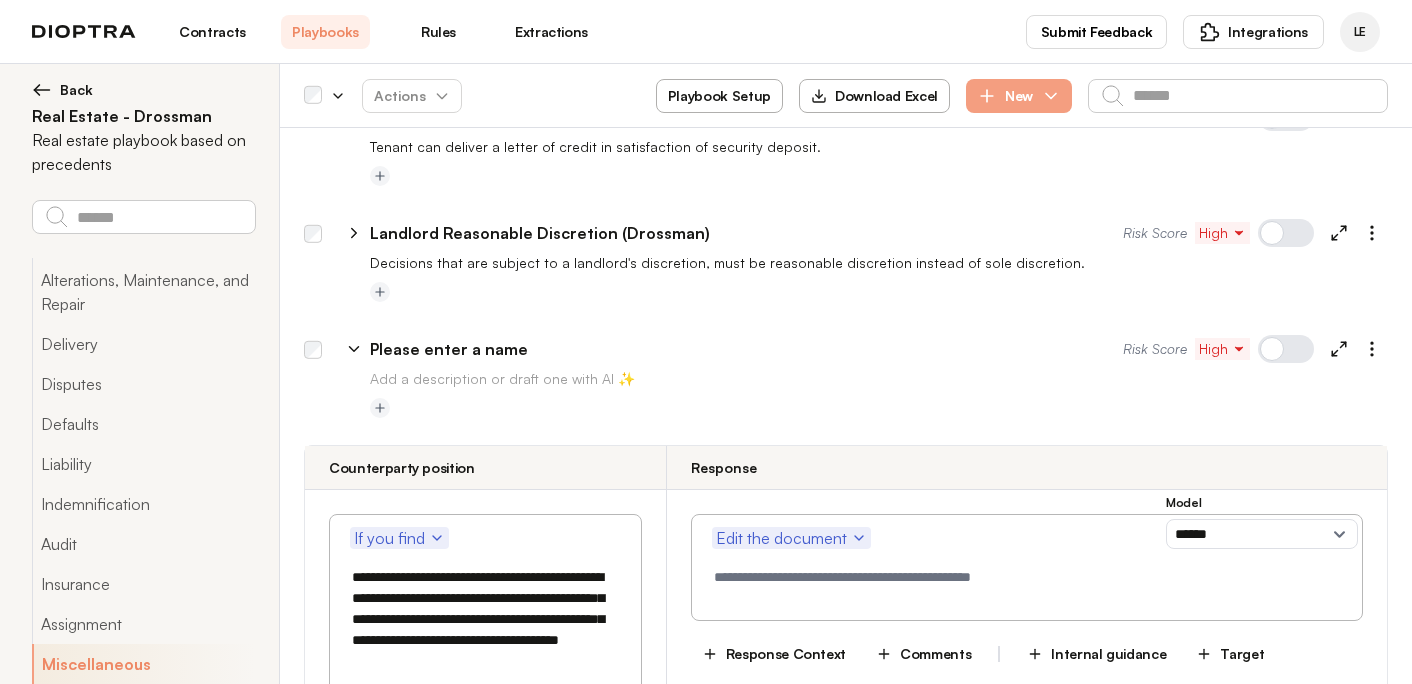 click on "**********" at bounding box center (485, 619) 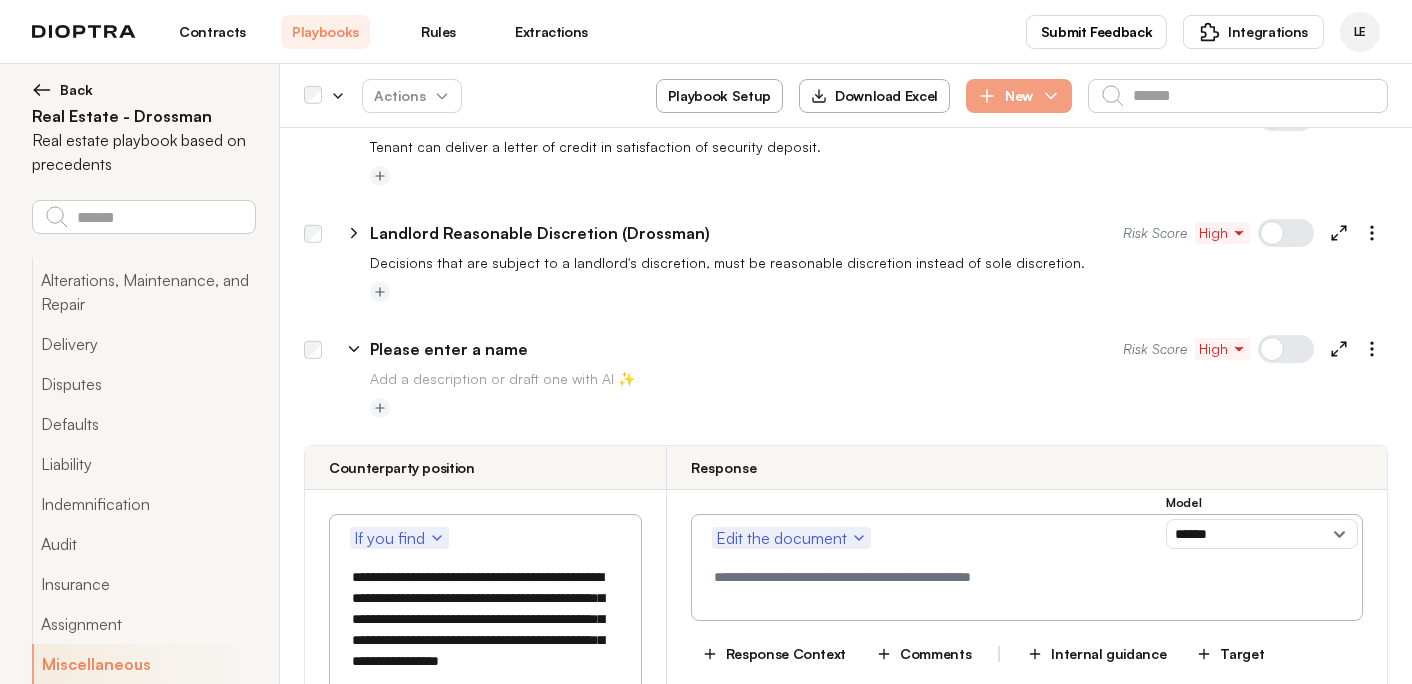 click on "**********" at bounding box center [485, 619] 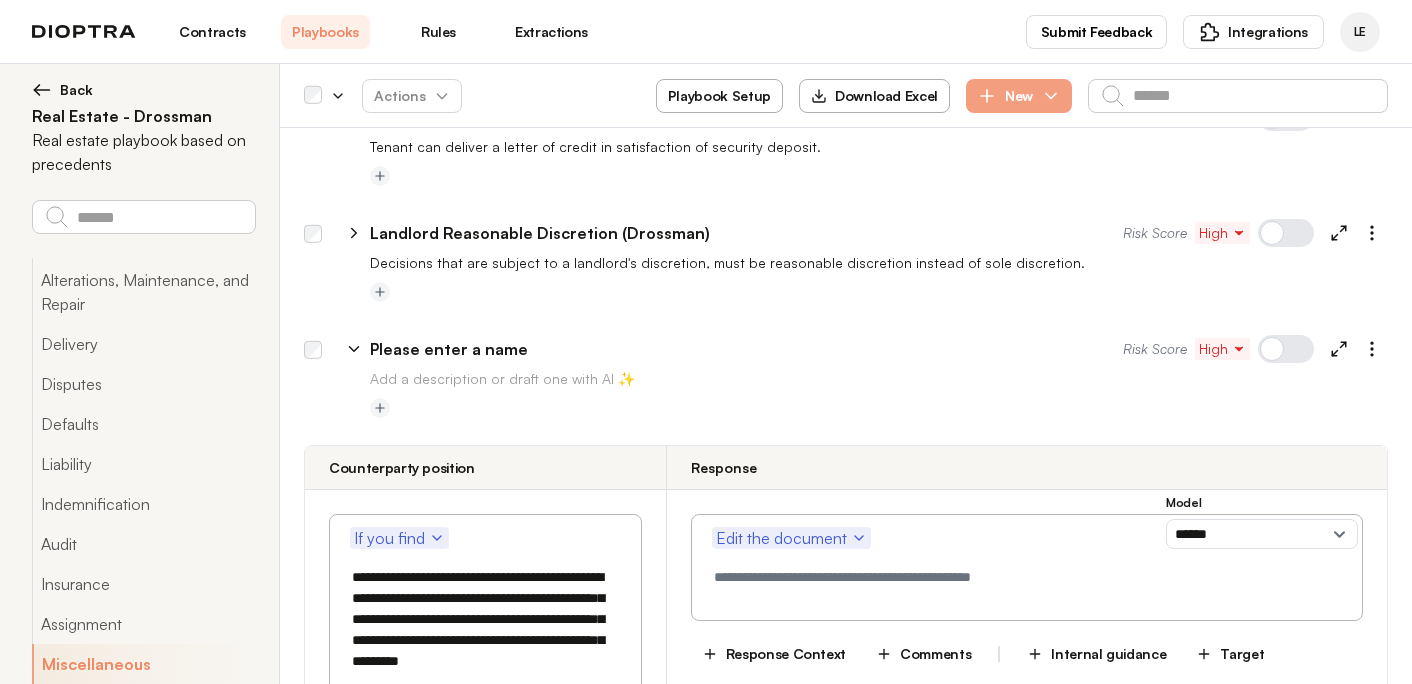 click on "**********" at bounding box center (485, 619) 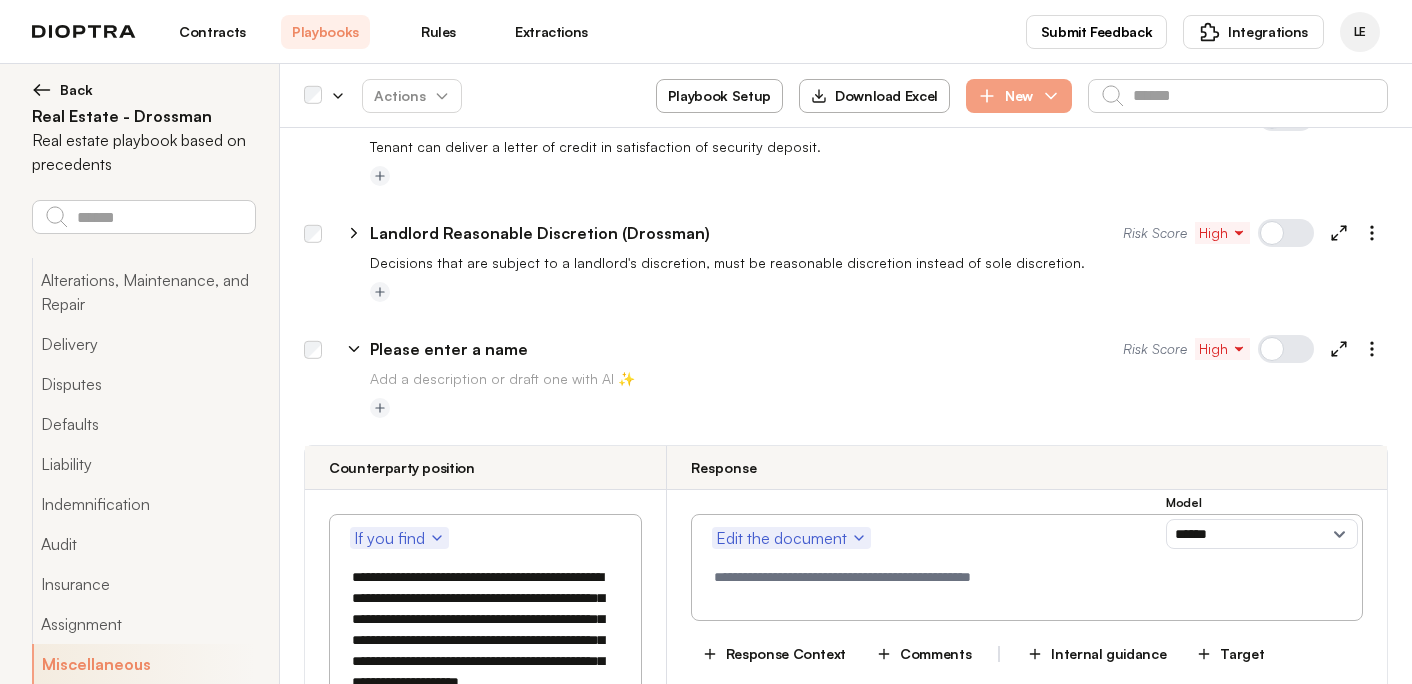 drag, startPoint x: 485, startPoint y: 600, endPoint x: 573, endPoint y: 600, distance: 88 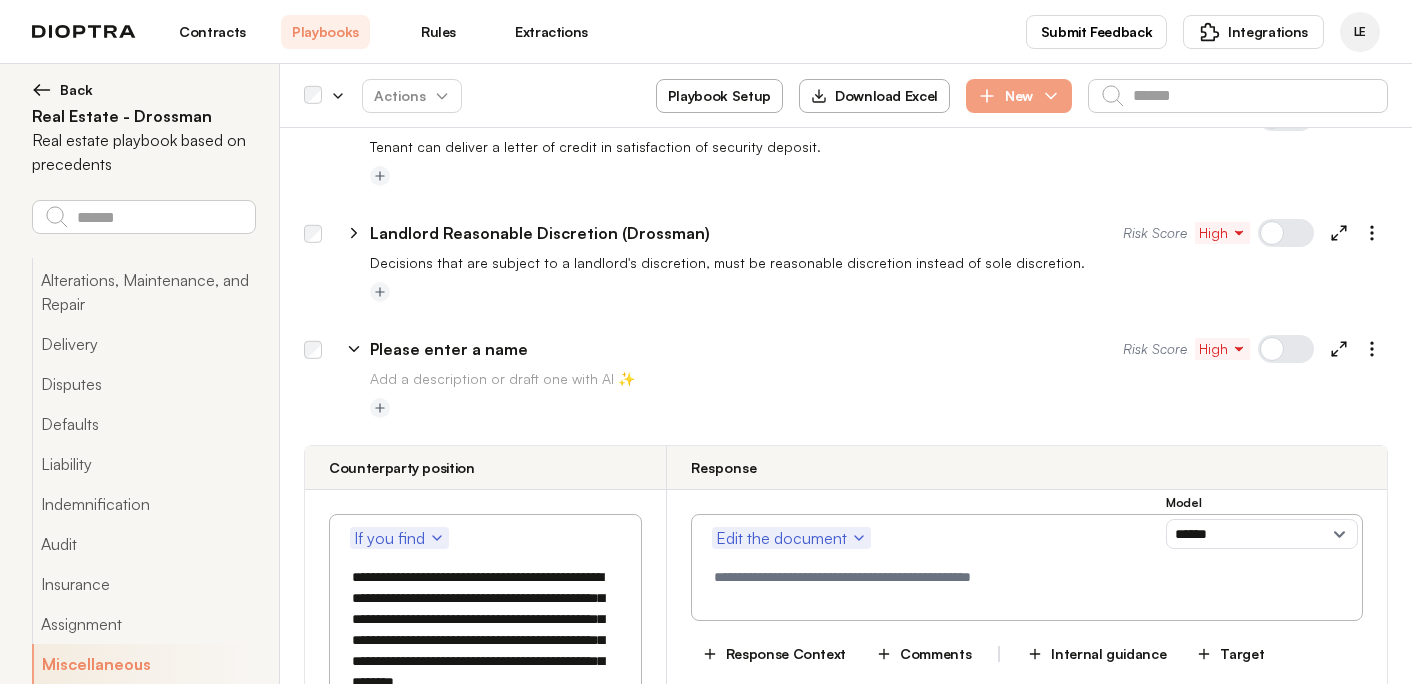 drag, startPoint x: 605, startPoint y: 639, endPoint x: 395, endPoint y: 644, distance: 210.05951 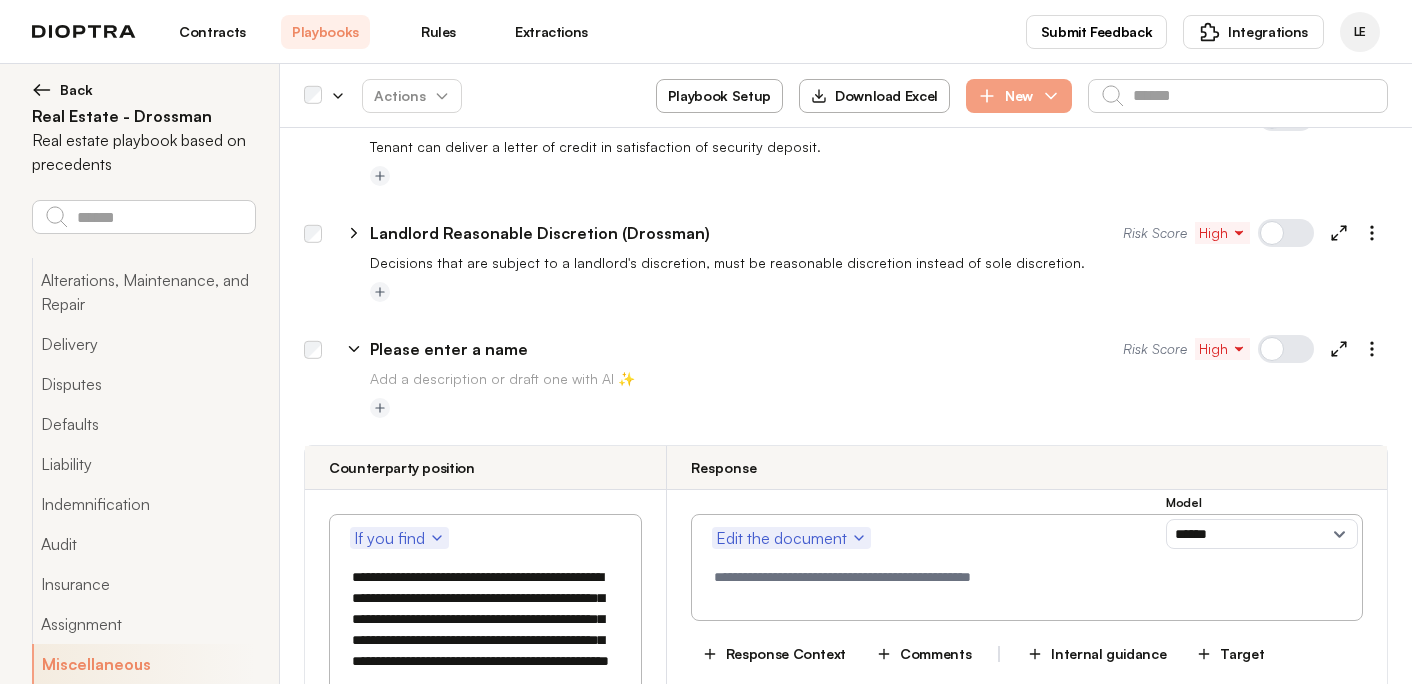 drag, startPoint x: 594, startPoint y: 644, endPoint x: 393, endPoint y: 644, distance: 201 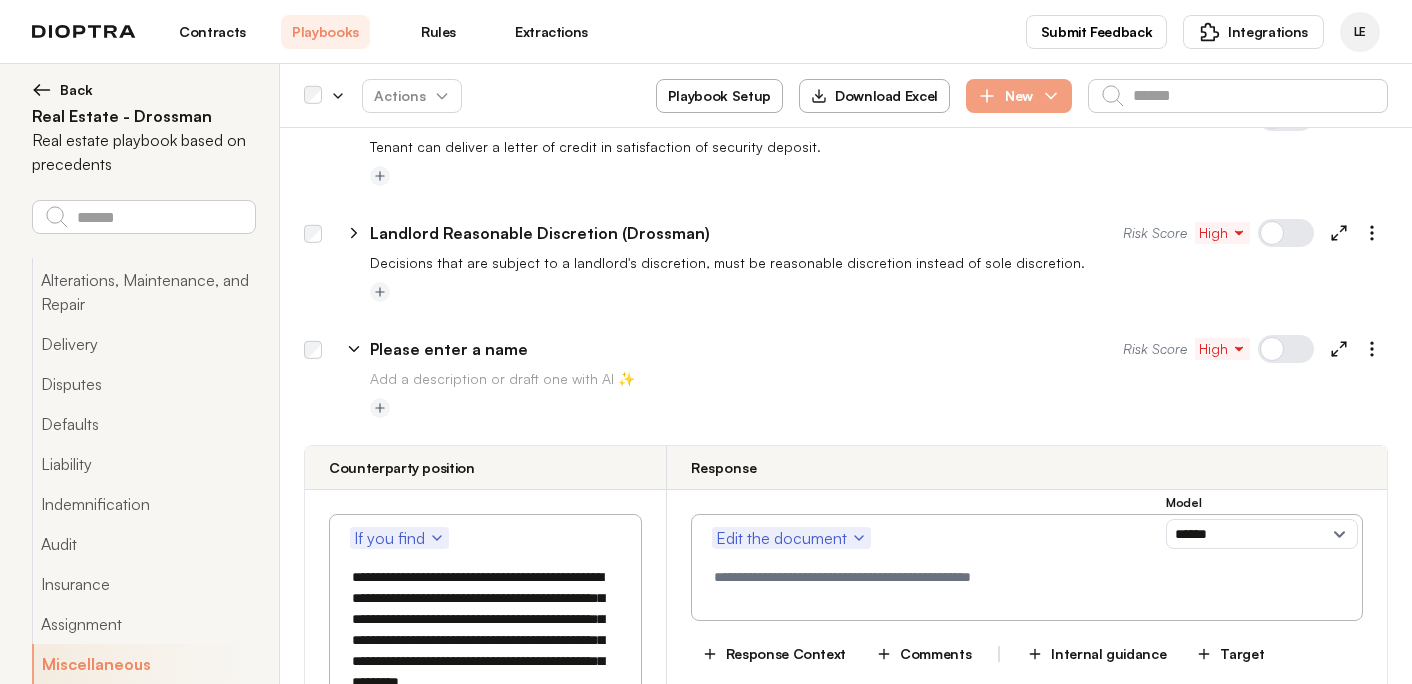click on "**********" at bounding box center [485, 640] 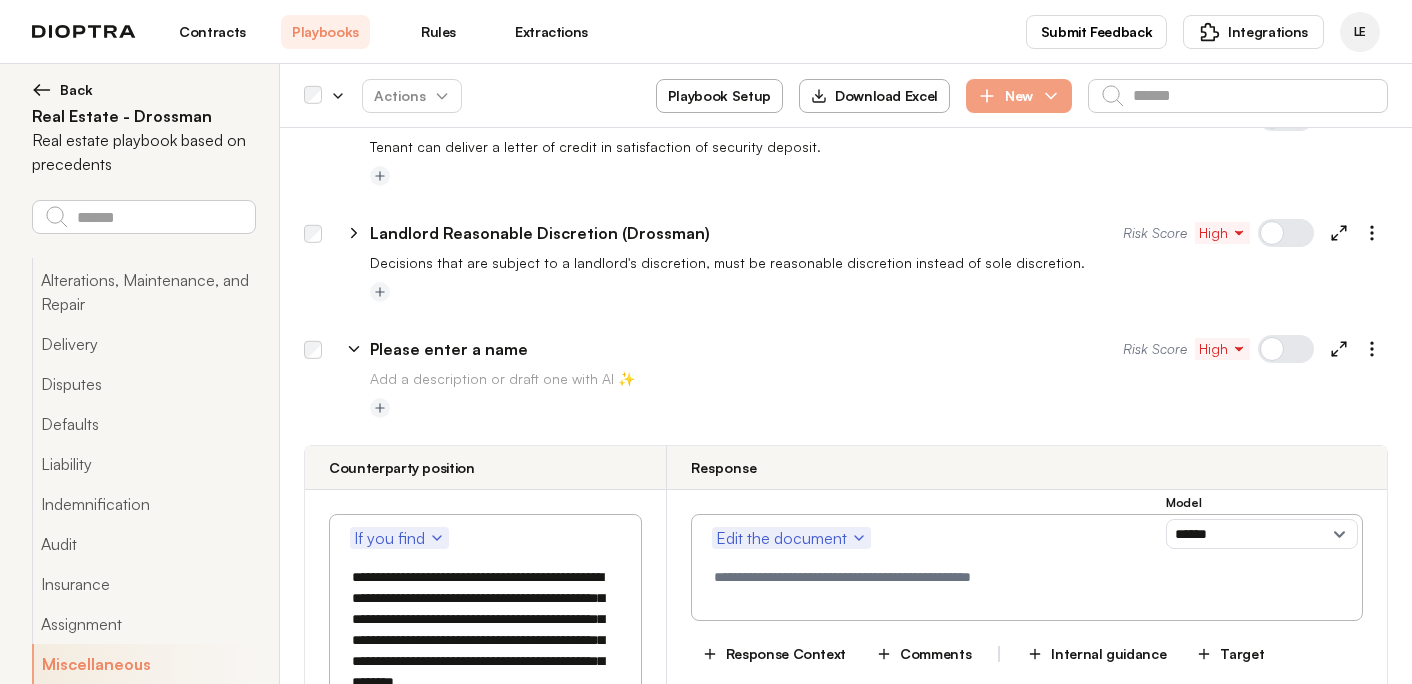 click on "**********" at bounding box center [485, 640] 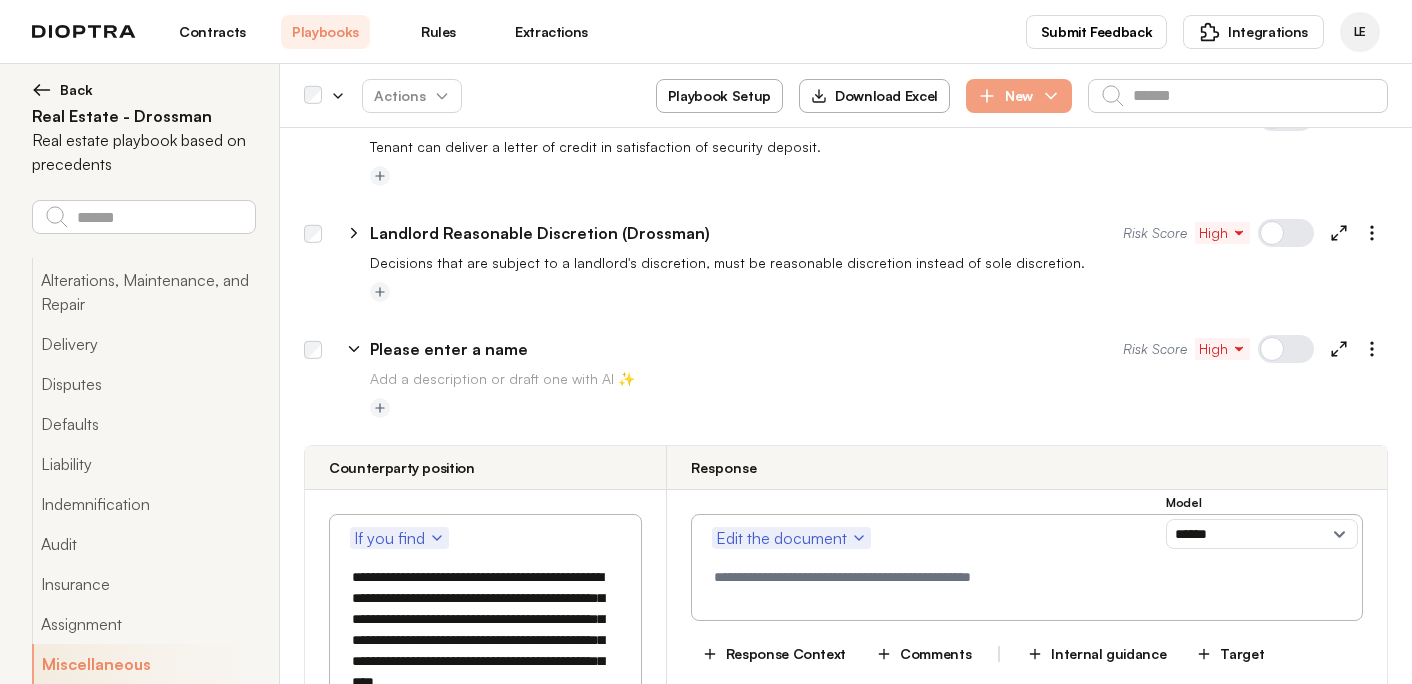 click on "**********" at bounding box center [485, 630] 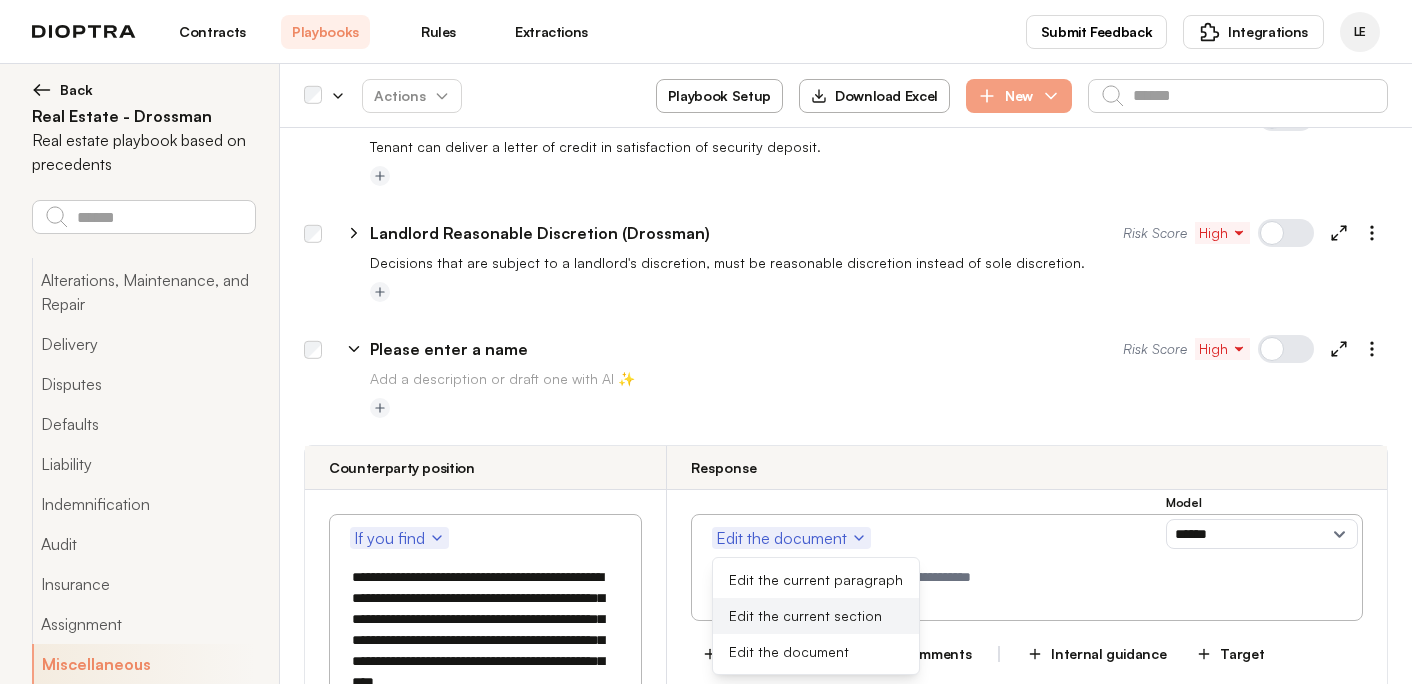 click on "Edit the current section" at bounding box center [816, 616] 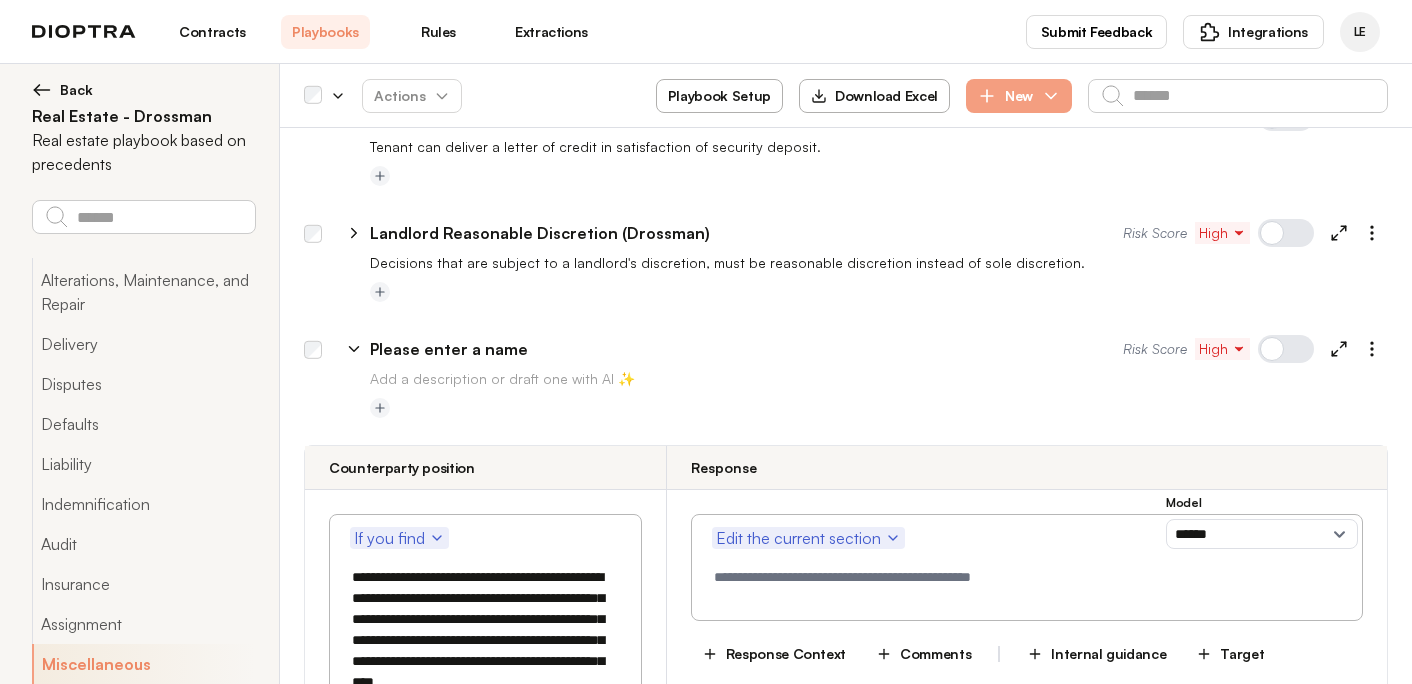 drag, startPoint x: 590, startPoint y: 640, endPoint x: 330, endPoint y: 534, distance: 280.7775 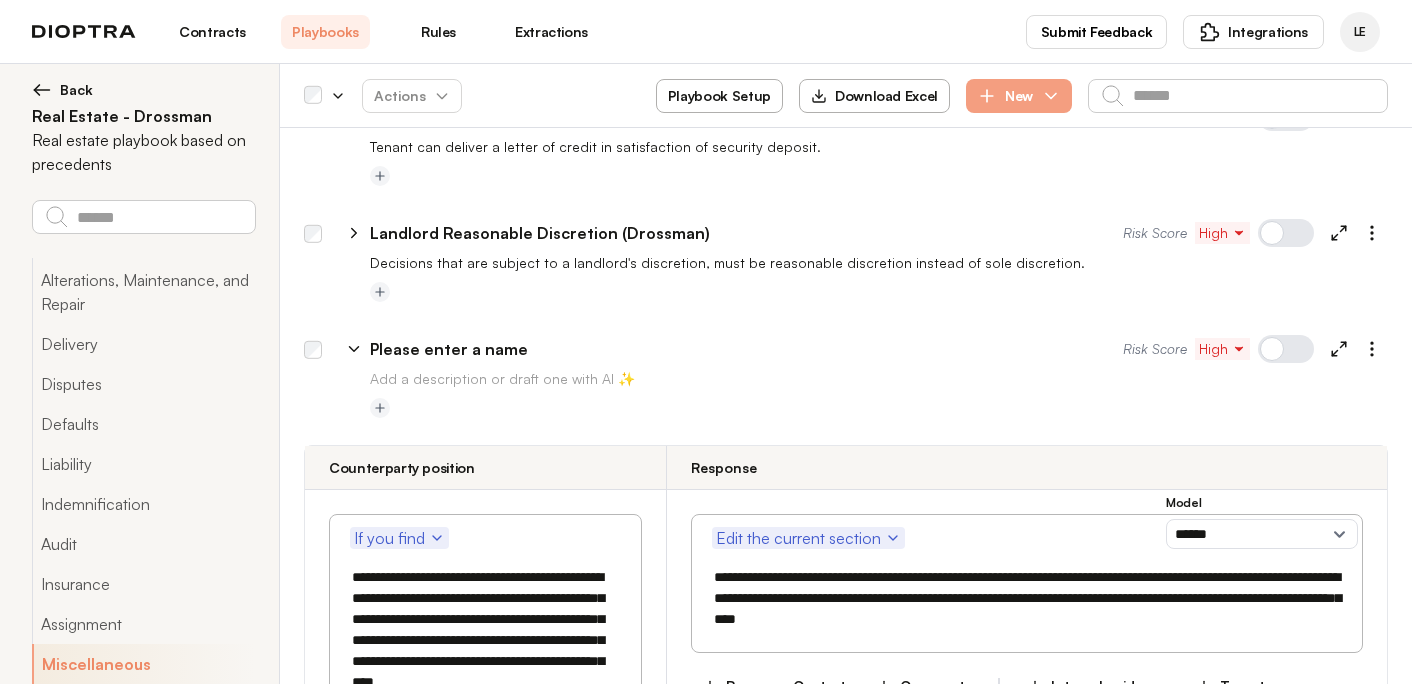 click on "**********" at bounding box center (1027, 598) 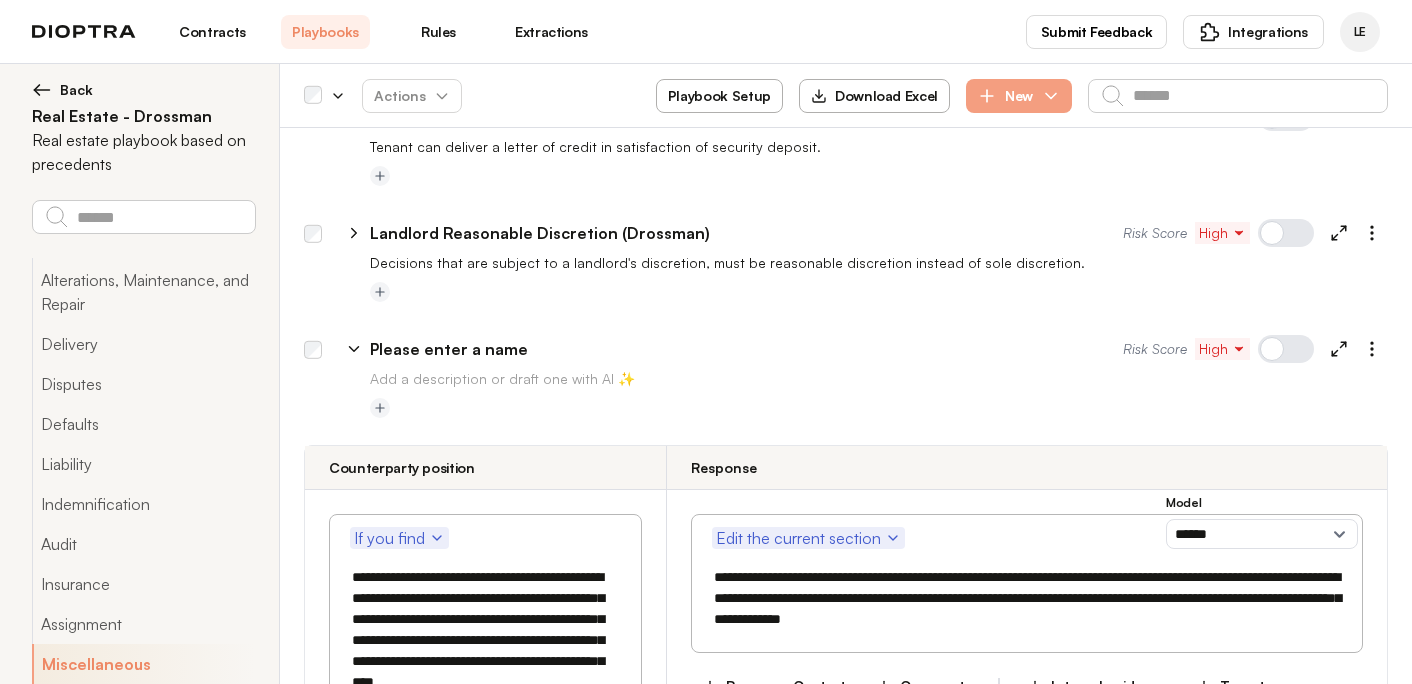 type on "**********" 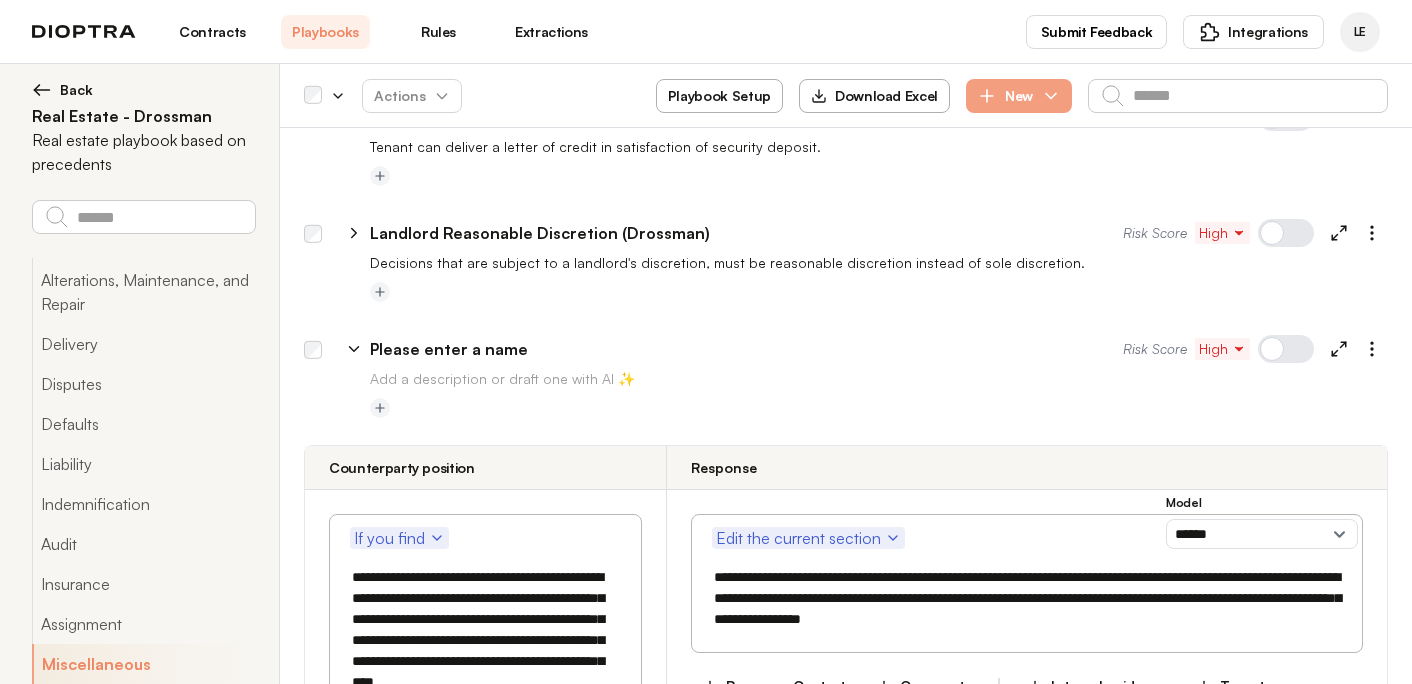 type on "**********" 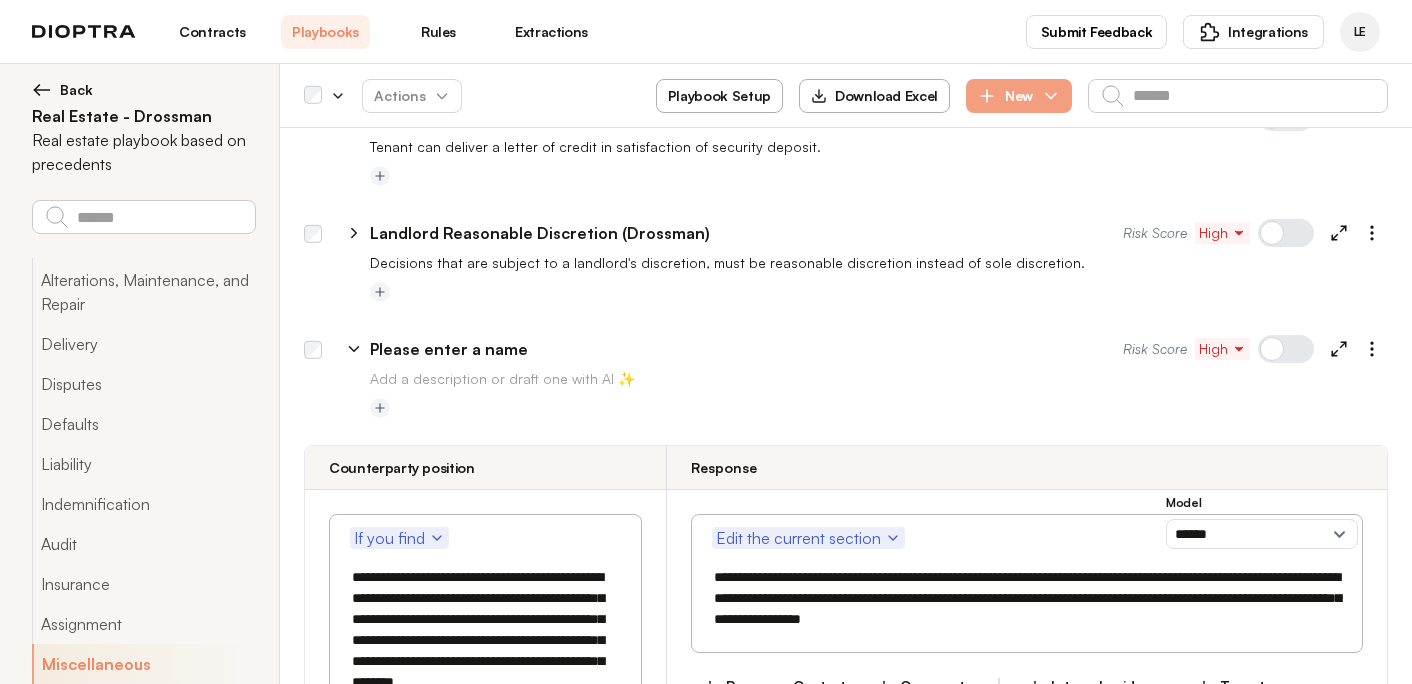 type on "**********" 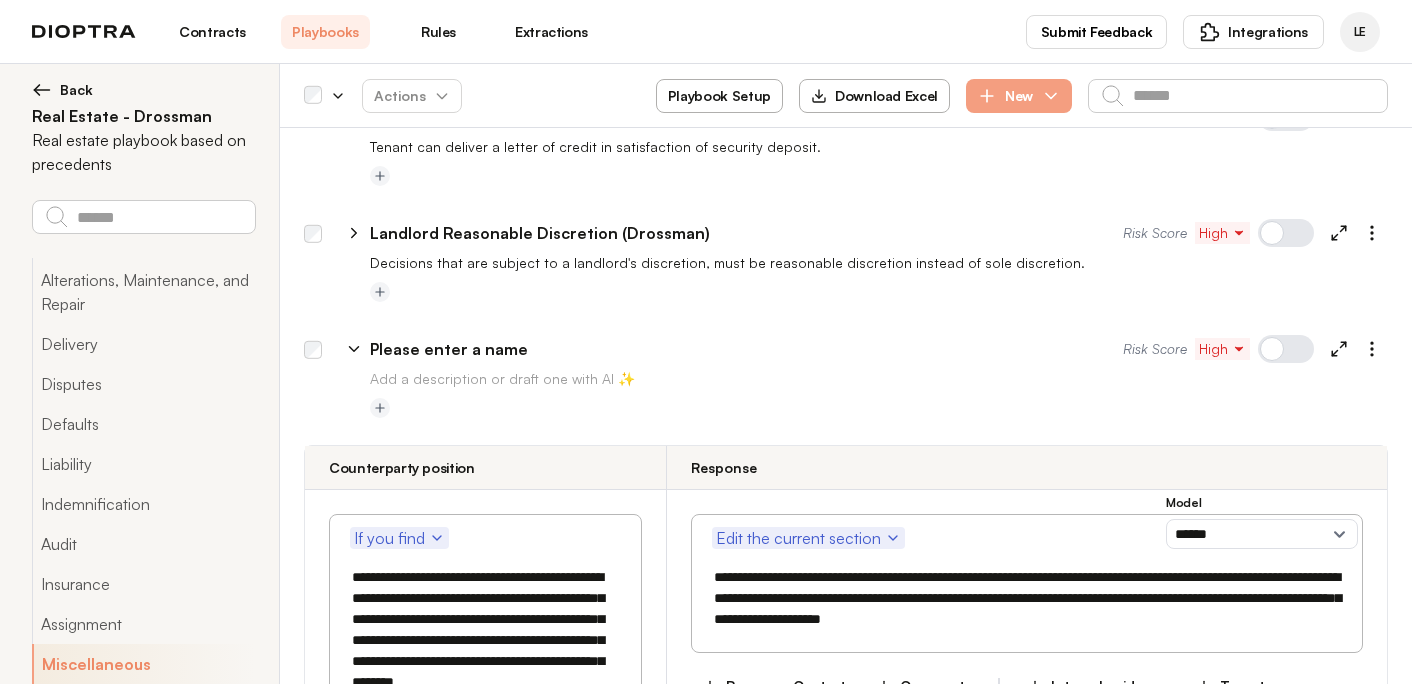 drag, startPoint x: 884, startPoint y: 559, endPoint x: 809, endPoint y: 559, distance: 75 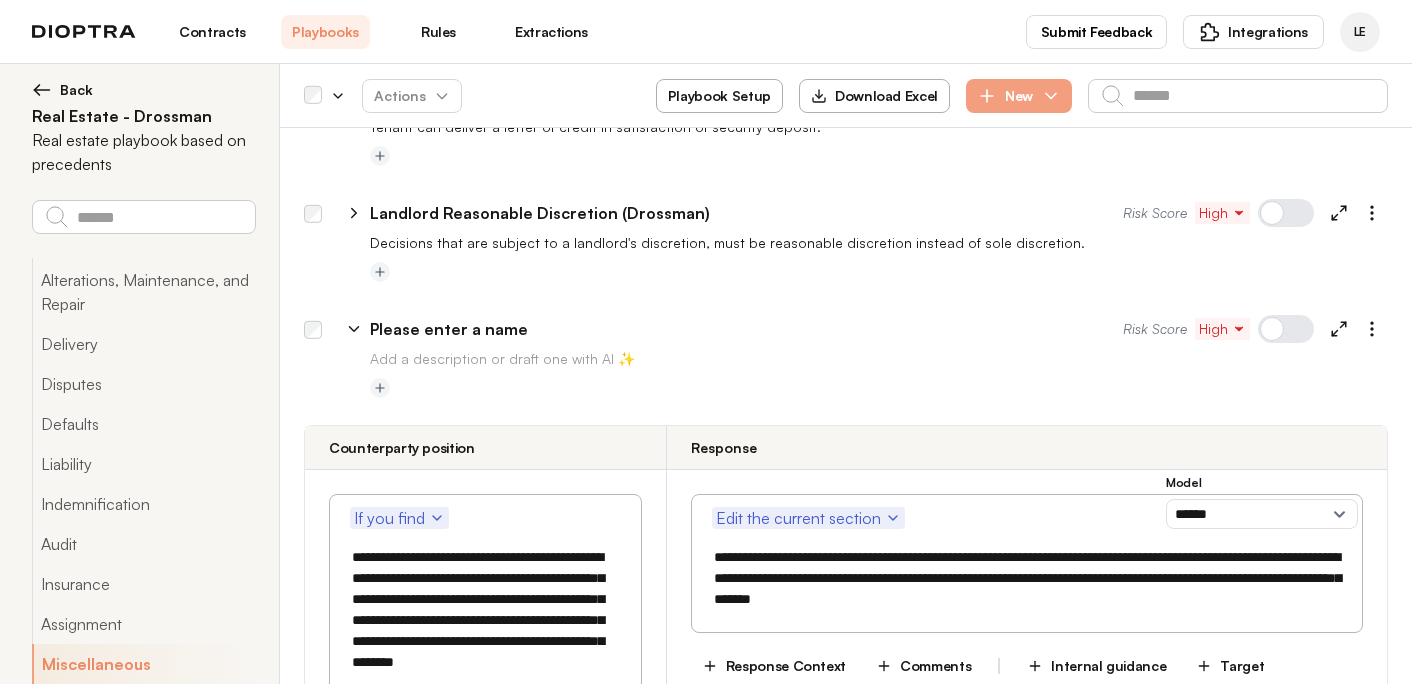 scroll, scrollTop: 9191, scrollLeft: 0, axis: vertical 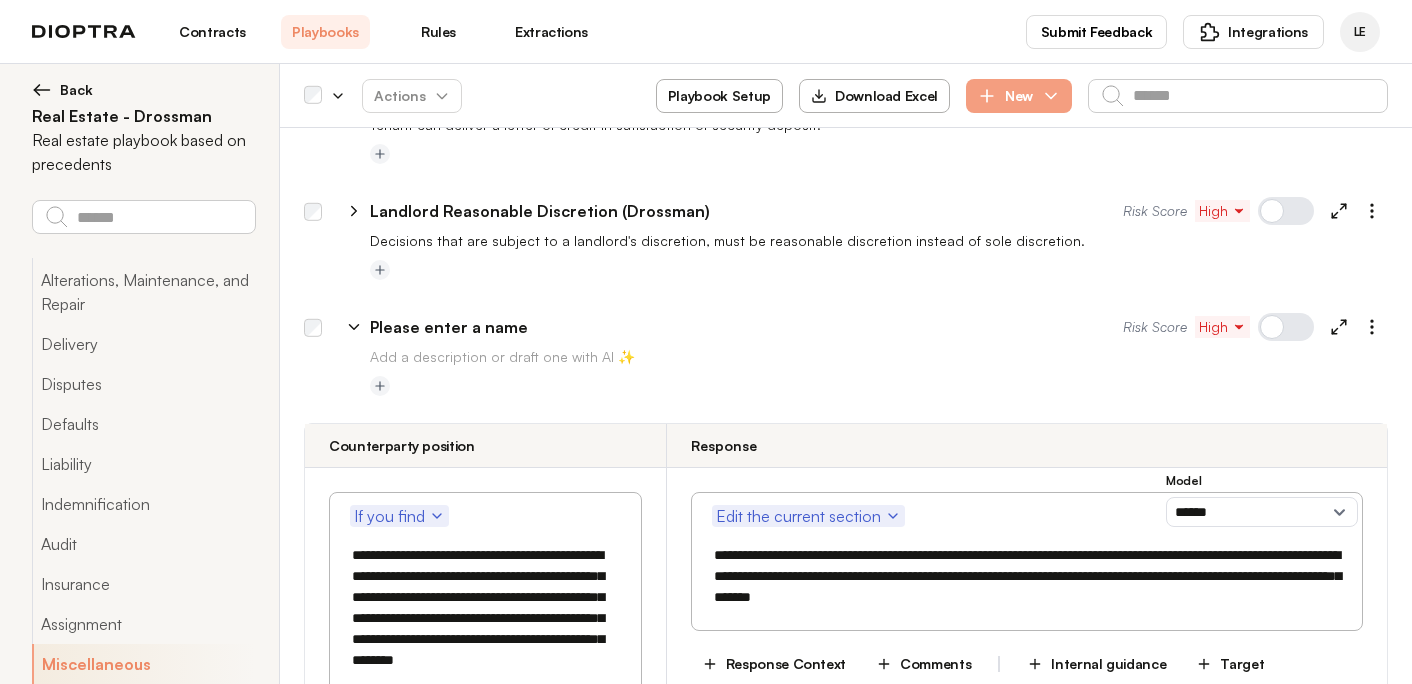 click on "**********" at bounding box center (1027, 576) 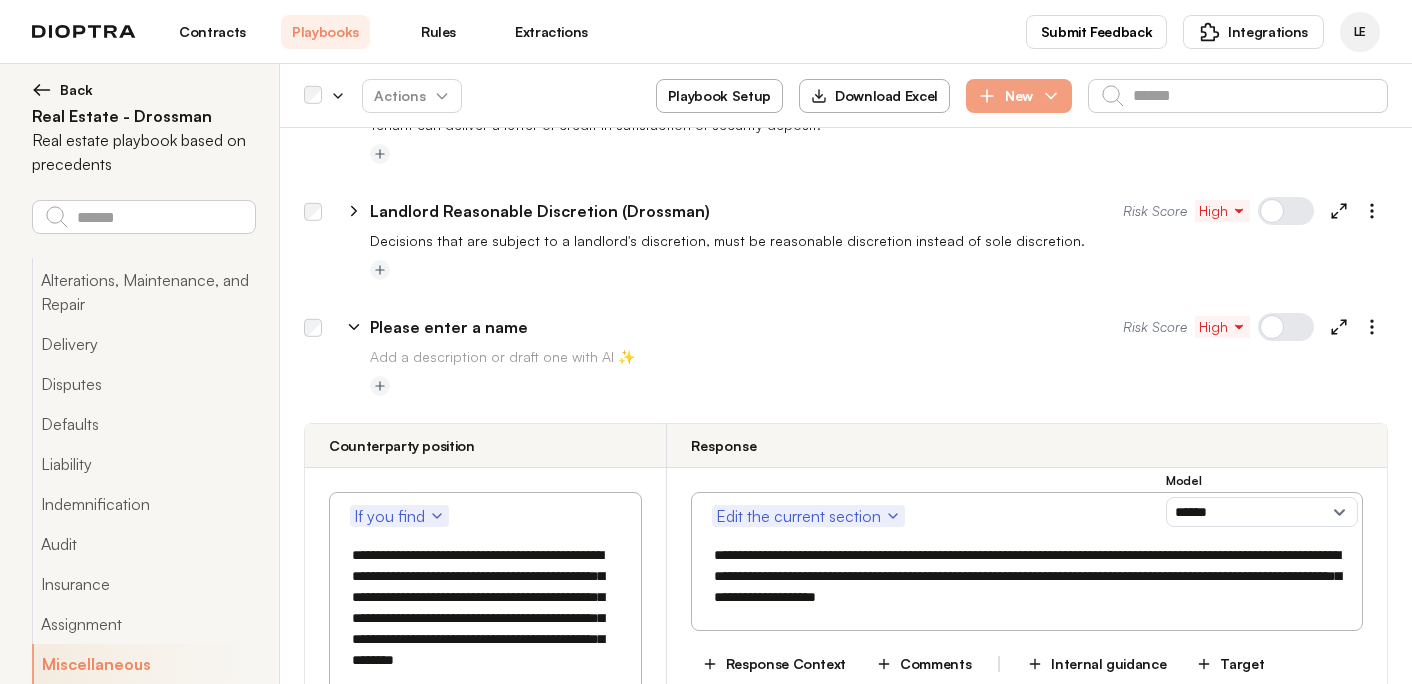 type on "**********" 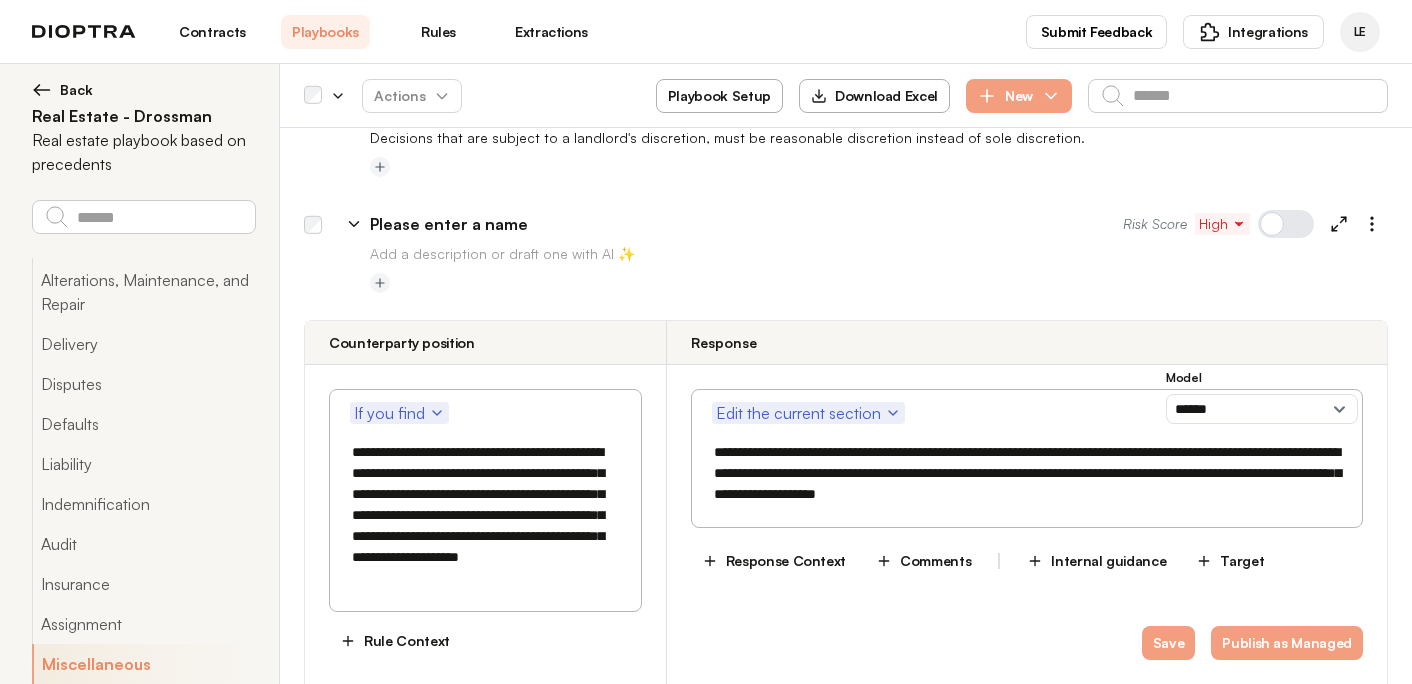 scroll, scrollTop: 9318, scrollLeft: 0, axis: vertical 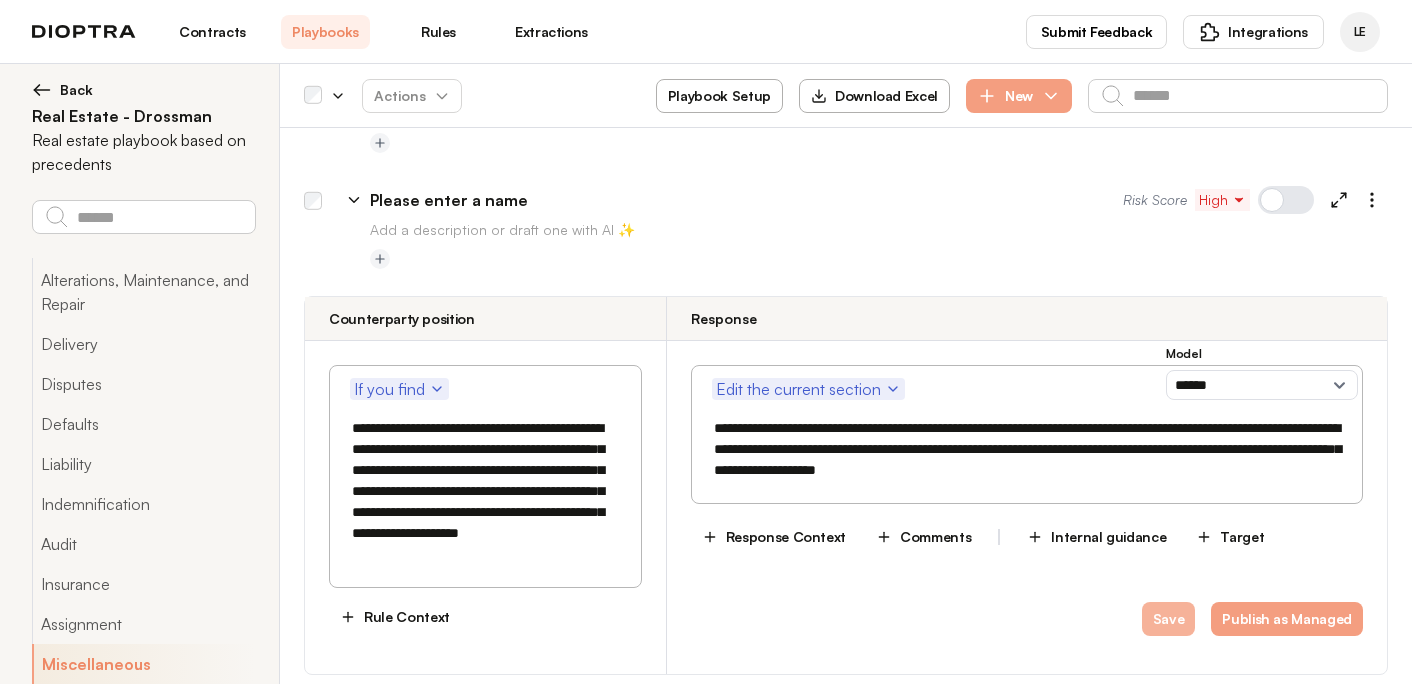type on "**********" 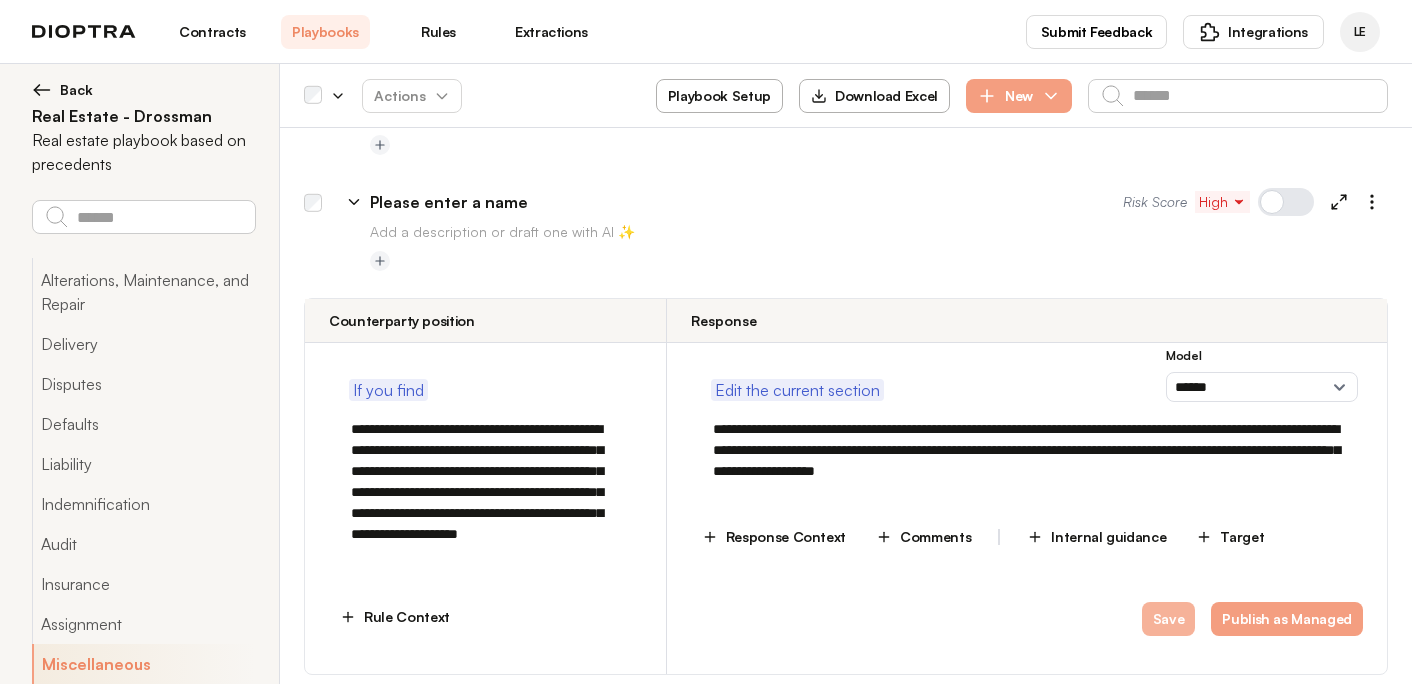 type on "*" 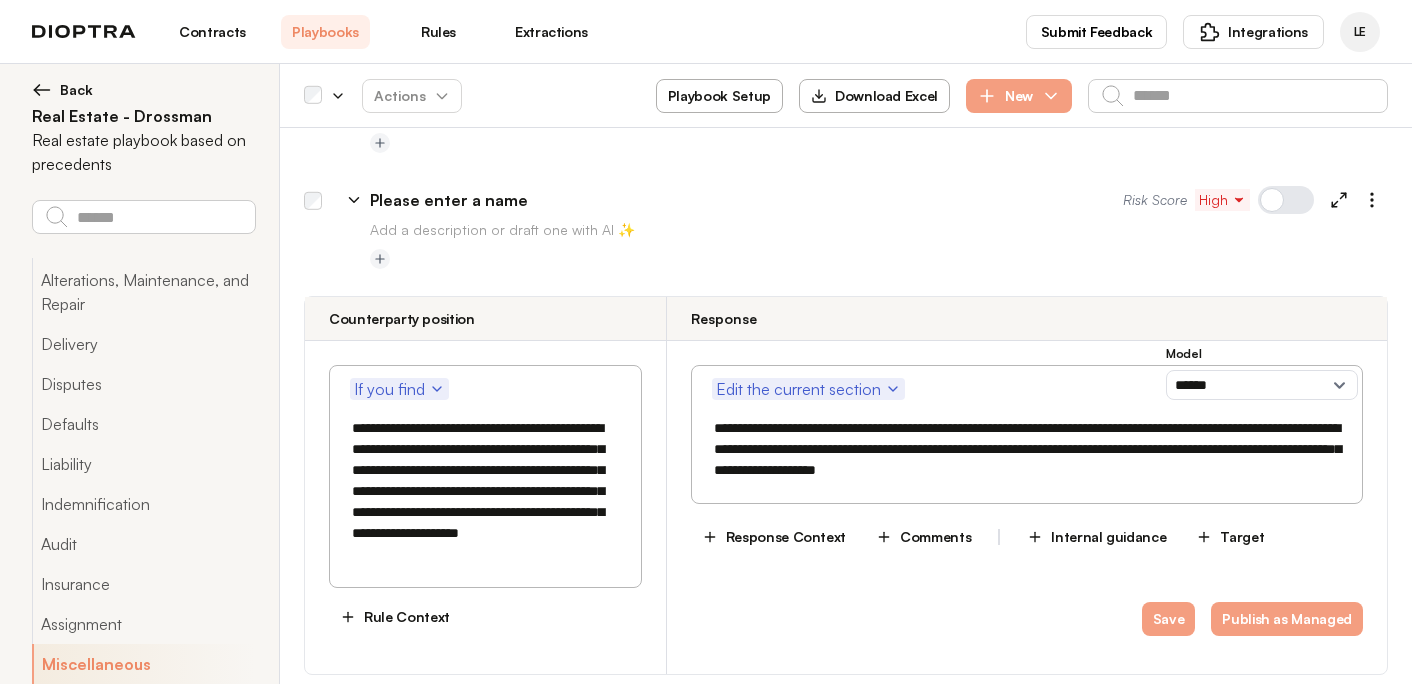 click on "Please enter a name" at bounding box center (449, 200) 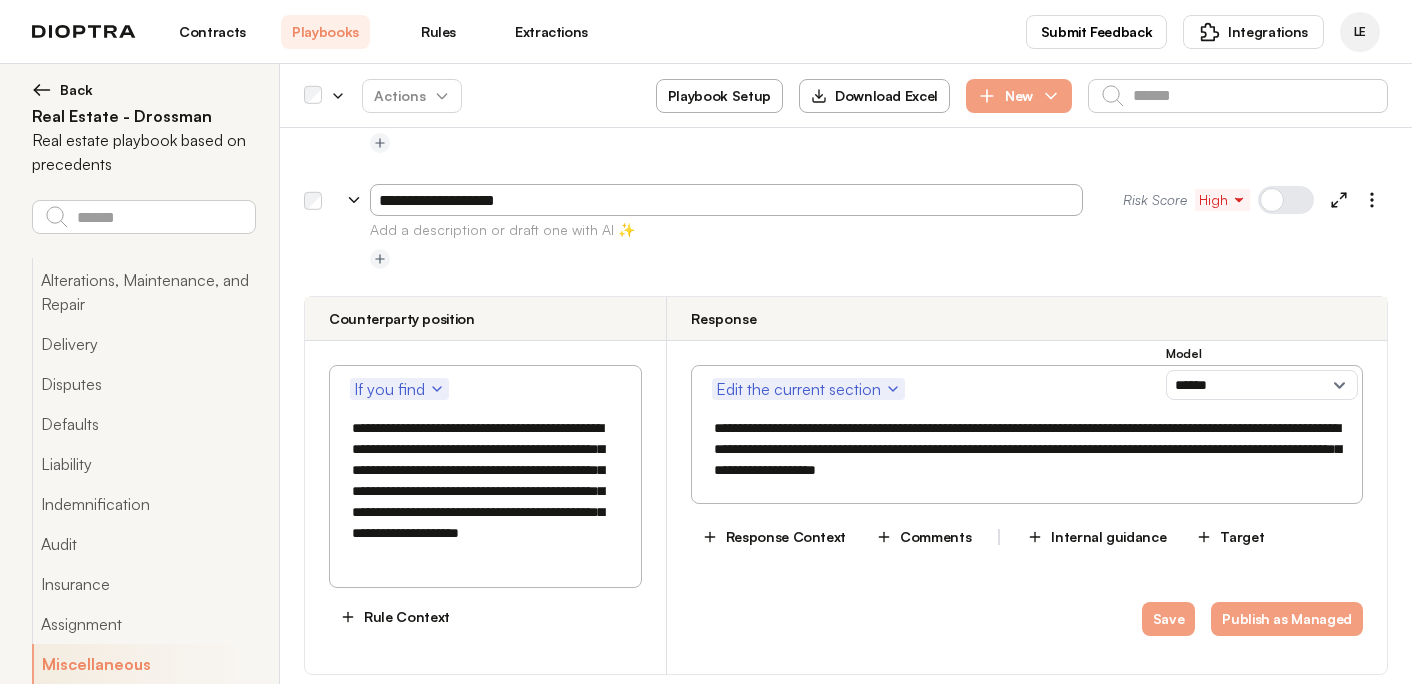 click on "**********" at bounding box center [726, 200] 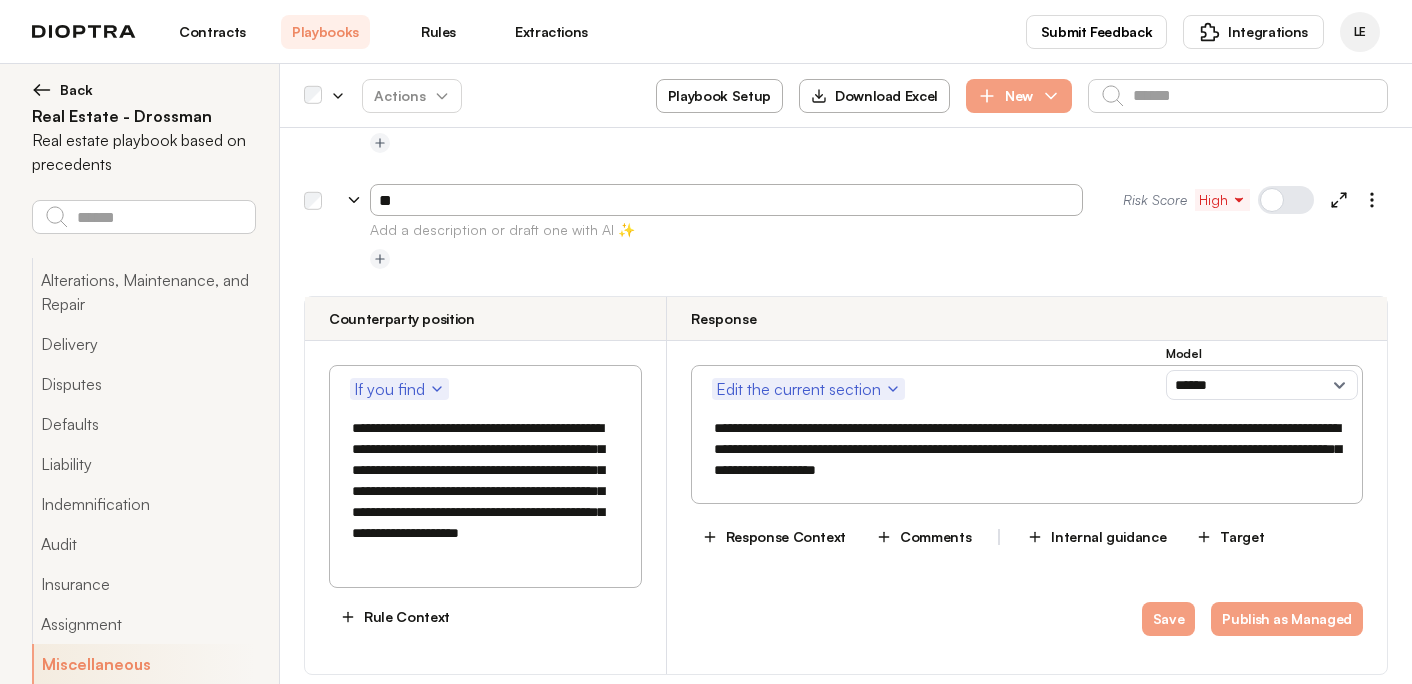 type on "*" 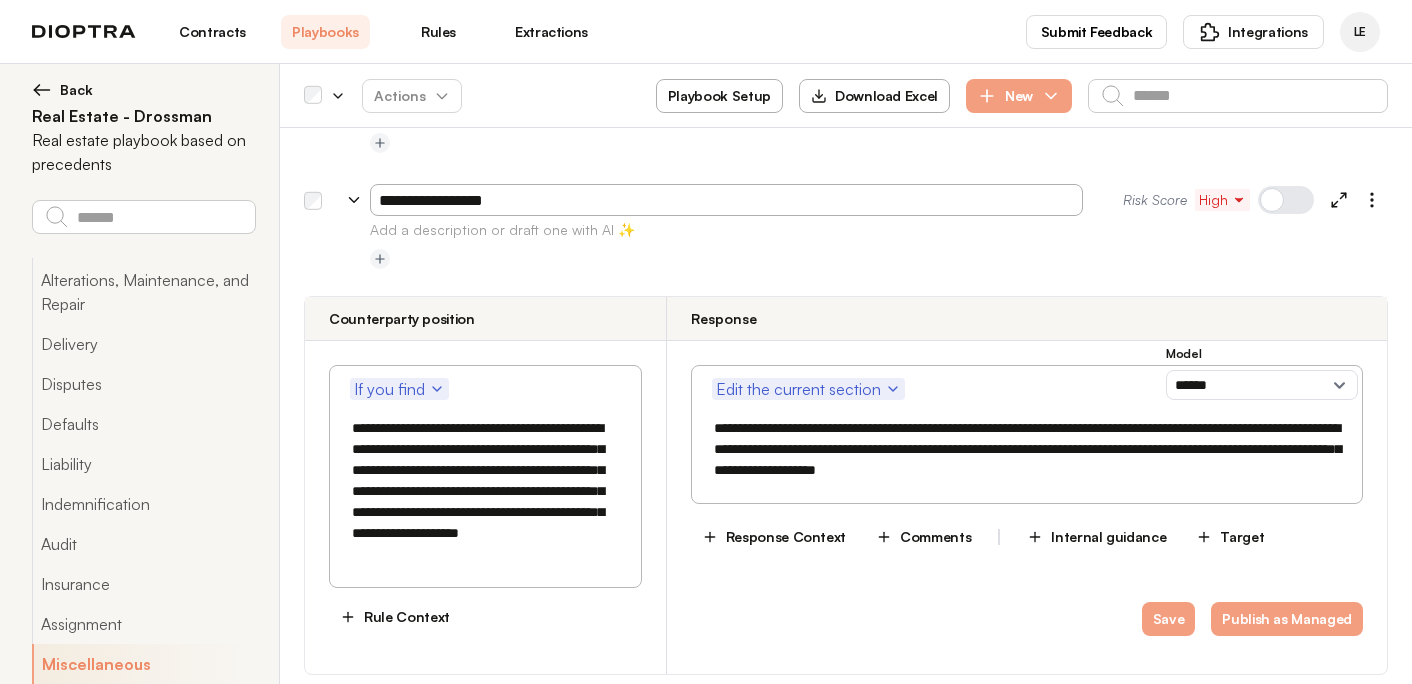 click on "**********" at bounding box center [726, 200] 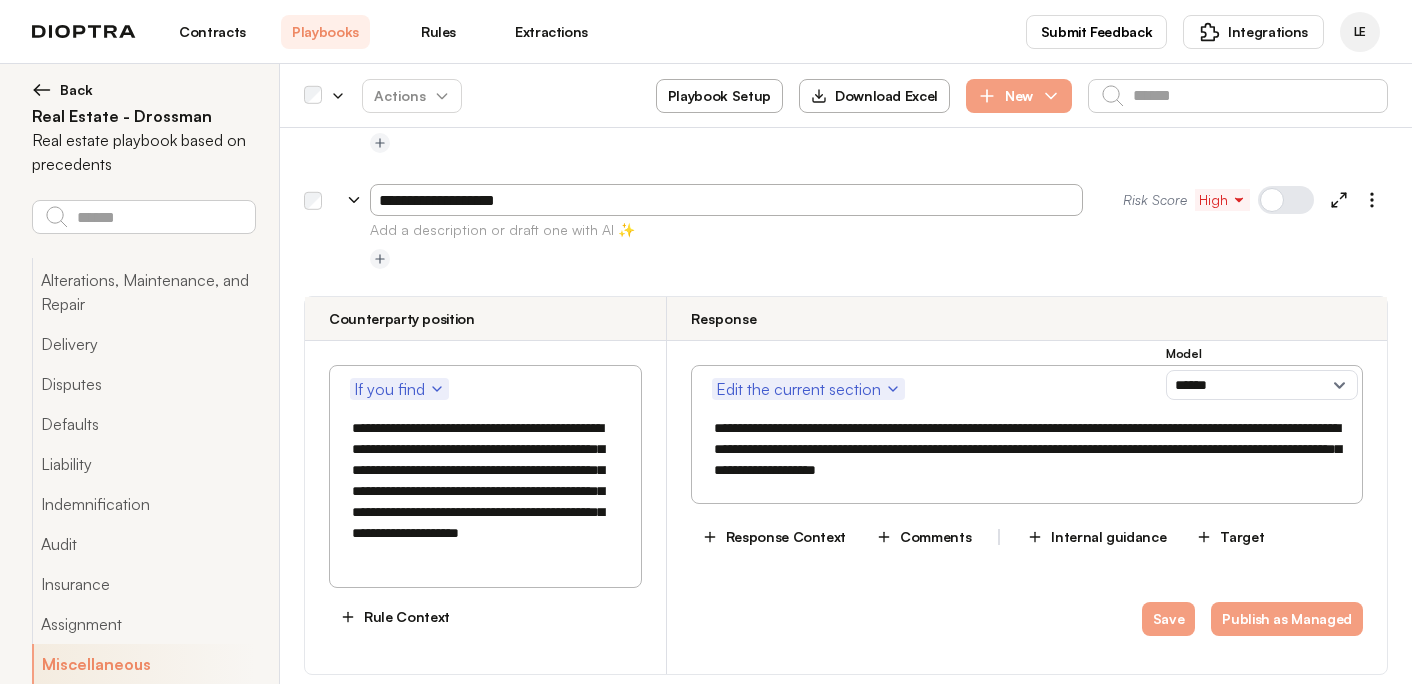 type on "**********" 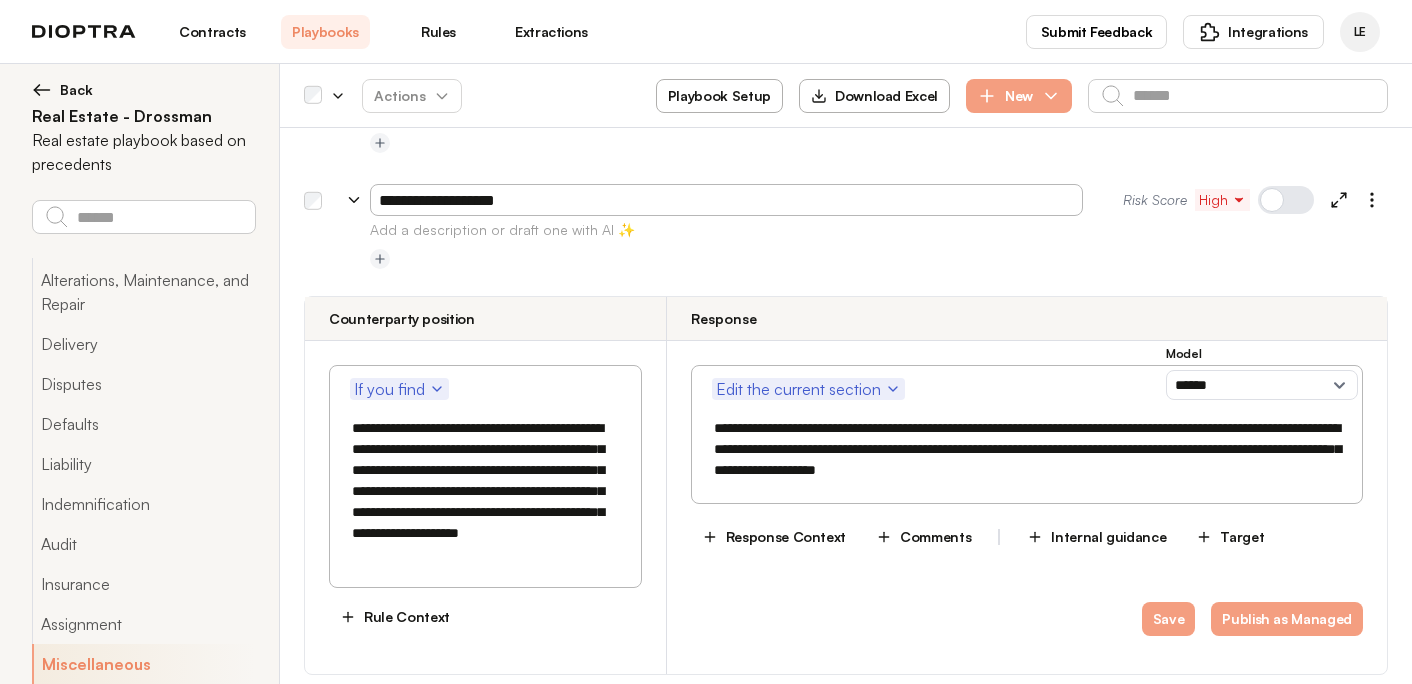 click on "Add a description or draft one with AI ✨" at bounding box center [879, 230] 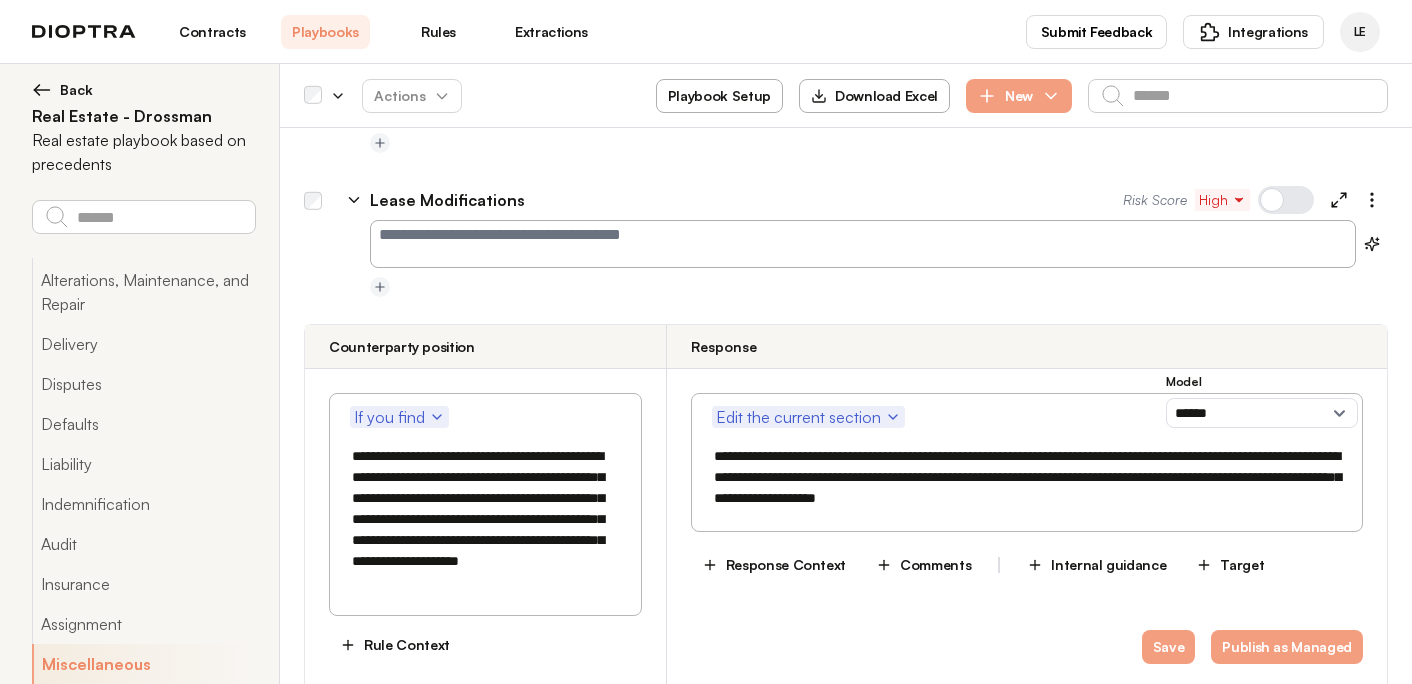 paste on "**********" 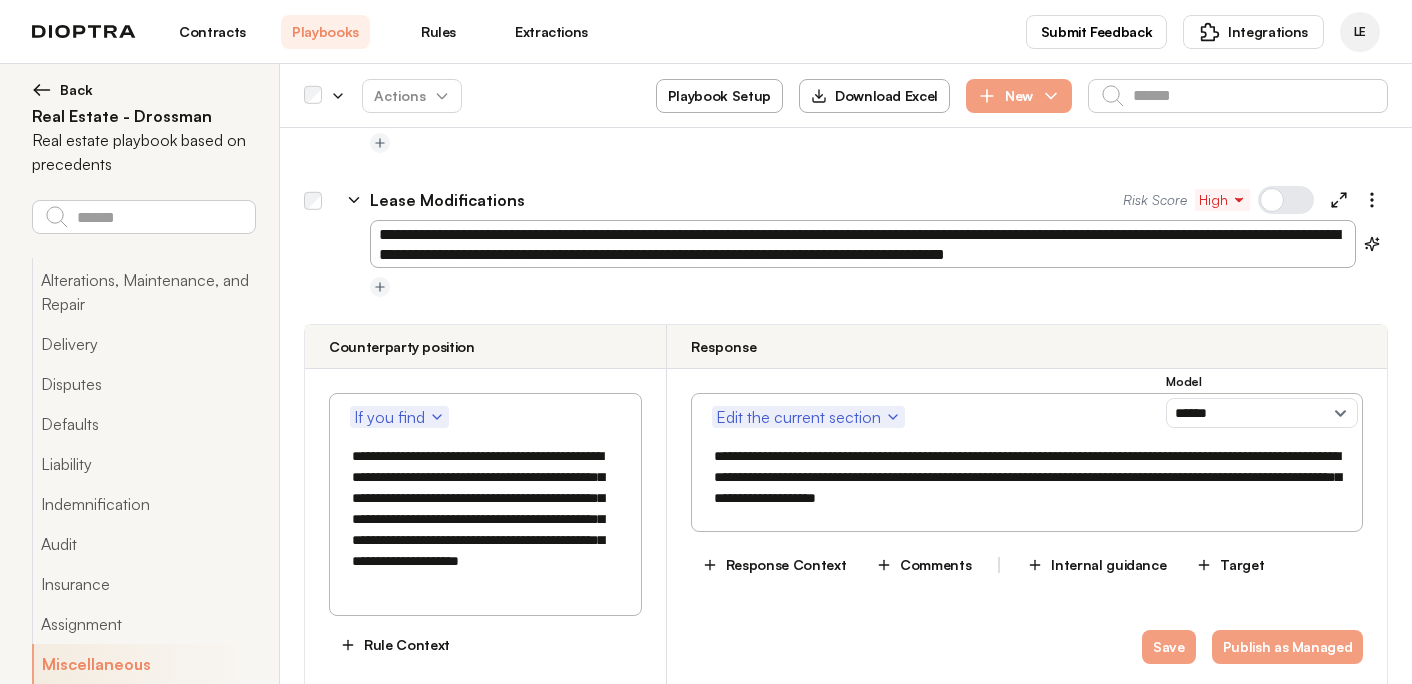 click on "**********" at bounding box center (863, 244) 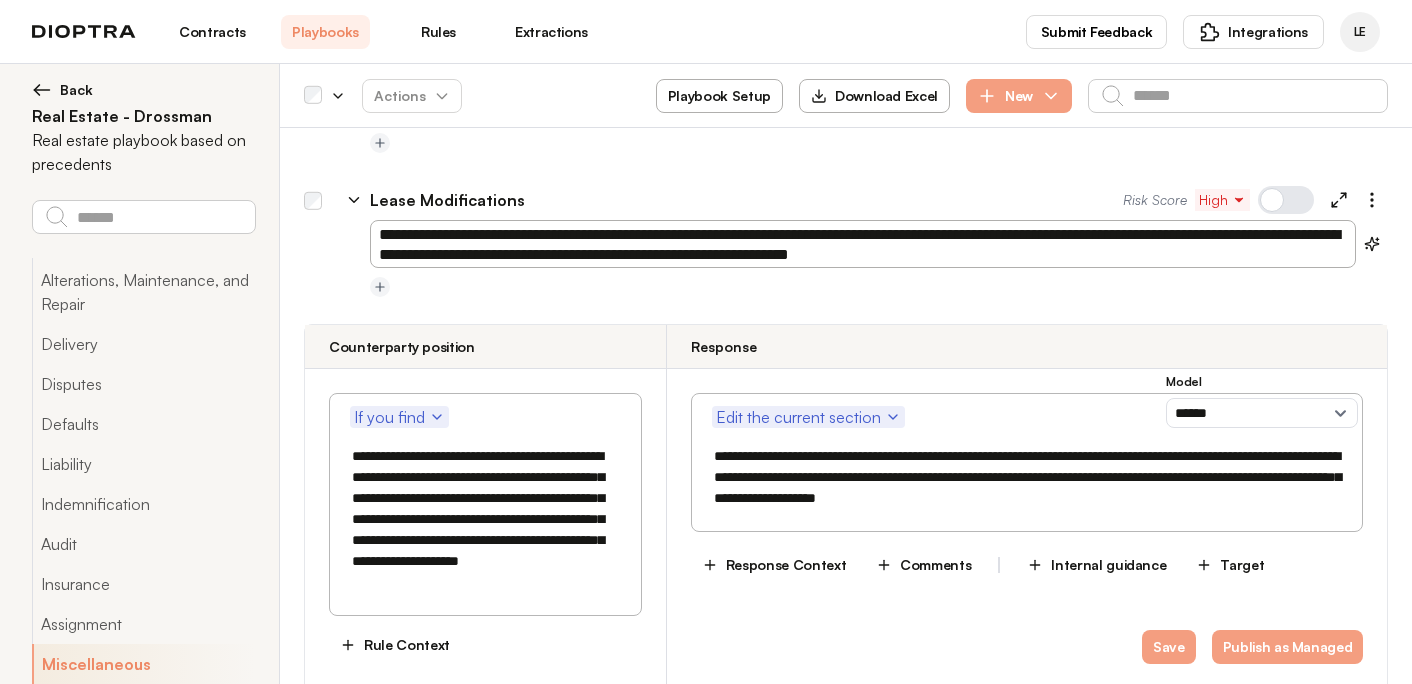 click on "**********" at bounding box center (863, 244) 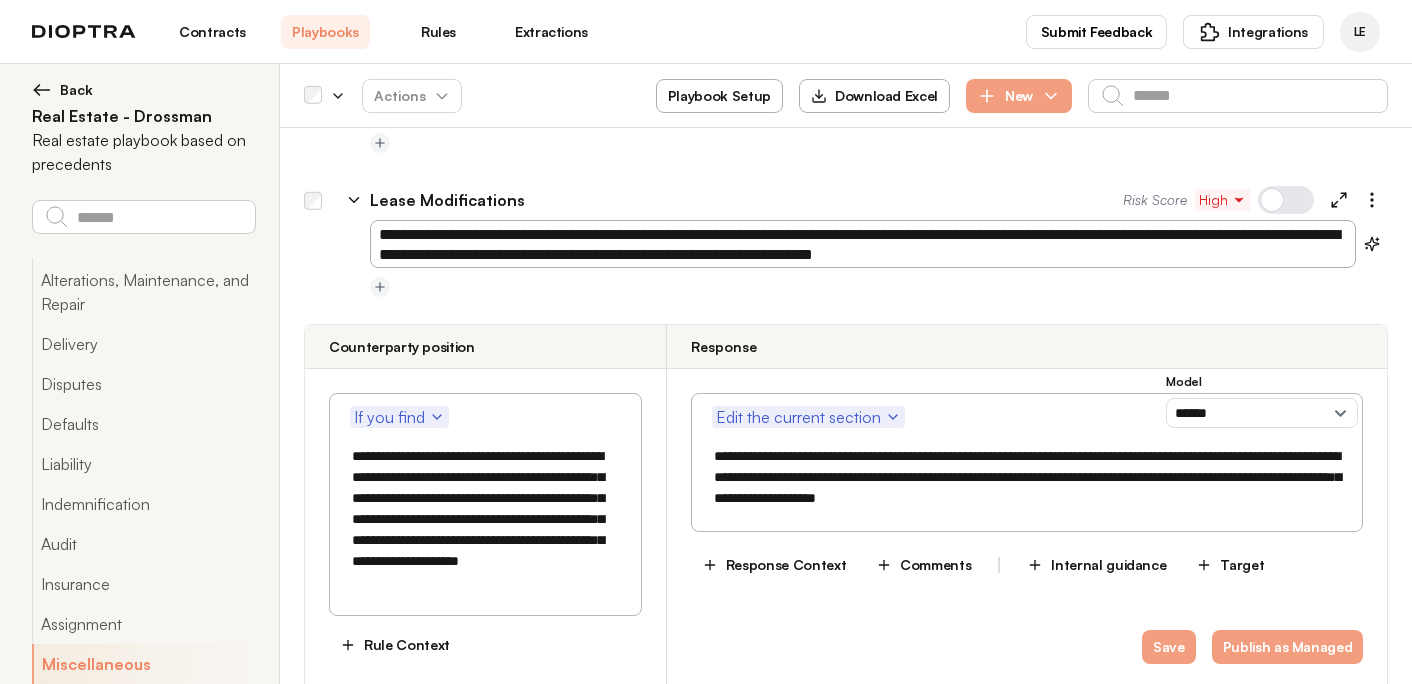 drag, startPoint x: 869, startPoint y: 197, endPoint x: 979, endPoint y: 197, distance: 110 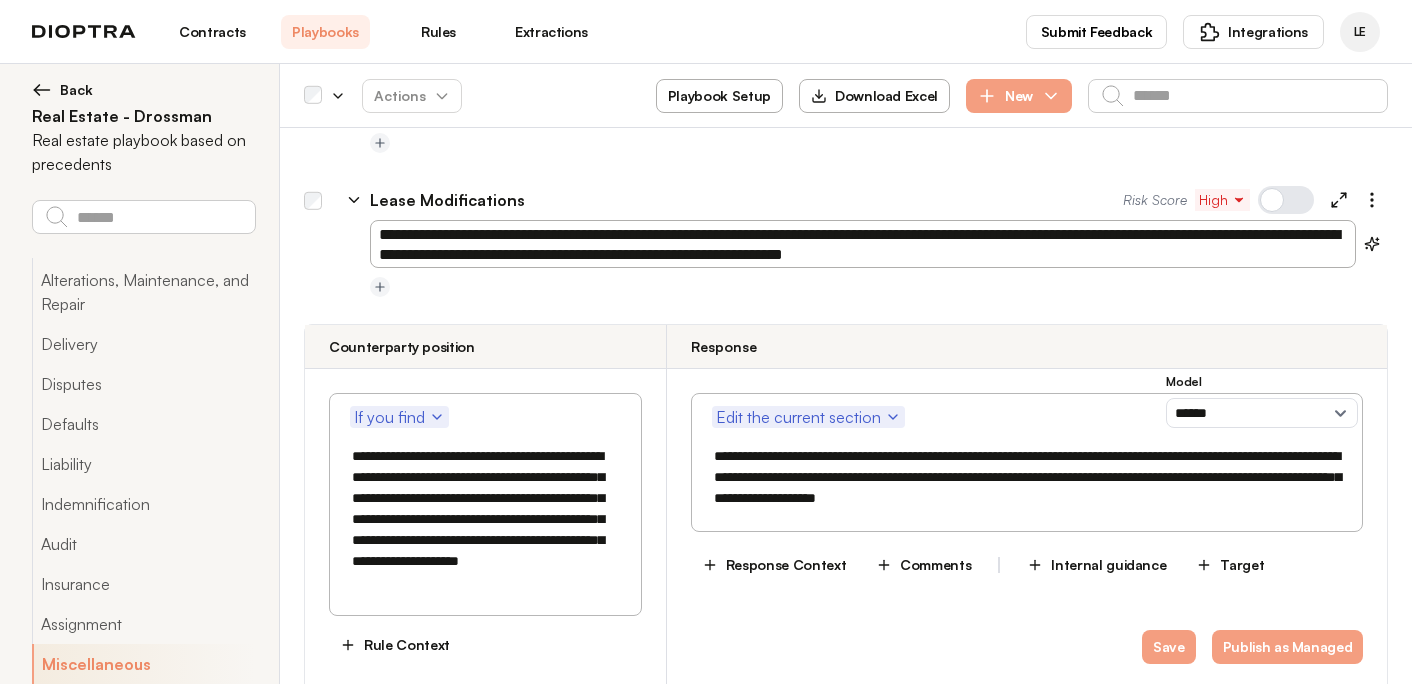 click on "**********" at bounding box center [863, 244] 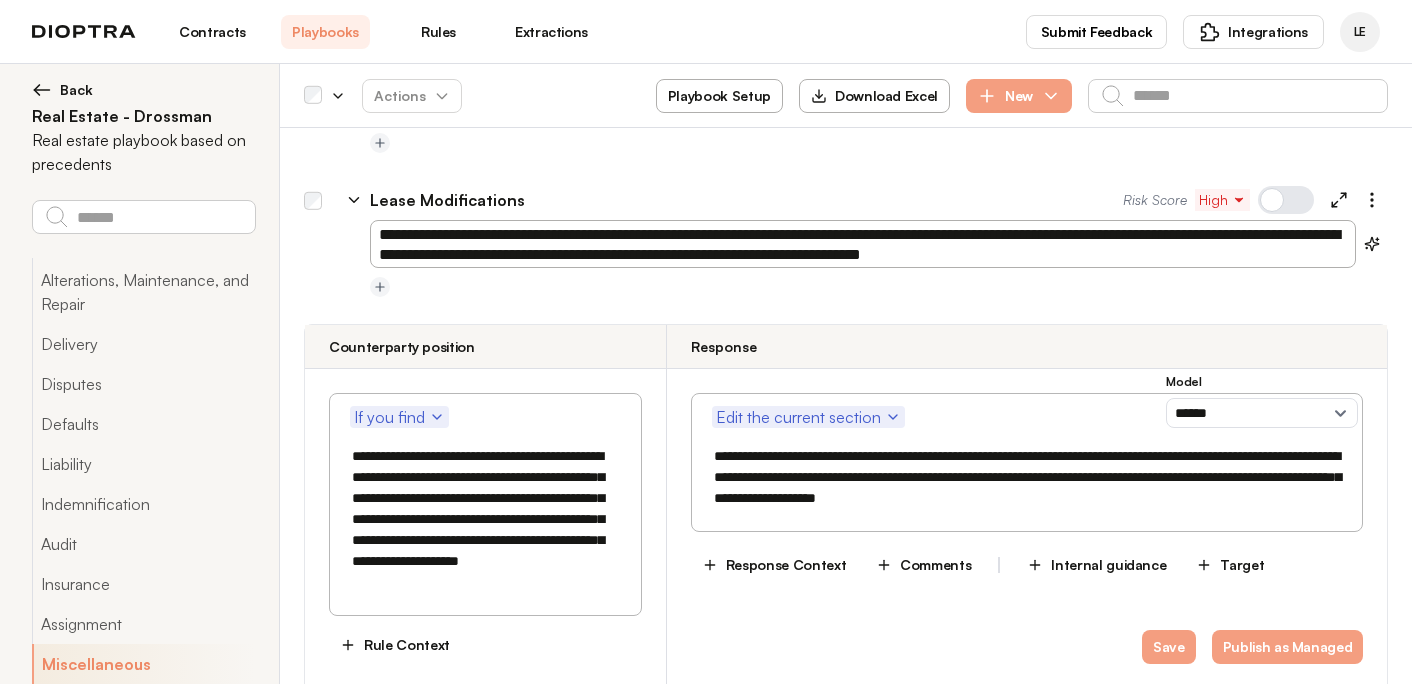 click on "**********" at bounding box center [863, 244] 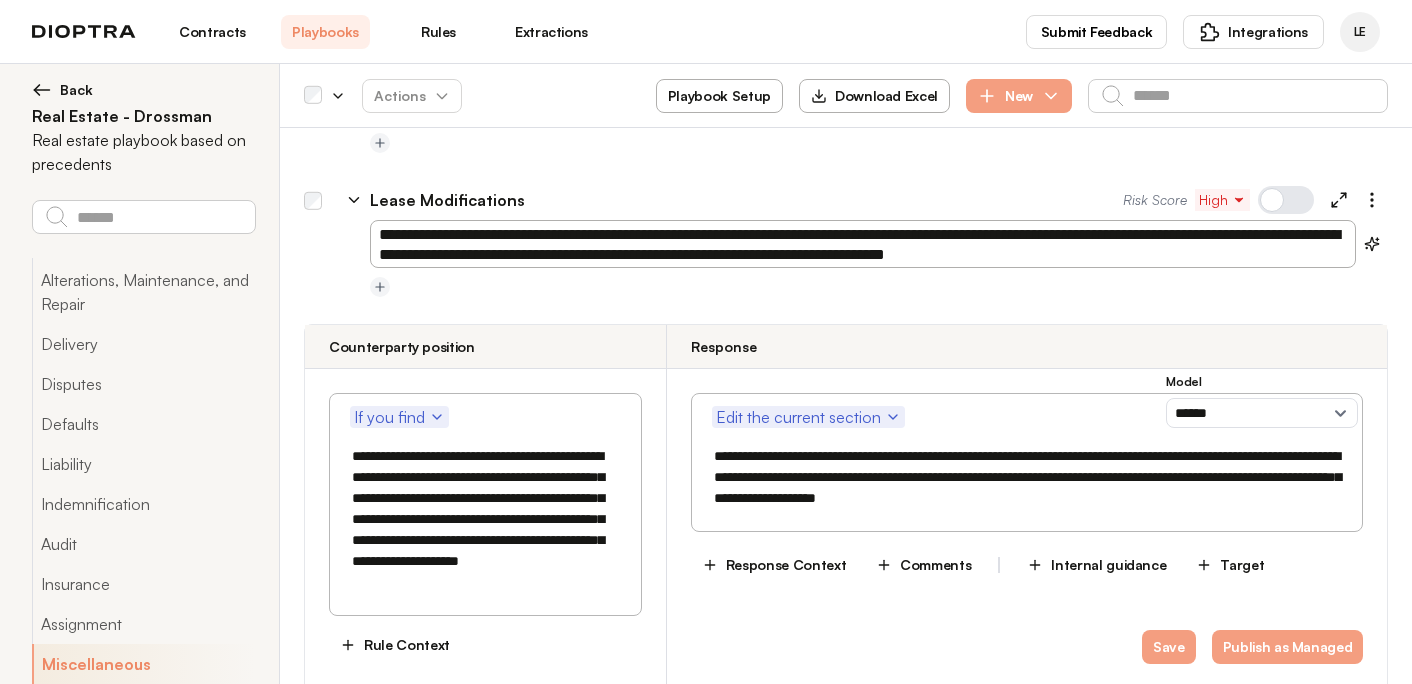 click on "**********" at bounding box center [863, 244] 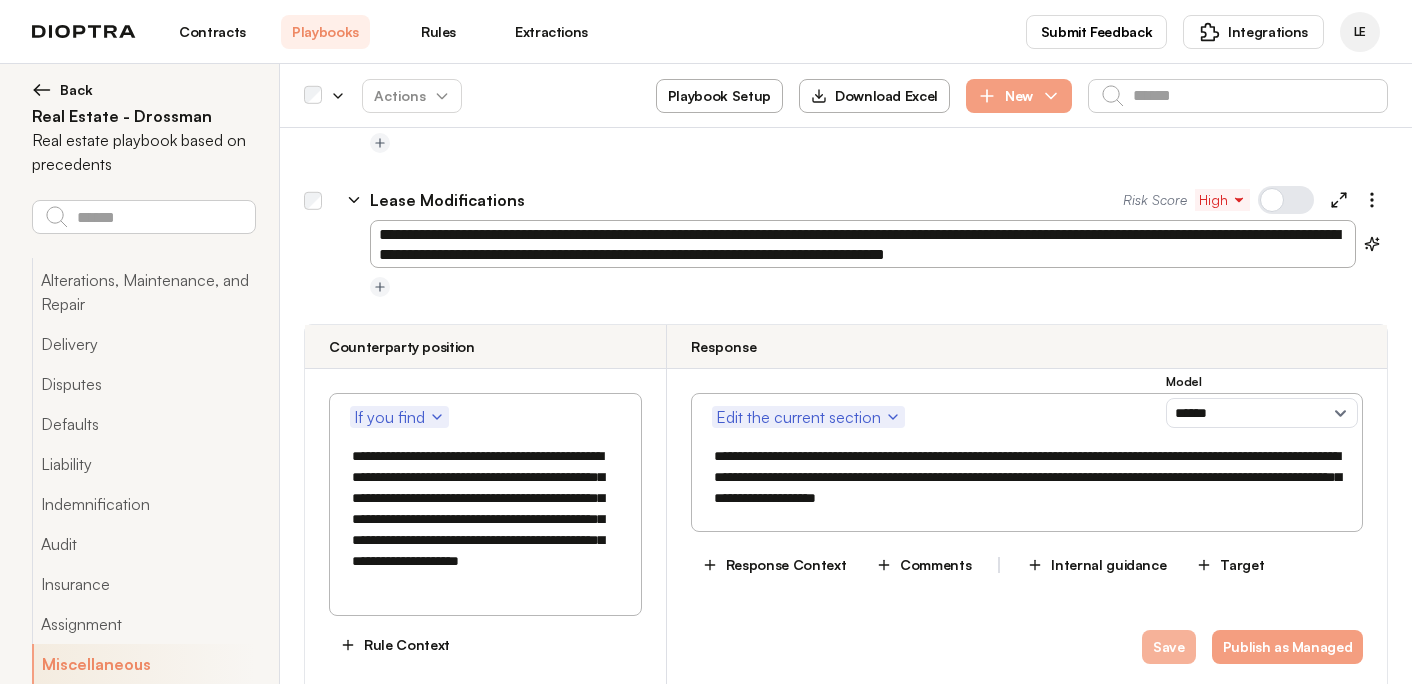 type on "**********" 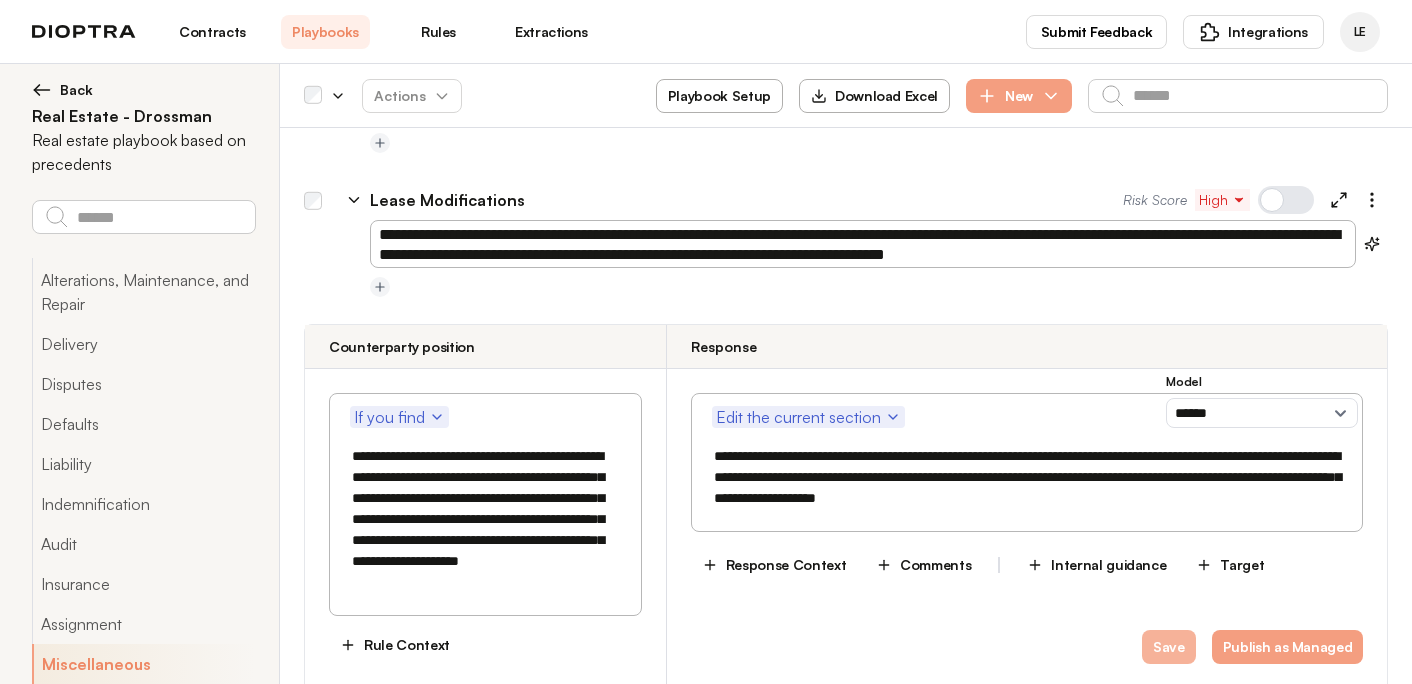 click on "Save" at bounding box center [1169, 647] 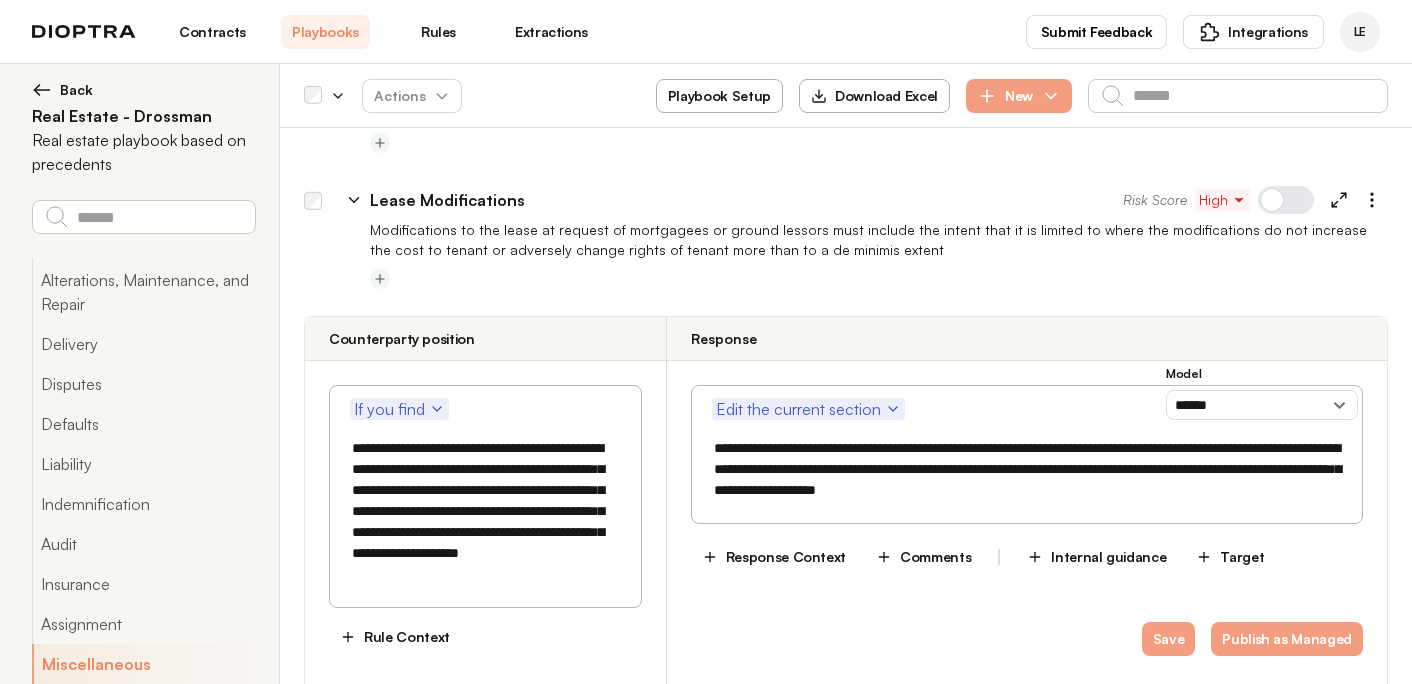 type on "*" 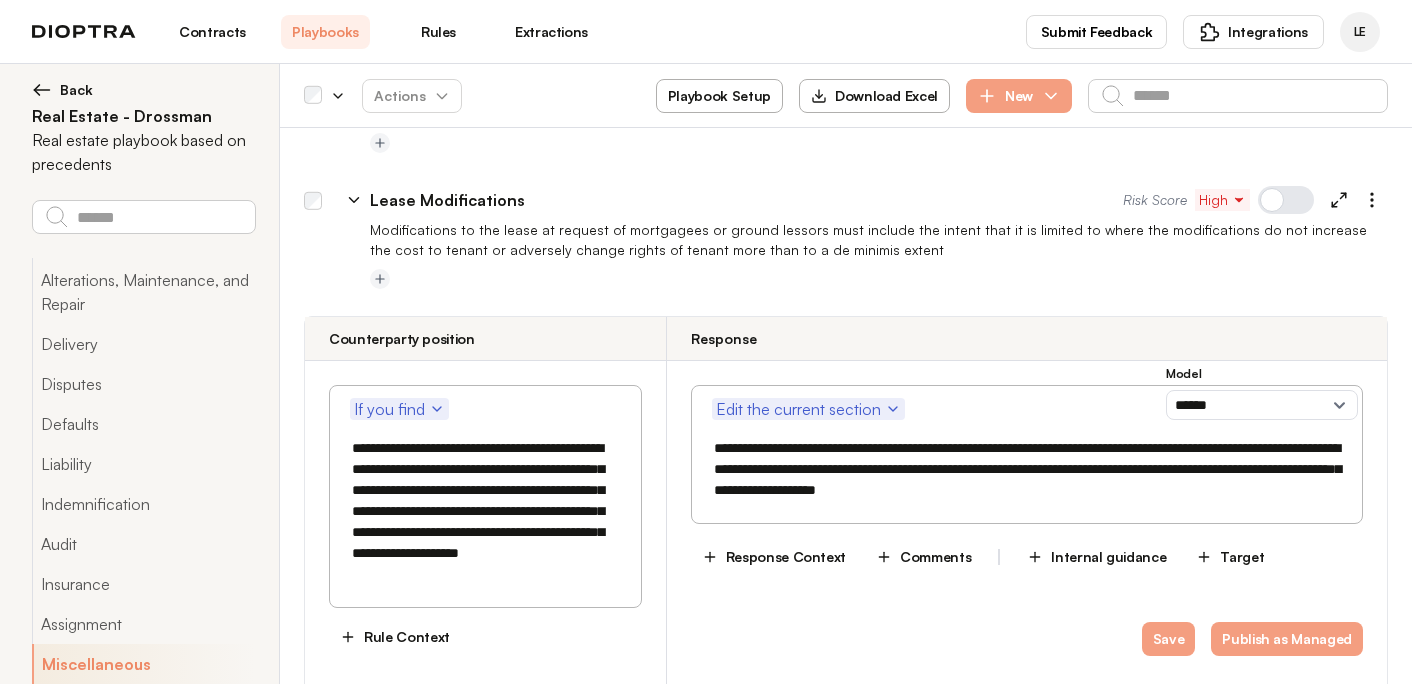 click on "Lease Modifications" at bounding box center [447, 200] 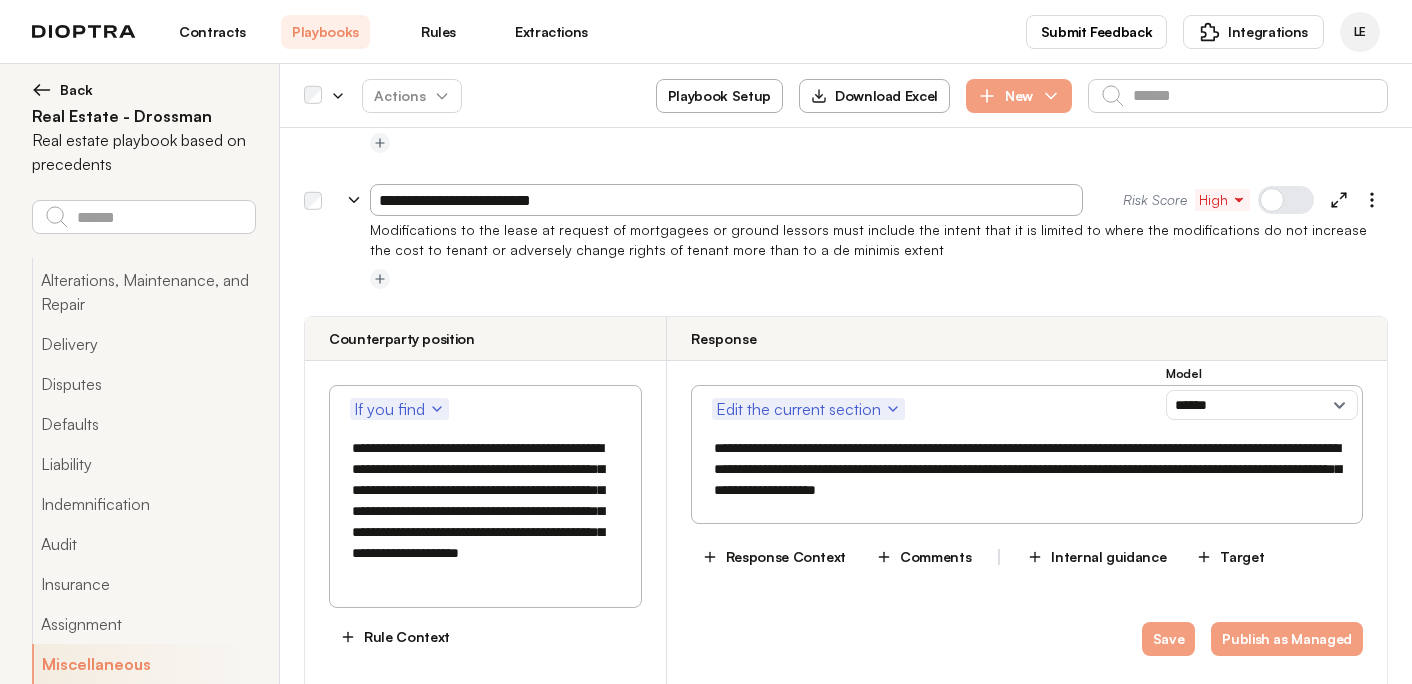type on "**********" 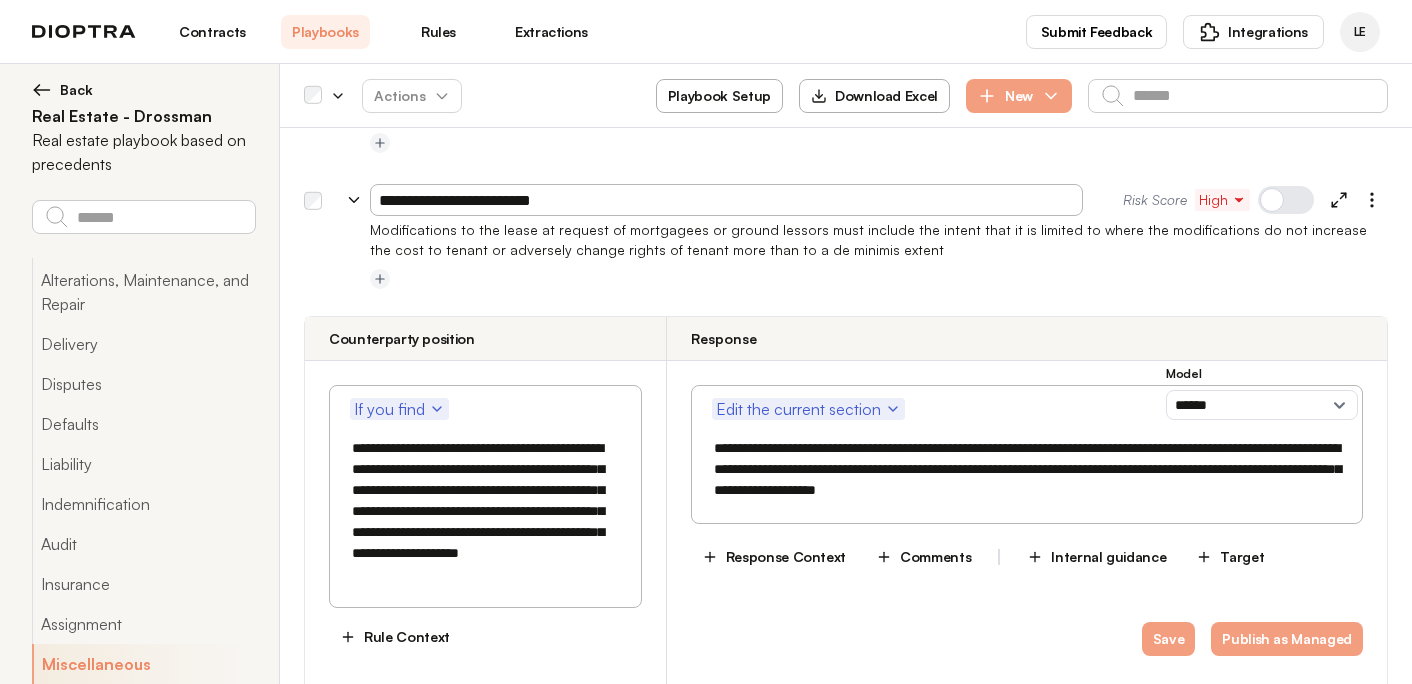 click at bounding box center (879, 280) 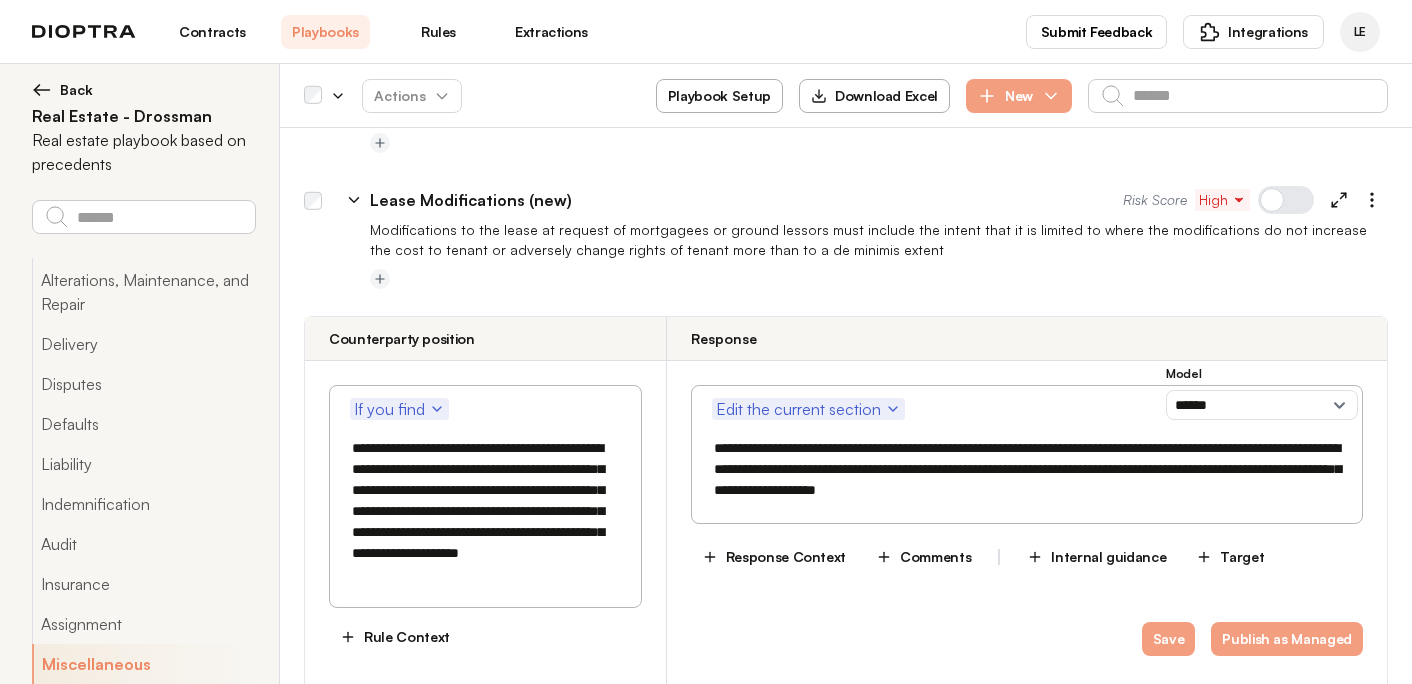 type on "*" 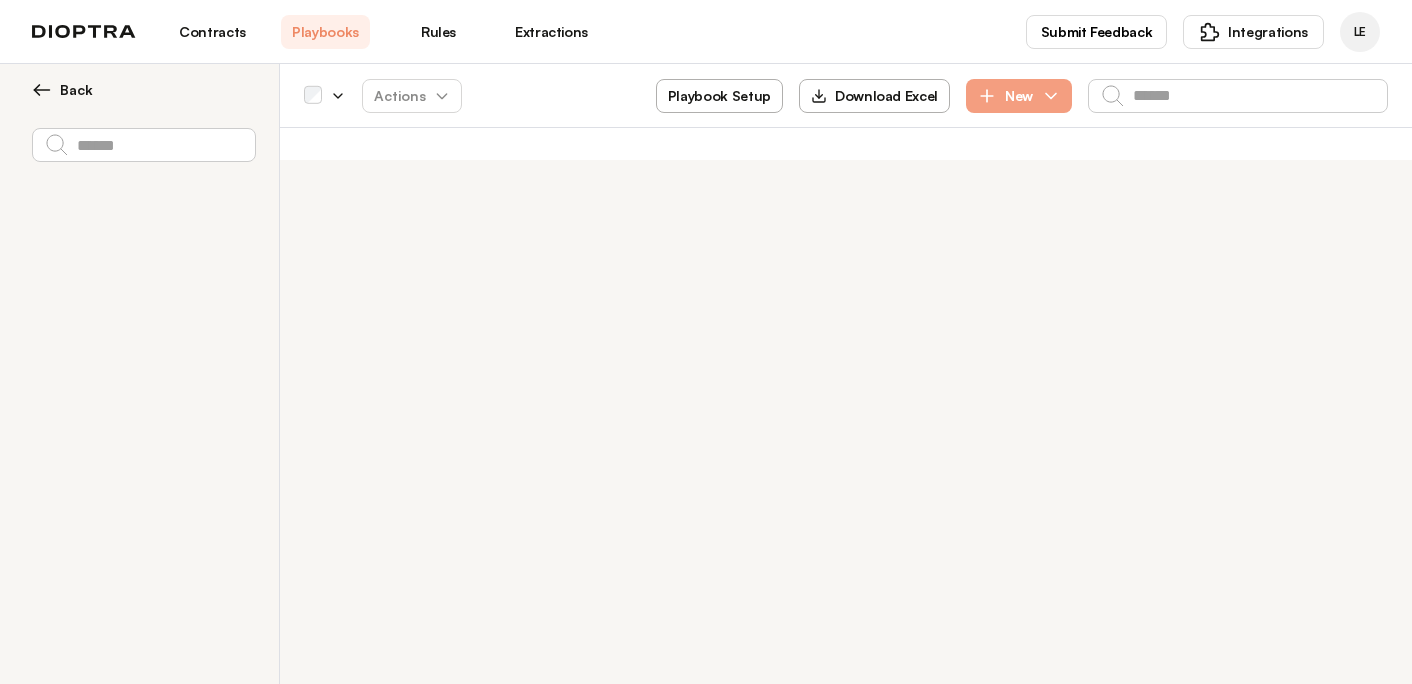 scroll, scrollTop: 0, scrollLeft: 0, axis: both 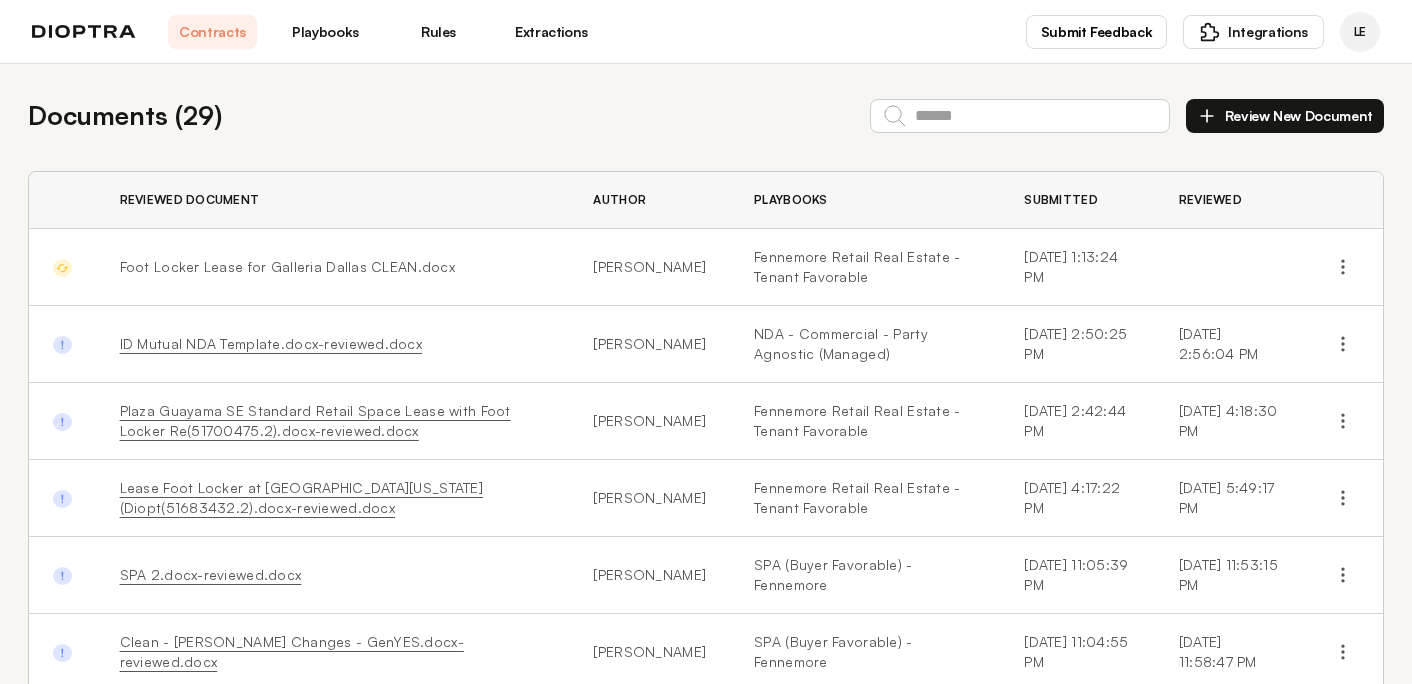 click on "Playbooks" at bounding box center [325, 32] 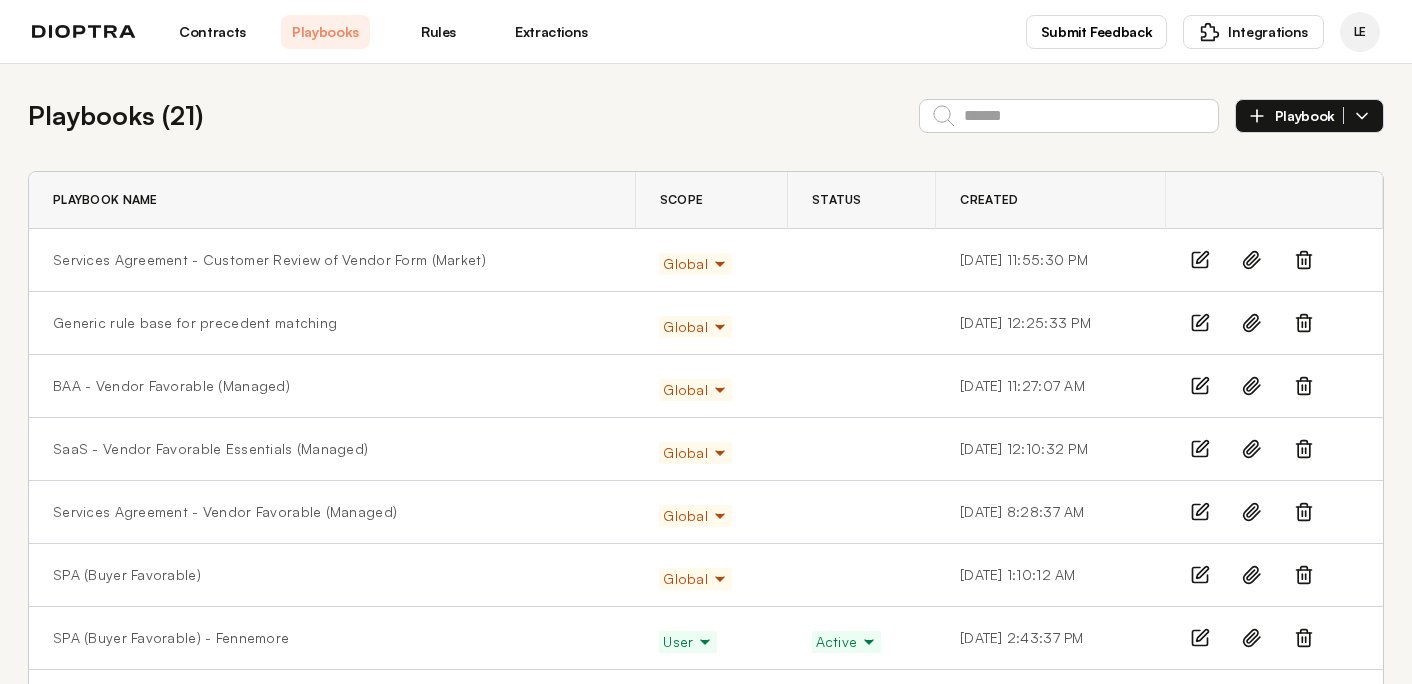 click on "Rules" at bounding box center [438, 32] 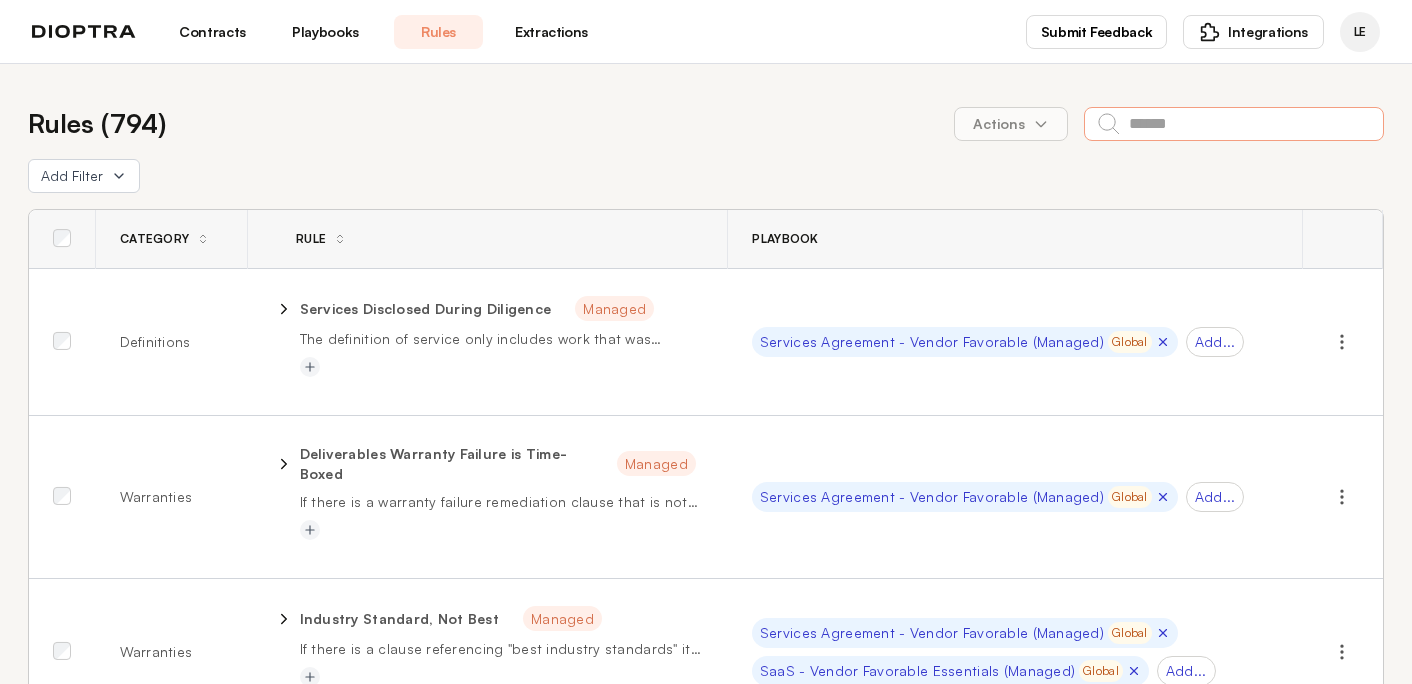 click at bounding box center [1234, 124] 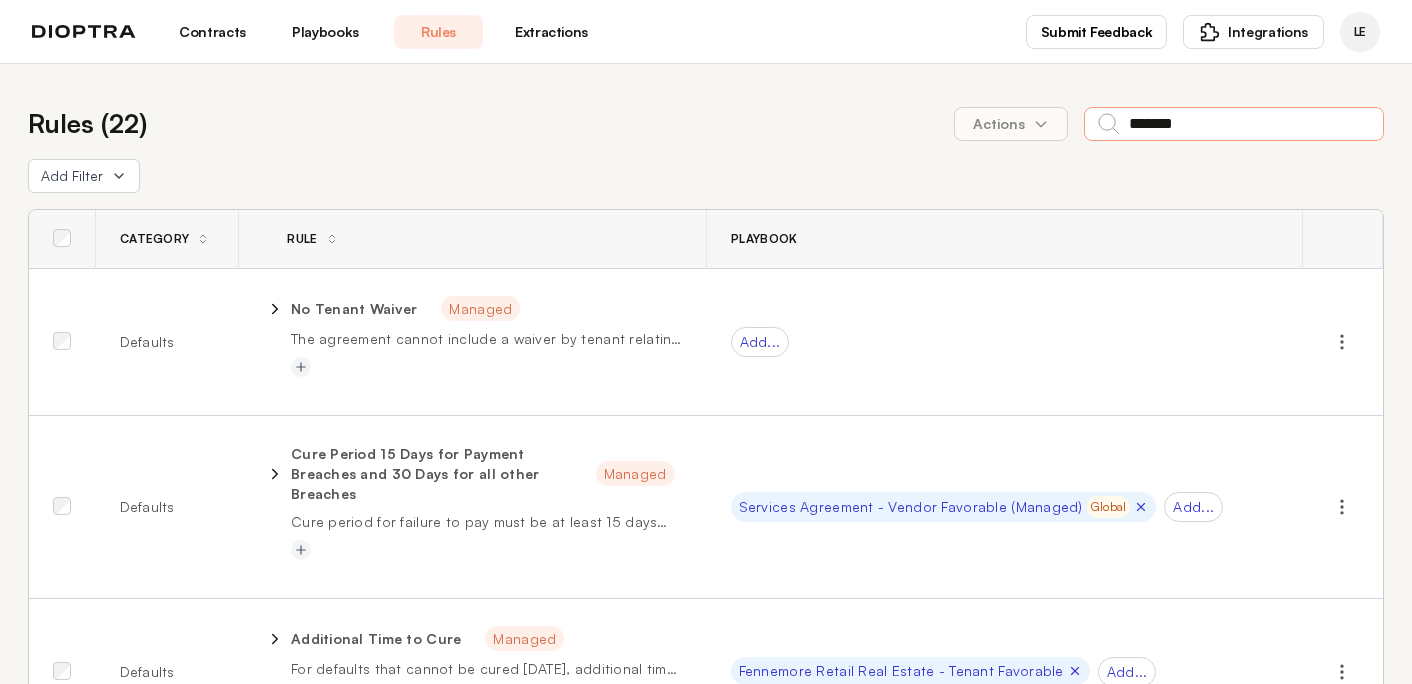 type on "*******" 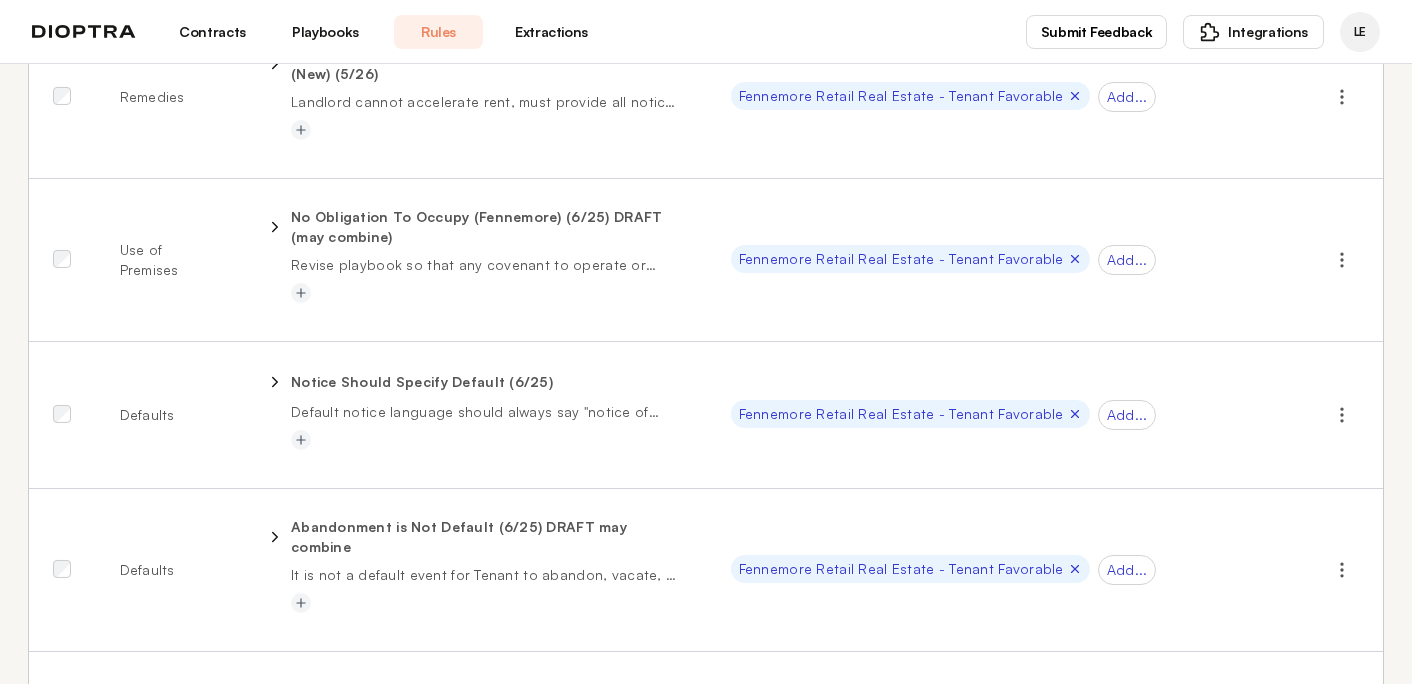 scroll, scrollTop: 2859, scrollLeft: 0, axis: vertical 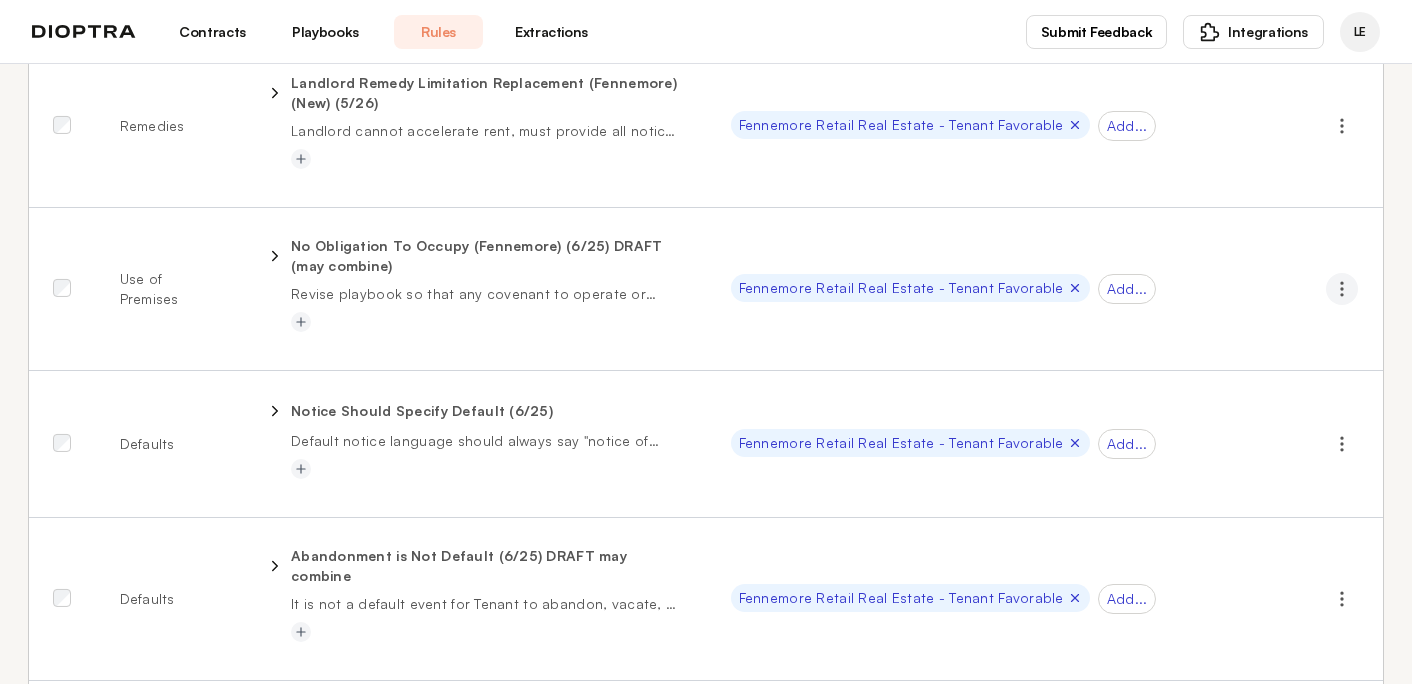 click 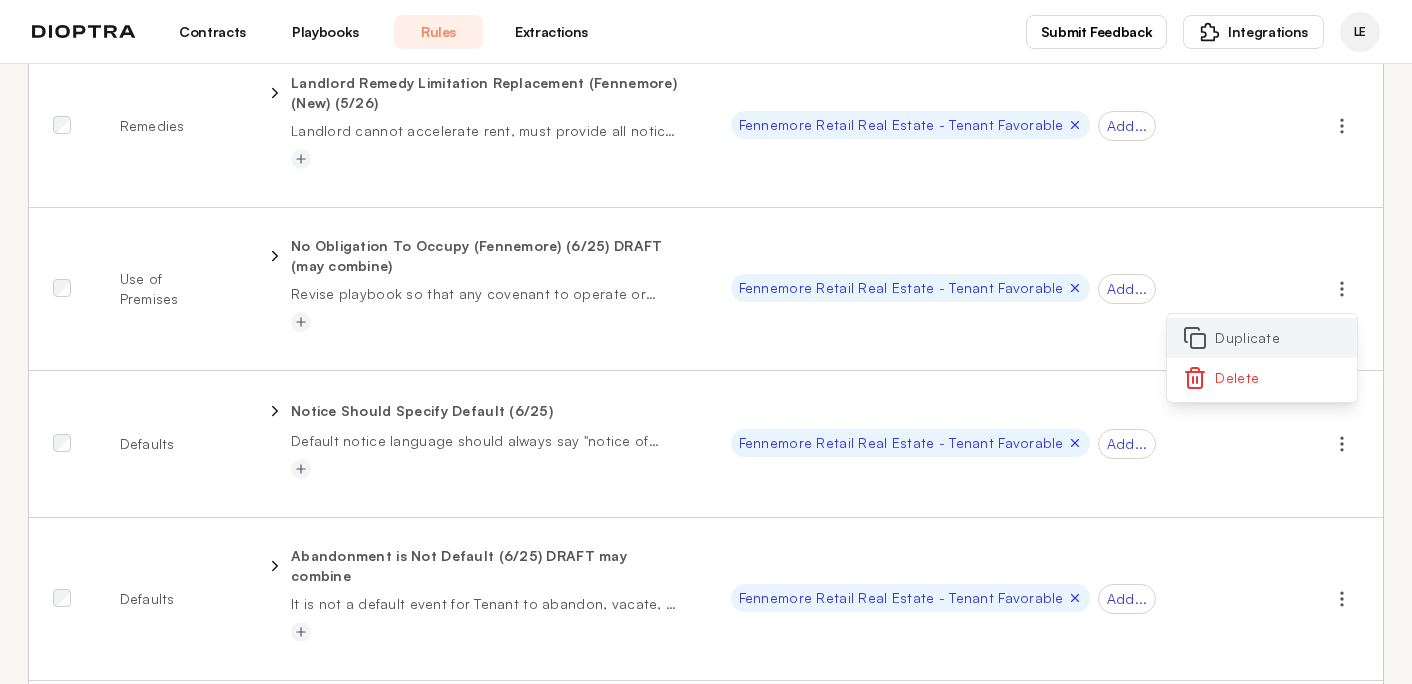 click on "Duplicate" at bounding box center (1262, 338) 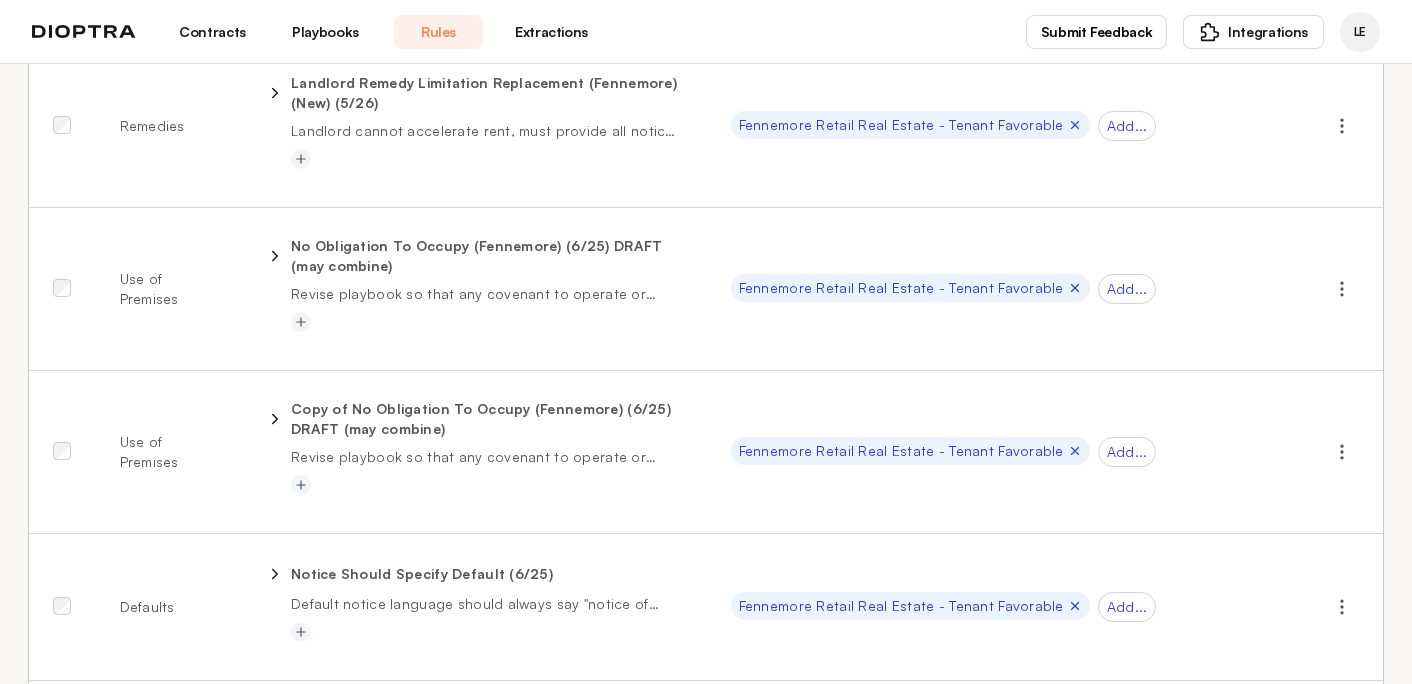 click 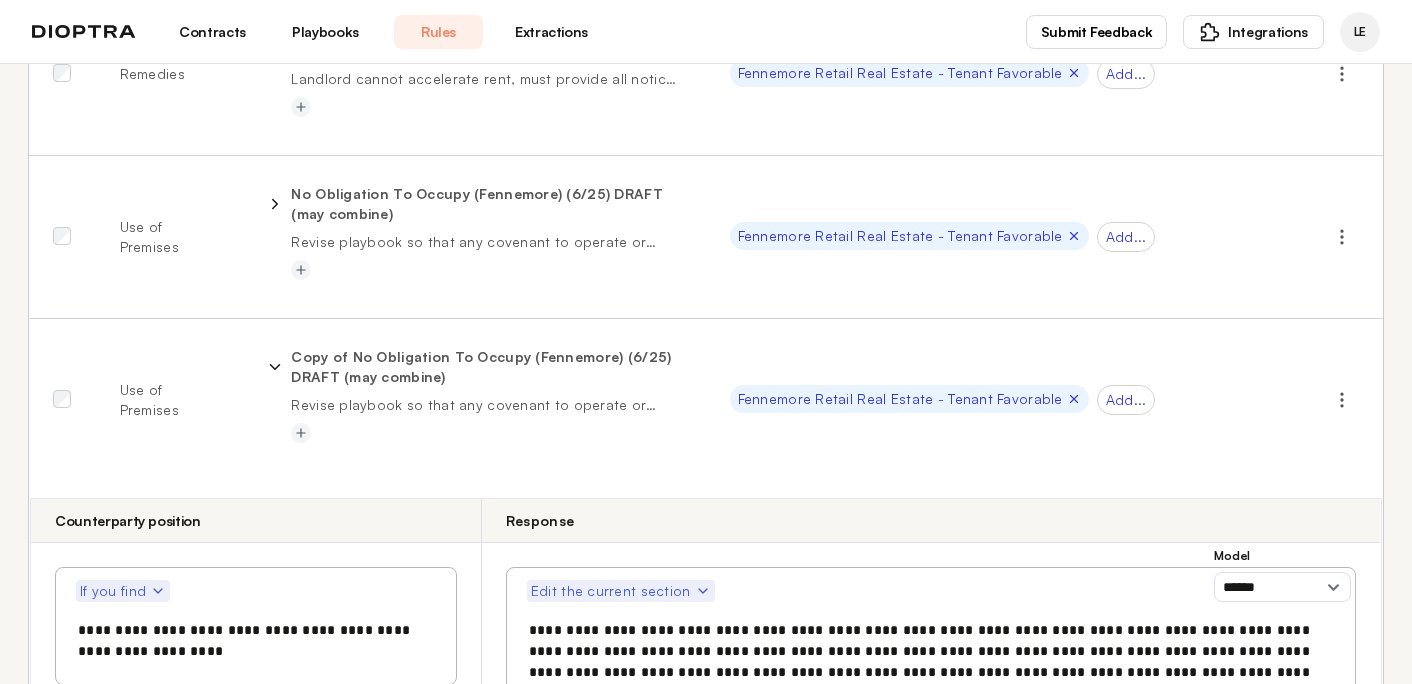 type on "**********" 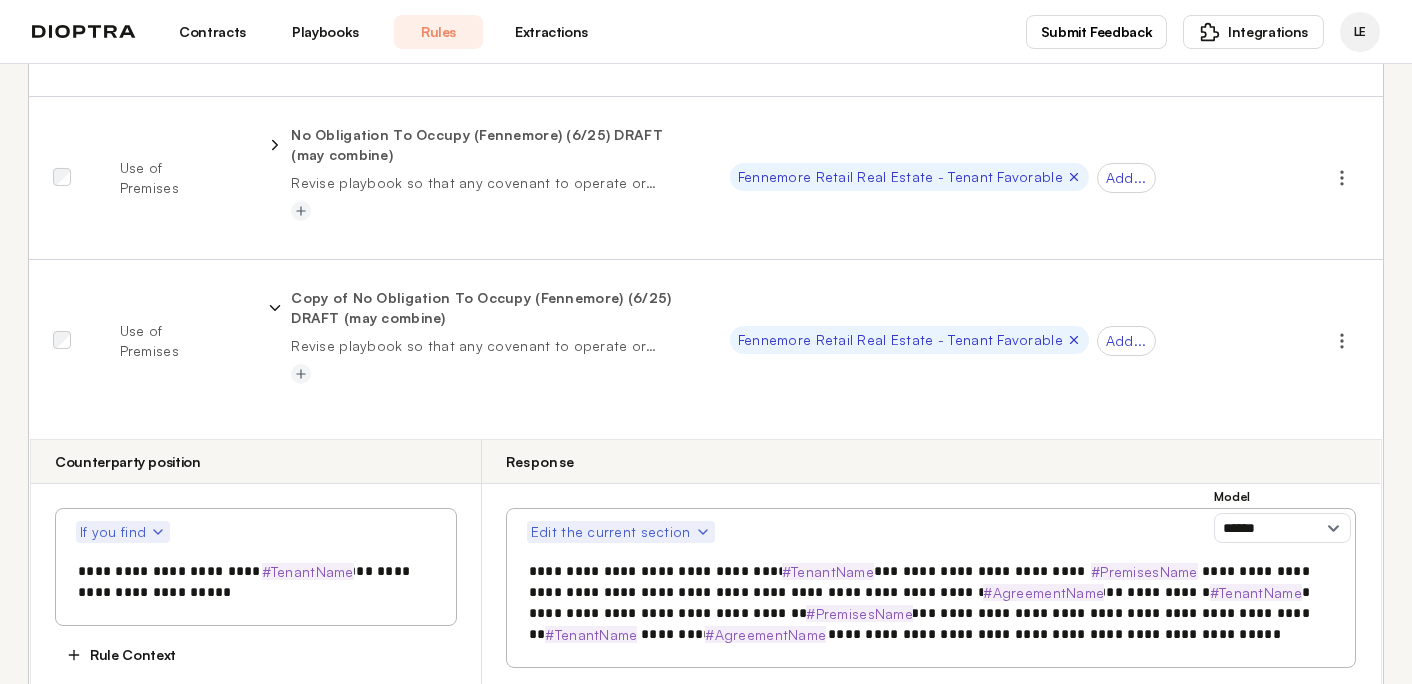 scroll, scrollTop: 3058, scrollLeft: 0, axis: vertical 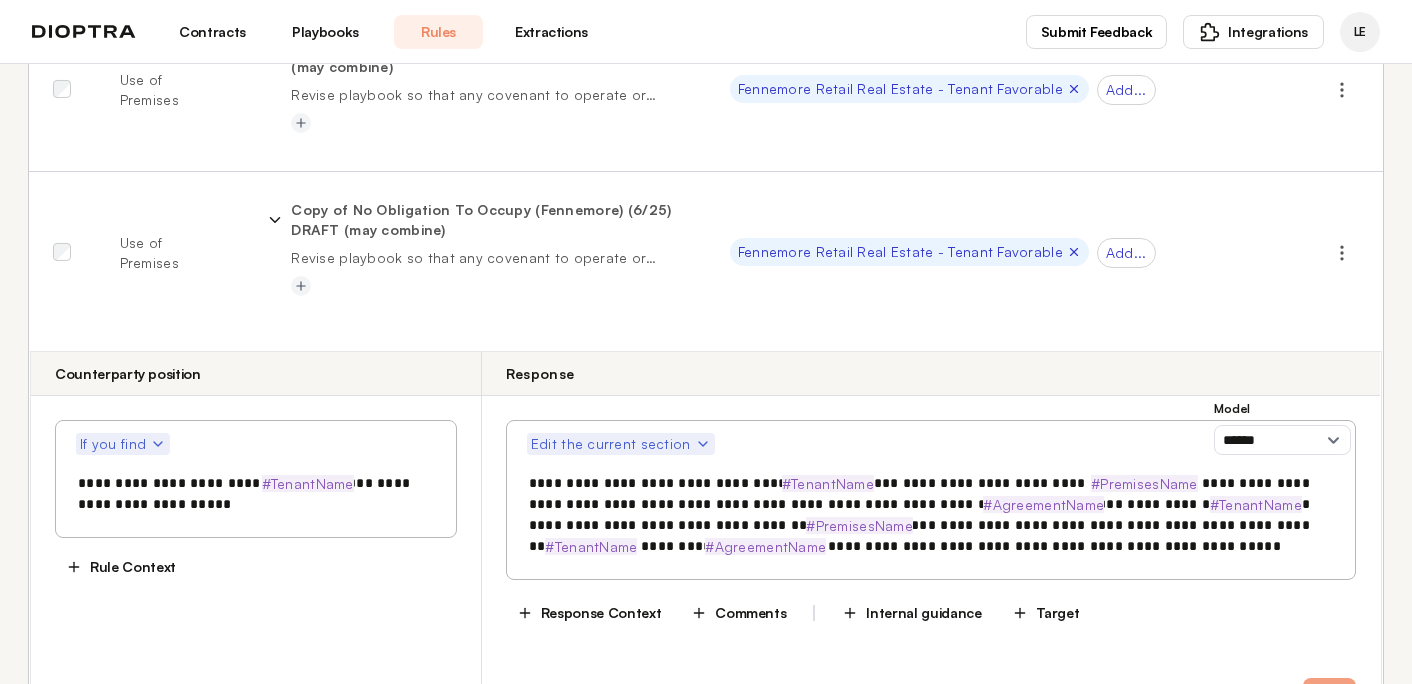 click on "**********" at bounding box center (256, 494) 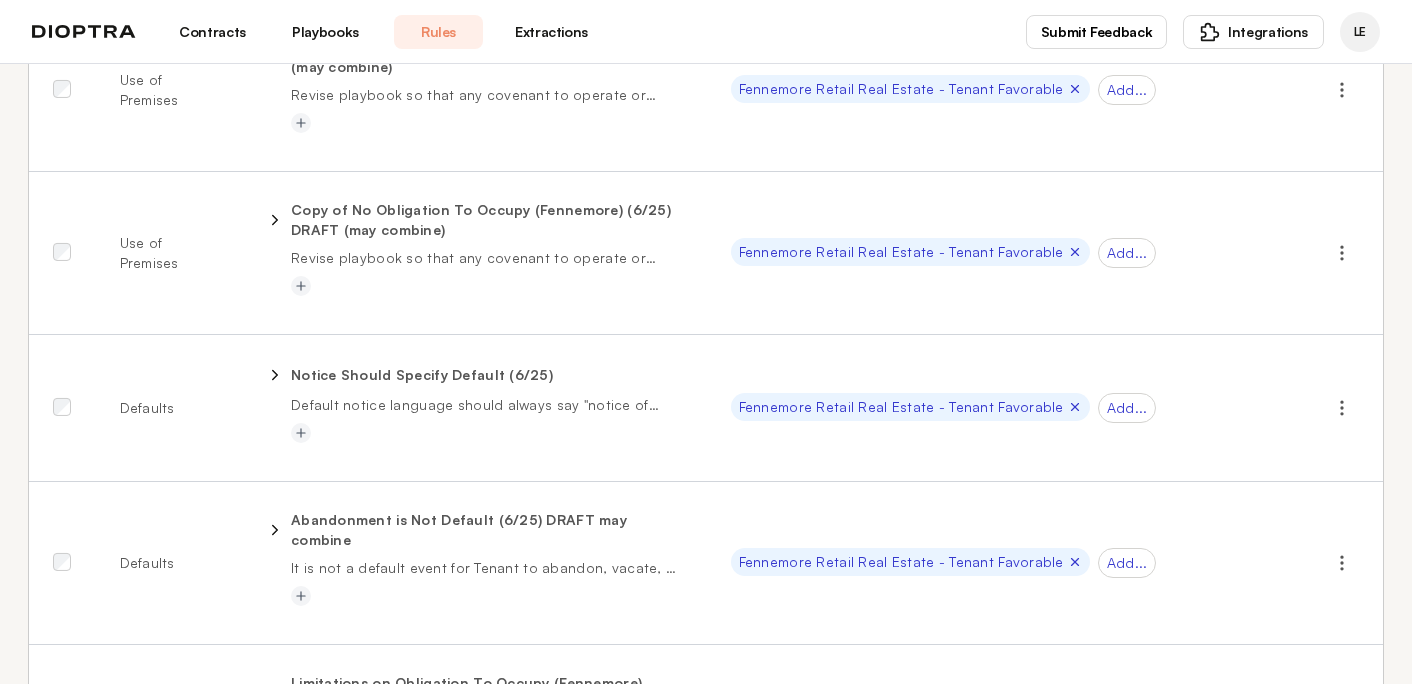 click 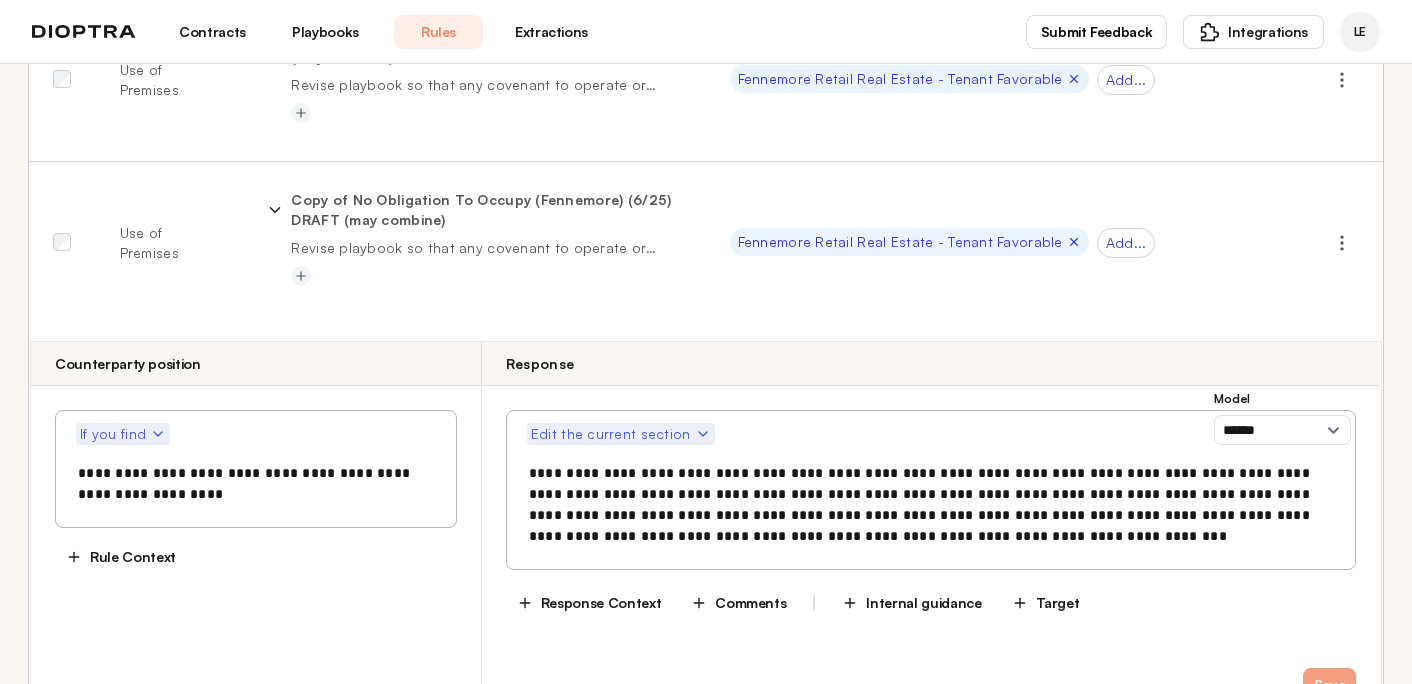 type on "**********" 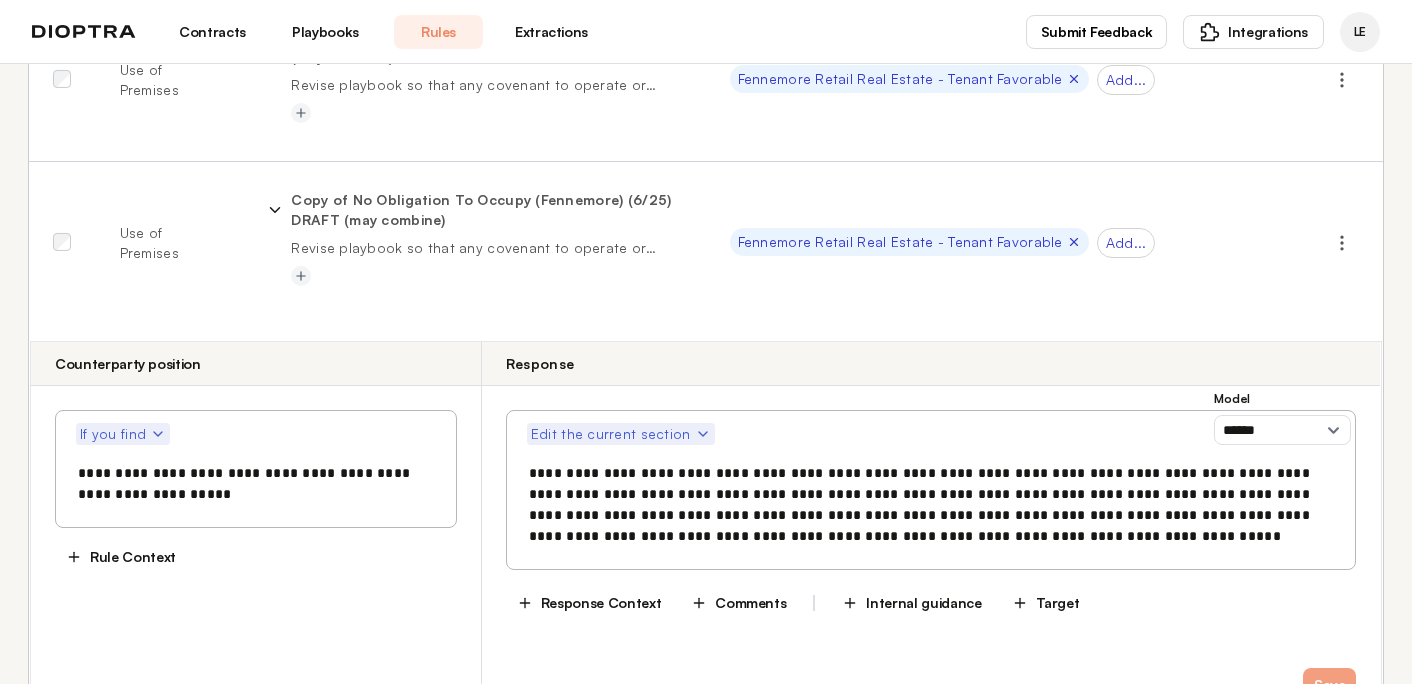 scroll, scrollTop: 3070, scrollLeft: 0, axis: vertical 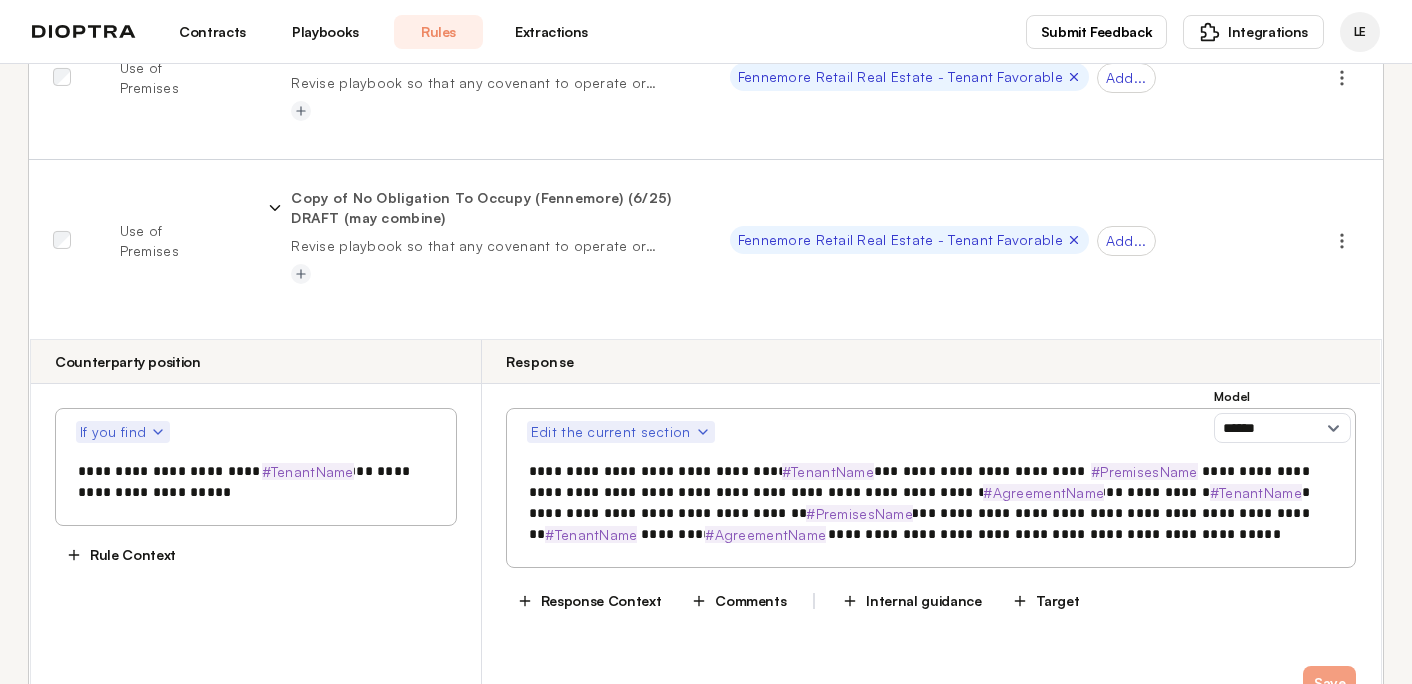 click 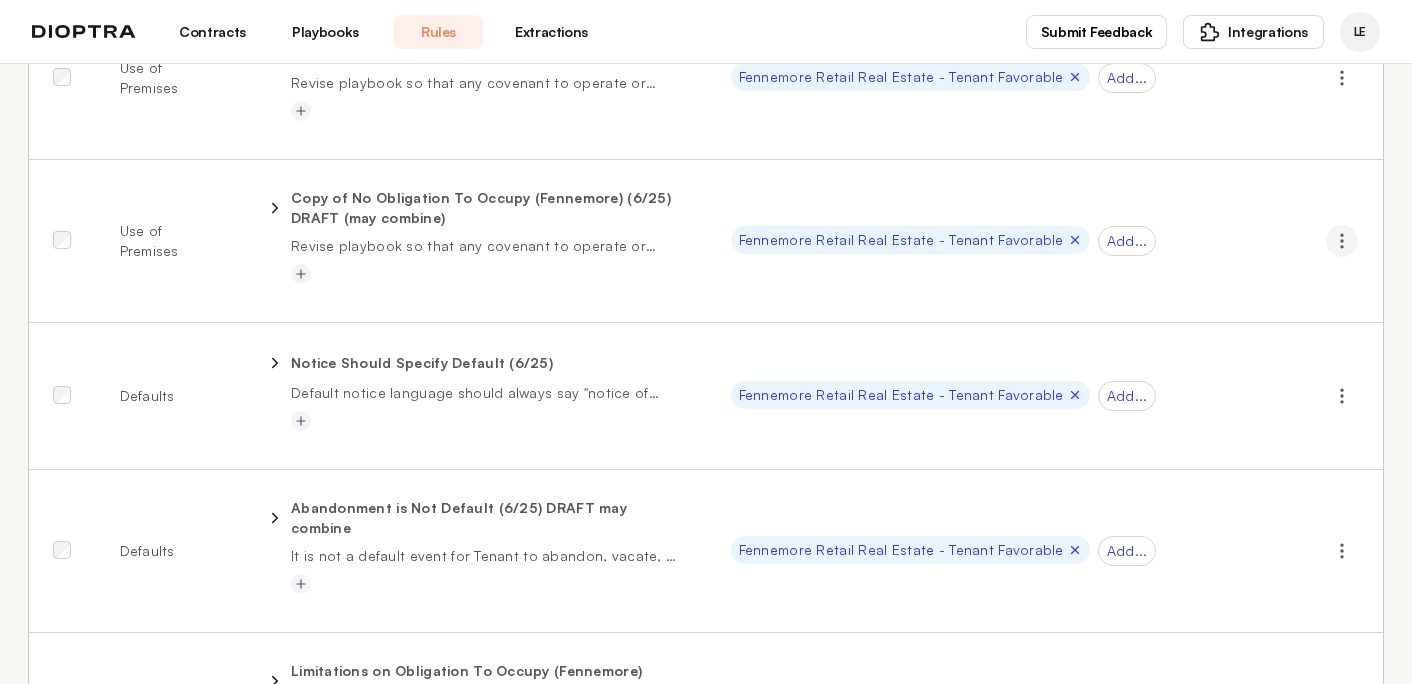 click 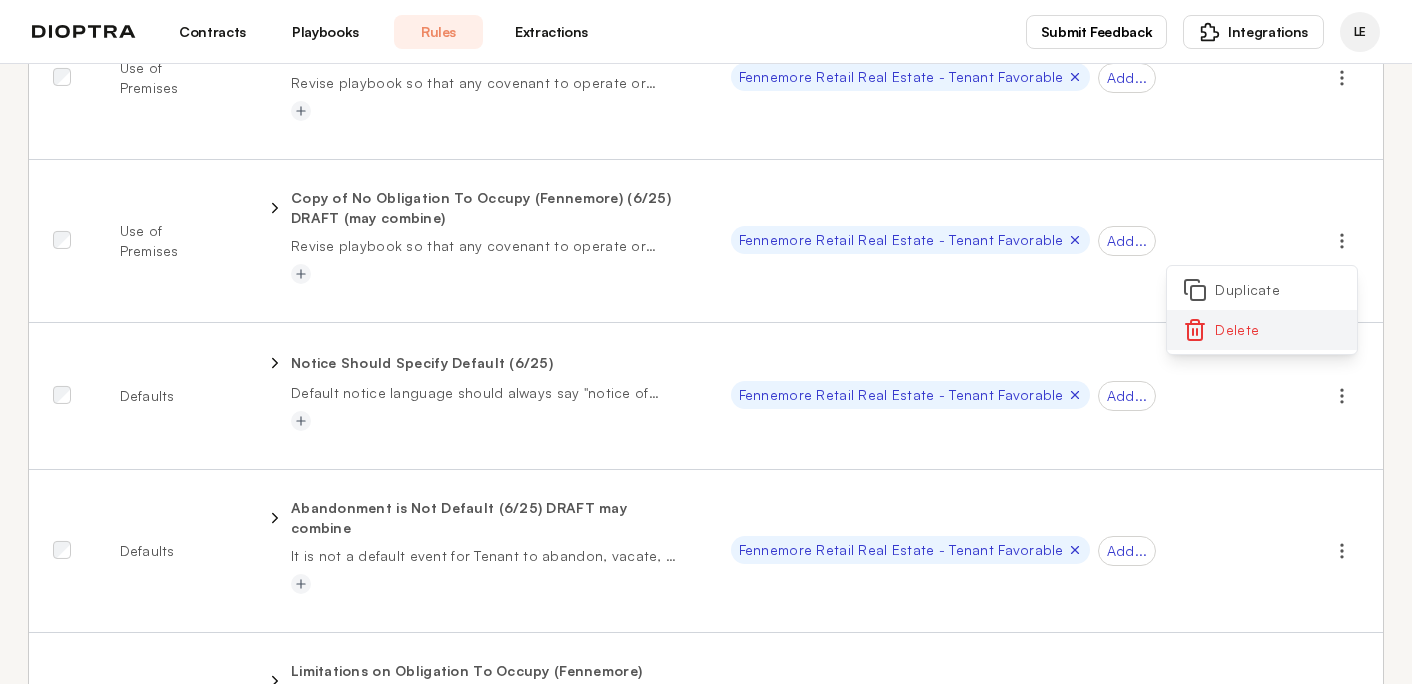 click on "Delete" at bounding box center (1262, 330) 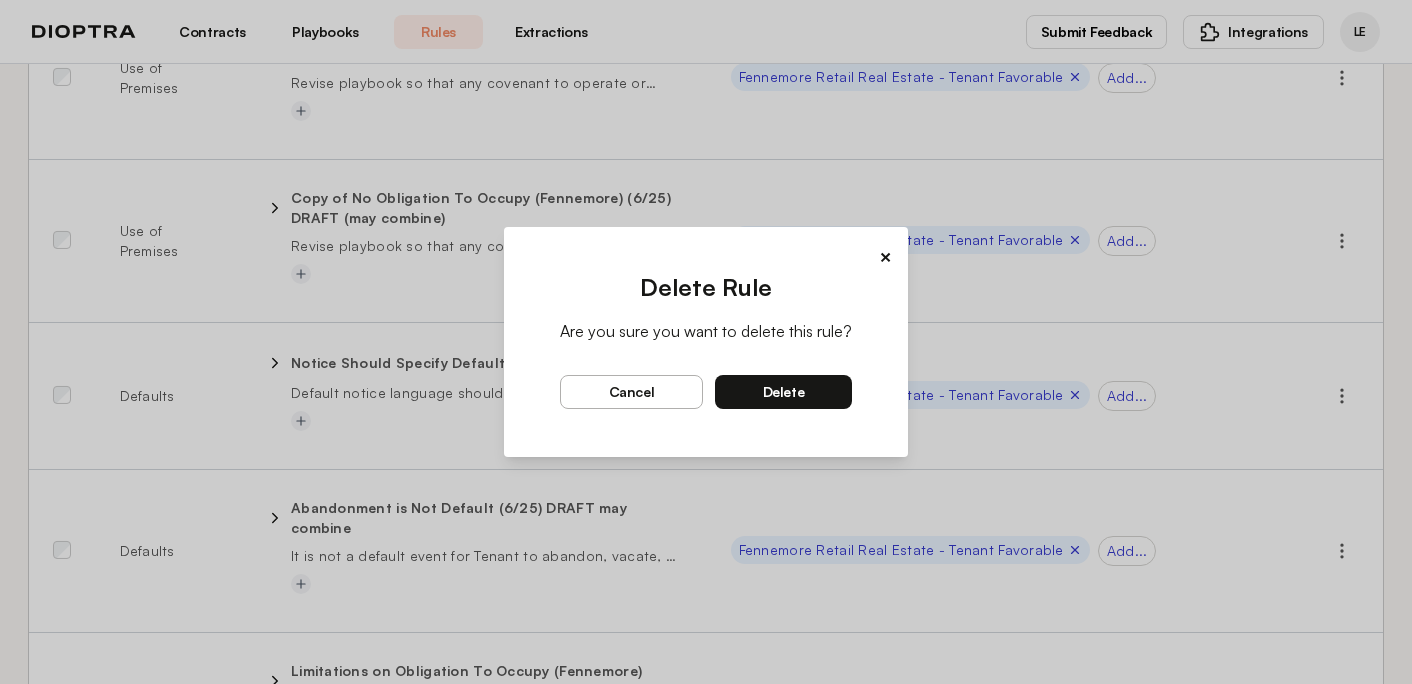 click on "delete" at bounding box center (783, 392) 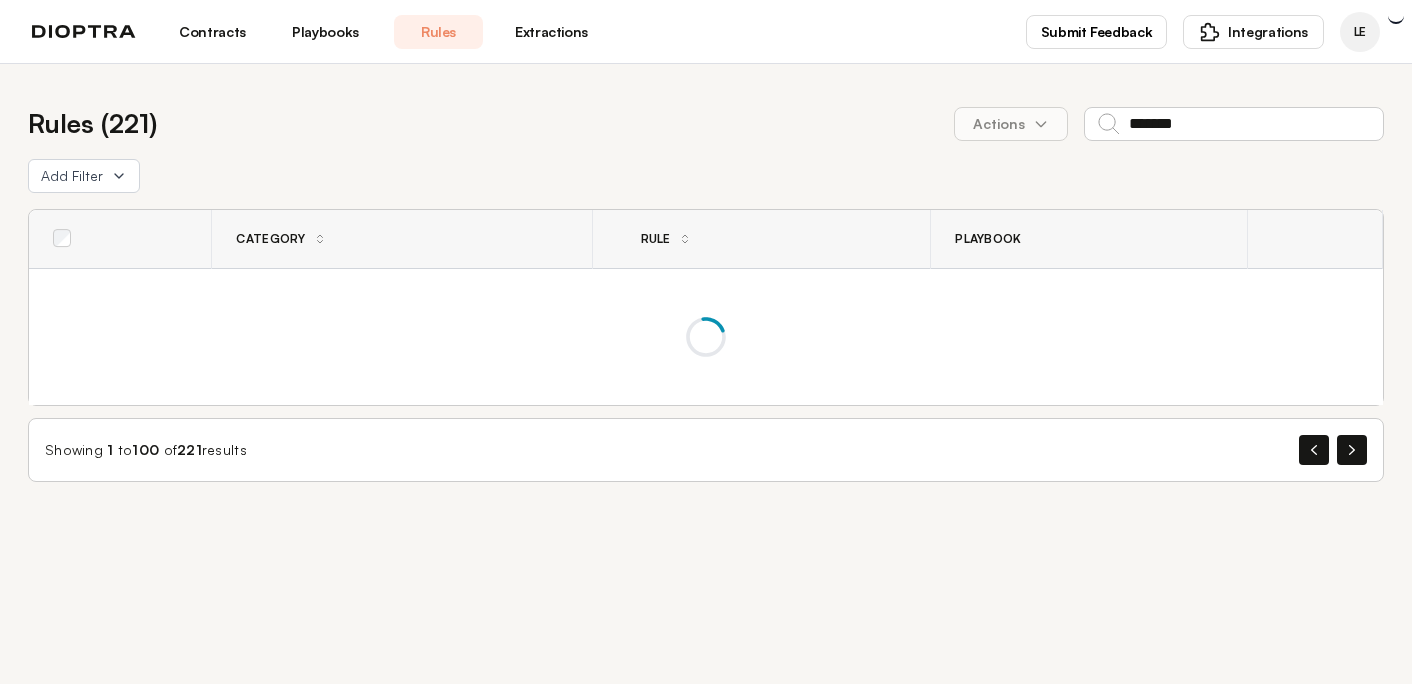 scroll, scrollTop: 0, scrollLeft: 0, axis: both 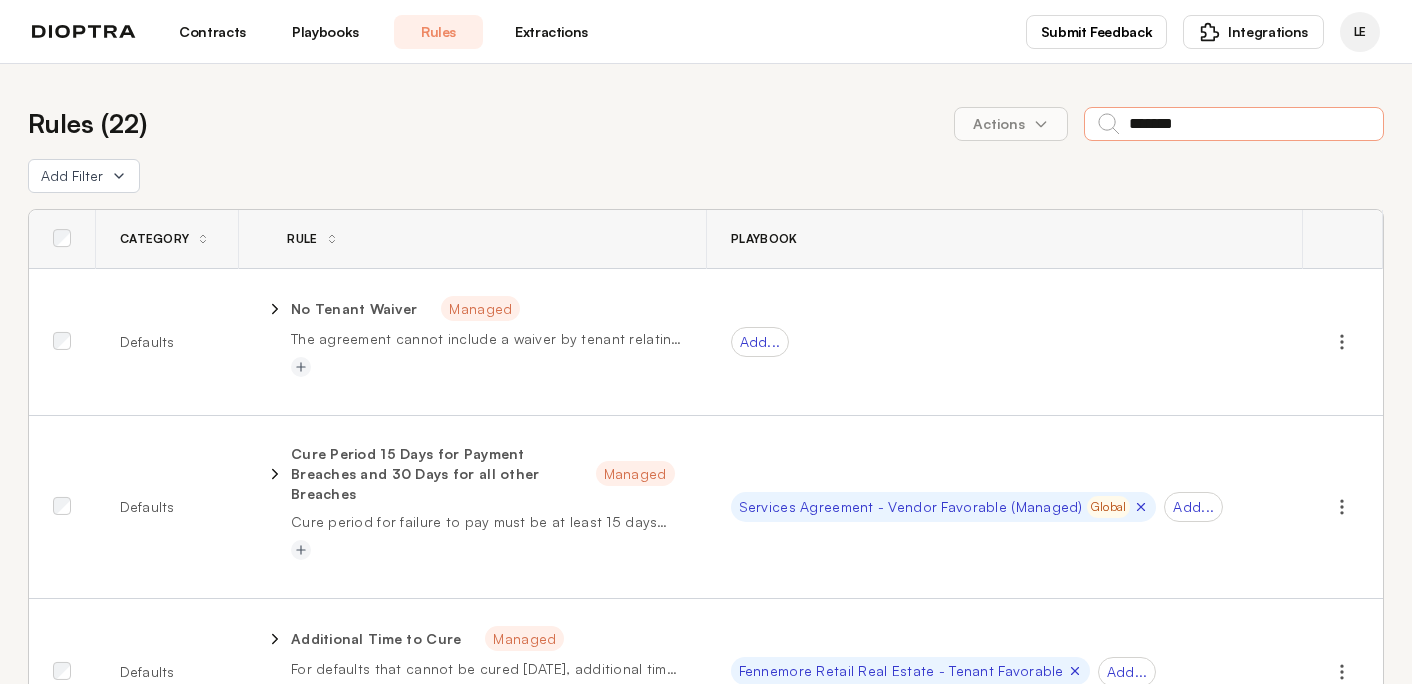 click on "*******" at bounding box center [1234, 124] 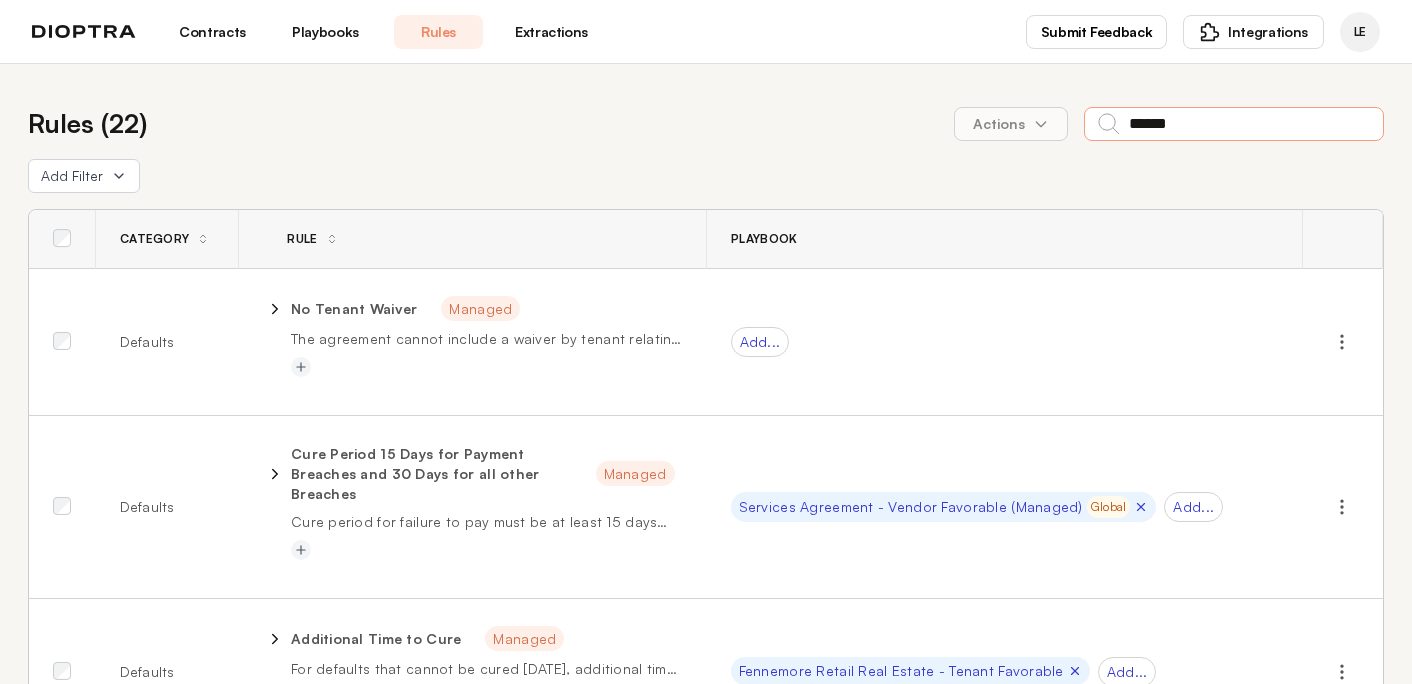 type on "******" 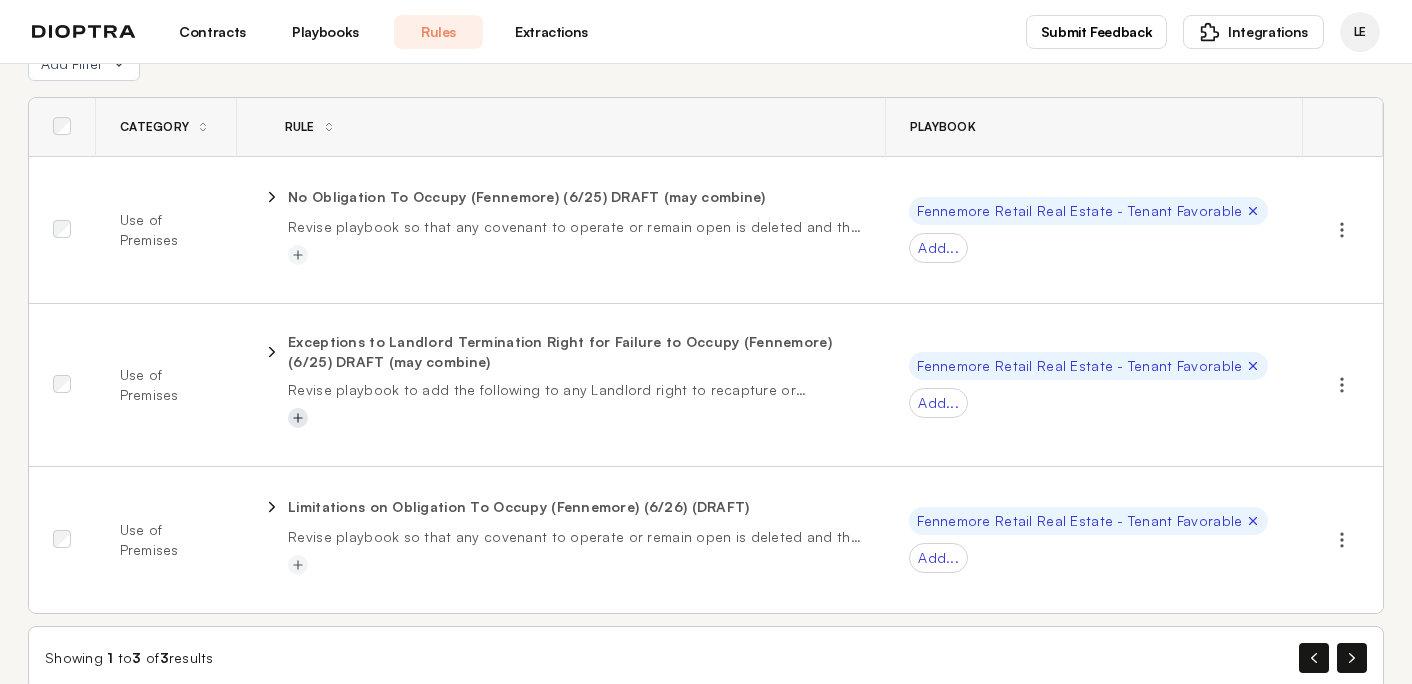 scroll, scrollTop: 150, scrollLeft: 0, axis: vertical 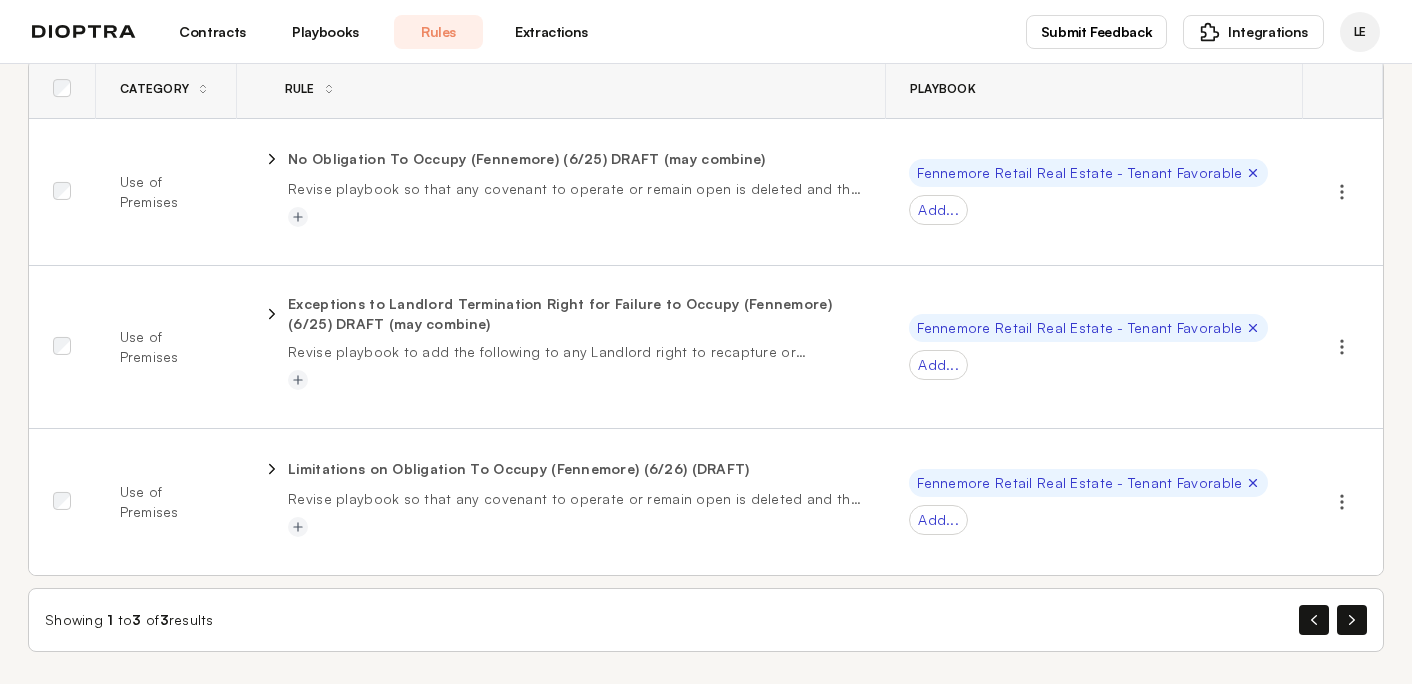 click 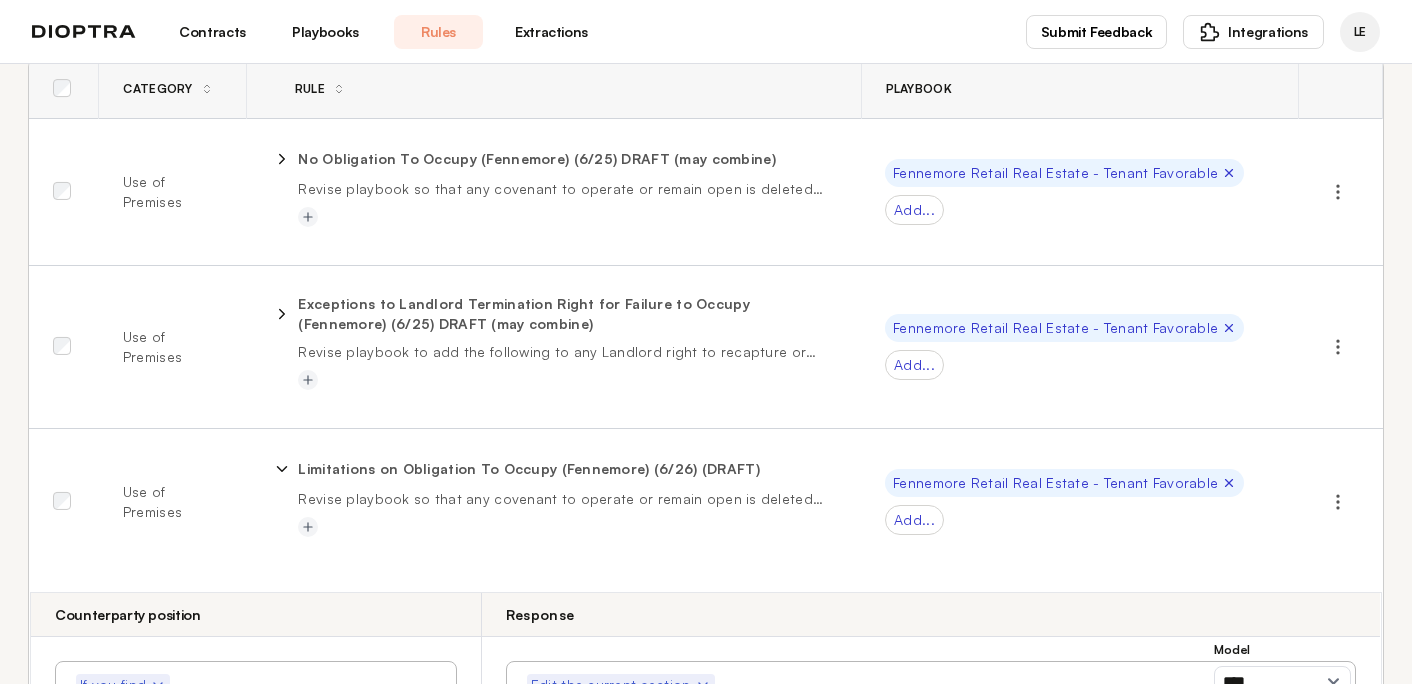 type on "**********" 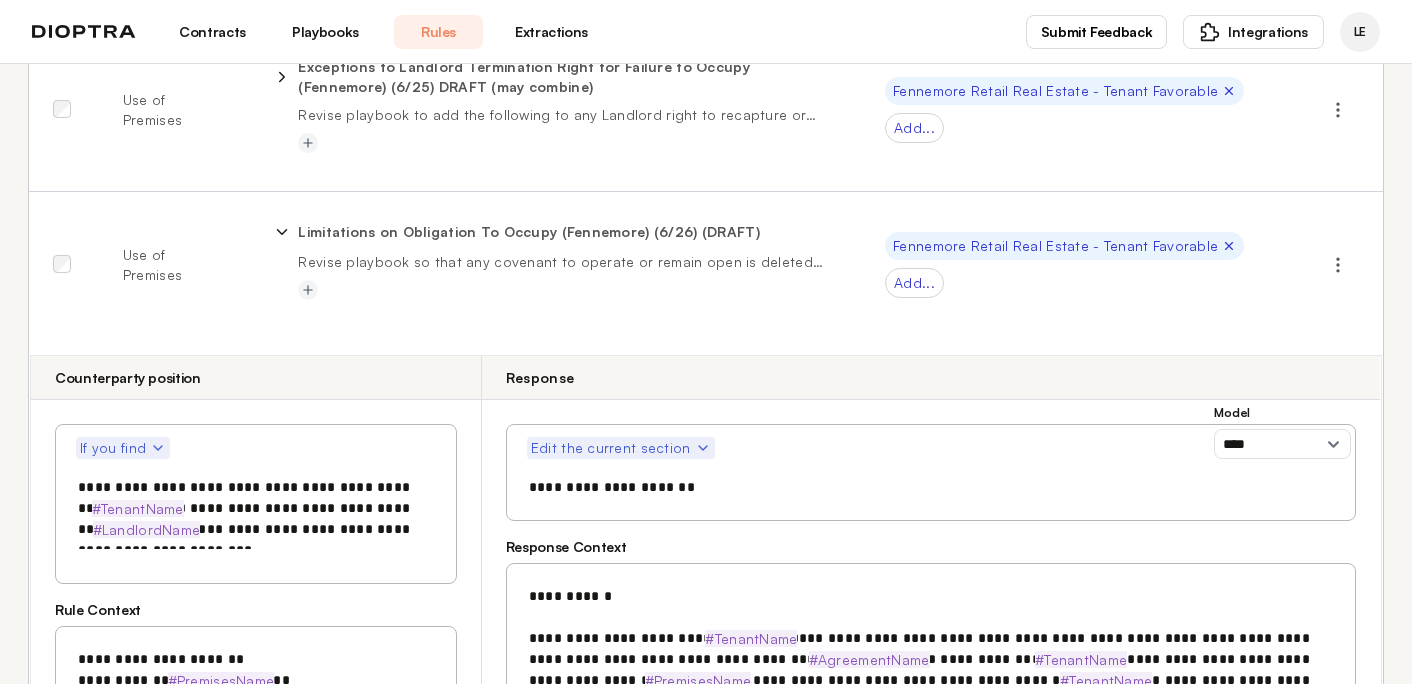 scroll, scrollTop: 194, scrollLeft: 0, axis: vertical 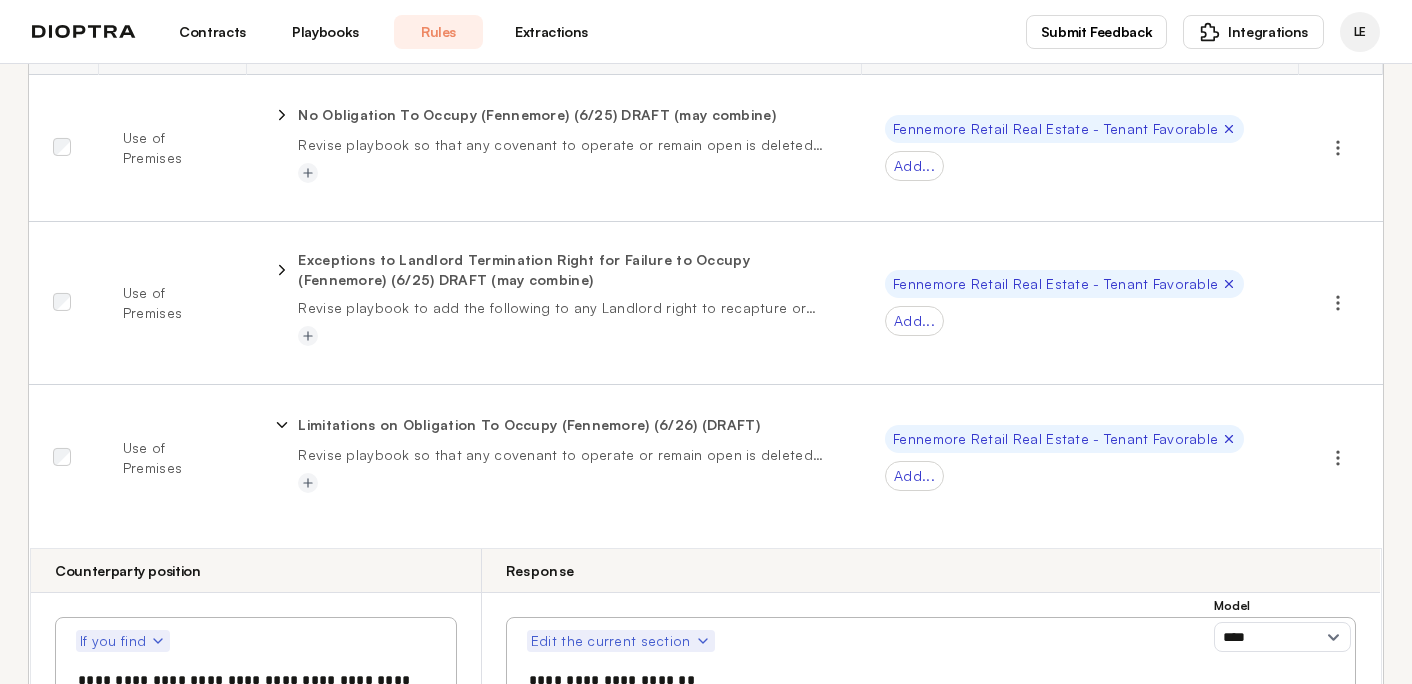 click 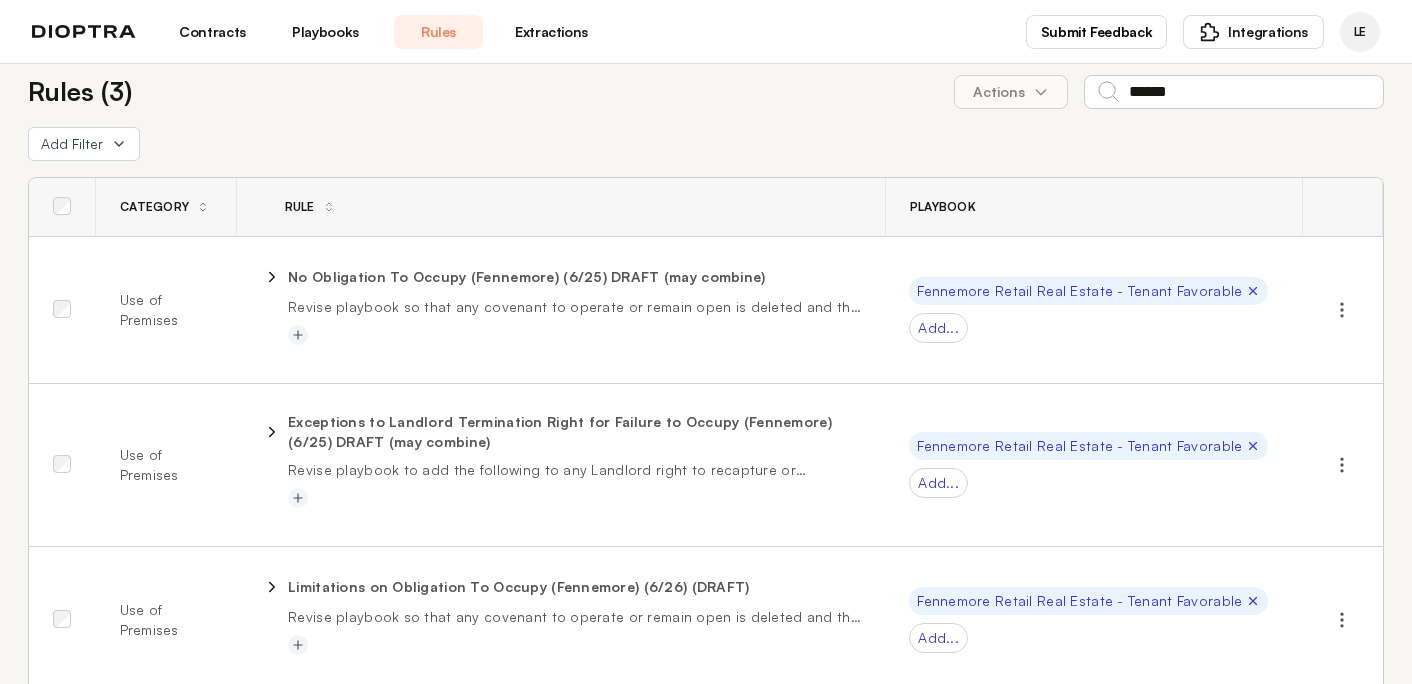 scroll, scrollTop: 31, scrollLeft: 0, axis: vertical 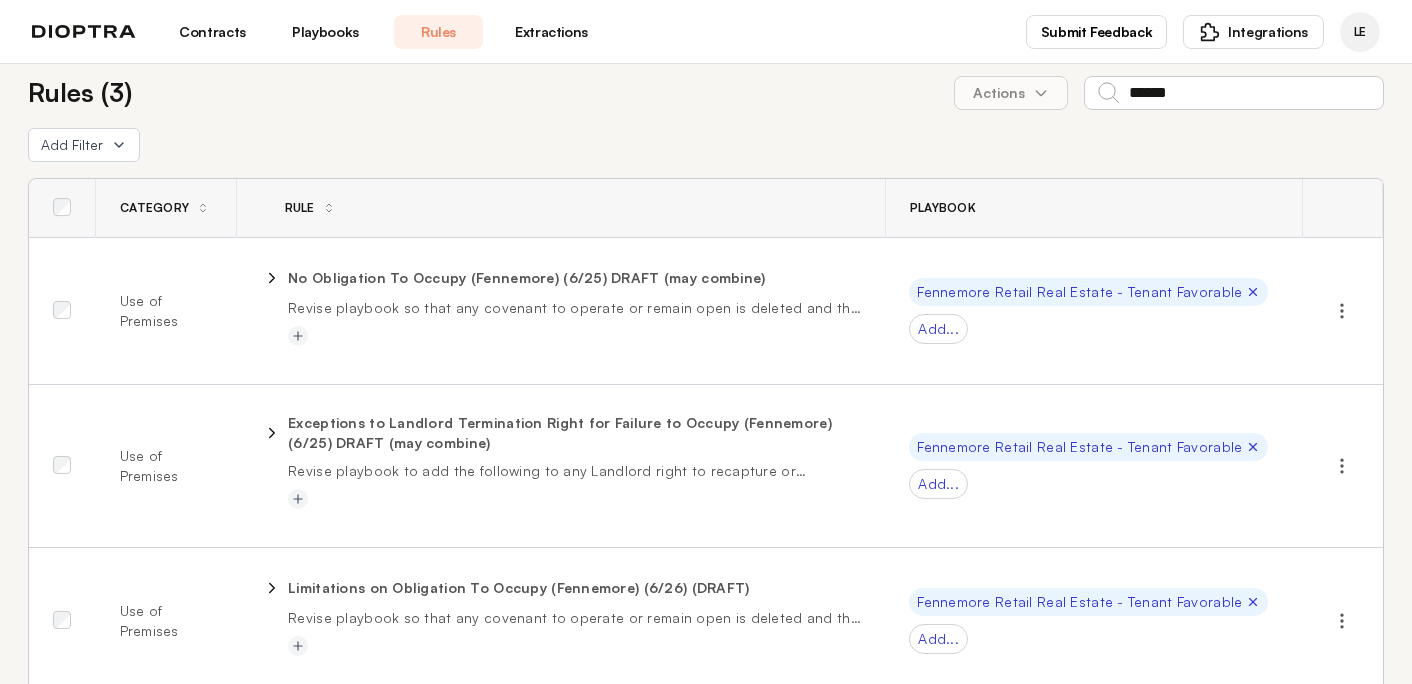 click 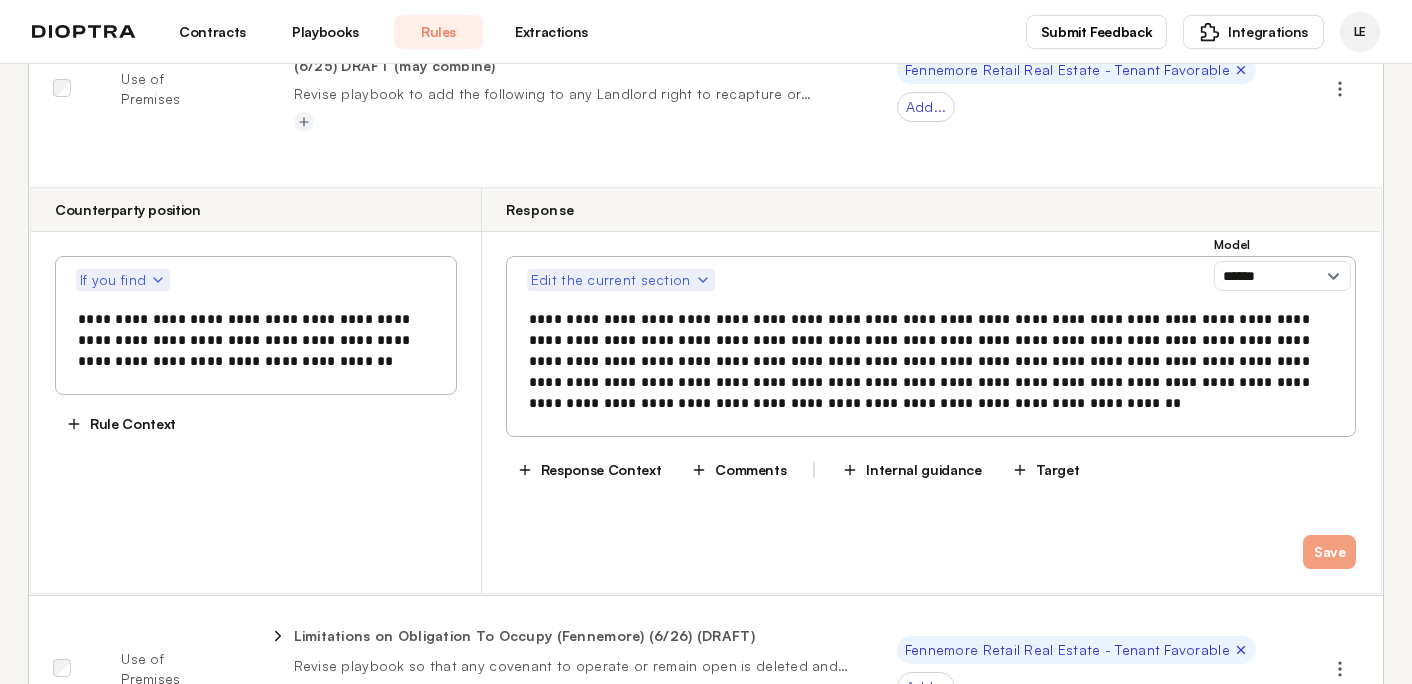 type on "**********" 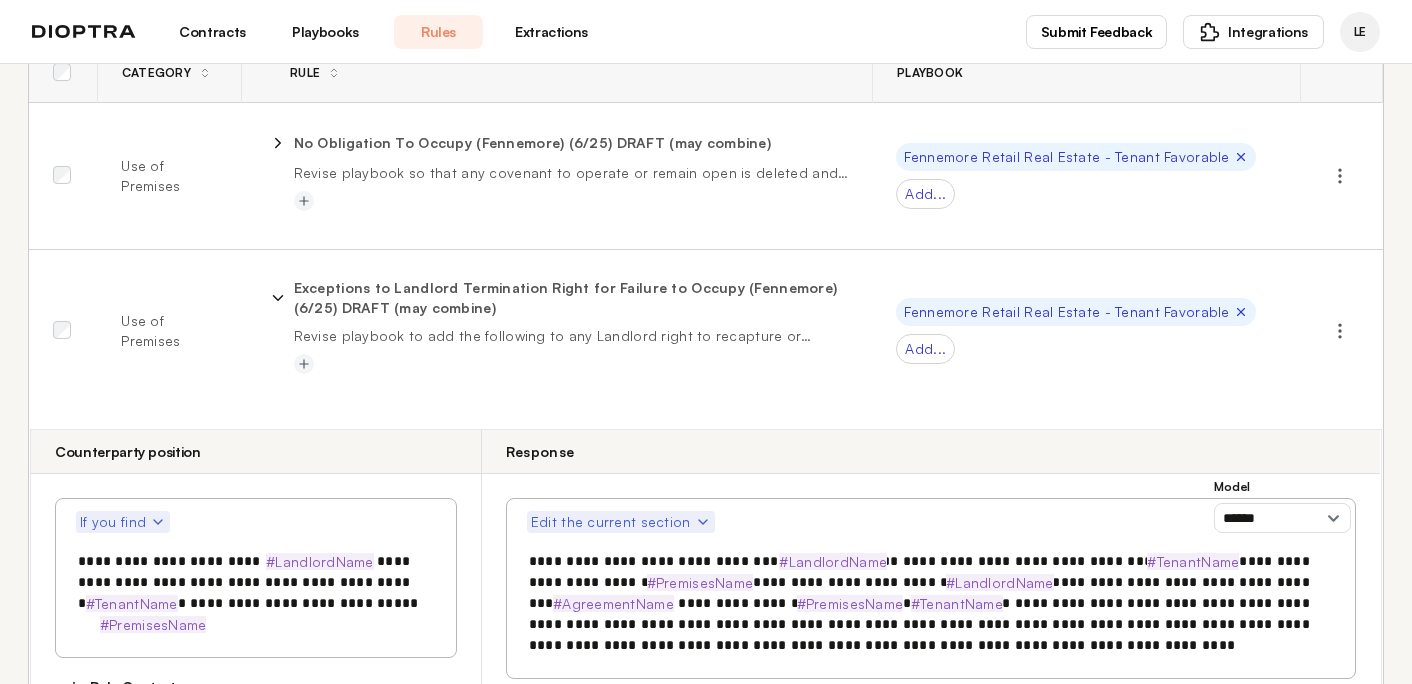 scroll, scrollTop: 168, scrollLeft: 0, axis: vertical 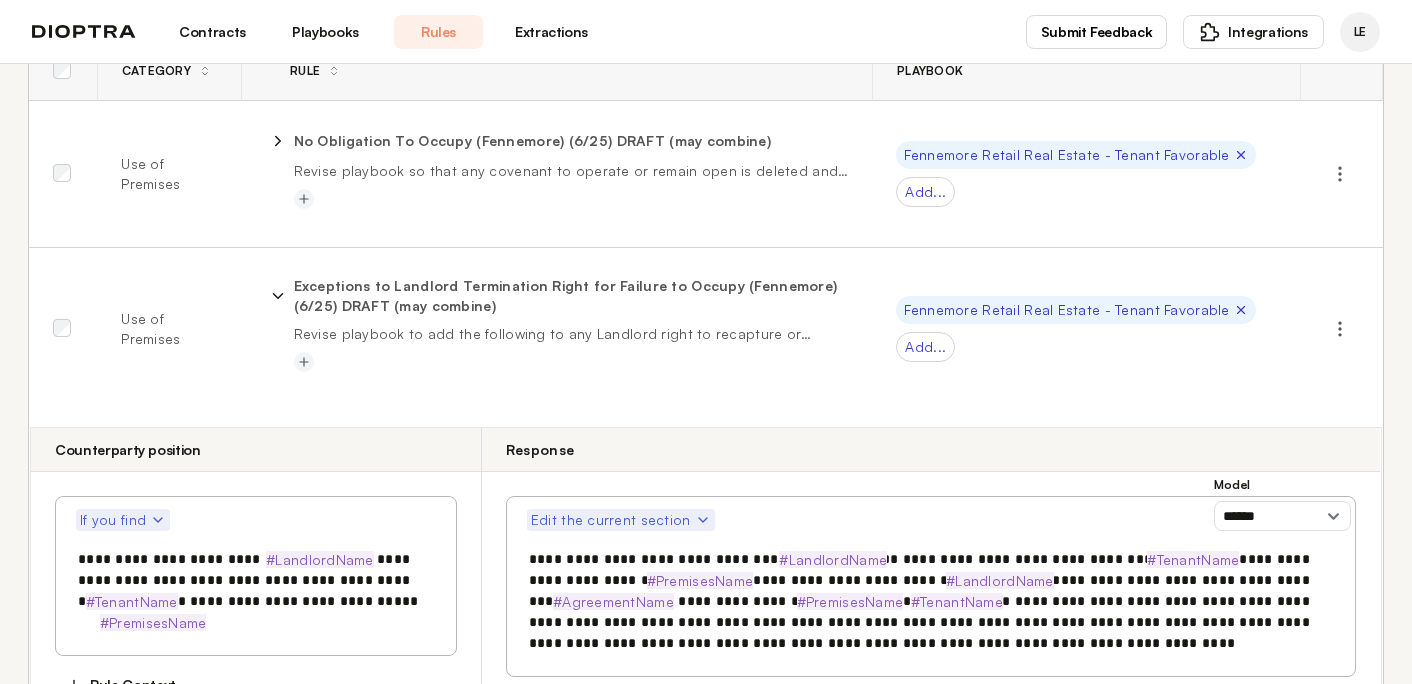 click 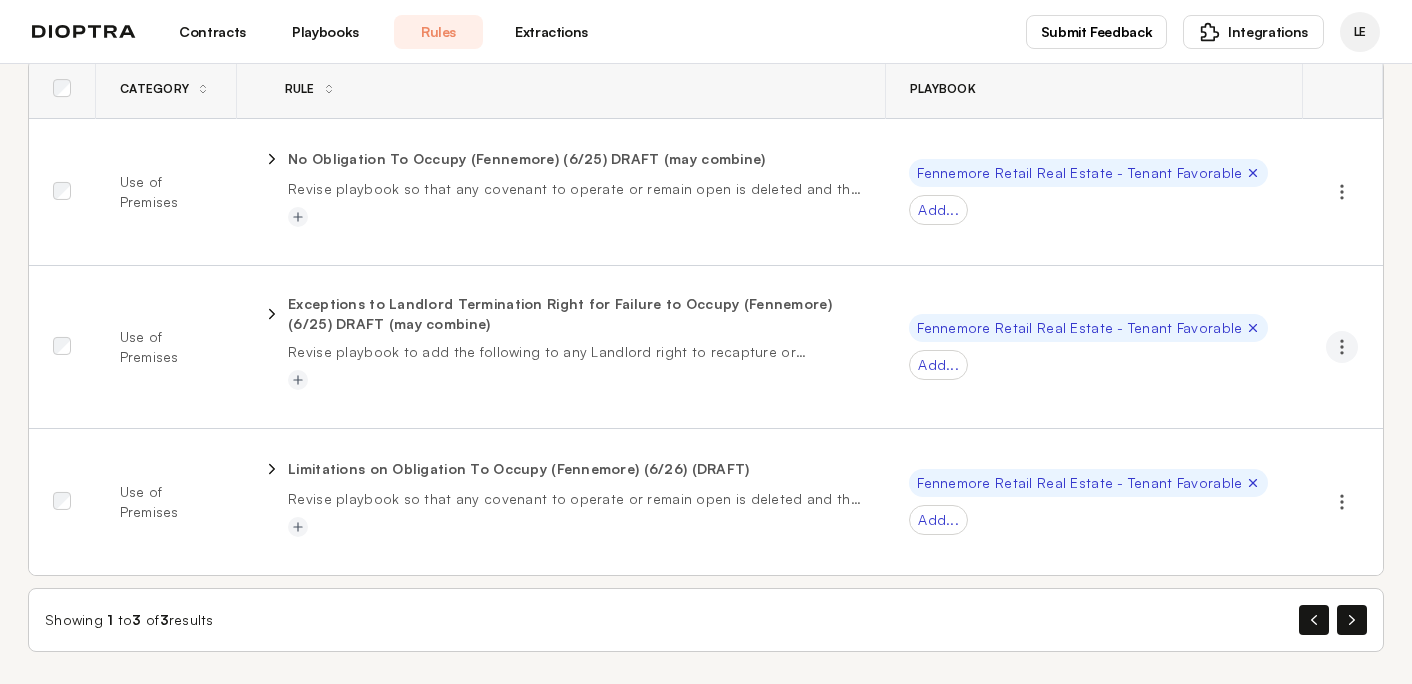 click 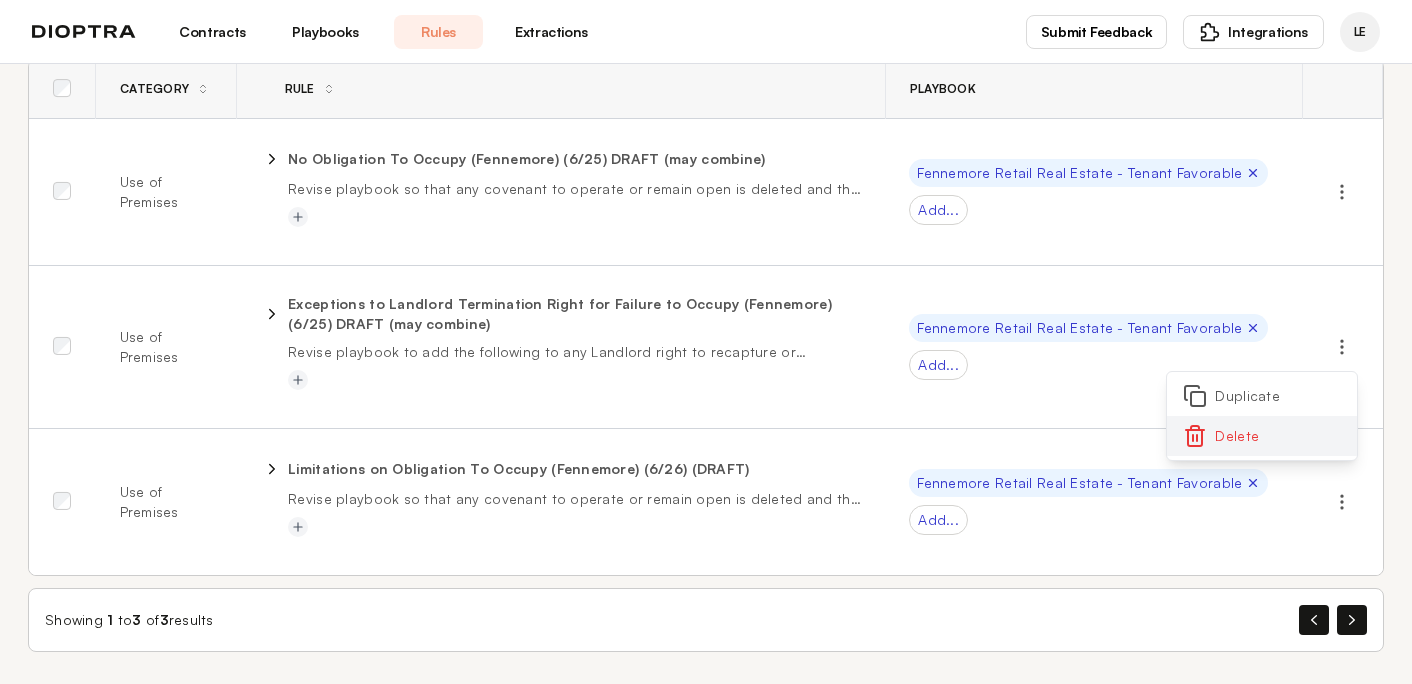 click on "Delete" at bounding box center [1262, 436] 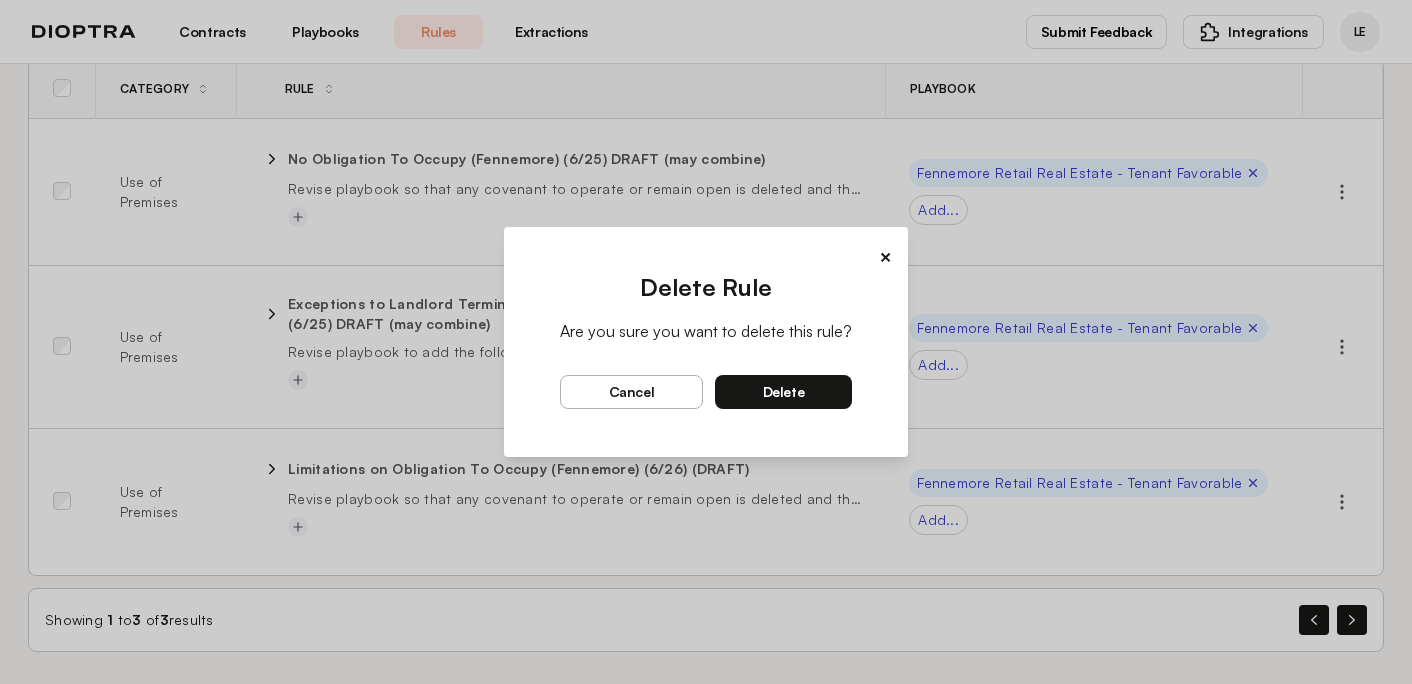 click on "delete" at bounding box center [783, 392] 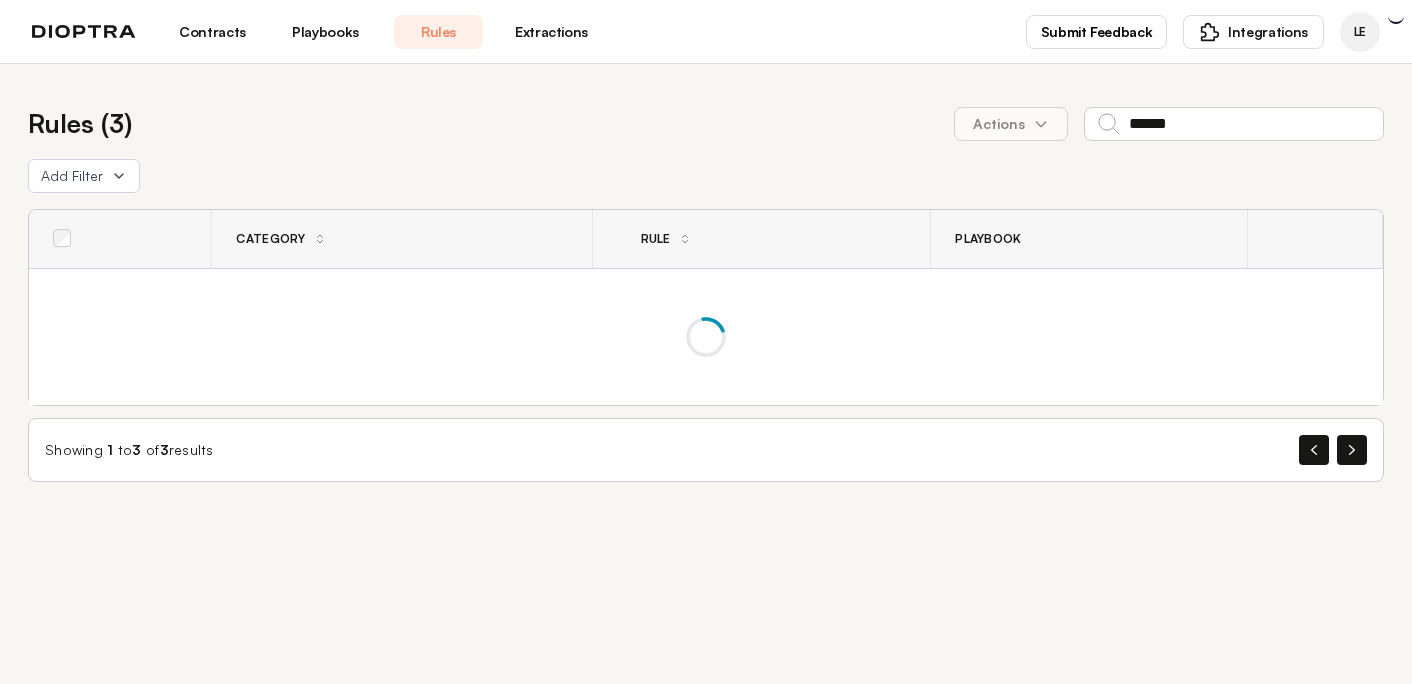 scroll, scrollTop: 0, scrollLeft: 0, axis: both 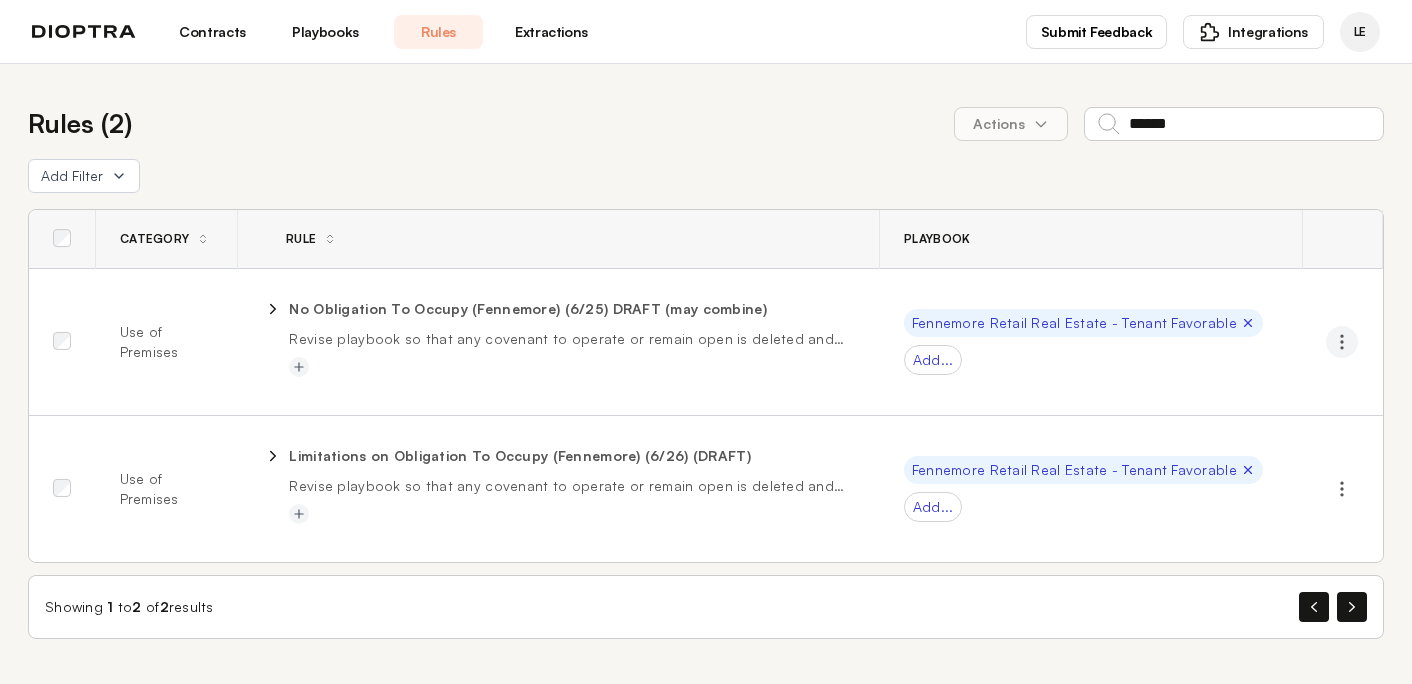 click at bounding box center [1342, 342] 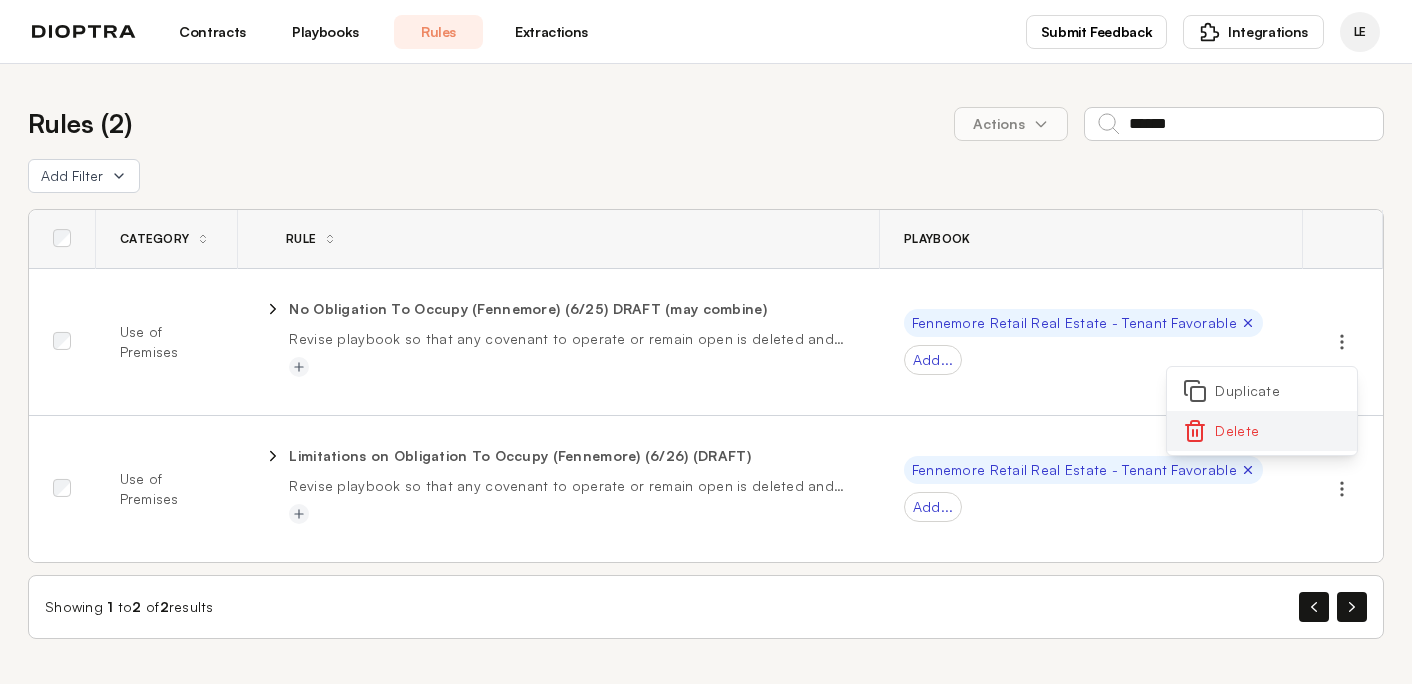 click on "Delete" at bounding box center (1262, 431) 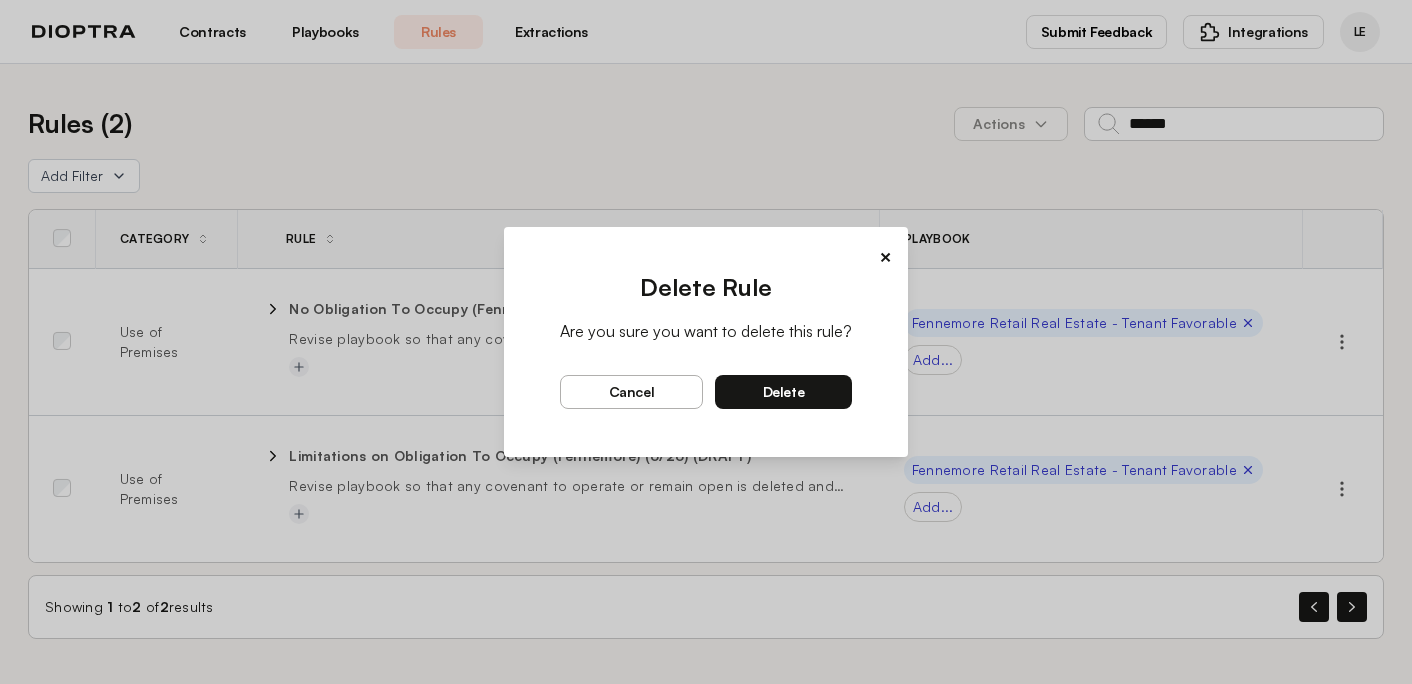 click on "delete" at bounding box center (783, 392) 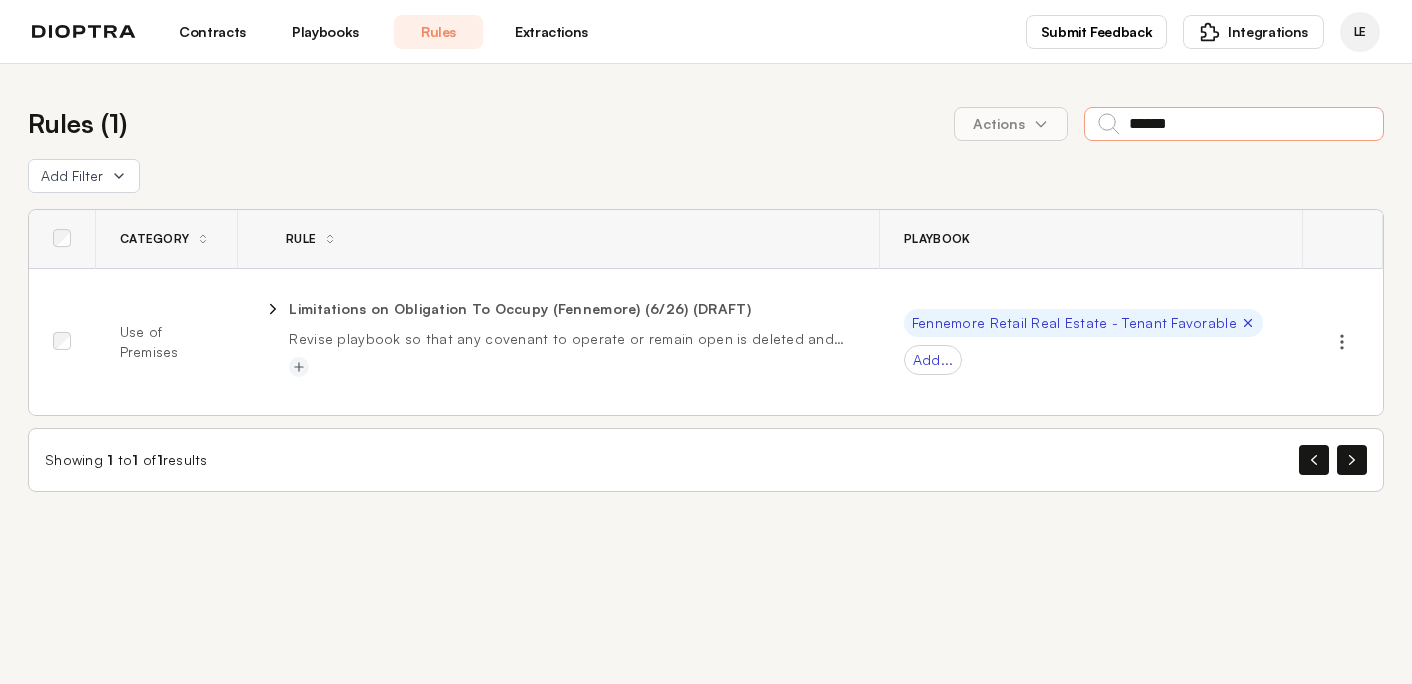 click on "******" at bounding box center (1234, 124) 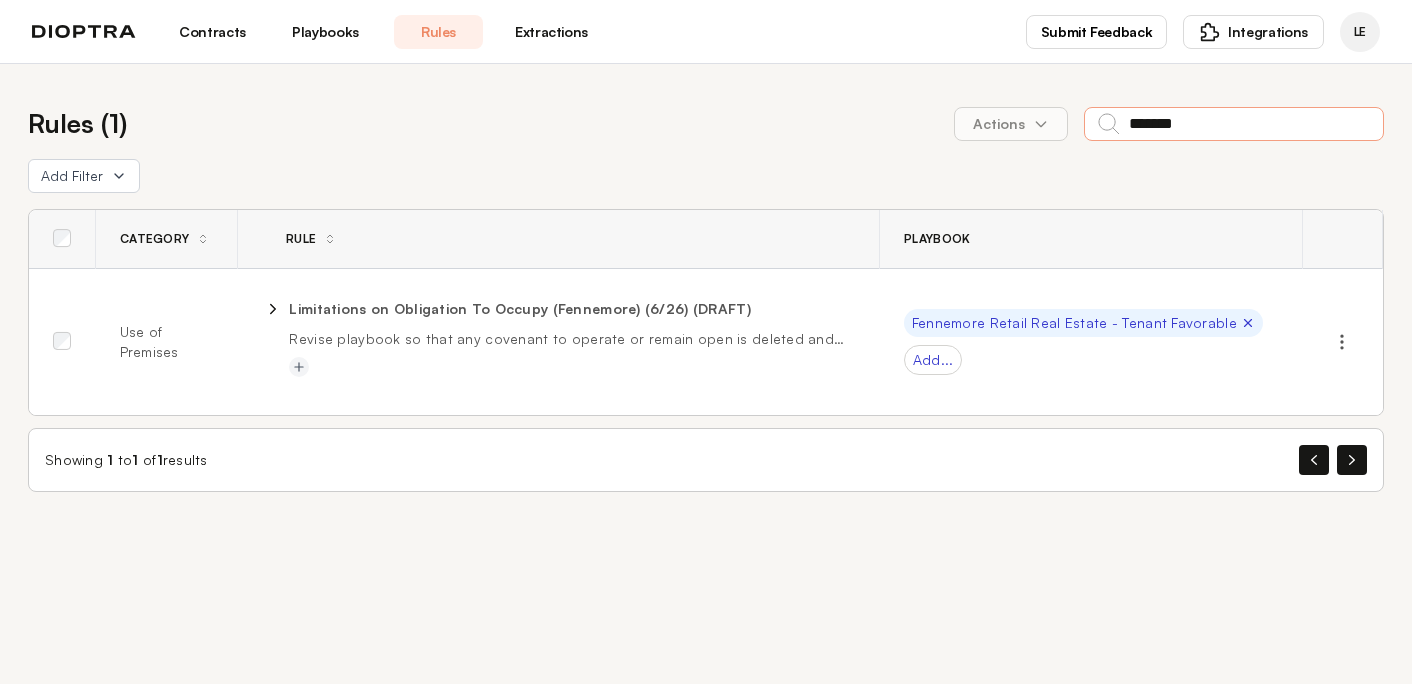 type on "*******" 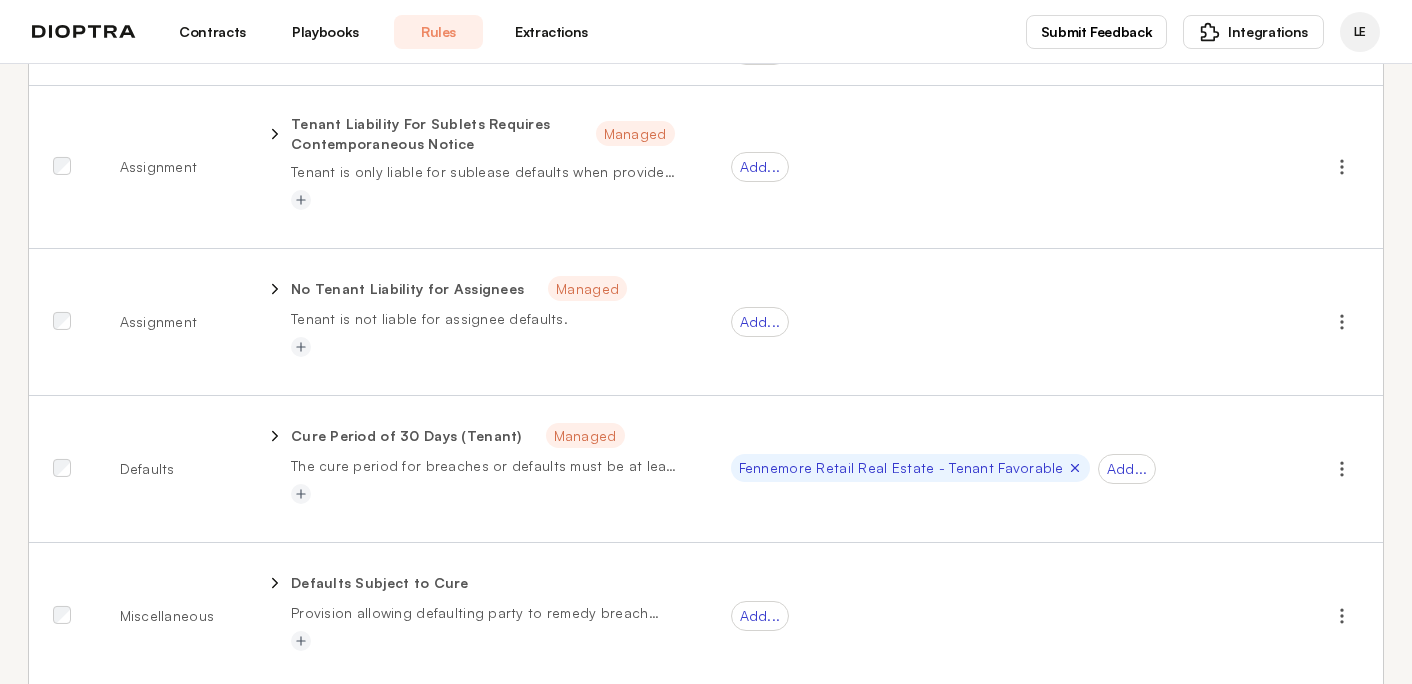scroll, scrollTop: 1228, scrollLeft: 0, axis: vertical 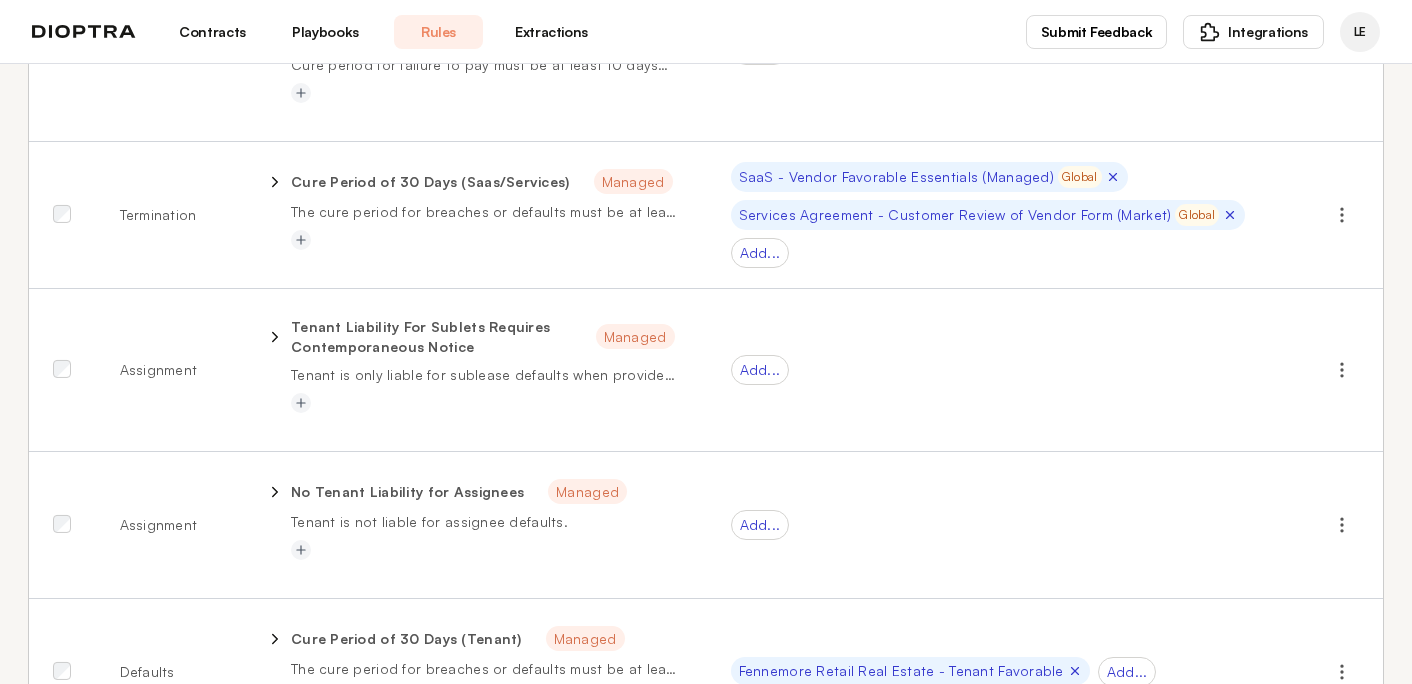 click on "Playbooks" at bounding box center (325, 32) 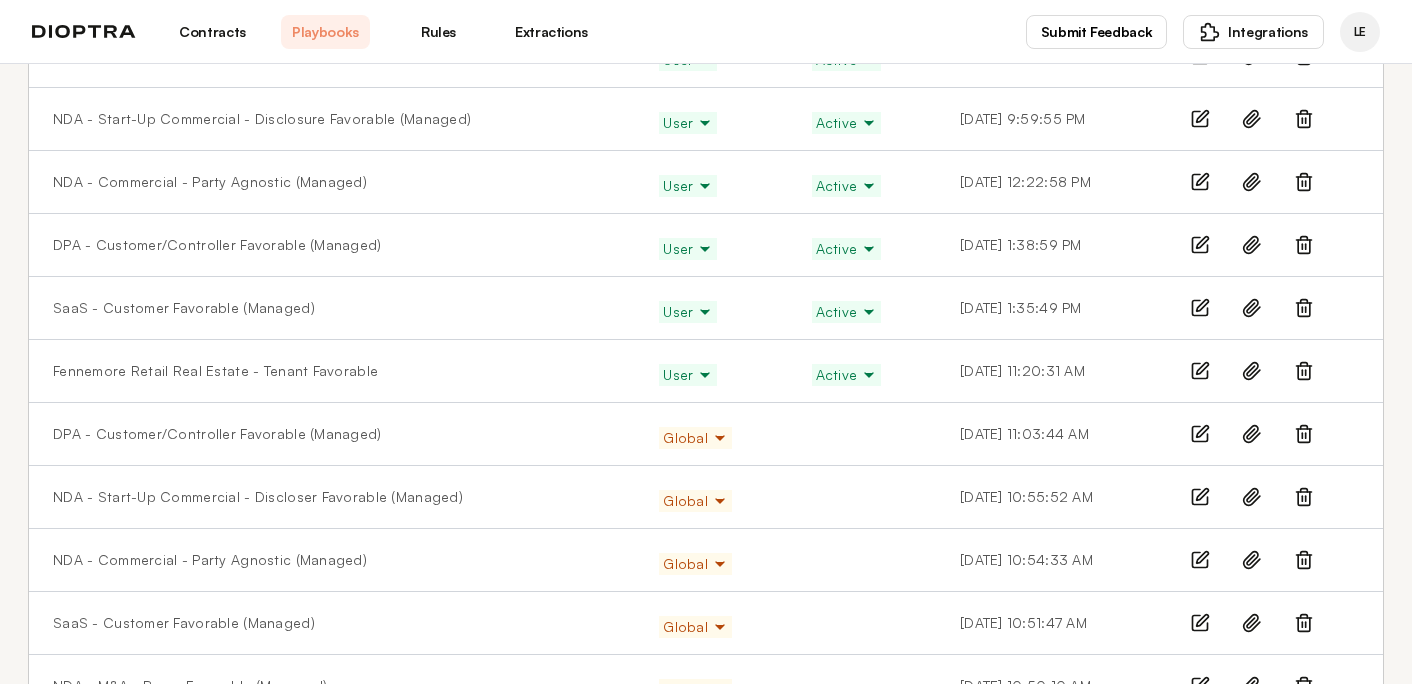 scroll, scrollTop: 711, scrollLeft: 0, axis: vertical 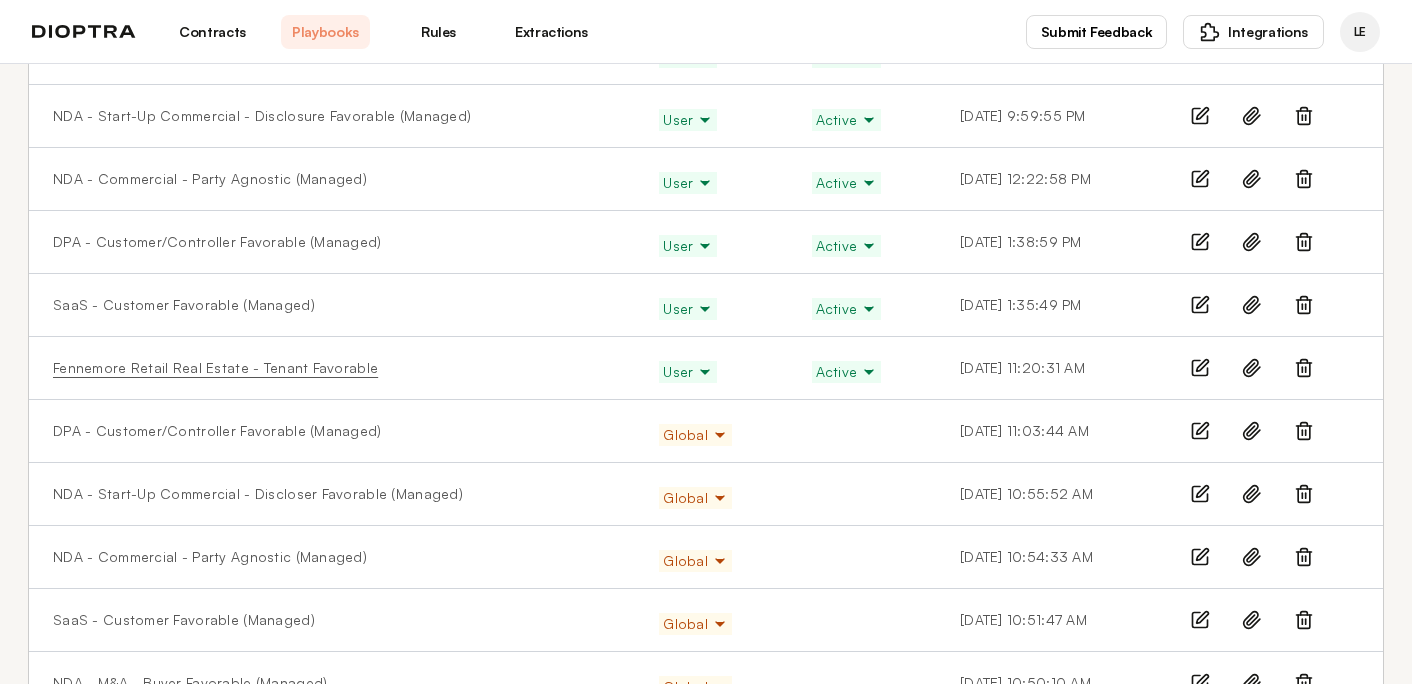 click on "Fennemore Retail Real Estate - Tenant Favorable" at bounding box center [215, 368] 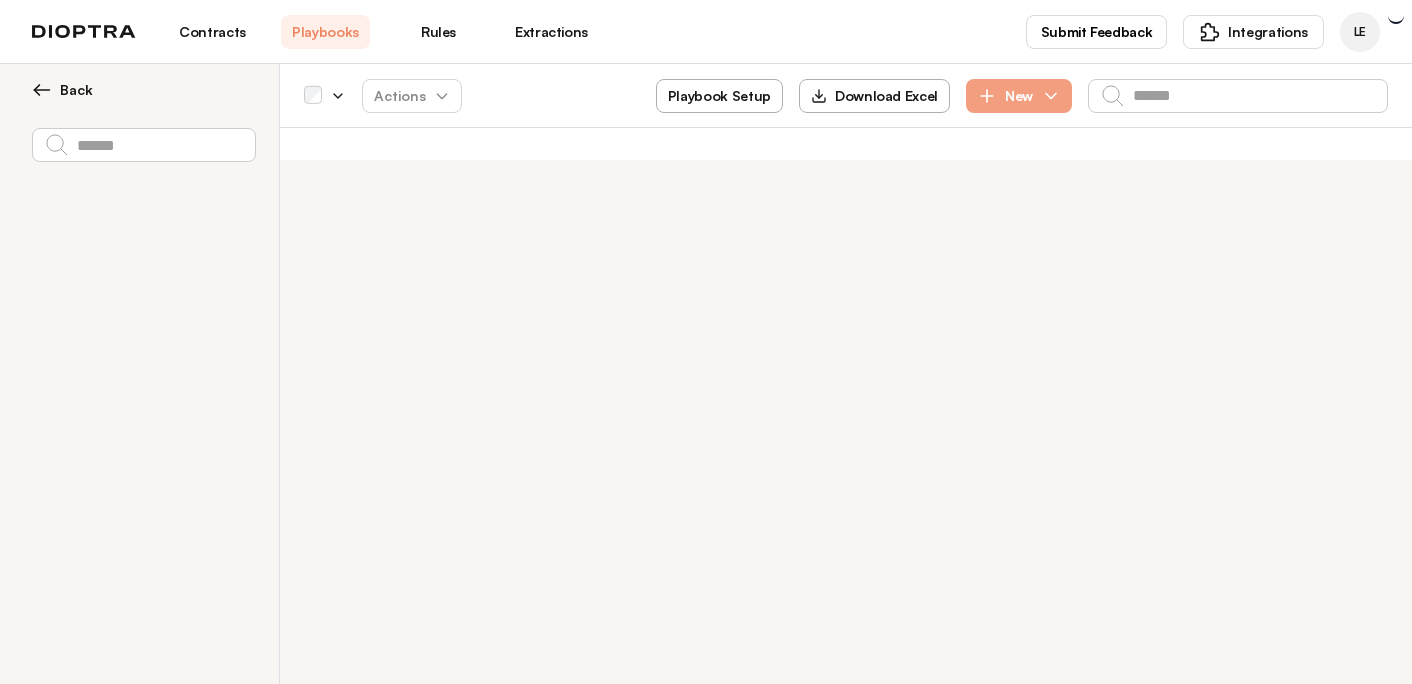 scroll, scrollTop: 0, scrollLeft: 0, axis: both 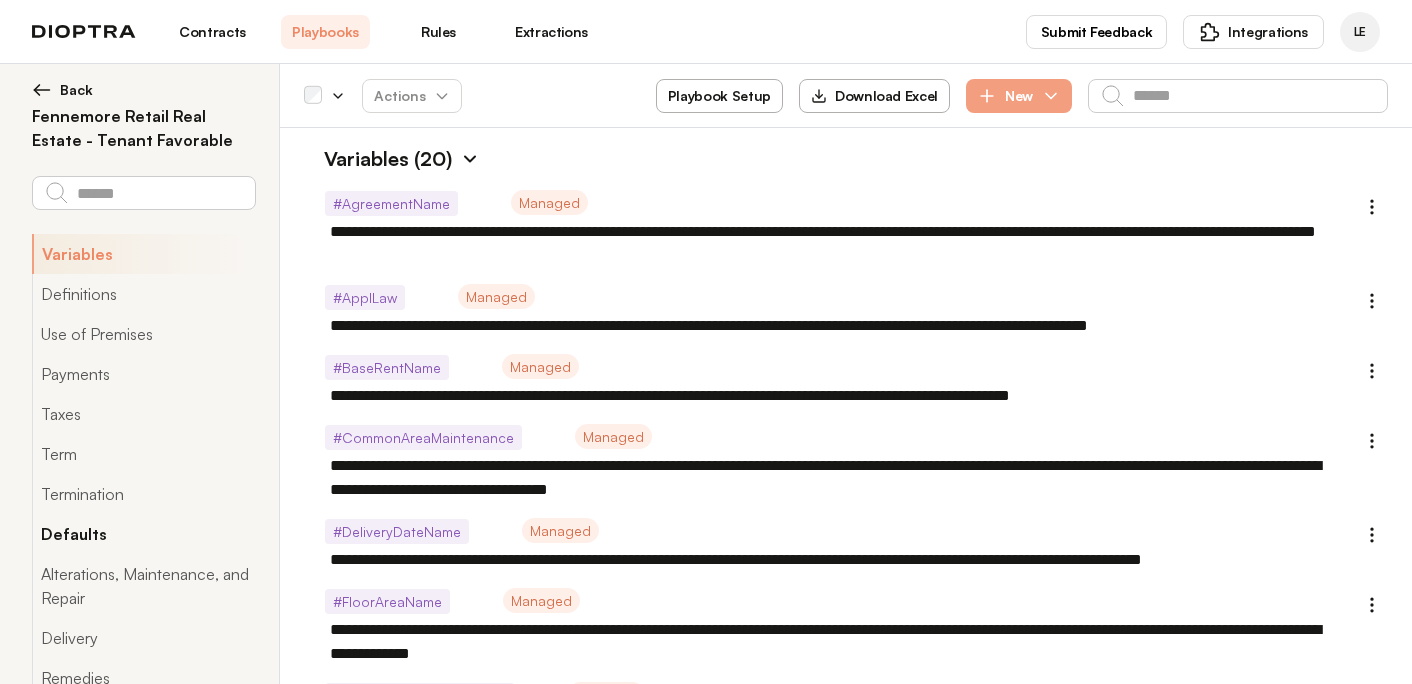click on "Defaults" at bounding box center [143, 534] 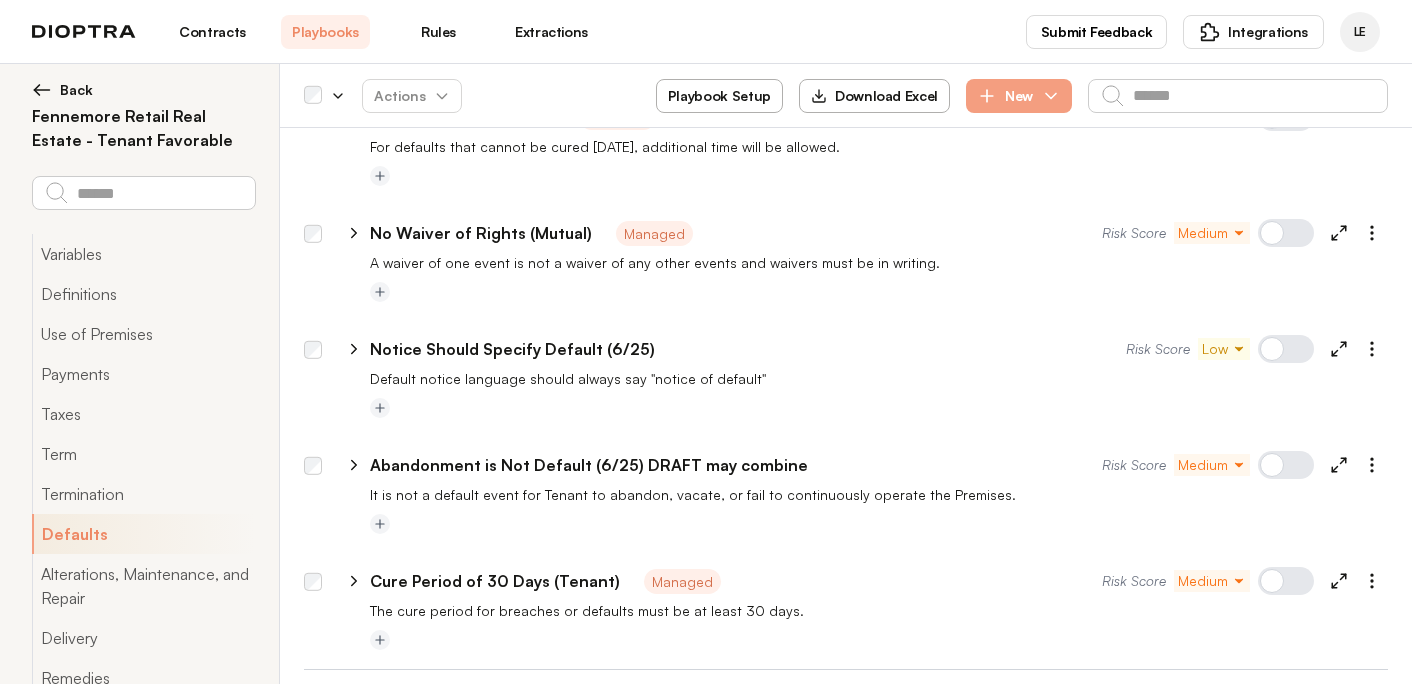 scroll, scrollTop: 6603, scrollLeft: 0, axis: vertical 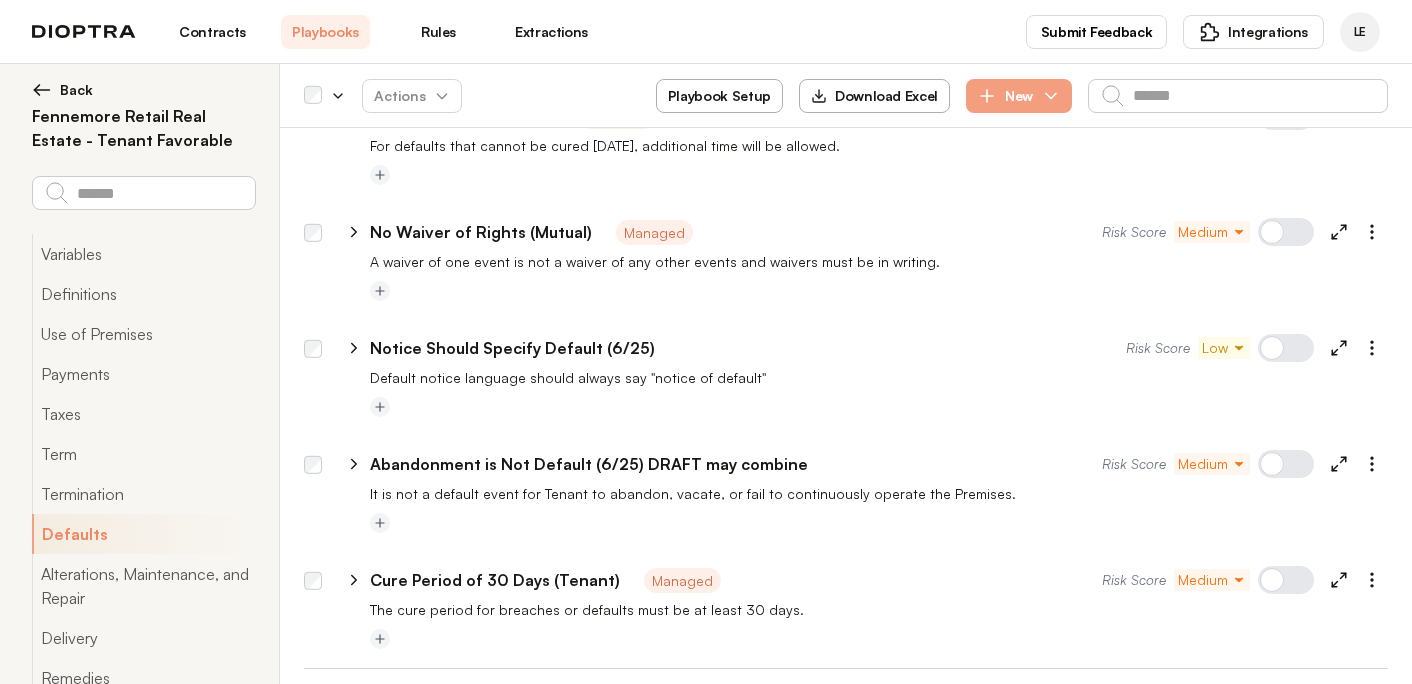 click 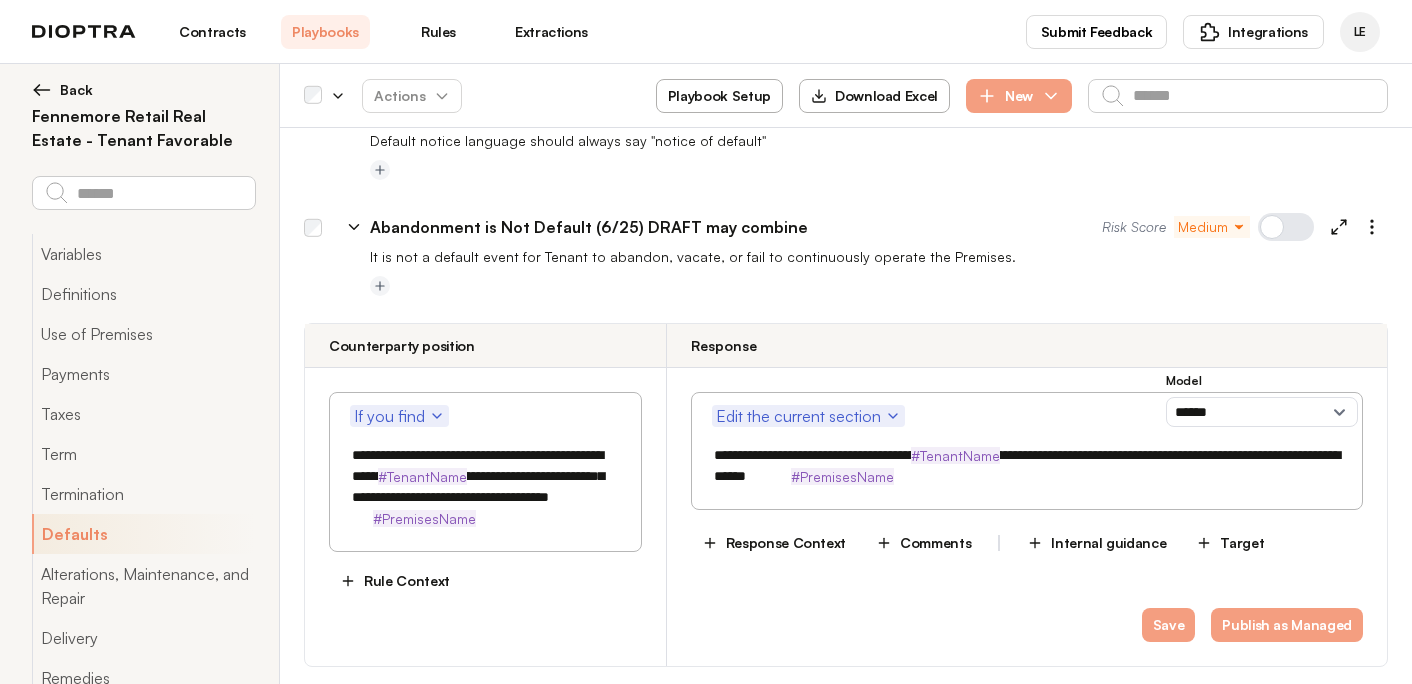 scroll, scrollTop: 6821, scrollLeft: 0, axis: vertical 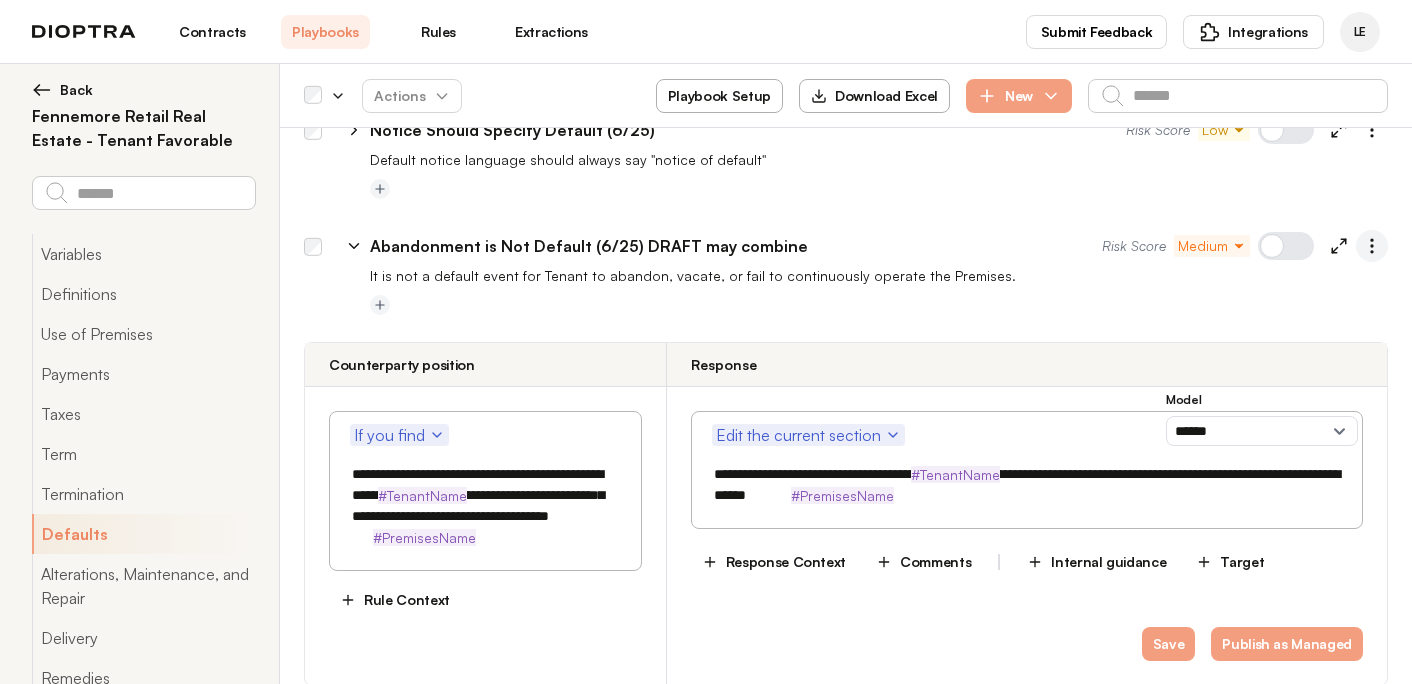 click 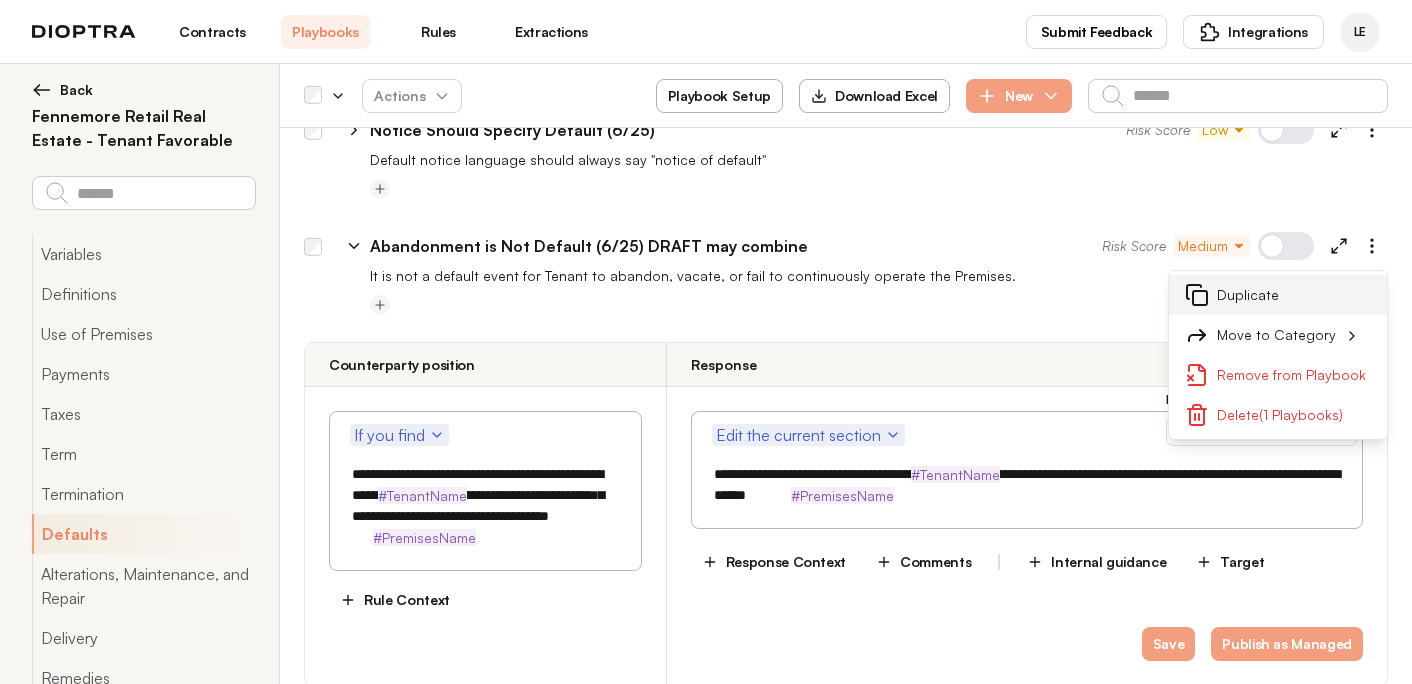 click on "Duplicate" at bounding box center [1278, 295] 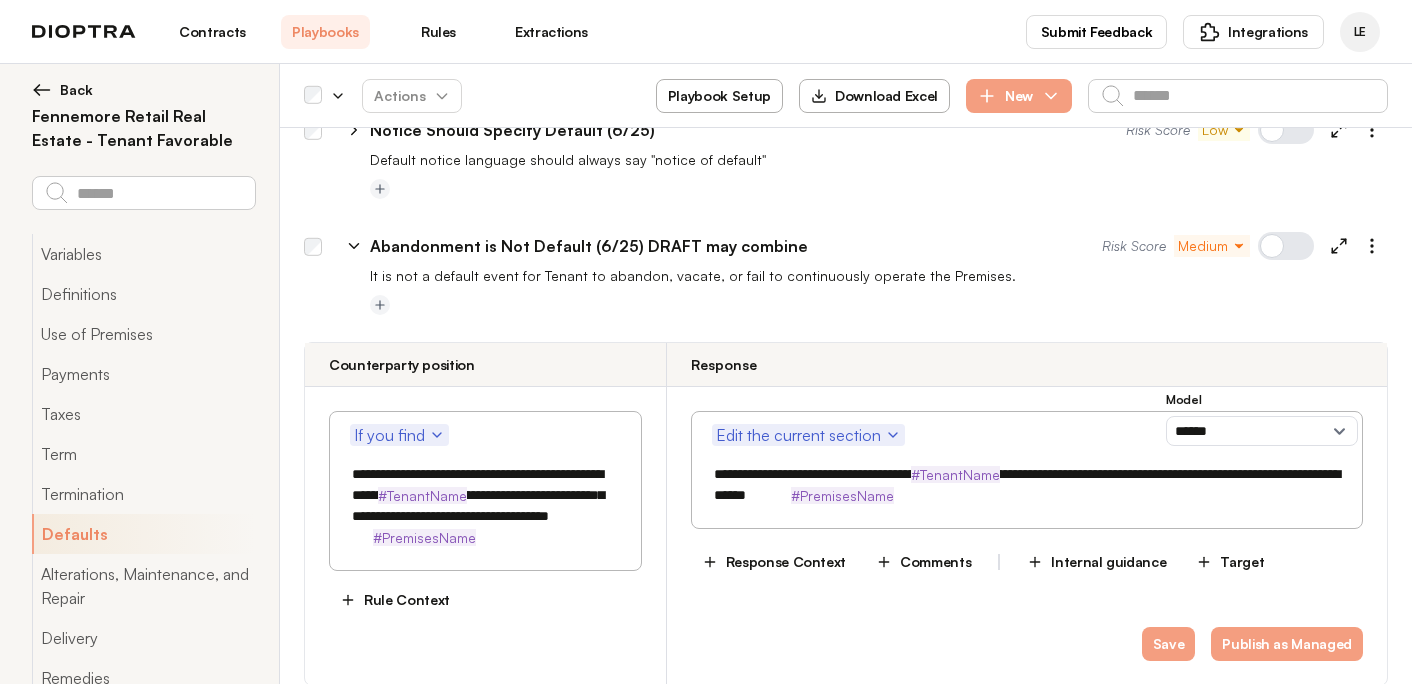 type on "*" 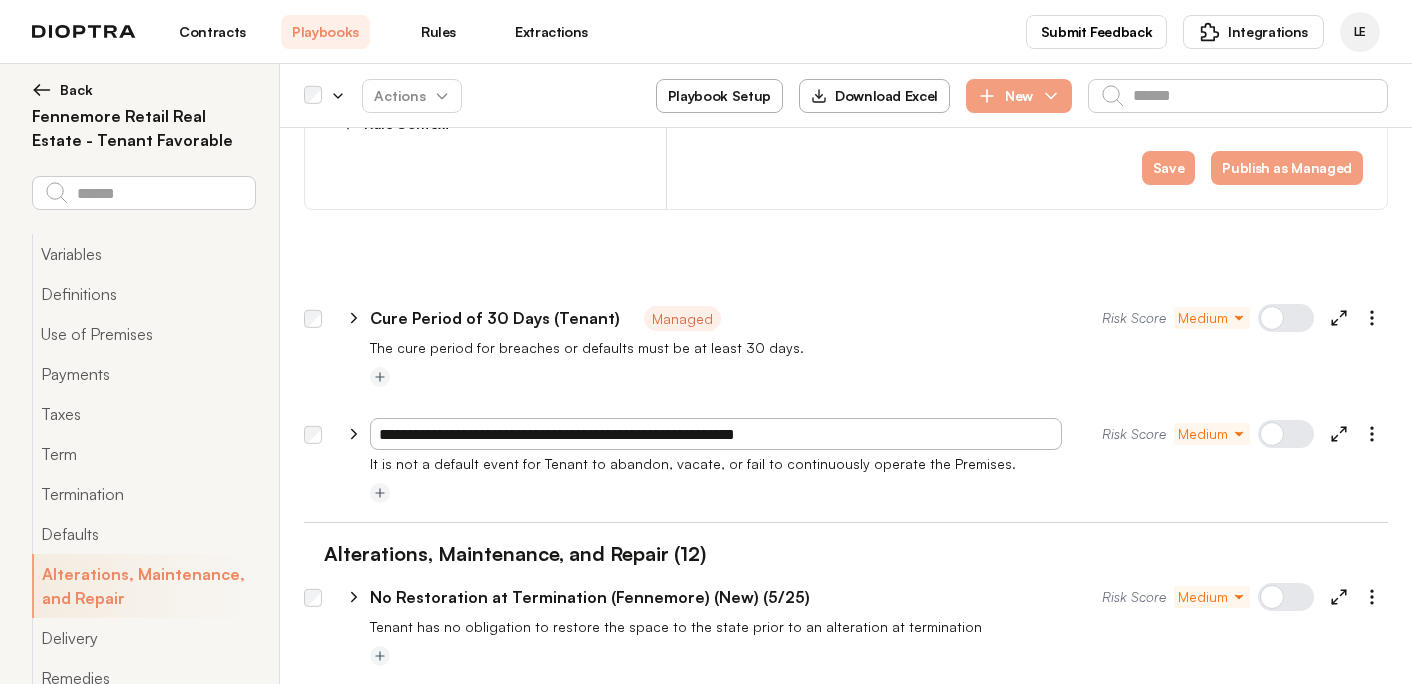 click on "**********" at bounding box center [846, 430] 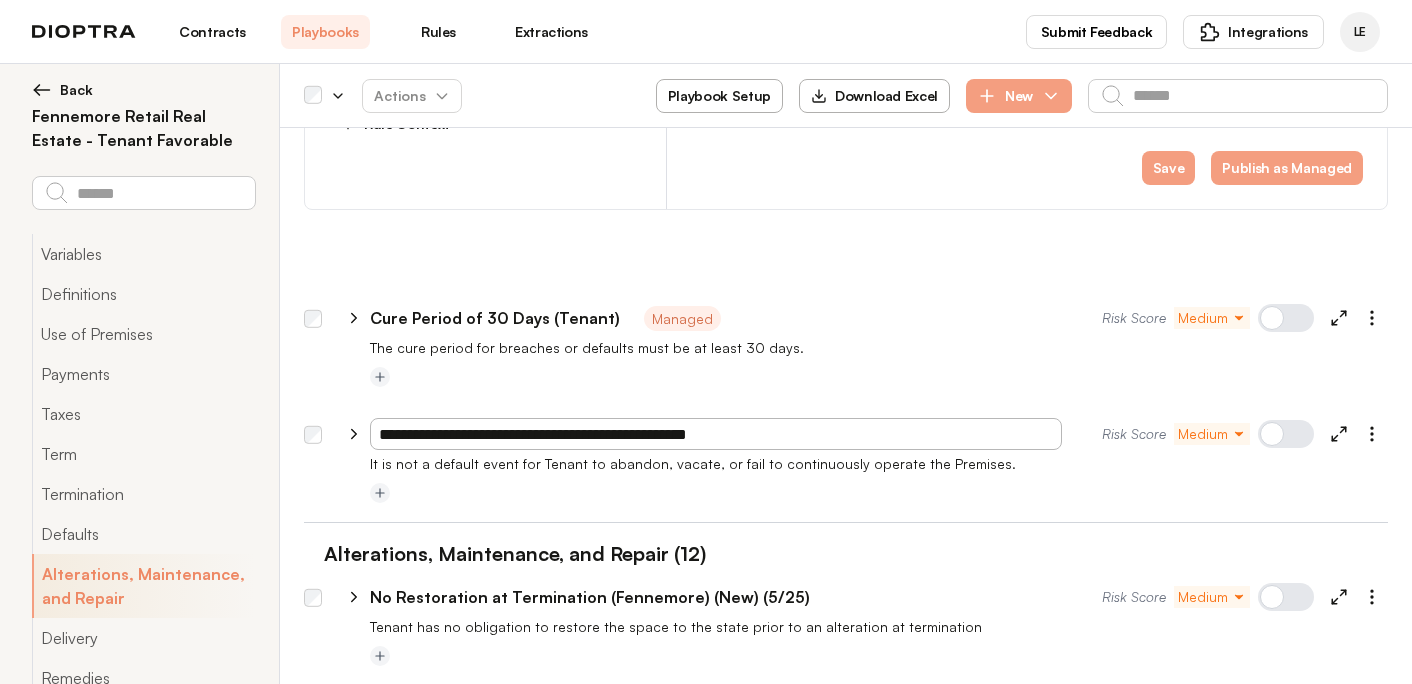 drag, startPoint x: 809, startPoint y: 377, endPoint x: 580, endPoint y: 381, distance: 229.03493 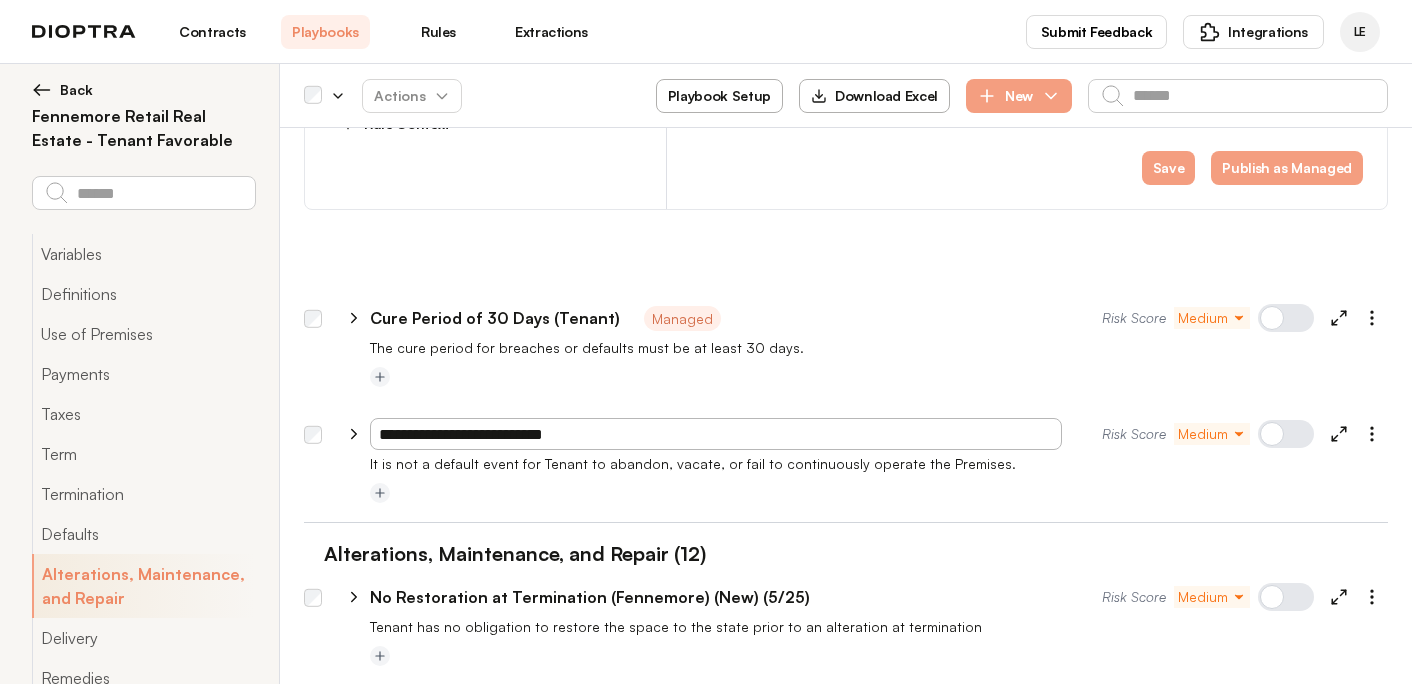 click on "**********" at bounding box center (716, 434) 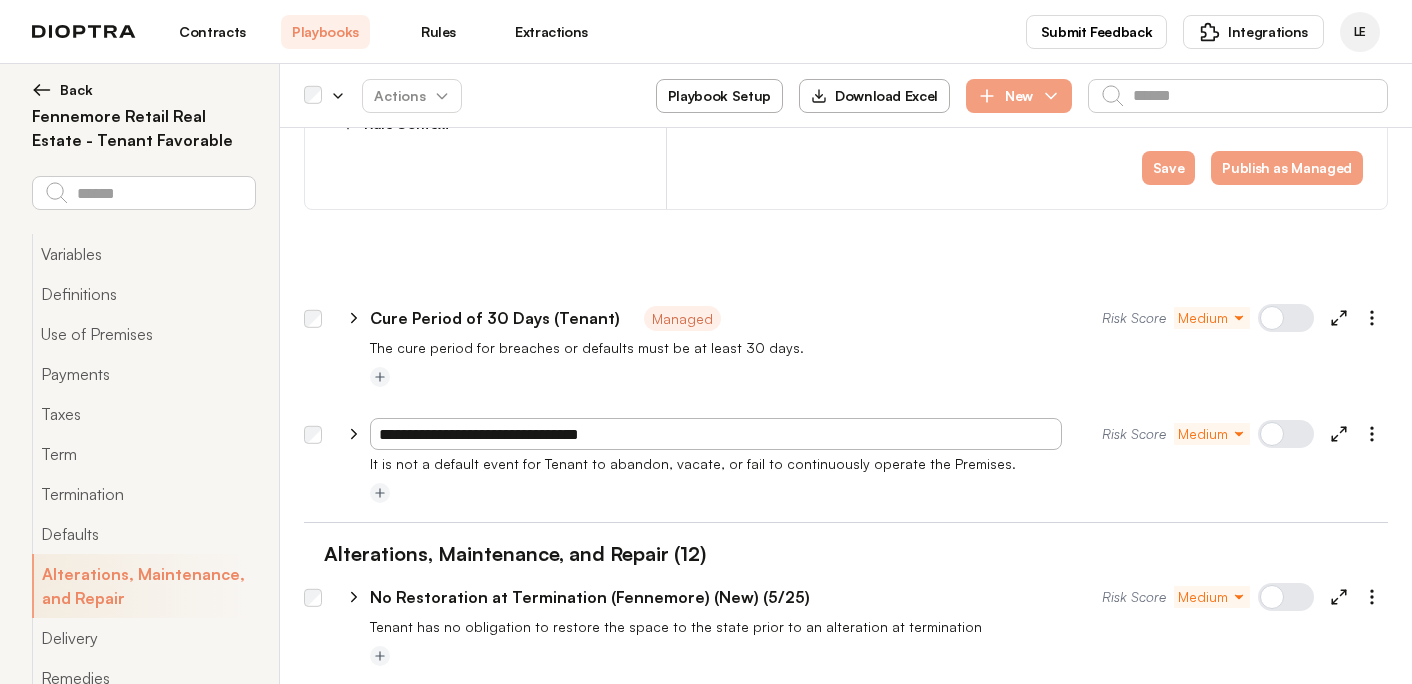 click on "**********" at bounding box center [716, 434] 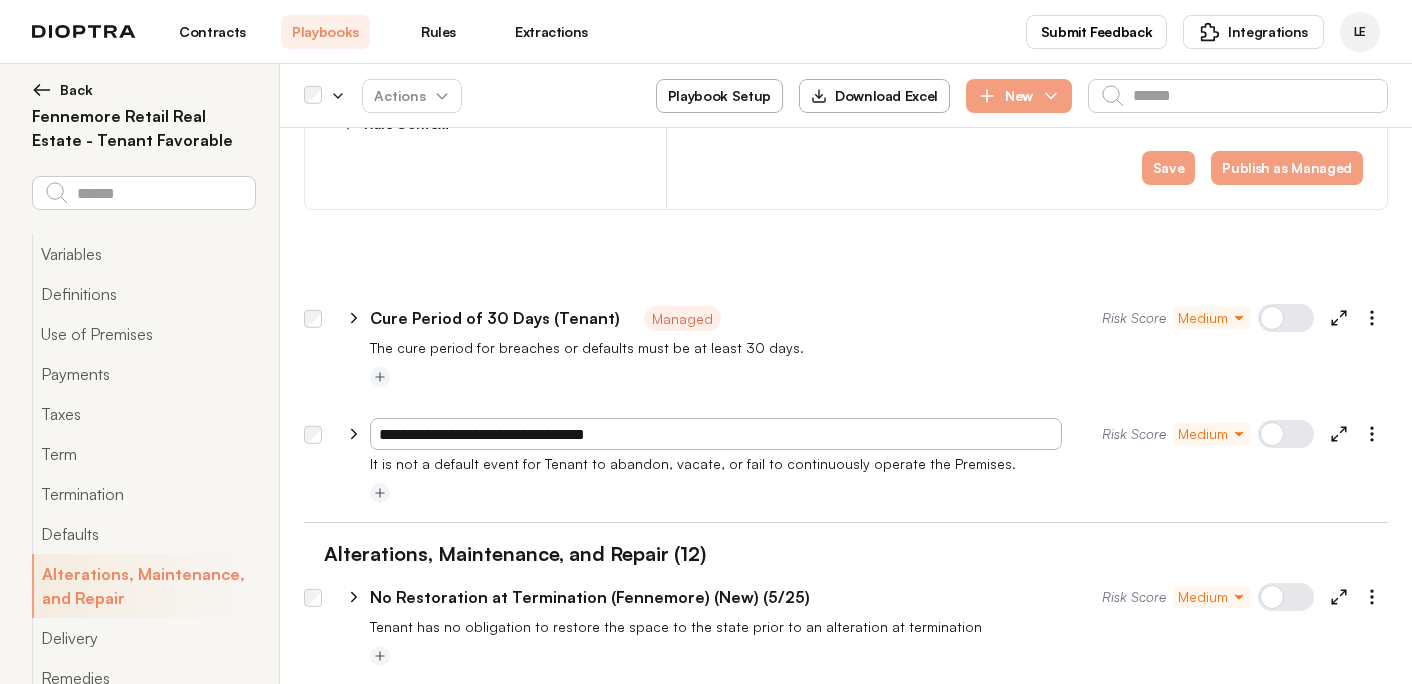 type on "**********" 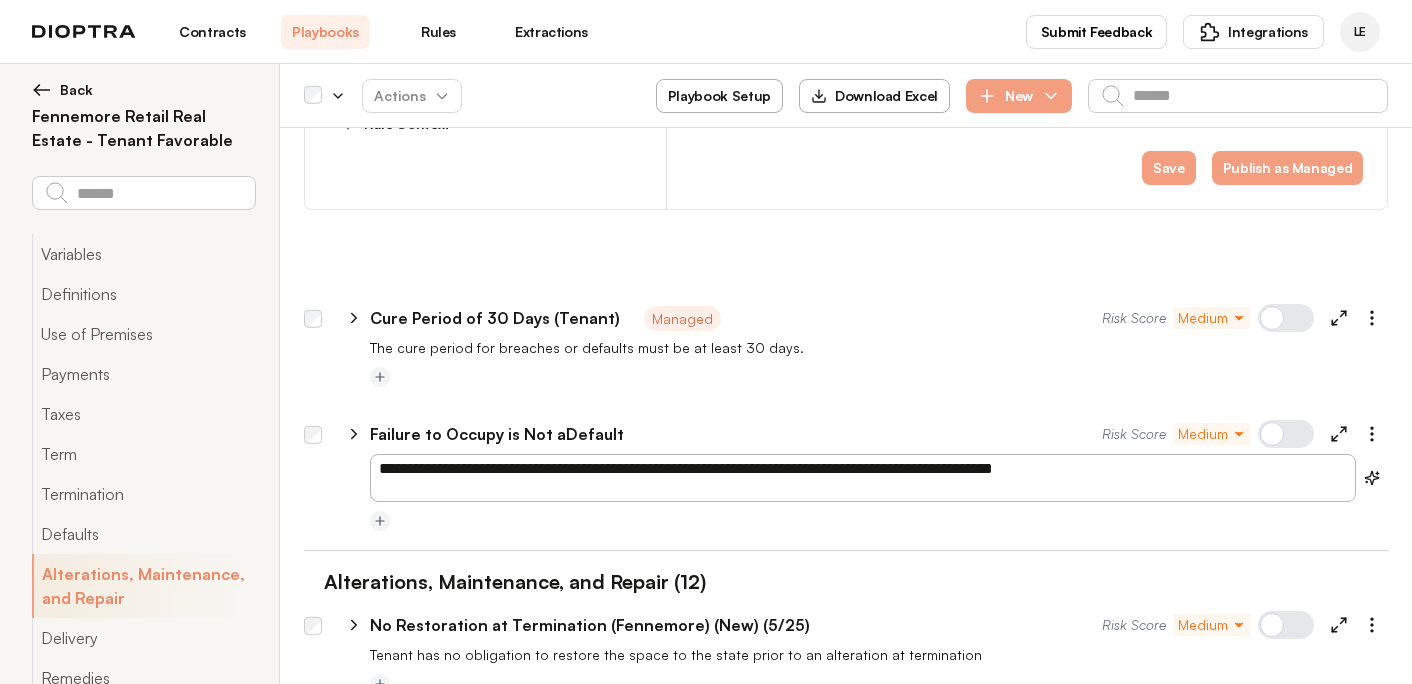 click 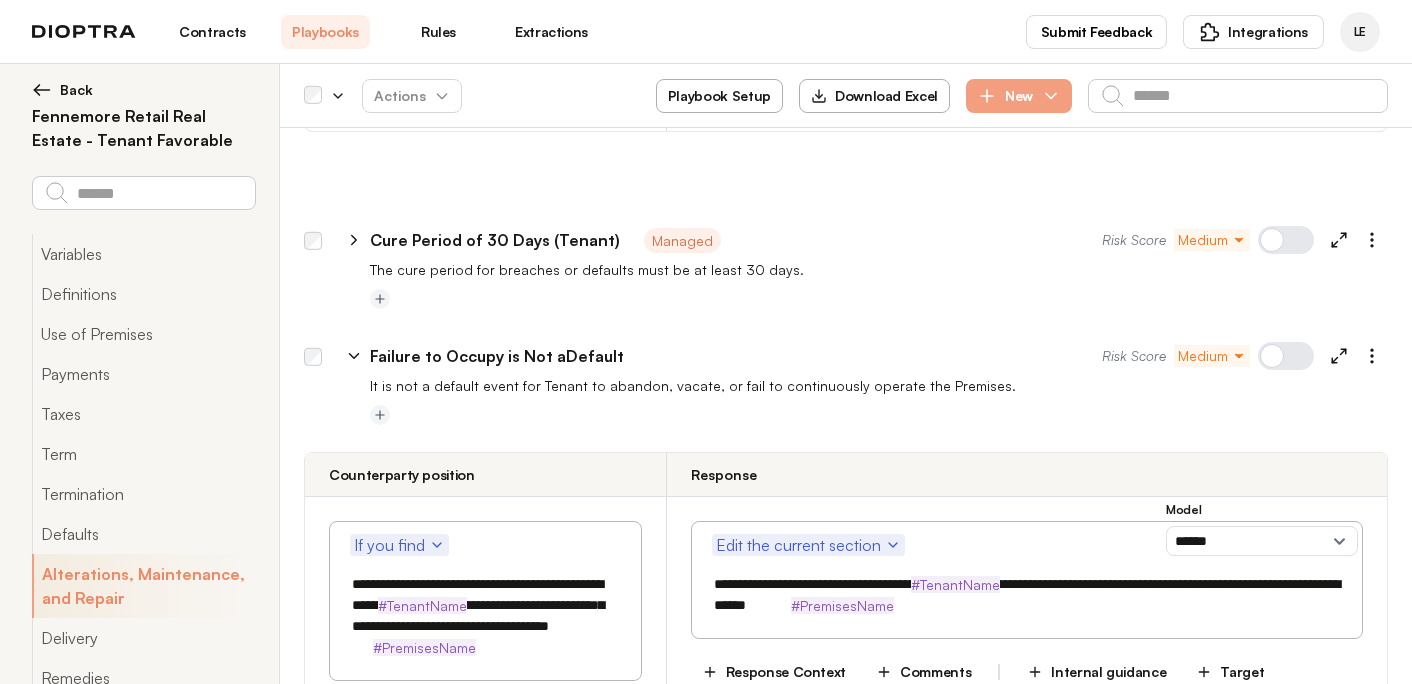 scroll, scrollTop: 7394, scrollLeft: 0, axis: vertical 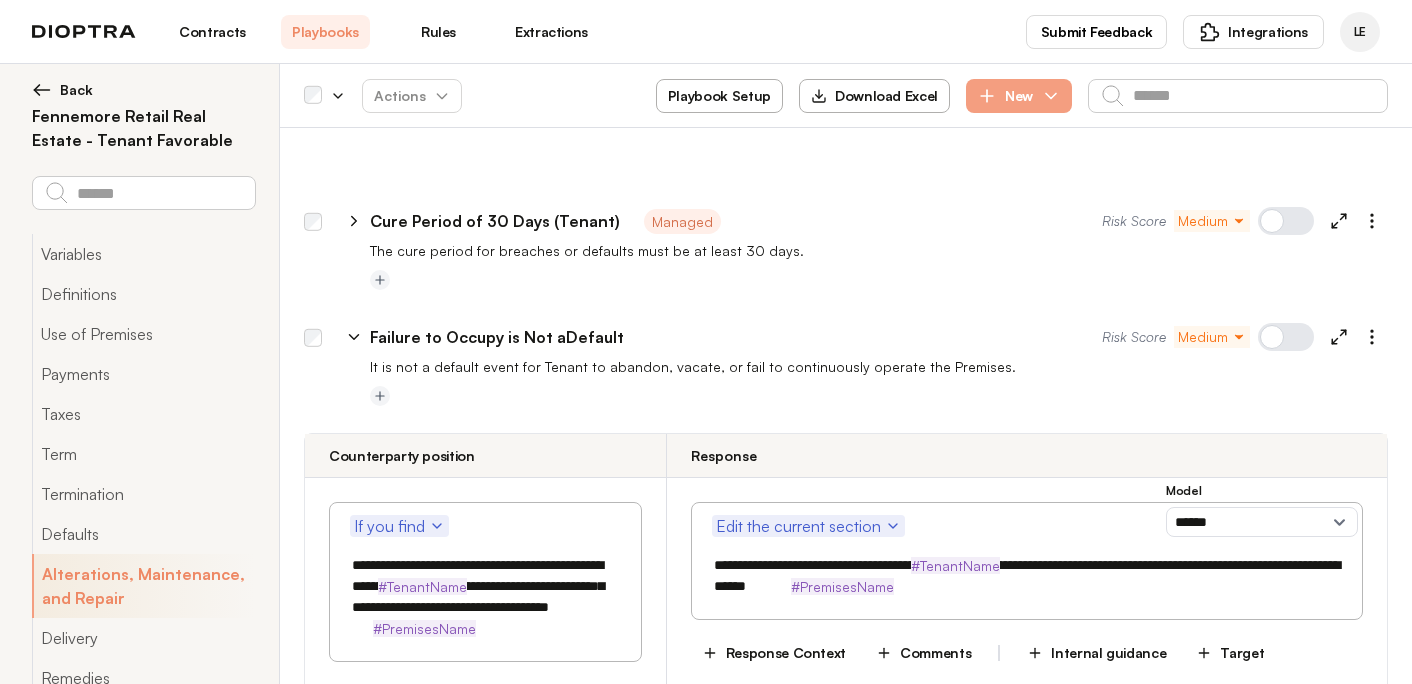 click on "**********" at bounding box center (855, 333) 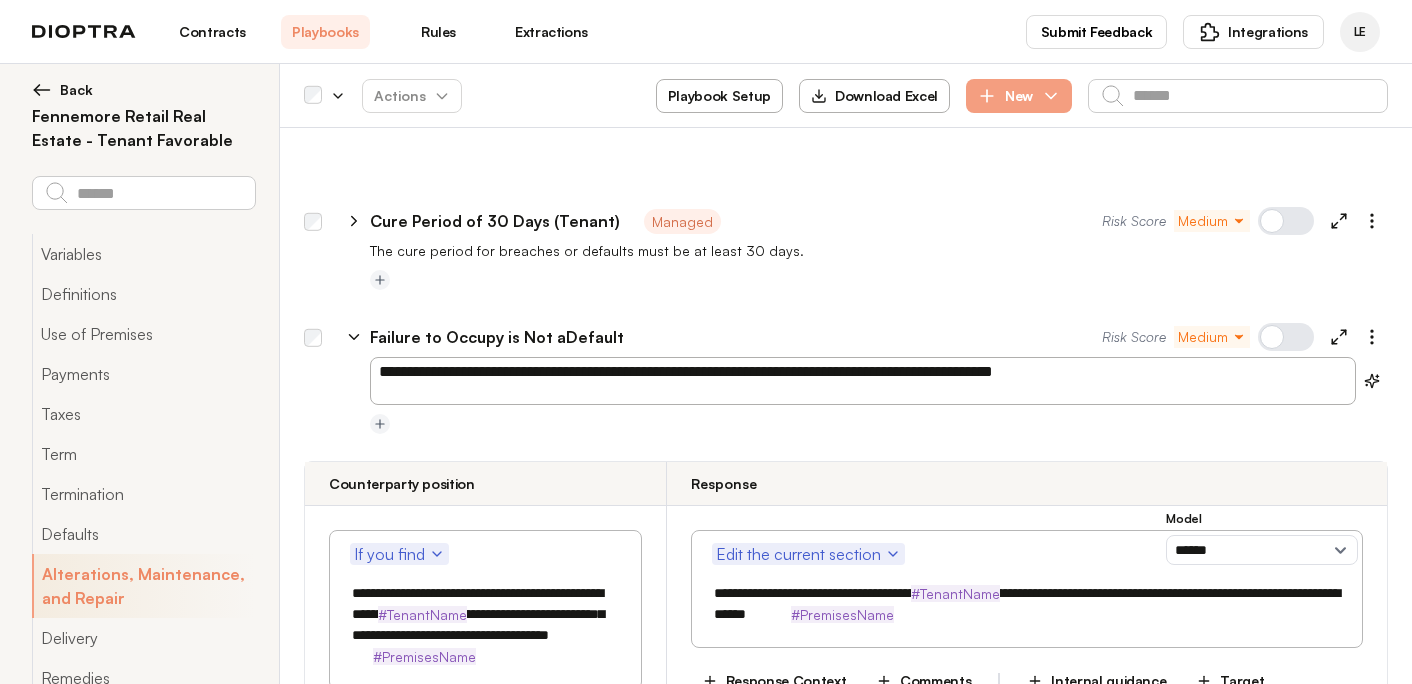 click on "**********" at bounding box center [863, 381] 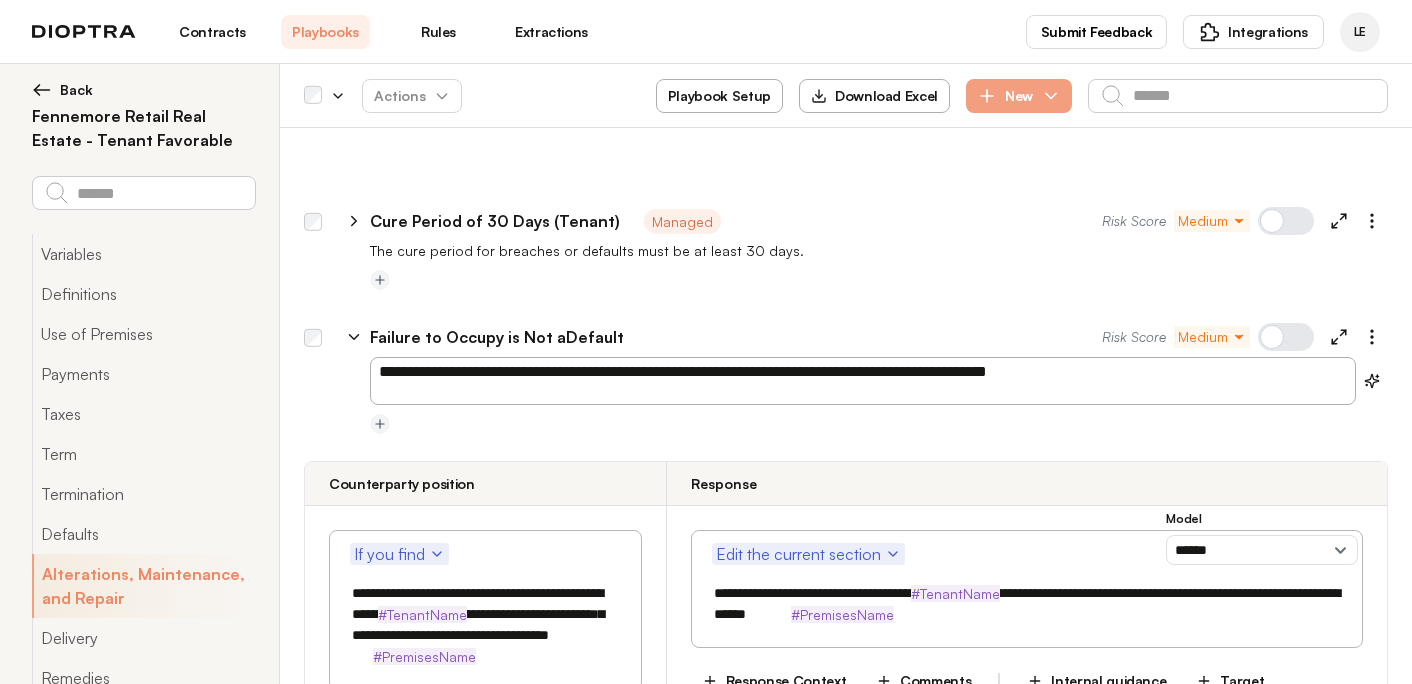 type on "**********" 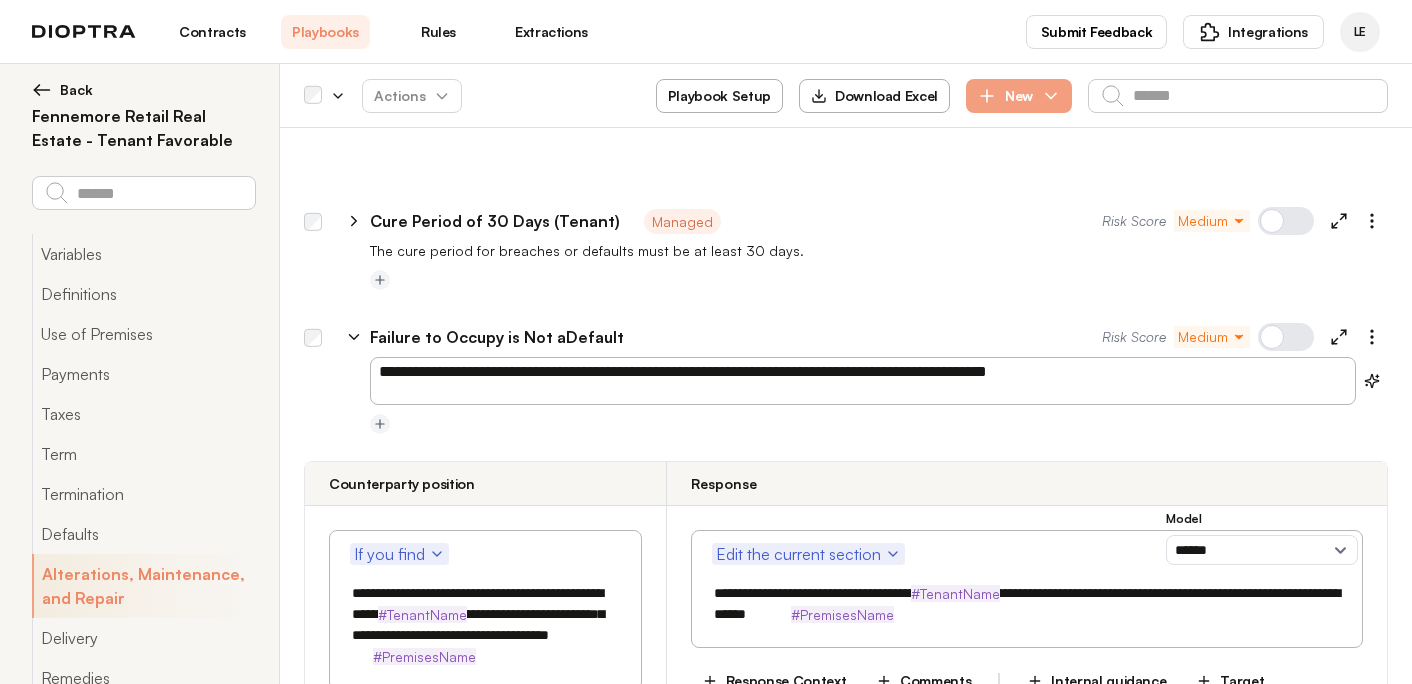 click on "**********" at bounding box center (485, 625) 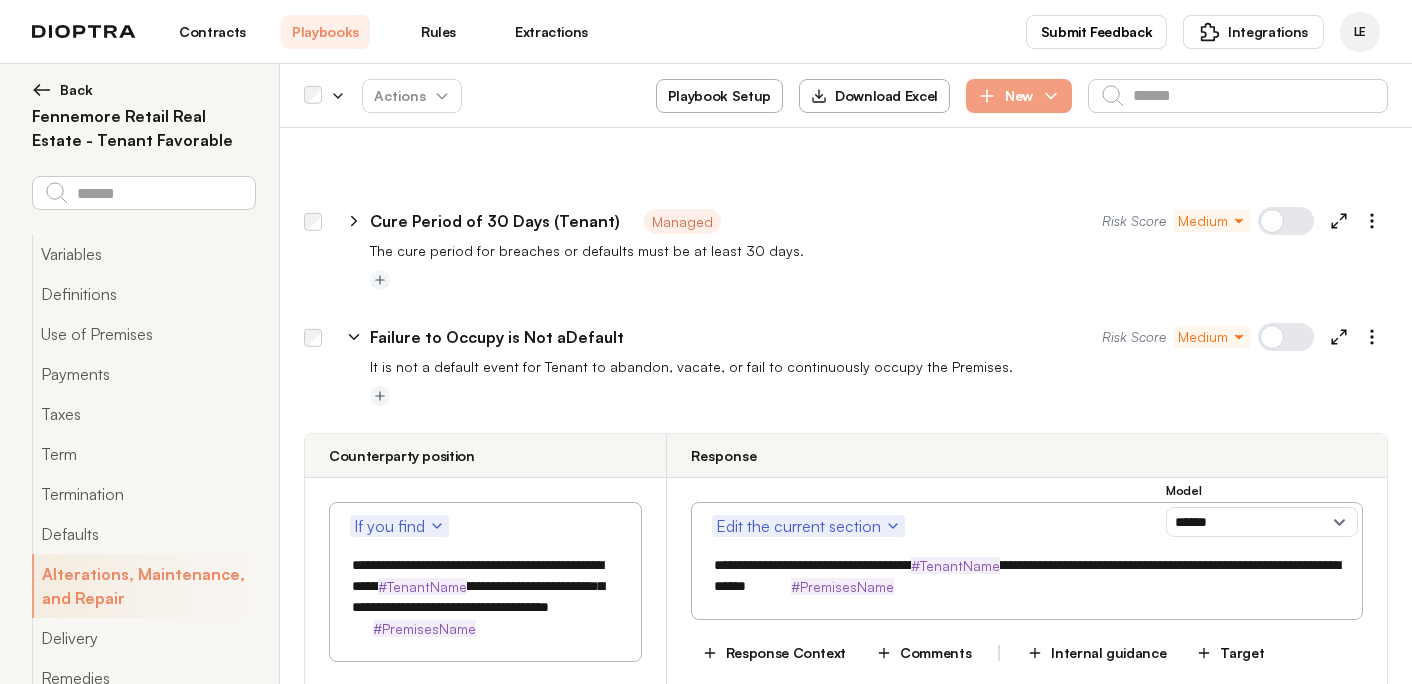 type on "*" 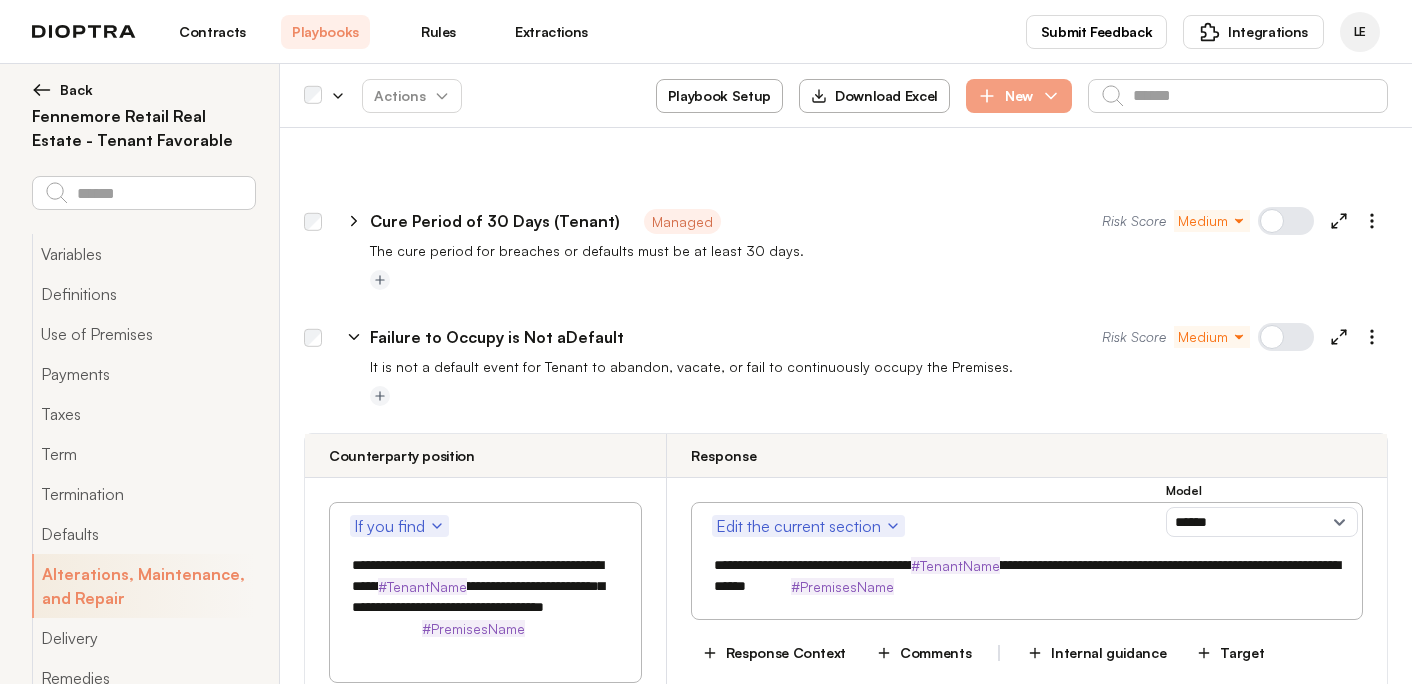 click on "**********" at bounding box center (485, 597) 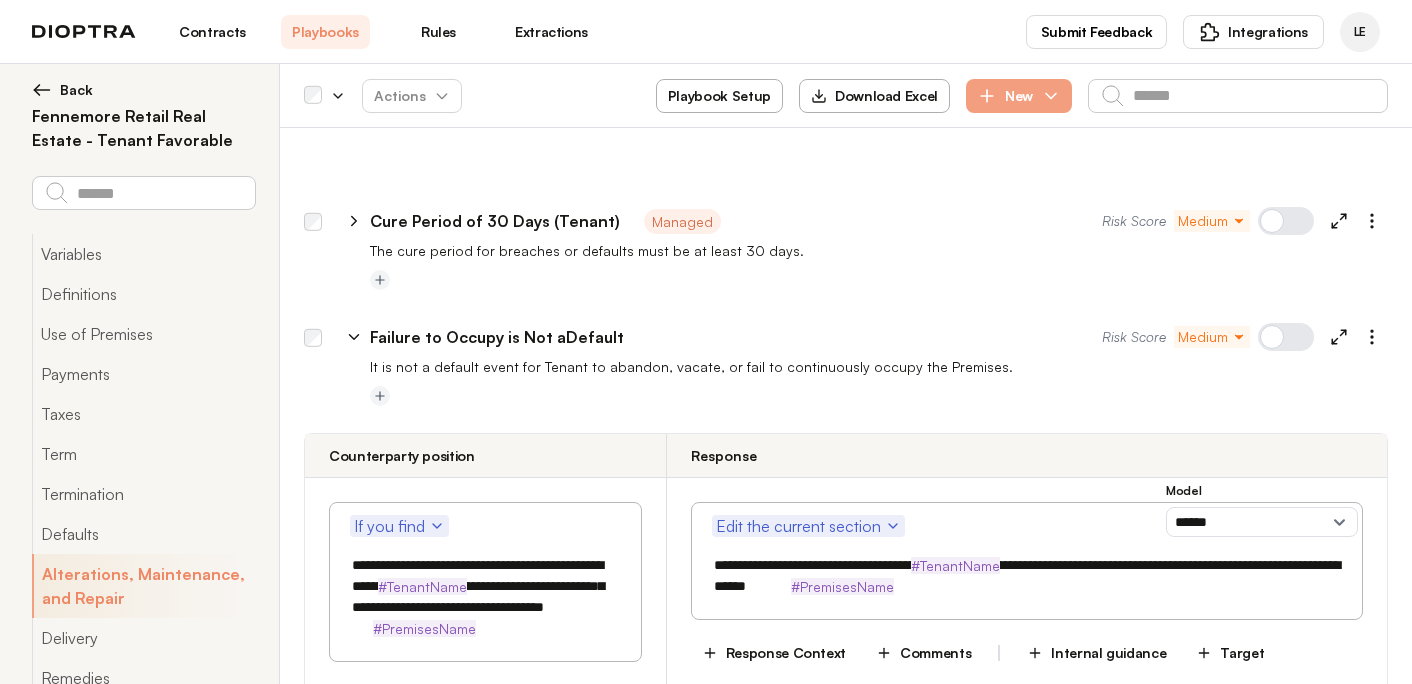 type on "**********" 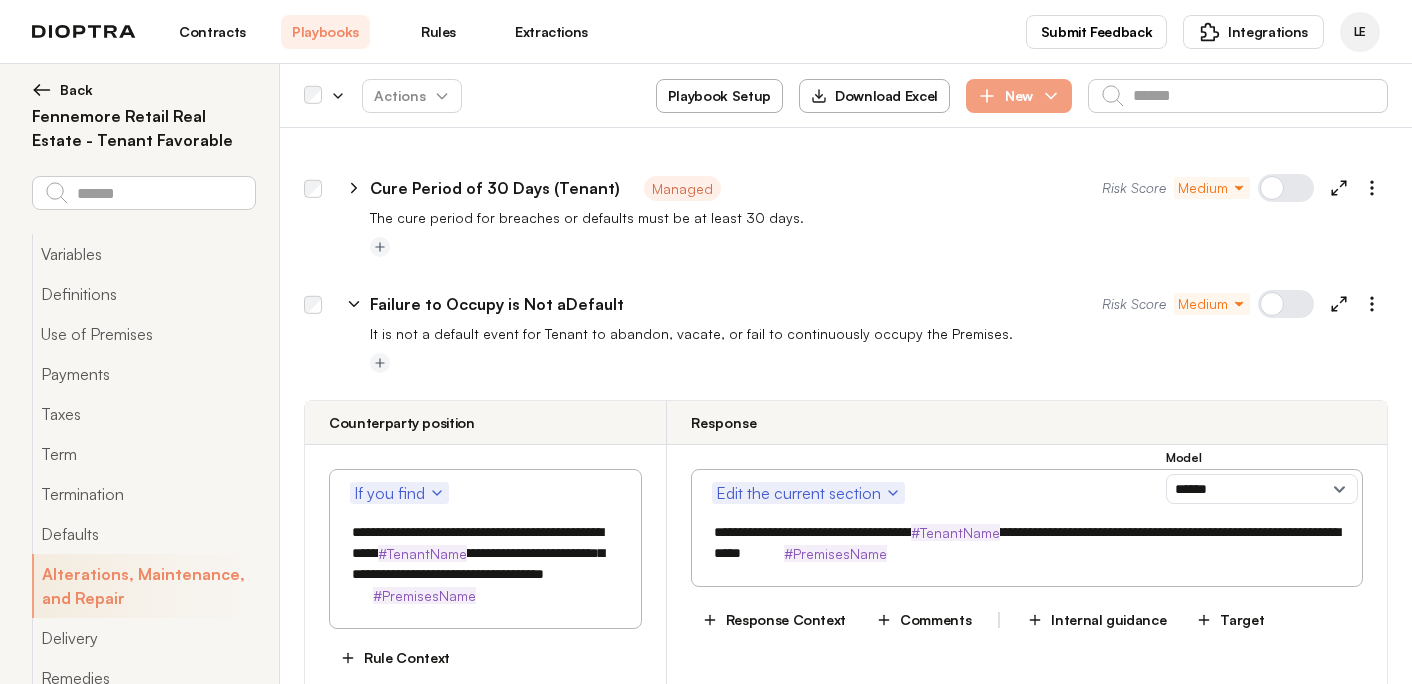 scroll, scrollTop: 7437, scrollLeft: 0, axis: vertical 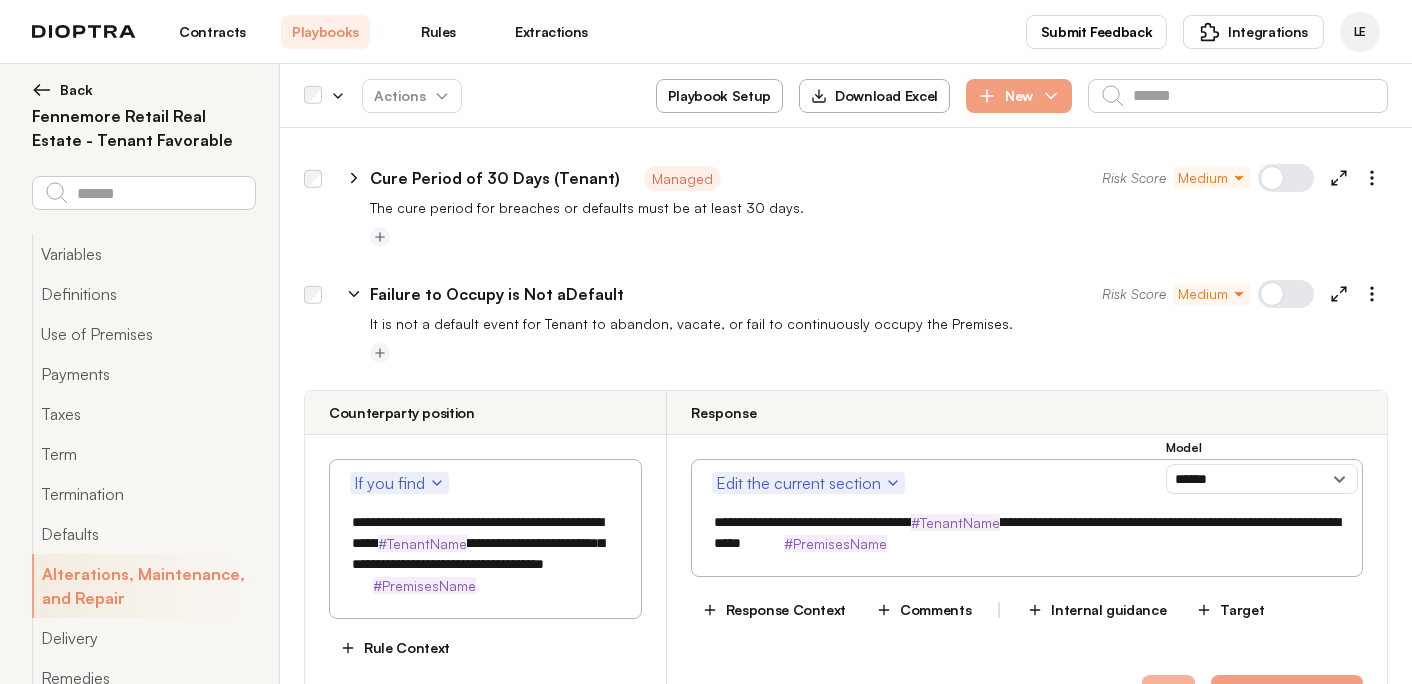 type on "**********" 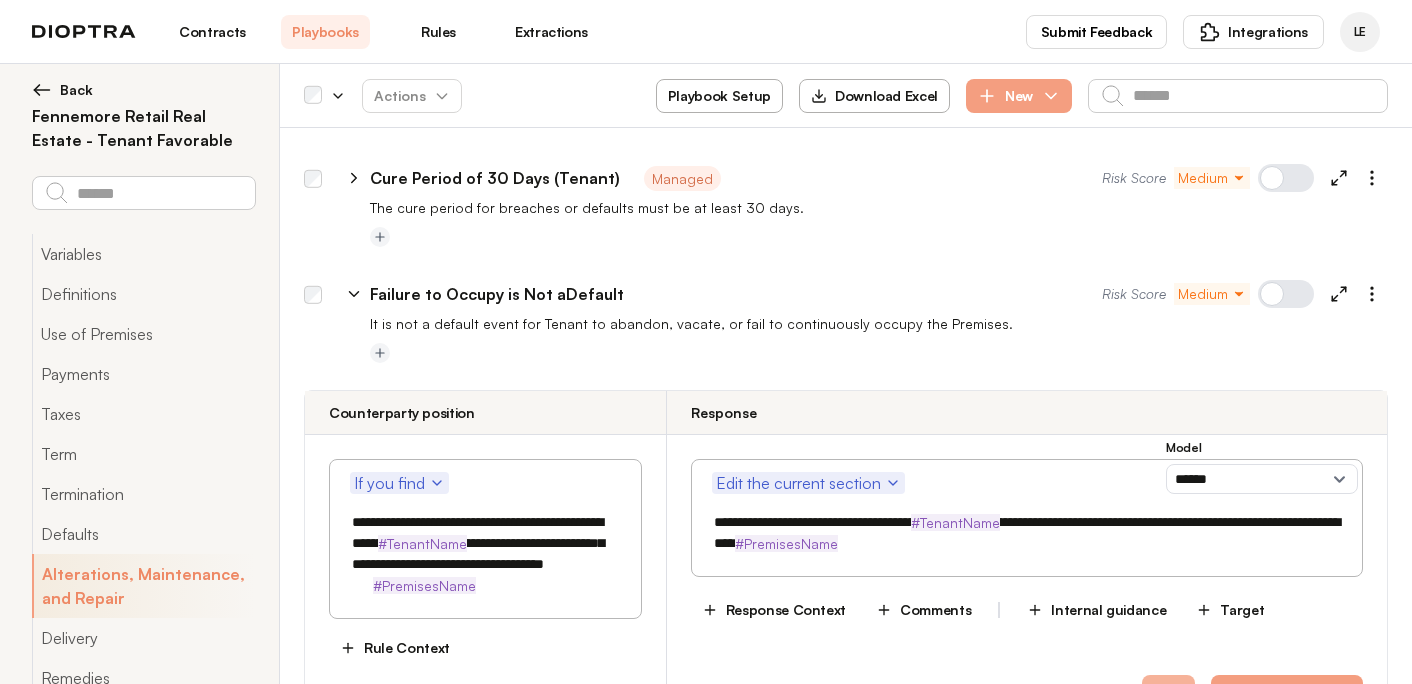 click on "Save" at bounding box center (1169, 692) 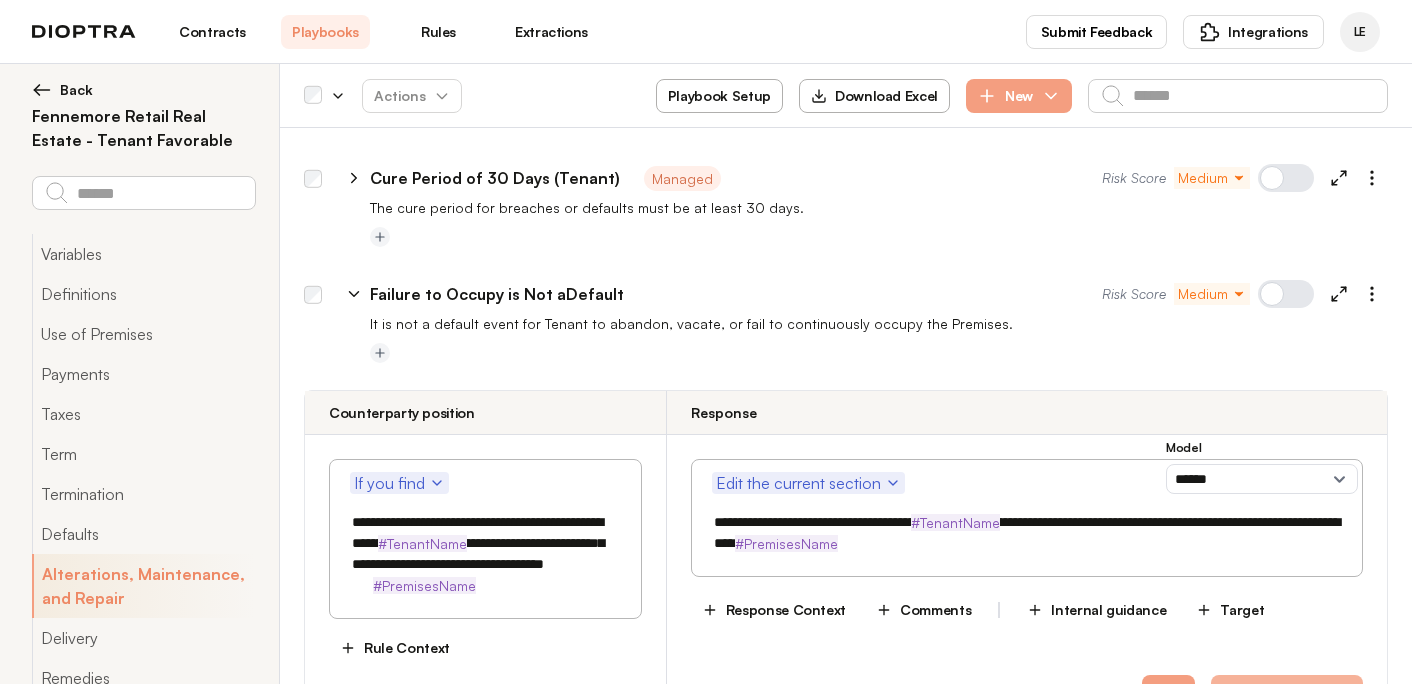 click on "Publish as Managed" at bounding box center (1287, 692) 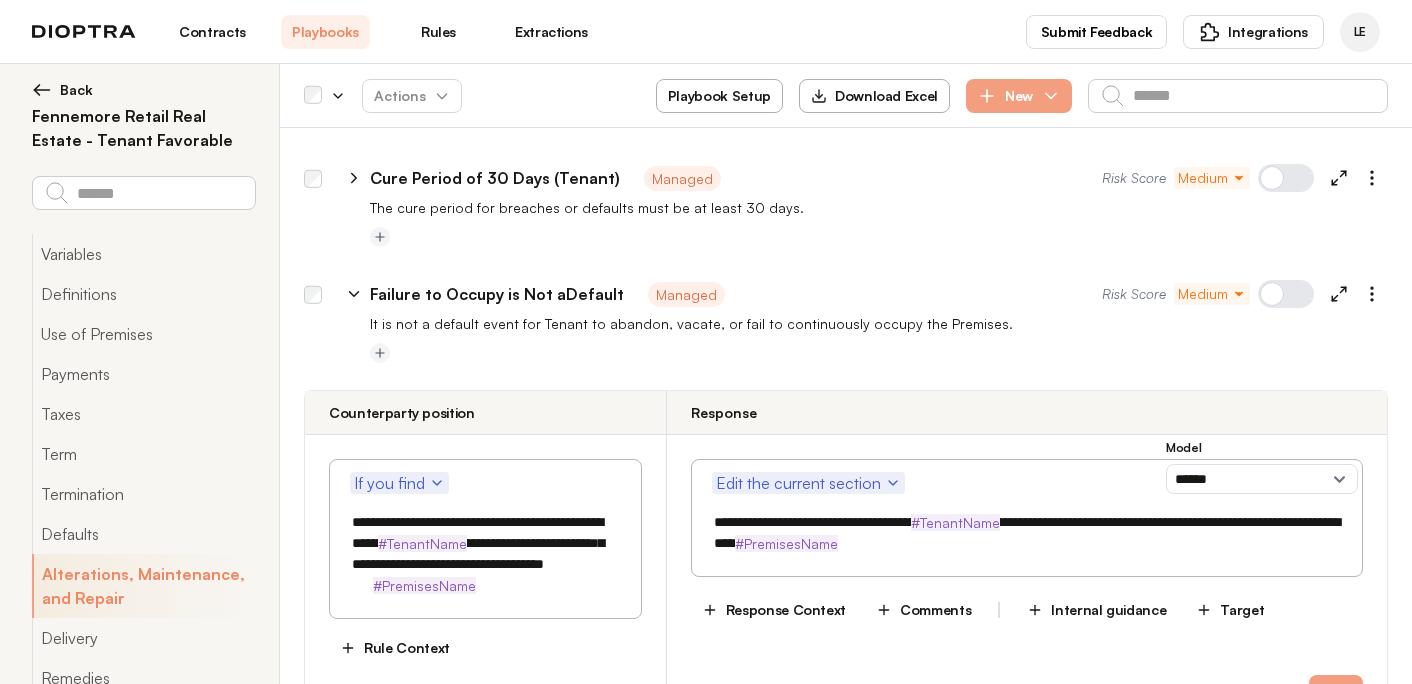 click on "Failure to Occupy is Not aDefault" at bounding box center [497, 294] 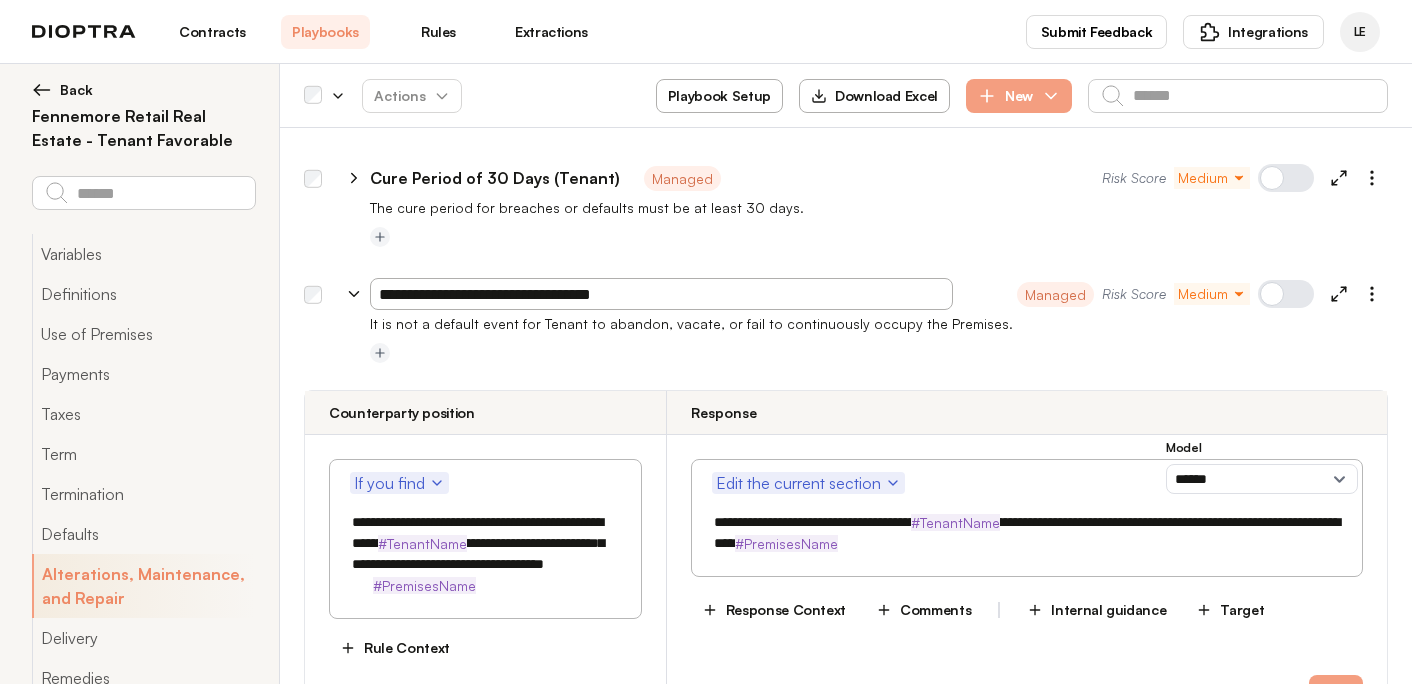 type on "**********" 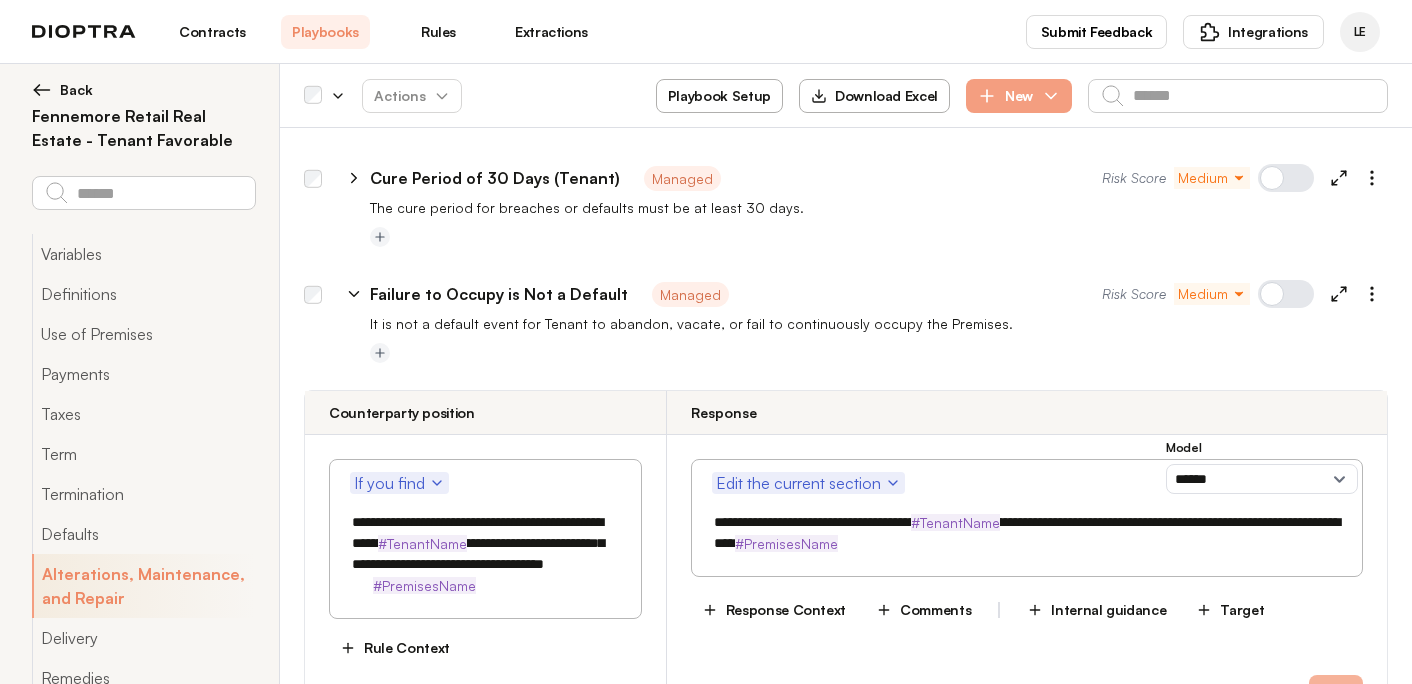 click on "Save" at bounding box center (1336, 692) 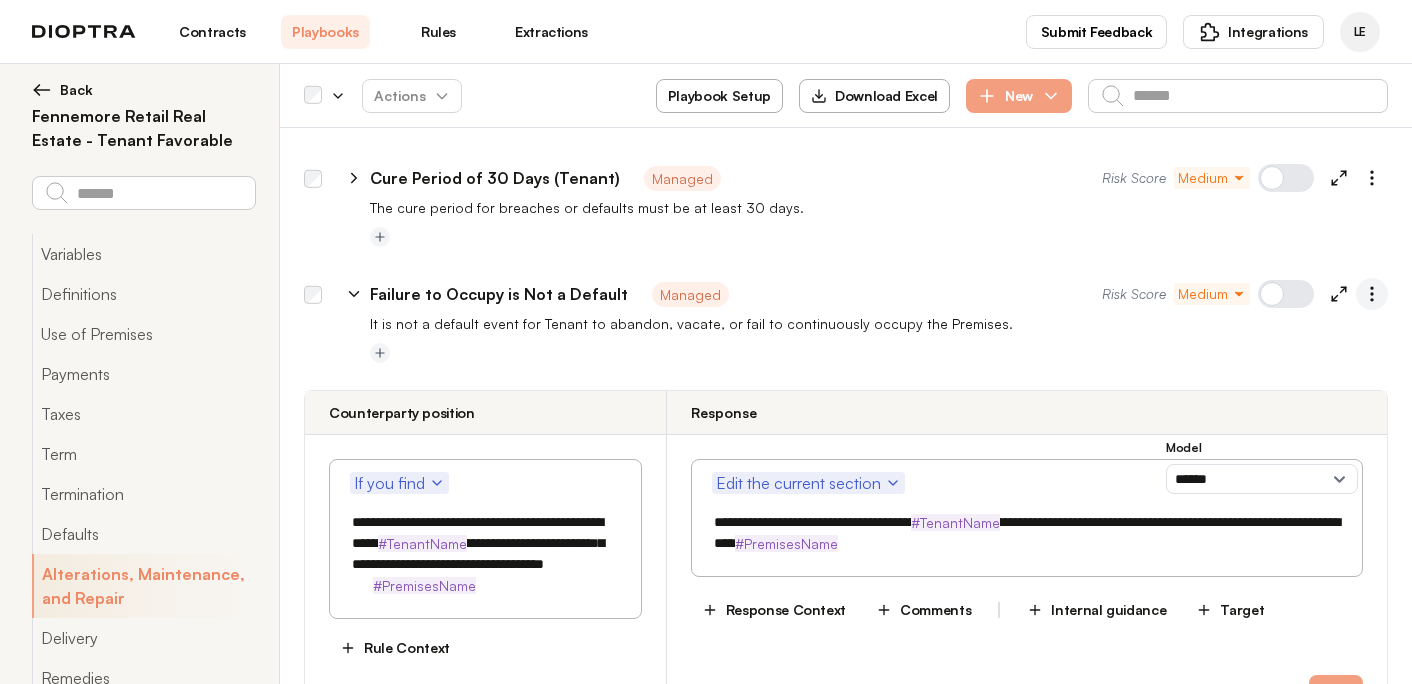 click 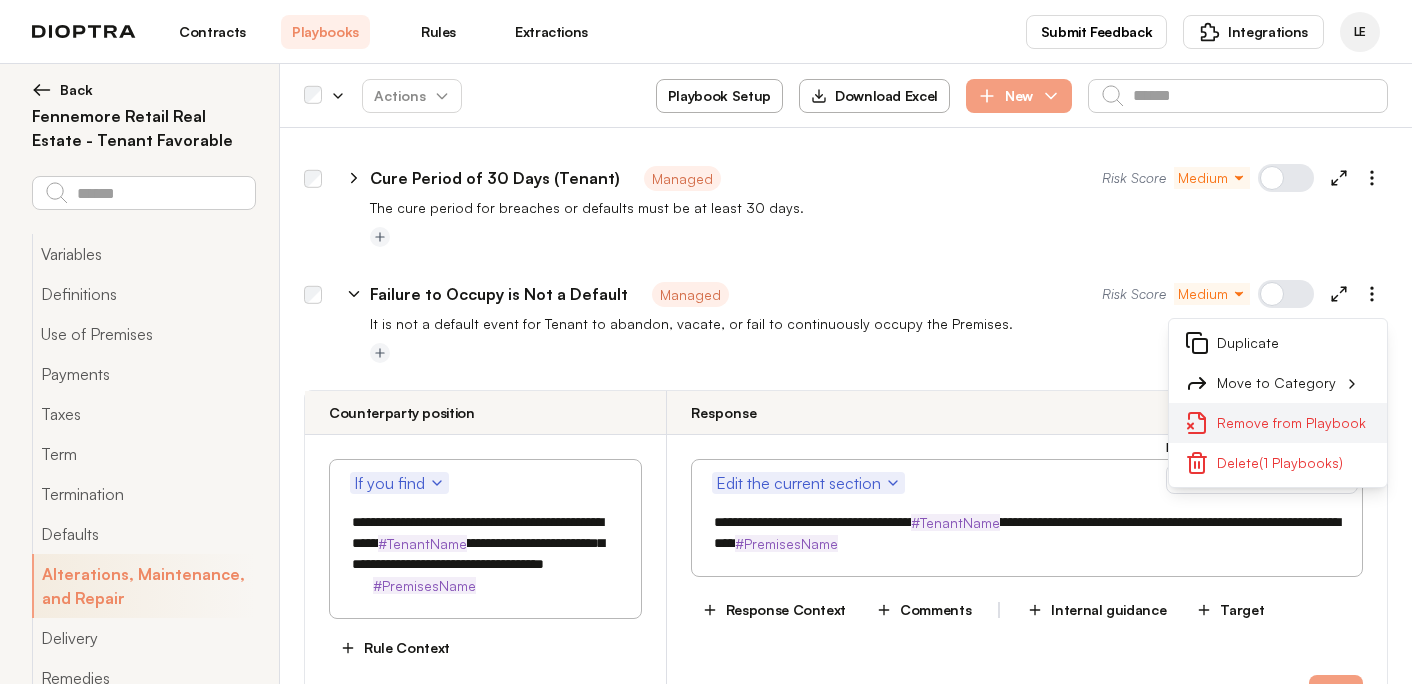 click on "Remove from Playbook" at bounding box center (1278, 423) 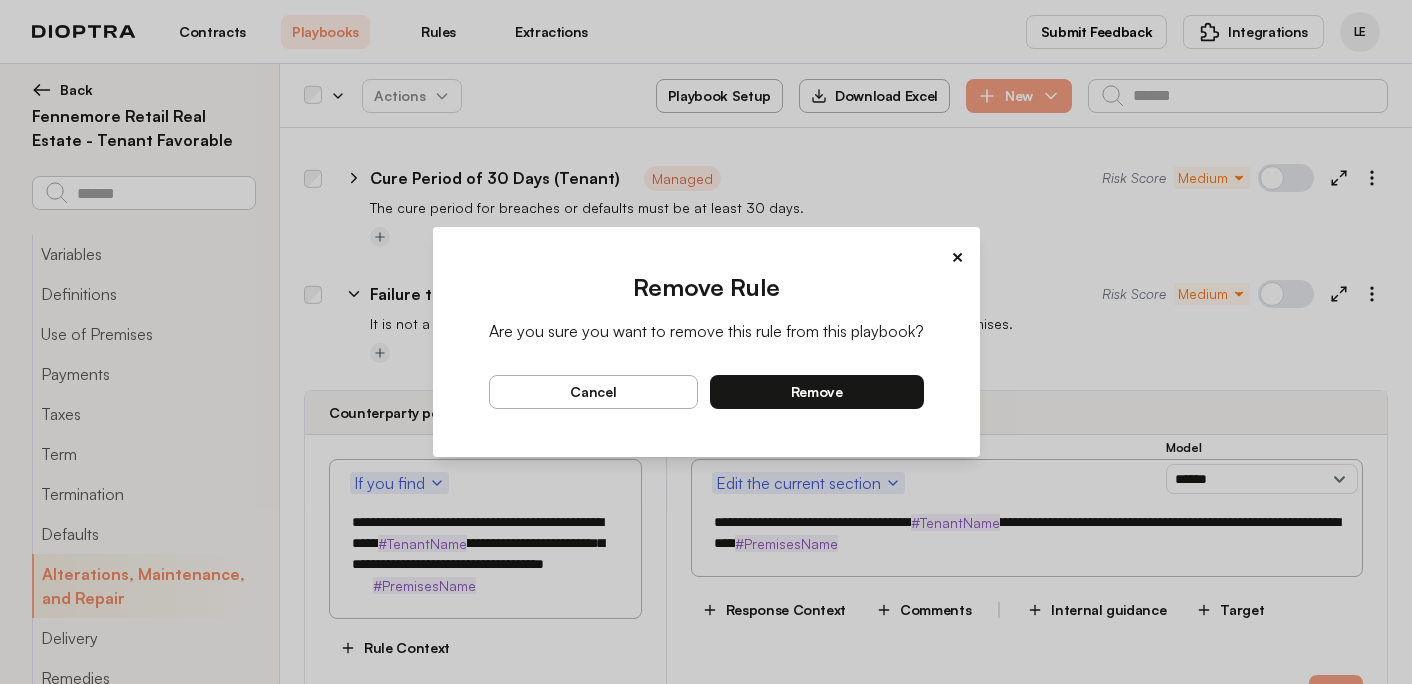 click on "remove" at bounding box center [817, 392] 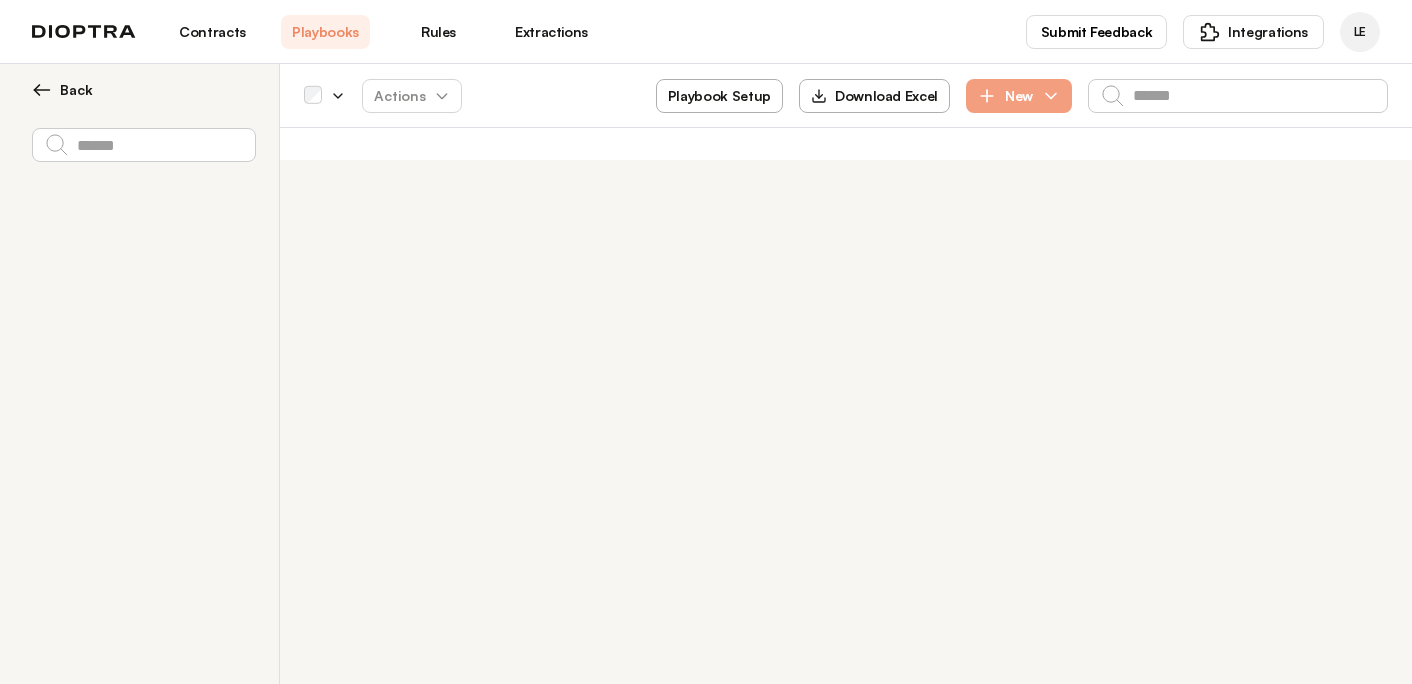scroll, scrollTop: 0, scrollLeft: 0, axis: both 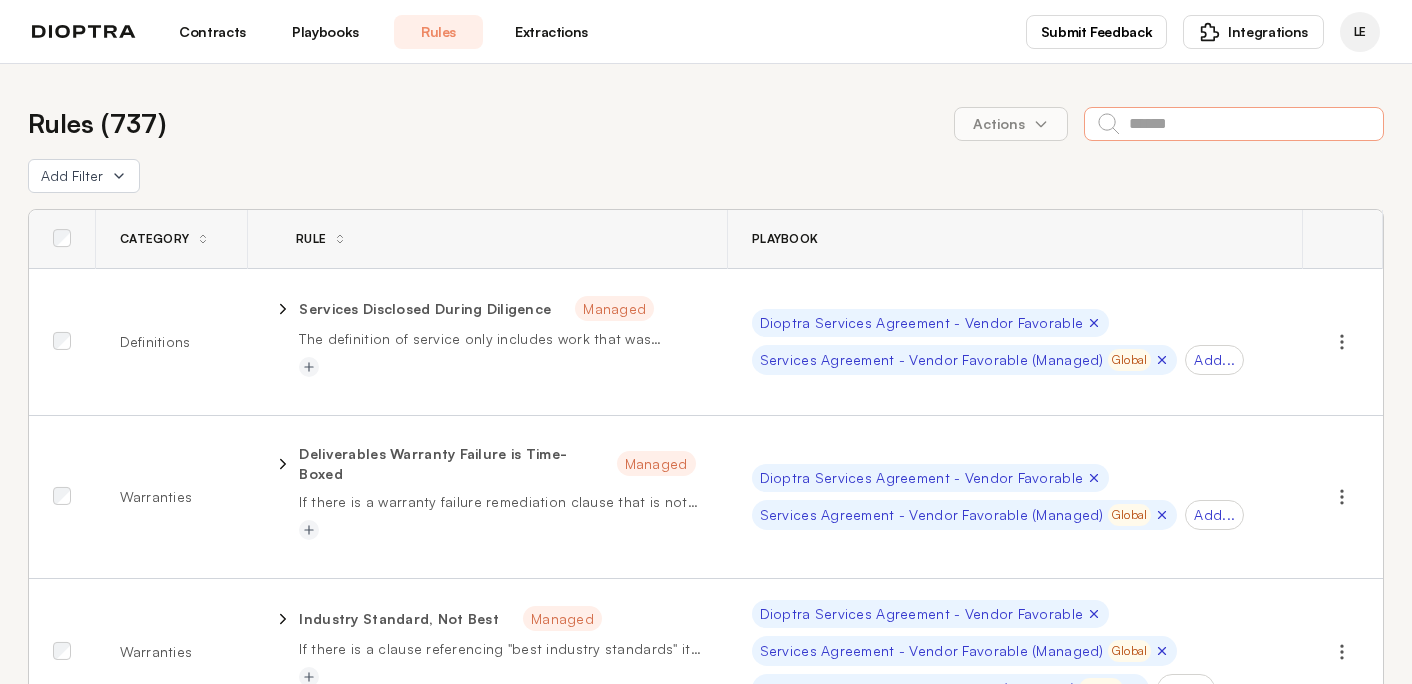 click at bounding box center (1234, 124) 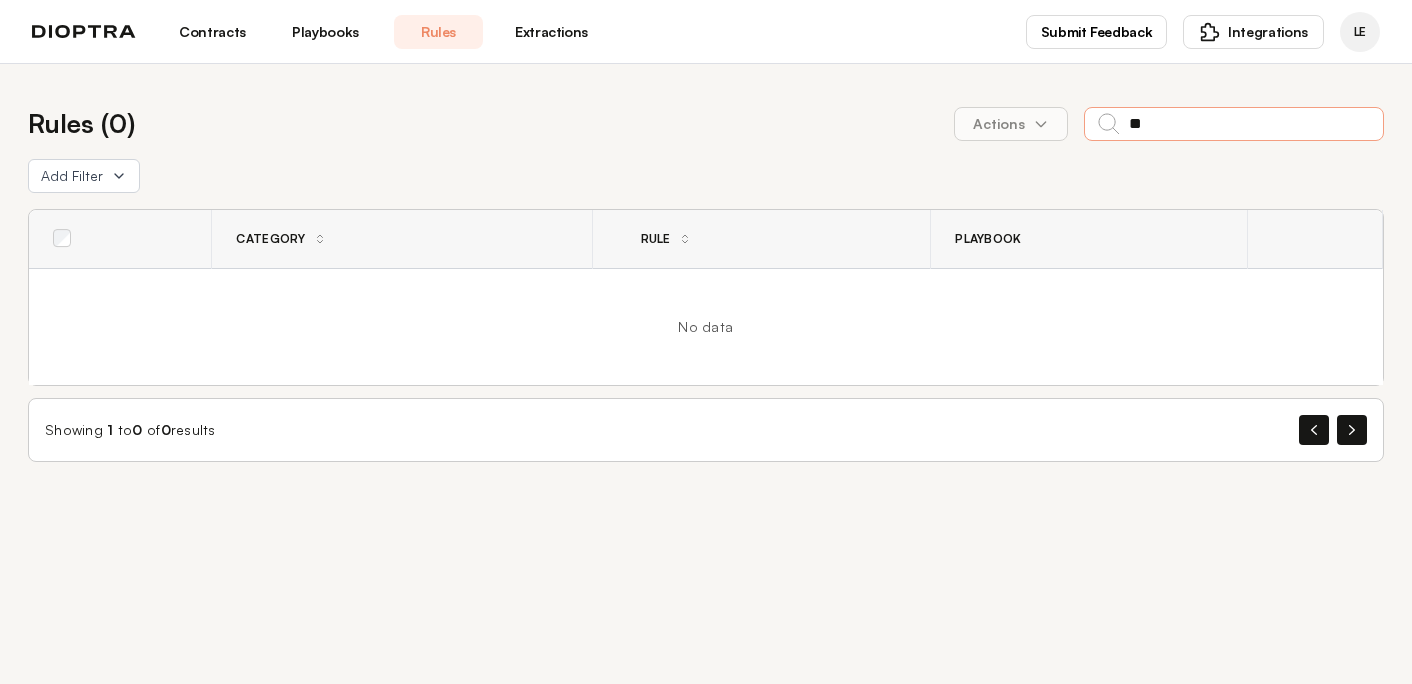 type on "*" 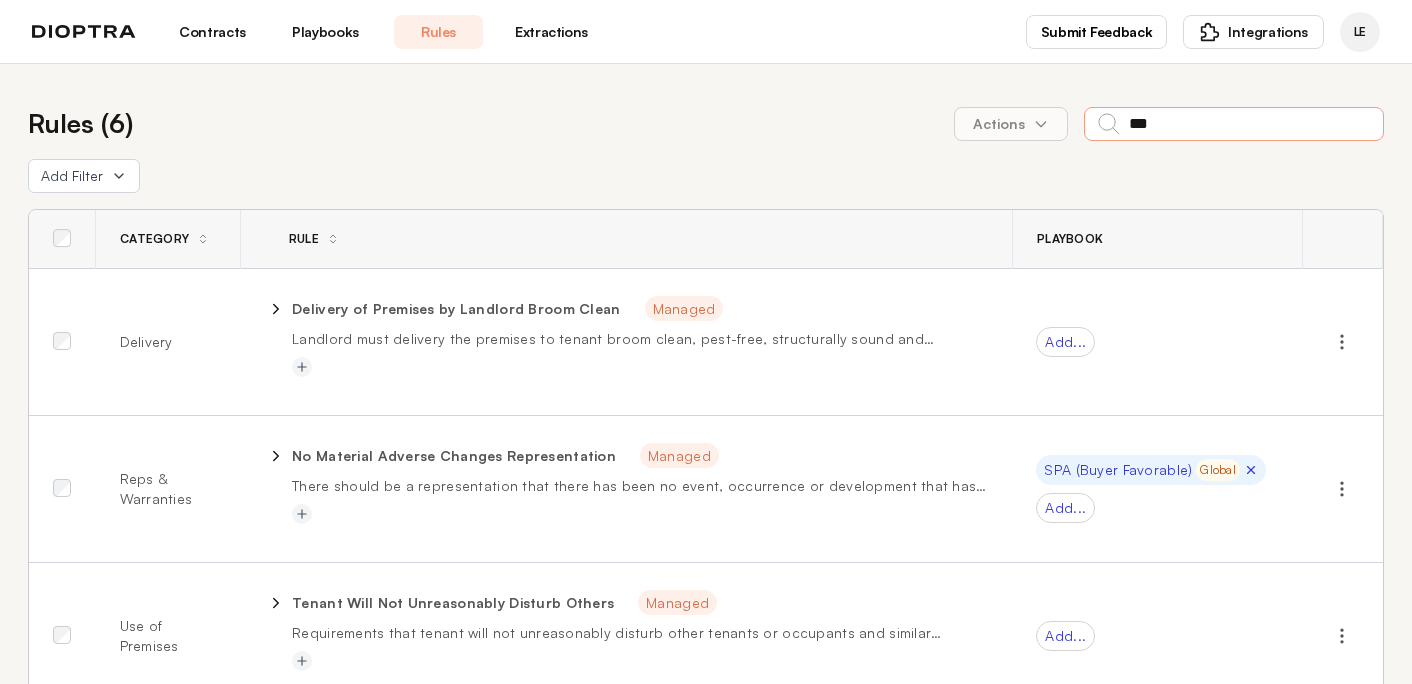 type on "******" 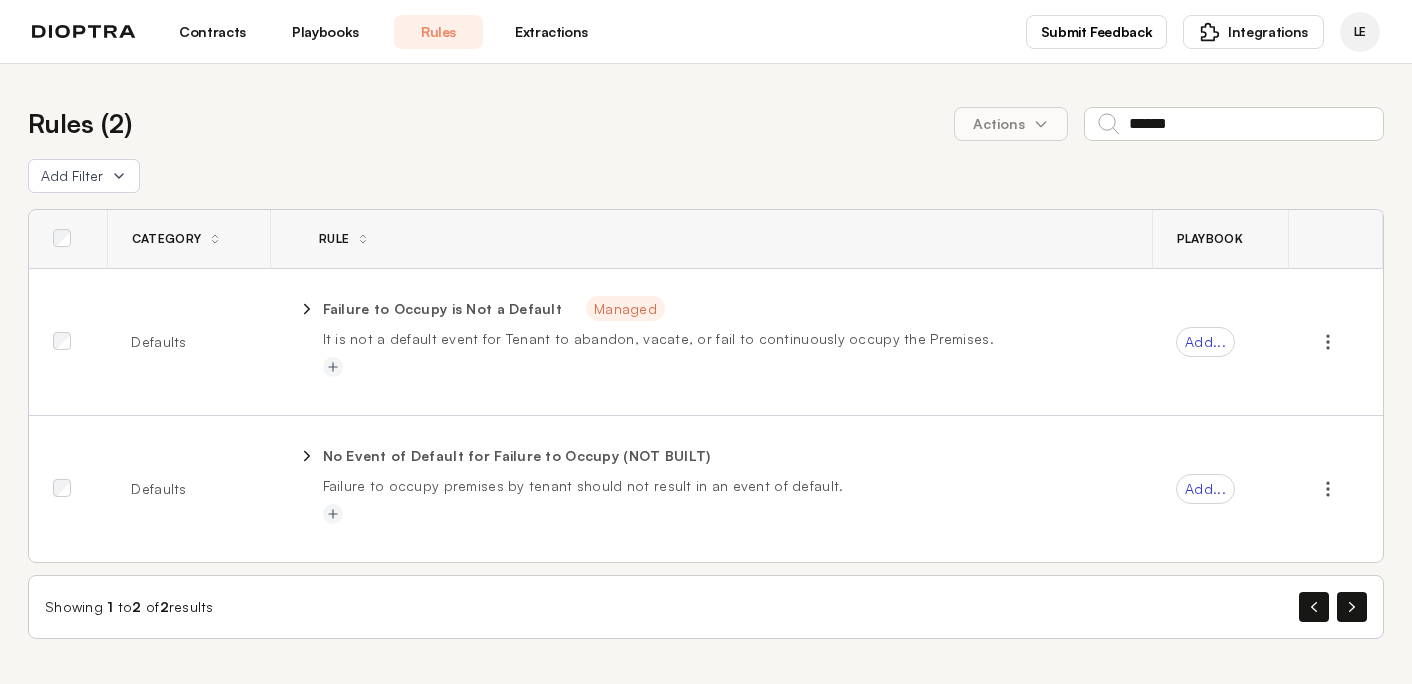 click 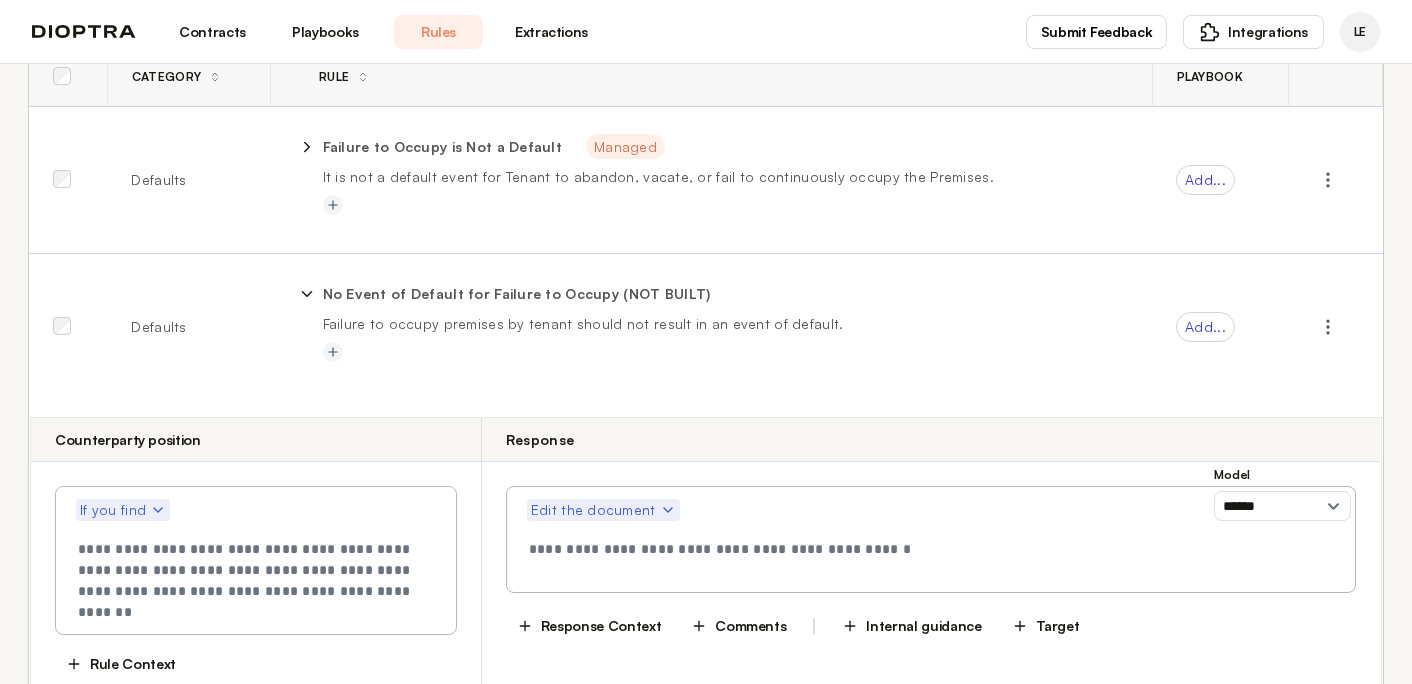 scroll, scrollTop: 158, scrollLeft: 0, axis: vertical 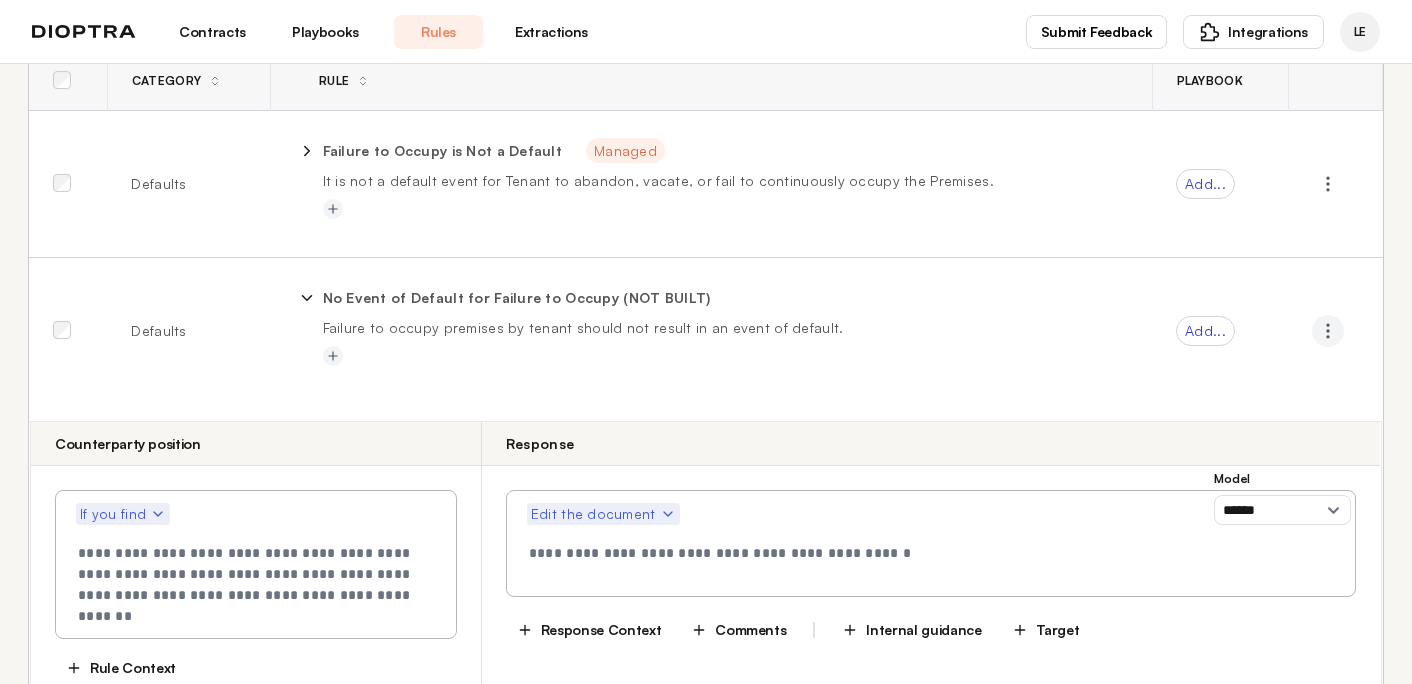 click 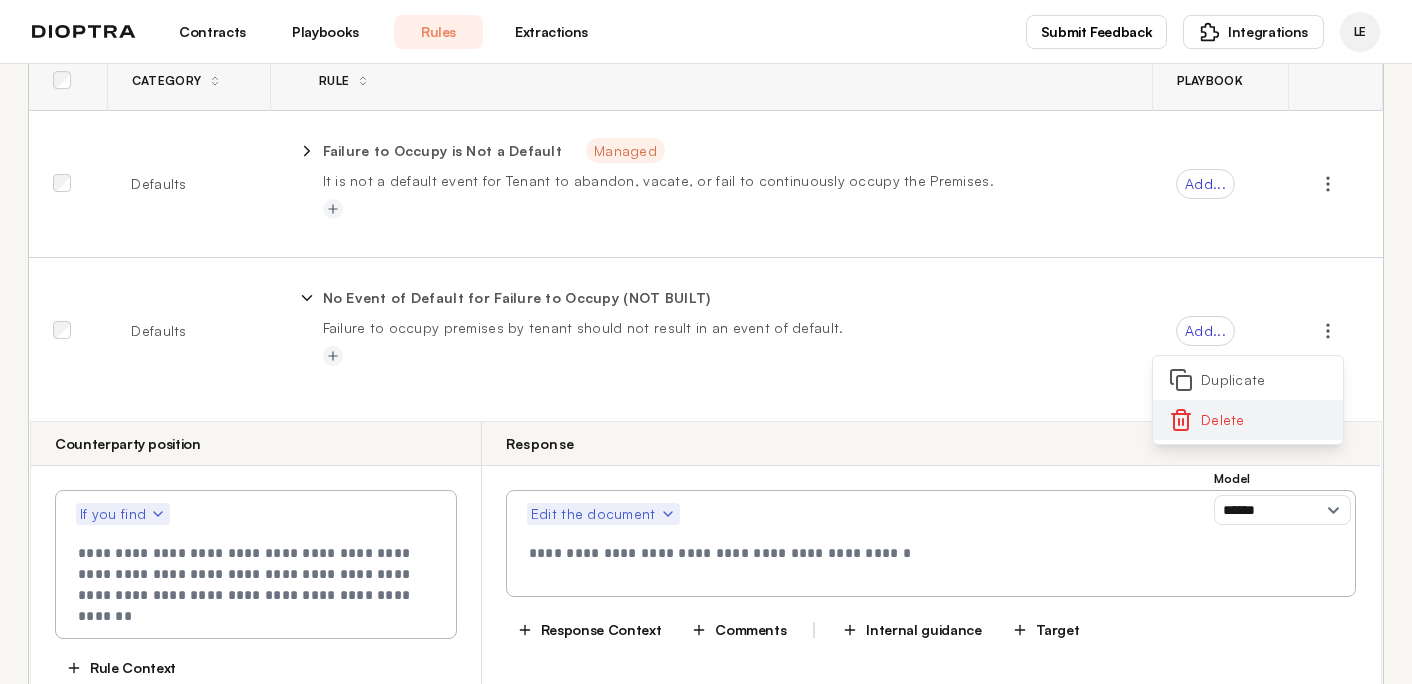 click on "Delete" at bounding box center (1248, 420) 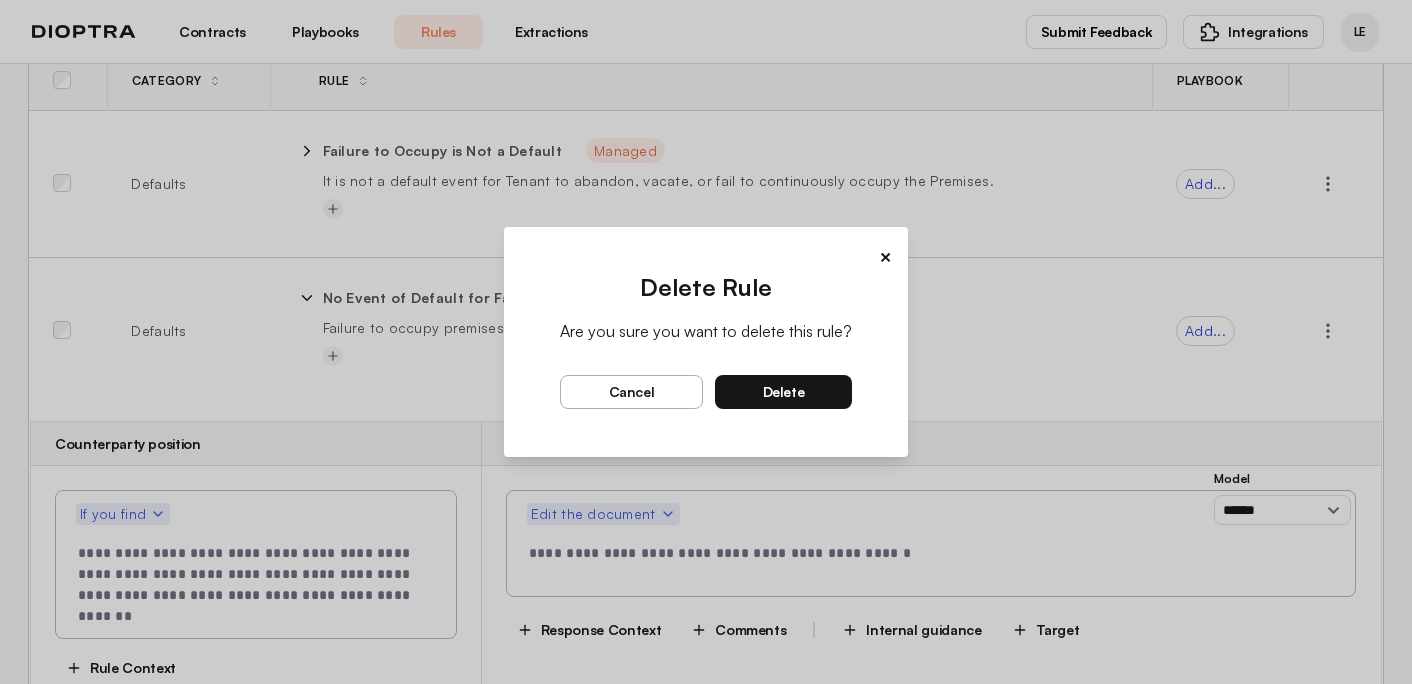 click on "delete" at bounding box center [783, 392] 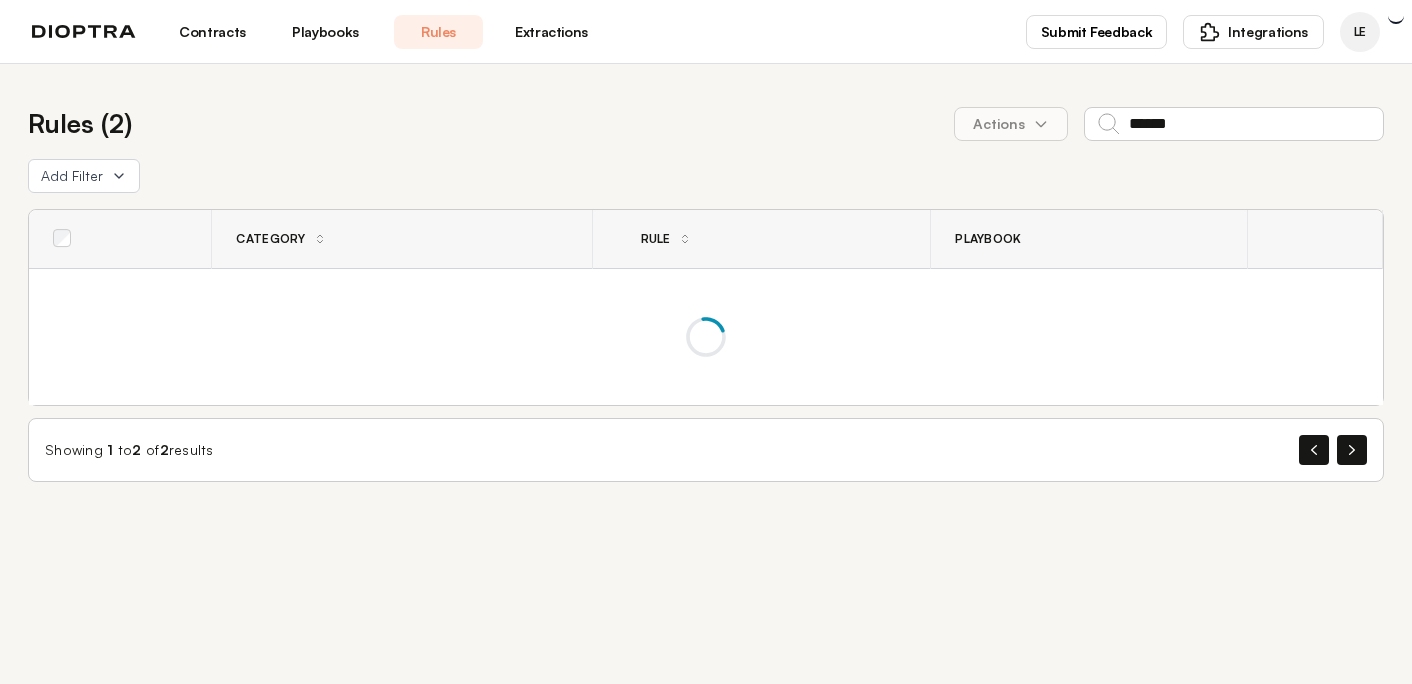 scroll, scrollTop: 0, scrollLeft: 0, axis: both 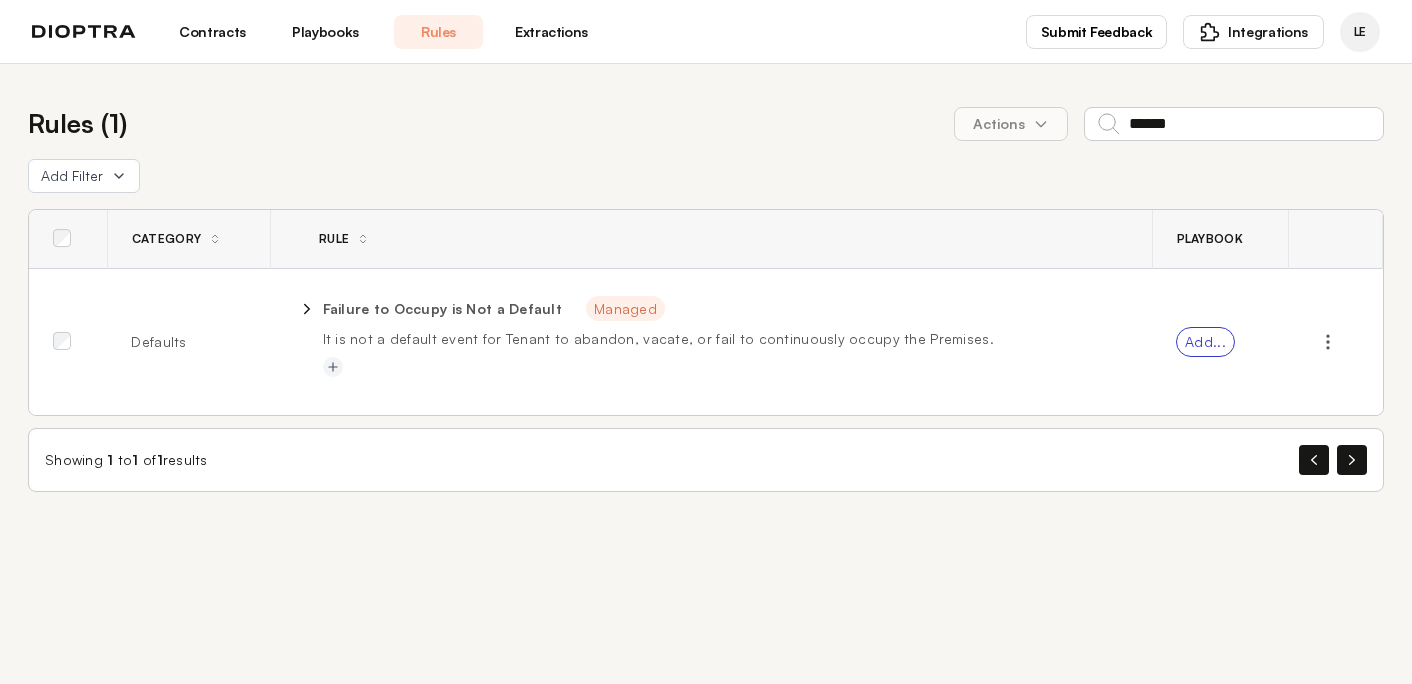 click on "Add..." at bounding box center [1205, 342] 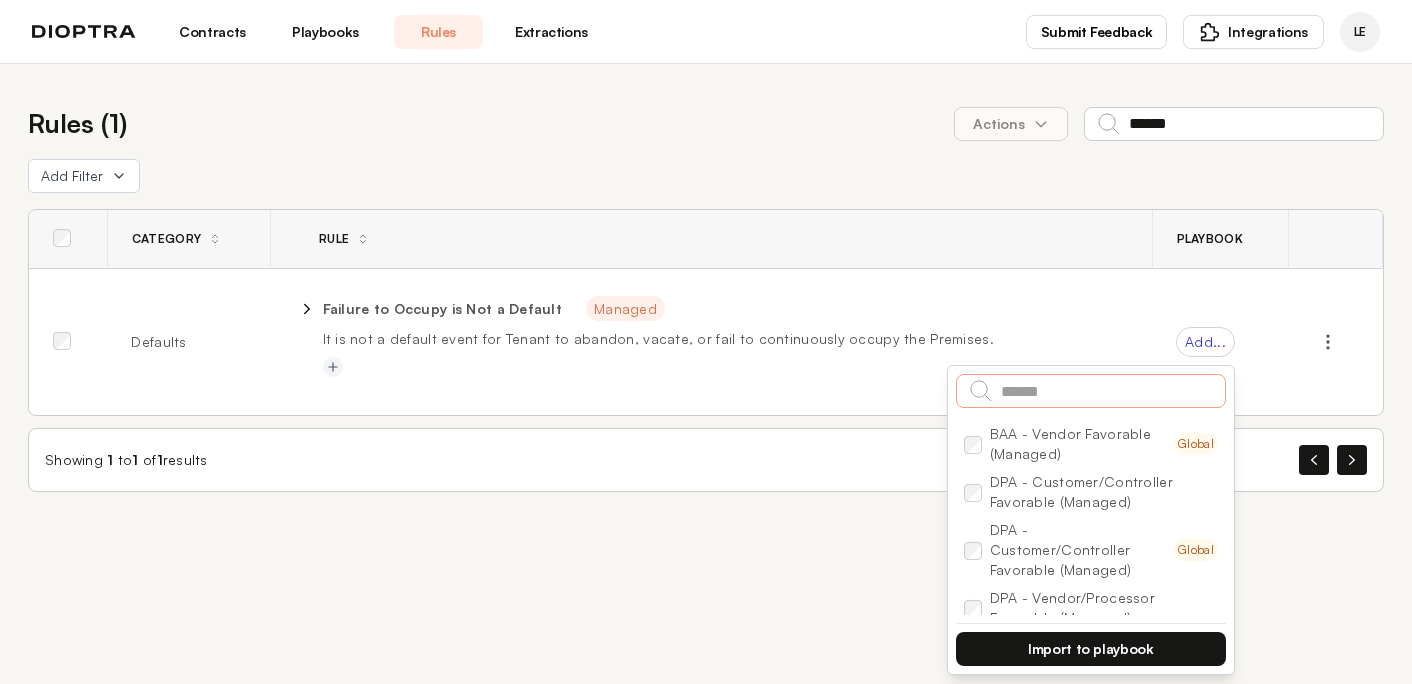 click at bounding box center (1091, 391) 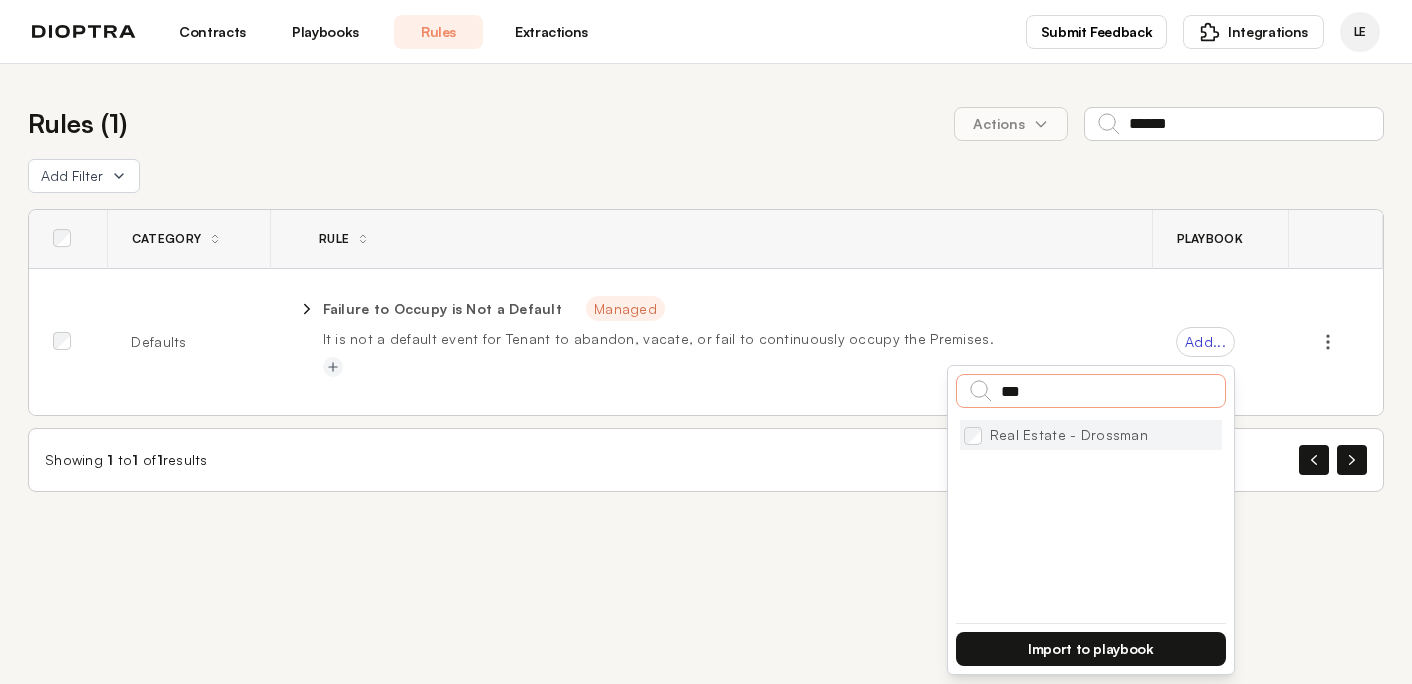 type on "***" 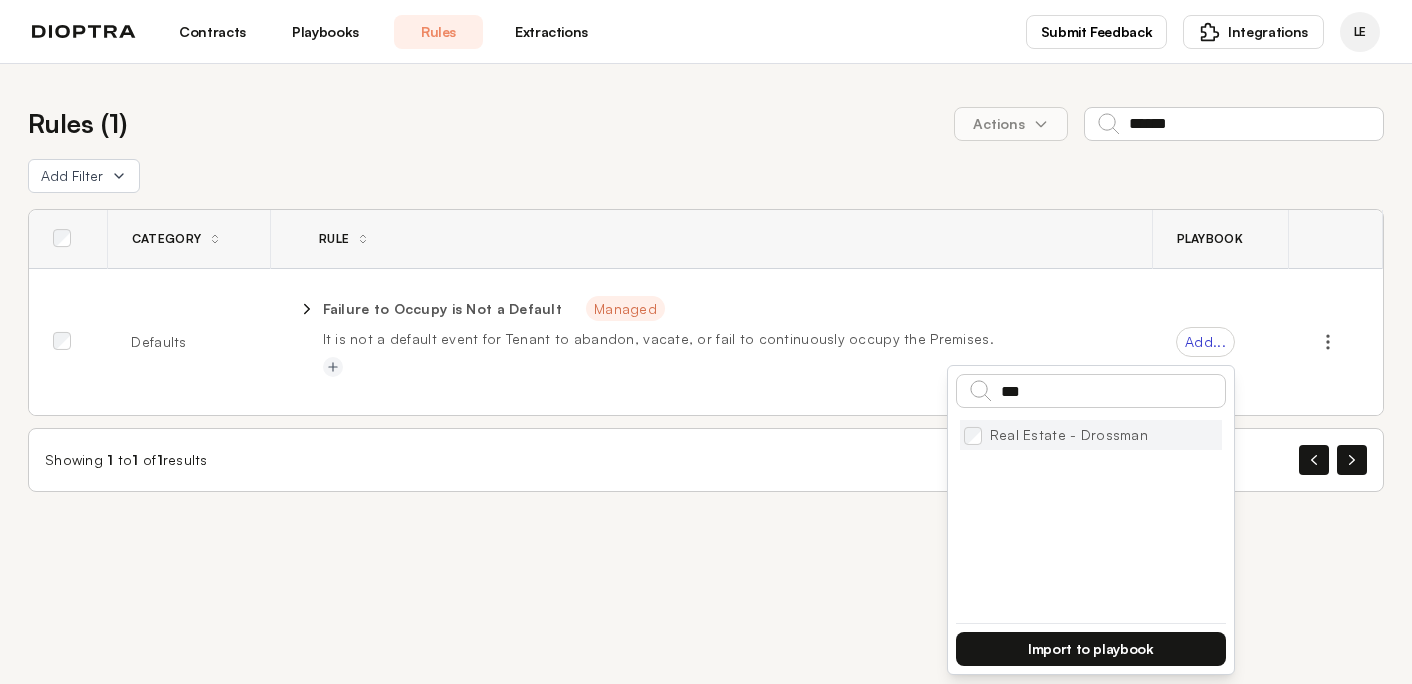 click on "Real Estate - Drossman" at bounding box center [1091, 435] 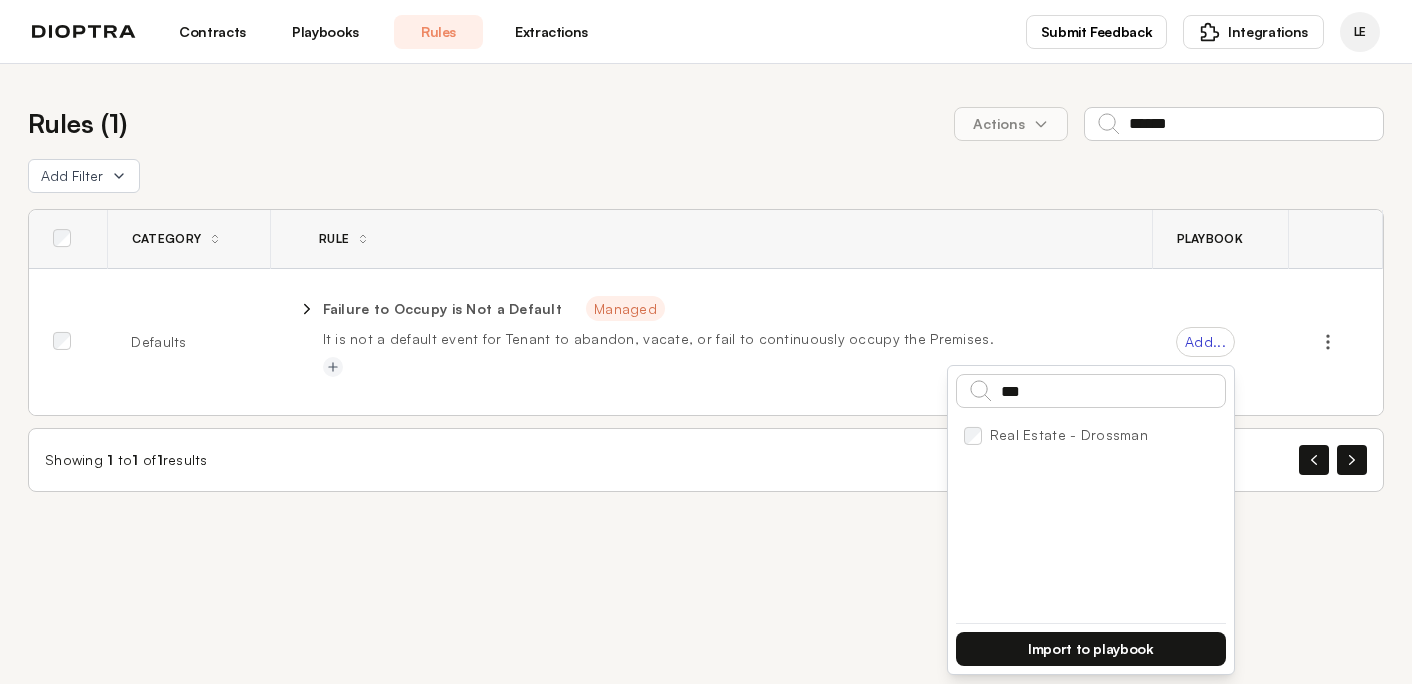 click on "Import to playbook" at bounding box center (1091, 649) 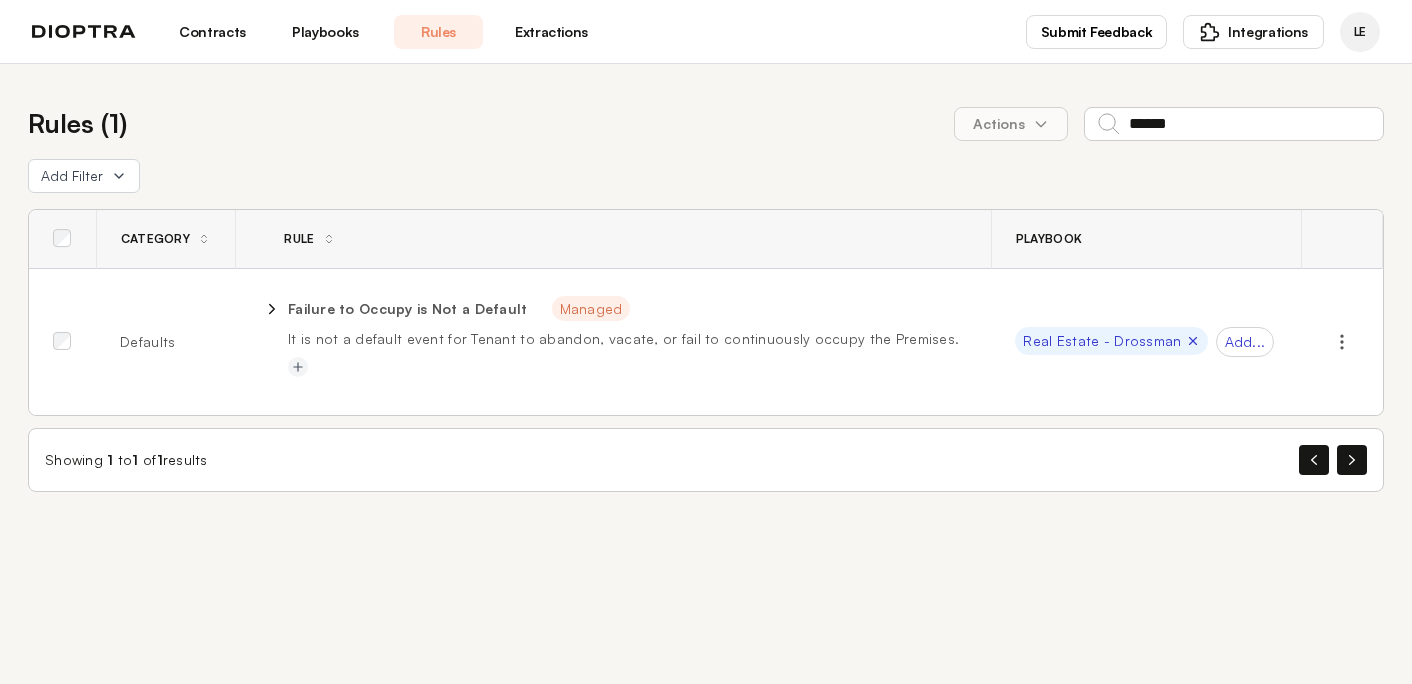 click on "Playbooks" at bounding box center [325, 32] 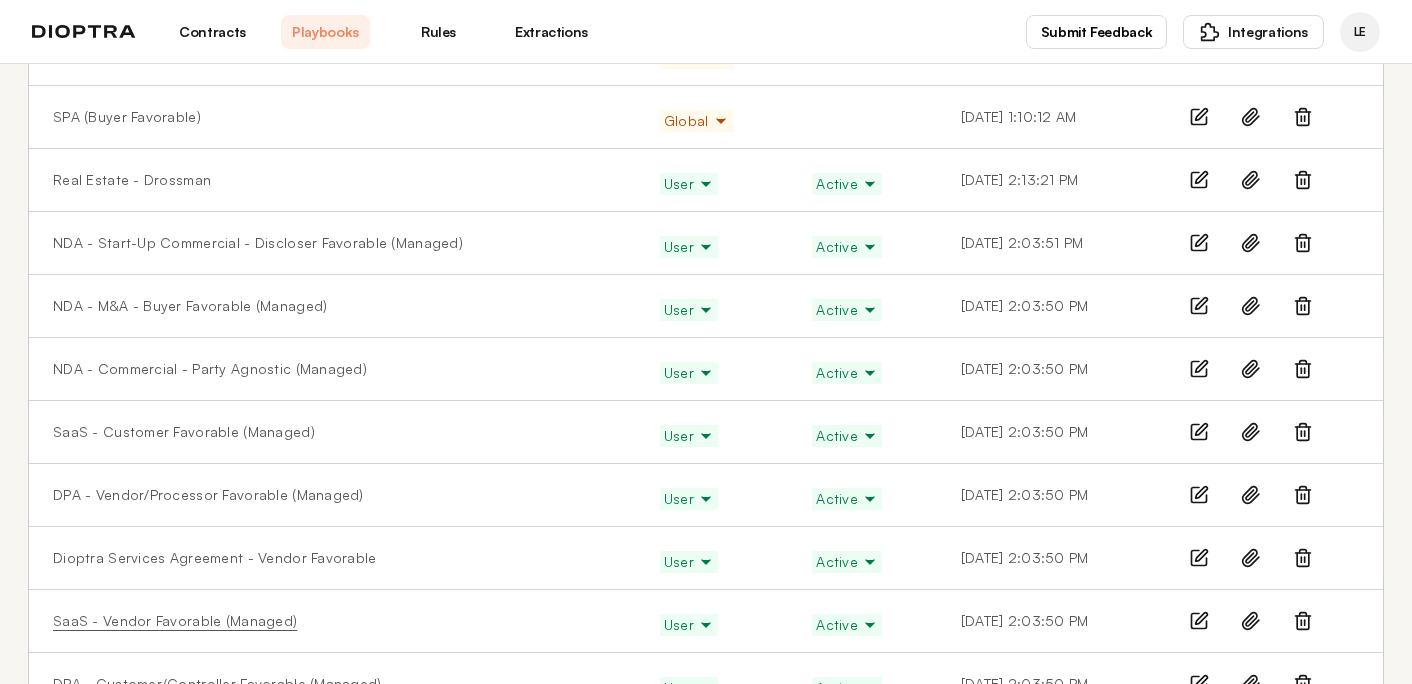 scroll, scrollTop: 457, scrollLeft: 0, axis: vertical 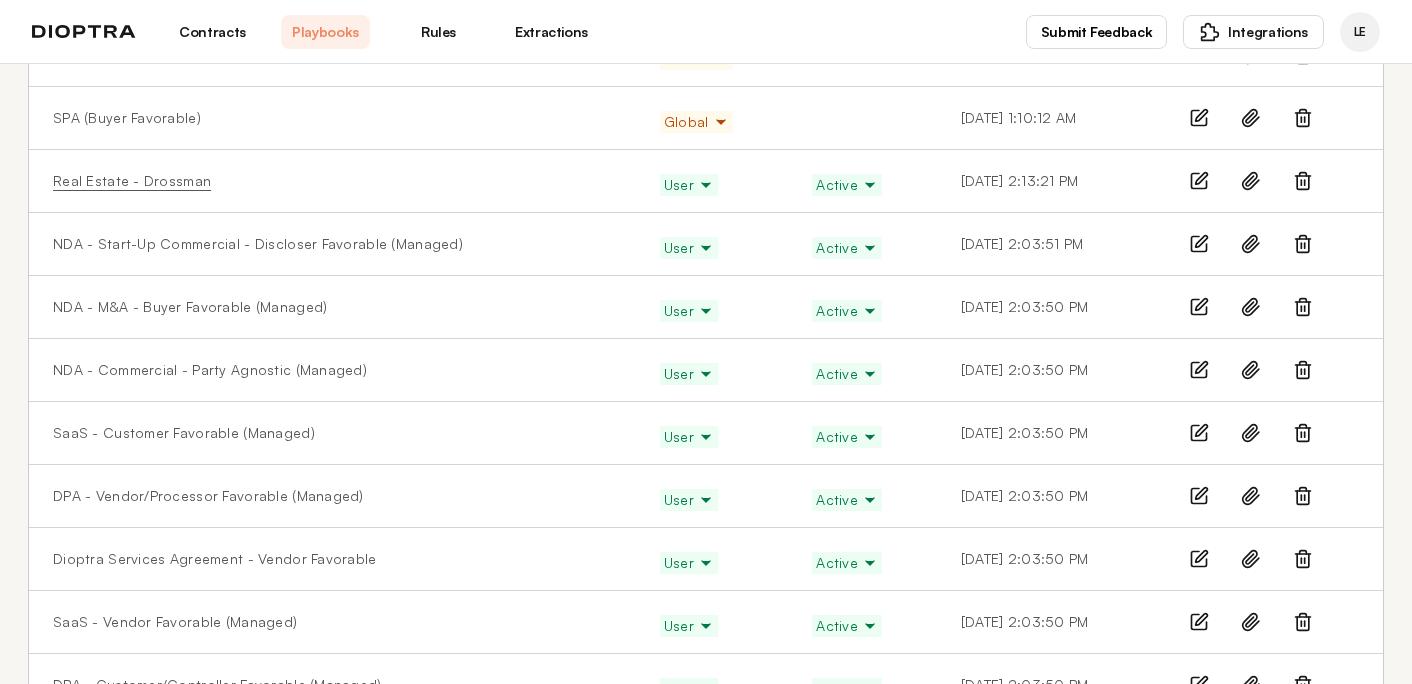 click on "Real Estate - Drossman" at bounding box center (132, 181) 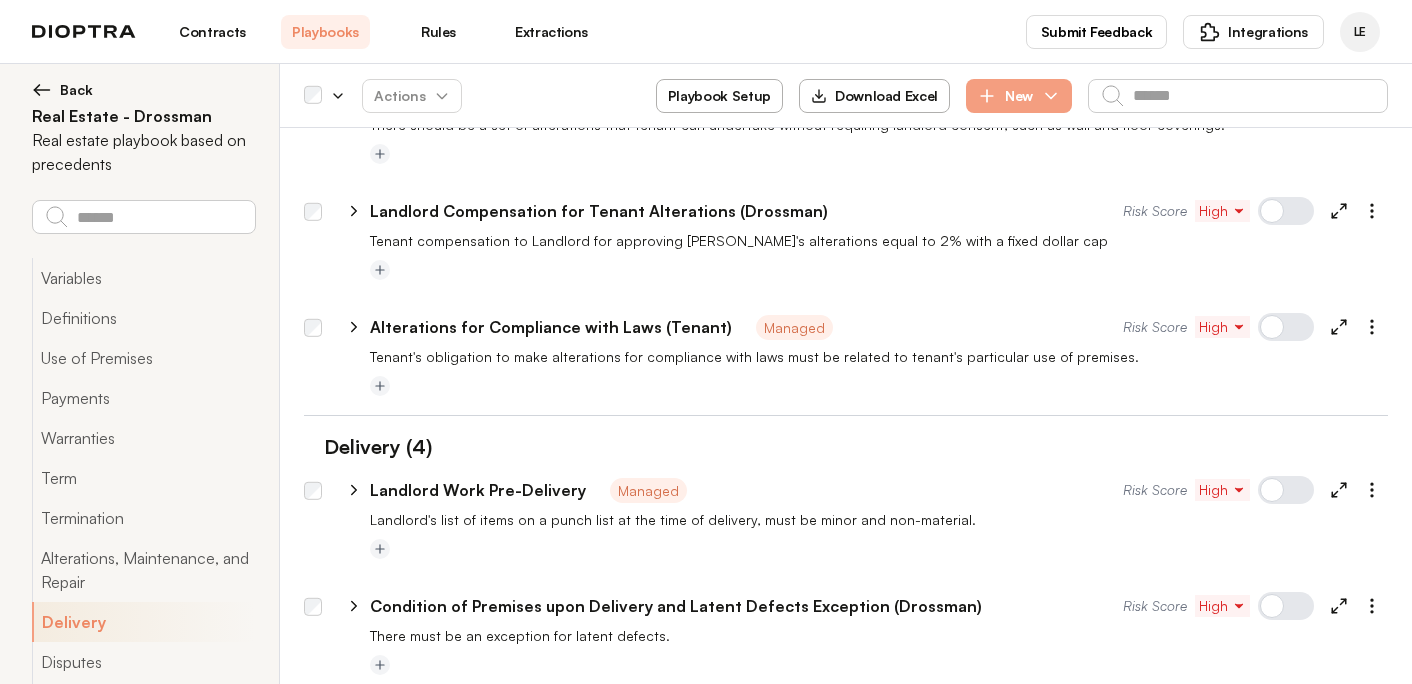 scroll, scrollTop: 5363, scrollLeft: 0, axis: vertical 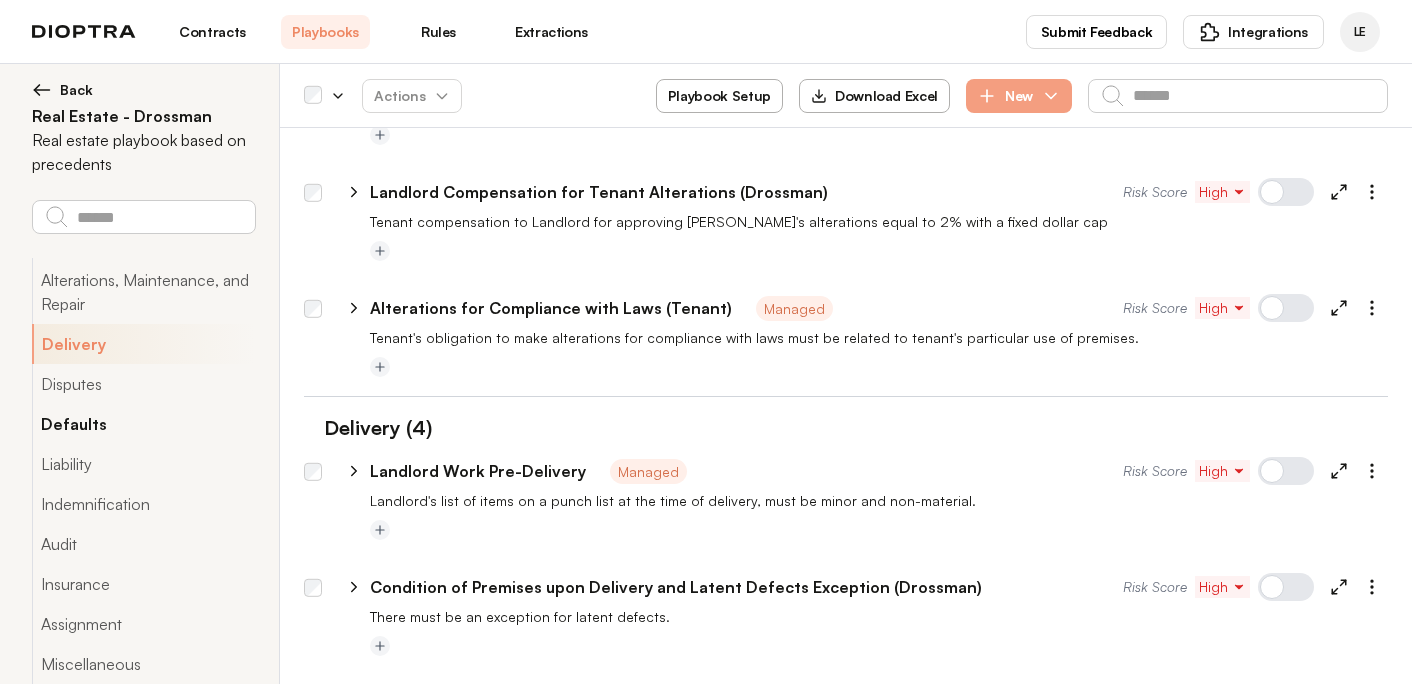 click on "Defaults" at bounding box center [143, 424] 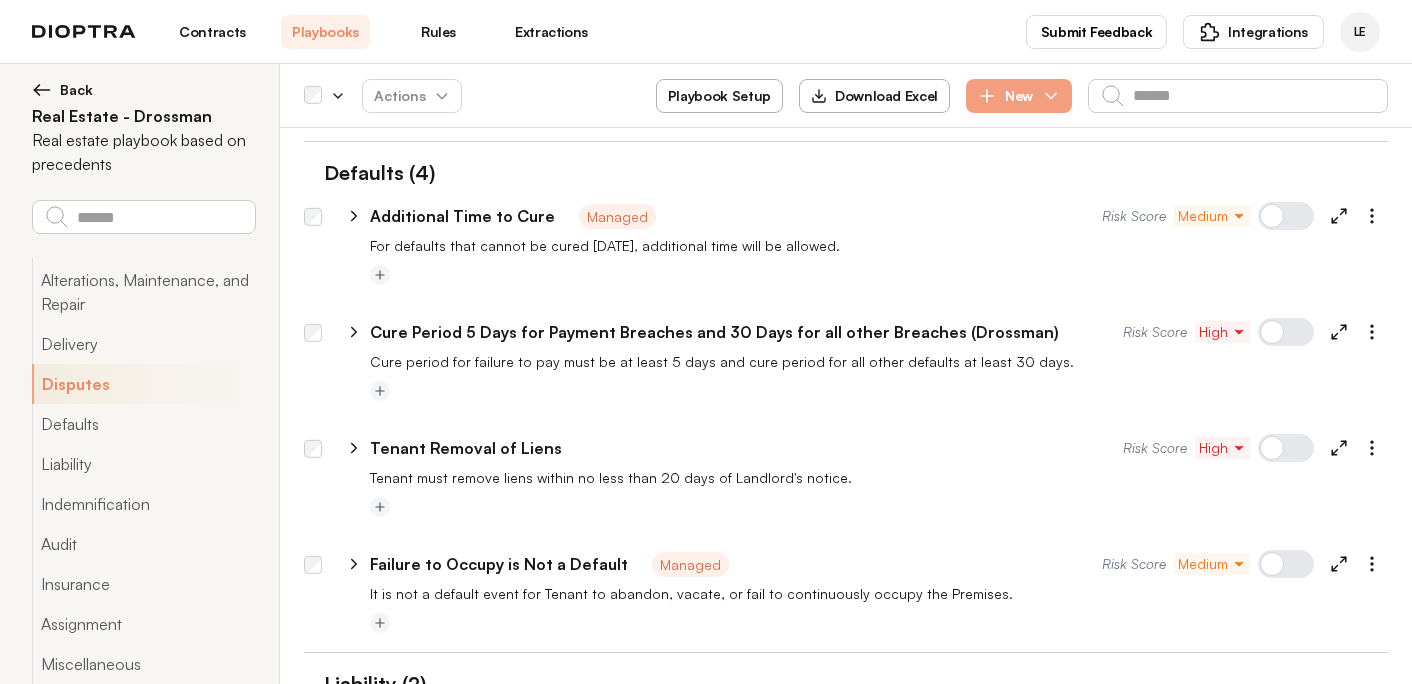 scroll, scrollTop: 6299, scrollLeft: 0, axis: vertical 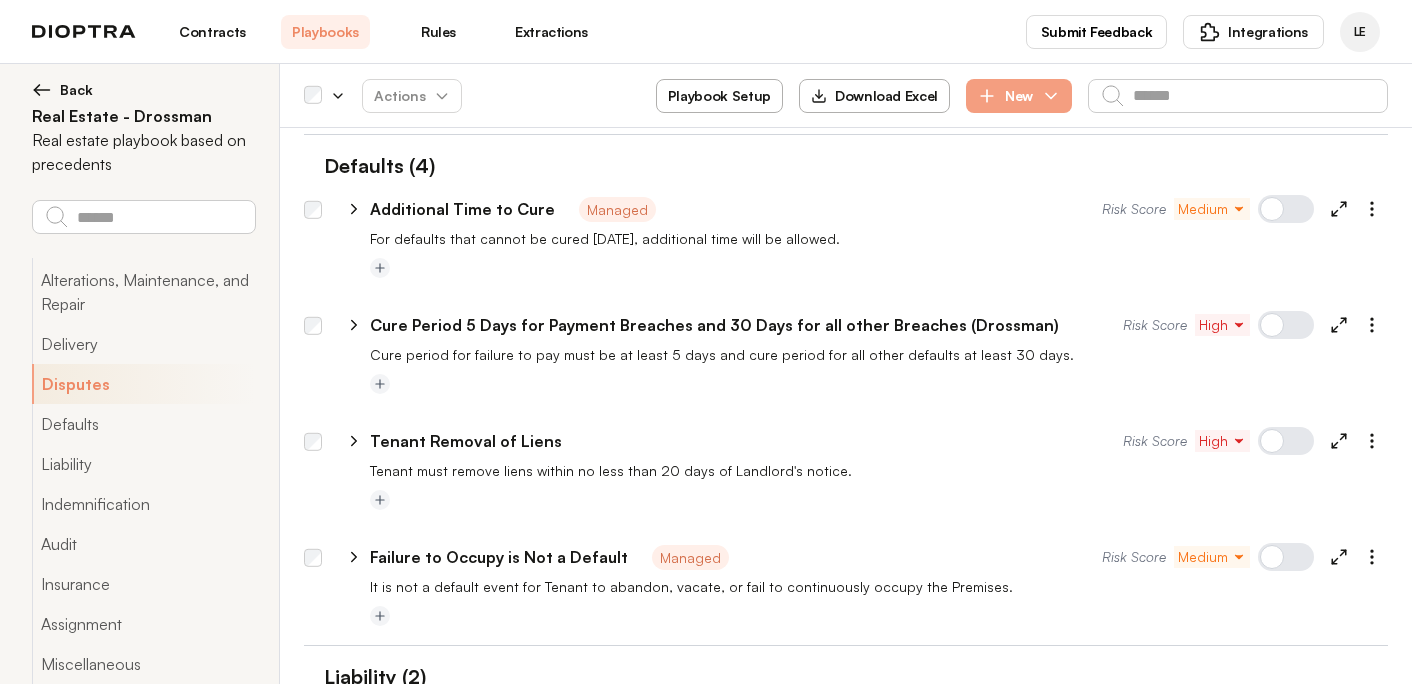click 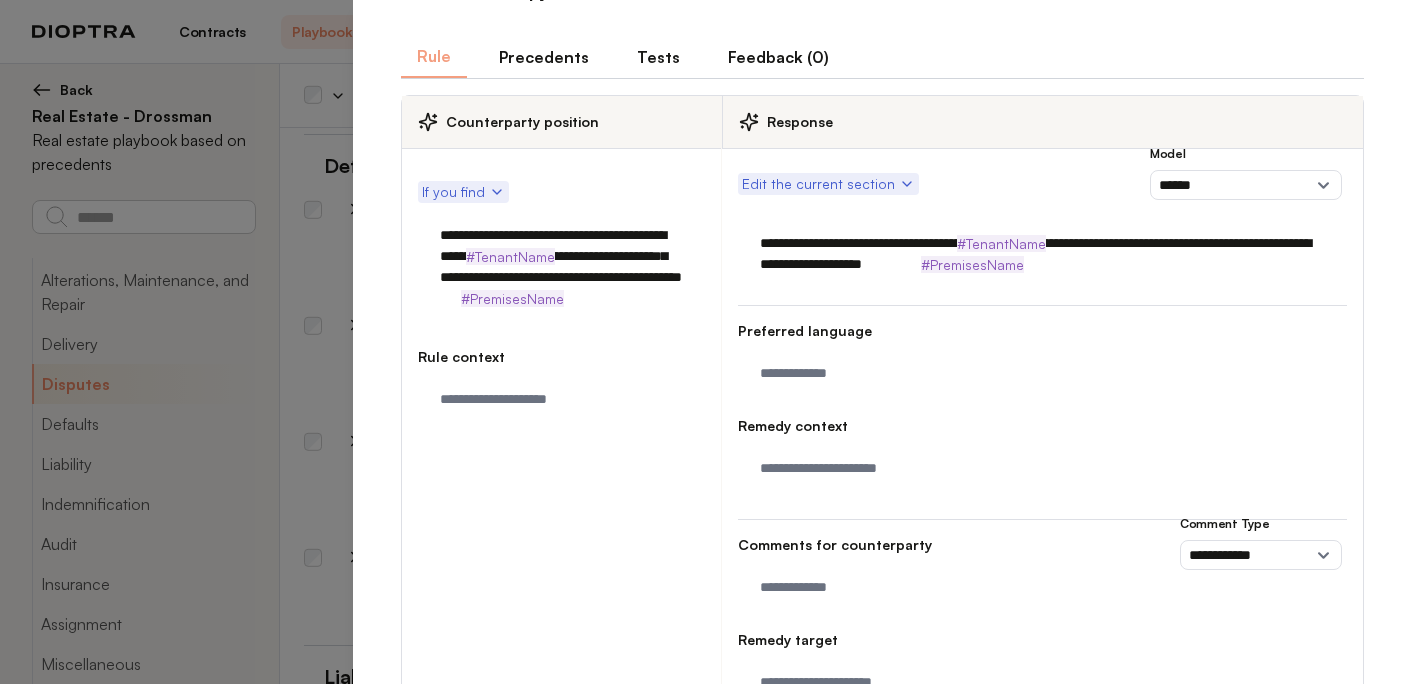 scroll, scrollTop: 341, scrollLeft: 0, axis: vertical 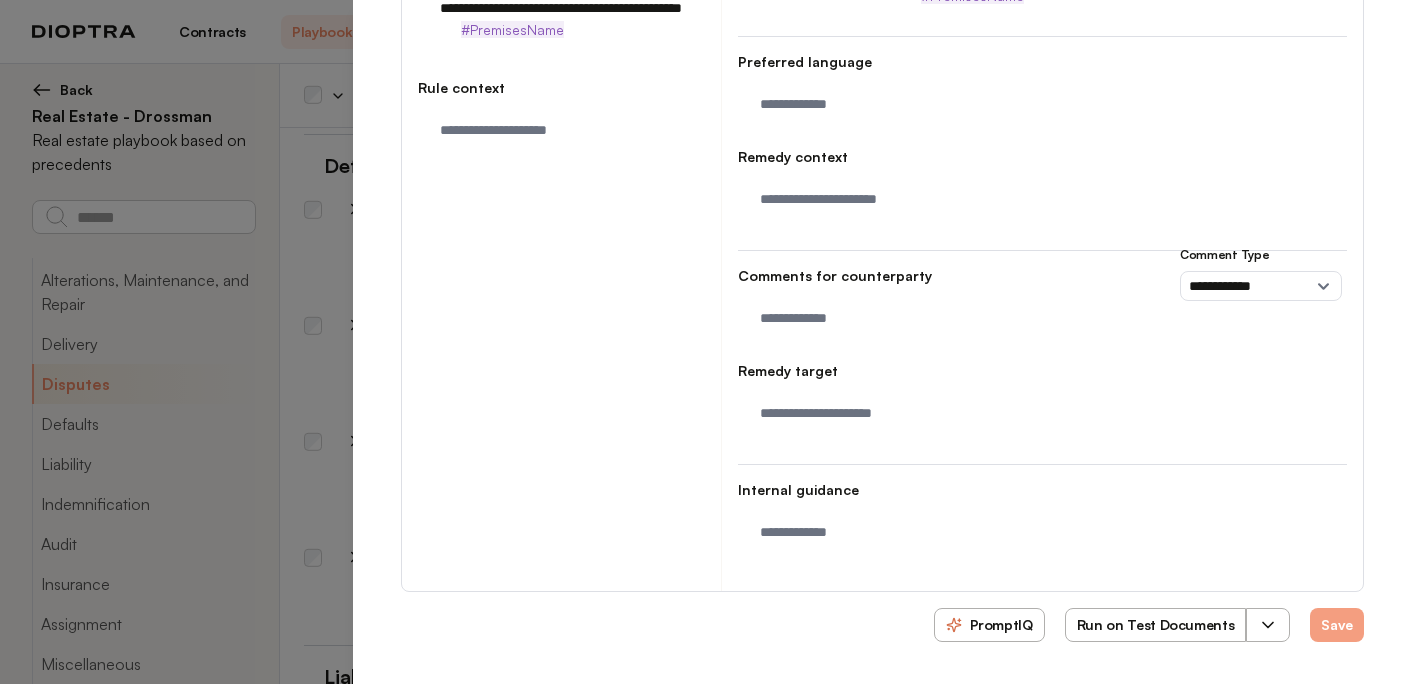 click 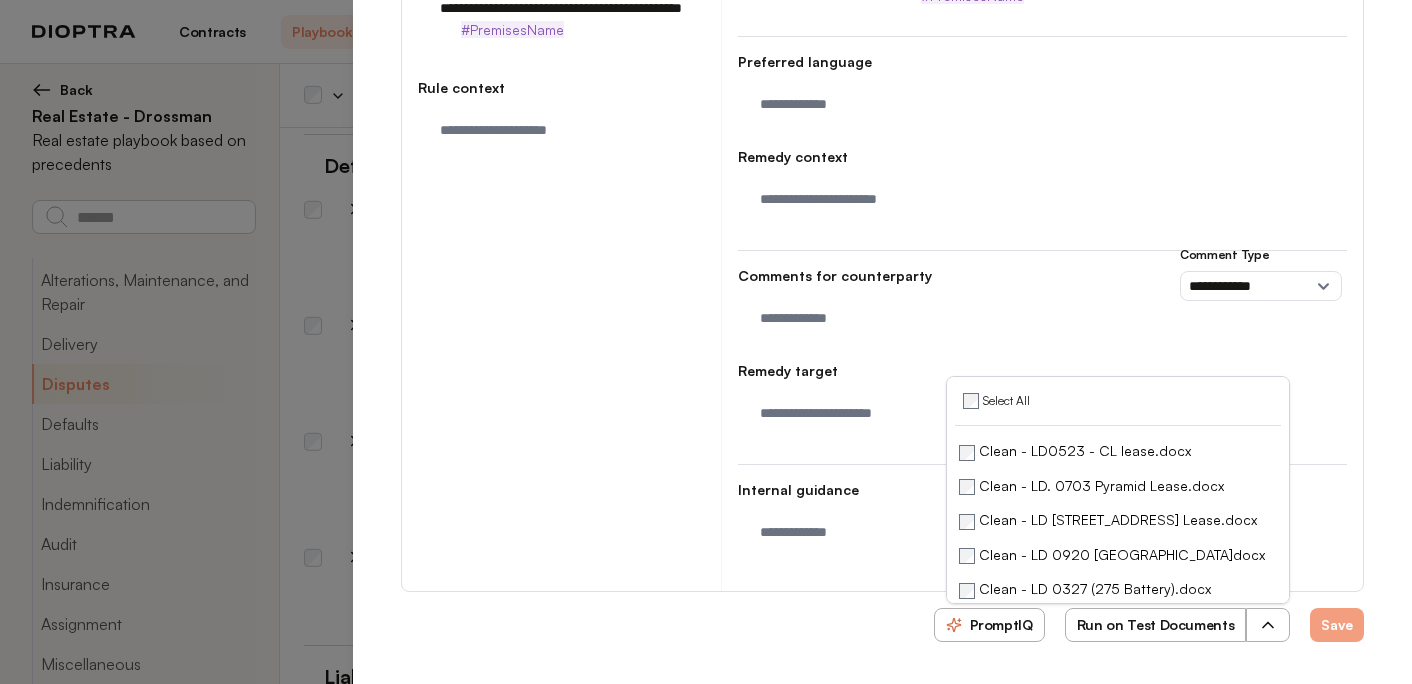 click on "Run on Test Documents" at bounding box center [1156, 625] 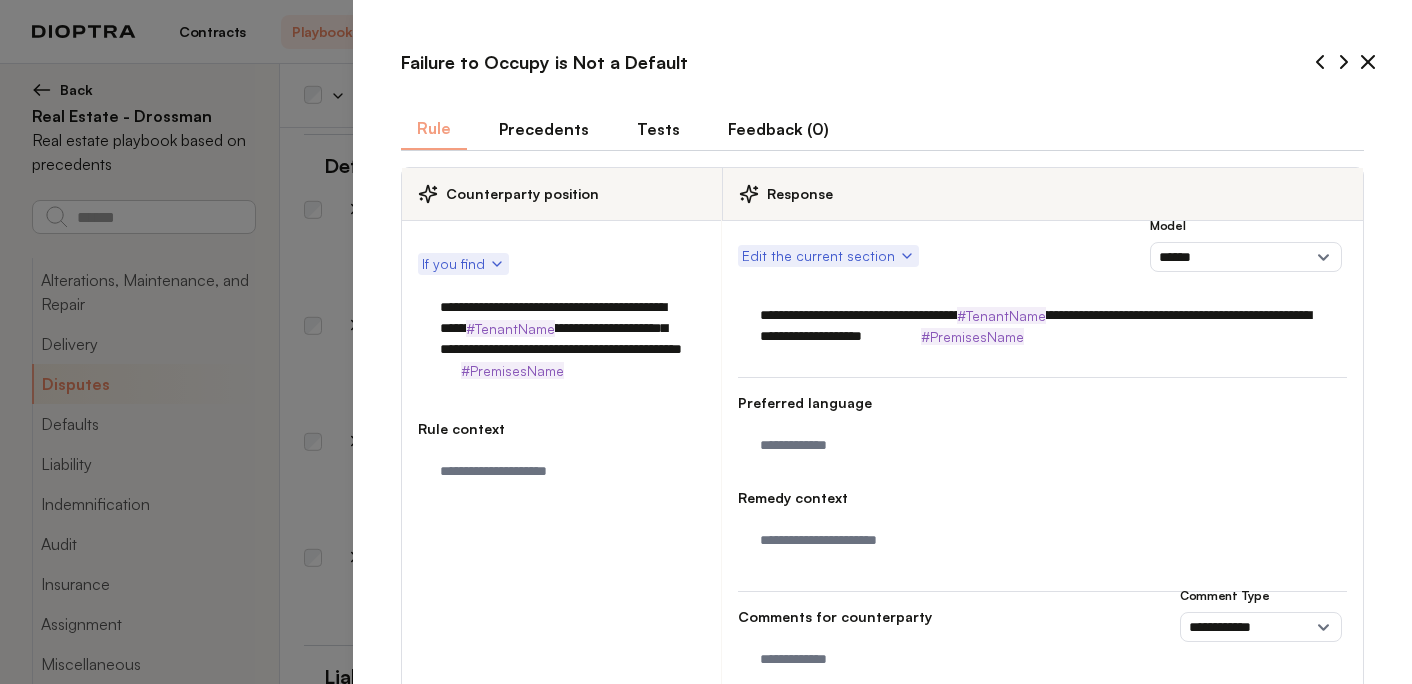 click on "Tests" at bounding box center [658, 129] 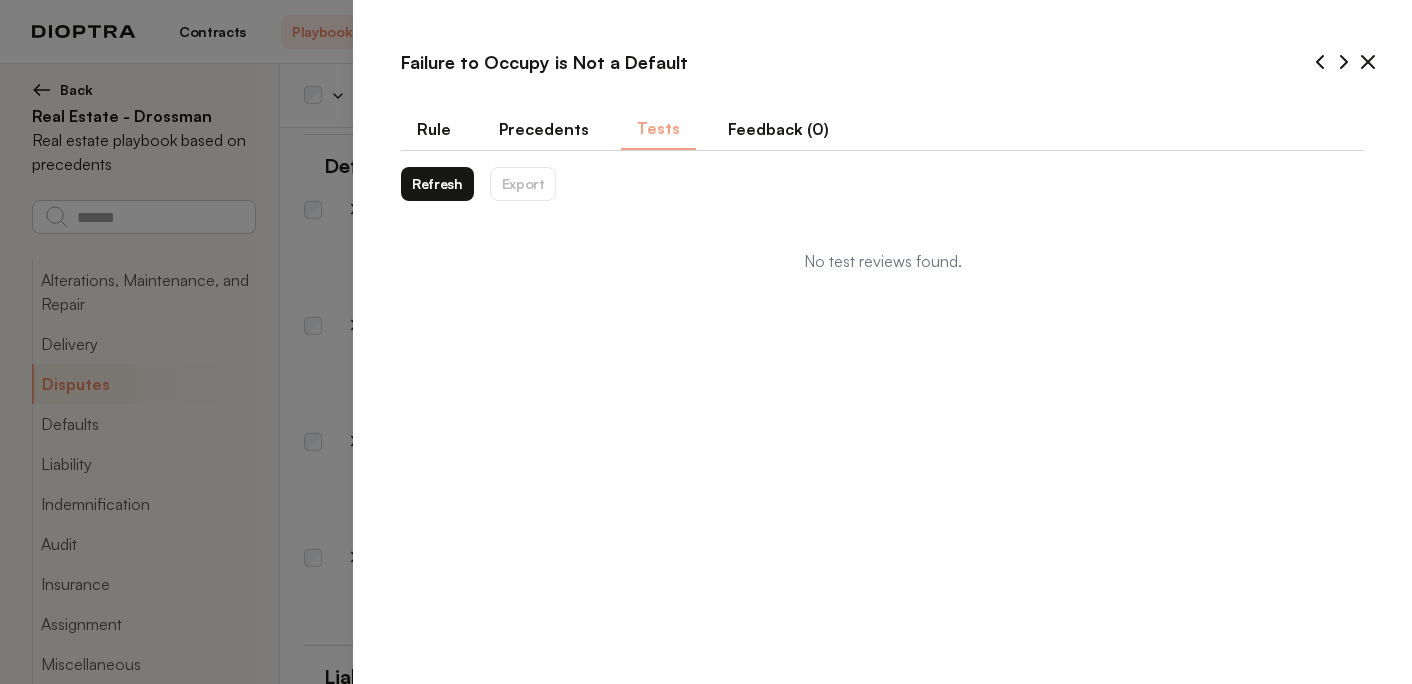 click on "Refresh" at bounding box center (437, 184) 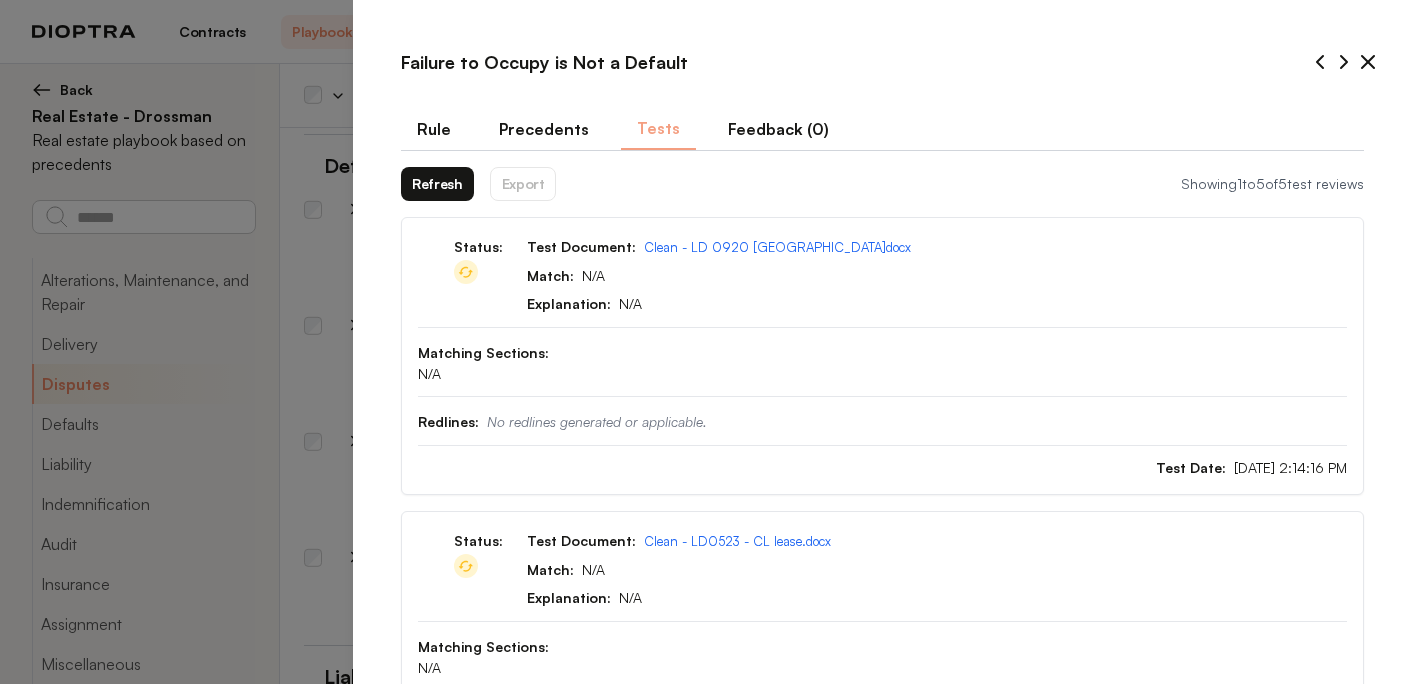 click on "Refresh" at bounding box center (437, 184) 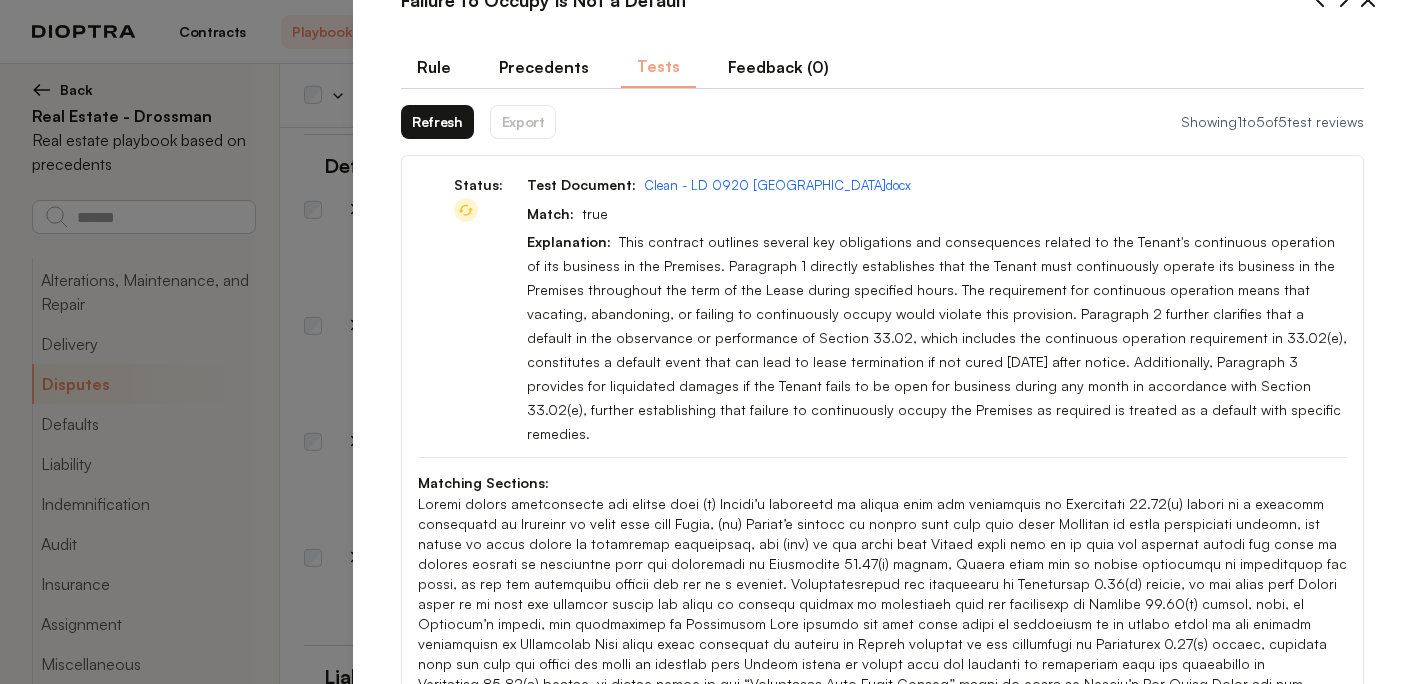 scroll, scrollTop: 69, scrollLeft: 0, axis: vertical 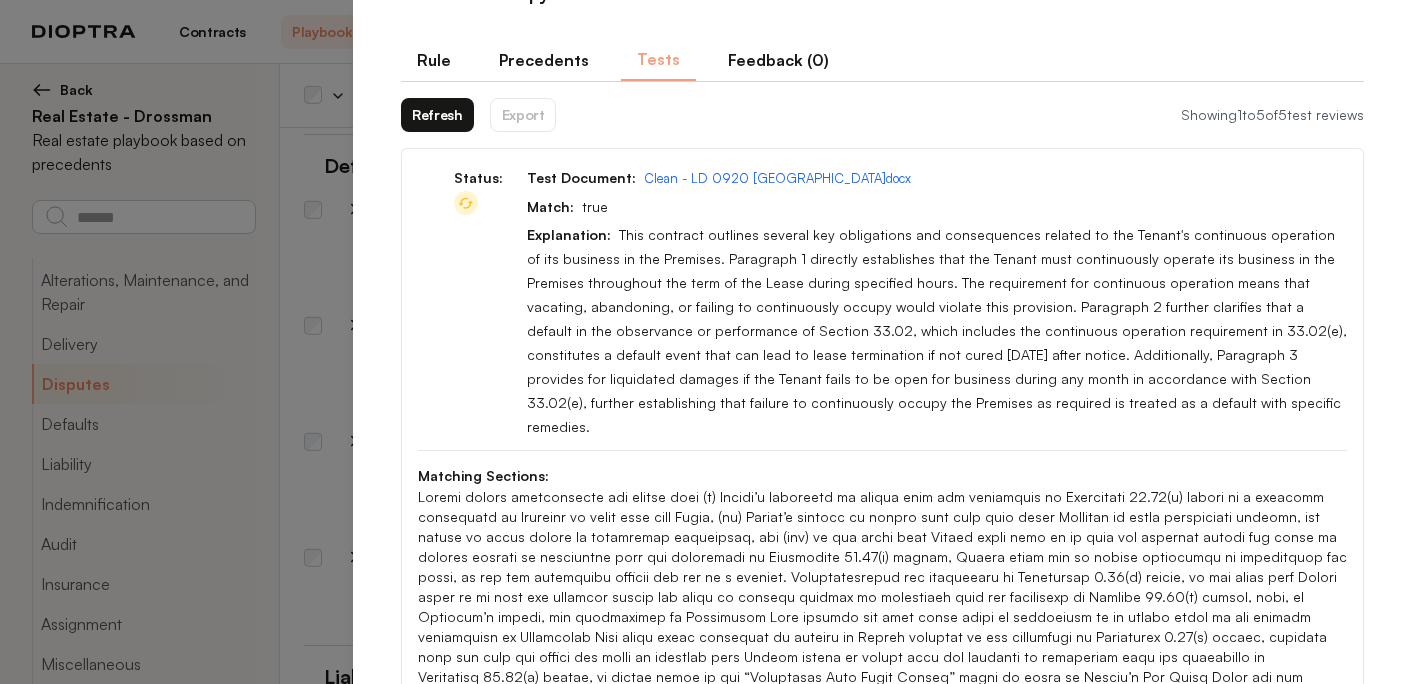 click on "Refresh" at bounding box center [437, 115] 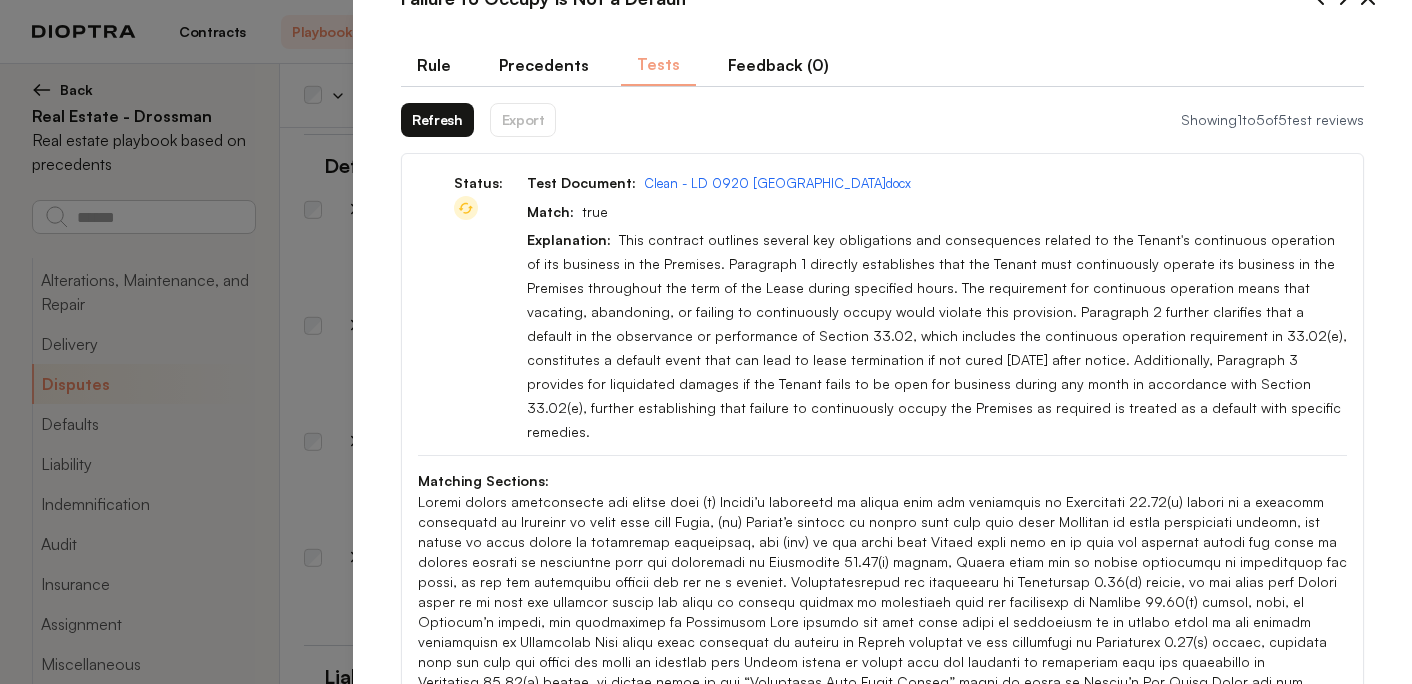 scroll, scrollTop: 37, scrollLeft: 0, axis: vertical 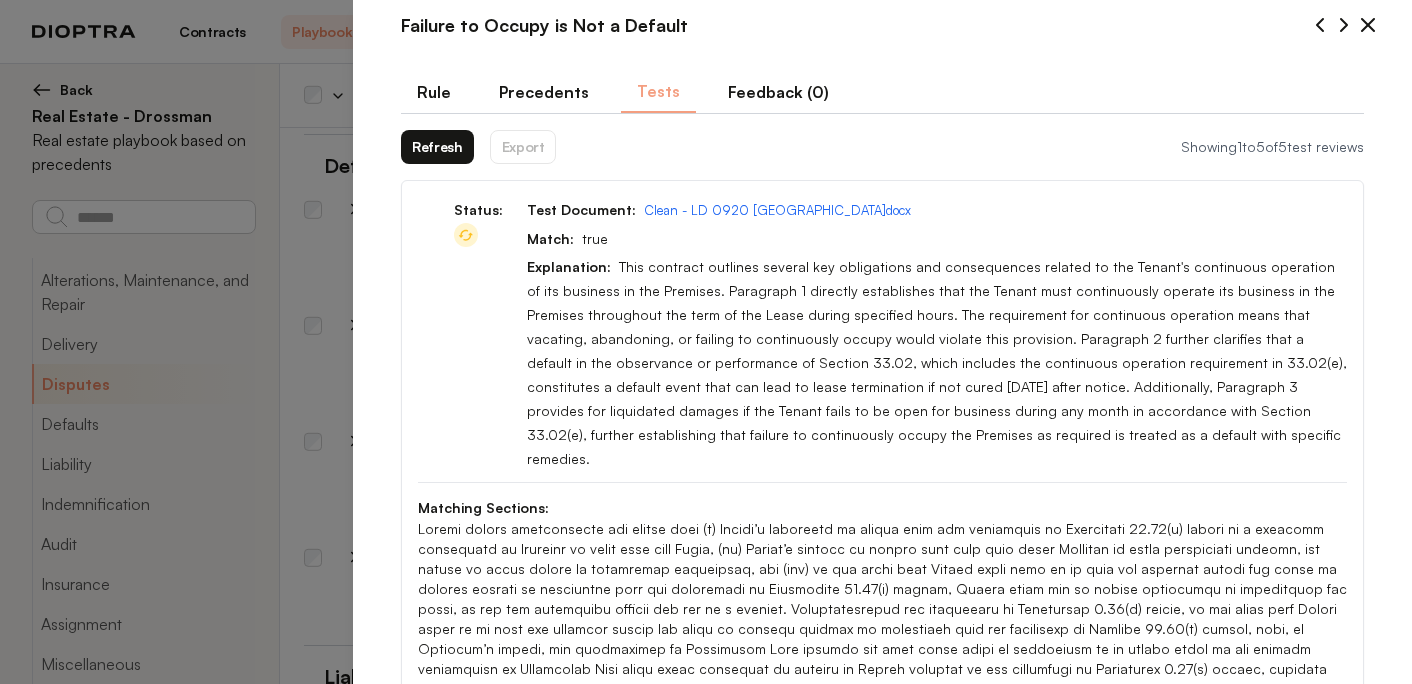 click on "Refresh" at bounding box center (437, 147) 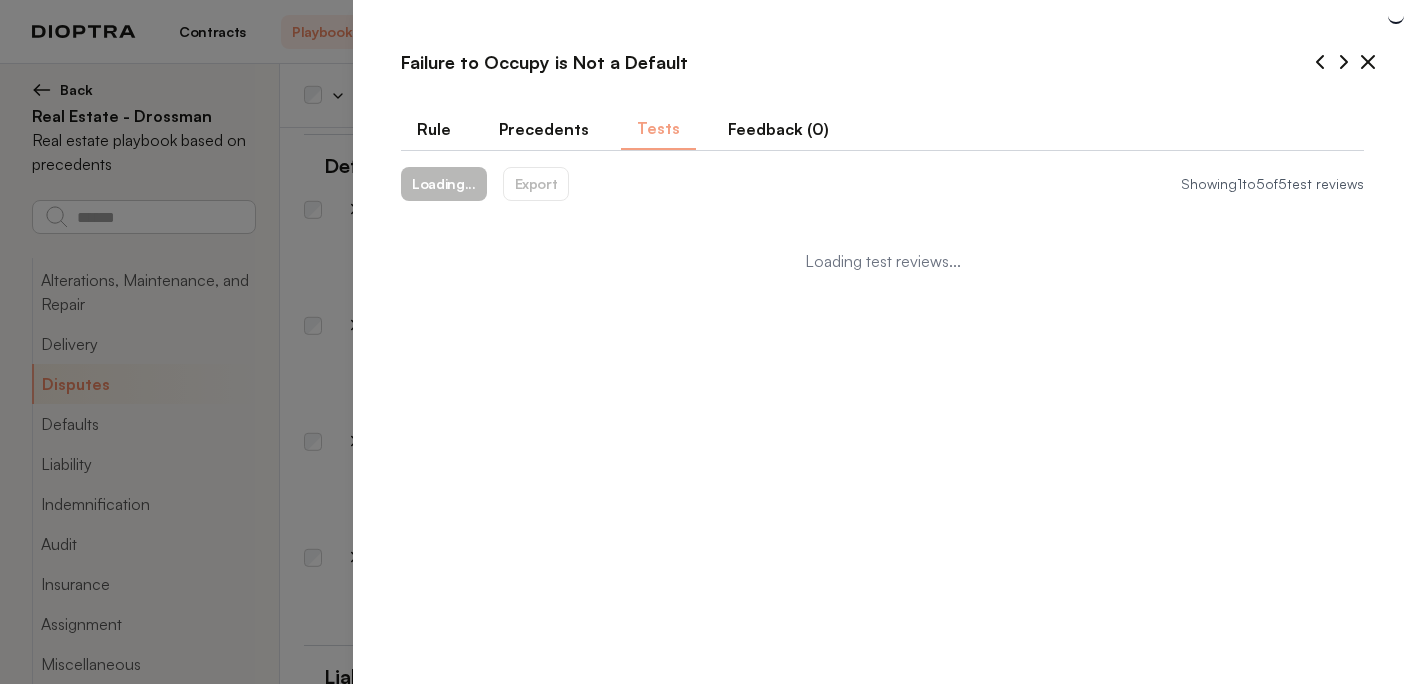 scroll, scrollTop: 0, scrollLeft: 0, axis: both 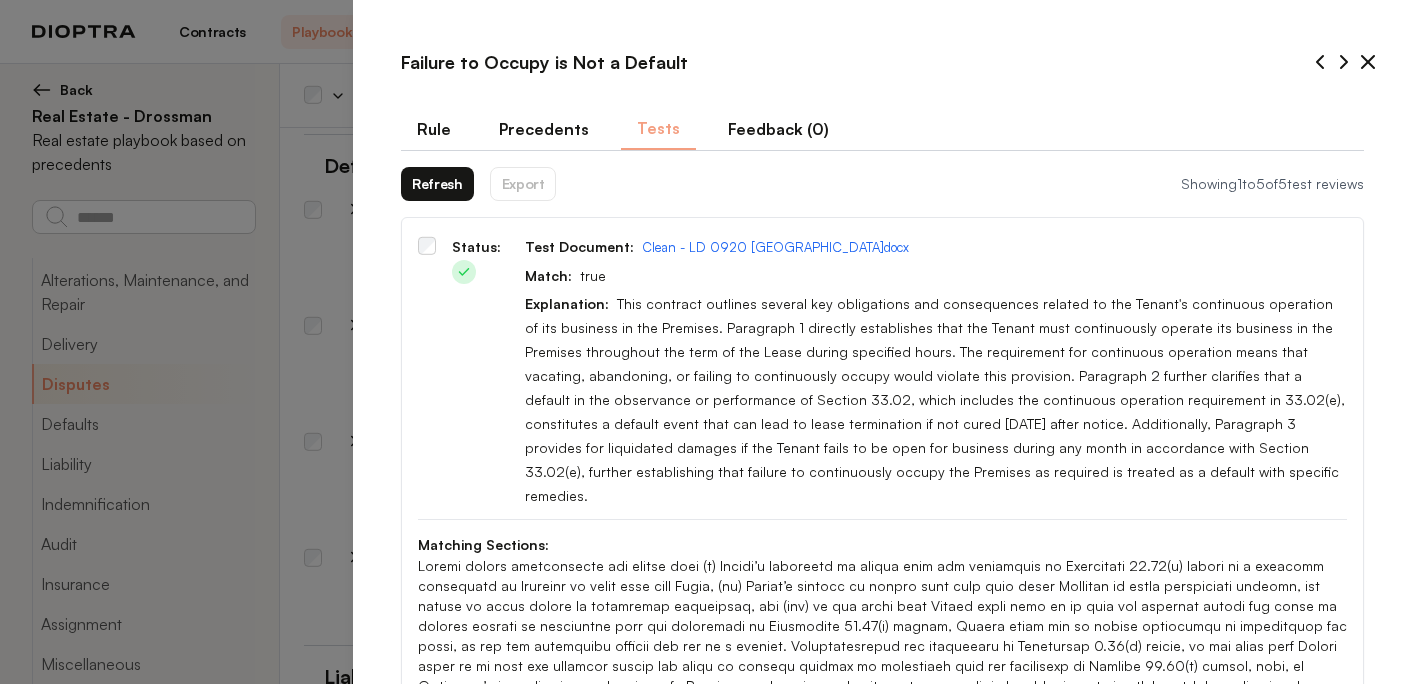 click on "Refresh" at bounding box center (437, 184) 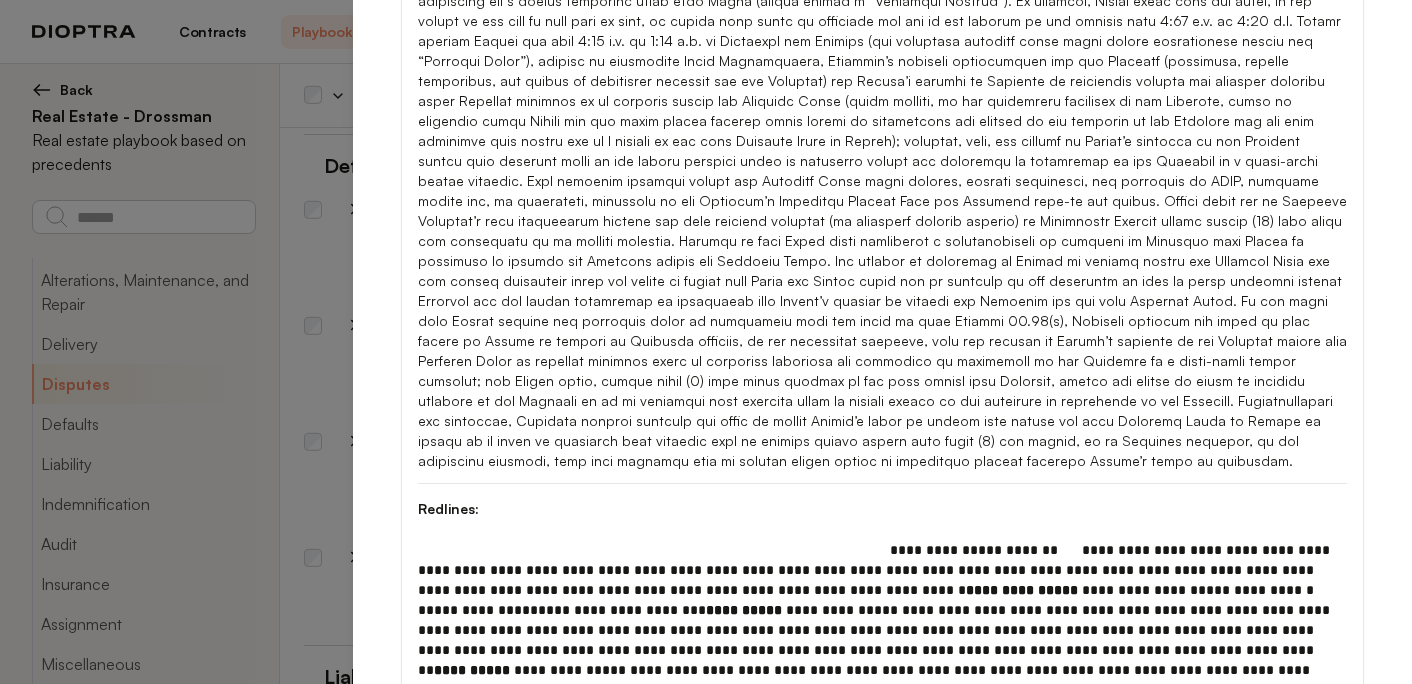 scroll, scrollTop: 1494, scrollLeft: 0, axis: vertical 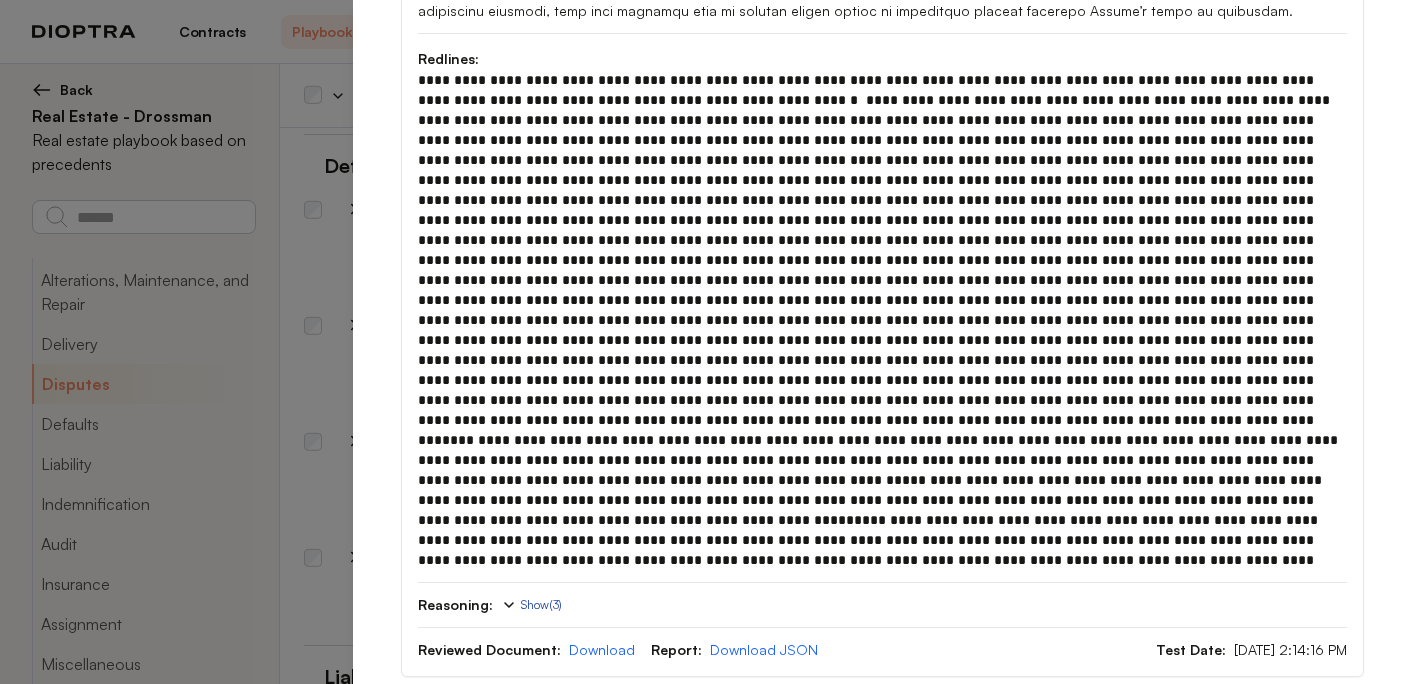 click on "Show  ( 3 )" at bounding box center [531, 605] 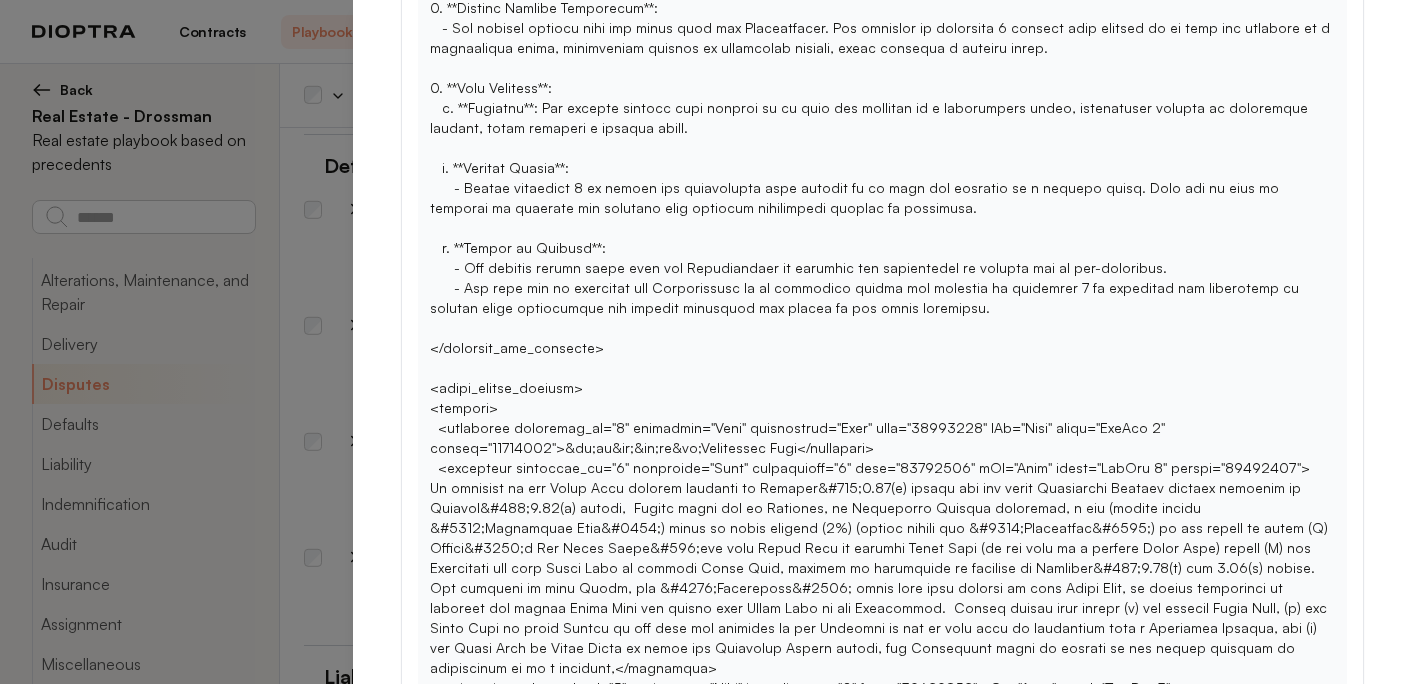 scroll, scrollTop: 1933, scrollLeft: 0, axis: vertical 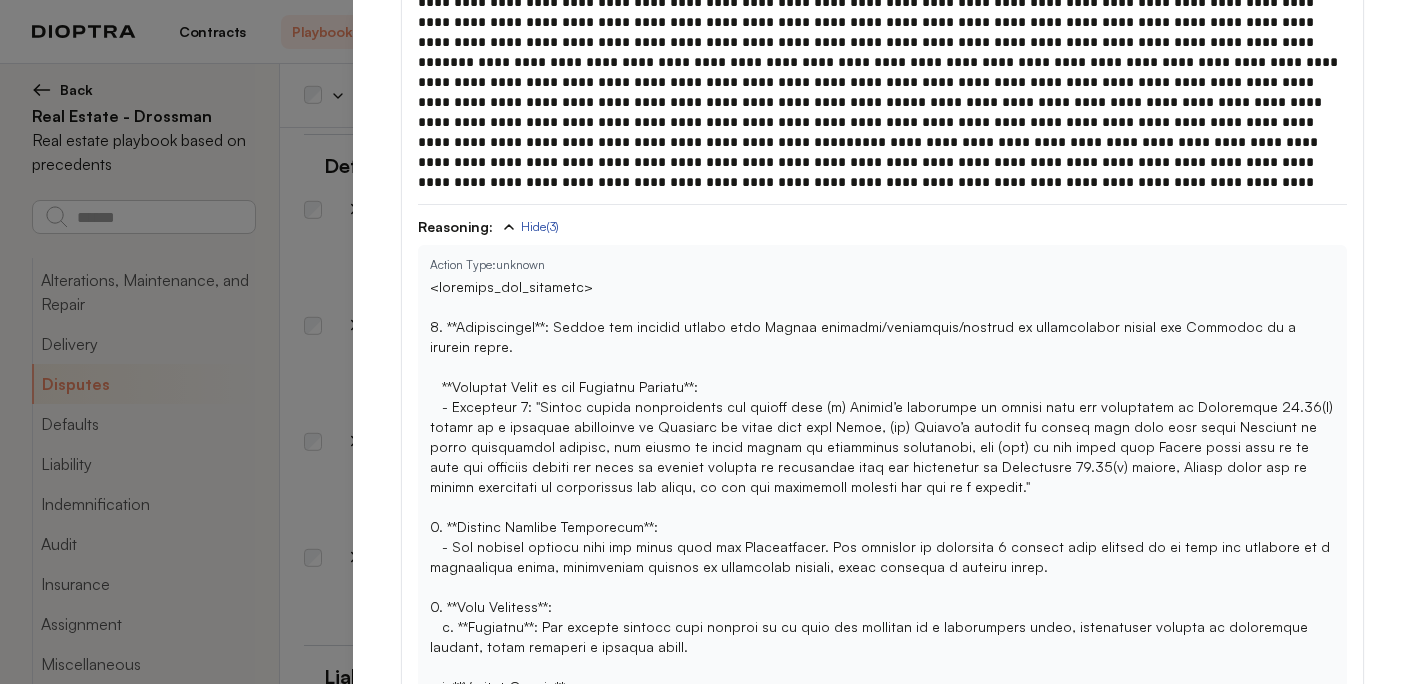 click on "Hide  ( 3 )" at bounding box center [530, 227] 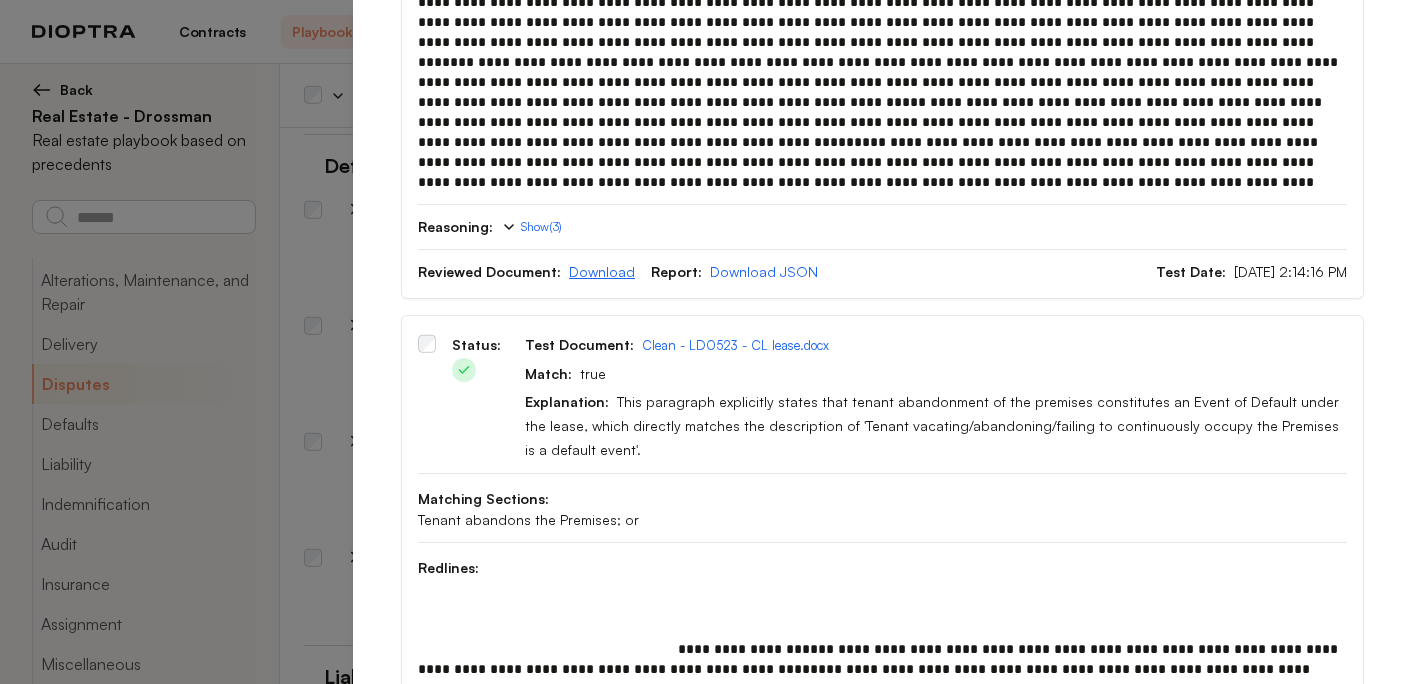 click on "Download" at bounding box center (602, 271) 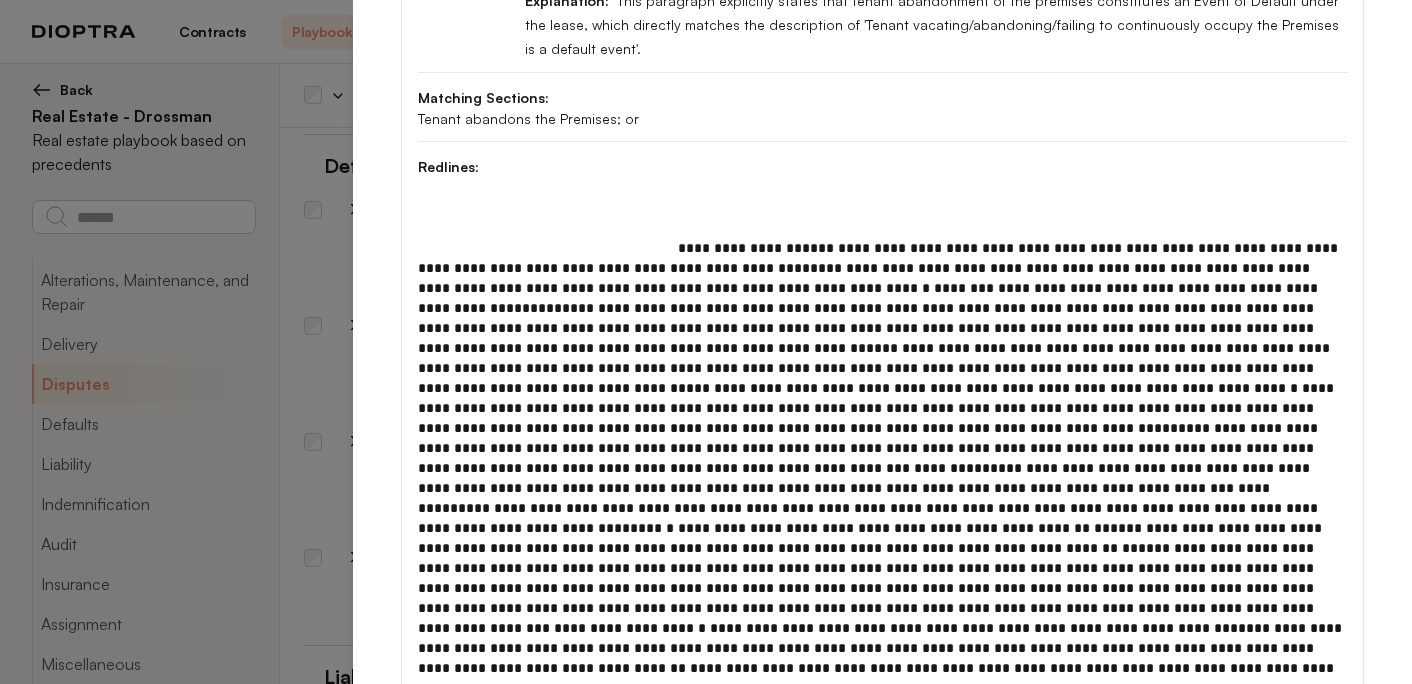 scroll, scrollTop: 2342, scrollLeft: 0, axis: vertical 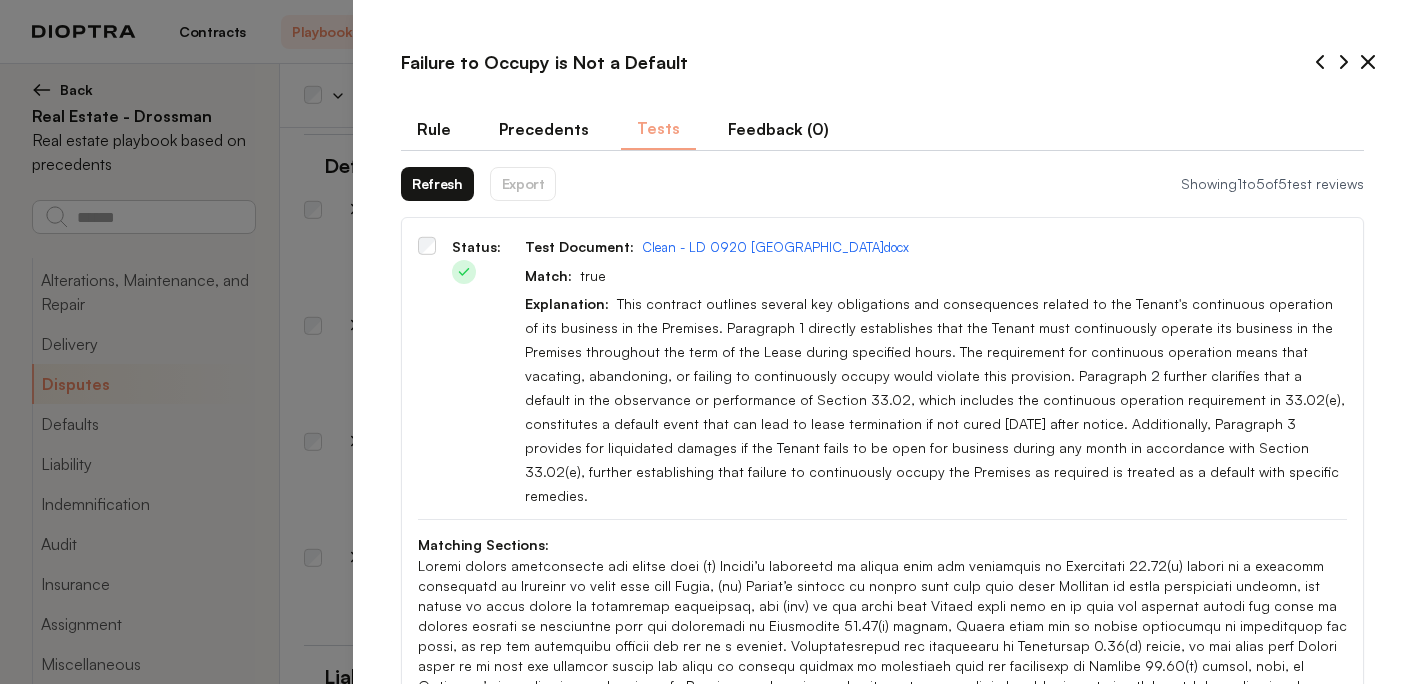 click on "Rule" at bounding box center [434, 129] 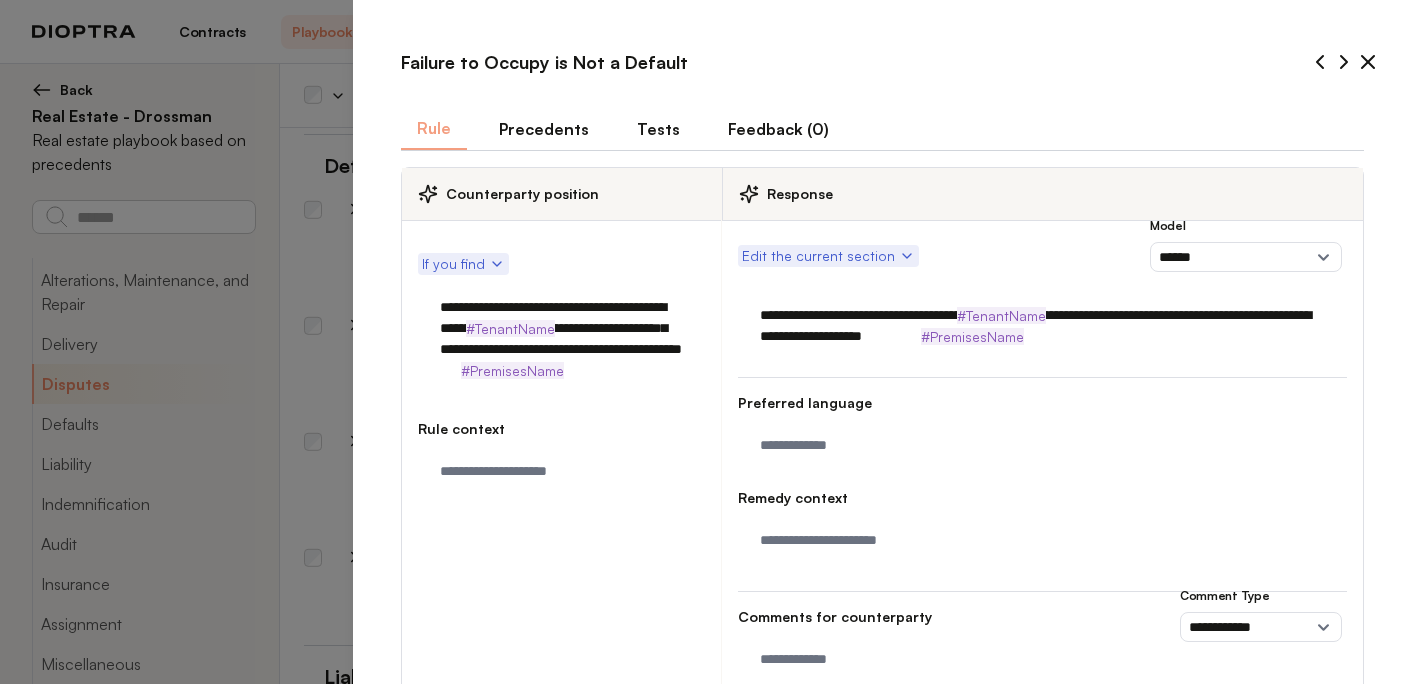 click on "**********" at bounding box center (561, 349) 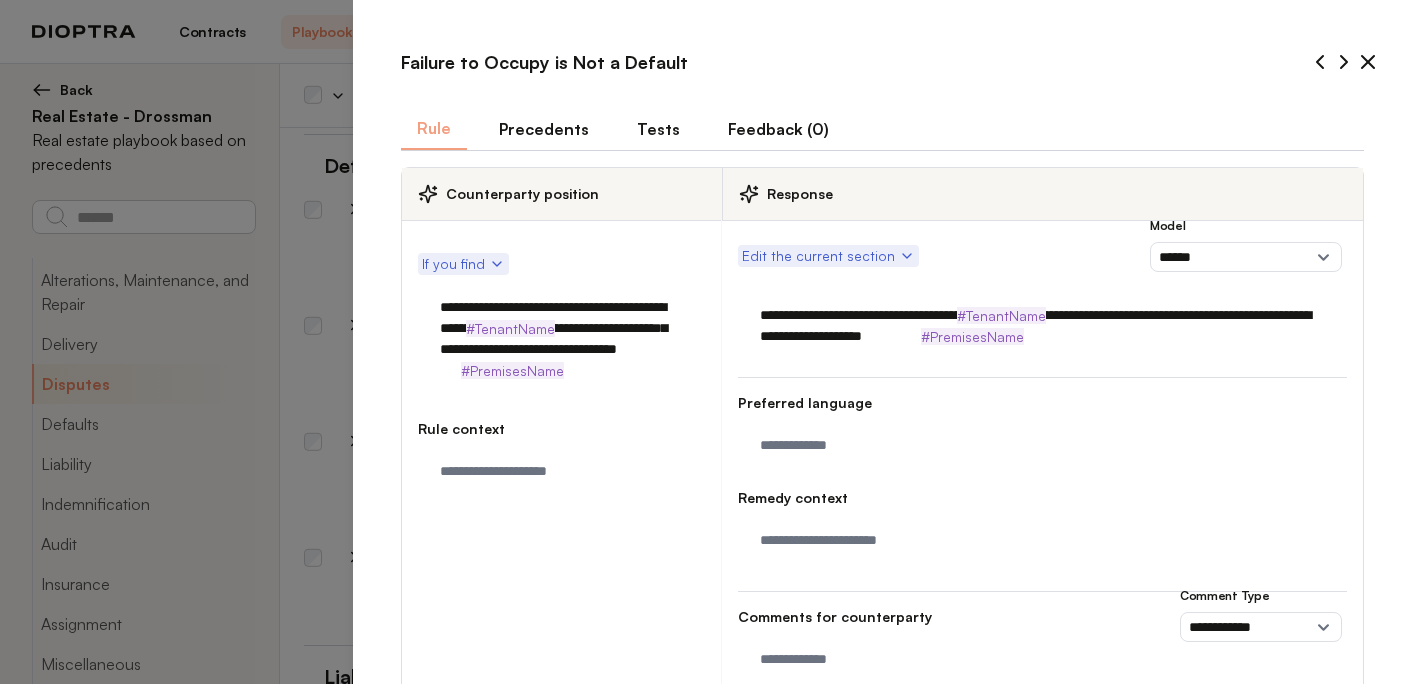 type on "**********" 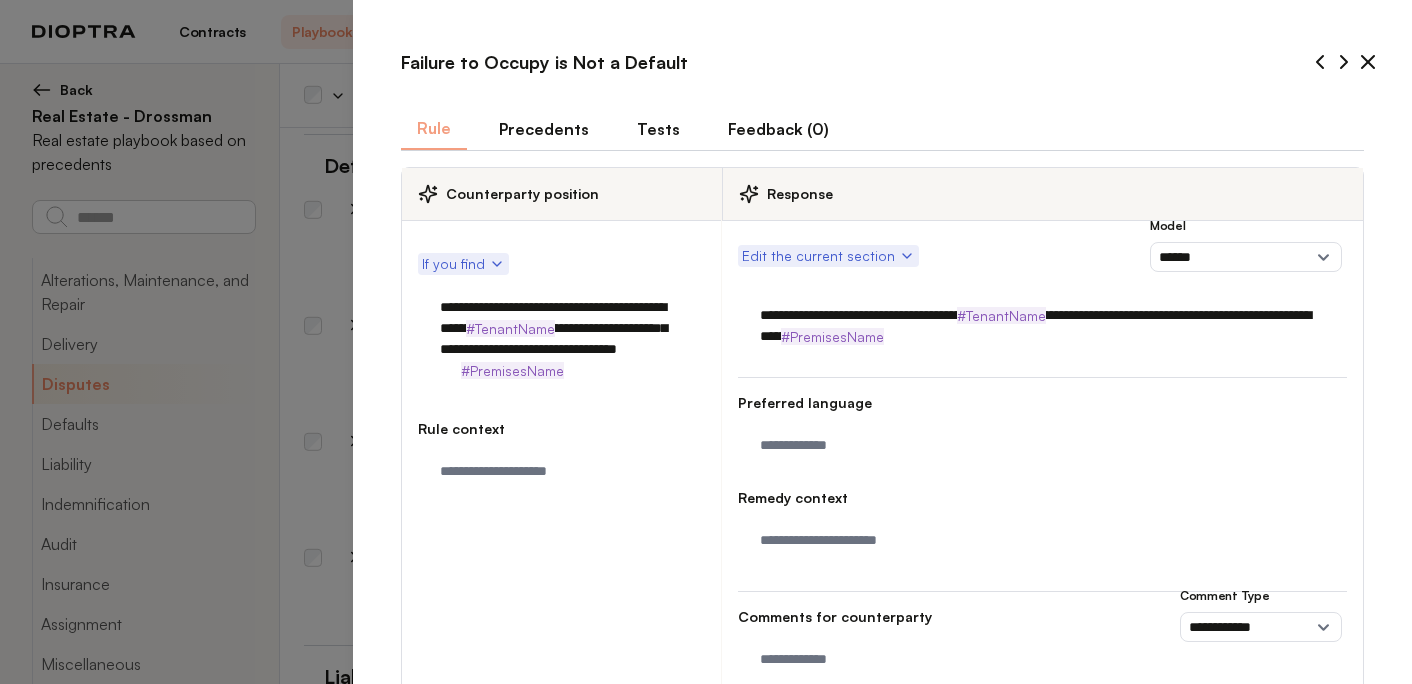 click on "**********" at bounding box center (1042, 326) 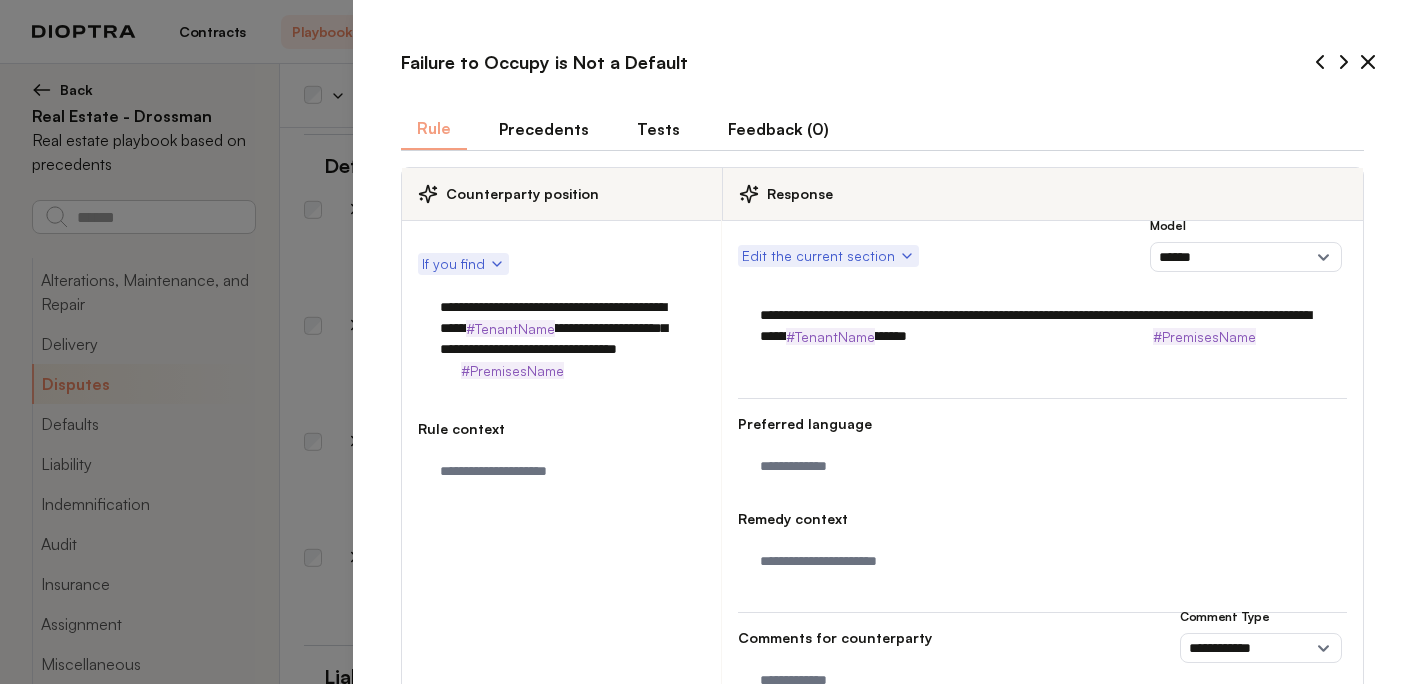 click on "**********" at bounding box center [1042, 326] 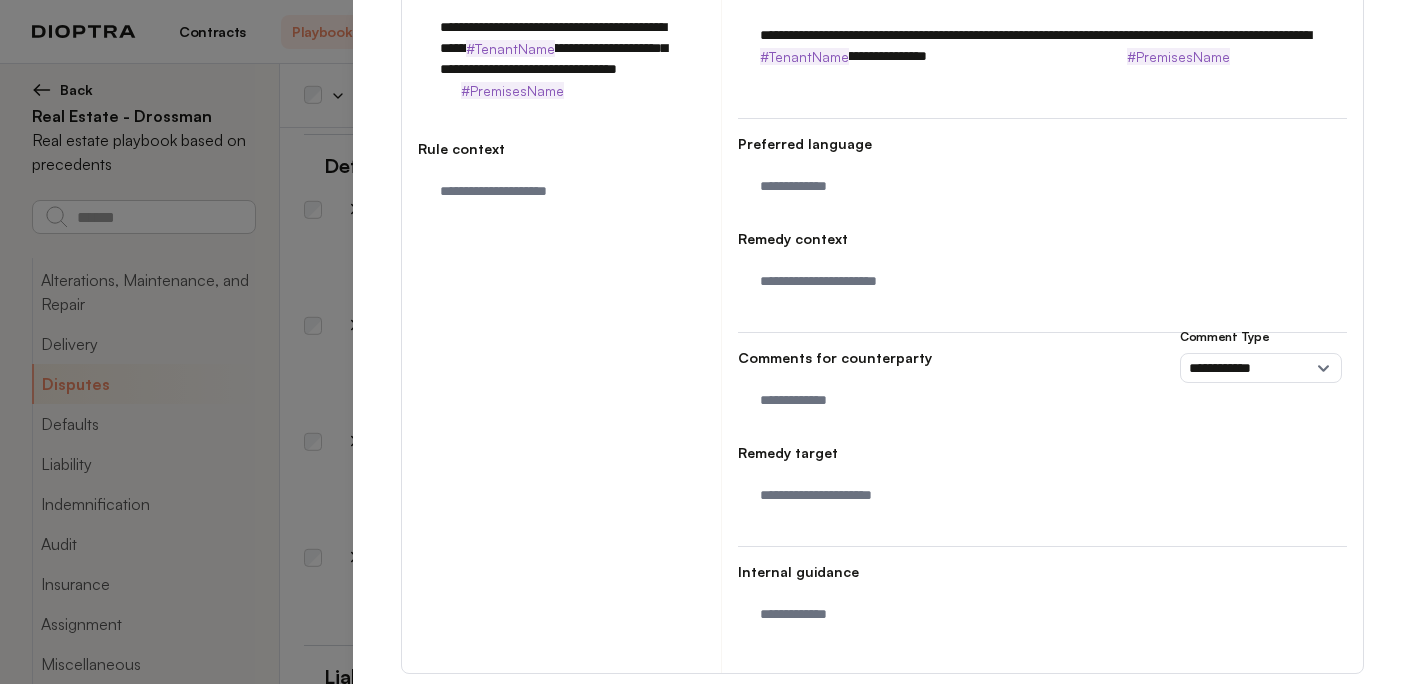 scroll, scrollTop: 341, scrollLeft: 0, axis: vertical 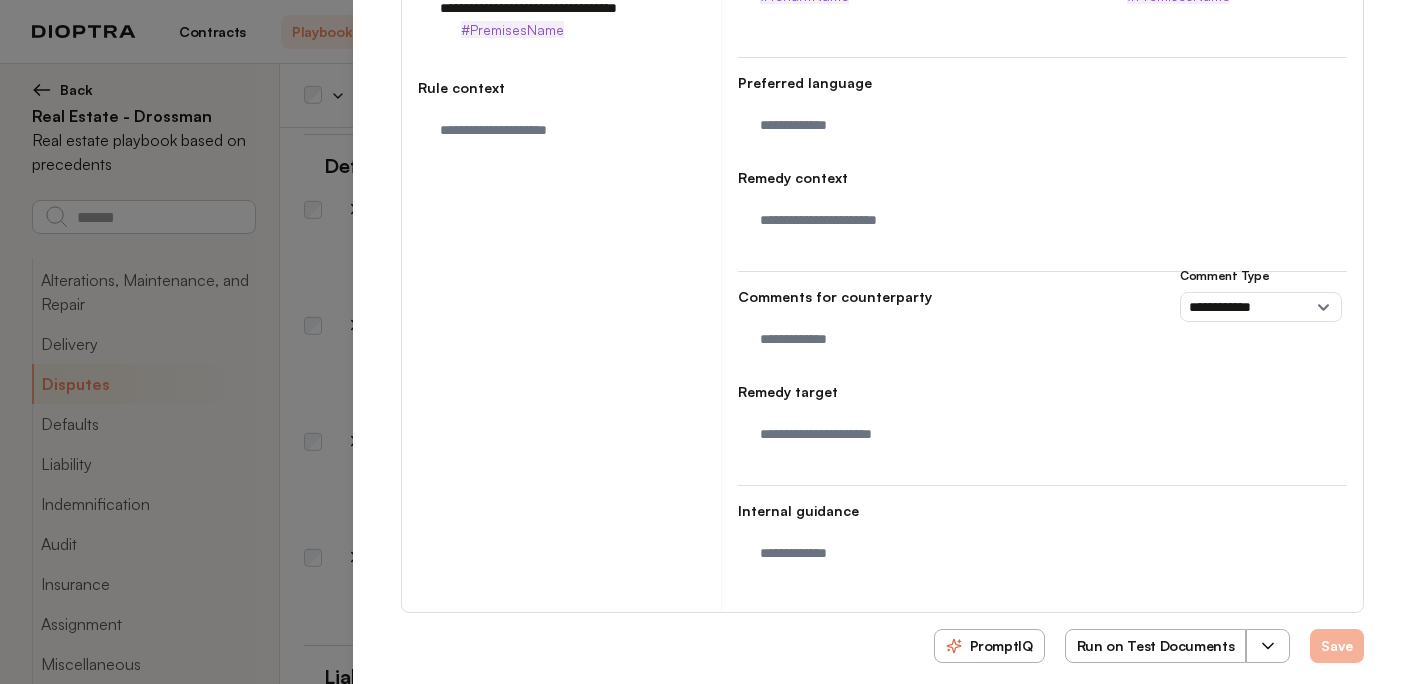 type on "**********" 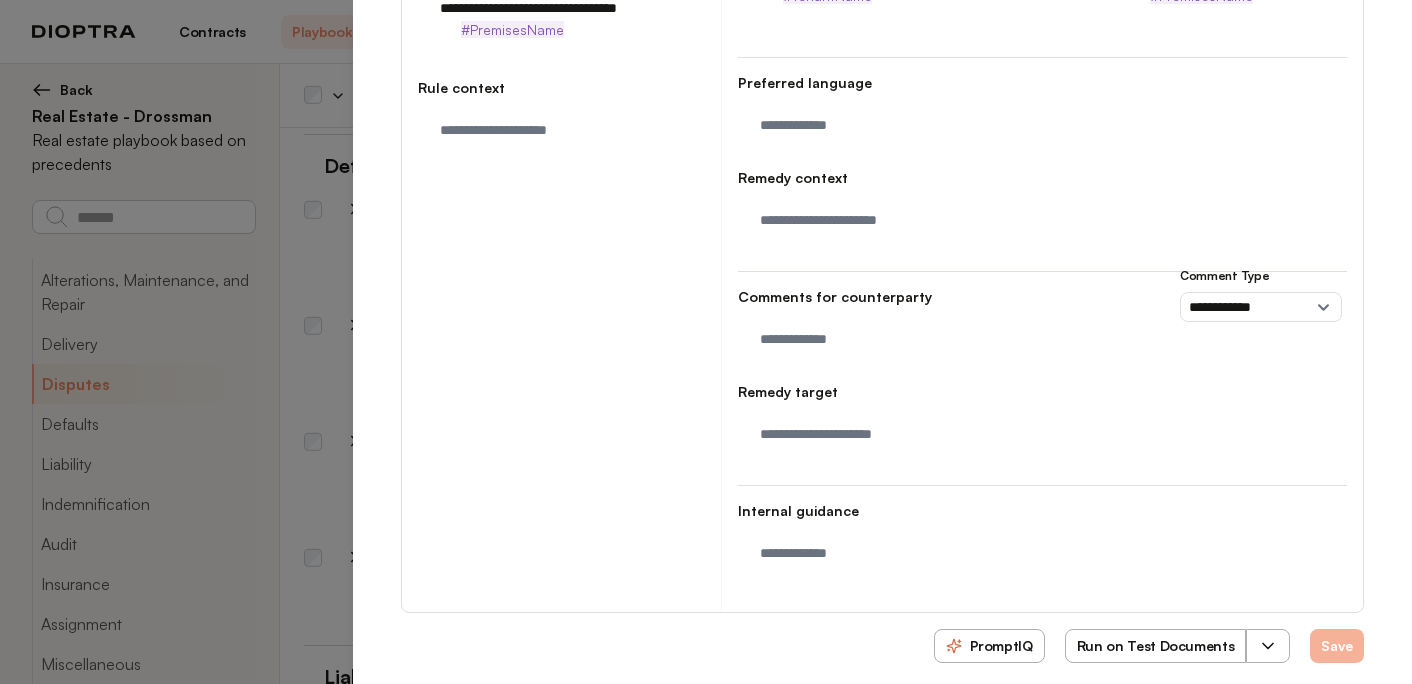click on "Save" at bounding box center (1337, 646) 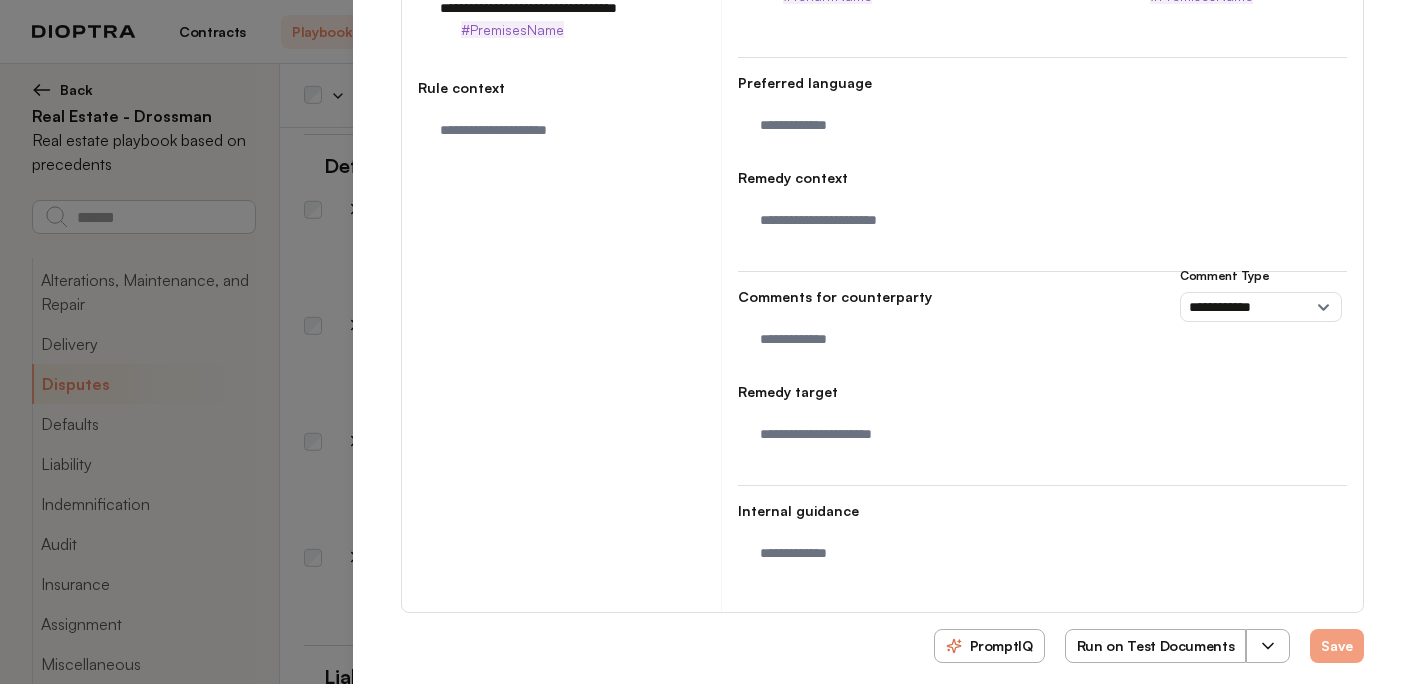 click on "Run on Test Documents" at bounding box center (1156, 646) 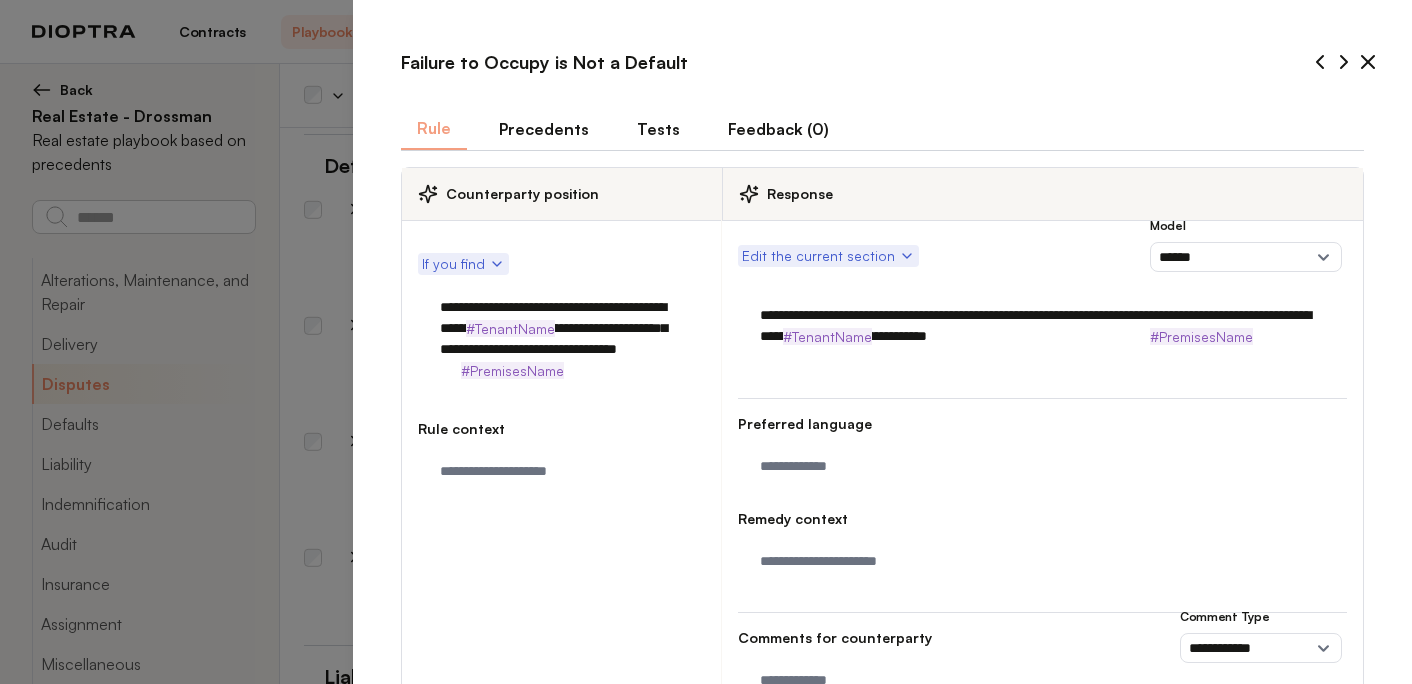 click on "Tests" at bounding box center (658, 129) 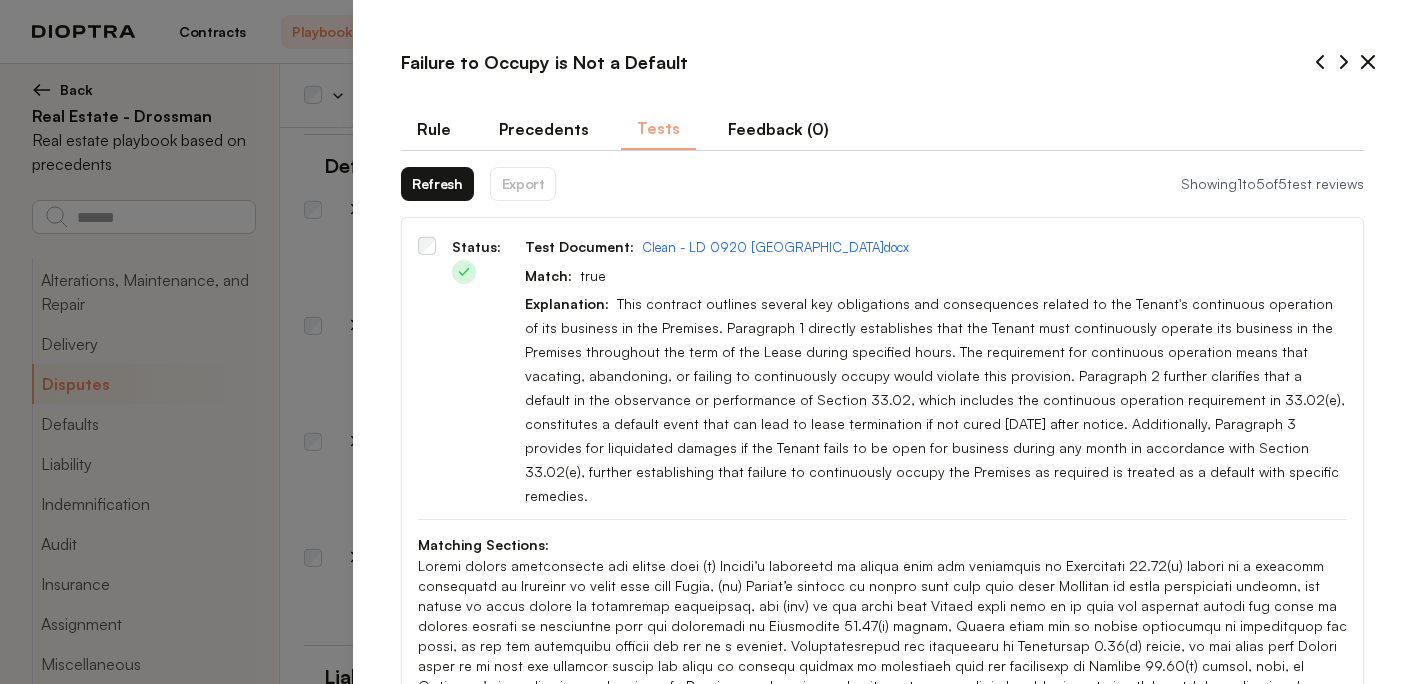 click on "Refresh" at bounding box center (437, 184) 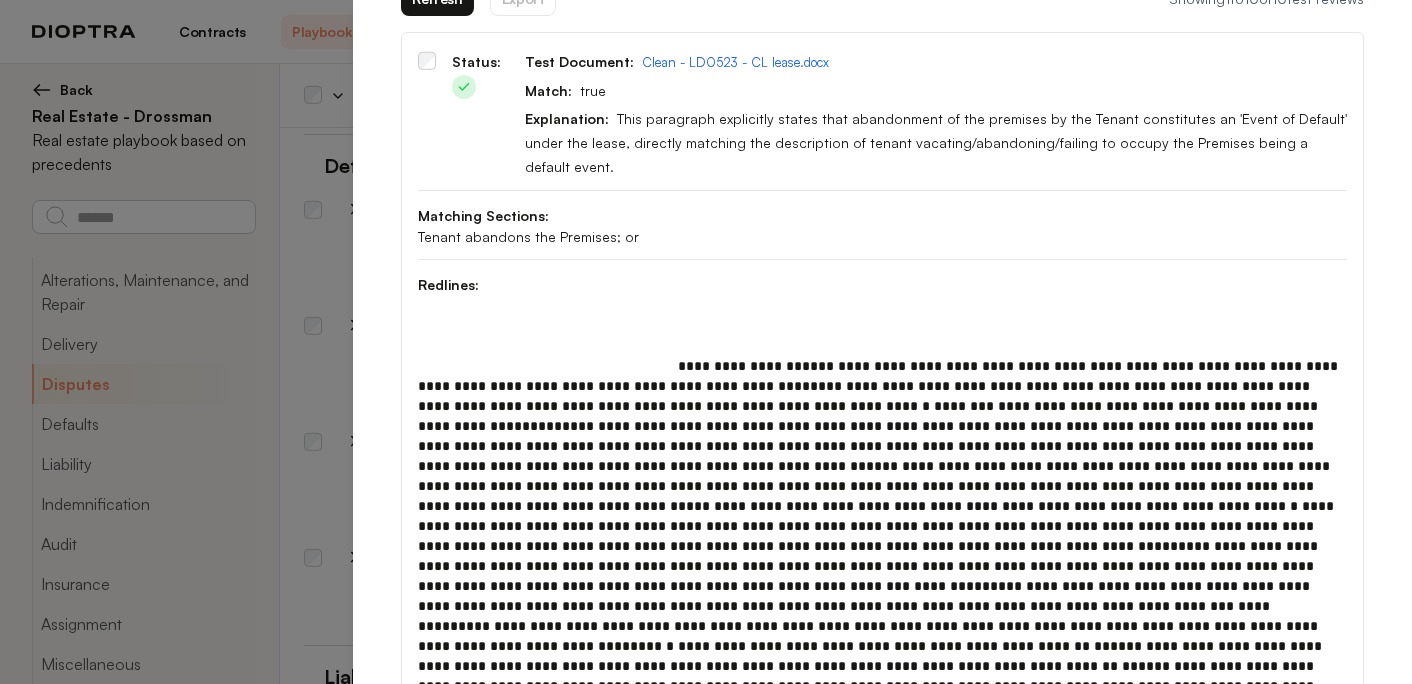 scroll, scrollTop: 280, scrollLeft: 0, axis: vertical 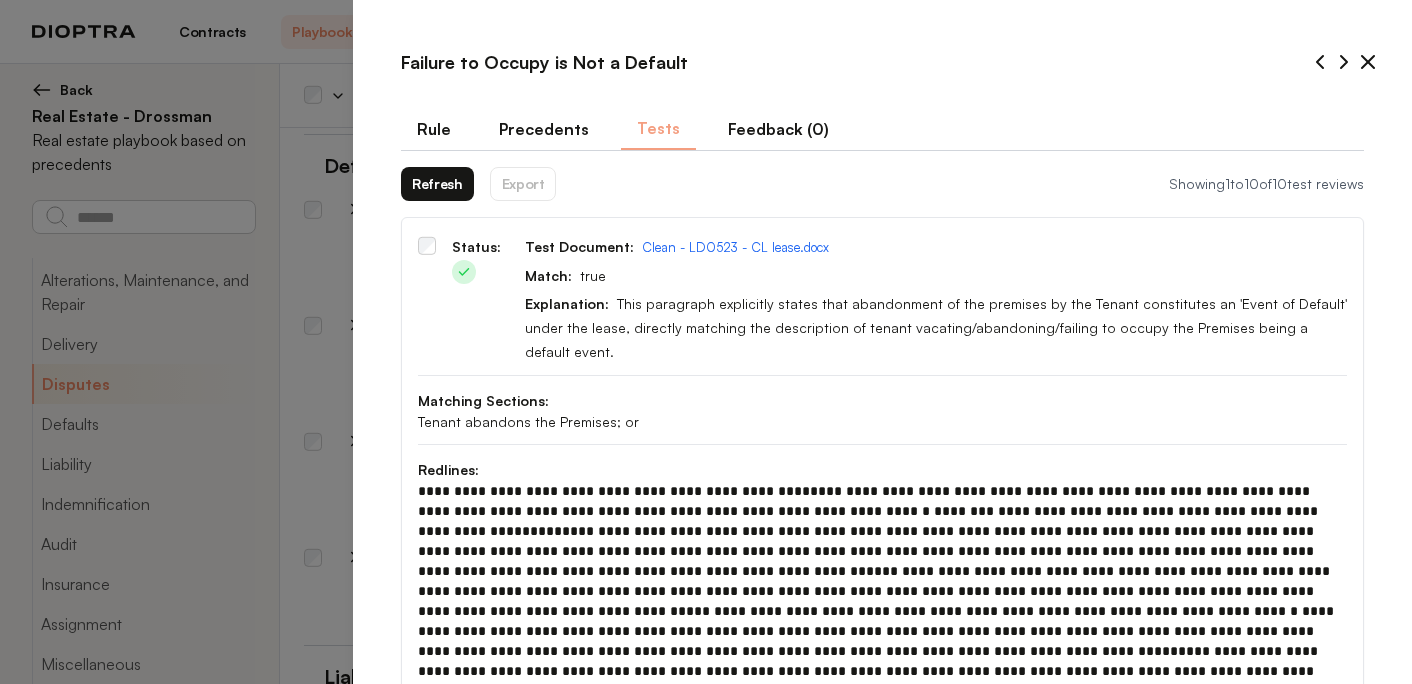 click on "Refresh" at bounding box center [437, 184] 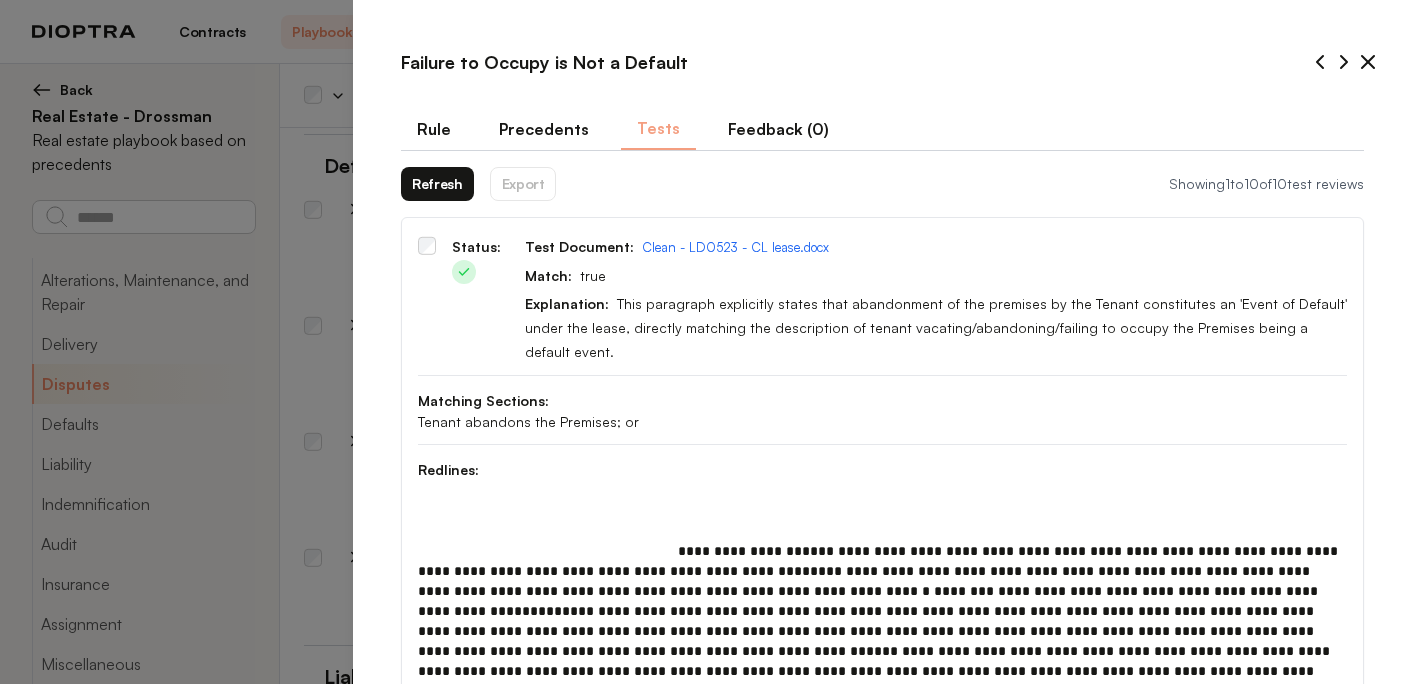 click on "Refresh" at bounding box center (437, 184) 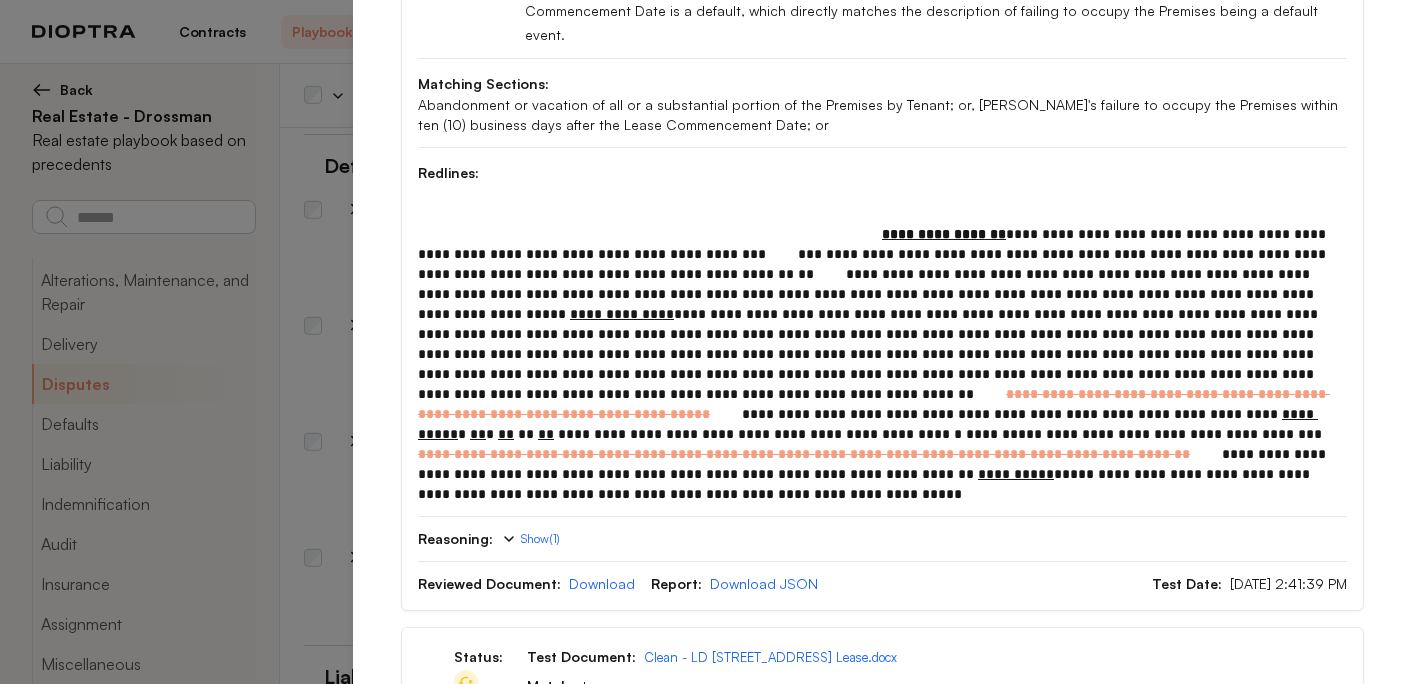 scroll, scrollTop: 1551, scrollLeft: 0, axis: vertical 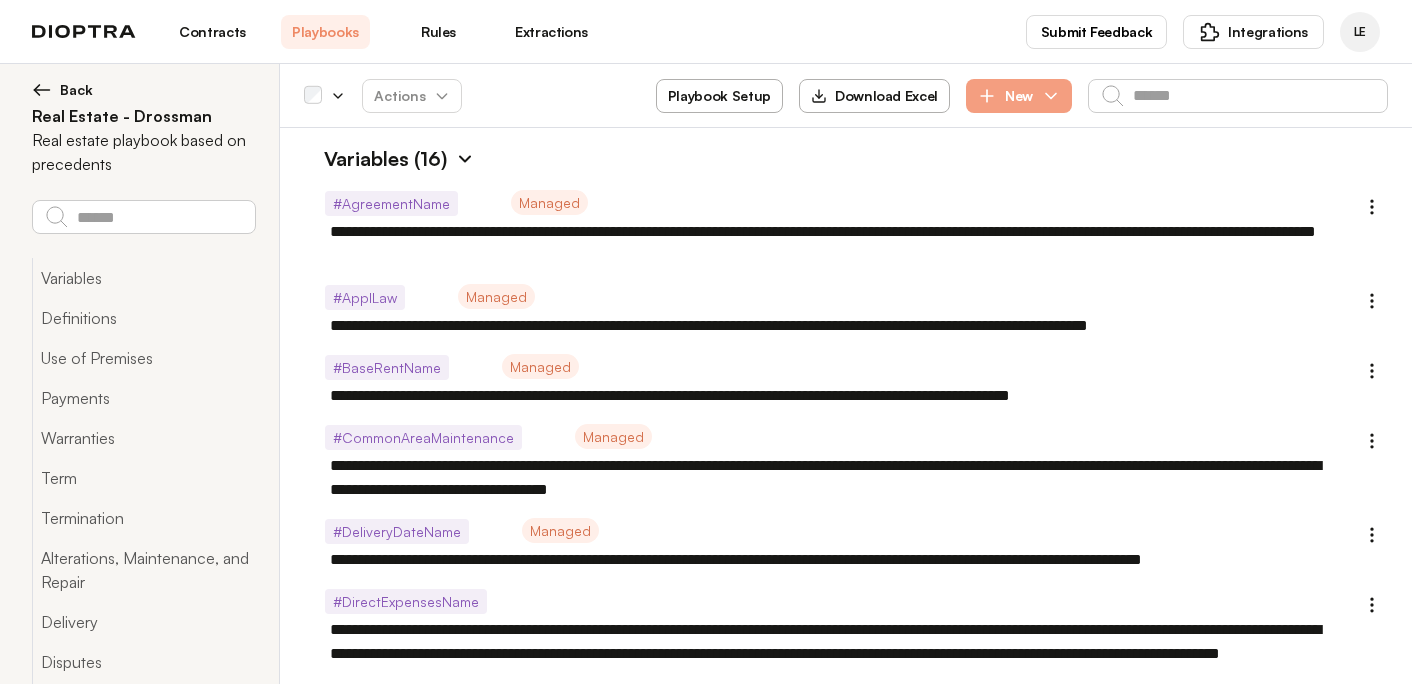 select on "******" 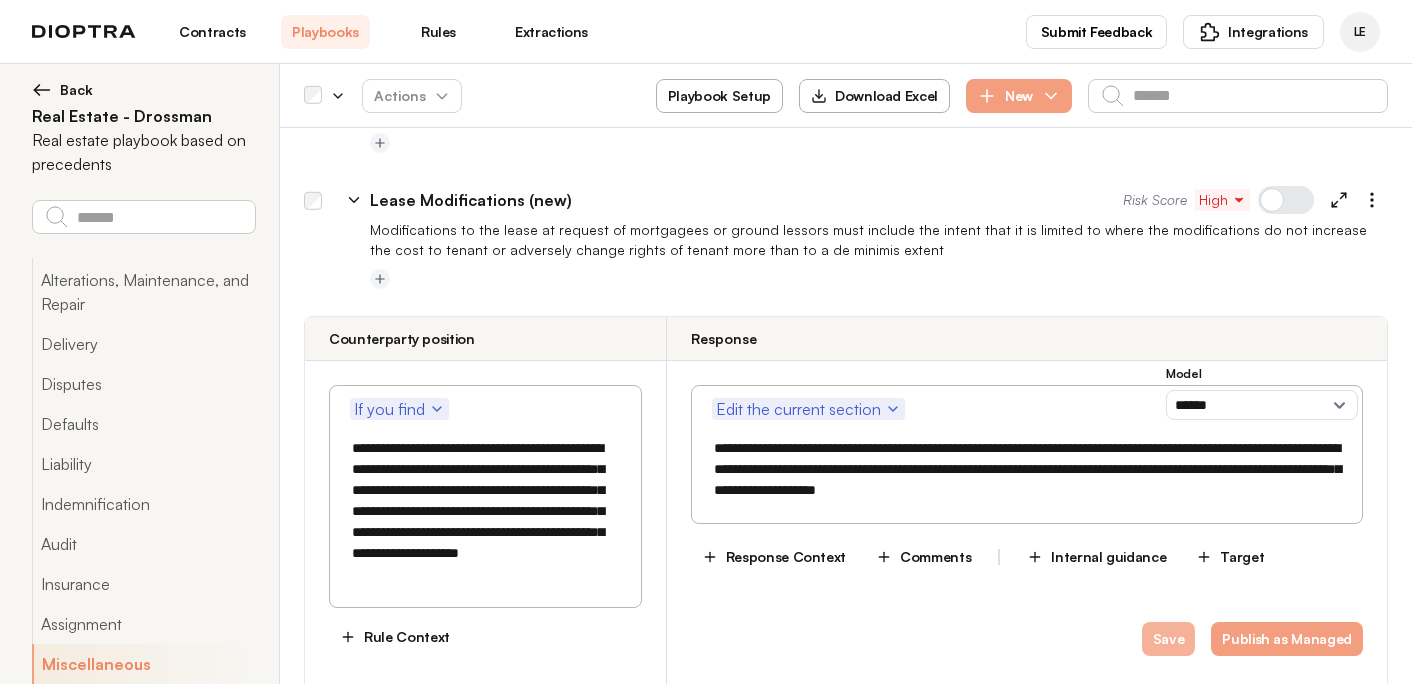 click on "Save" at bounding box center (1169, 639) 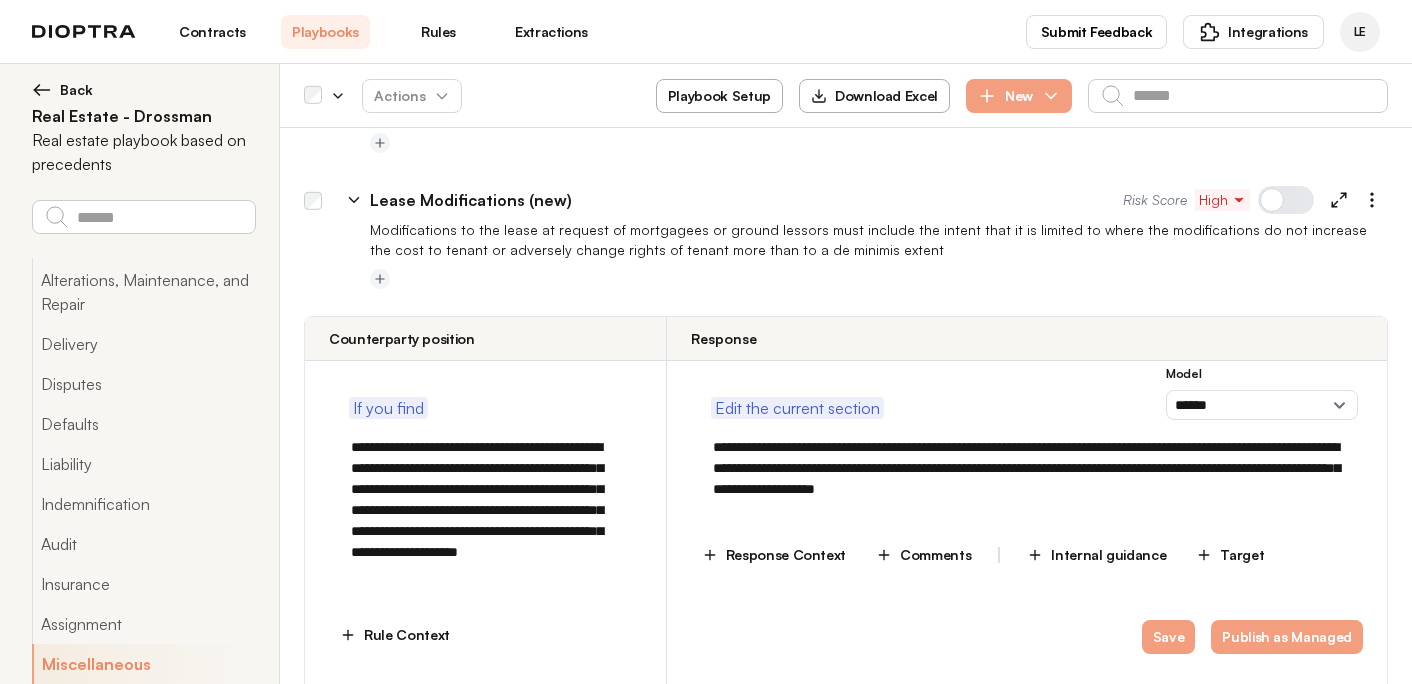 type on "*" 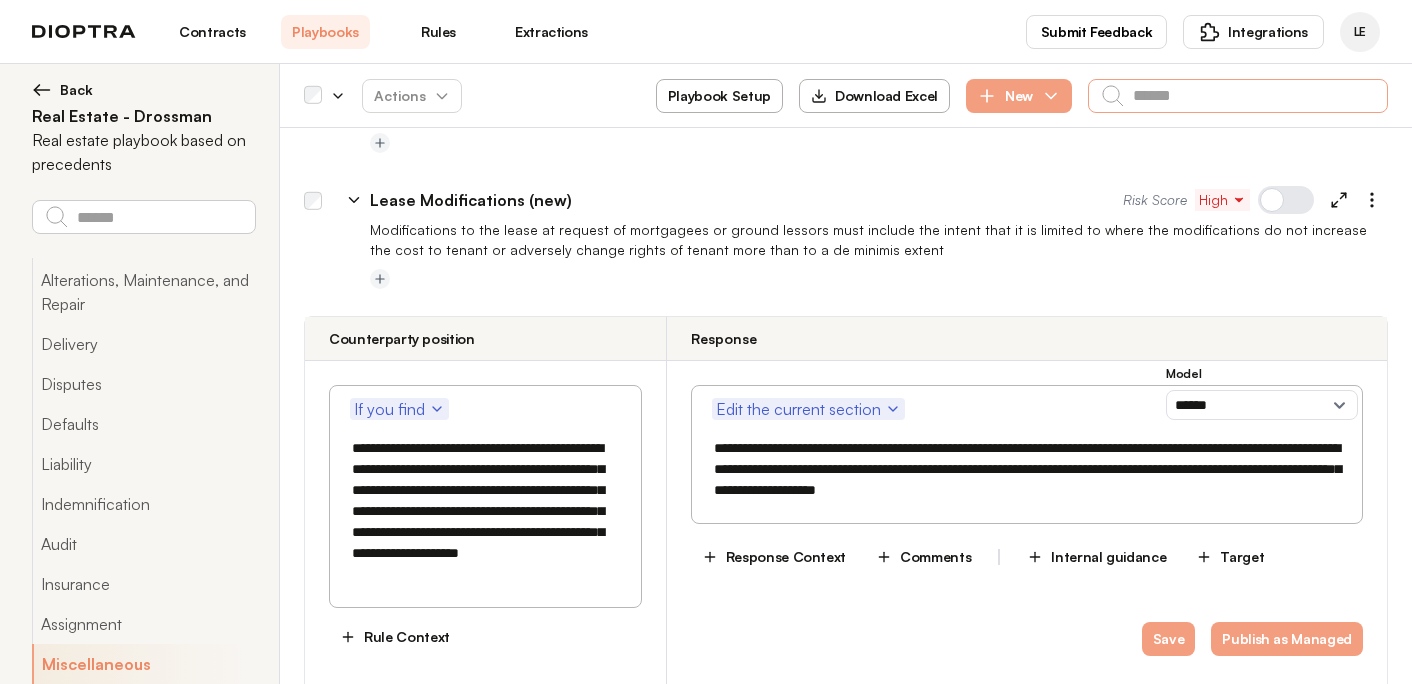 click at bounding box center [1238, 96] 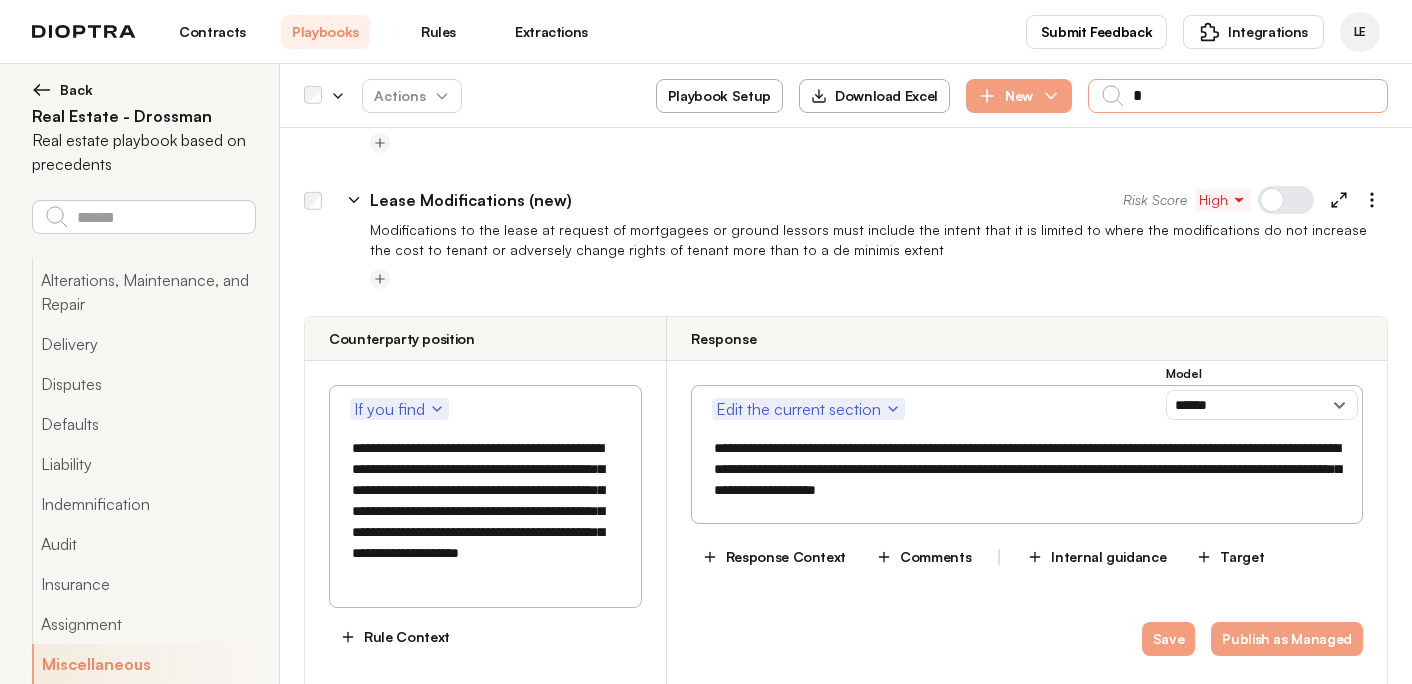 type on "**" 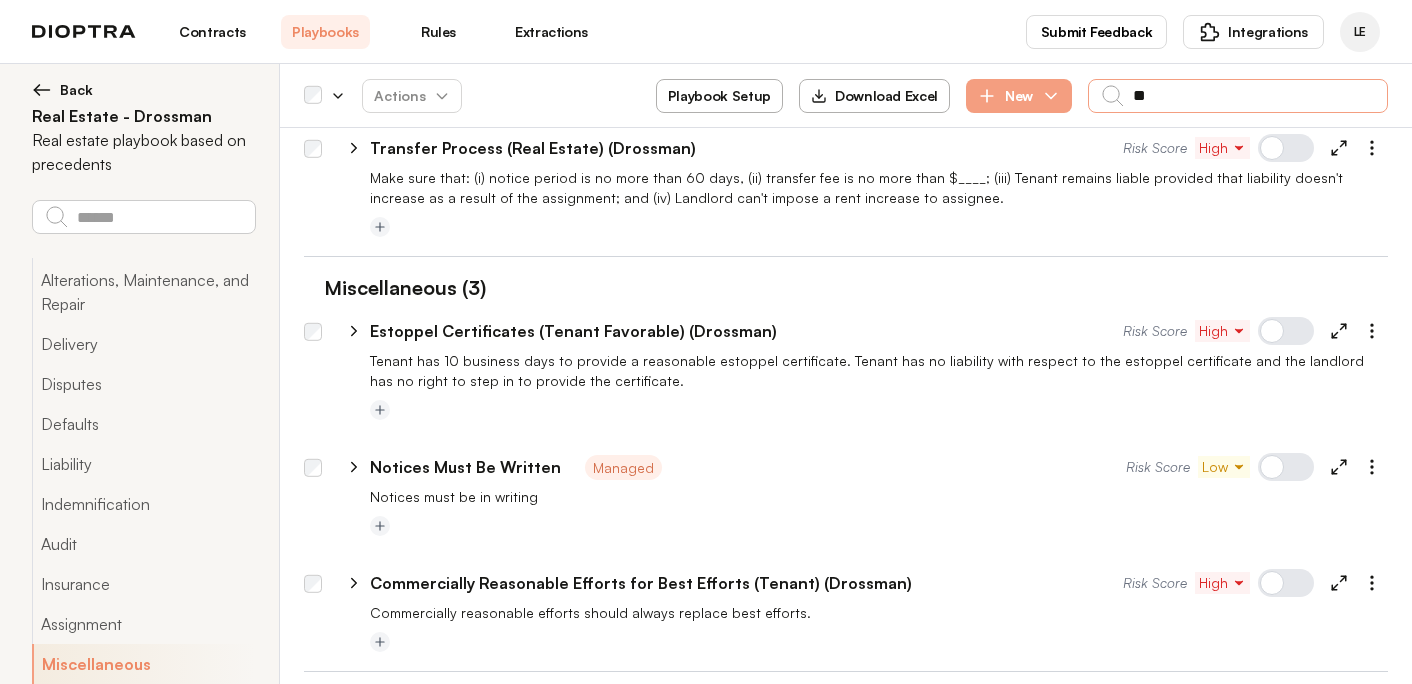 type on "*" 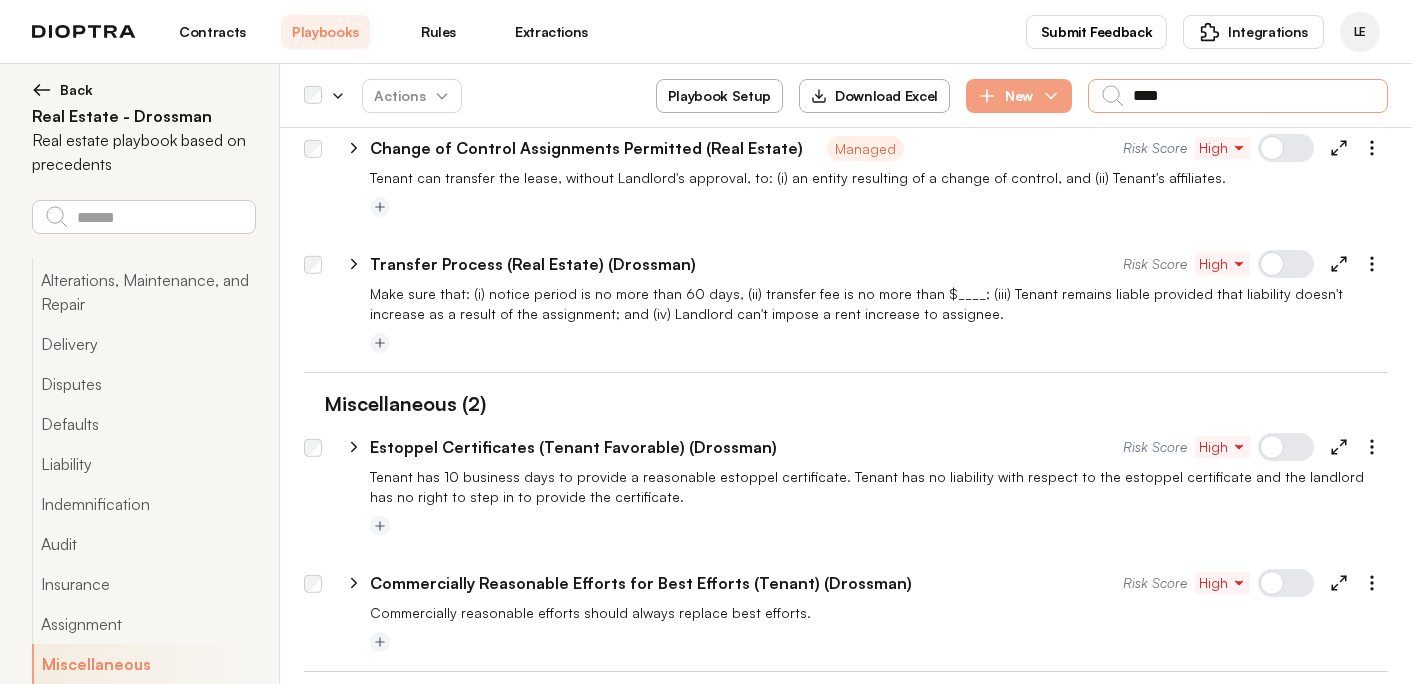 scroll, scrollTop: 0, scrollLeft: 0, axis: both 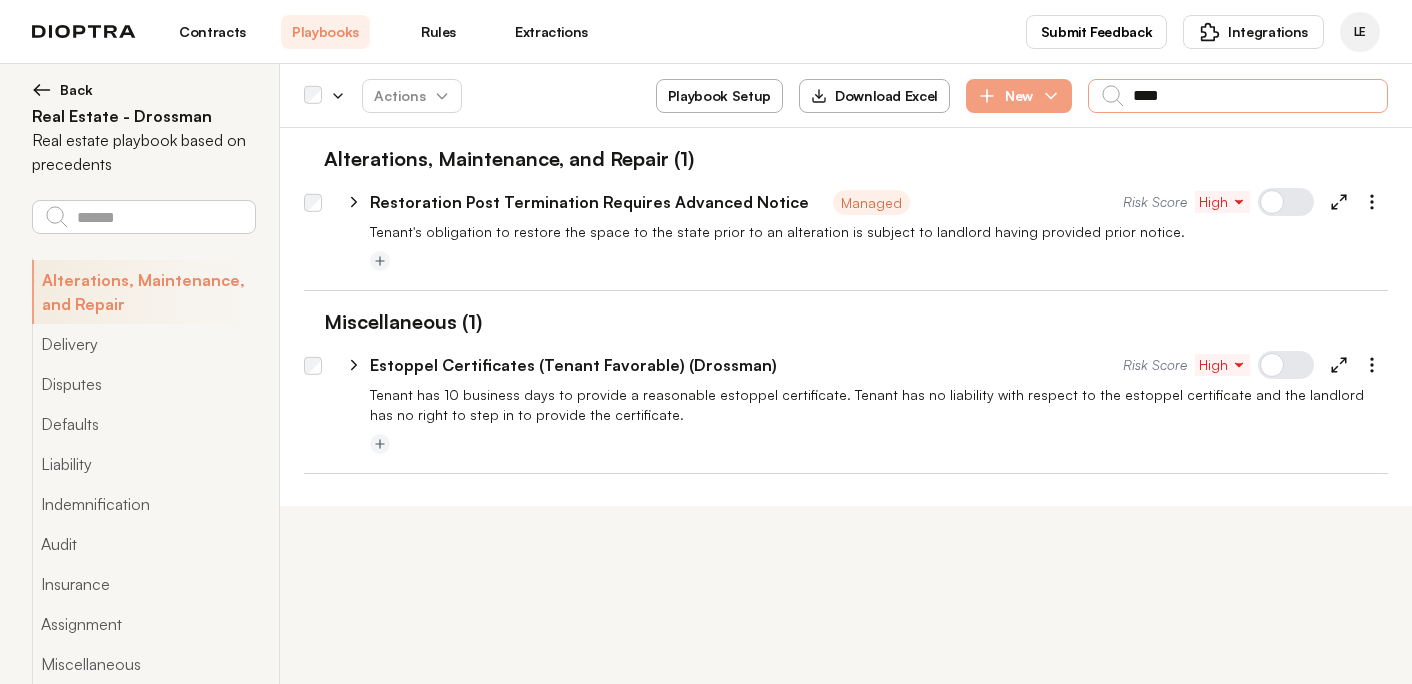 click on "****" at bounding box center (1238, 96) 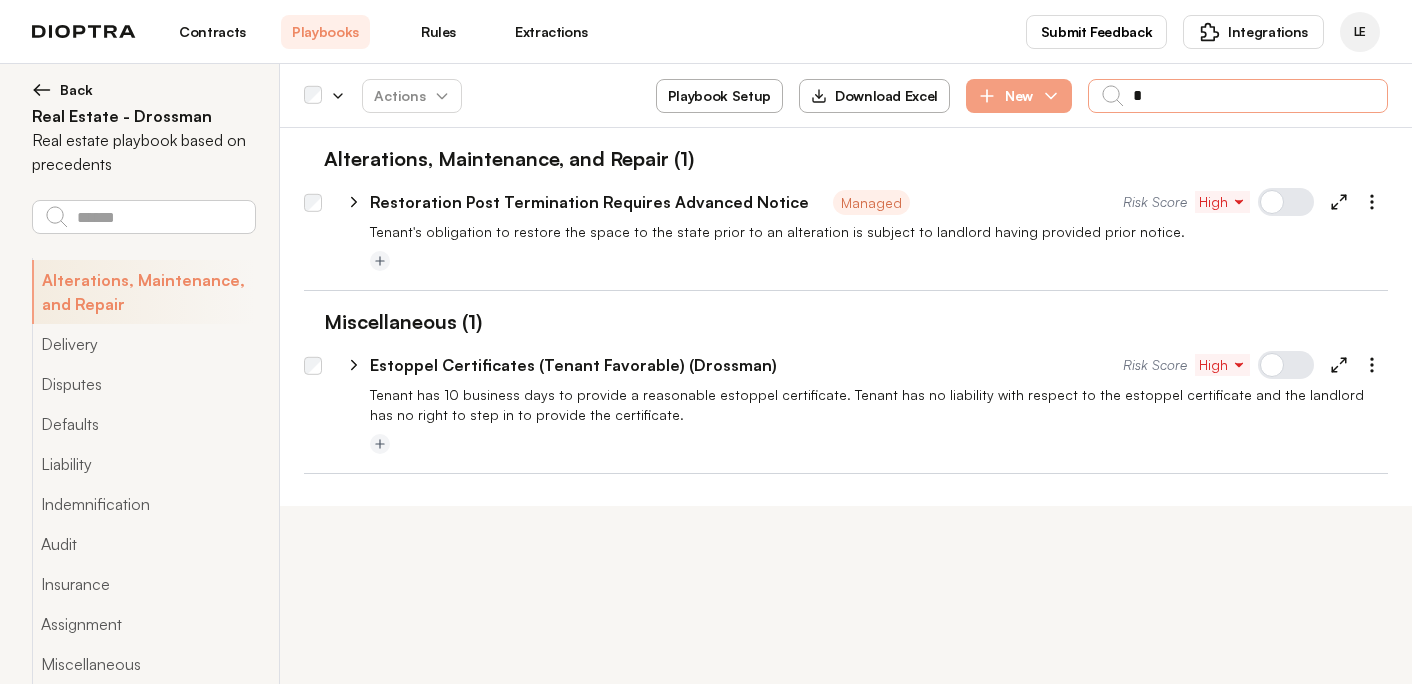 type on "*" 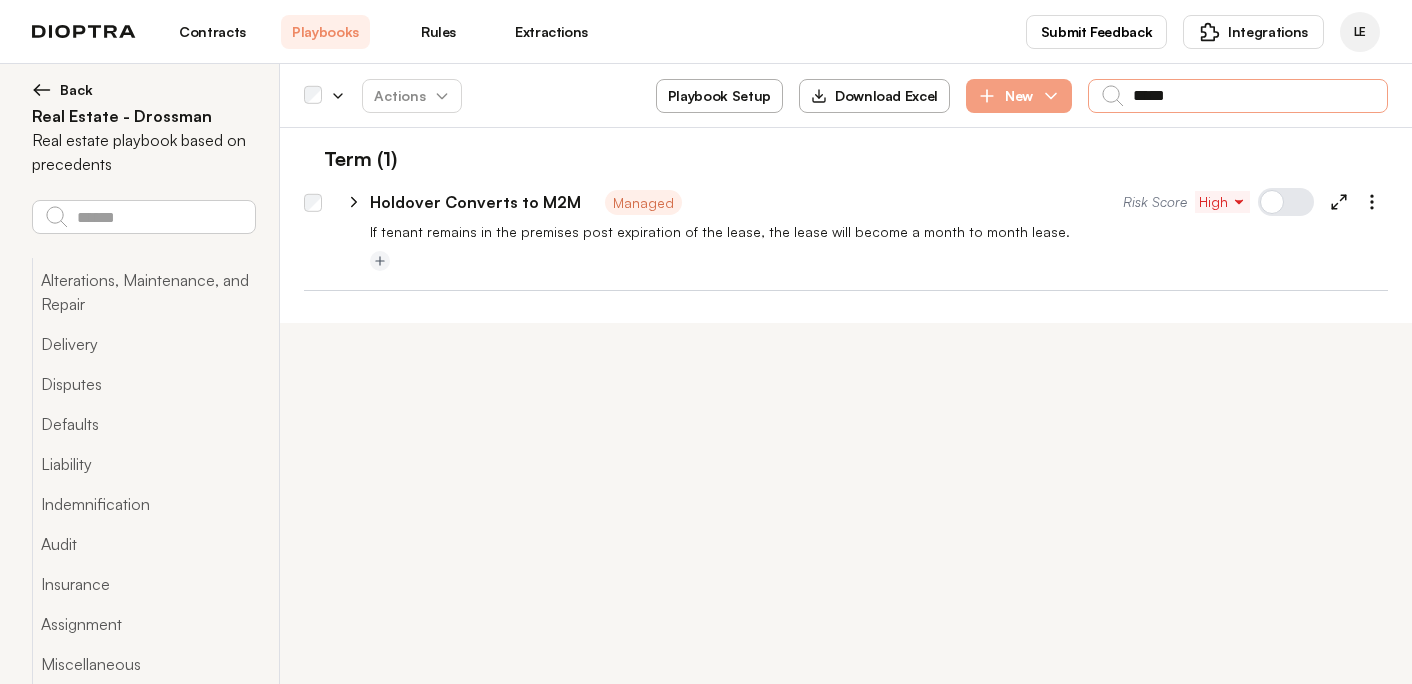 type on "*****" 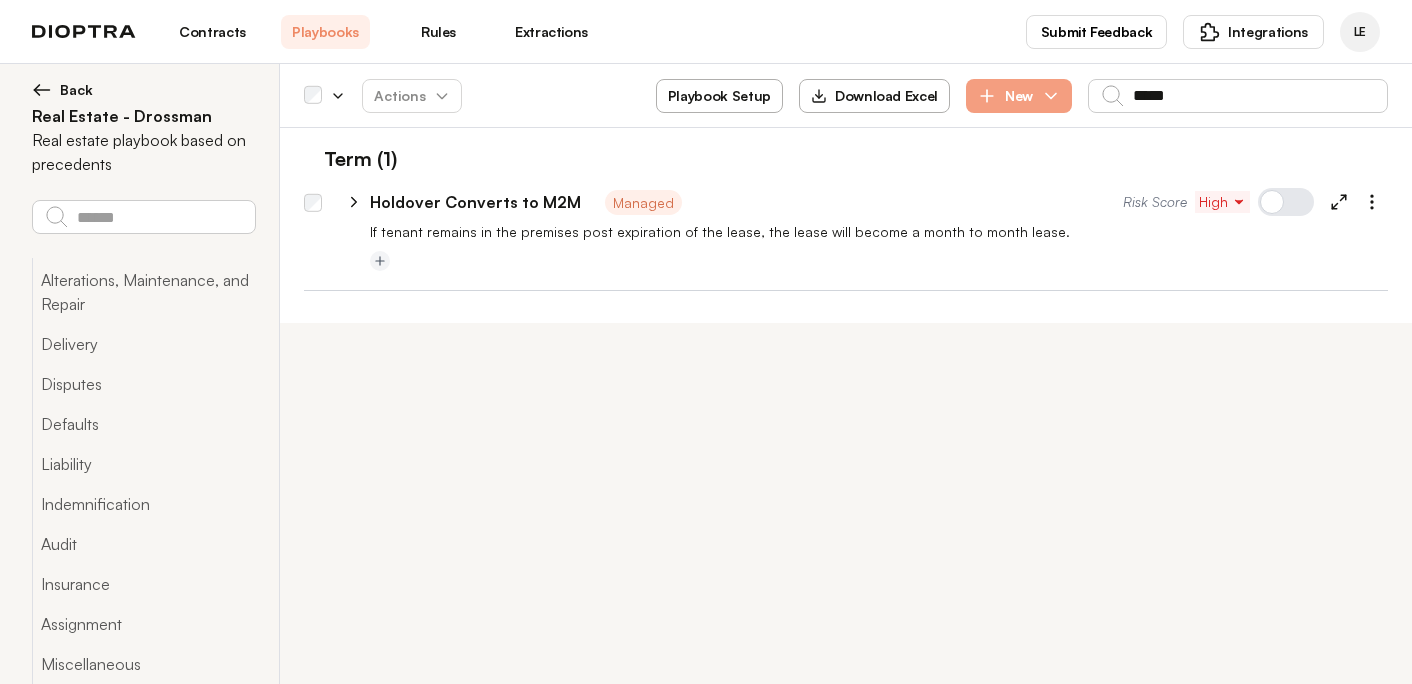 click 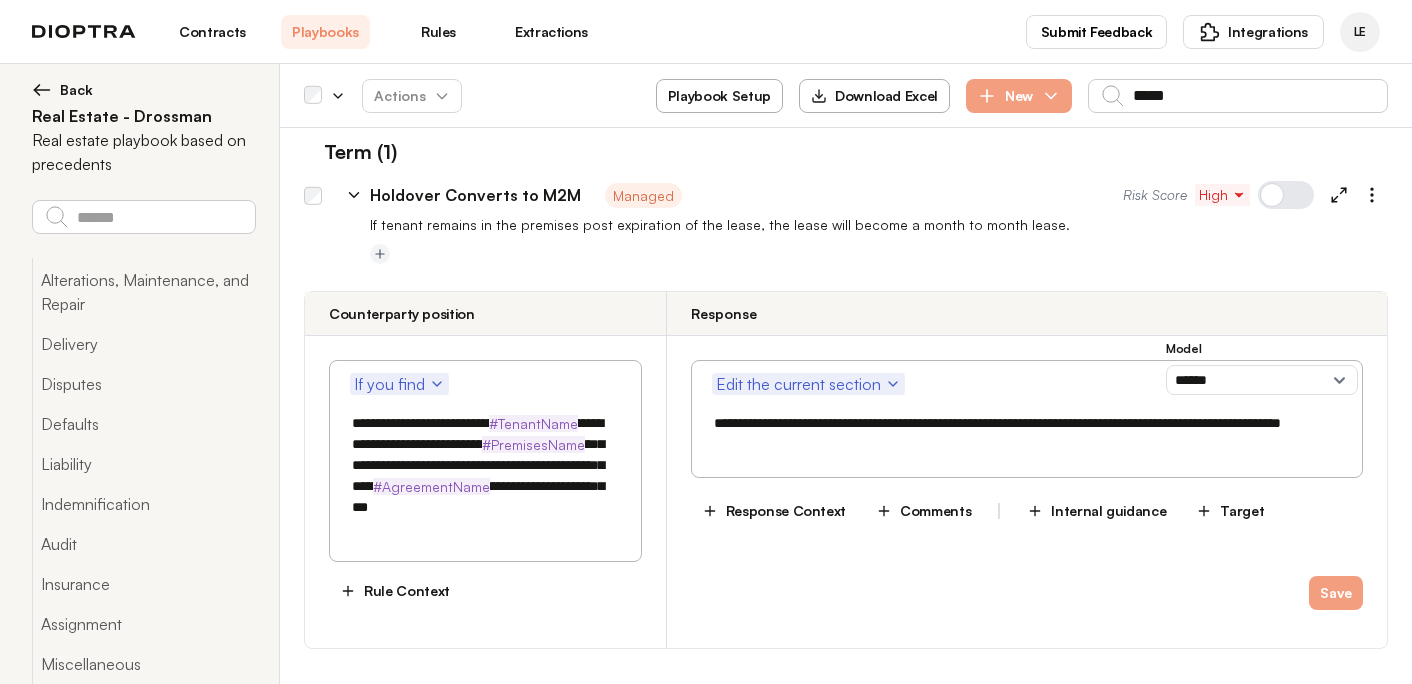 scroll, scrollTop: 4, scrollLeft: 0, axis: vertical 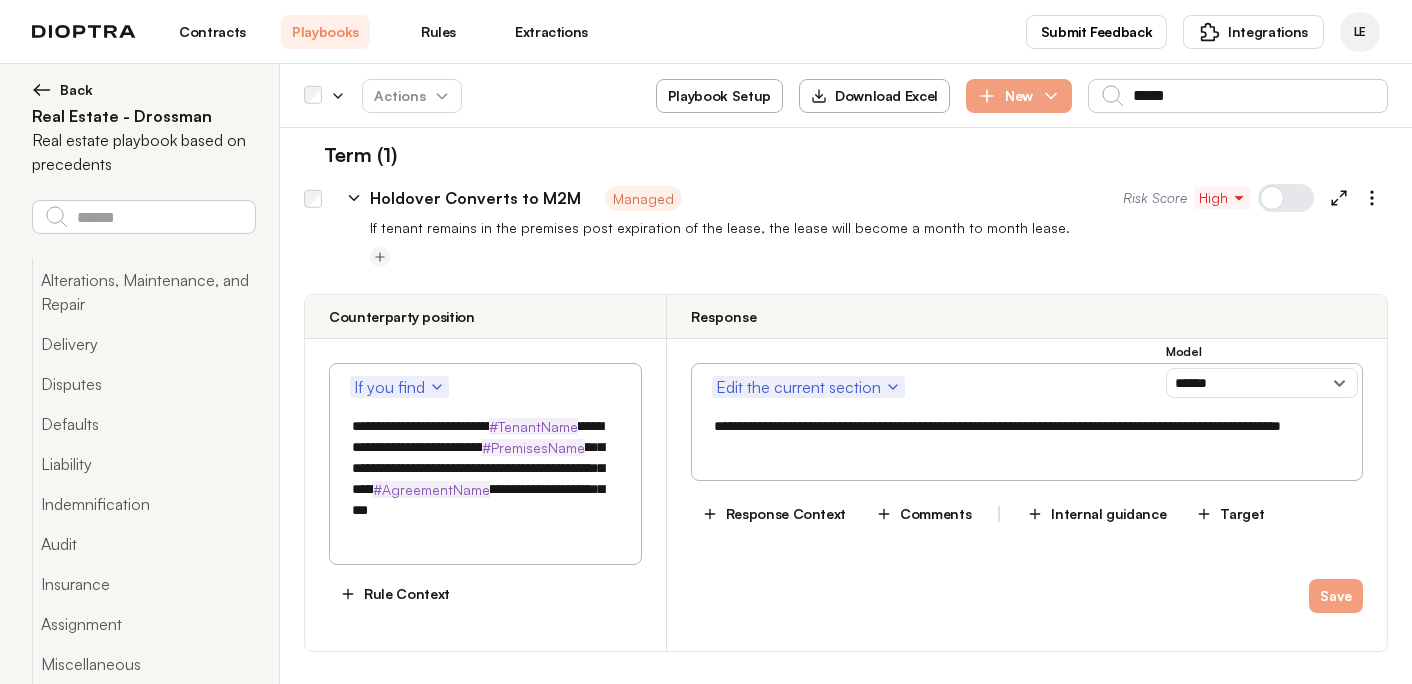 click on "**********" at bounding box center (1027, 437) 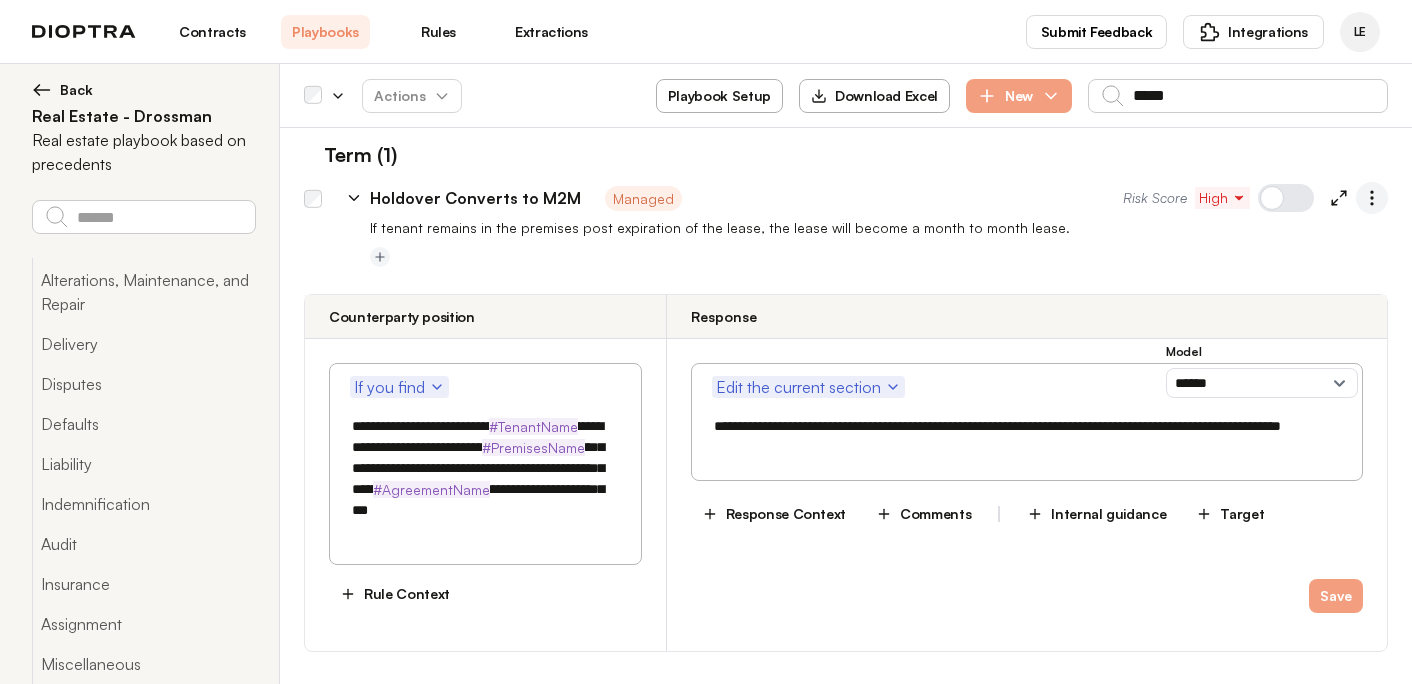 click 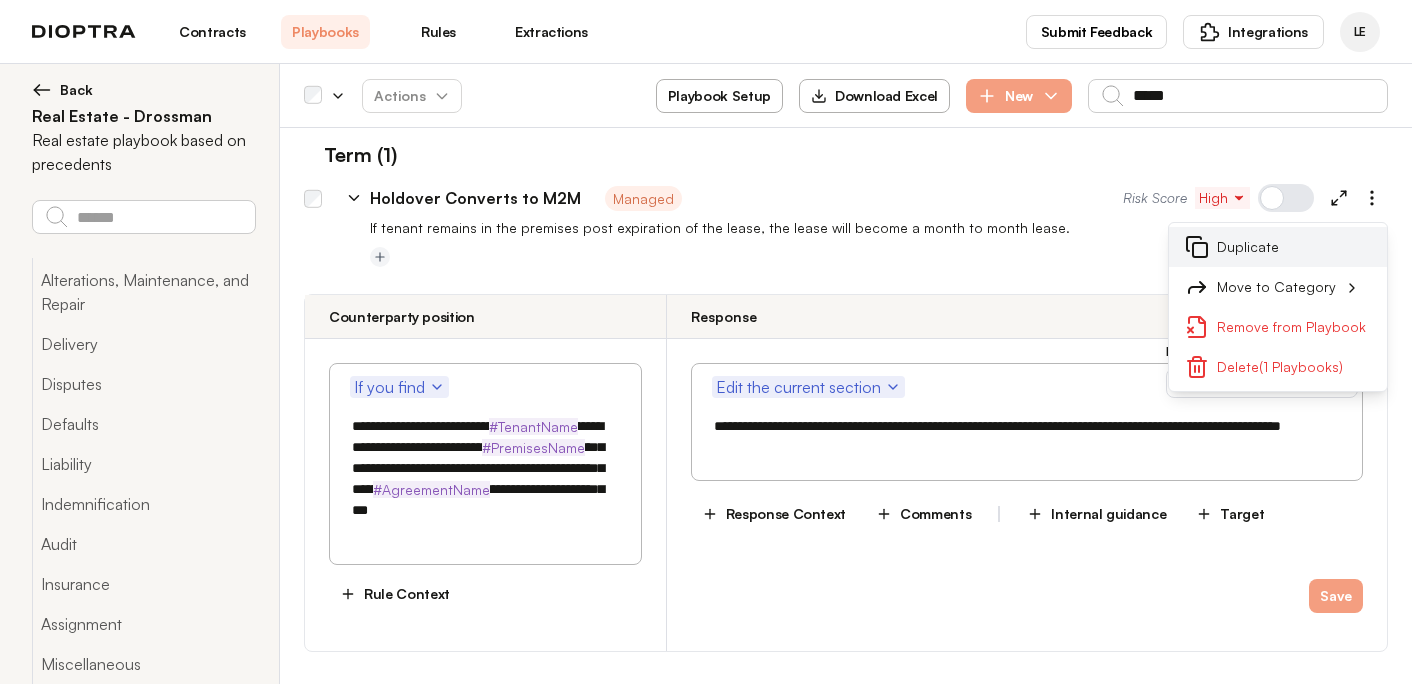 click on "Duplicate" at bounding box center [1278, 247] 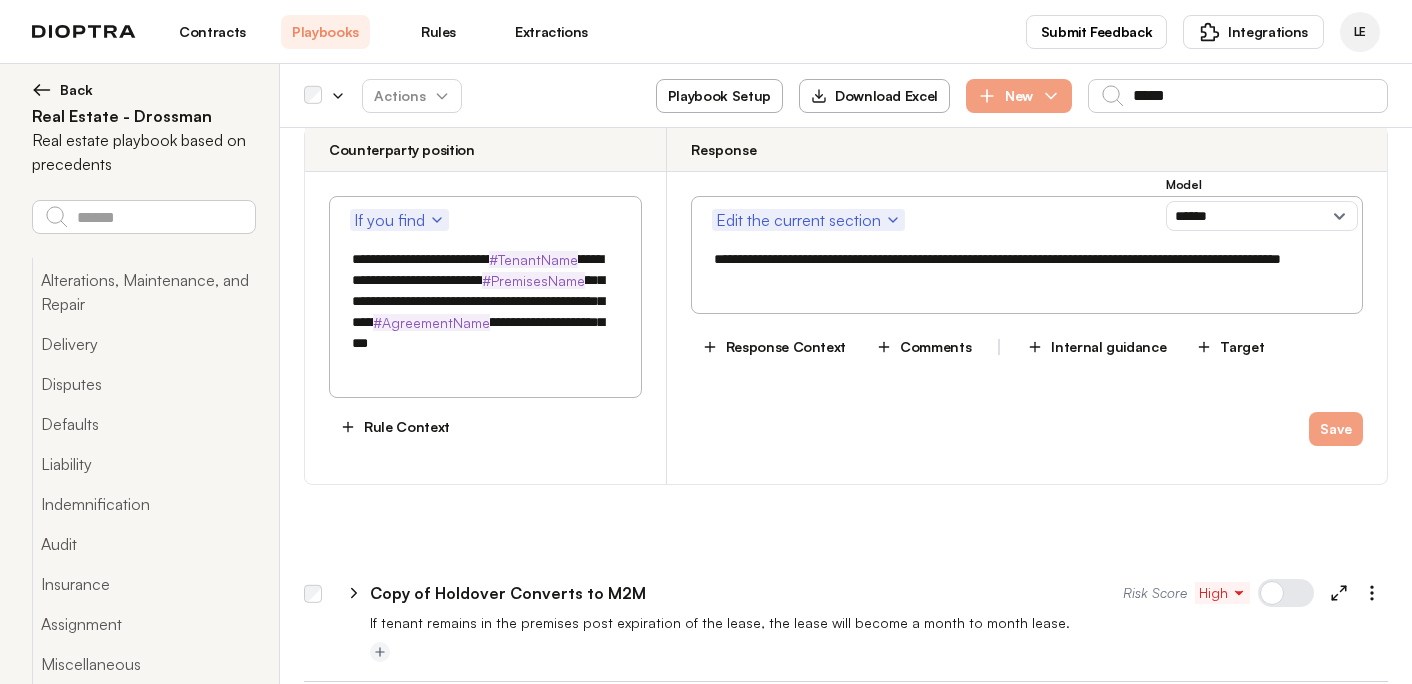 scroll, scrollTop: 187, scrollLeft: 0, axis: vertical 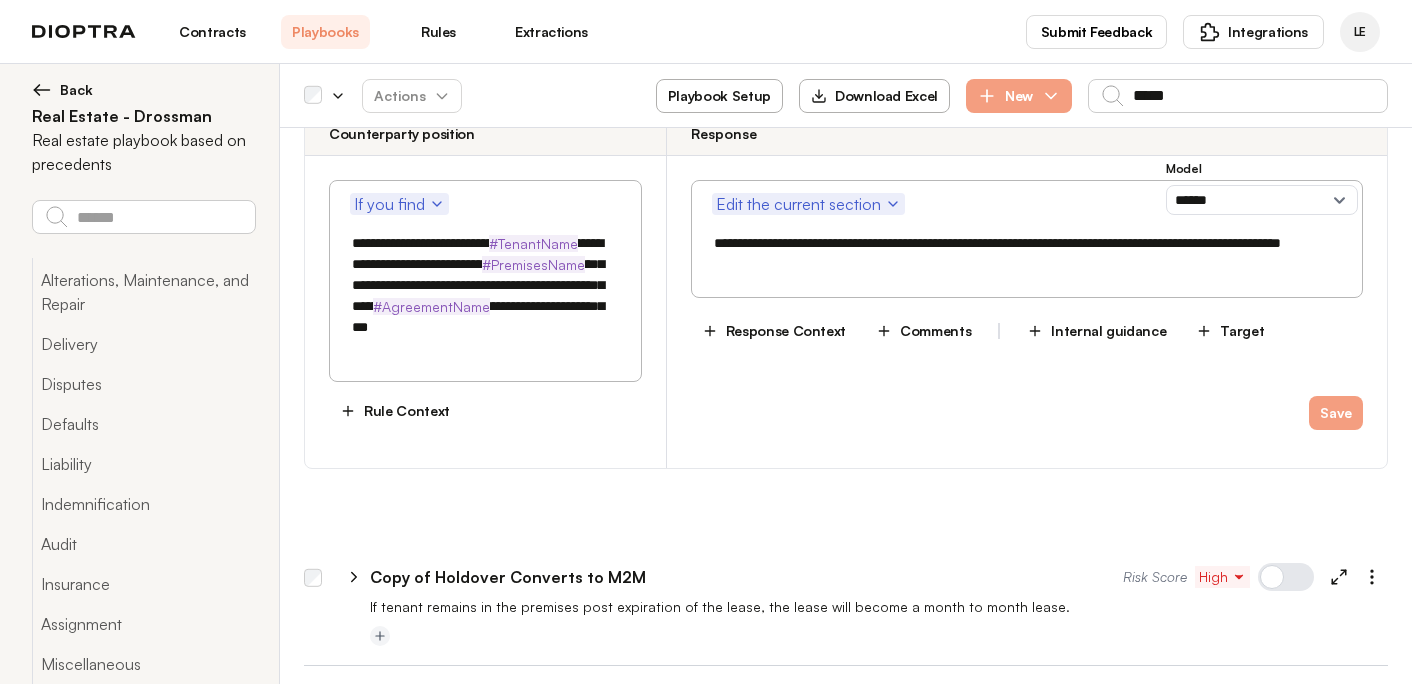 click 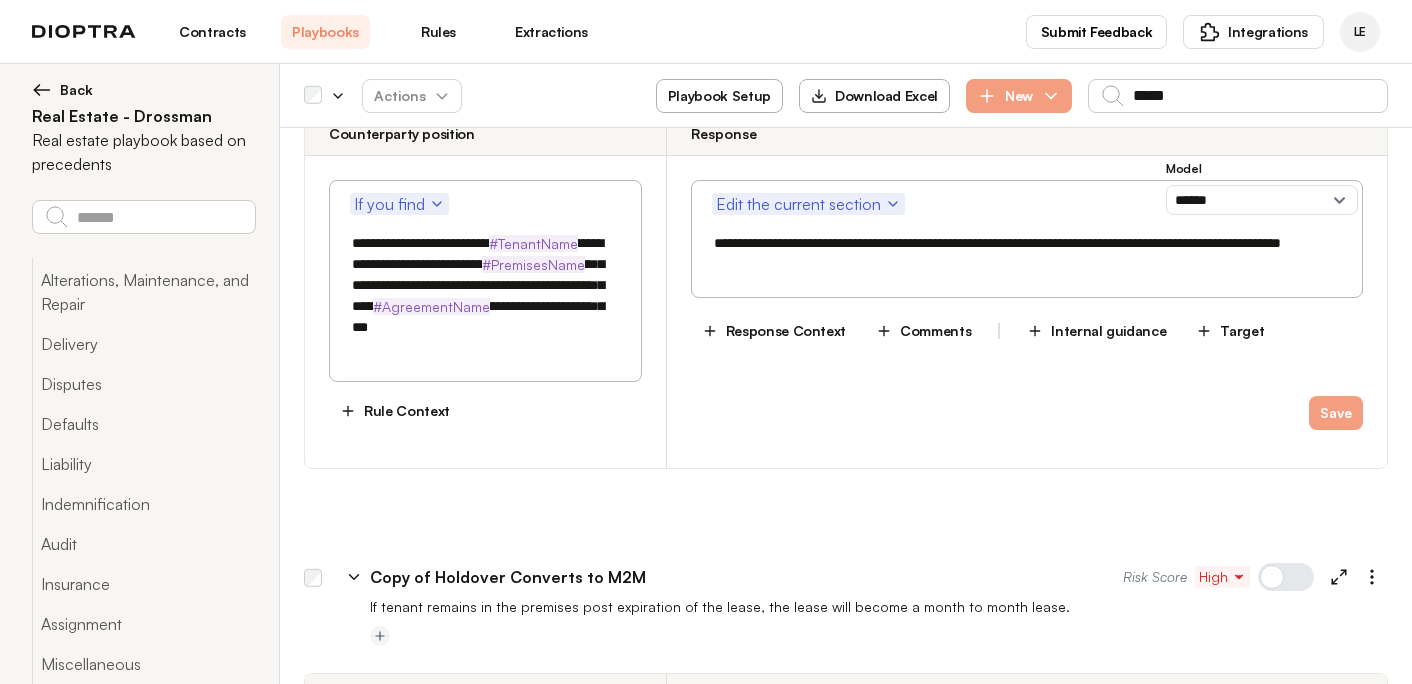 scroll, scrollTop: 255, scrollLeft: 0, axis: vertical 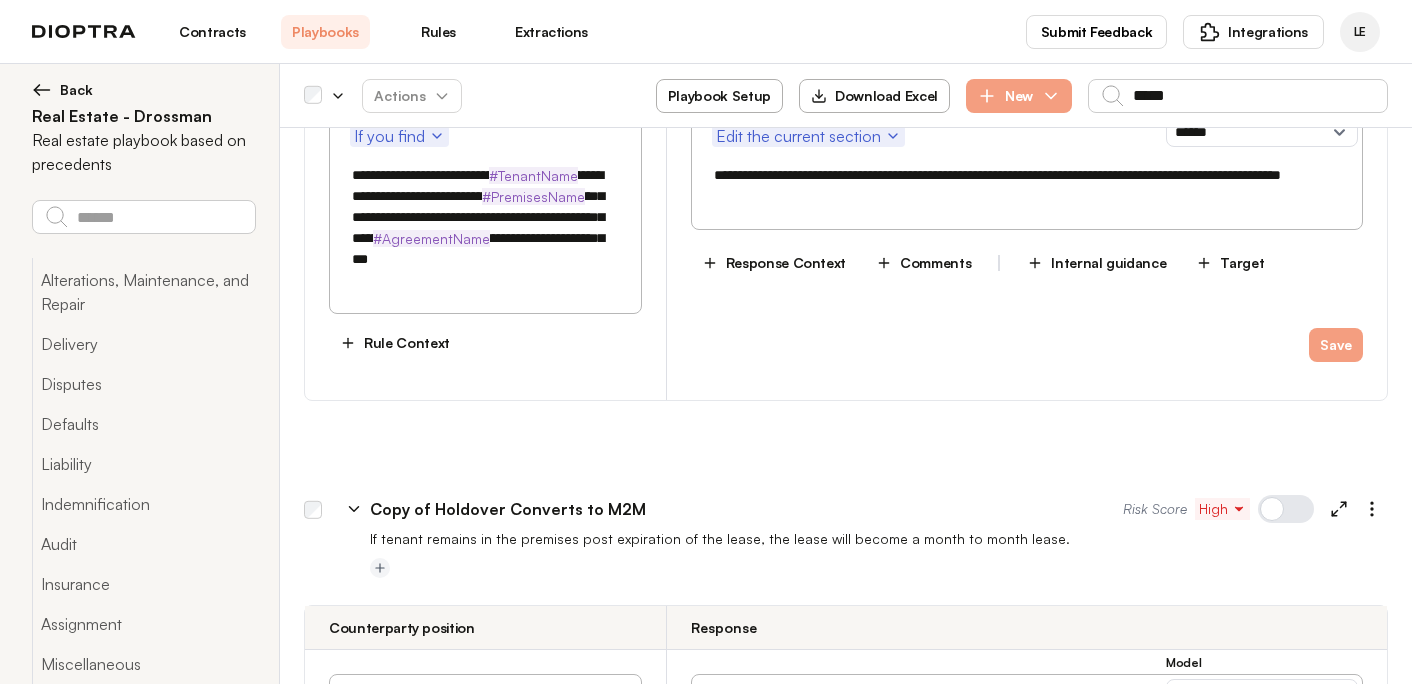 click on "Copy of Holdover Converts to M2M" at bounding box center [508, 509] 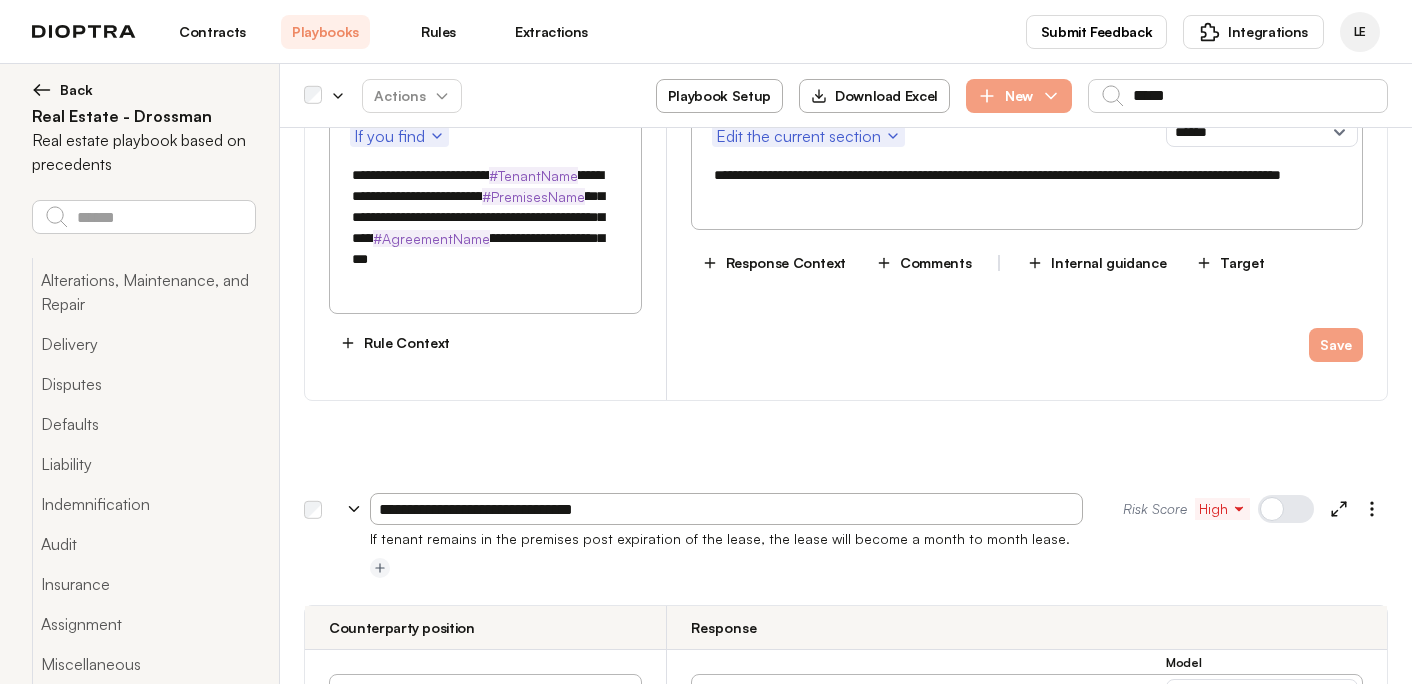 drag, startPoint x: 439, startPoint y: 496, endPoint x: 332, endPoint y: 493, distance: 107.042046 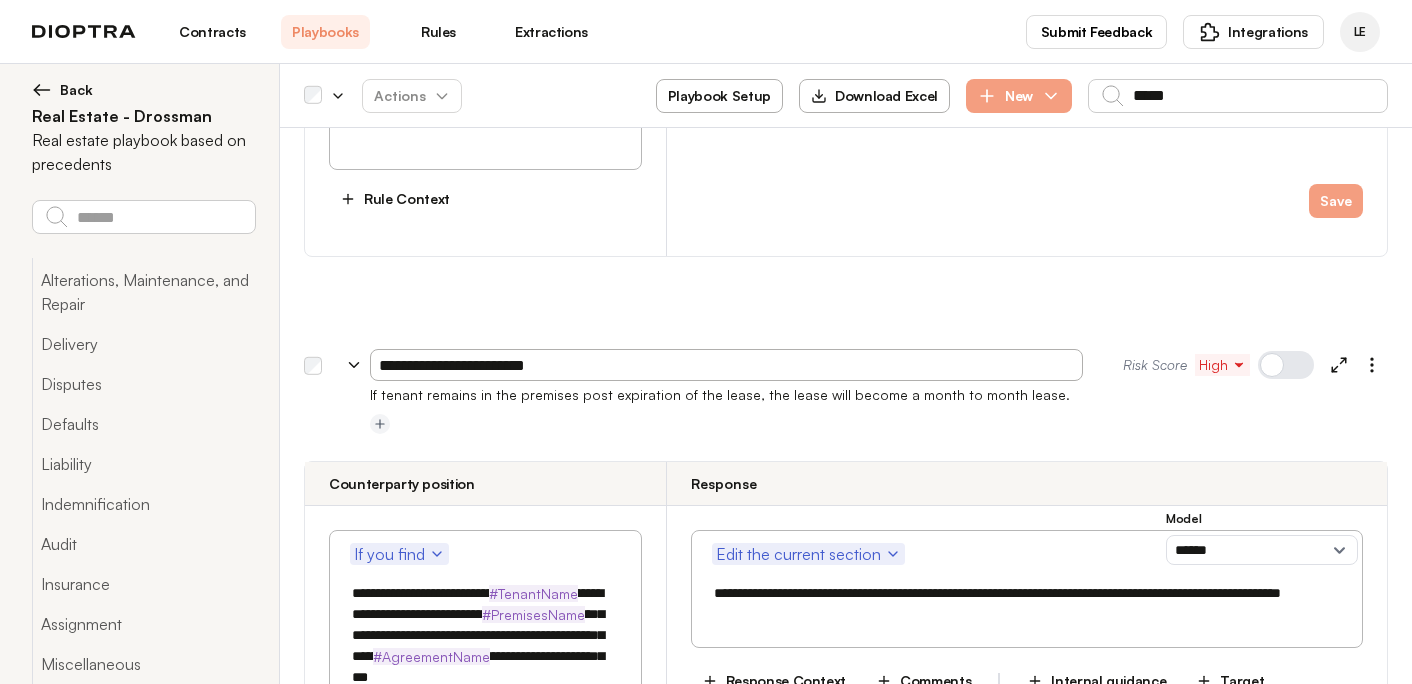 scroll, scrollTop: 415, scrollLeft: 0, axis: vertical 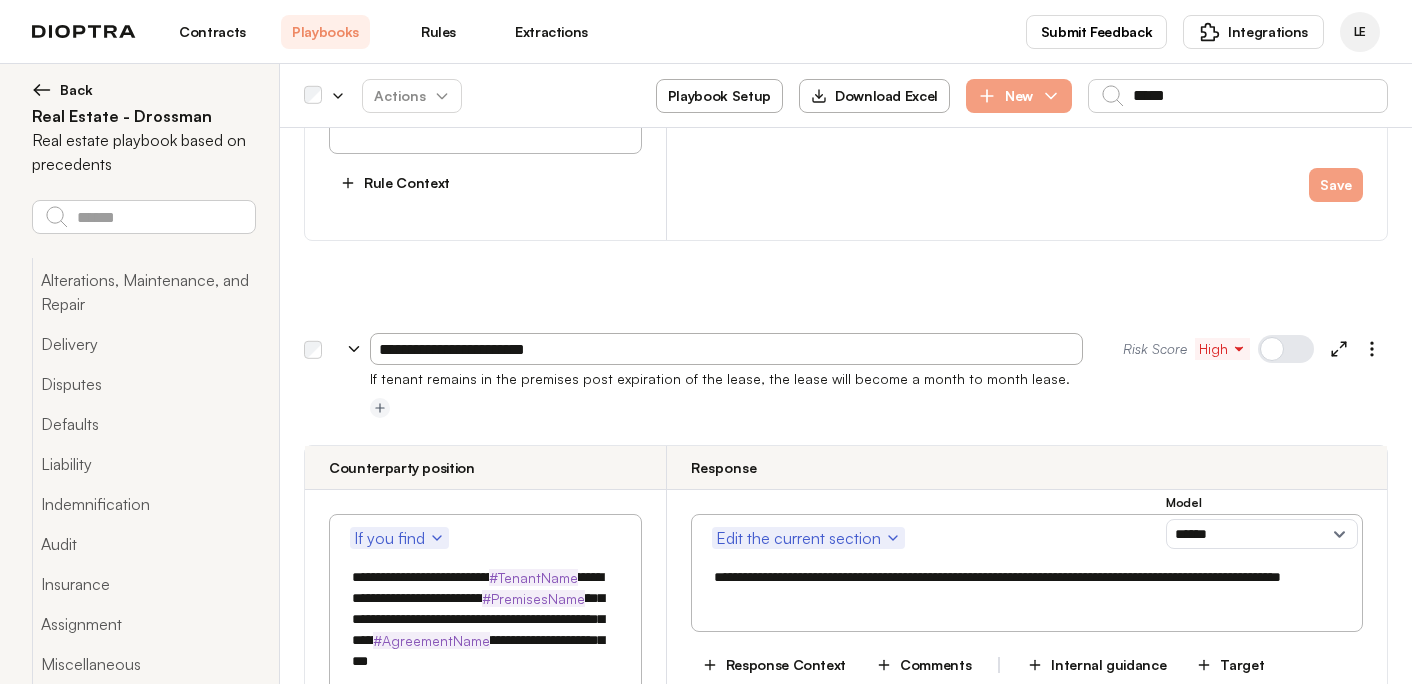 type on "**********" 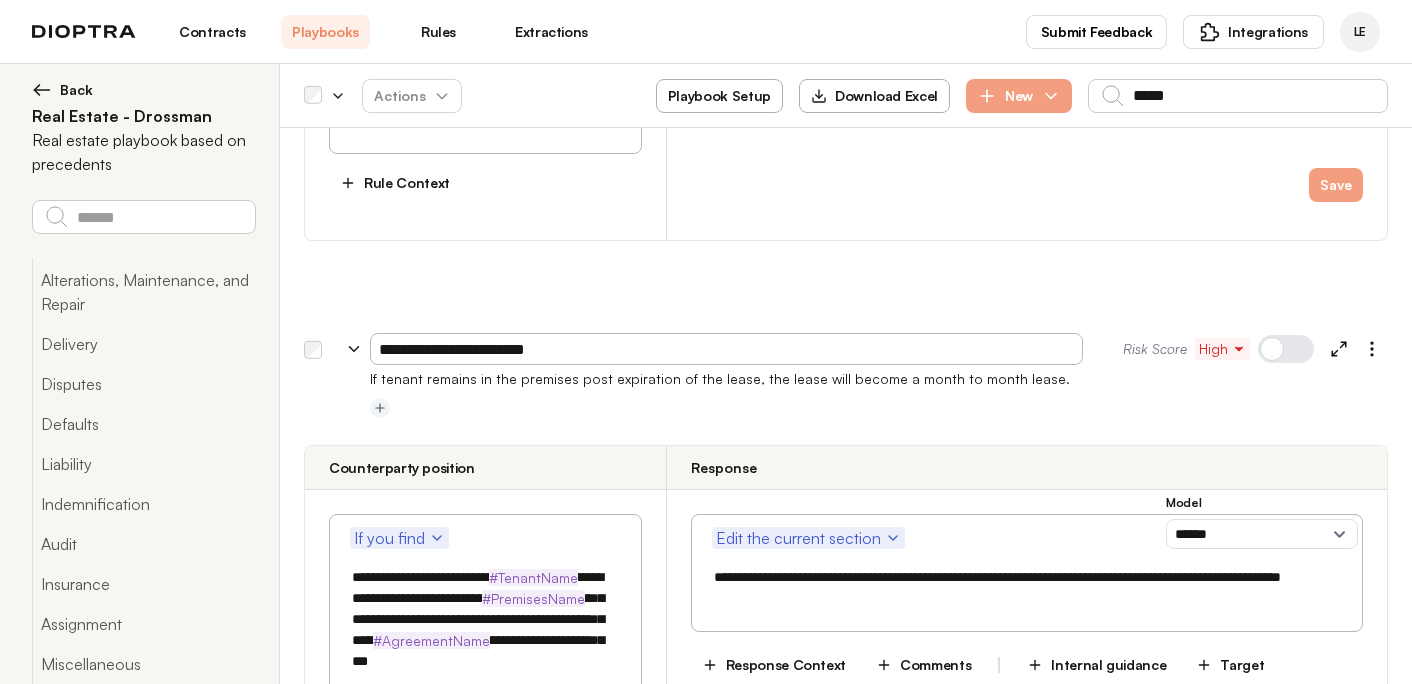click on "If tenant remains in the premises post expiration of the lease, the lease will become a month to month lease." at bounding box center (879, 379) 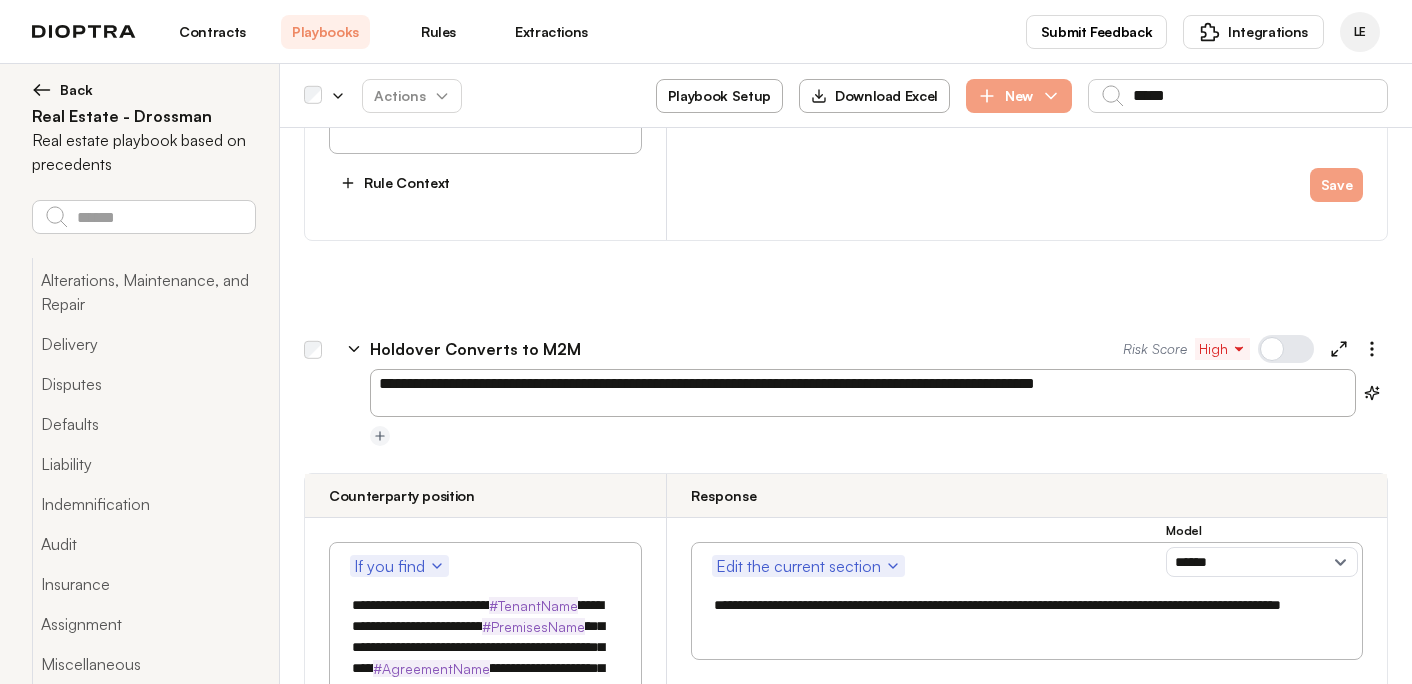 click on "**********" at bounding box center (863, 393) 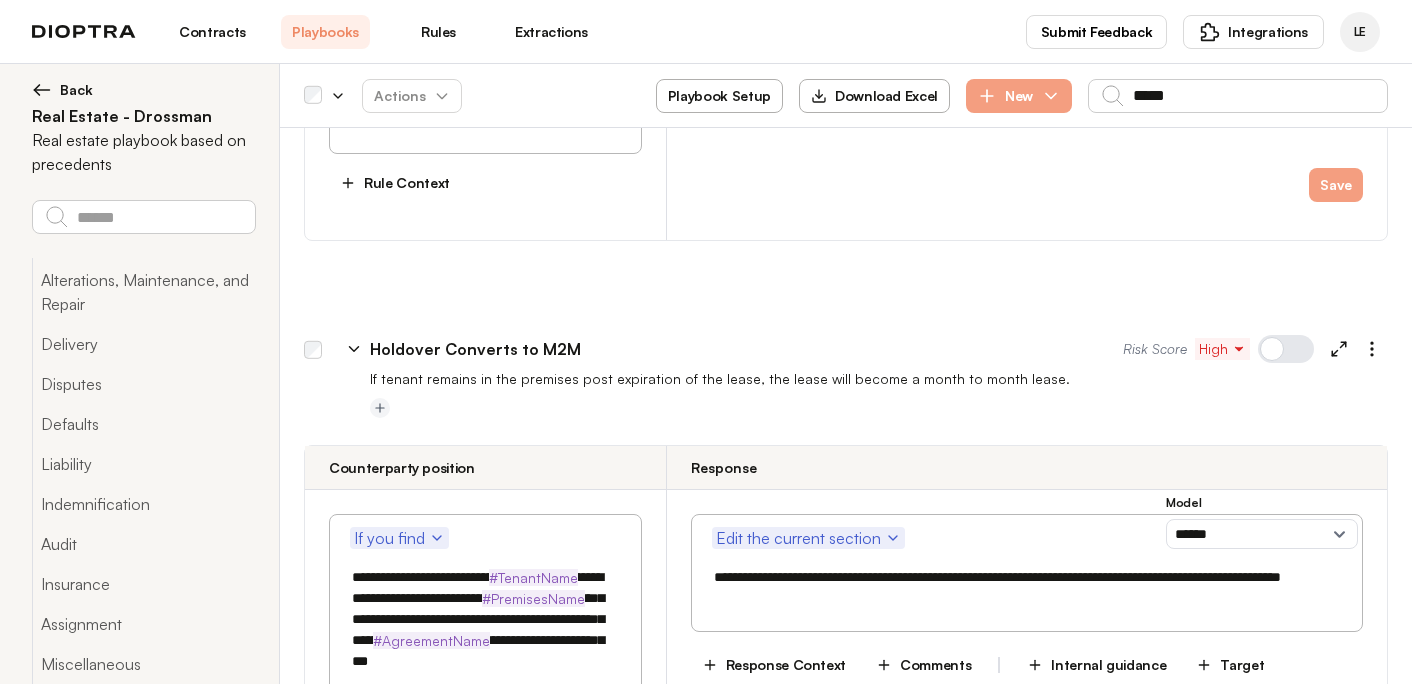 click on "If tenant remains in the premises post expiration of the lease, the lease will become a month to month lease." at bounding box center (879, 379) 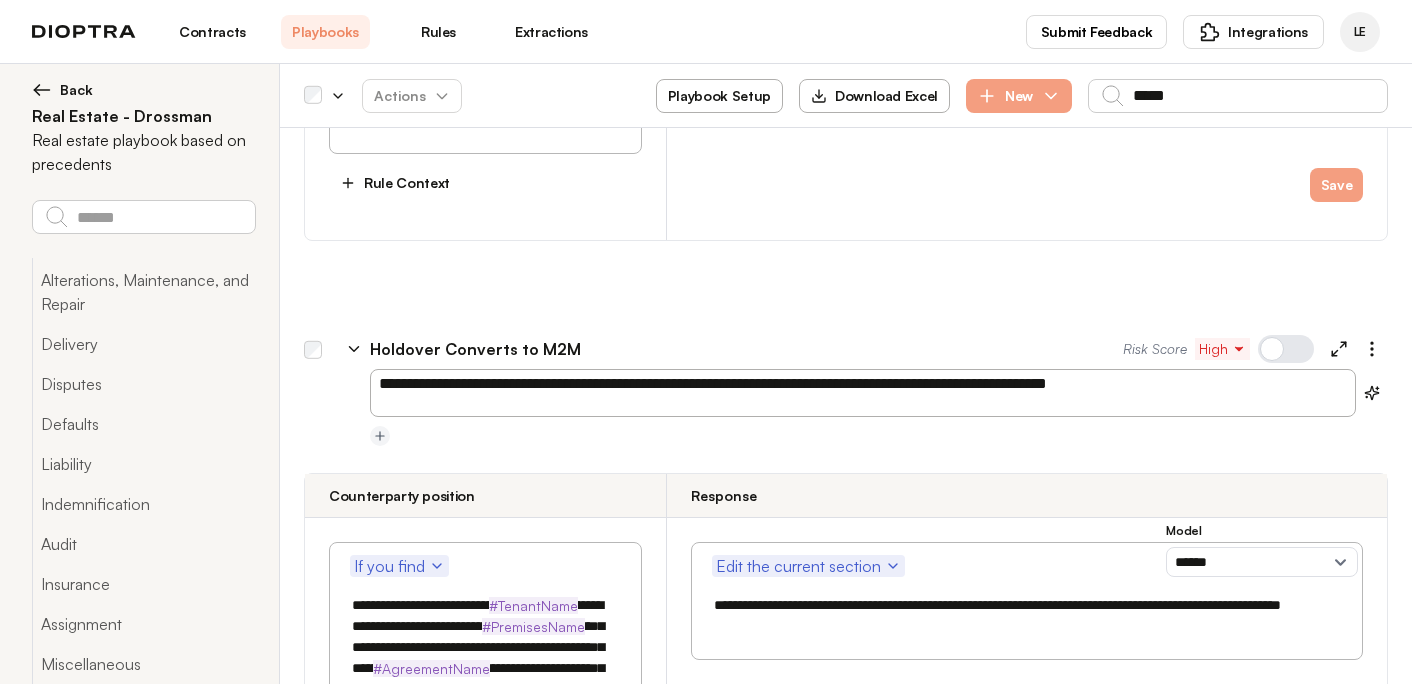 paste on "**********" 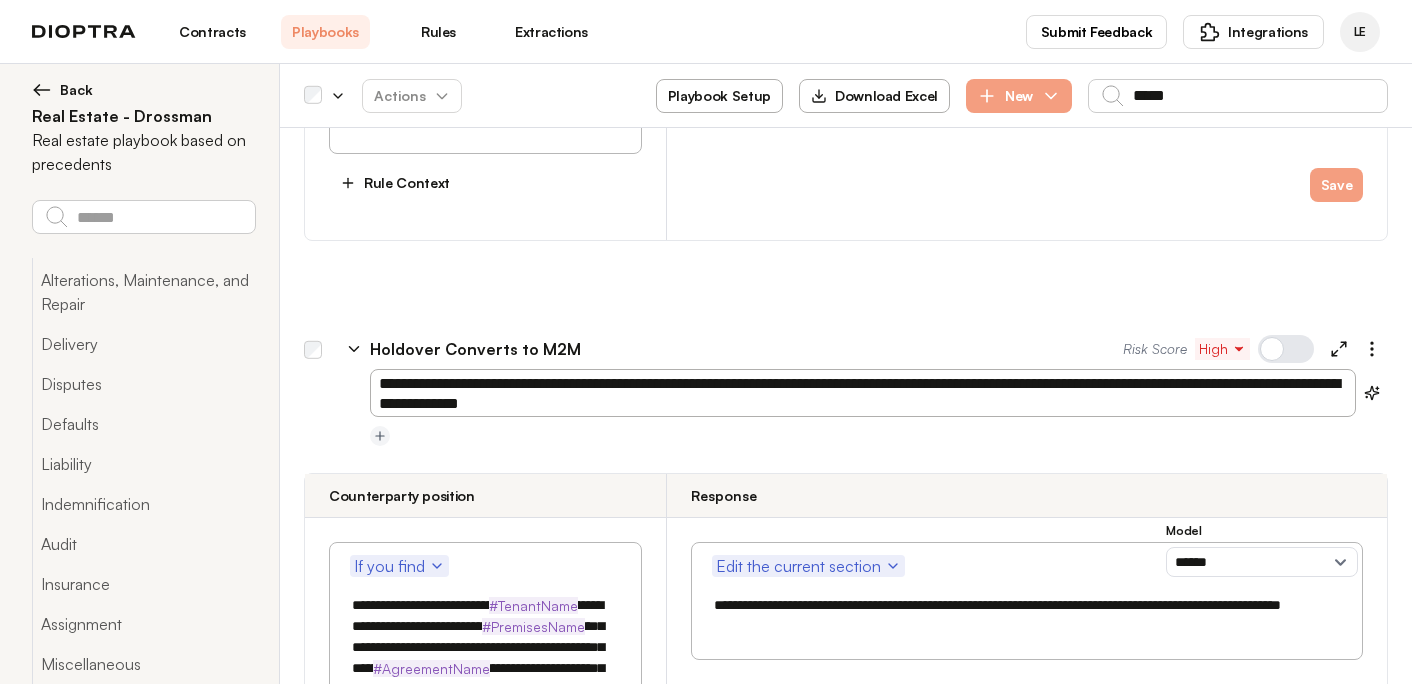 click on "**********" at bounding box center (863, 393) 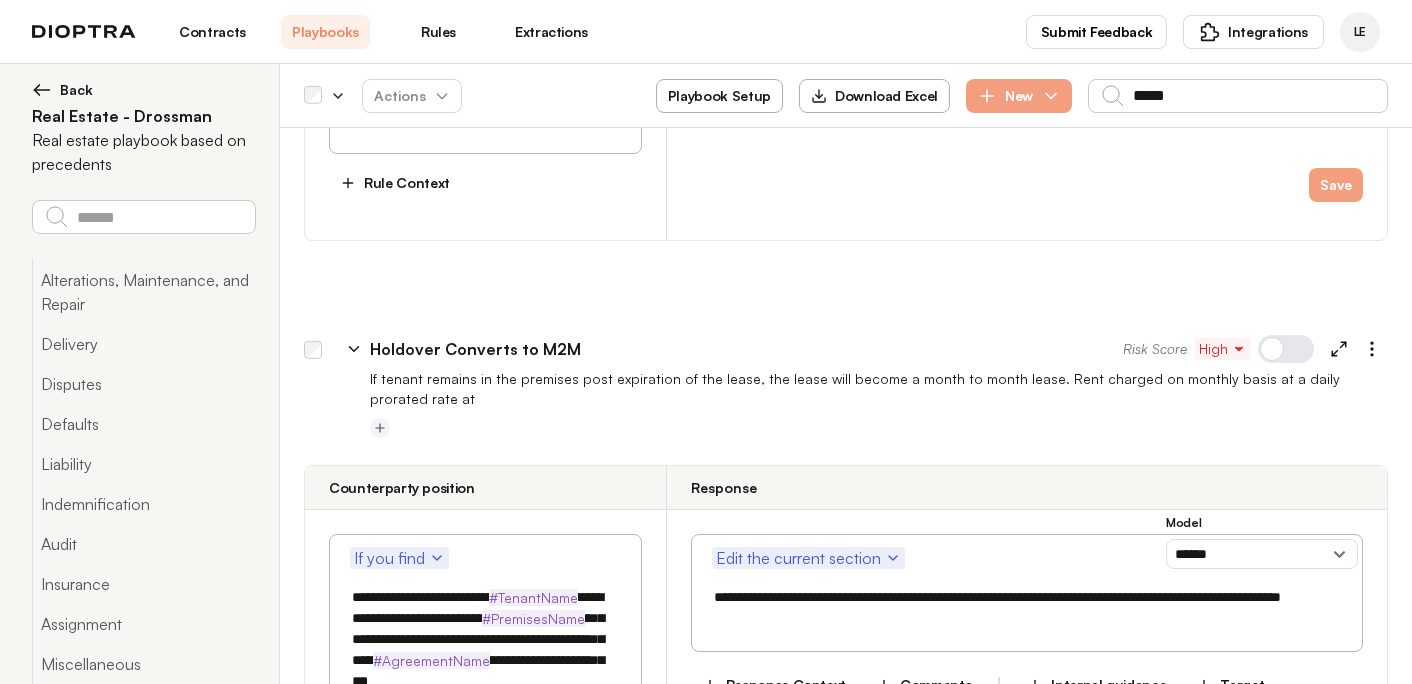 click on "If tenant remains in the premises post expiration of the lease, the lease will become a month to month lease.  Rent charged on monthly basis at a daily prorated rate at" at bounding box center [879, 389] 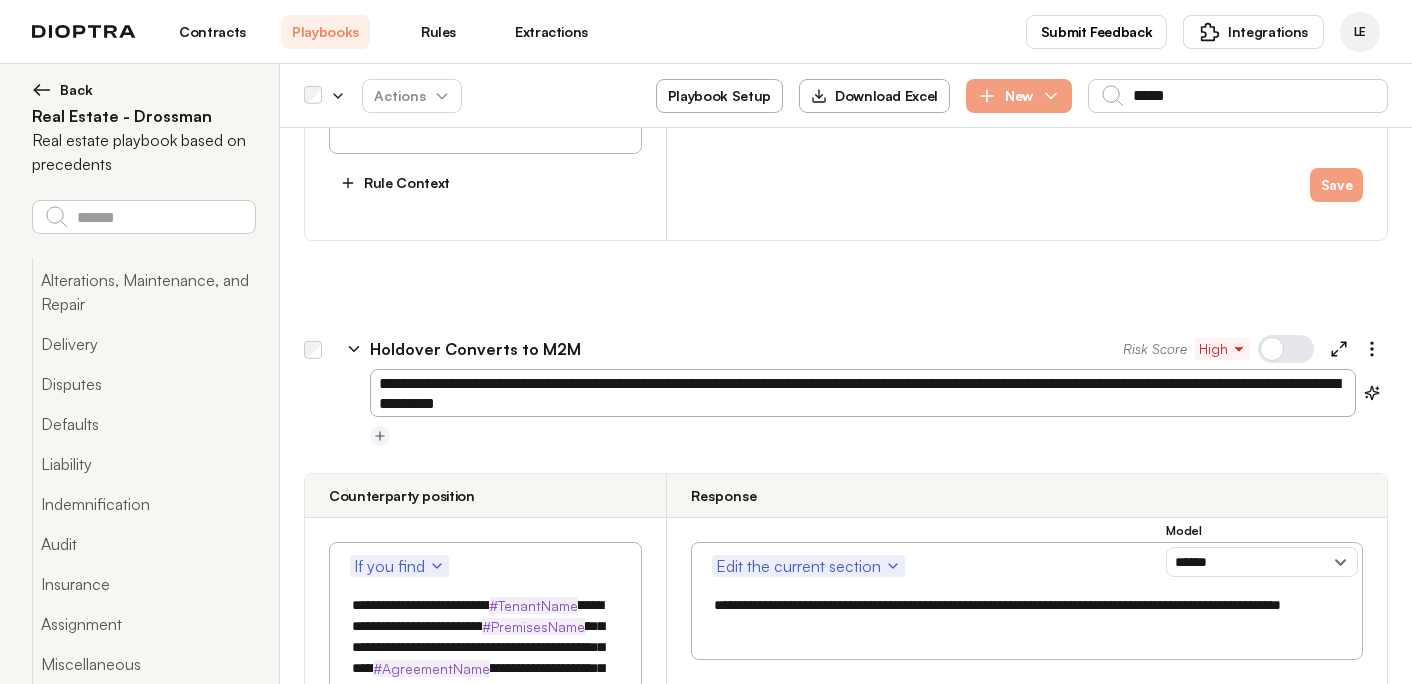 paste on "**********" 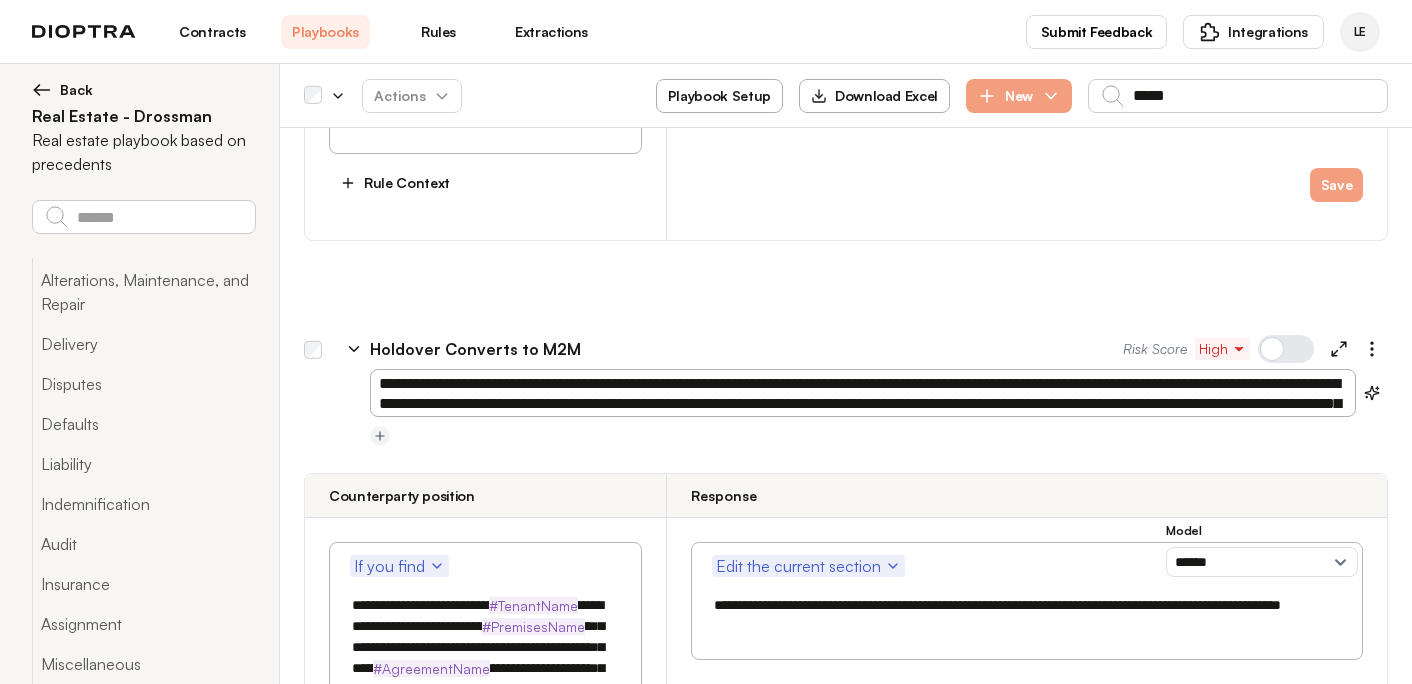 scroll, scrollTop: 18, scrollLeft: 0, axis: vertical 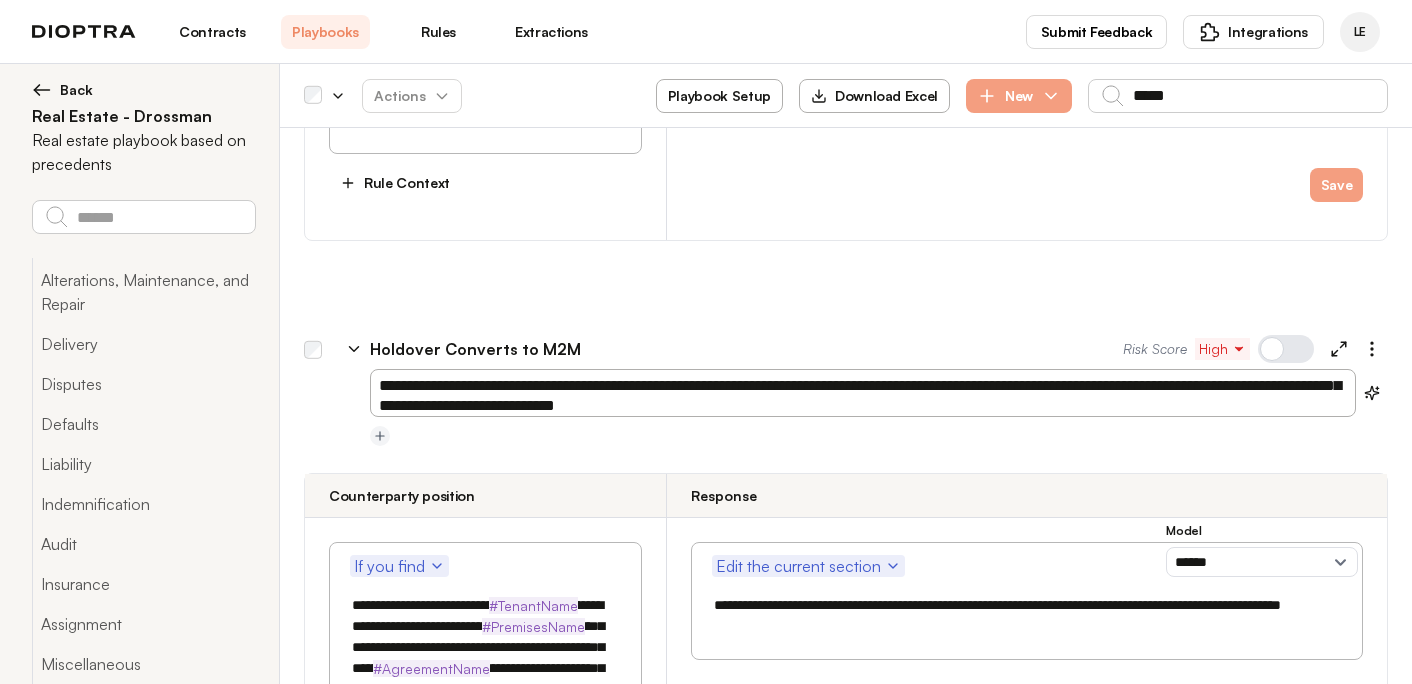 click on "**********" at bounding box center [863, 393] 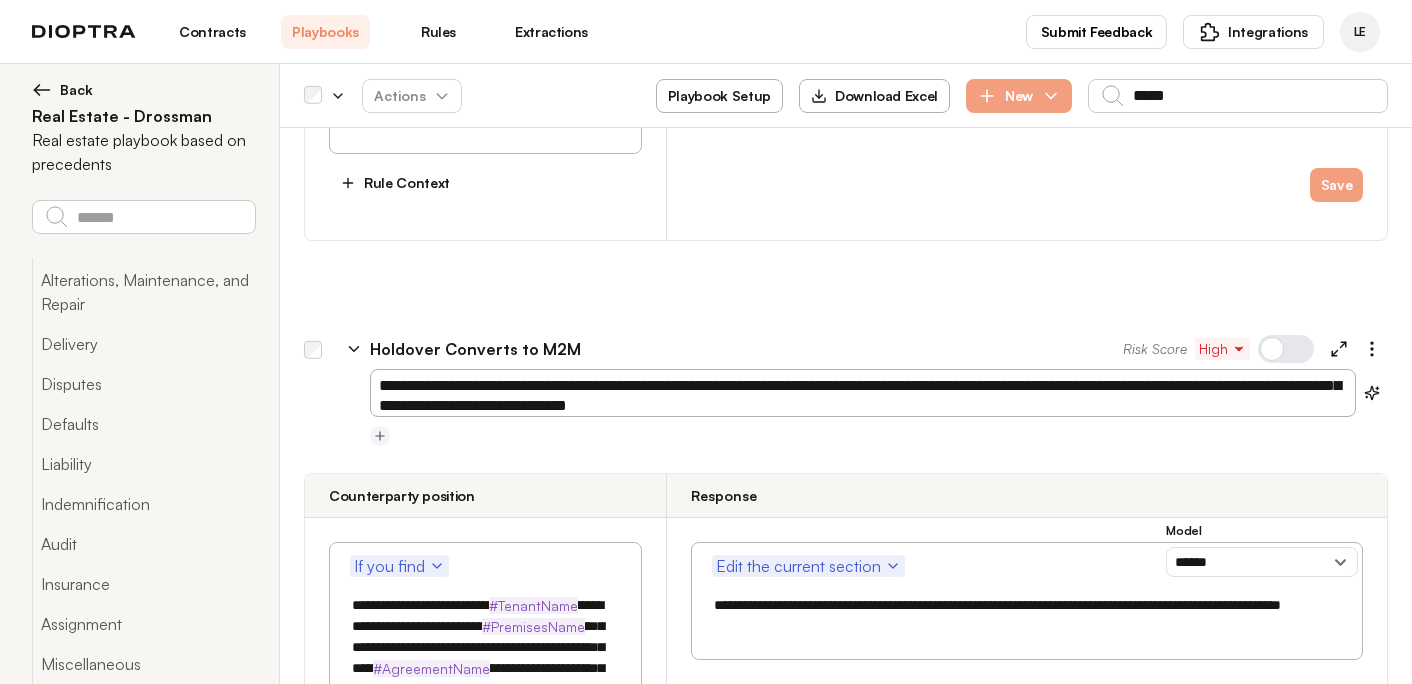 drag, startPoint x: 979, startPoint y: 396, endPoint x: 740, endPoint y: 340, distance: 245.473 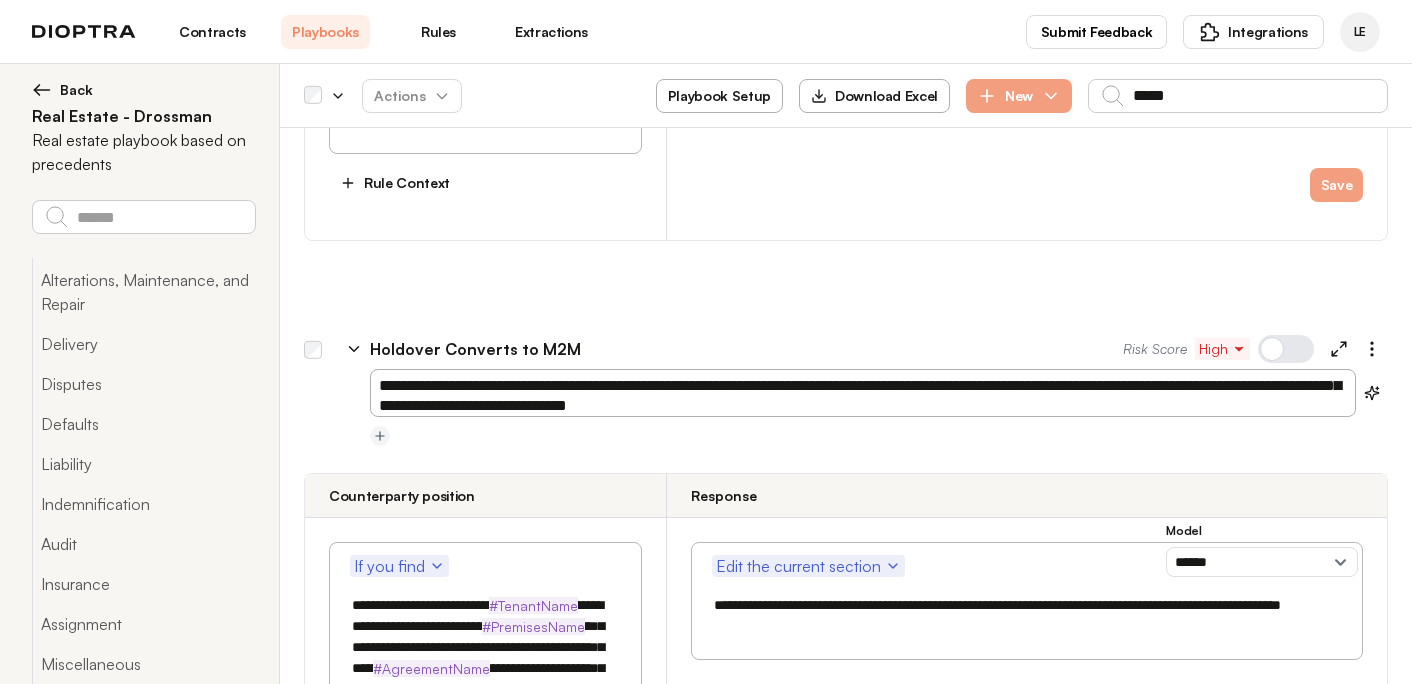 click on "**********" at bounding box center [846, 331] 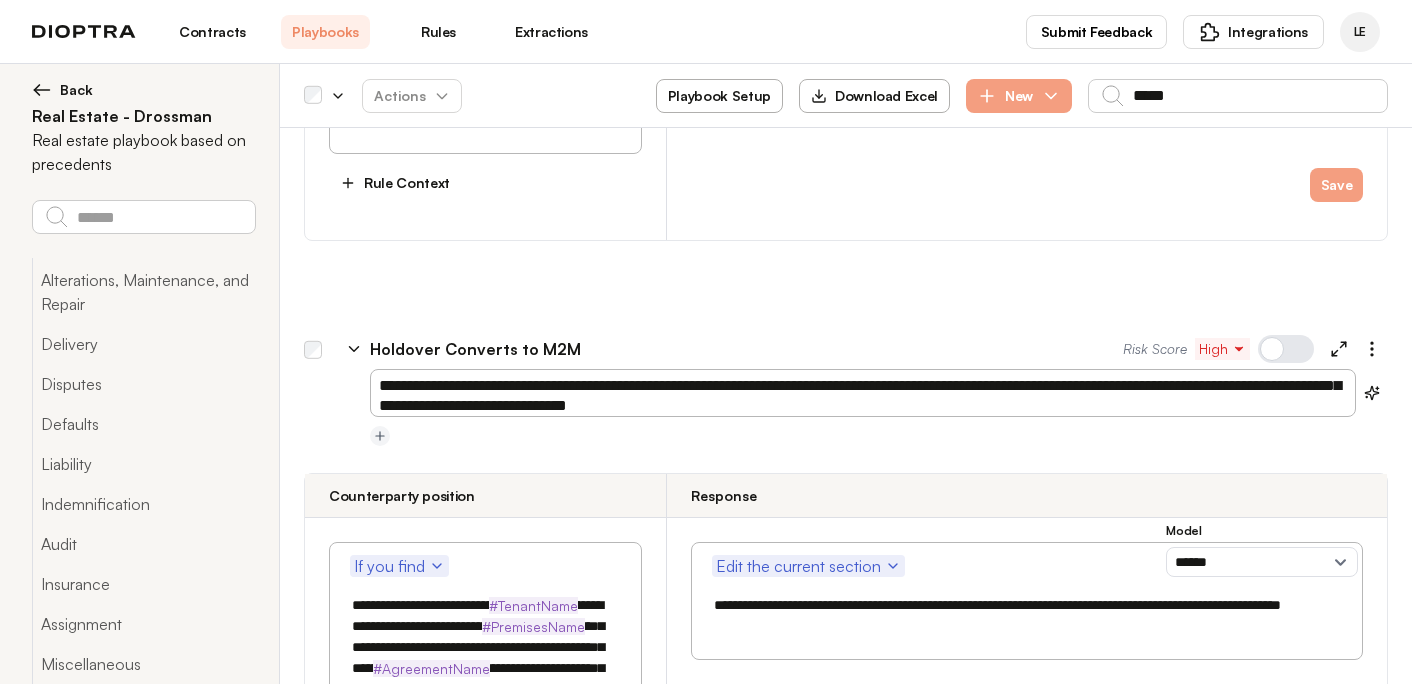 click on "#TenantName" at bounding box center (533, 605) 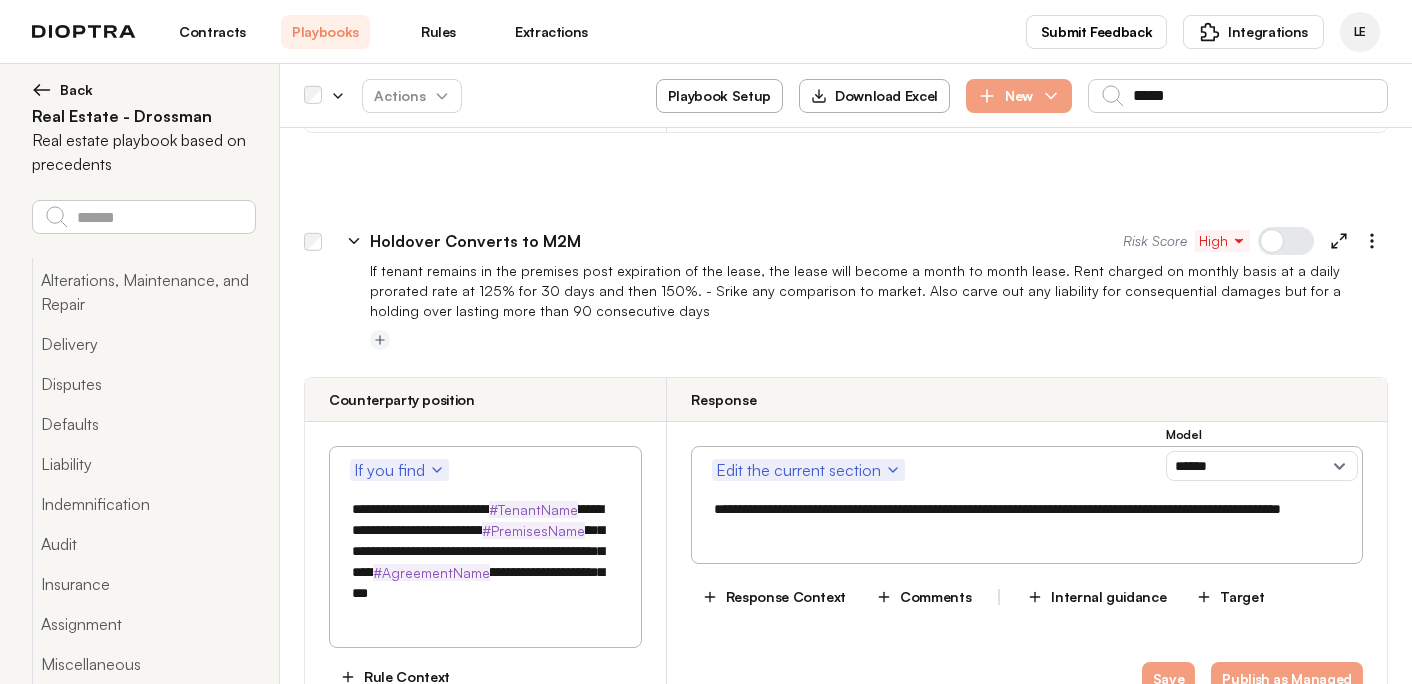 scroll, scrollTop: 606, scrollLeft: 0, axis: vertical 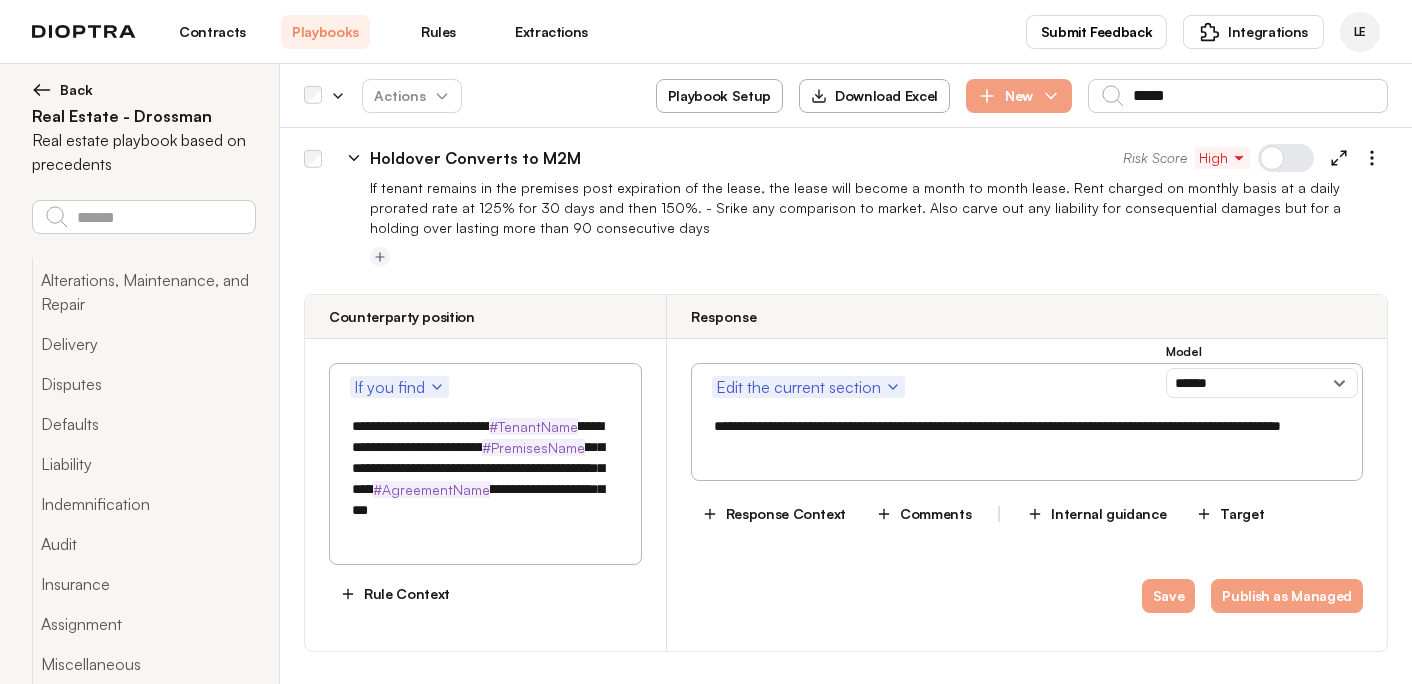 click on "**********" at bounding box center (485, 468) 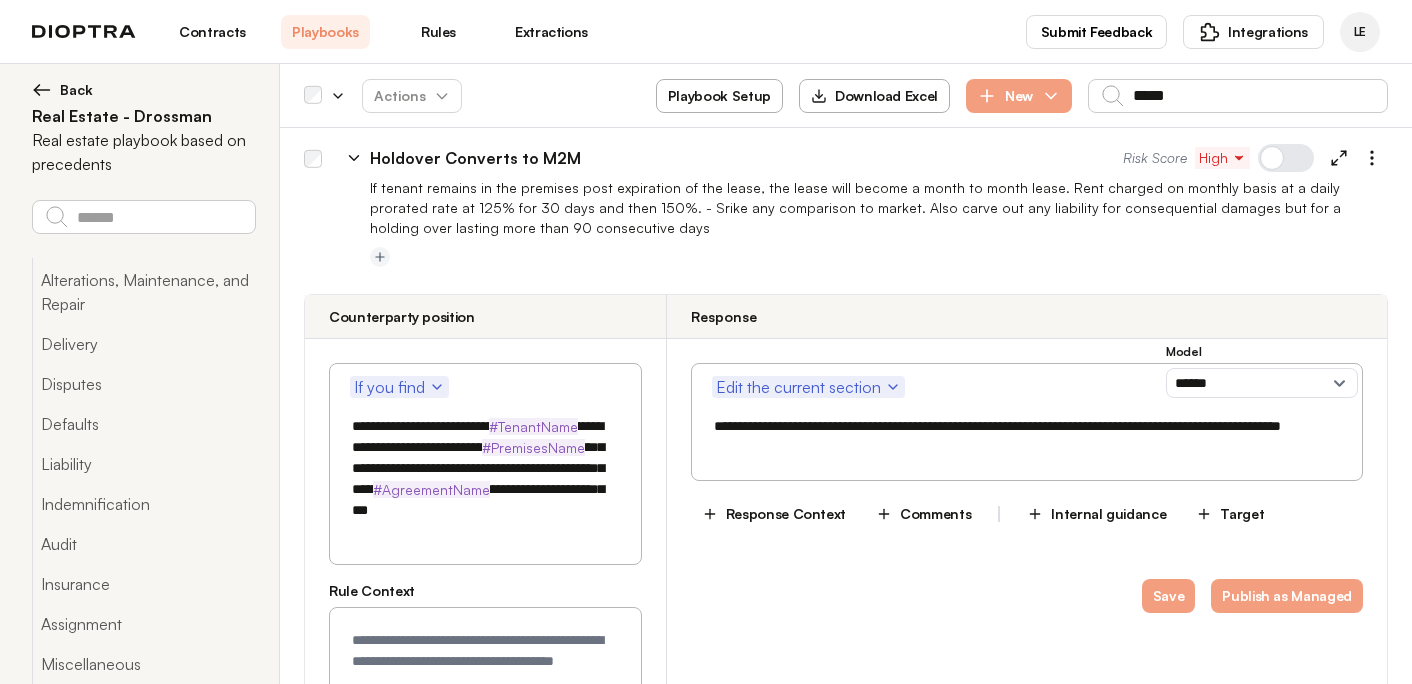 click at bounding box center [485, 666] 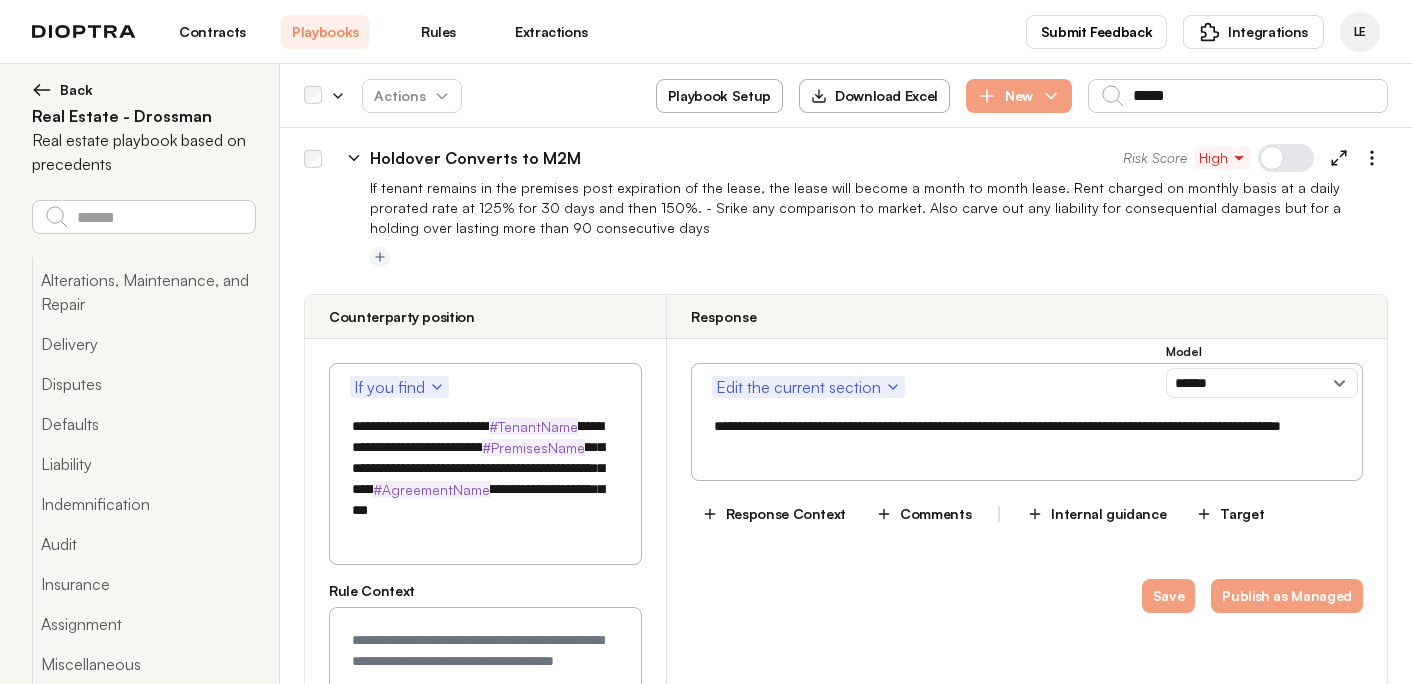 click on "**********" at bounding box center [485, 468] 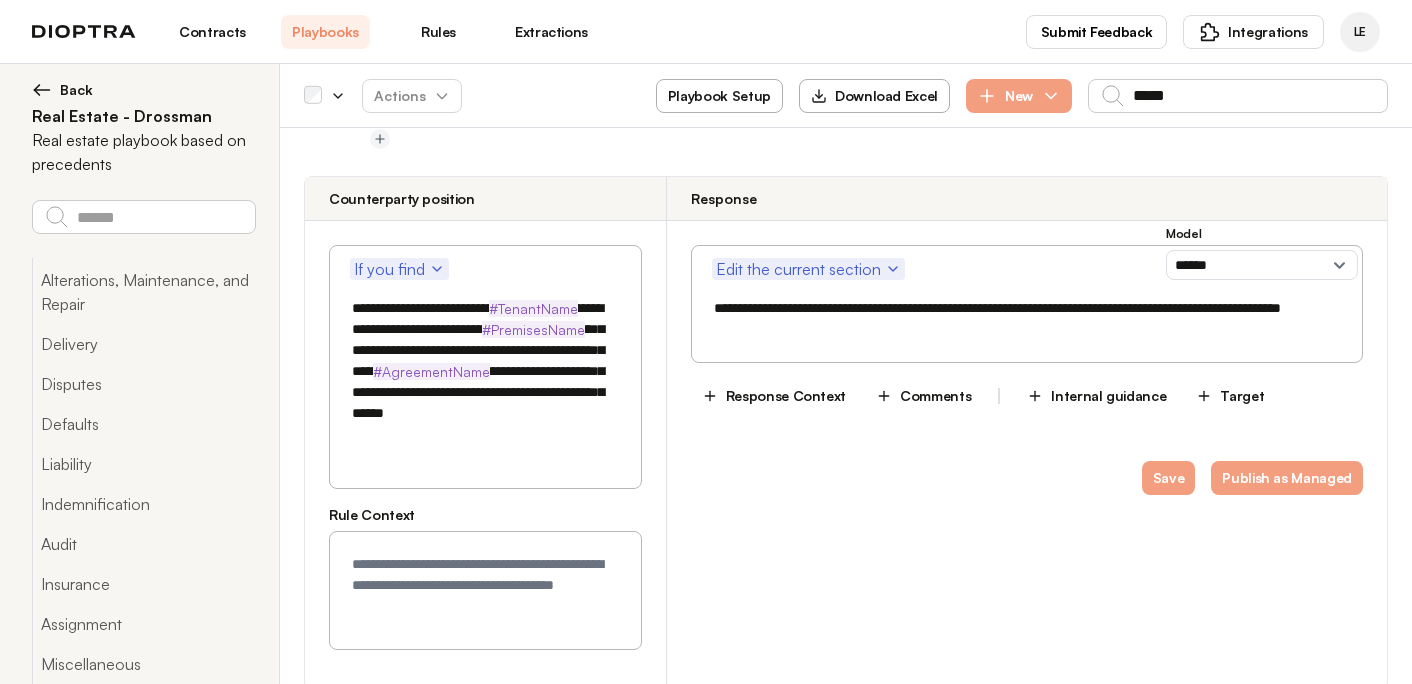 scroll, scrollTop: 734, scrollLeft: 0, axis: vertical 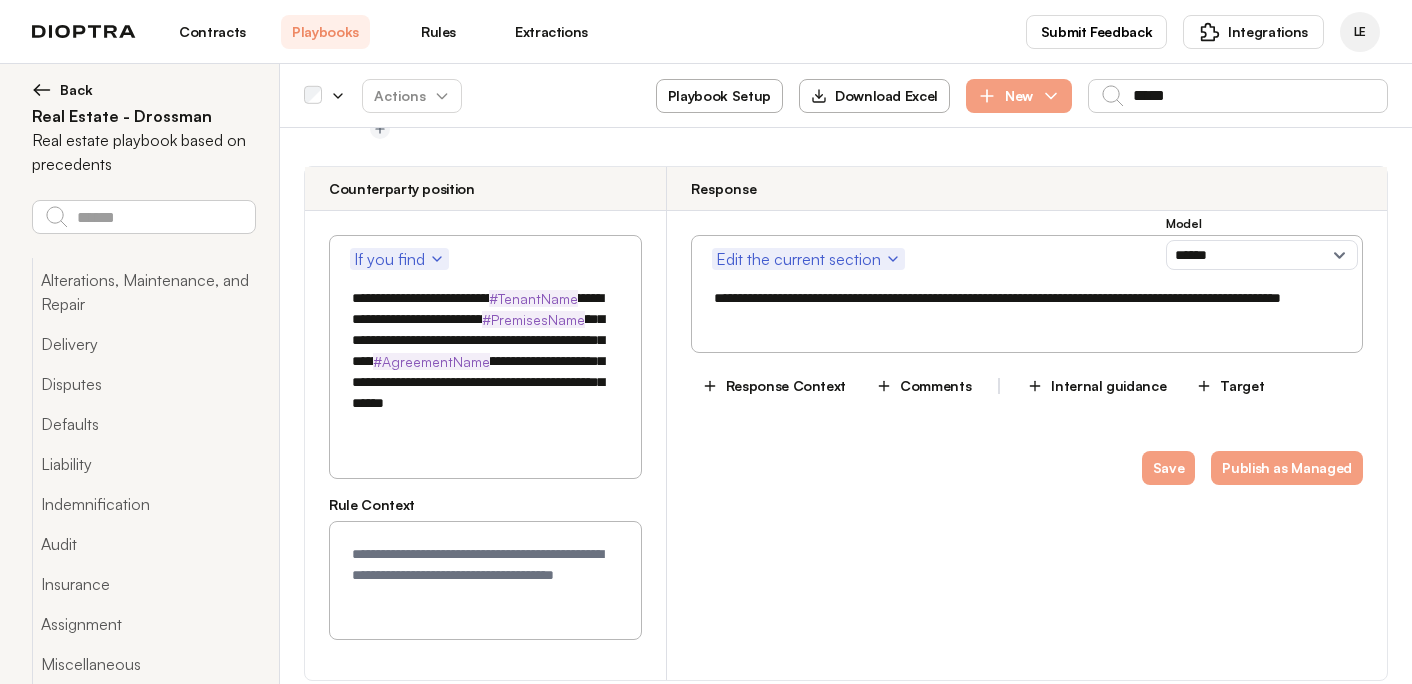 type on "**********" 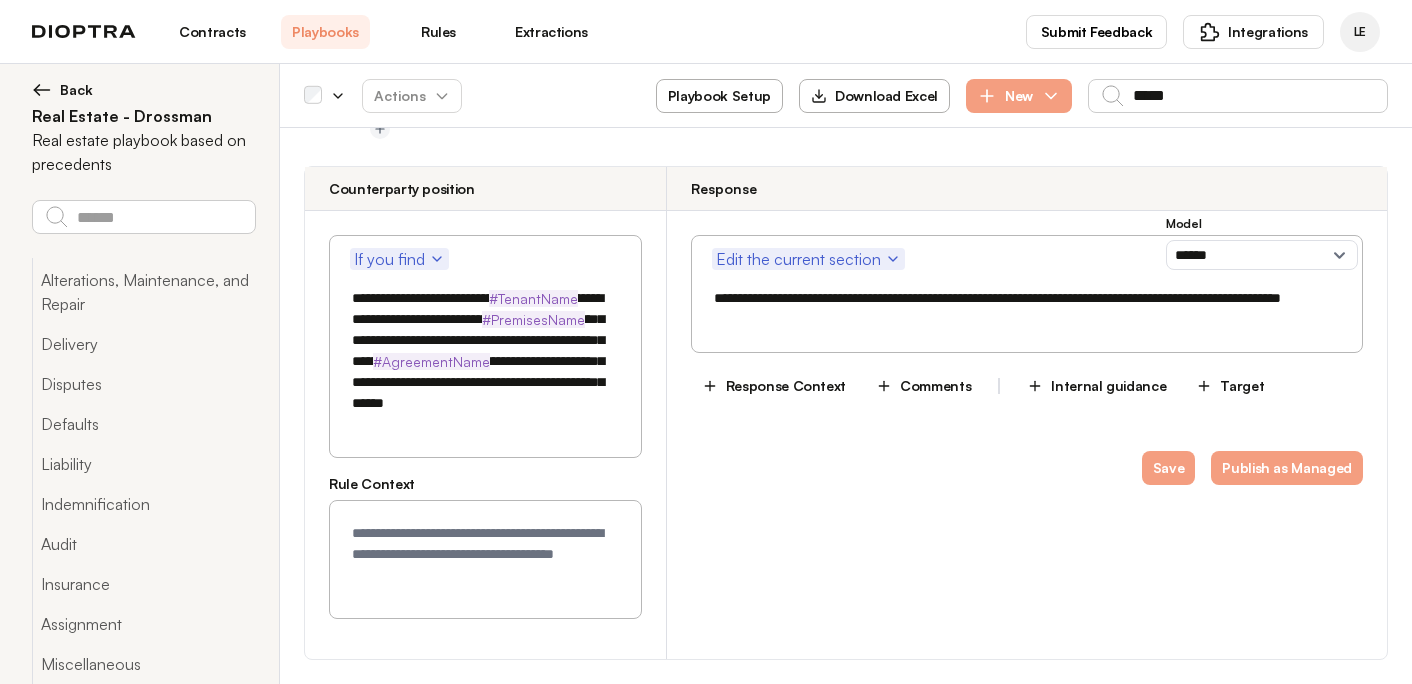 paste on "**********" 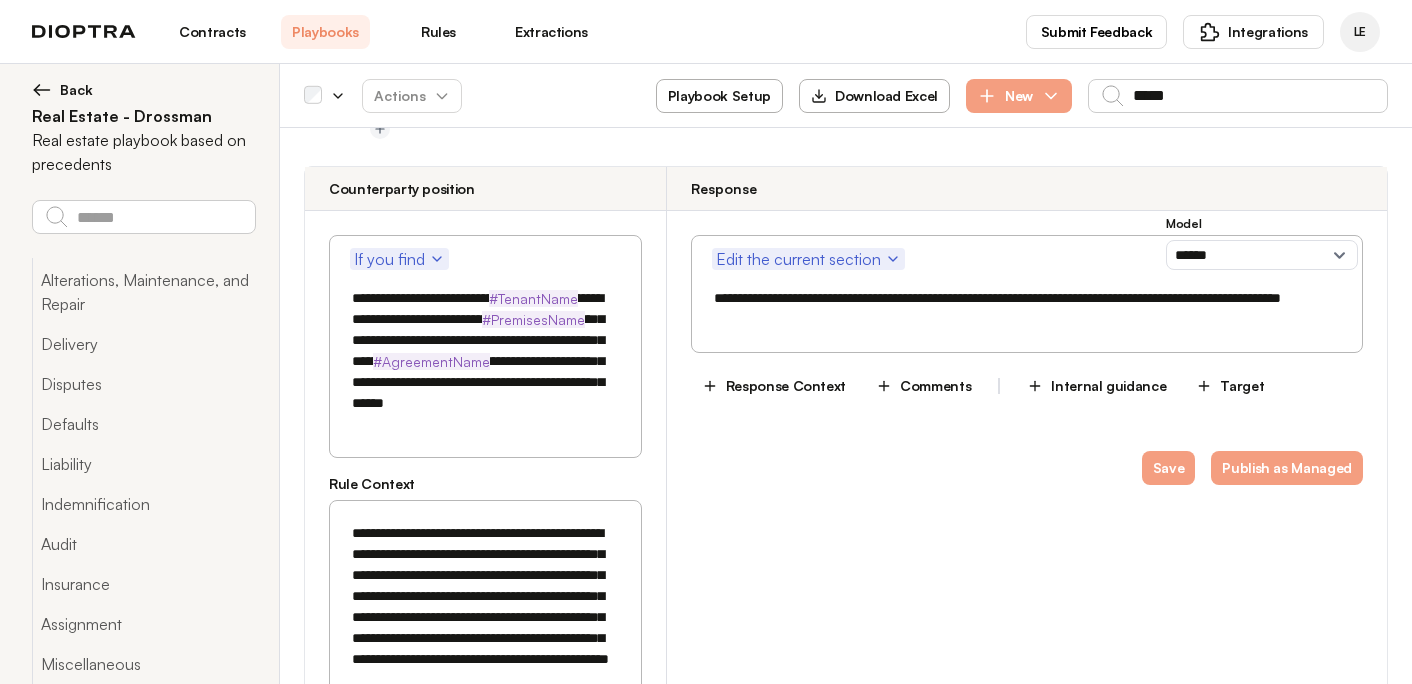 drag, startPoint x: 505, startPoint y: 410, endPoint x: 499, endPoint y: 375, distance: 35.510563 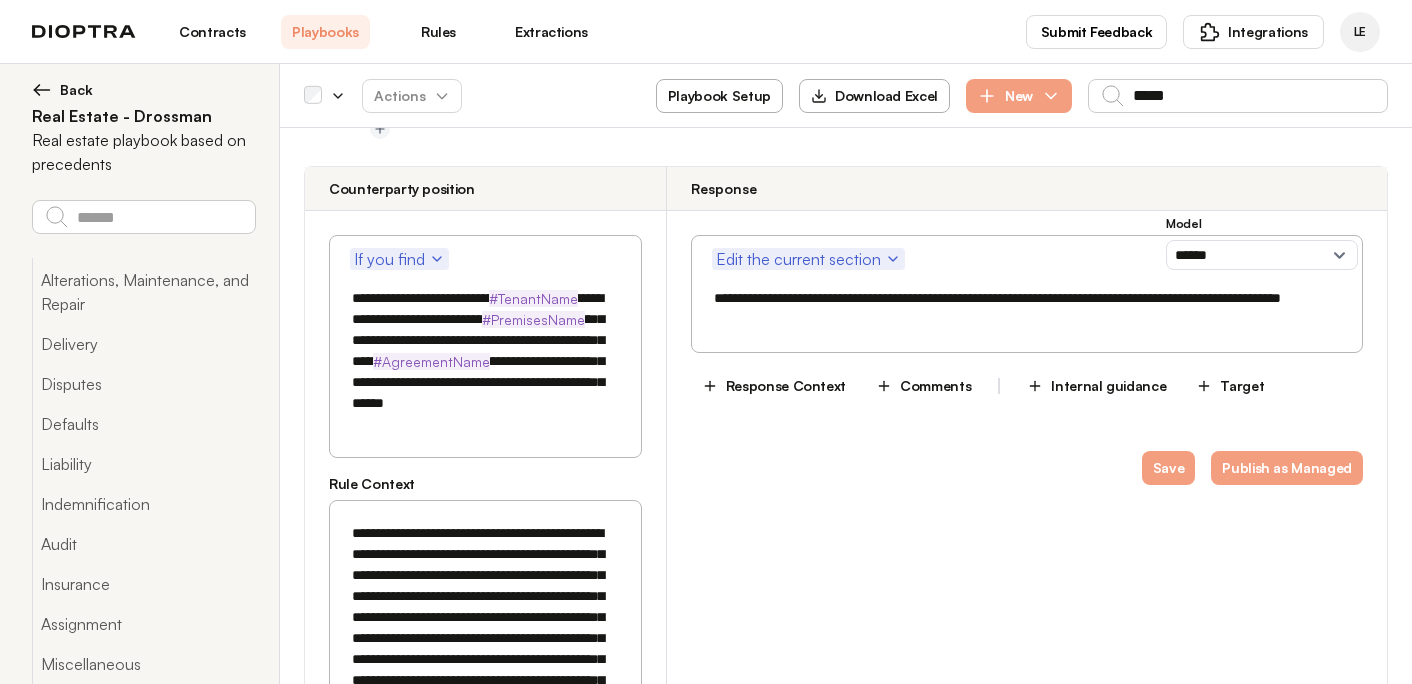 drag, startPoint x: 519, startPoint y: 416, endPoint x: 499, endPoint y: 374, distance: 46.518814 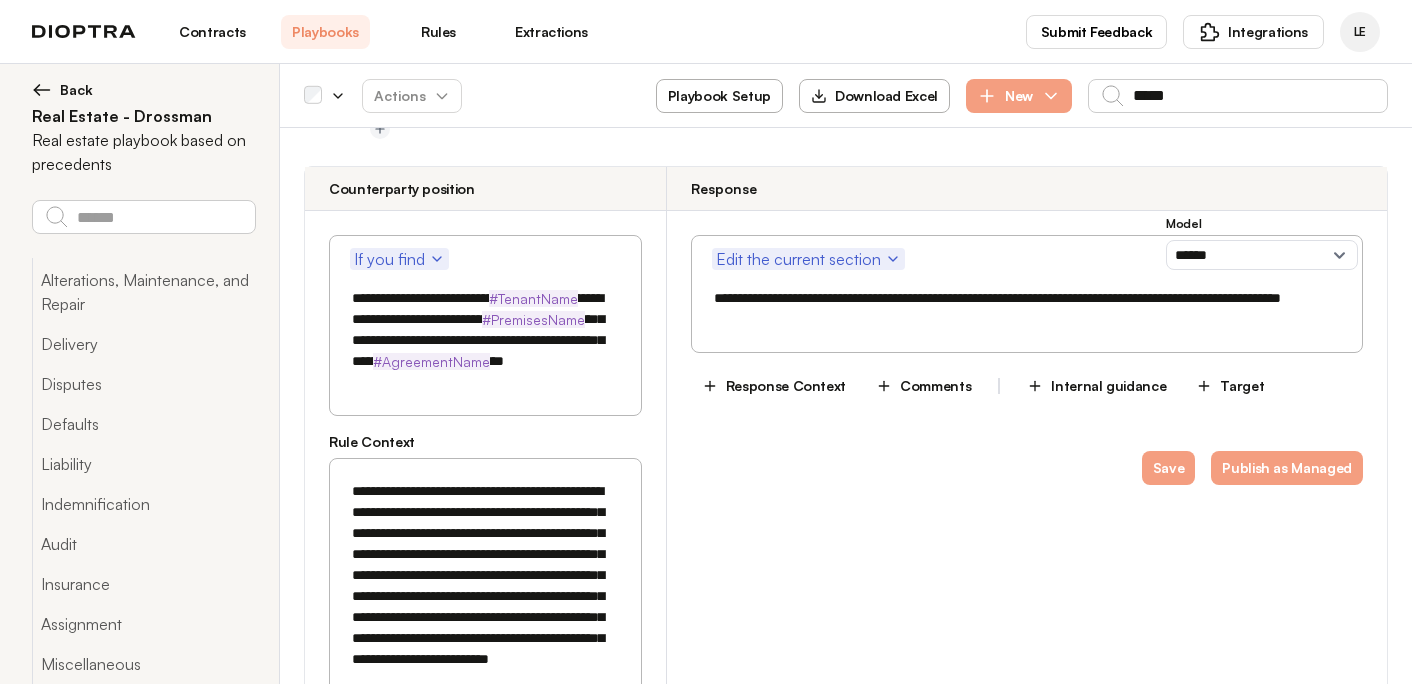 type on "**********" 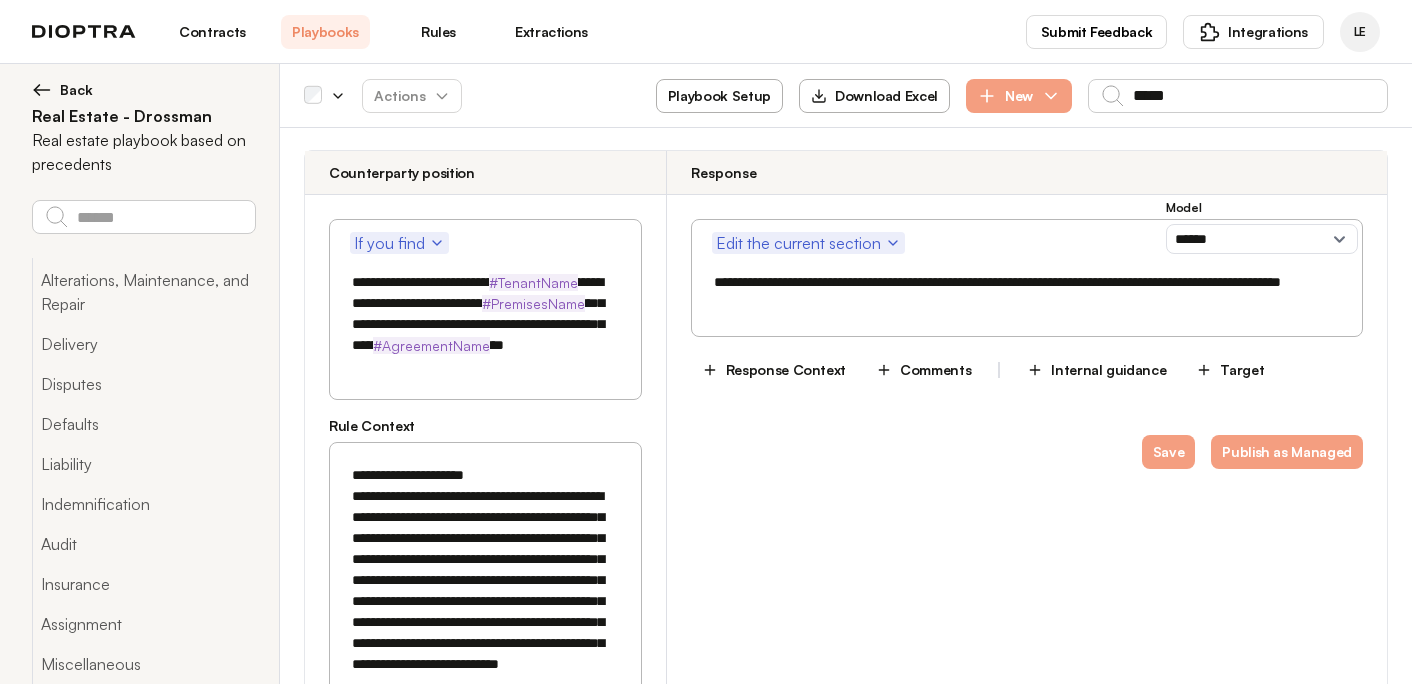 scroll, scrollTop: 752, scrollLeft: 0, axis: vertical 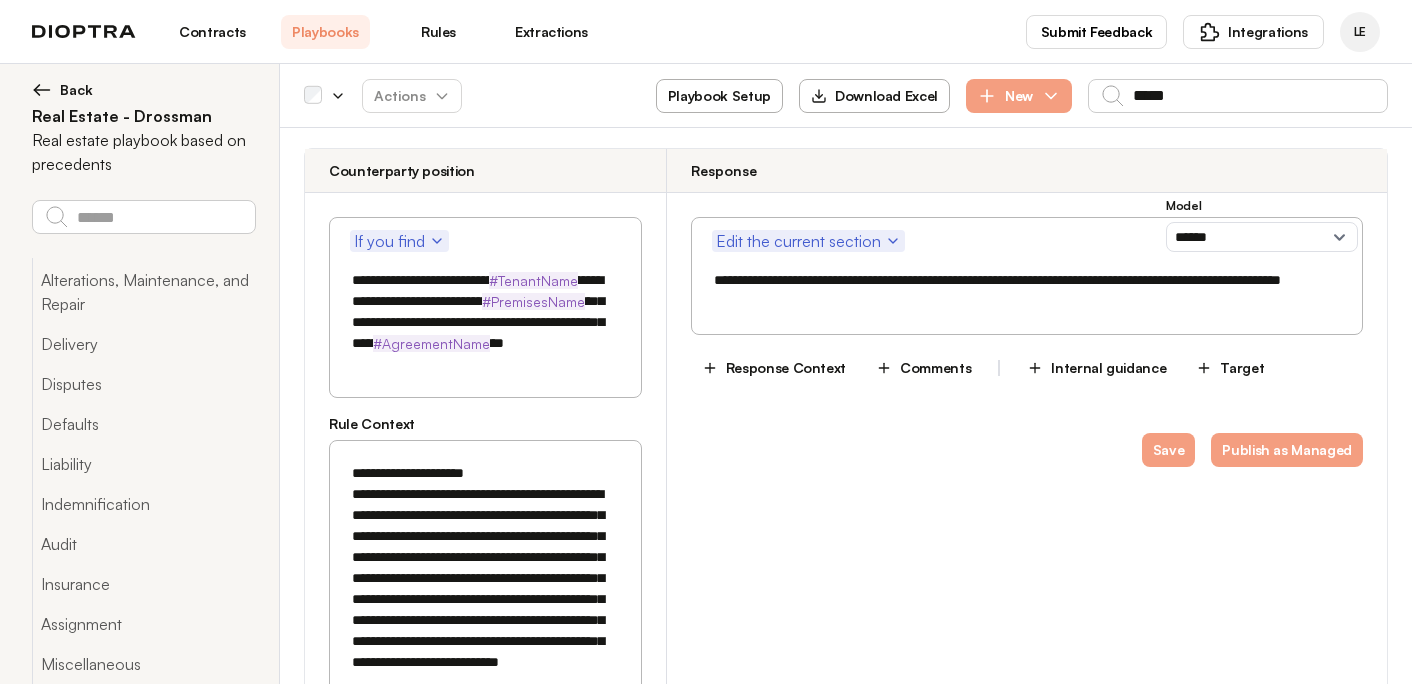 click on "**********" at bounding box center [485, 599] 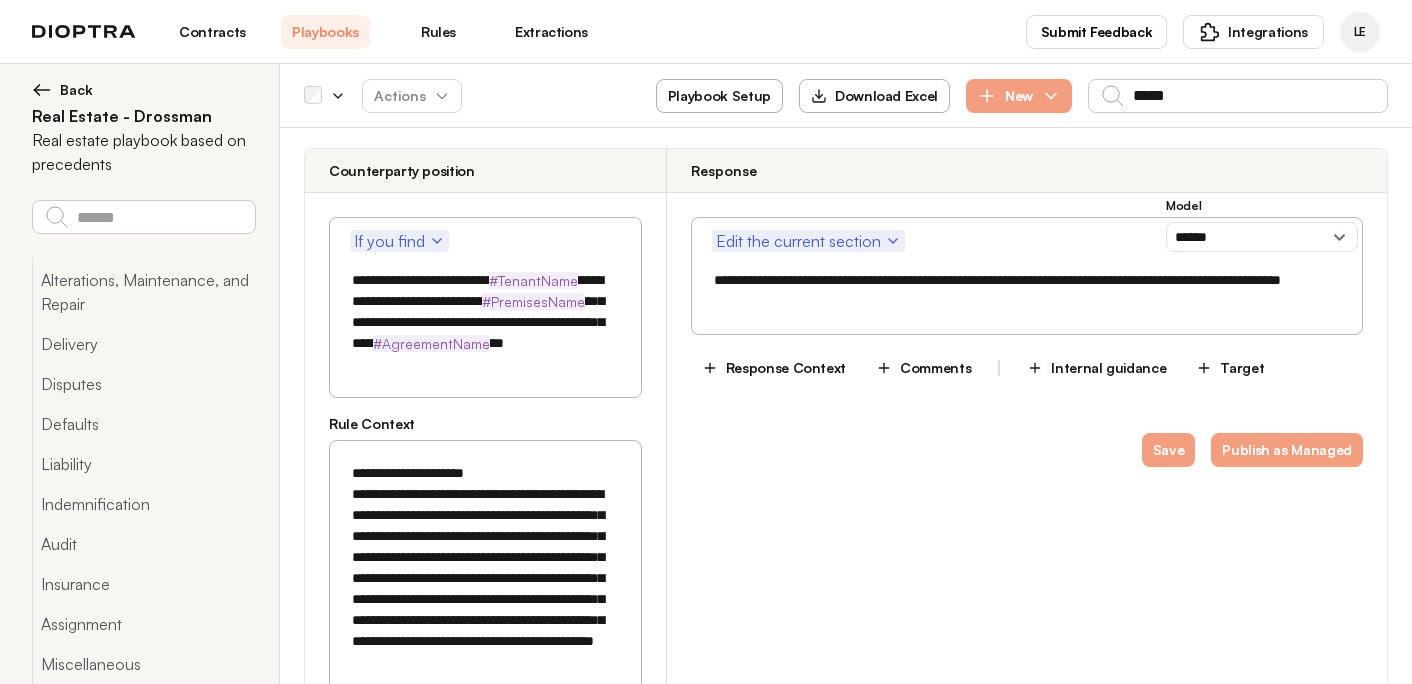 click on "**********" at bounding box center [485, 589] 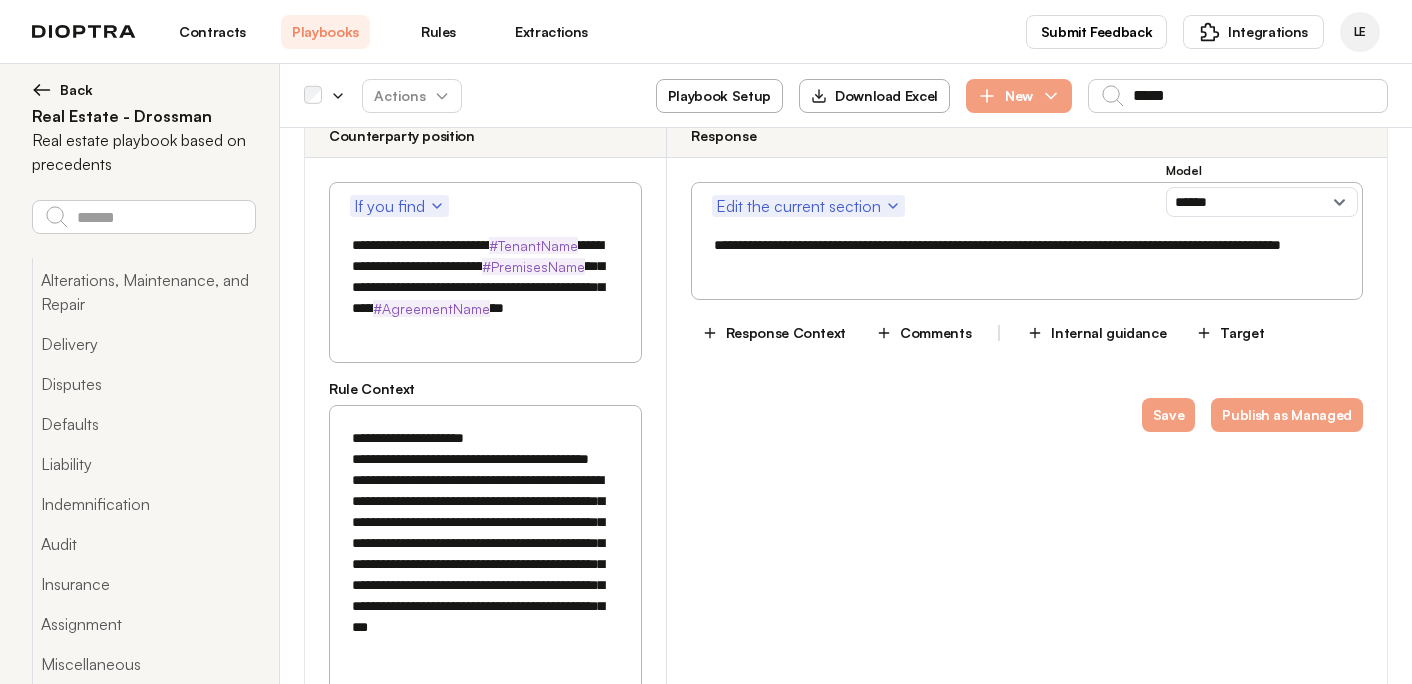 scroll, scrollTop: 791, scrollLeft: 0, axis: vertical 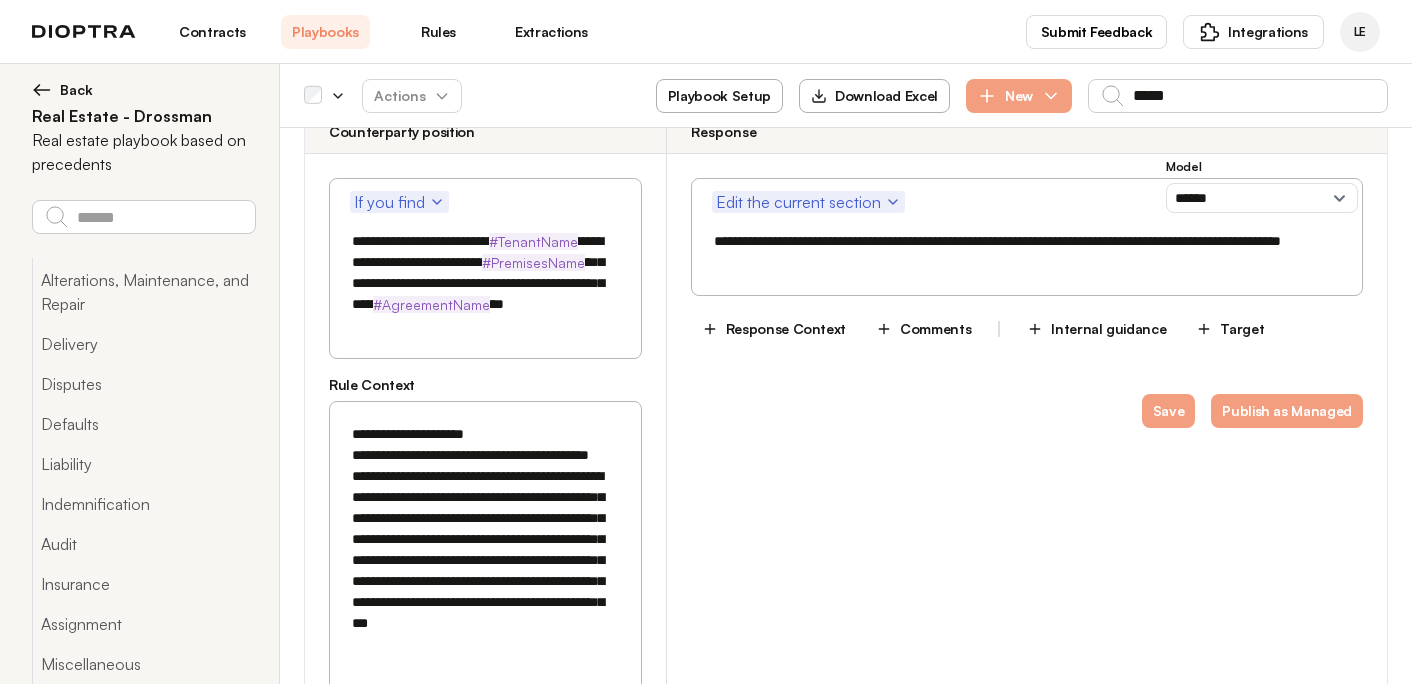 drag, startPoint x: 561, startPoint y: 527, endPoint x: 360, endPoint y: 487, distance: 204.94145 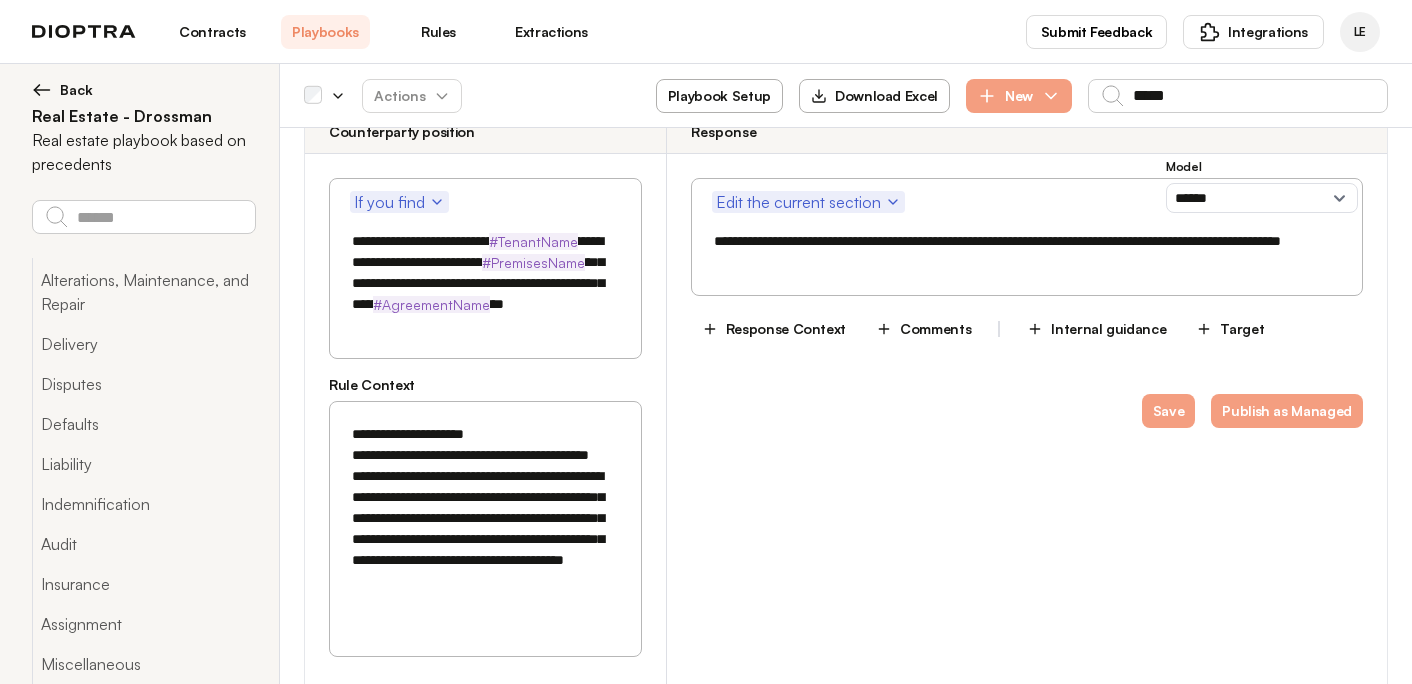 click on "**********" at bounding box center (485, 529) 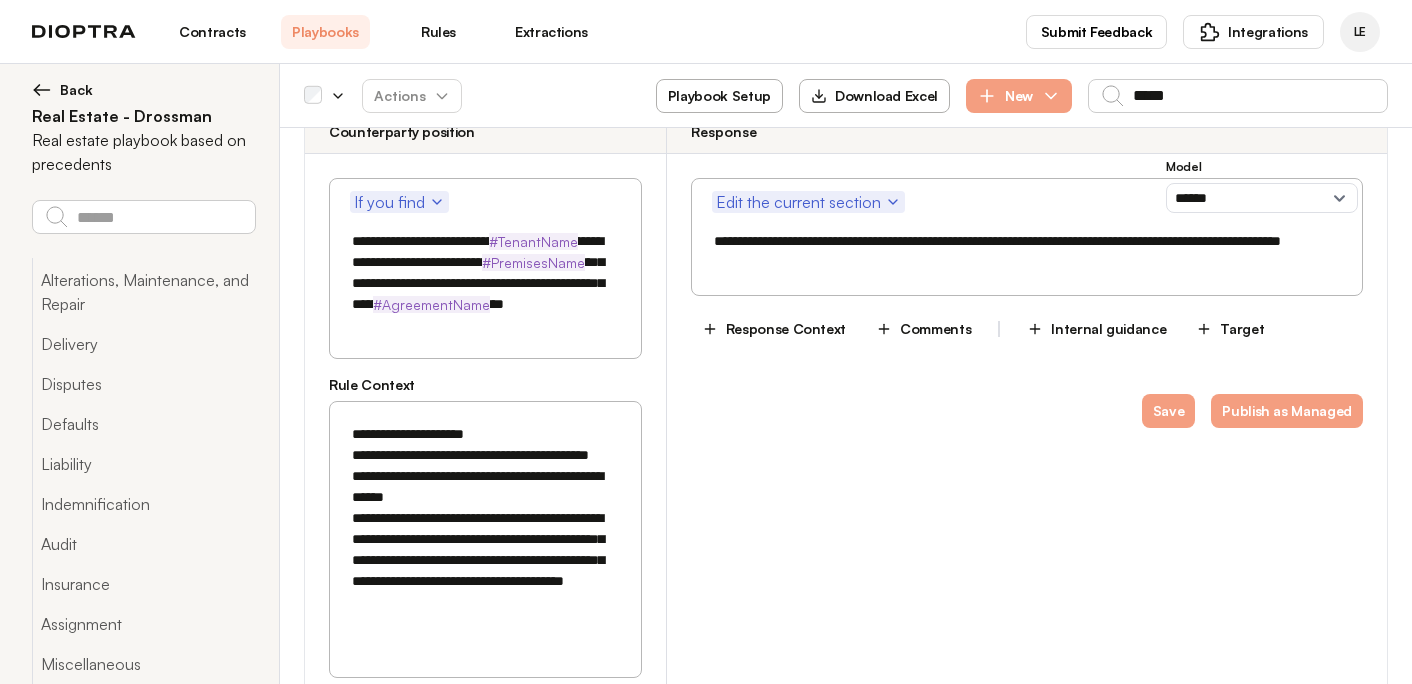 click on "**********" at bounding box center (485, 529) 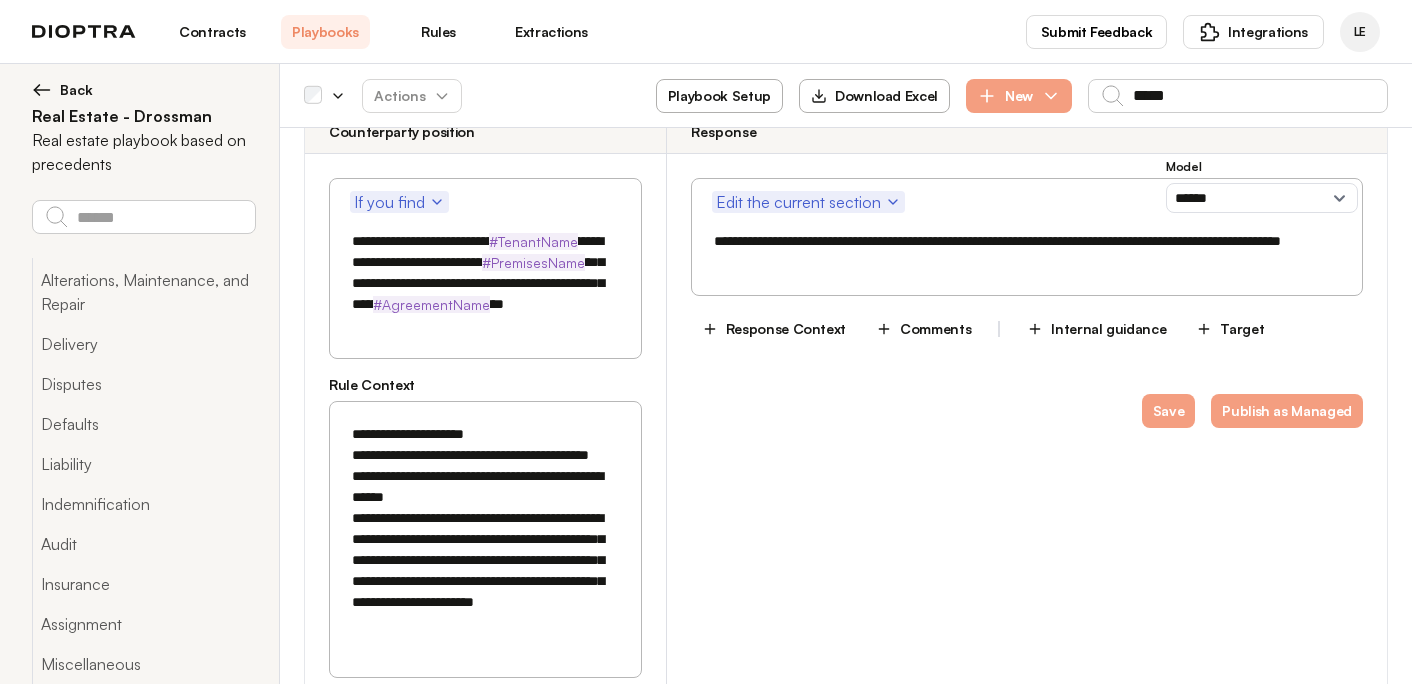 drag, startPoint x: 479, startPoint y: 547, endPoint x: 379, endPoint y: 551, distance: 100.07997 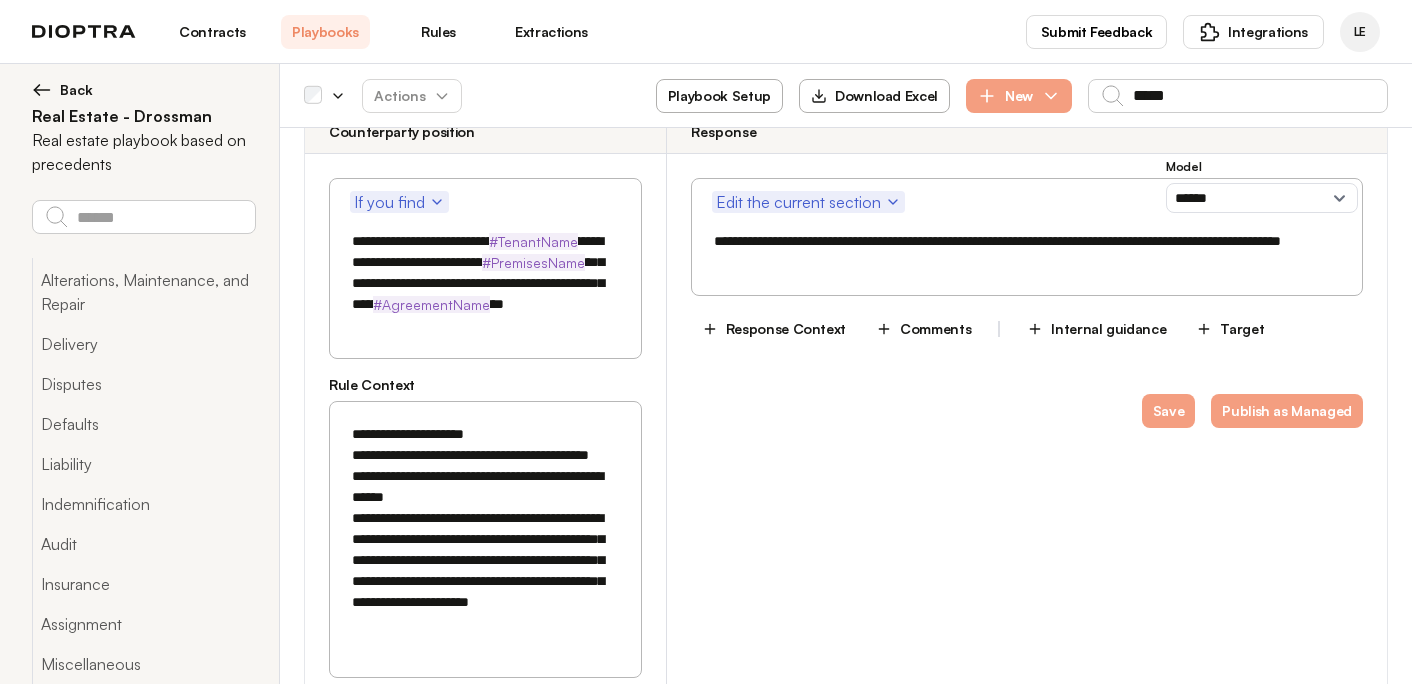 click on "**********" at bounding box center (485, 539) 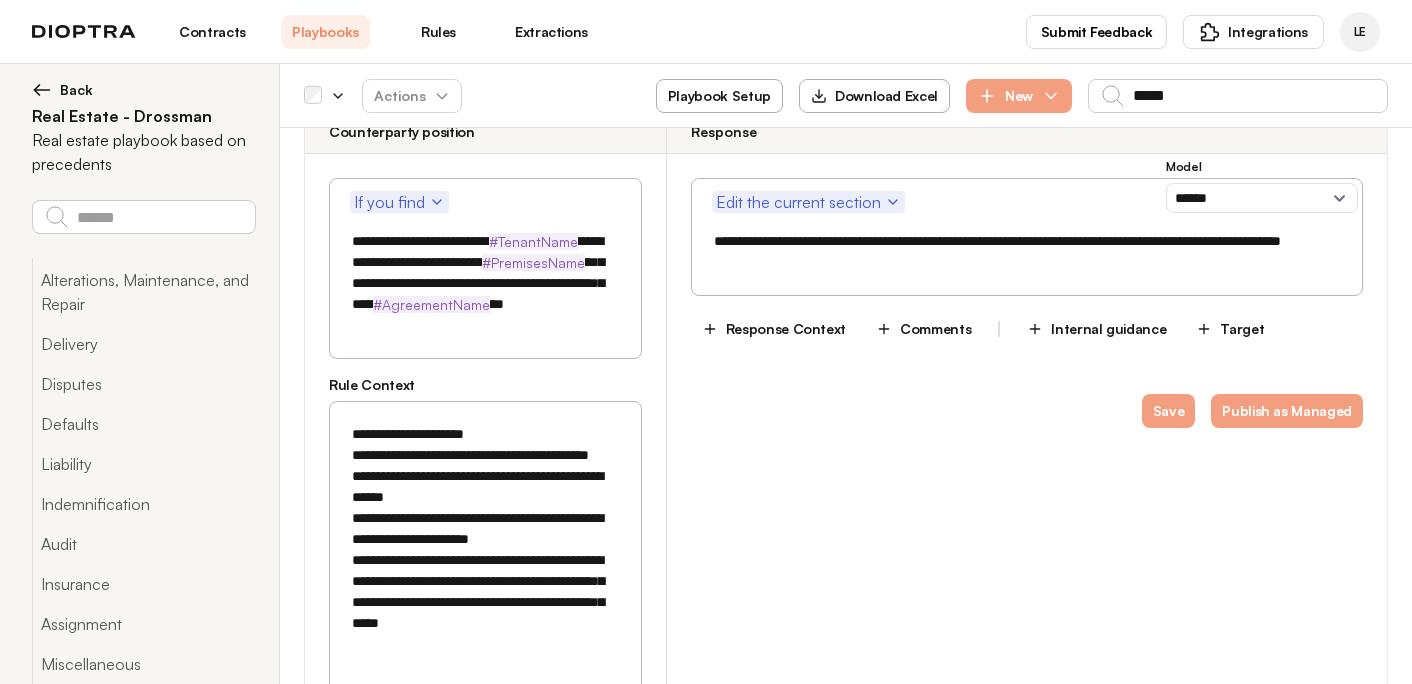 drag, startPoint x: 365, startPoint y: 571, endPoint x: 466, endPoint y: 596, distance: 104.048065 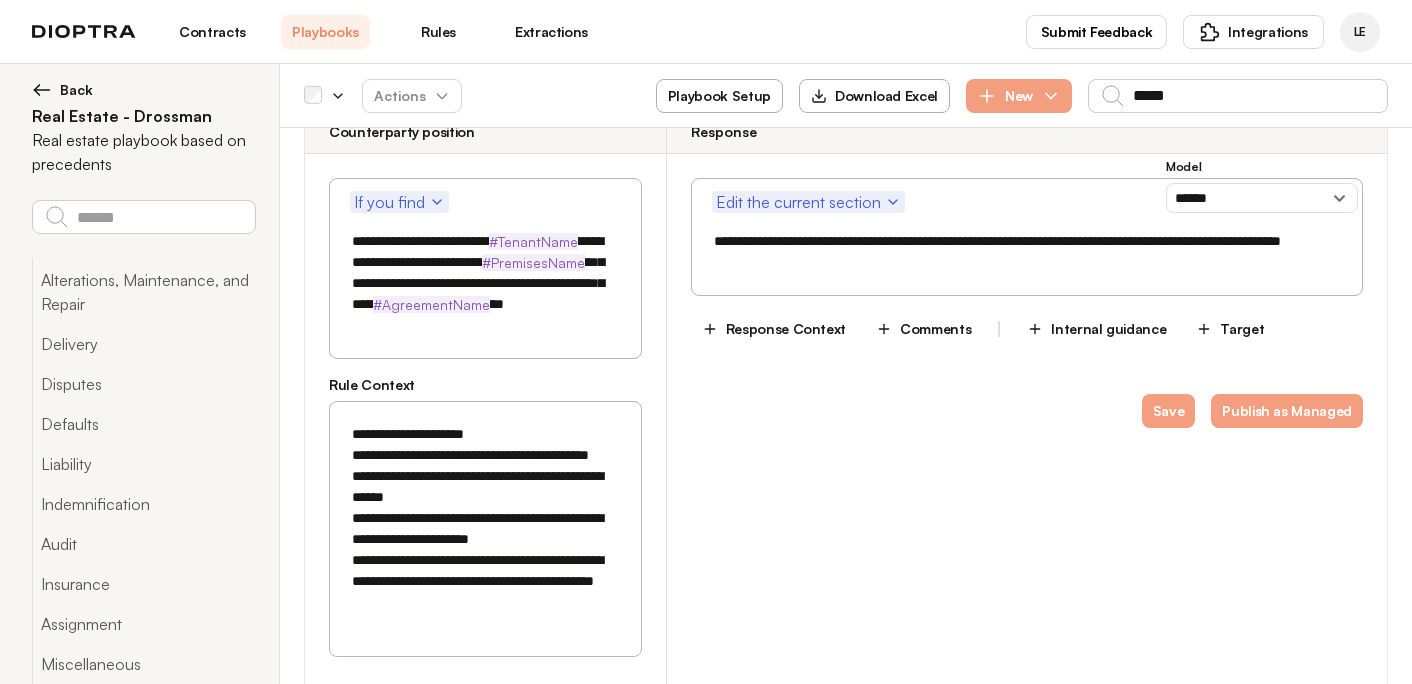 drag, startPoint x: 574, startPoint y: 568, endPoint x: 619, endPoint y: 569, distance: 45.01111 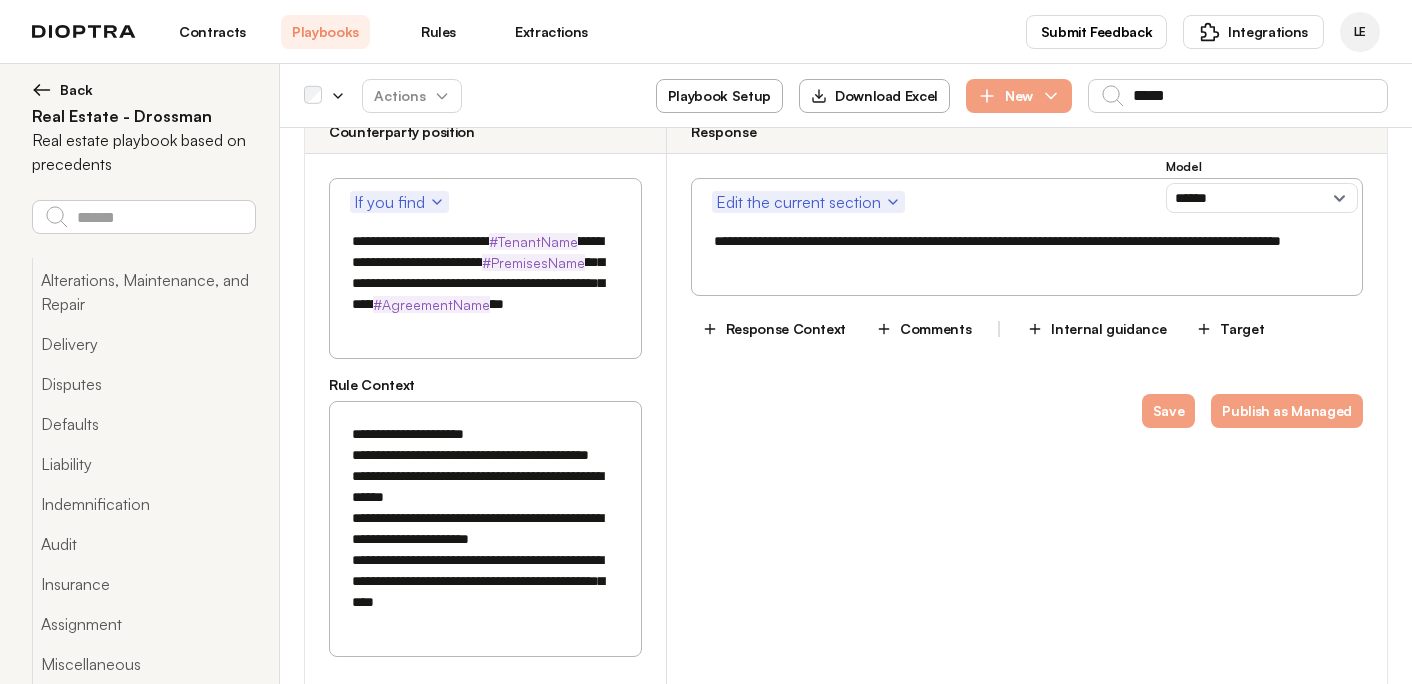 click on "**********" at bounding box center [485, 529] 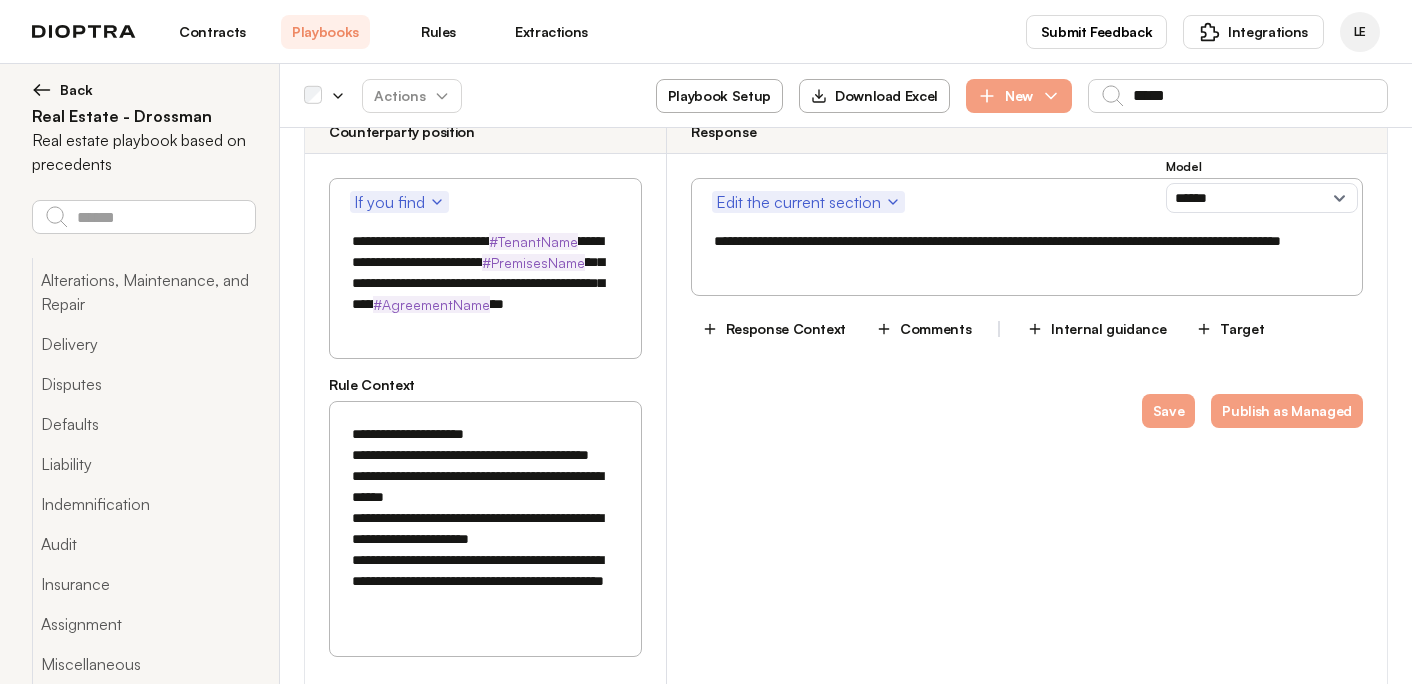 click on "**********" at bounding box center (485, 529) 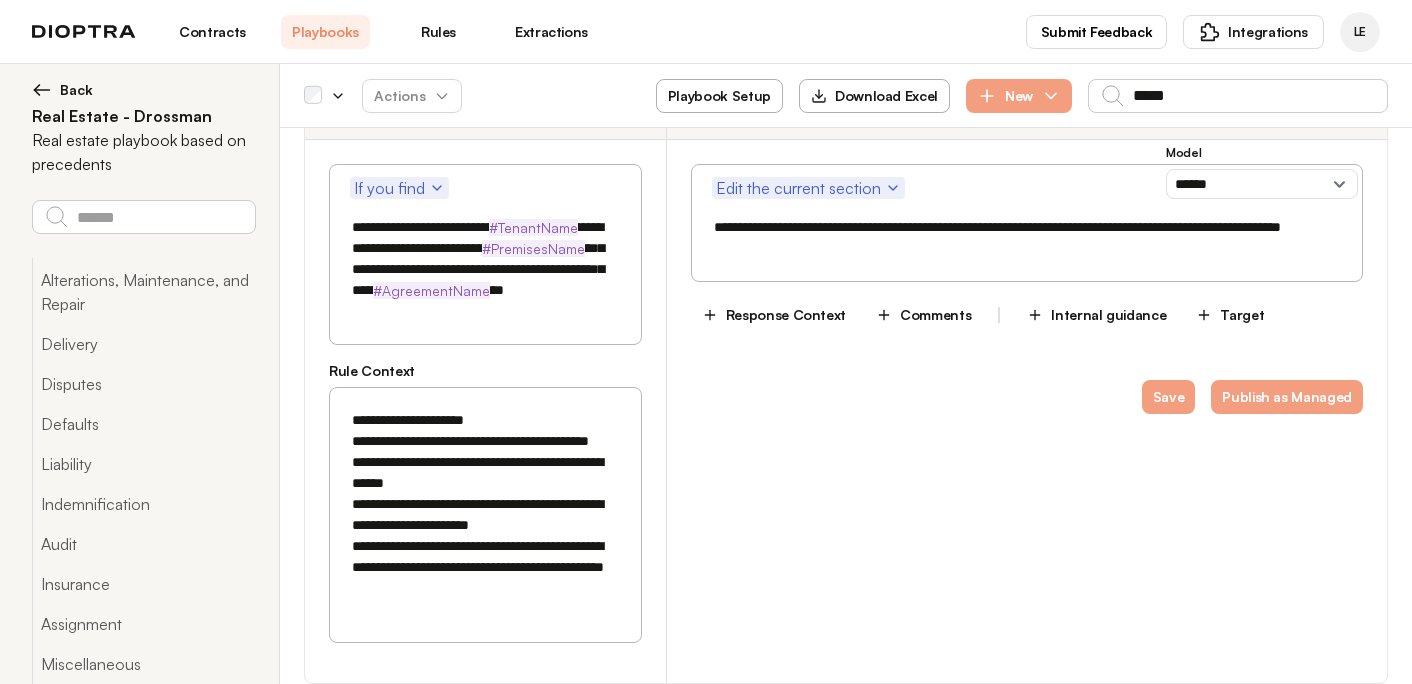 scroll, scrollTop: 809, scrollLeft: 0, axis: vertical 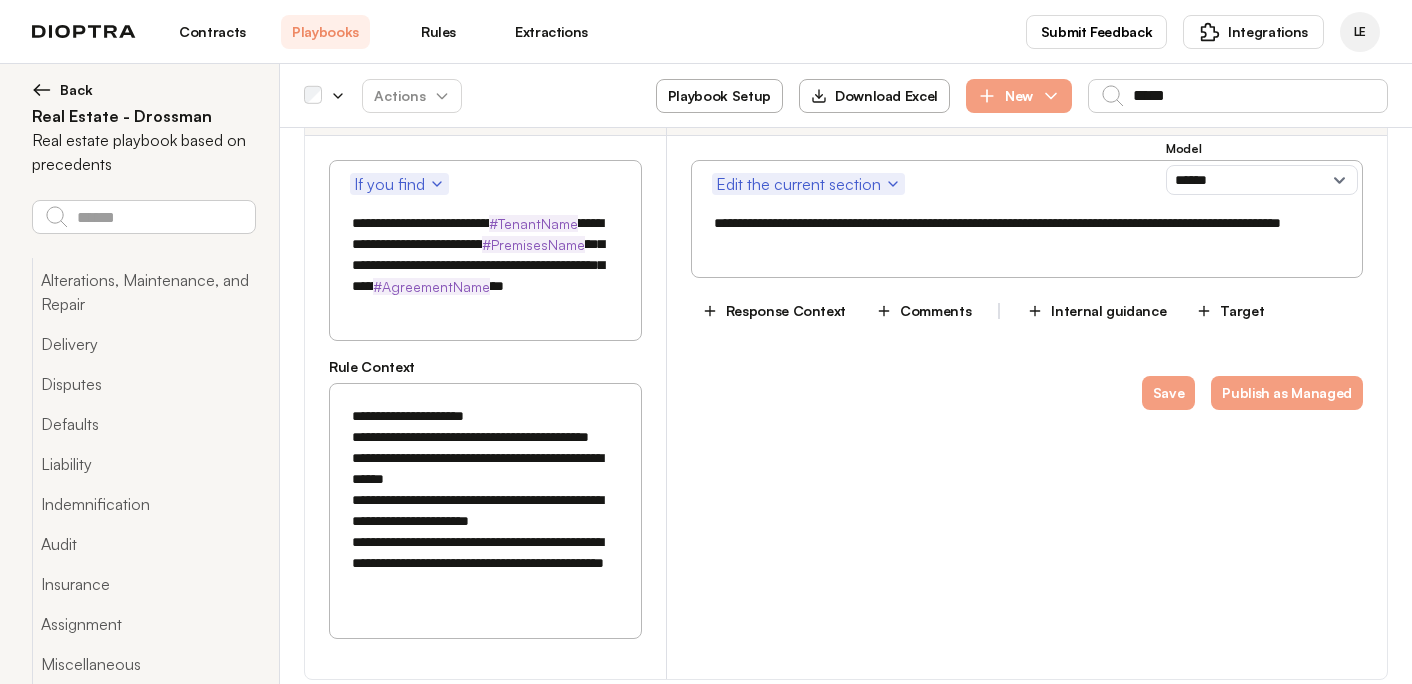 type on "**********" 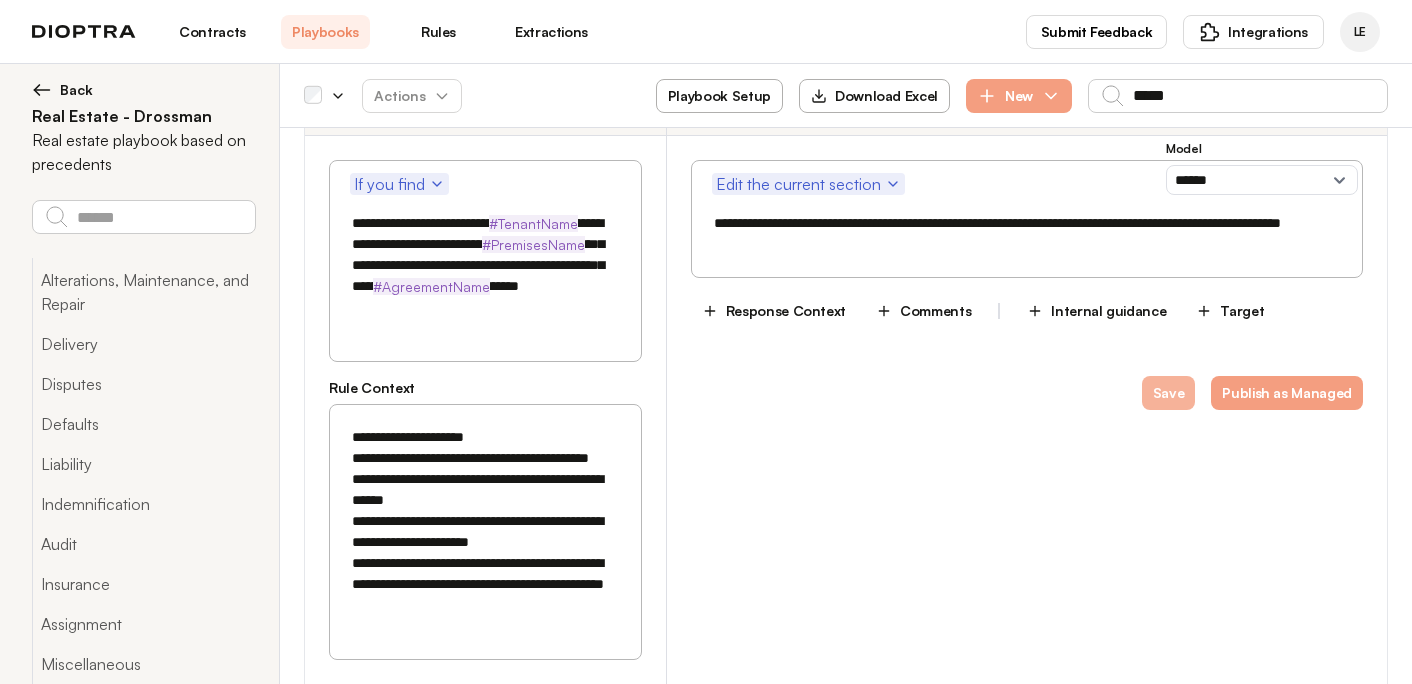 type on "**********" 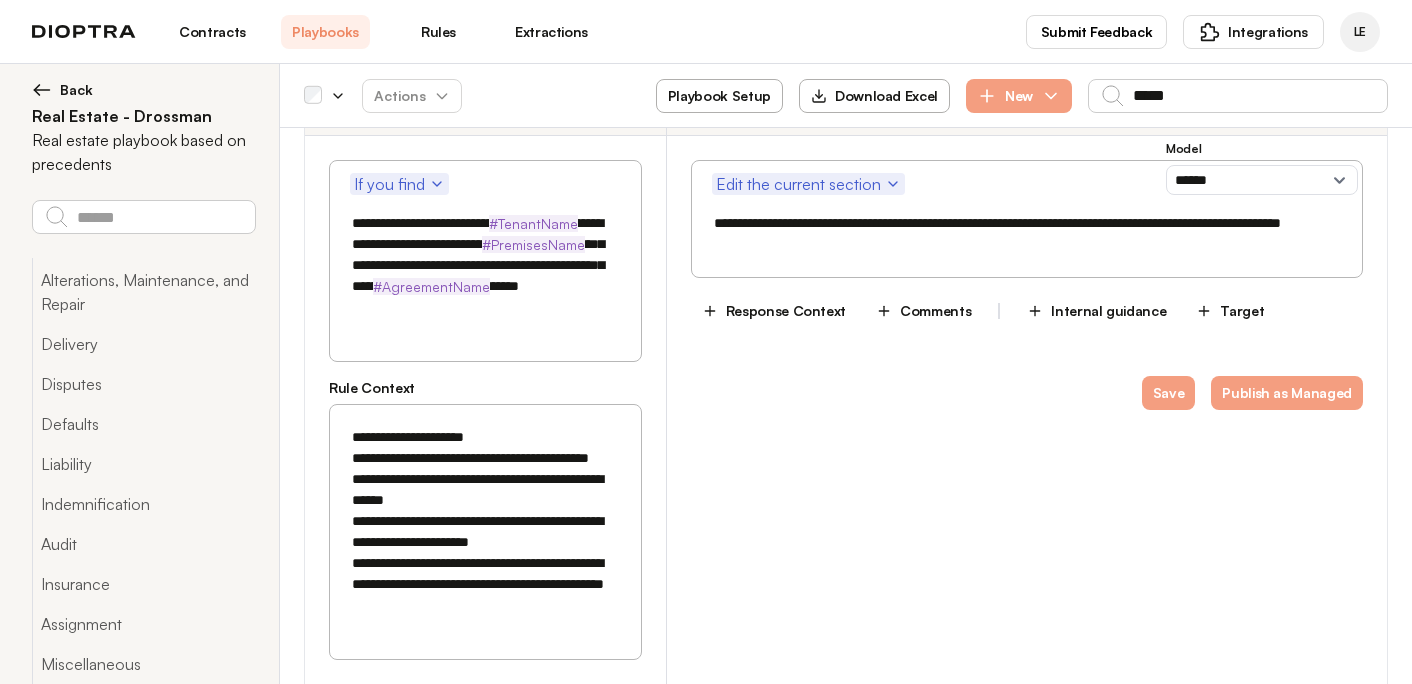 click on "**********" at bounding box center [1027, 234] 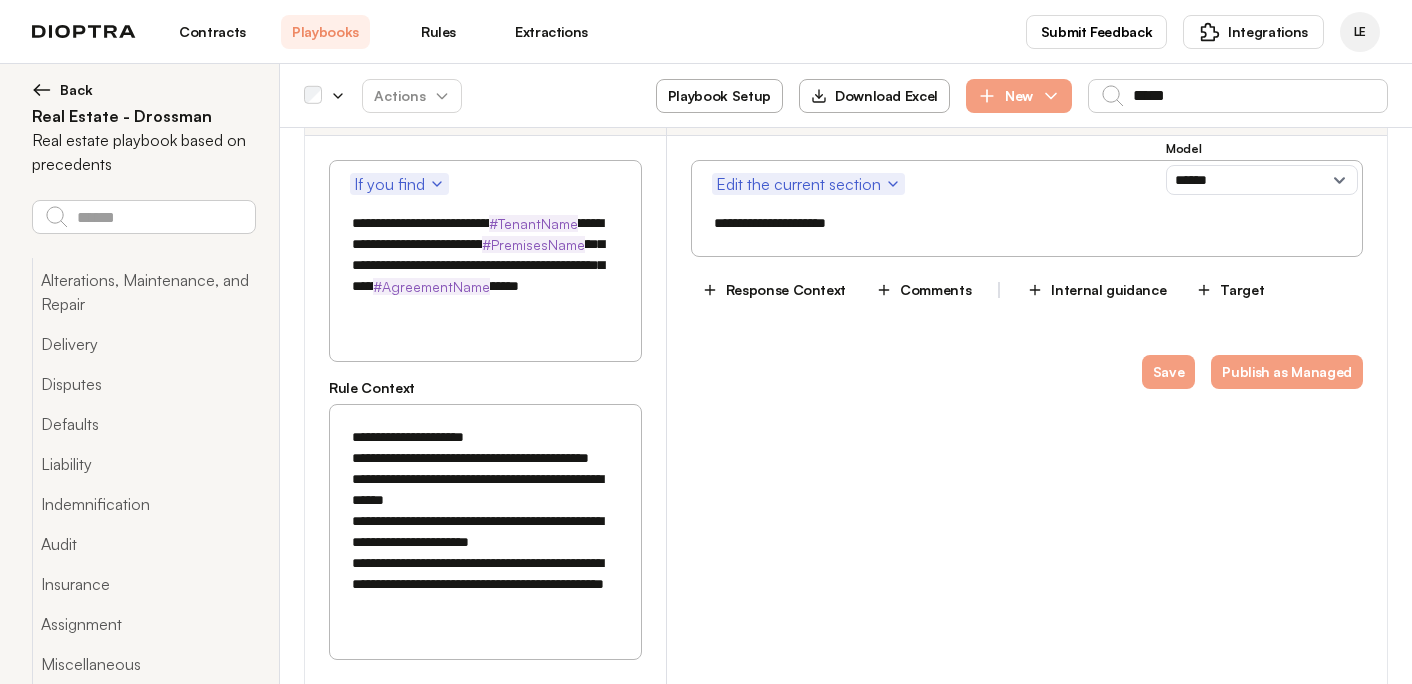 type on "**********" 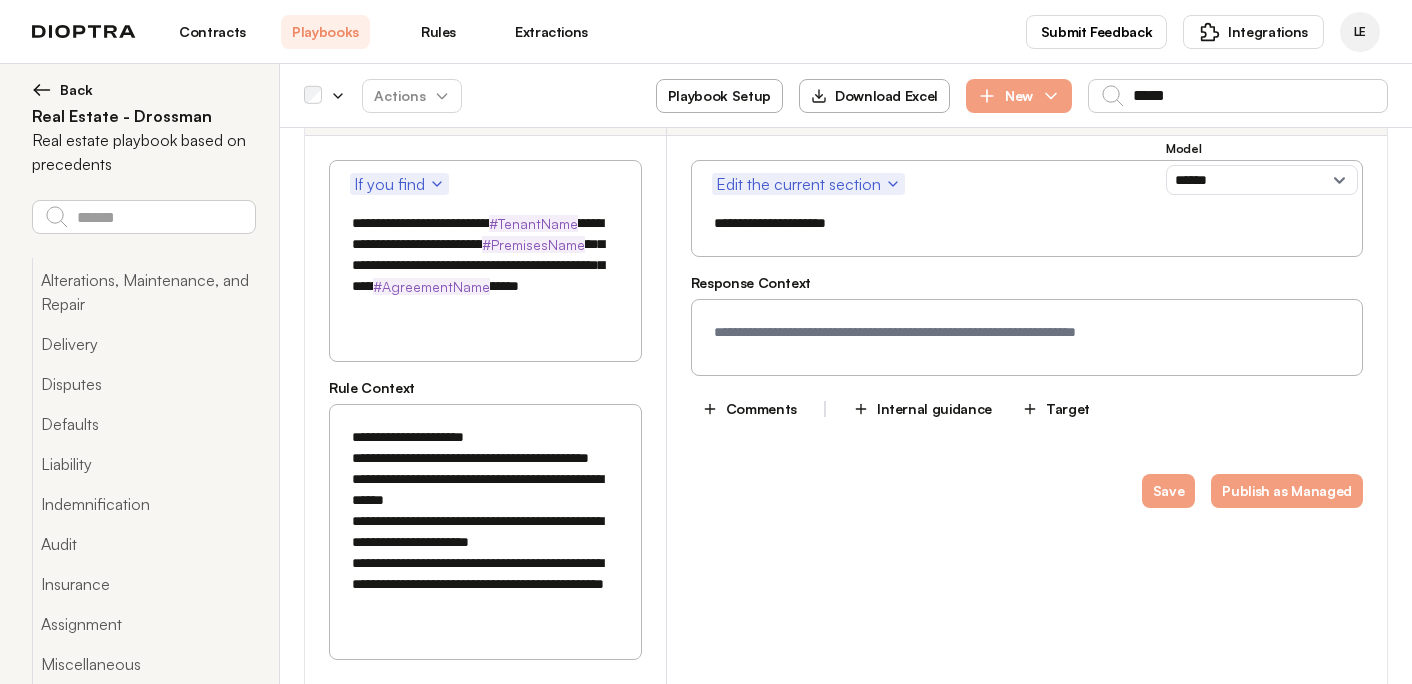click at bounding box center (1027, 337) 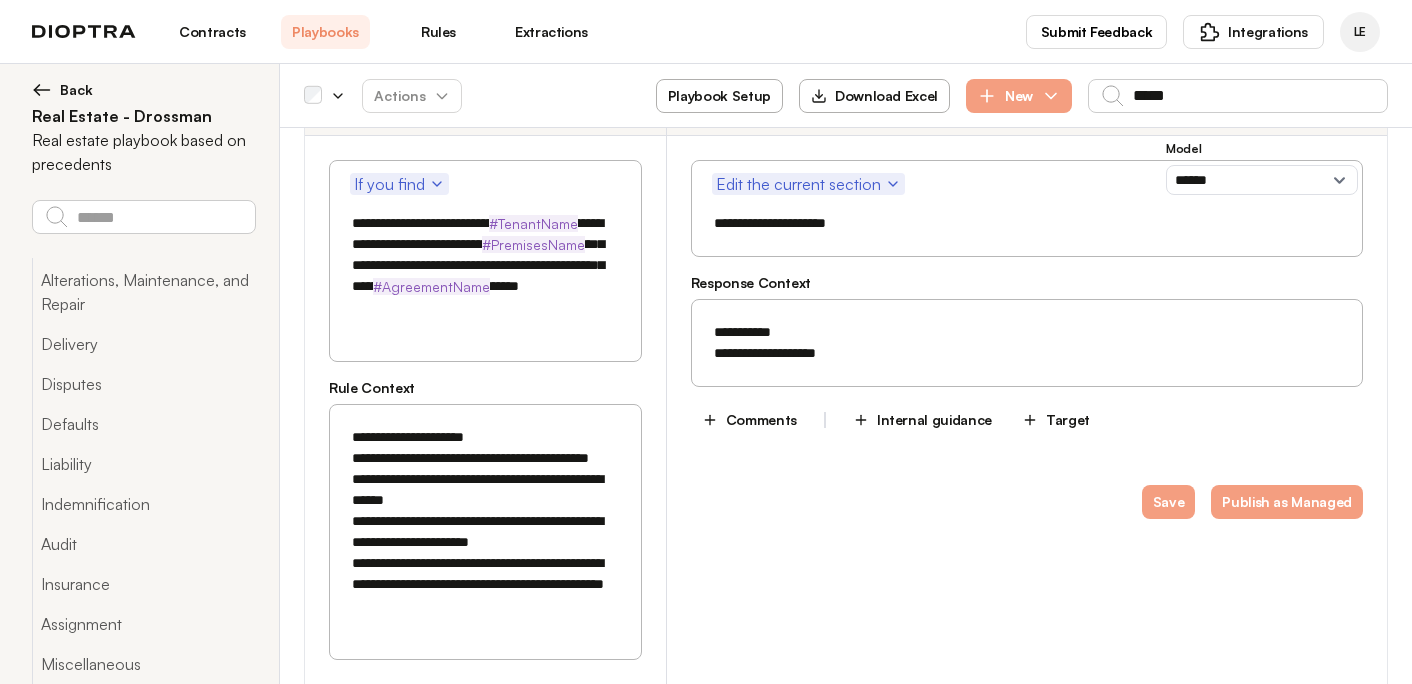 drag, startPoint x: 389, startPoint y: 454, endPoint x: 360, endPoint y: 429, distance: 38.28838 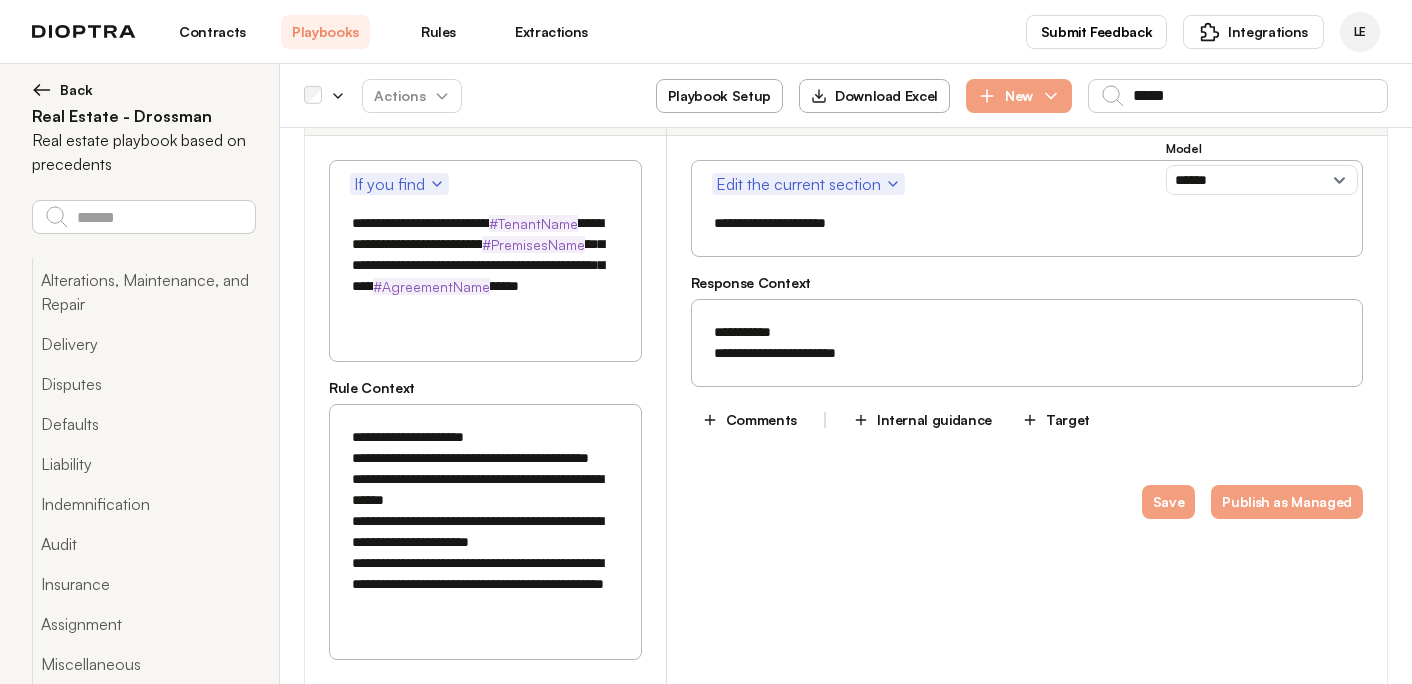 paste on "**********" 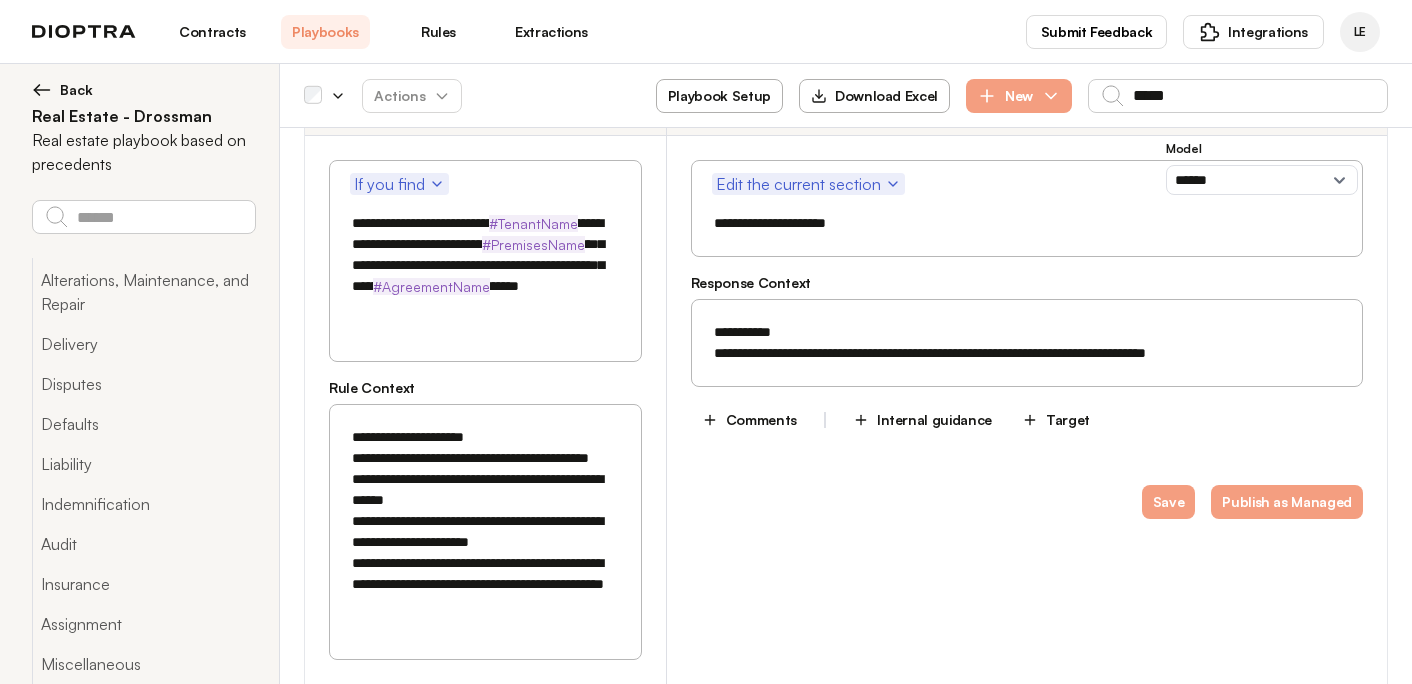click on "**********" at bounding box center [1027, 343] 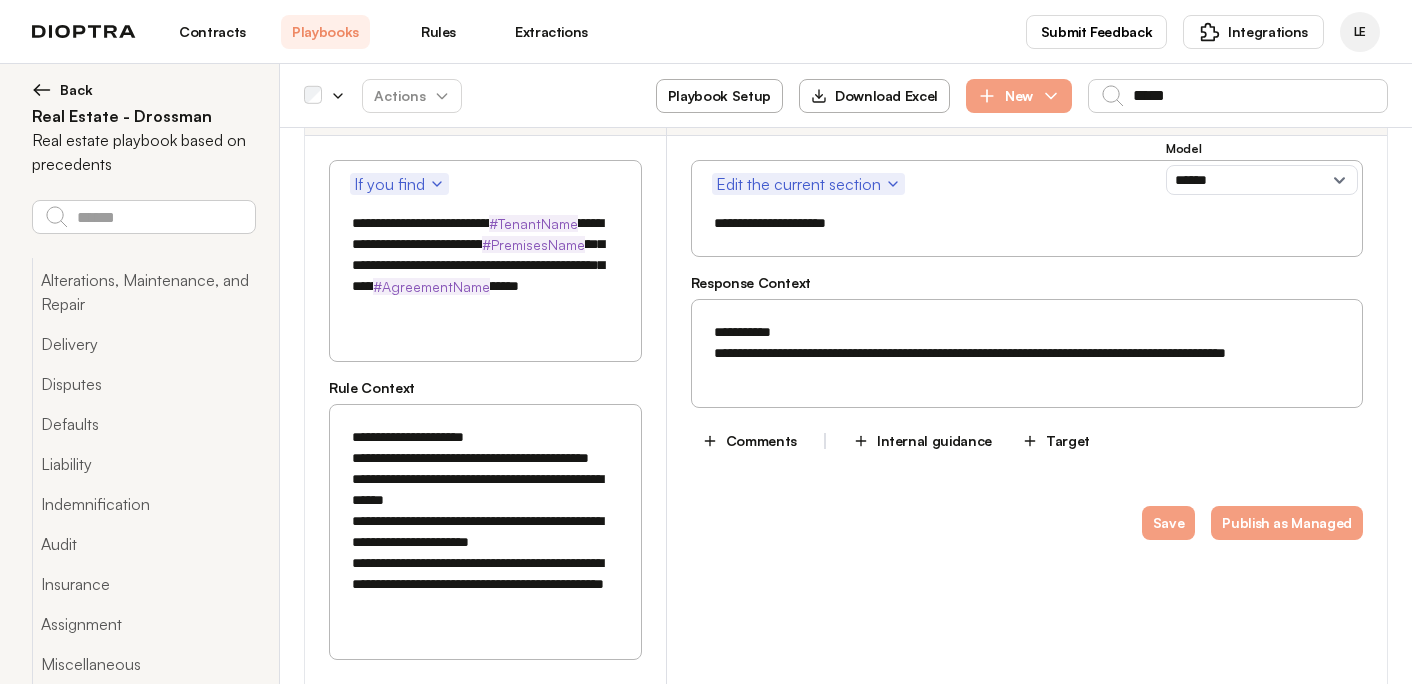 click on "**********" at bounding box center (1027, 343) 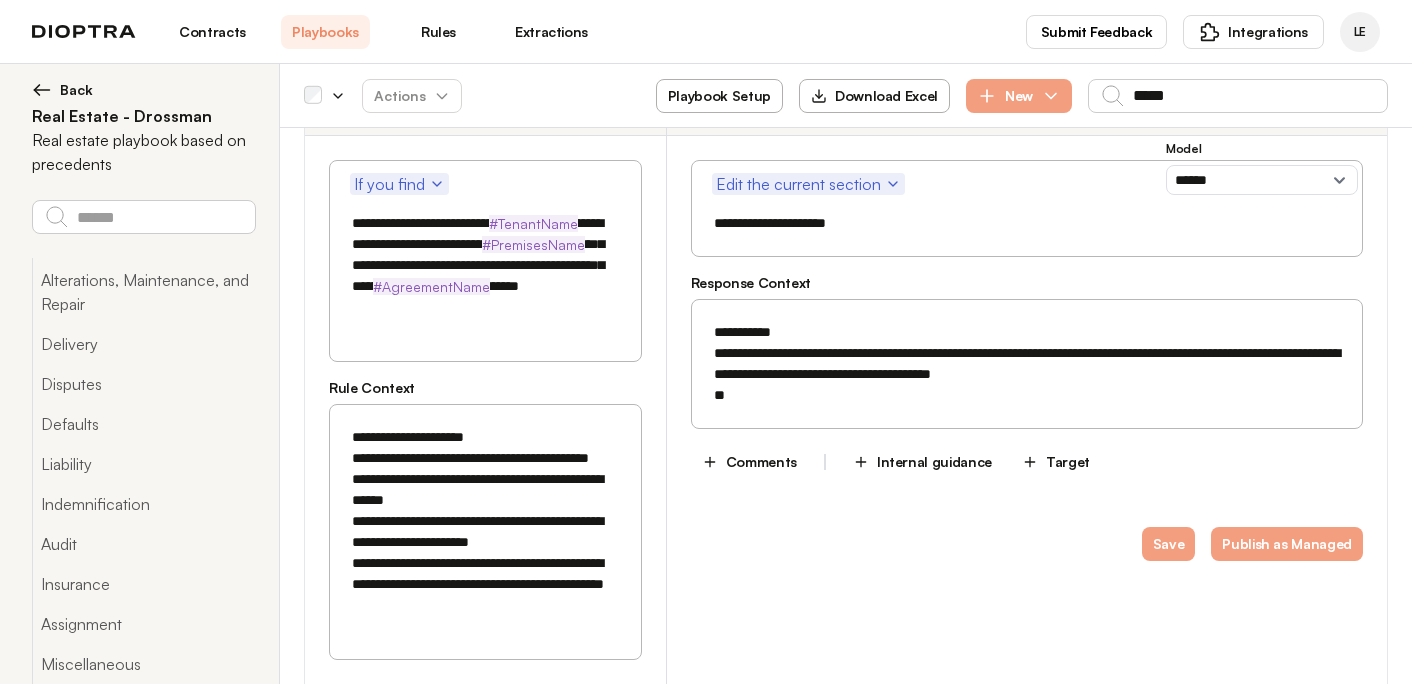 click on "**********" at bounding box center [485, 532] 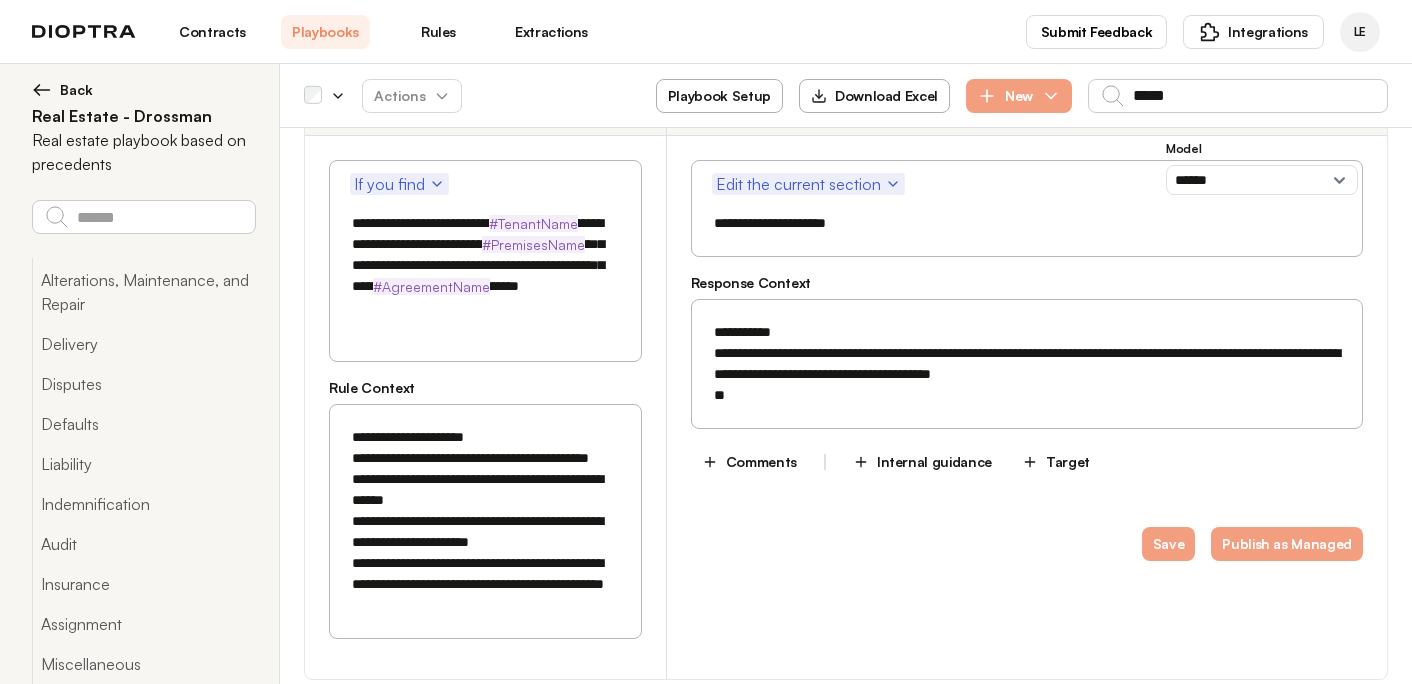 drag, startPoint x: 446, startPoint y: 484, endPoint x: 364, endPoint y: 469, distance: 83.360664 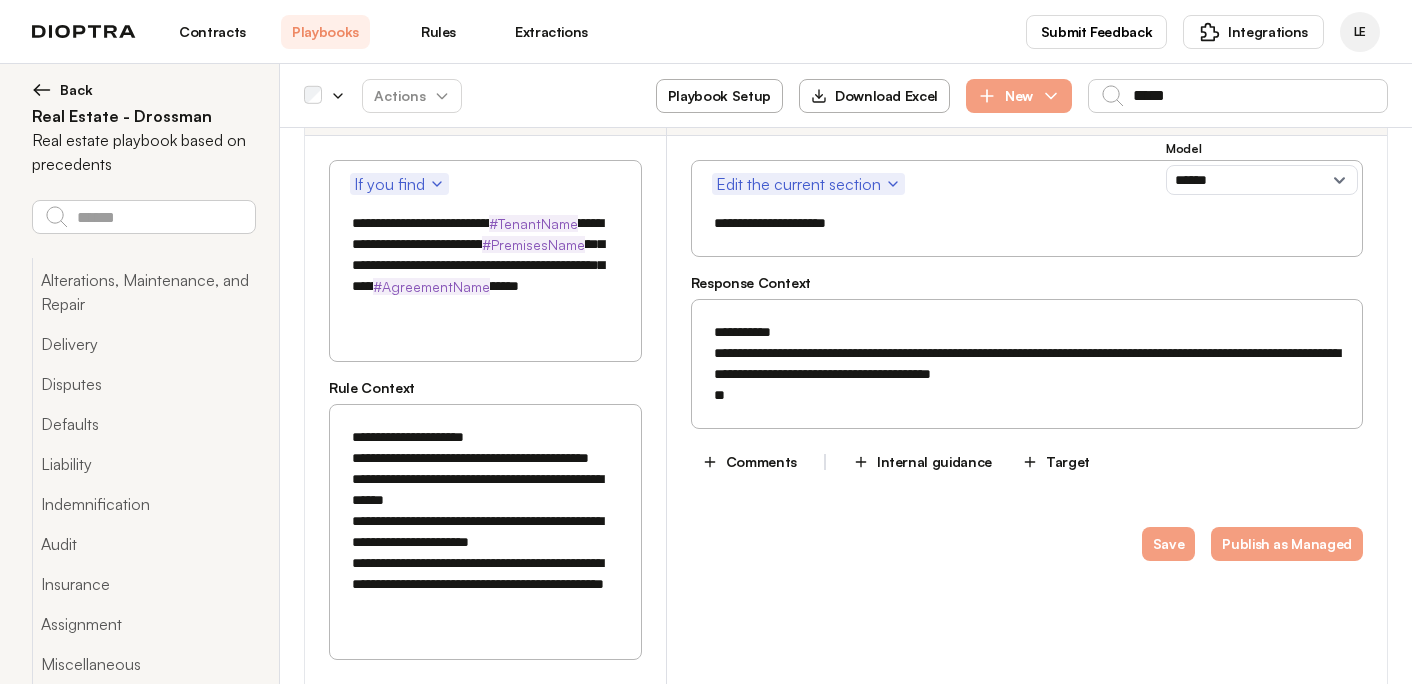 click on "**********" at bounding box center [1027, 364] 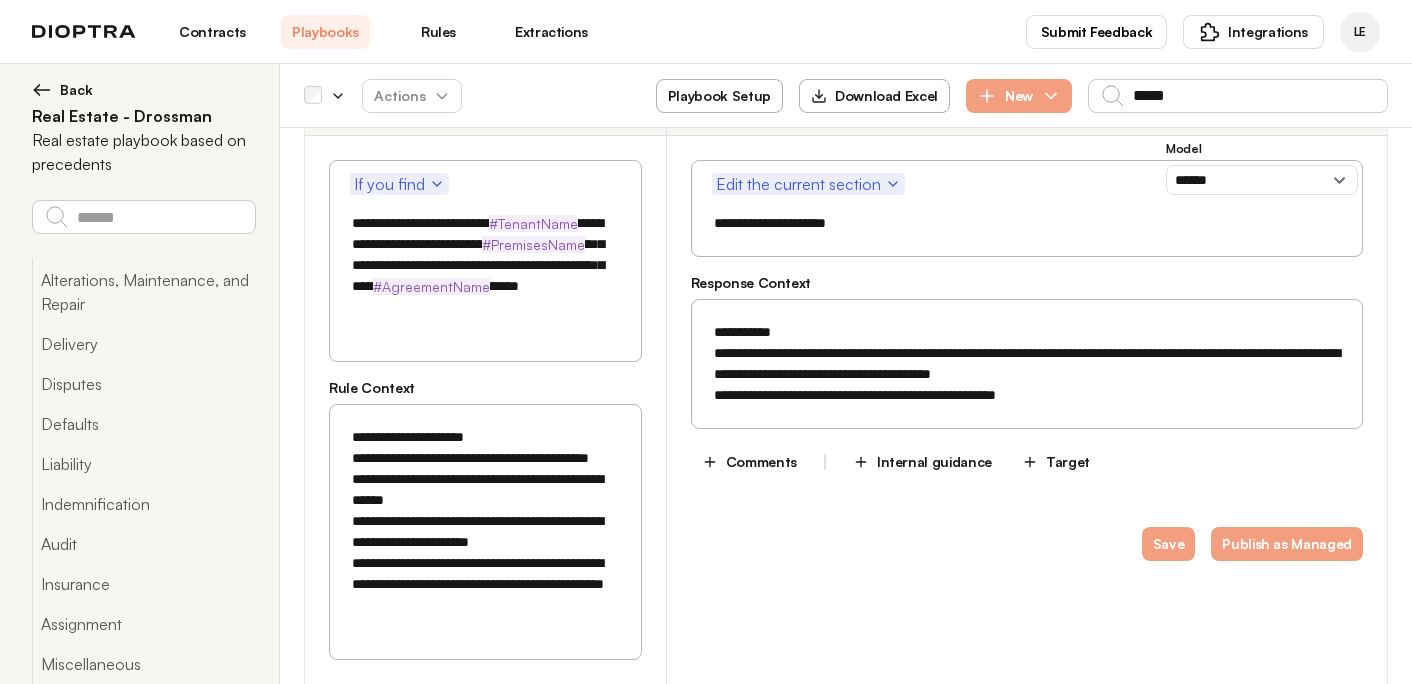 click on "**********" at bounding box center (1027, 364) 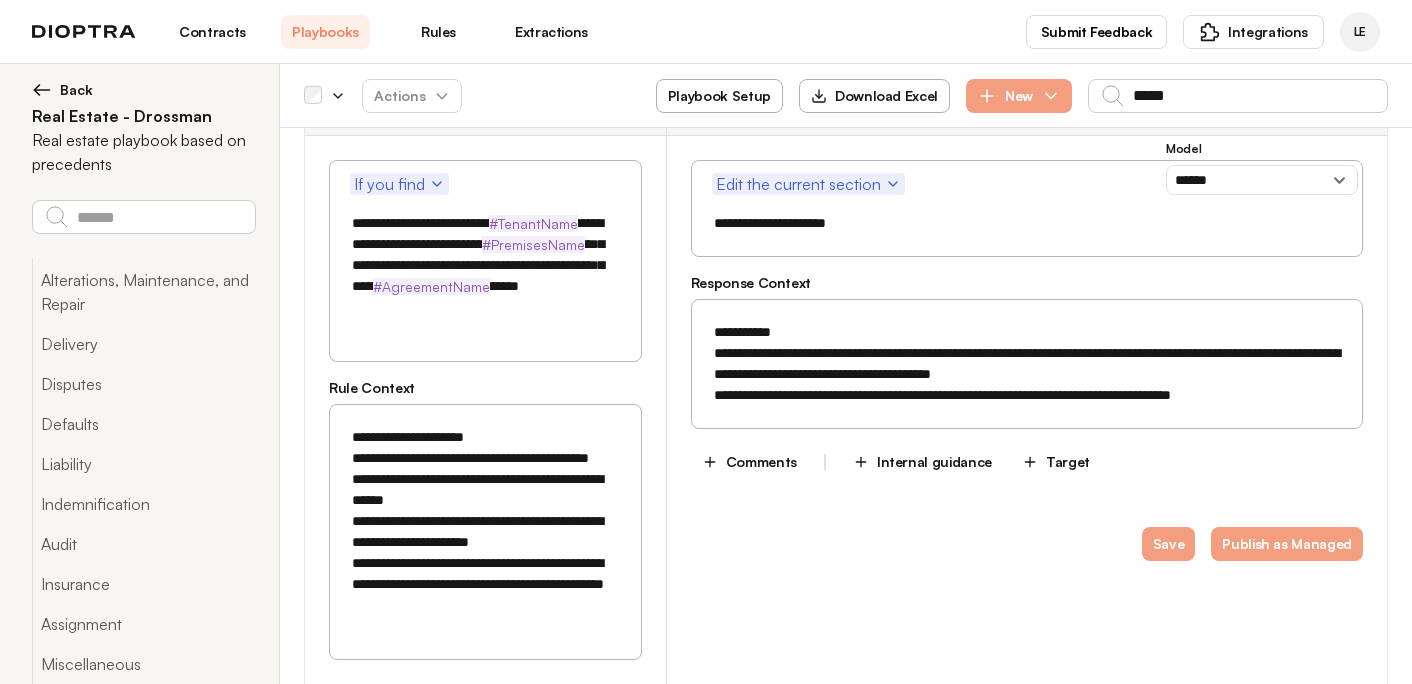click on "**********" at bounding box center [1027, 364] 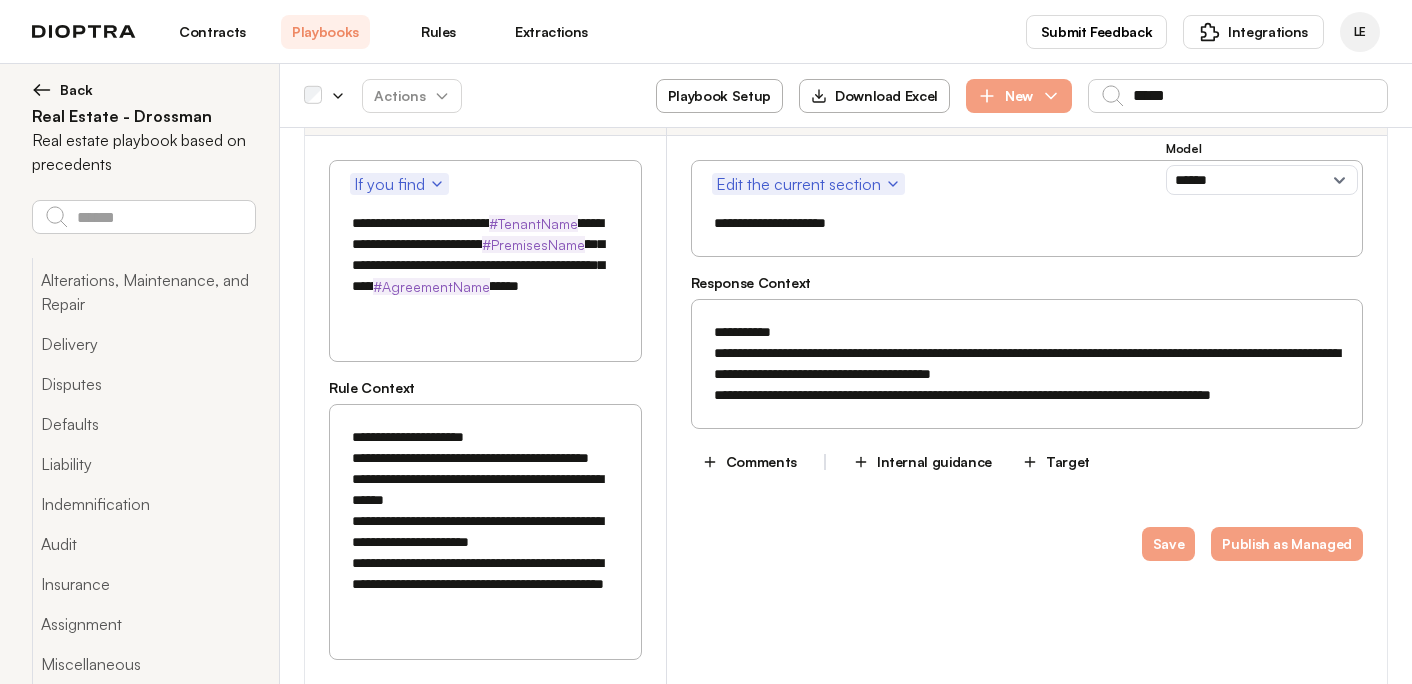click on "**********" at bounding box center (1027, 364) 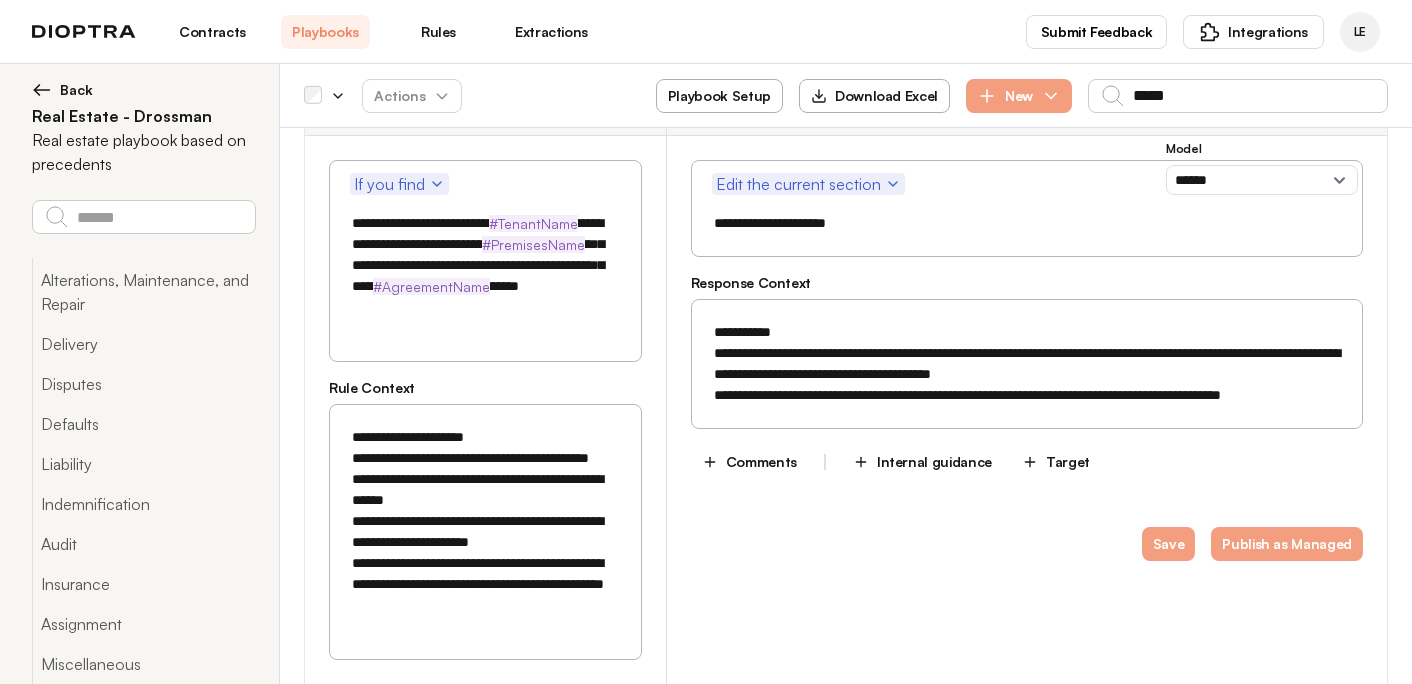 drag, startPoint x: 1227, startPoint y: 339, endPoint x: 800, endPoint y: 360, distance: 427.51608 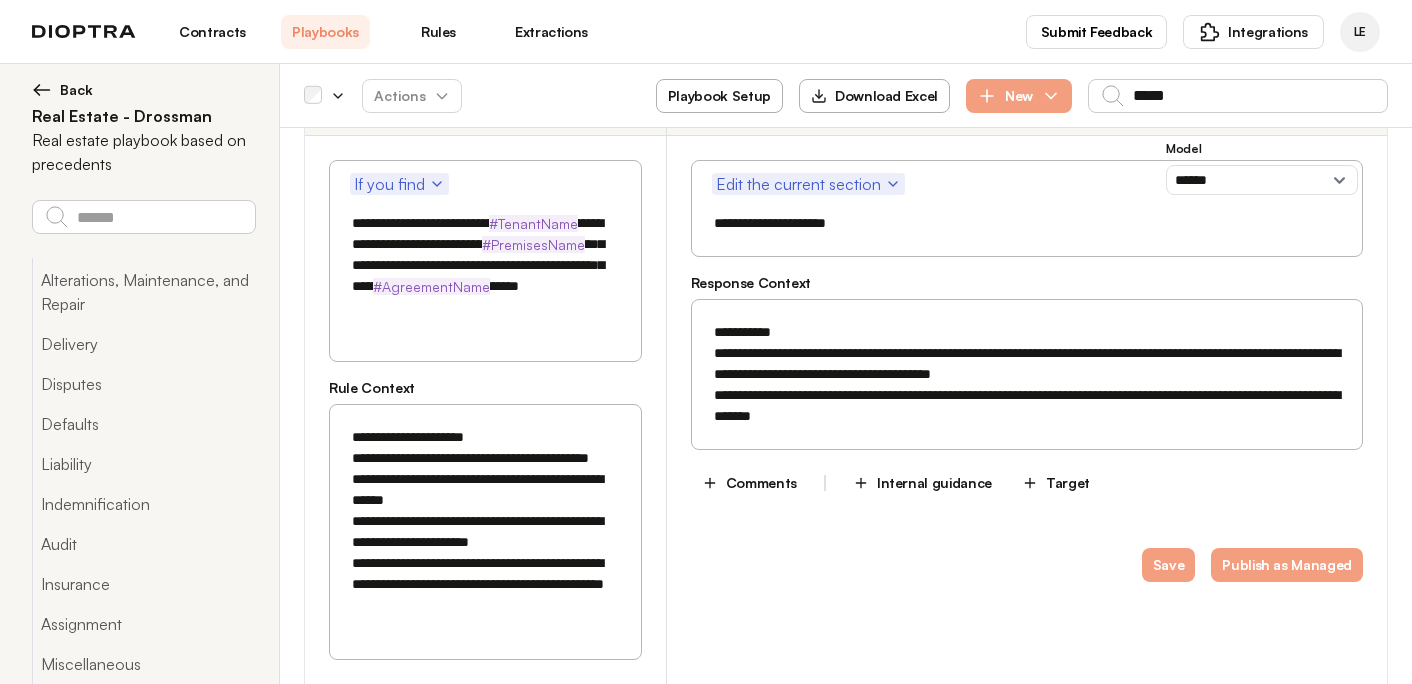 drag, startPoint x: 922, startPoint y: 381, endPoint x: 1287, endPoint y: 378, distance: 365.01233 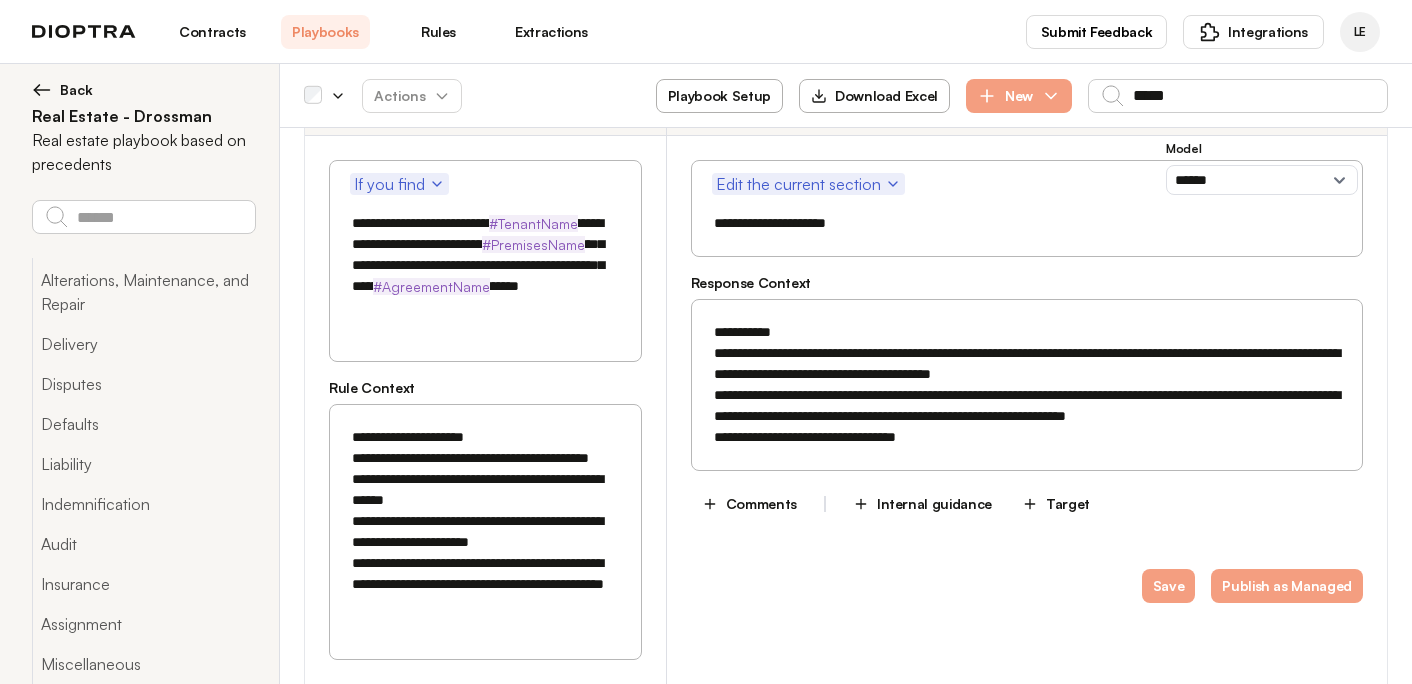 click on "**********" at bounding box center [1027, 385] 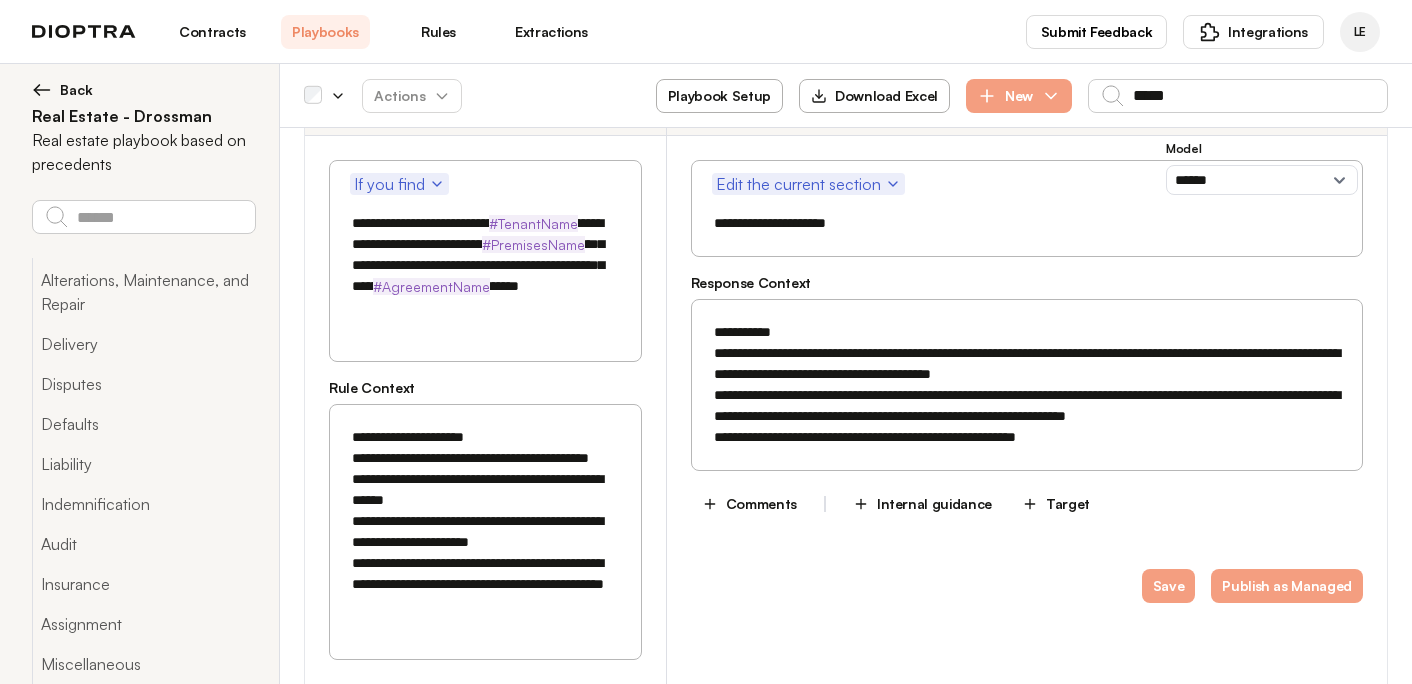 click on "**********" at bounding box center (1027, 385) 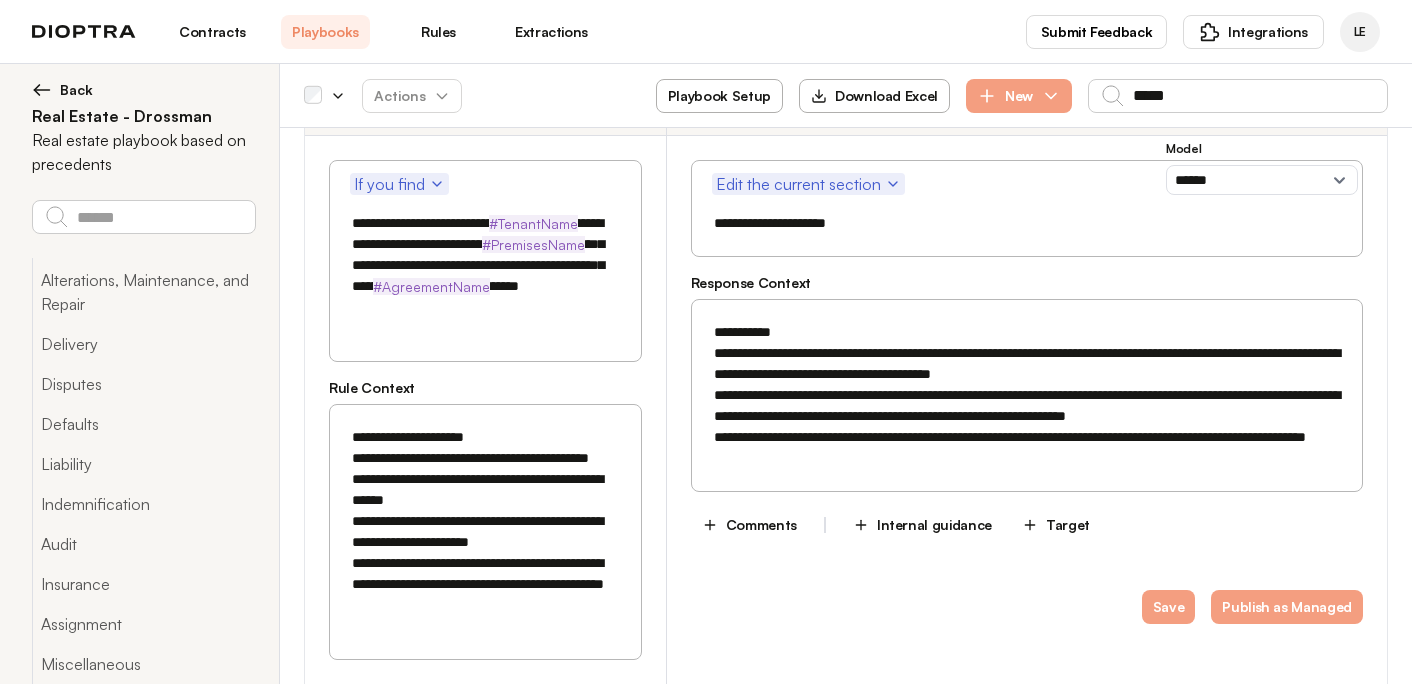 drag, startPoint x: 409, startPoint y: 506, endPoint x: 623, endPoint y: 506, distance: 214 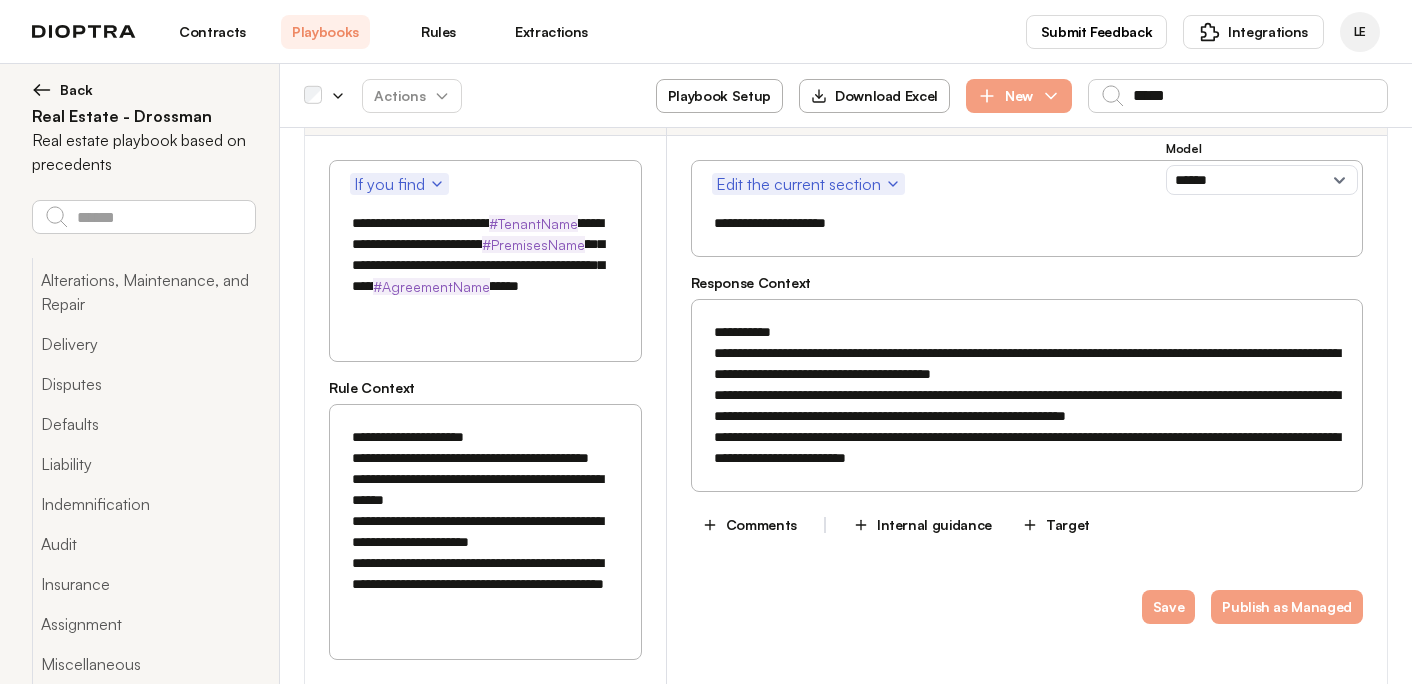 click on "**********" at bounding box center (1027, 395) 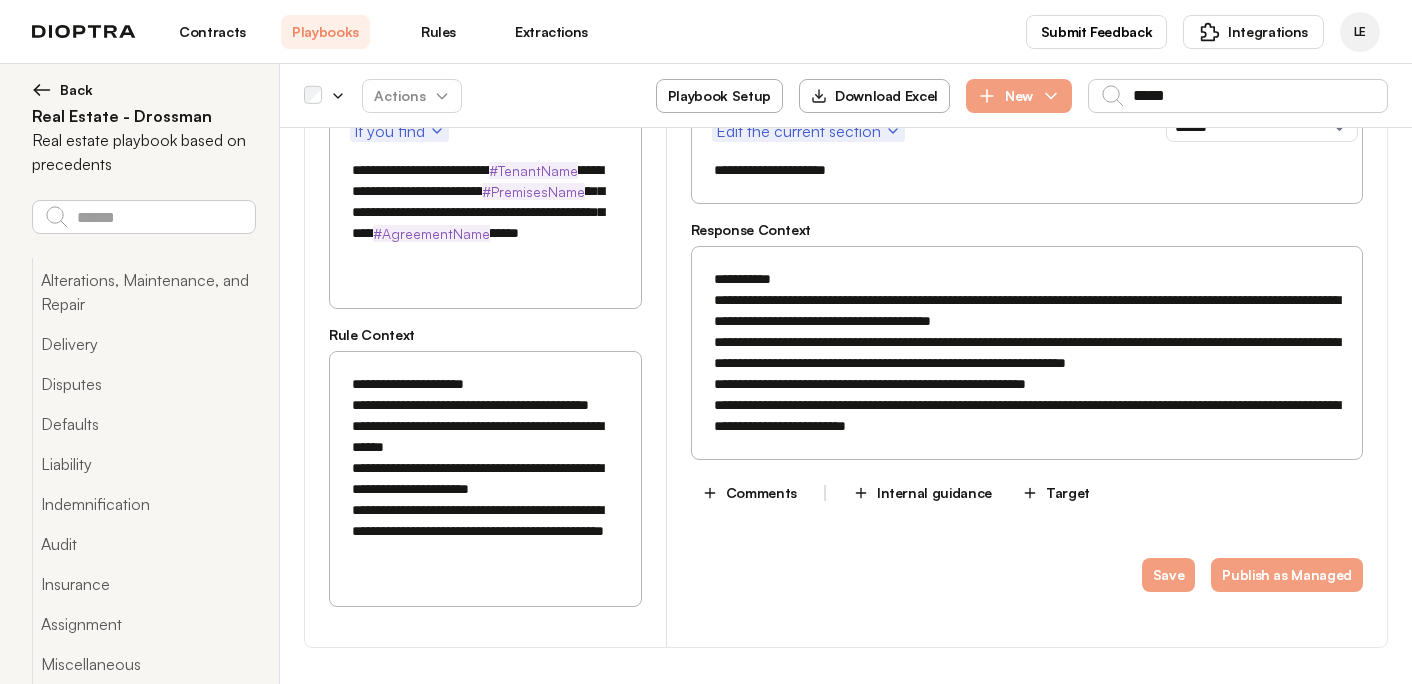 scroll, scrollTop: 904, scrollLeft: 0, axis: vertical 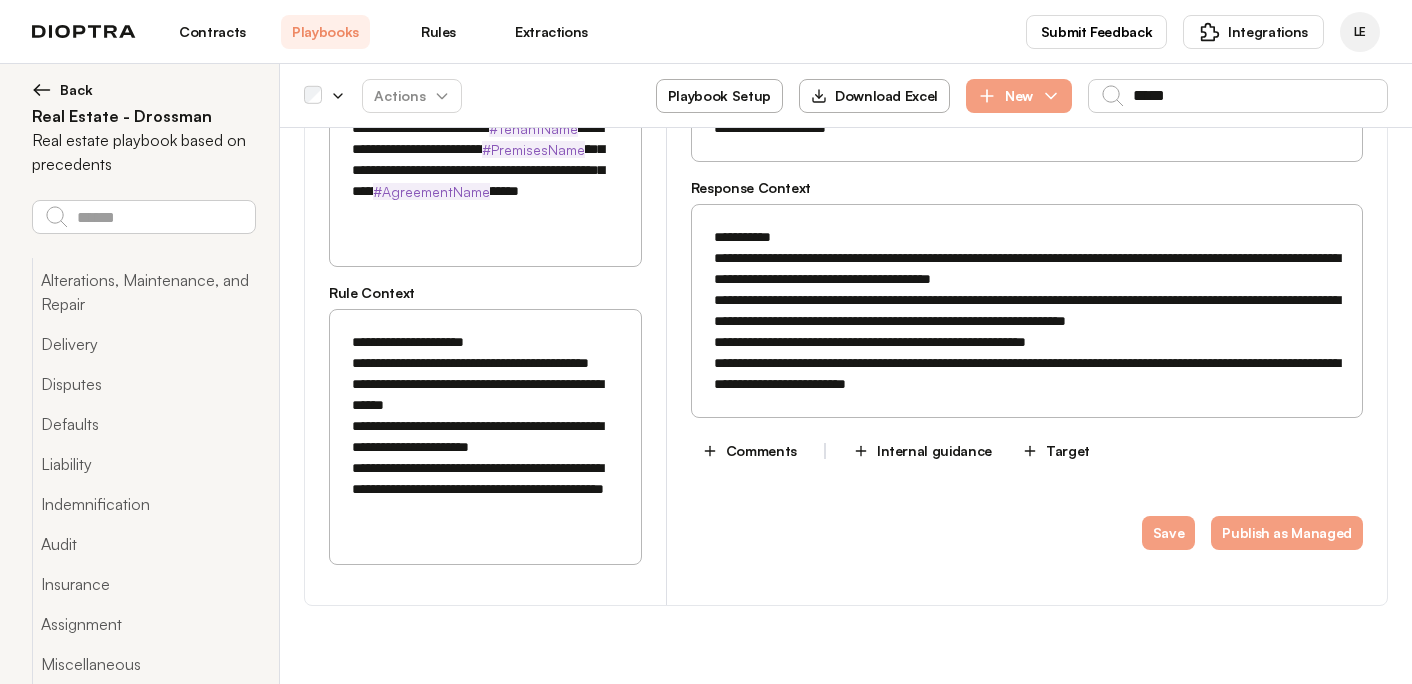 click on "**********" at bounding box center (1027, 311) 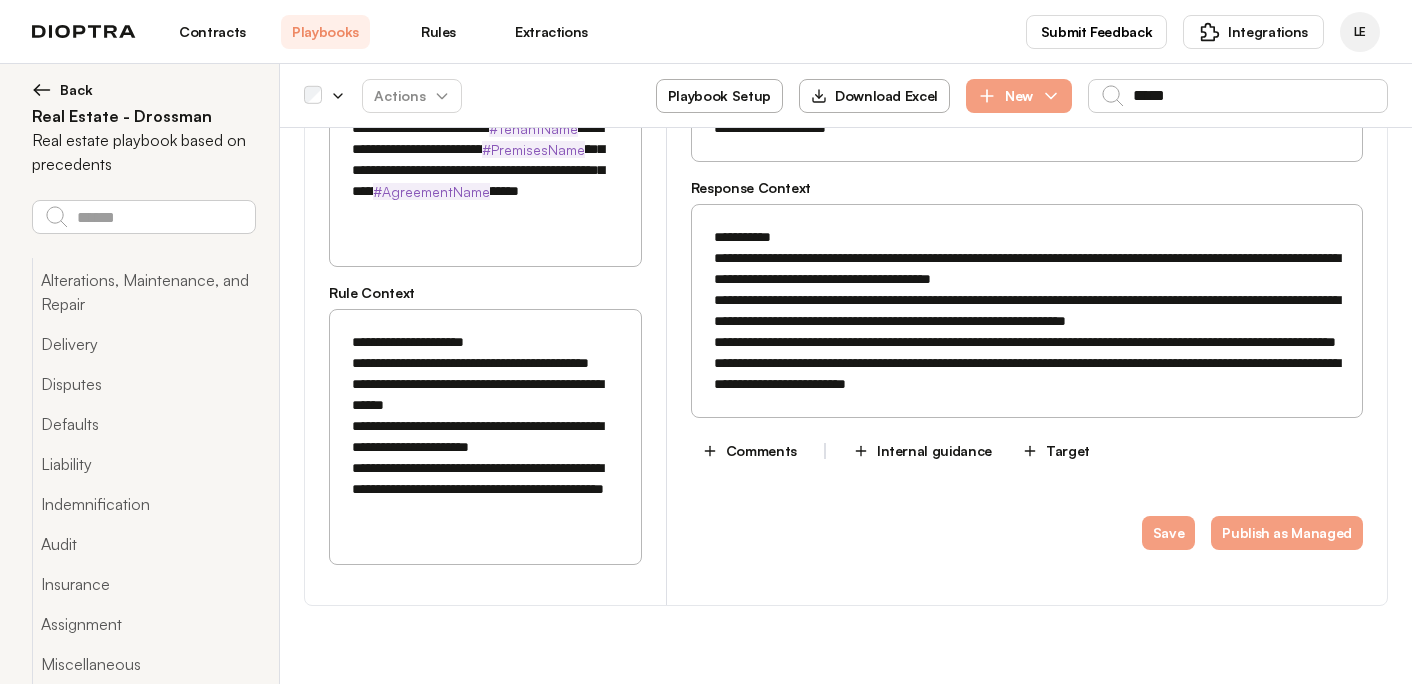 drag, startPoint x: 1022, startPoint y: 397, endPoint x: 757, endPoint y: 391, distance: 265.0679 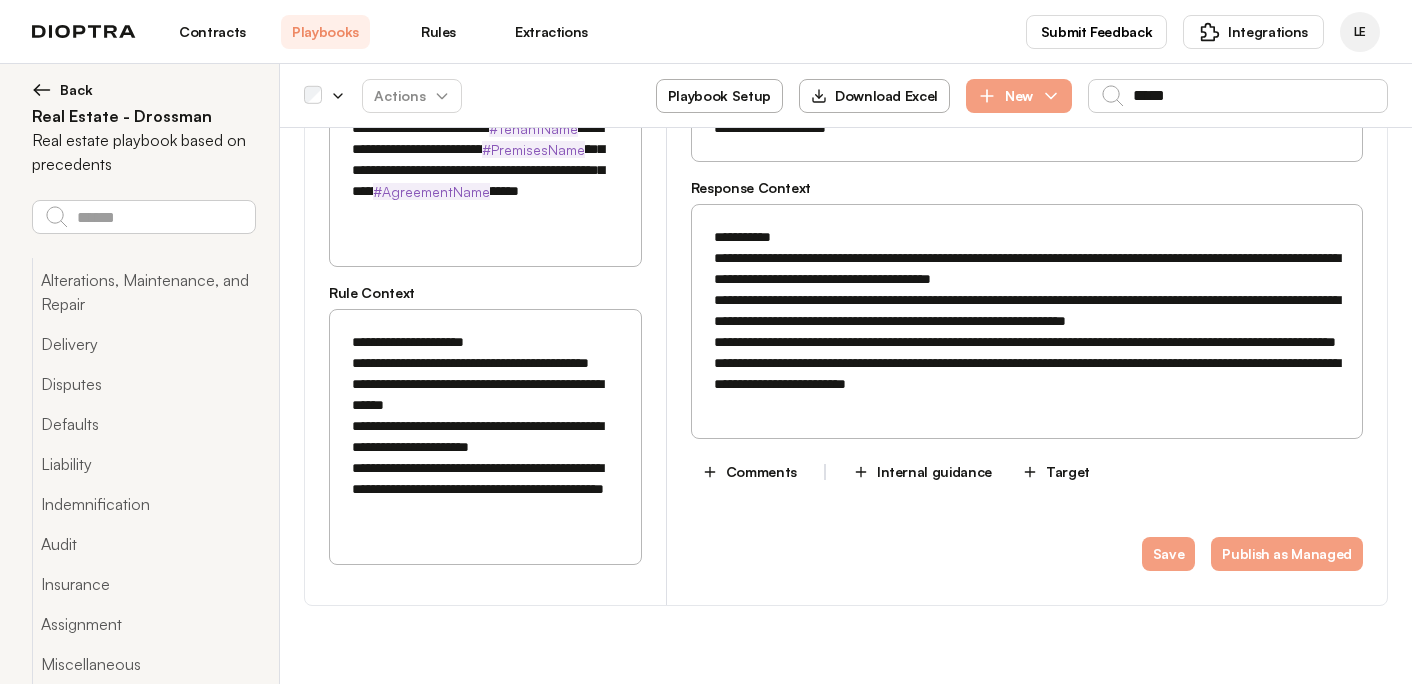 click on "**********" at bounding box center (1027, 321) 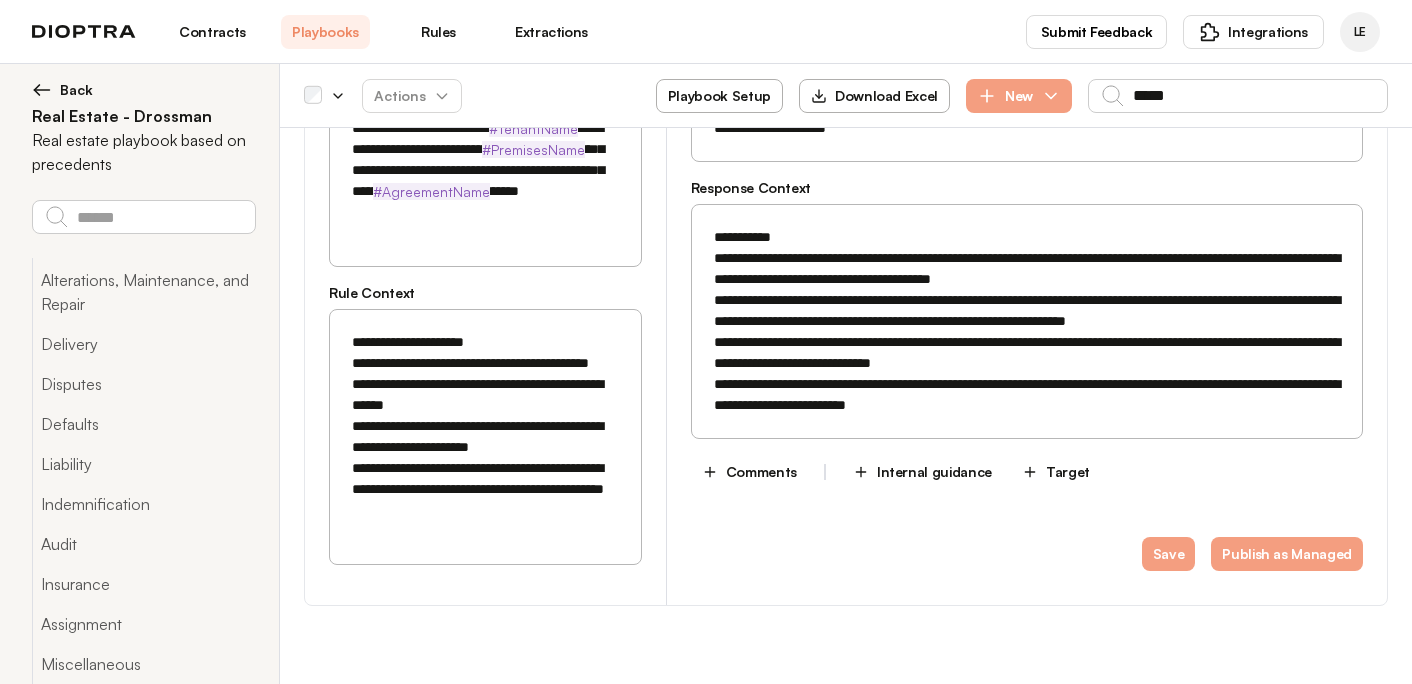 paste on "**********" 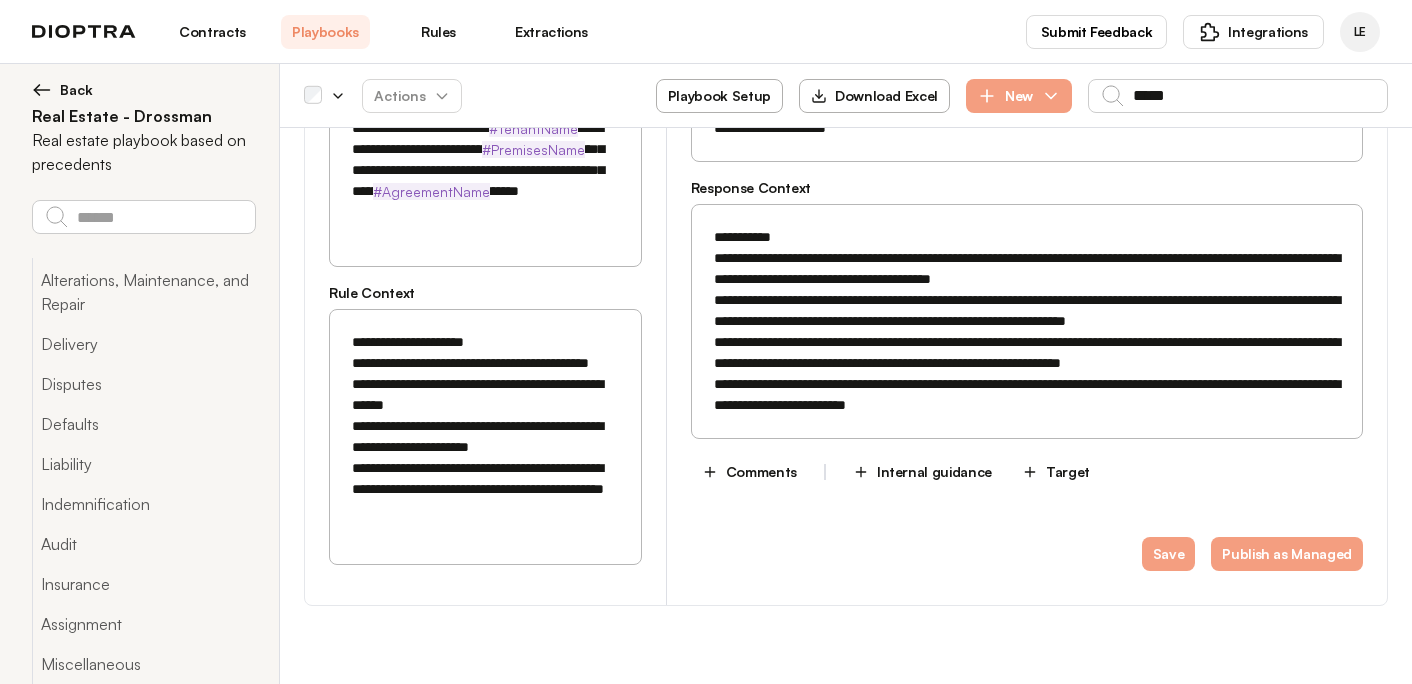 click on "**********" at bounding box center (1027, 321) 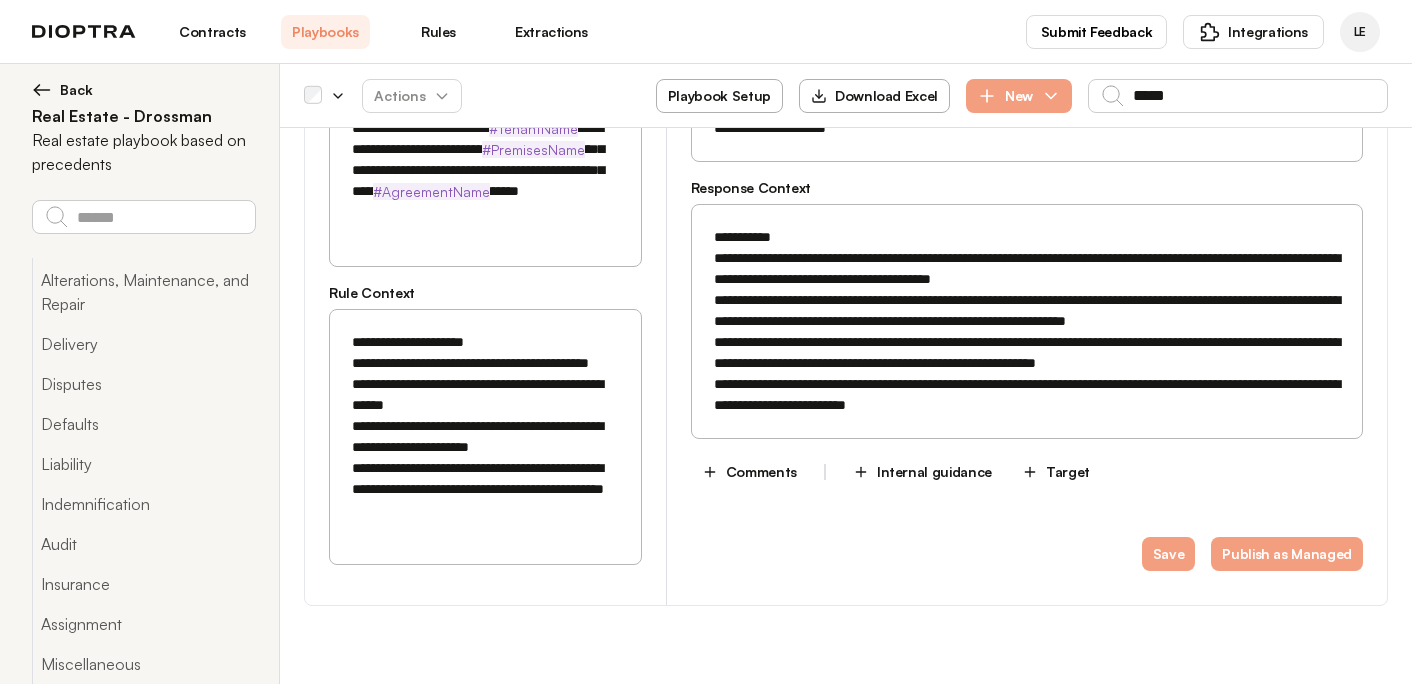 click on "**********" at bounding box center [1027, 321] 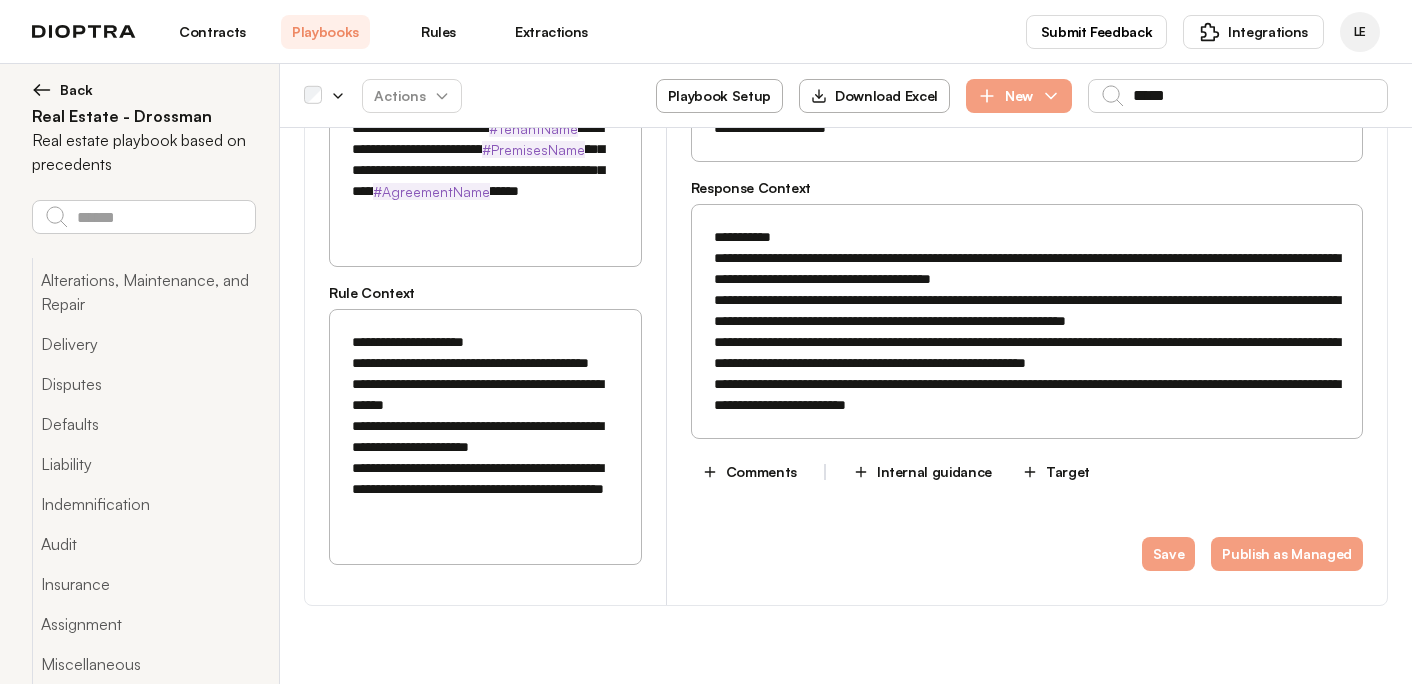 click on "**********" at bounding box center (1027, 321) 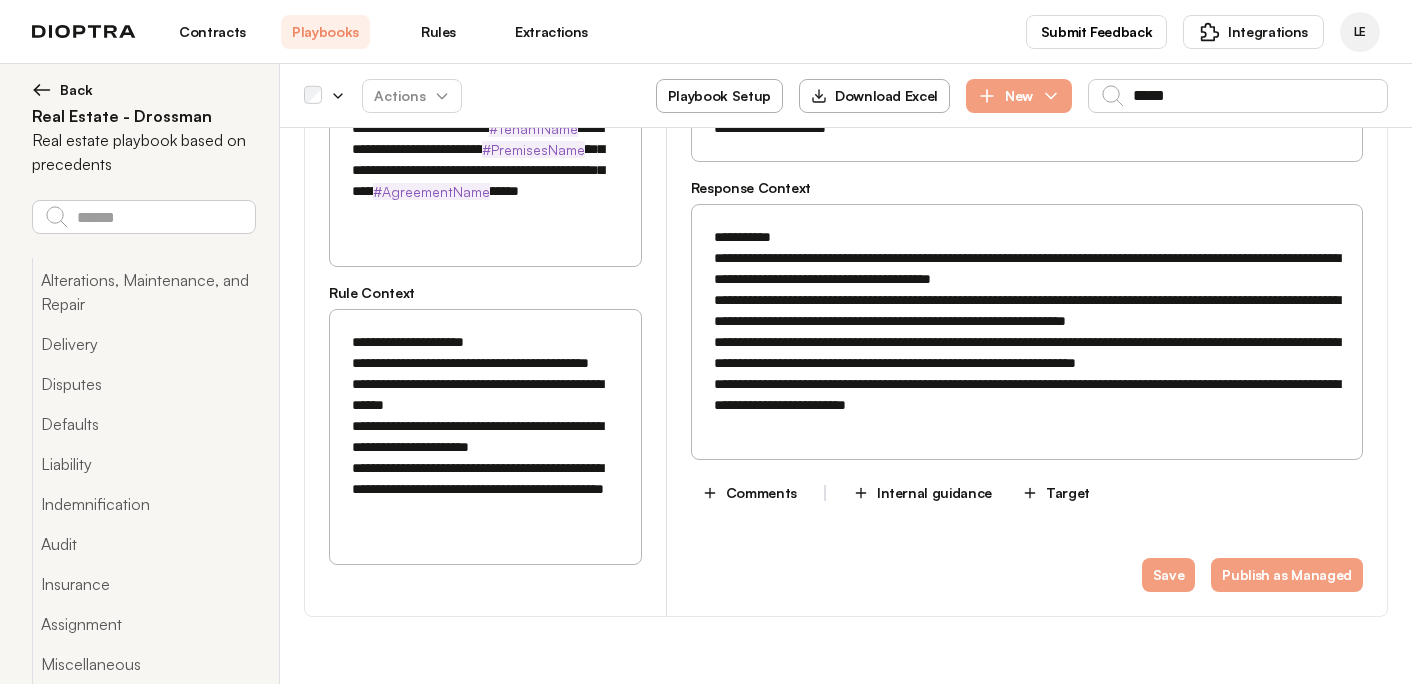 click on "**********" at bounding box center (1027, 321) 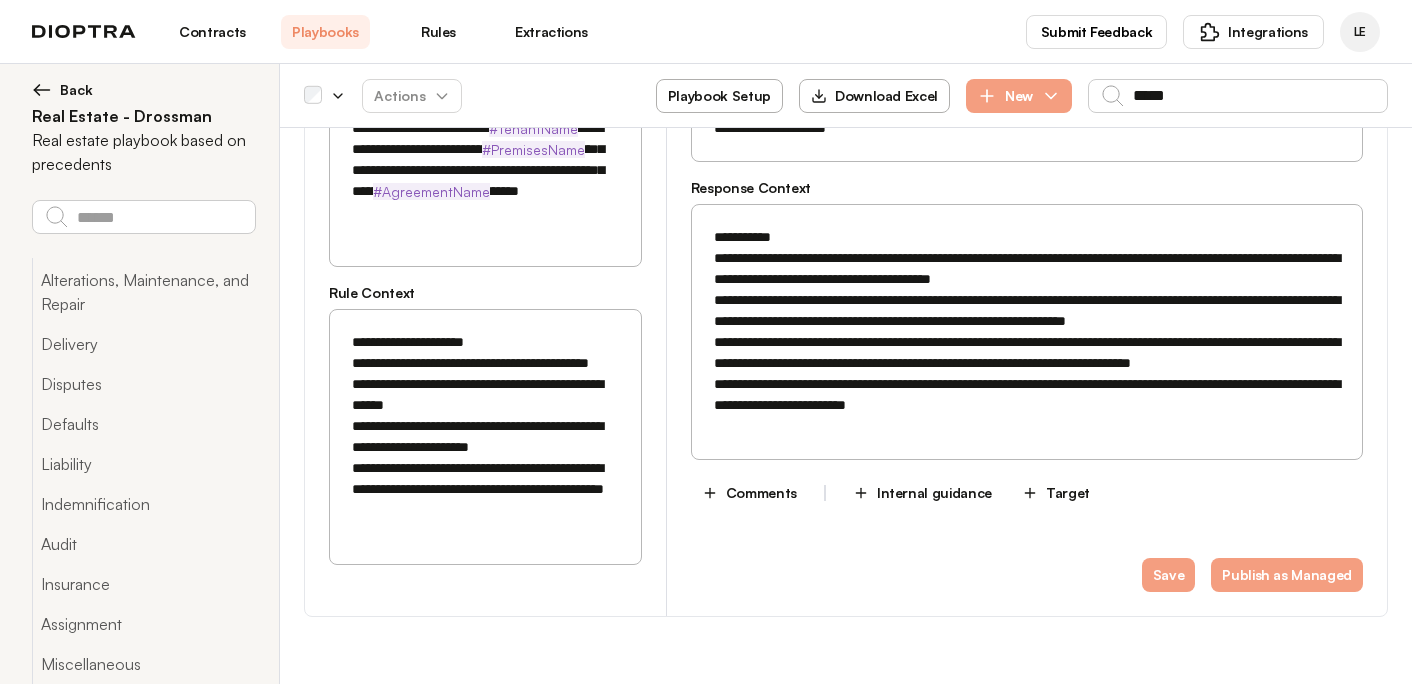 click on "**********" at bounding box center (1027, 332) 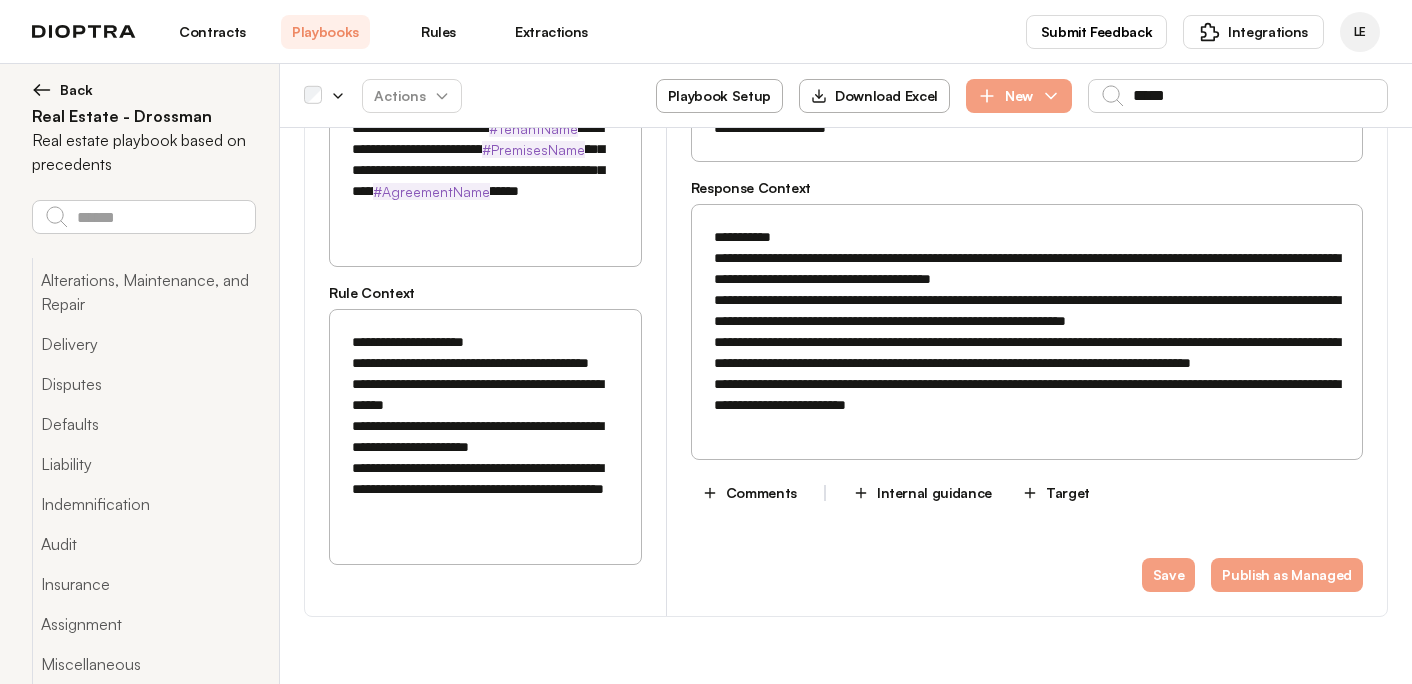 click on "**********" at bounding box center (1027, 332) 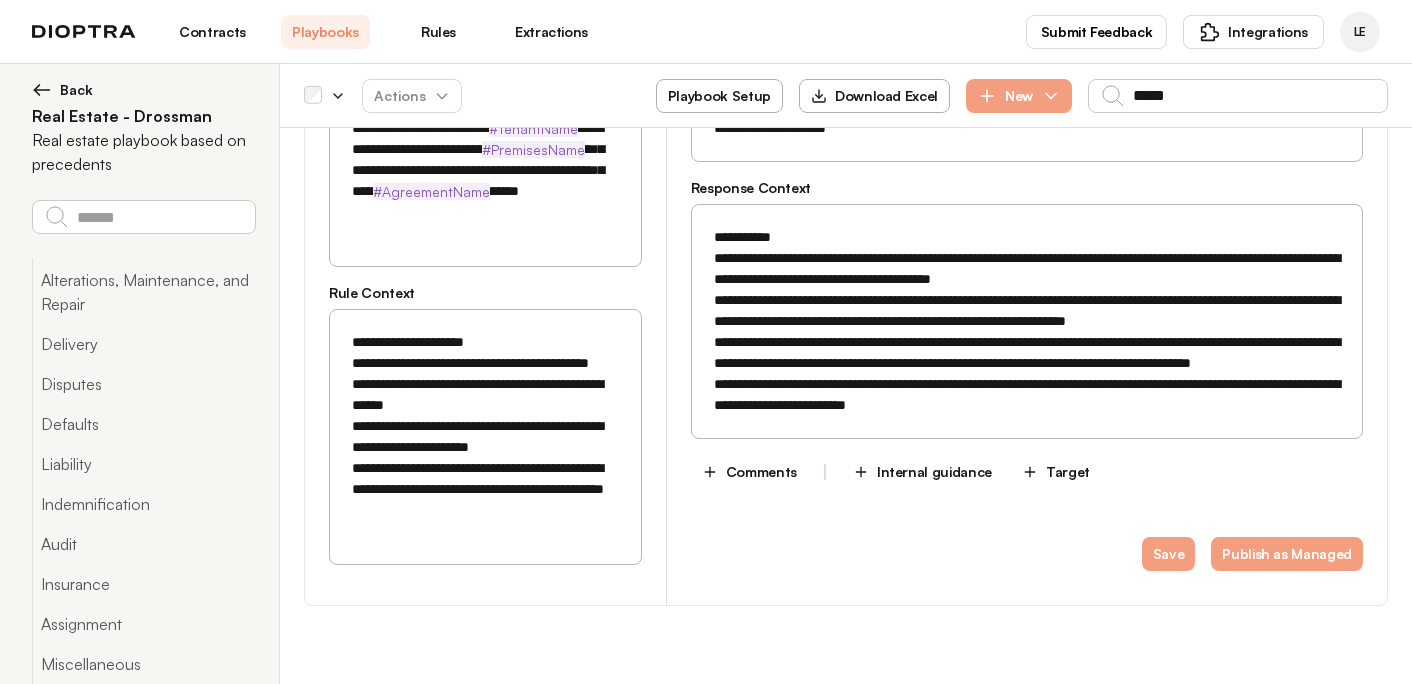 click on "**********" at bounding box center [1027, 332] 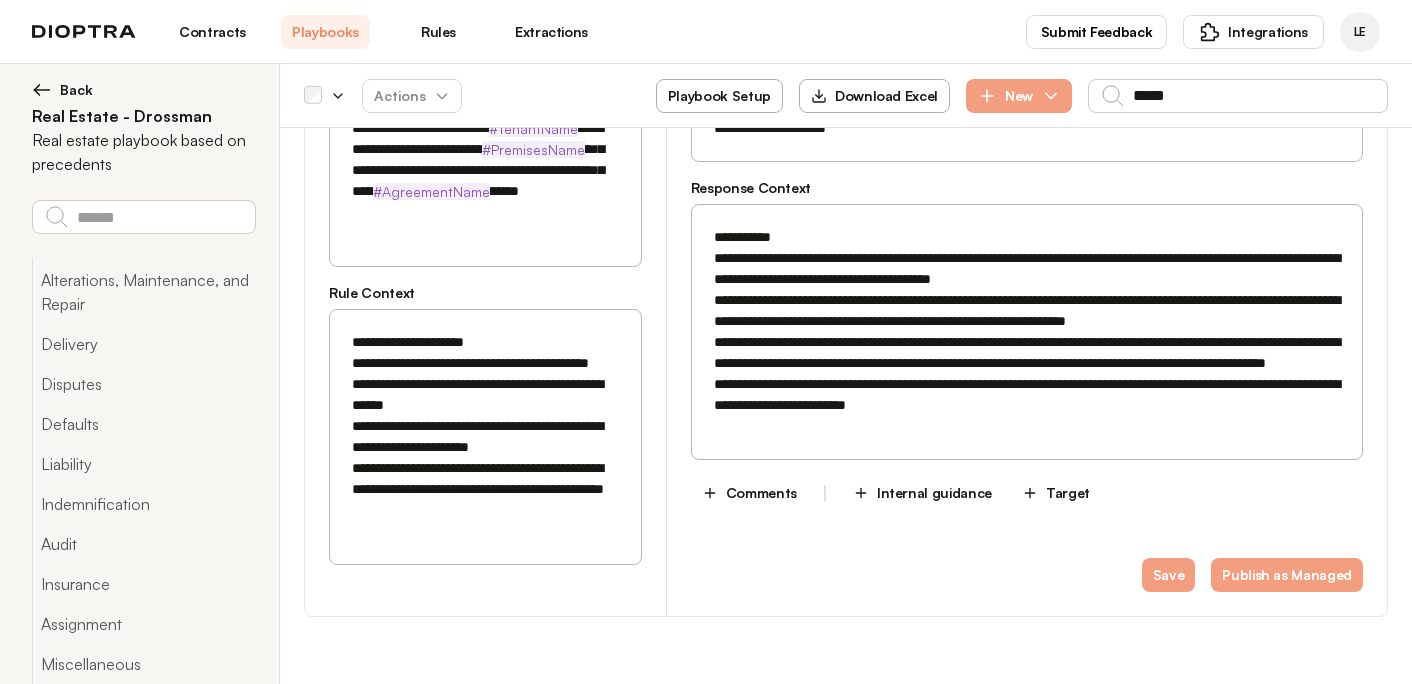 click on "**********" at bounding box center (1027, 332) 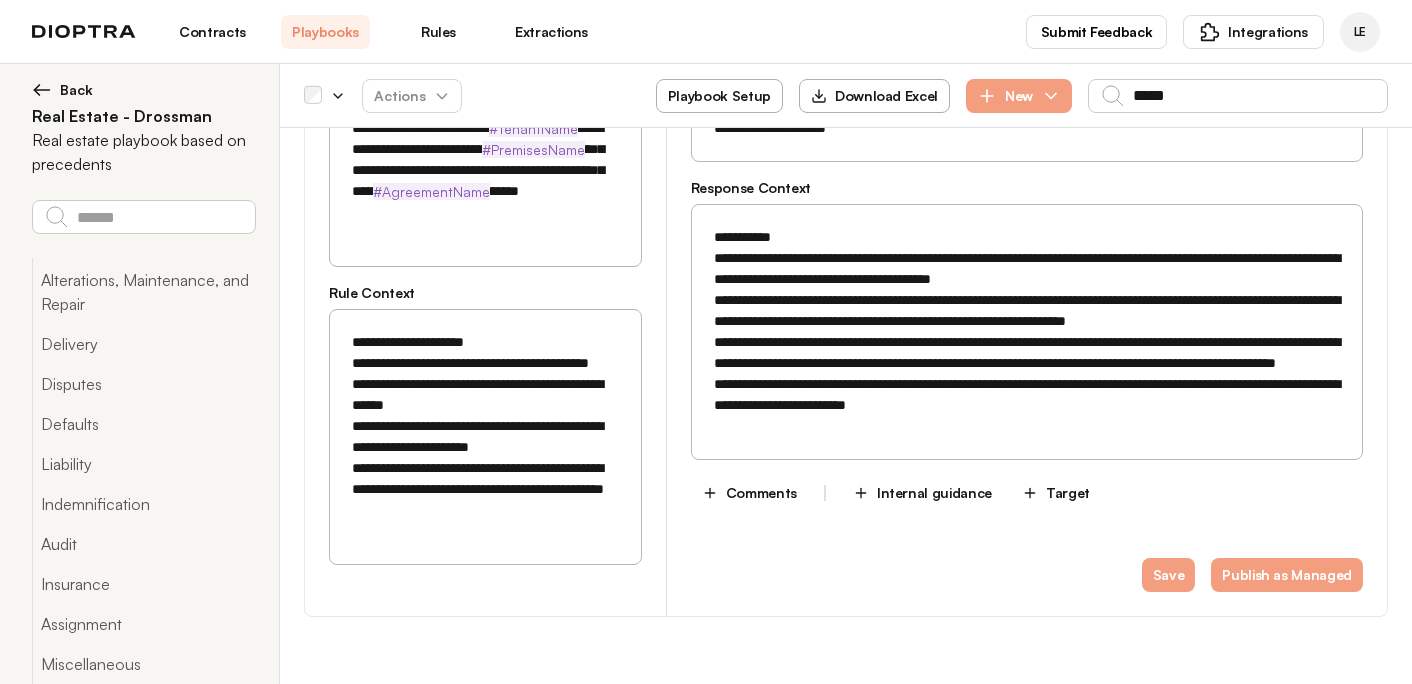 click on "**********" at bounding box center (1027, 332) 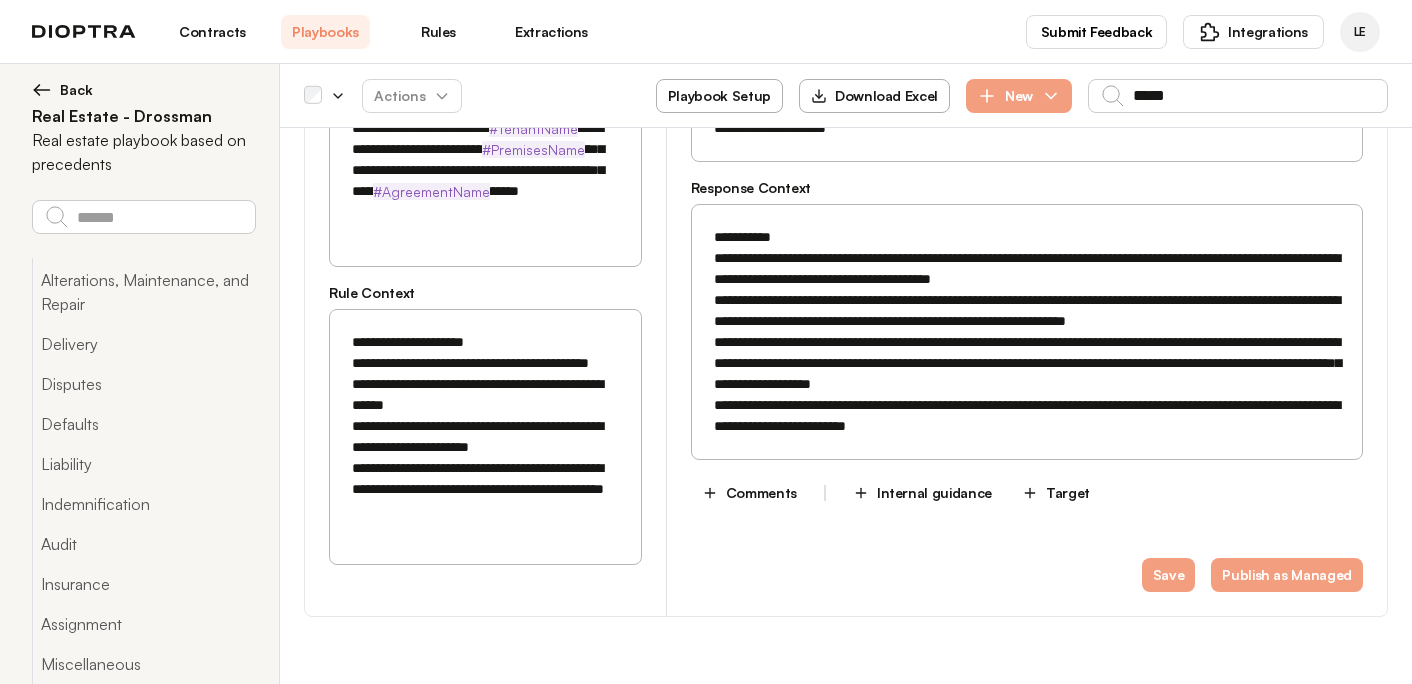 click on "**********" at bounding box center [1027, 332] 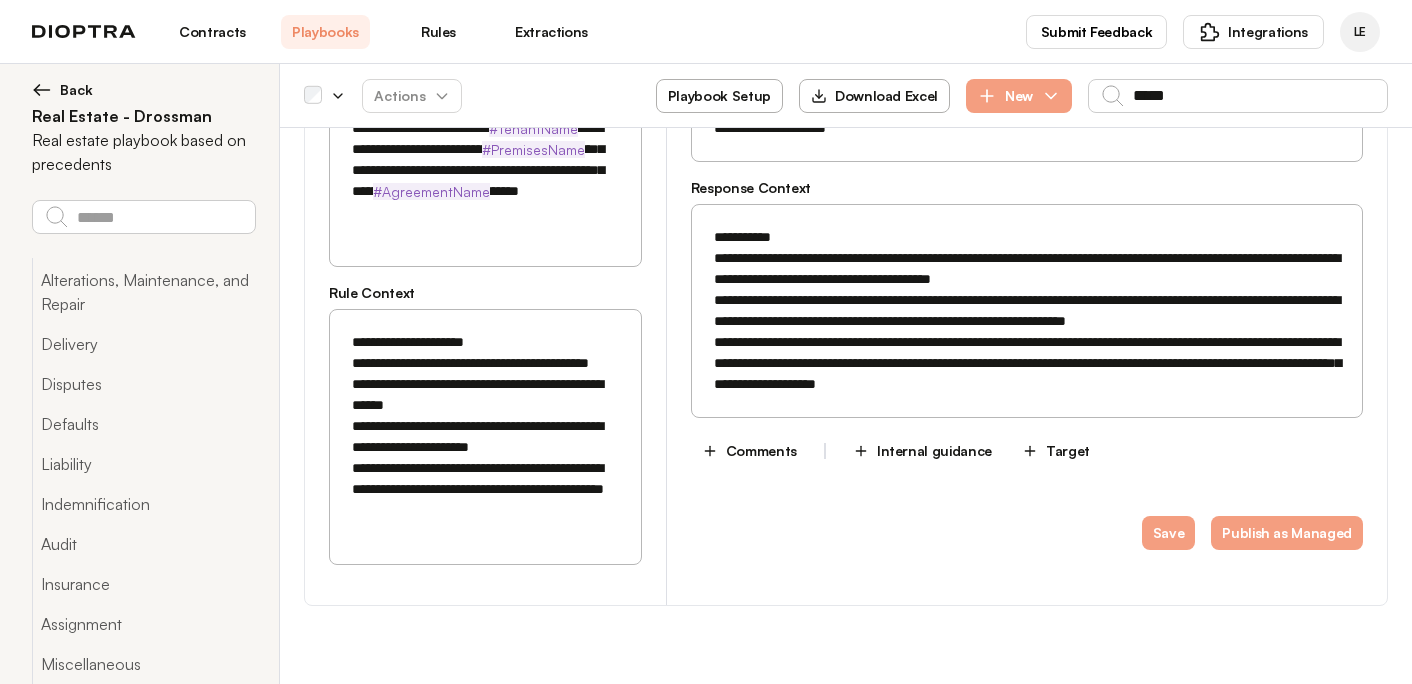 click on "**********" at bounding box center [485, 437] 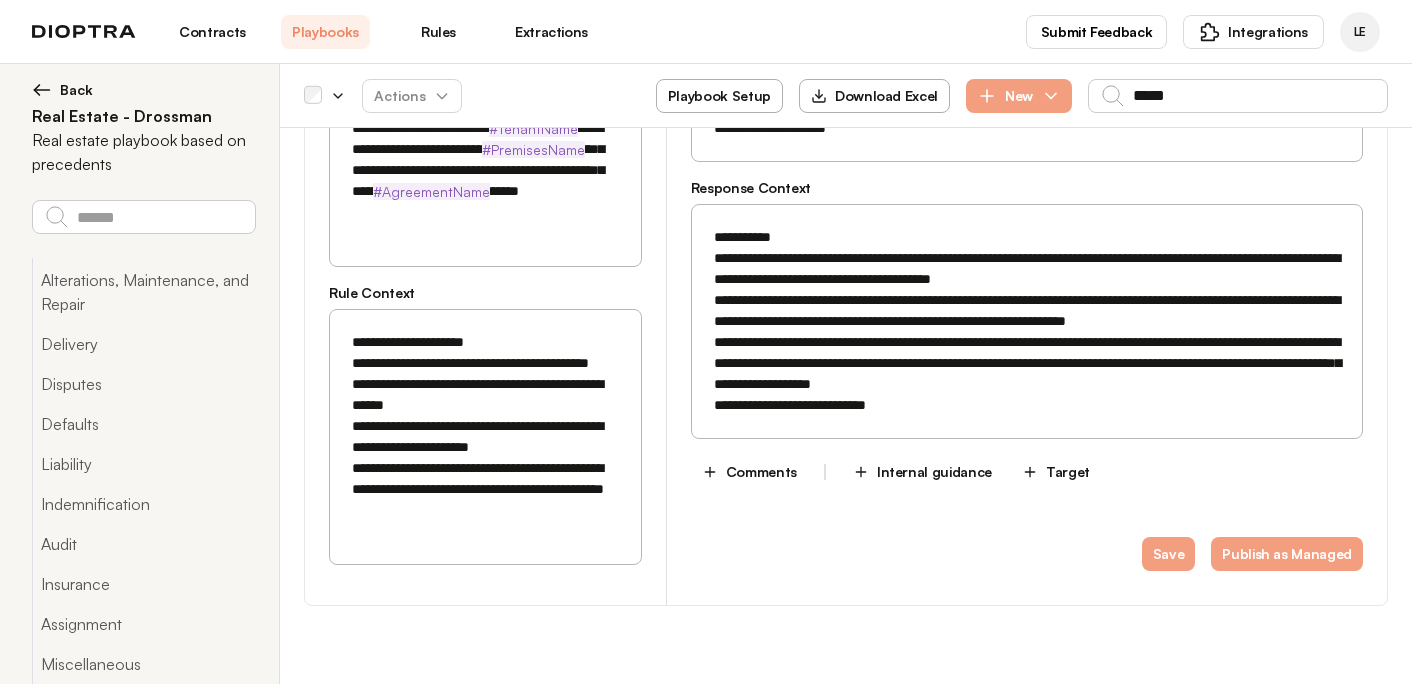 paste on "**********" 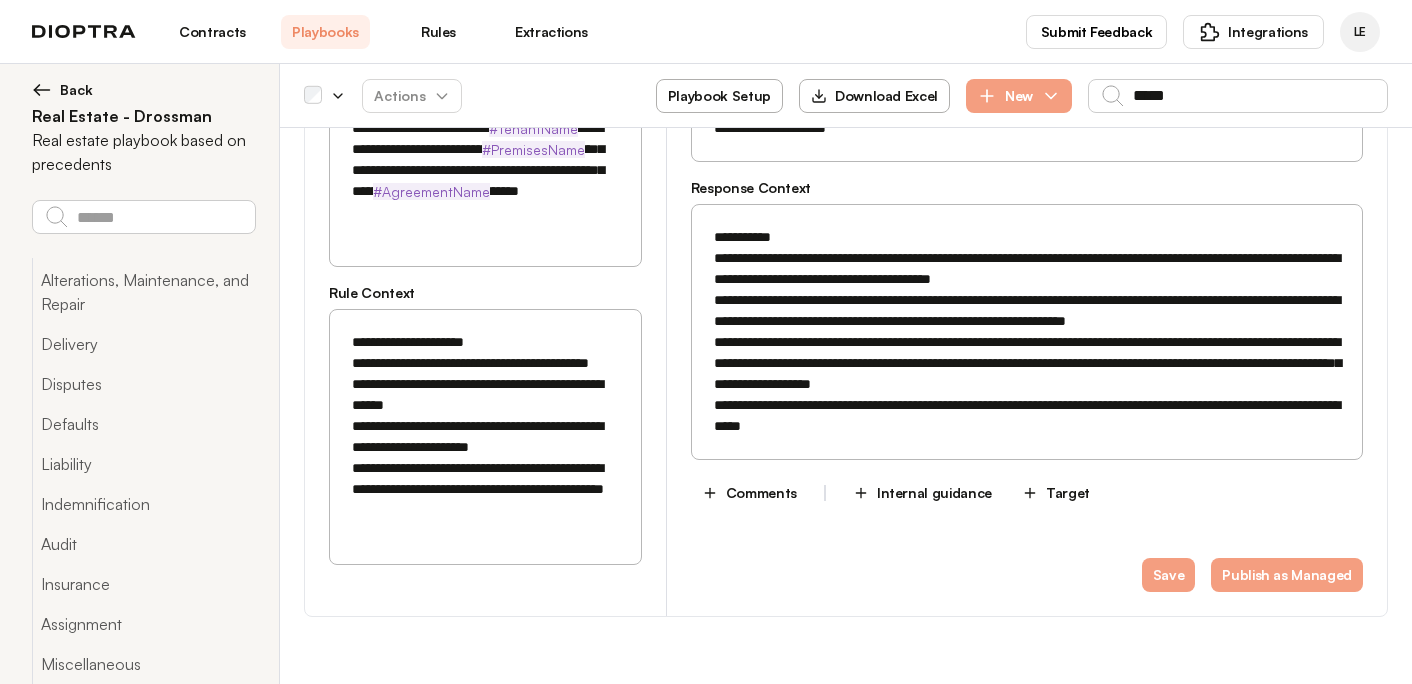 click on "**********" at bounding box center (1027, 332) 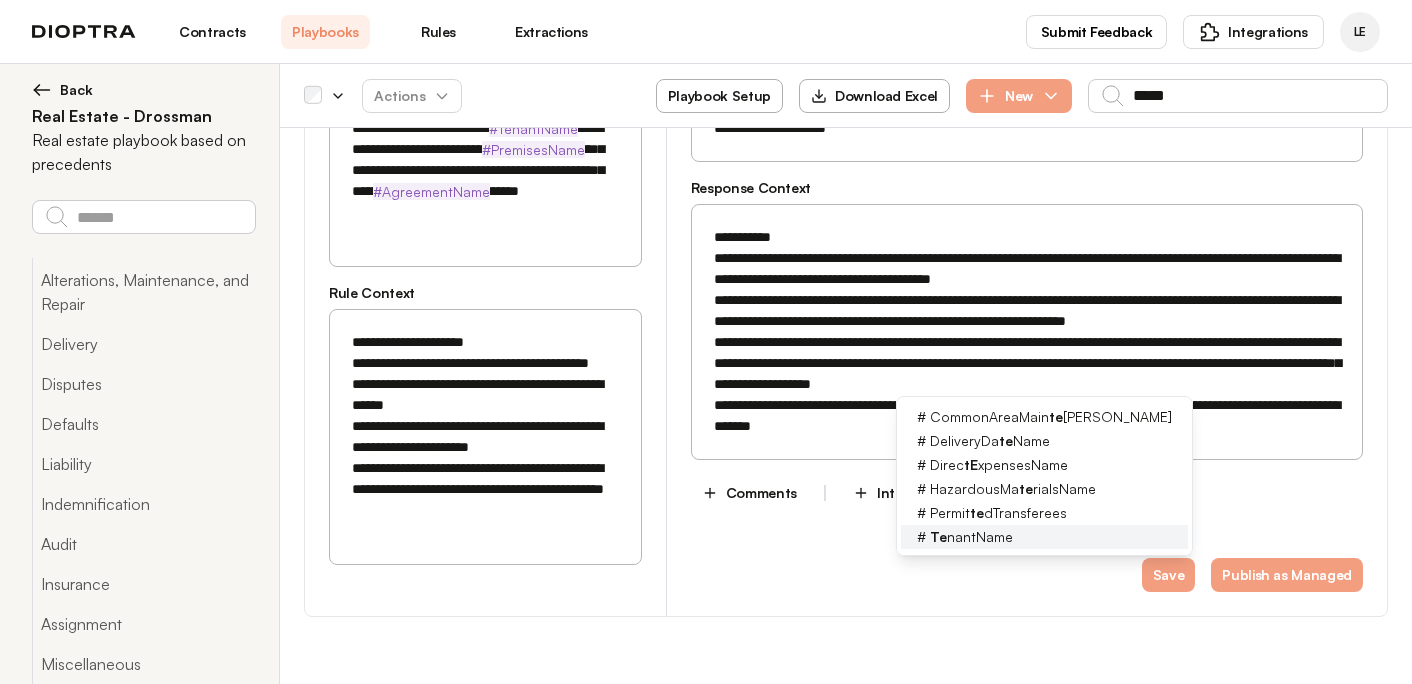 click on "Te nantName" at bounding box center [971, 537] 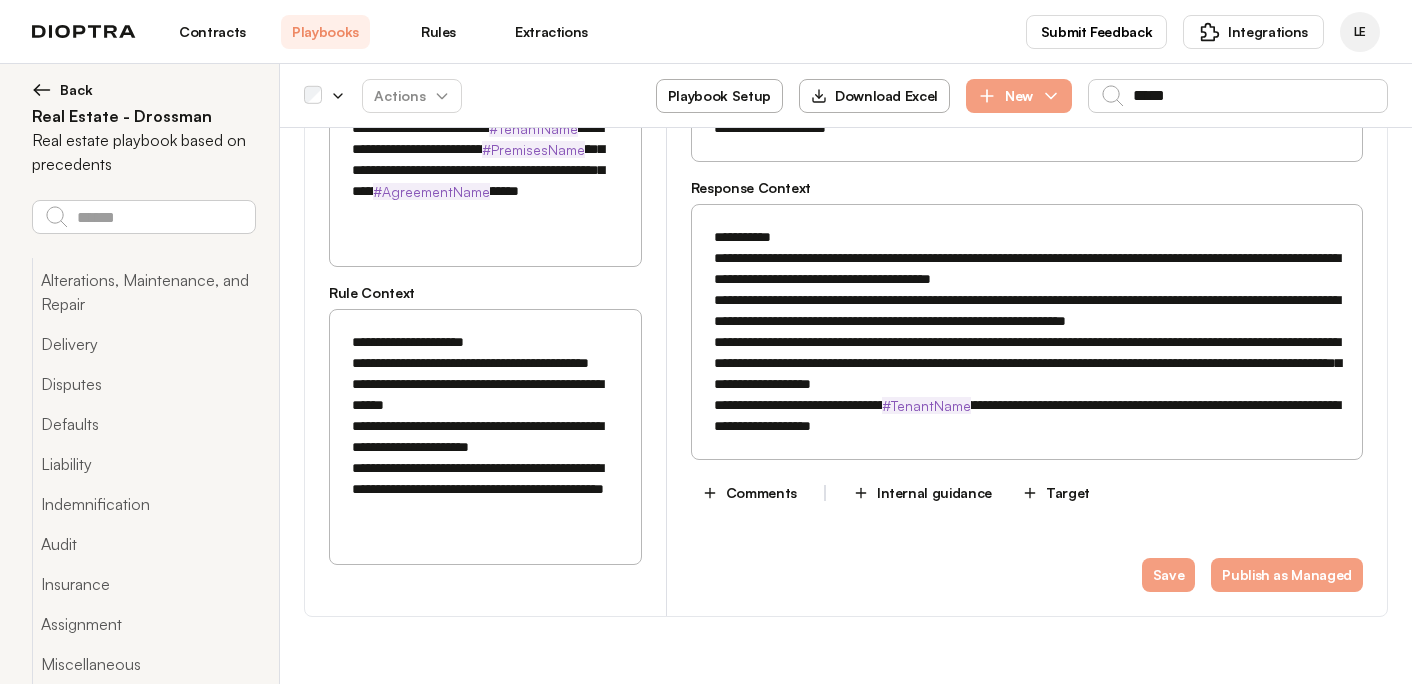 click on "**********" at bounding box center (1027, 332) 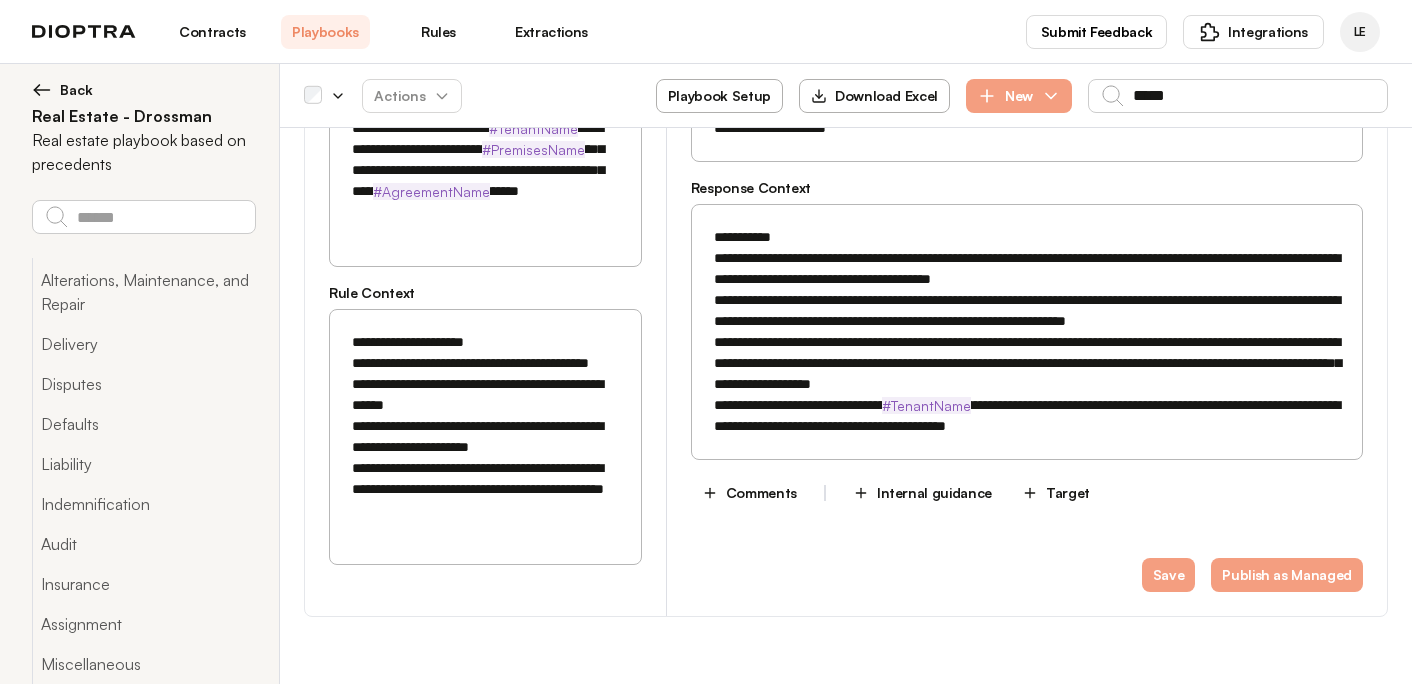 drag, startPoint x: 785, startPoint y: 416, endPoint x: 818, endPoint y: 416, distance: 33 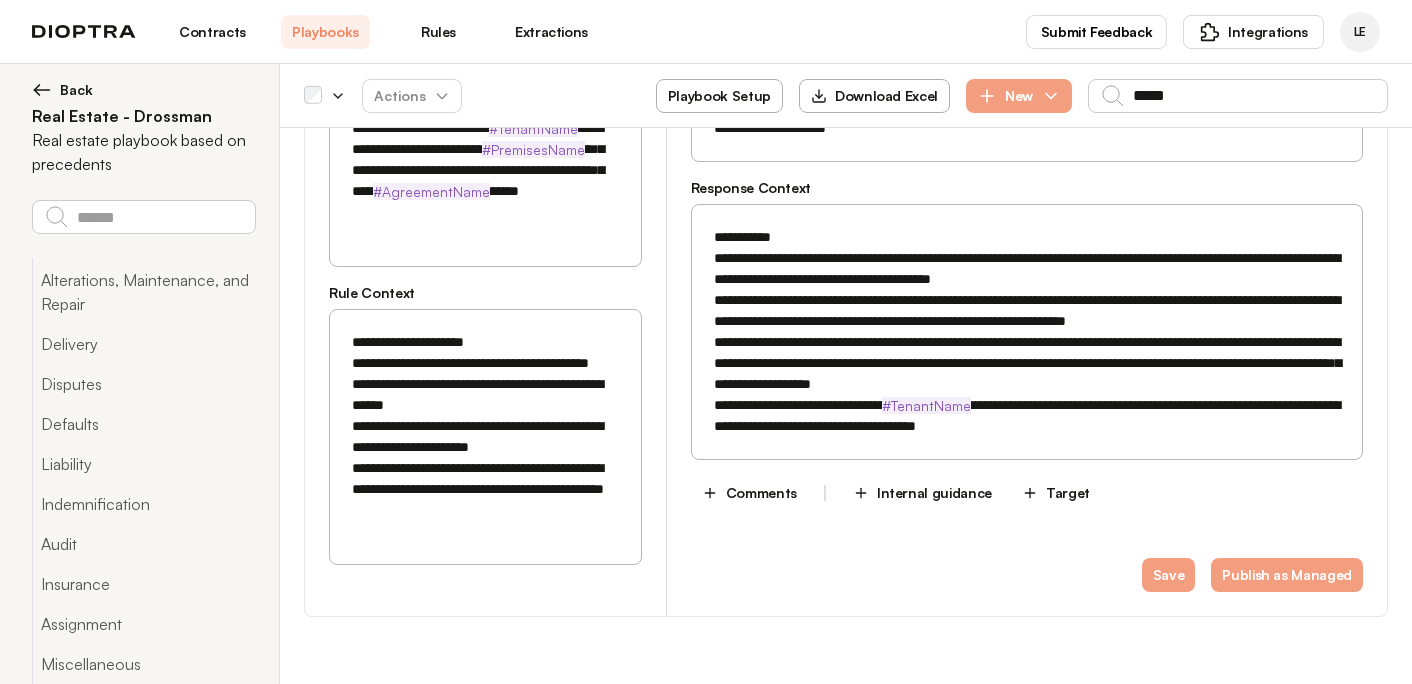 click on "**********" at bounding box center [1027, 332] 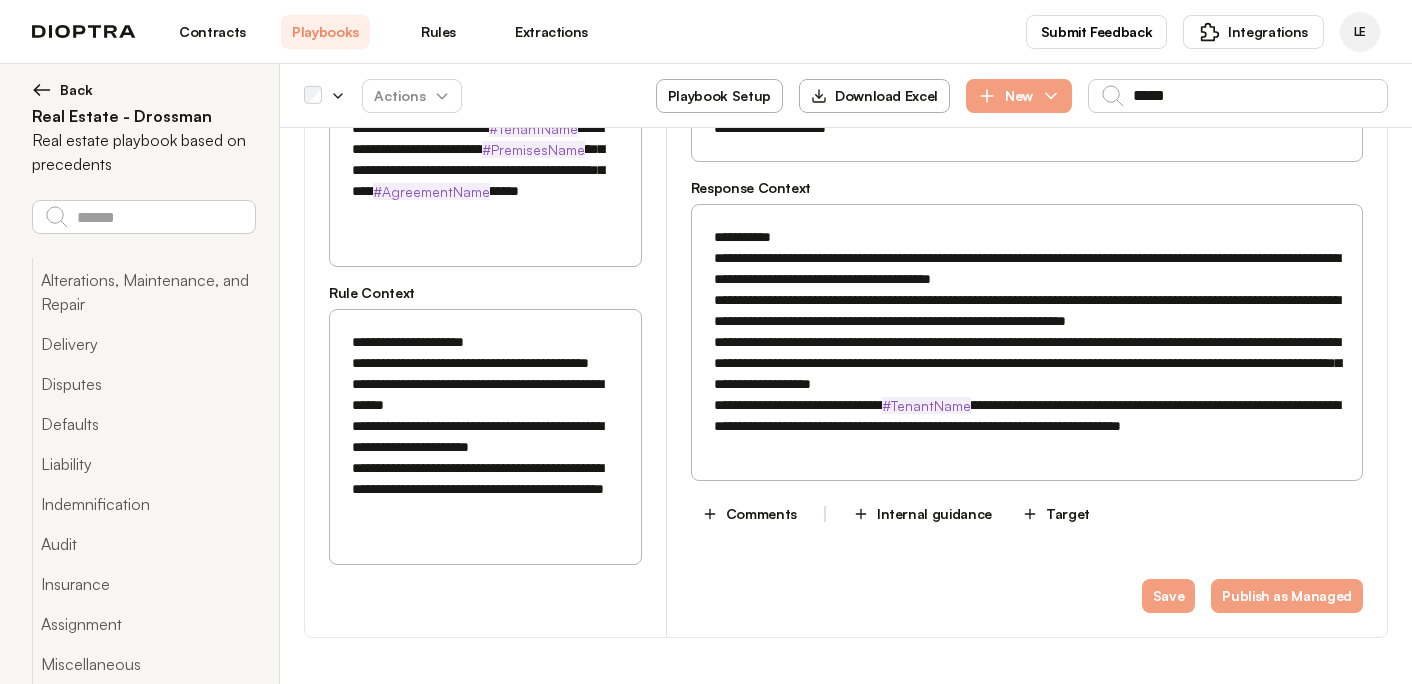 click on "**********" at bounding box center (1027, 342) 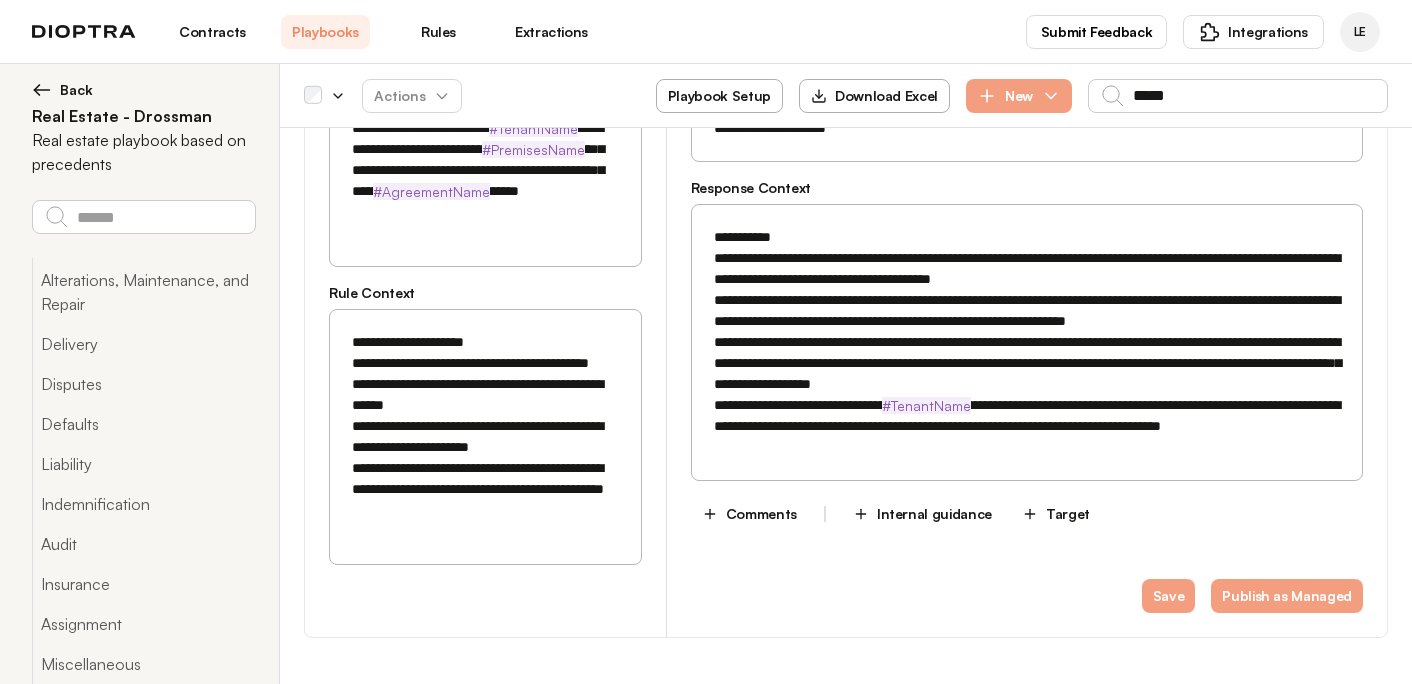 type on "**********" 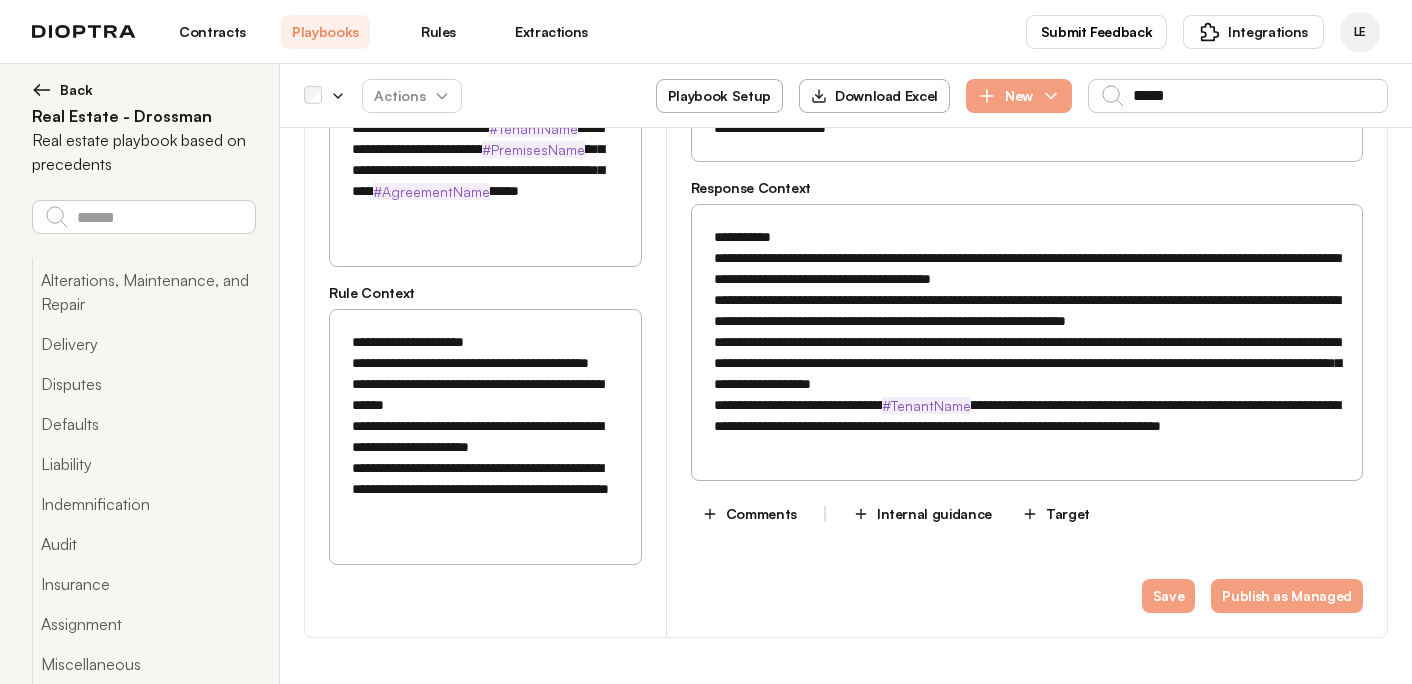 type on "**********" 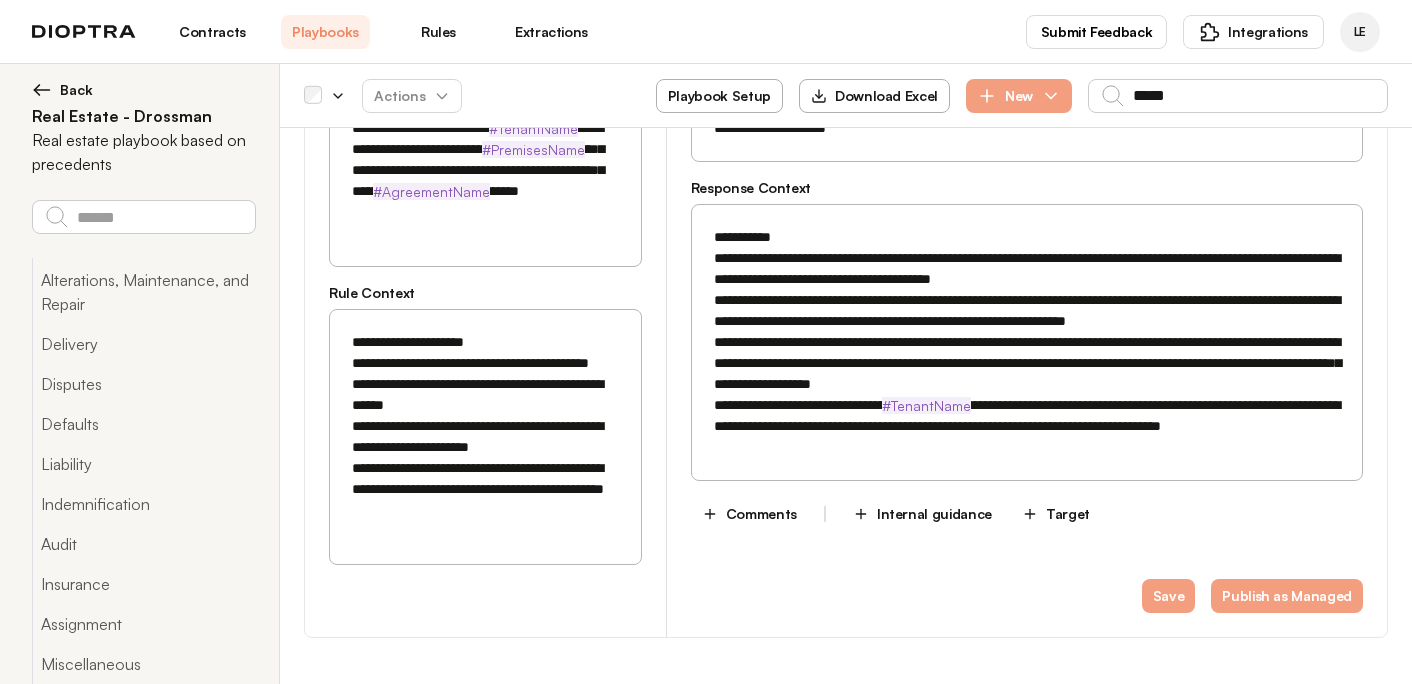 click on "**********" at bounding box center [485, 170] 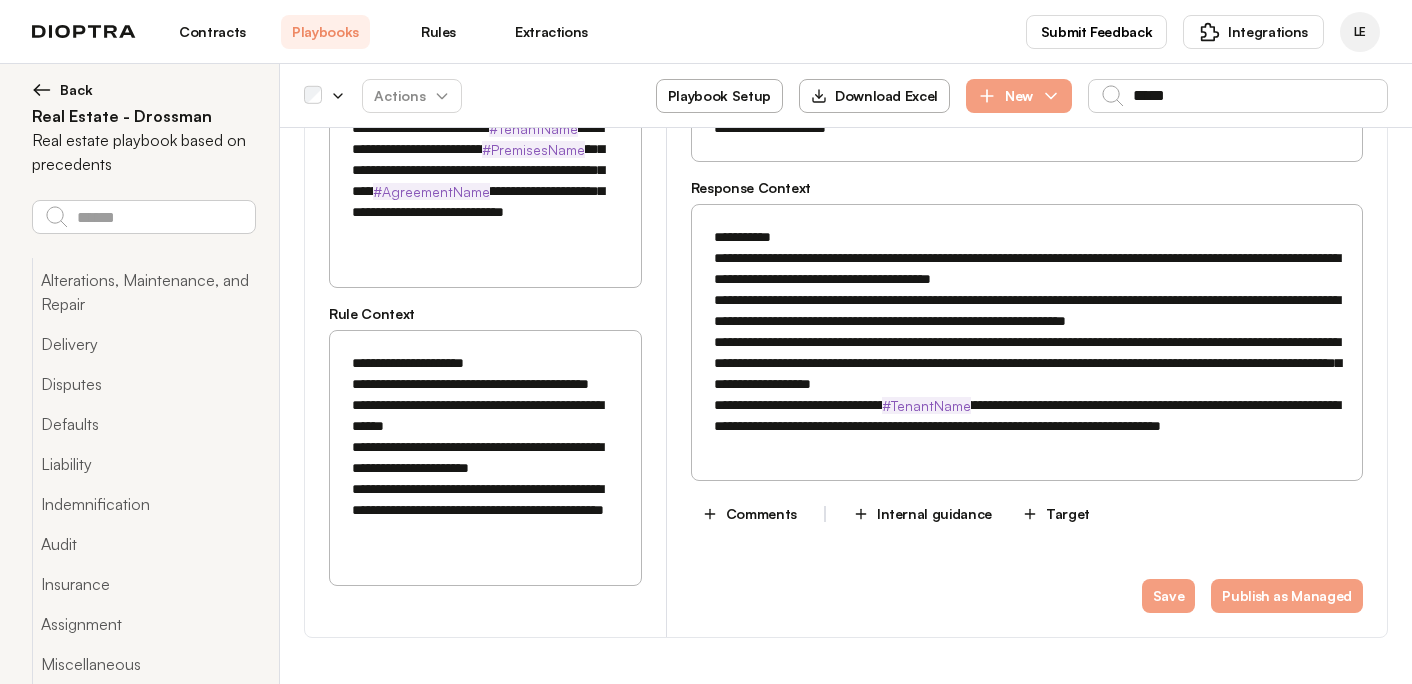 type on "**********" 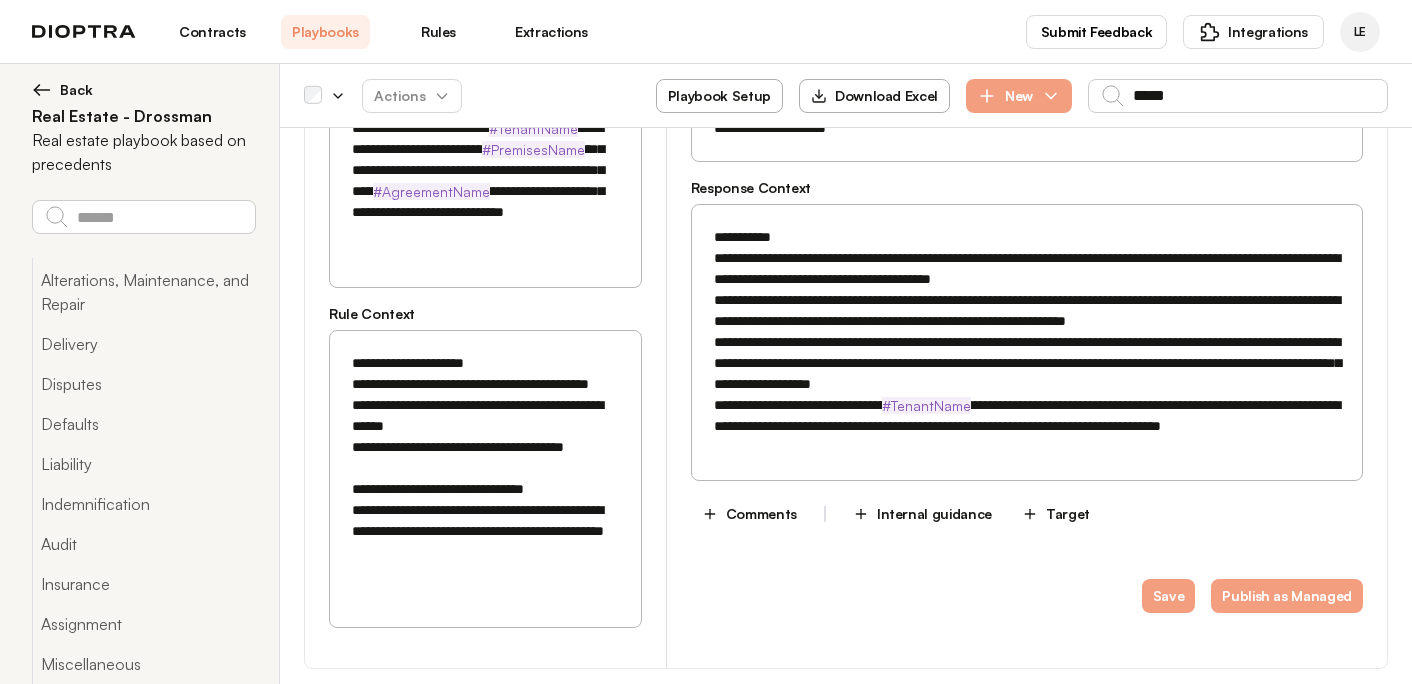 drag, startPoint x: 601, startPoint y: 227, endPoint x: 313, endPoint y: 223, distance: 288.02777 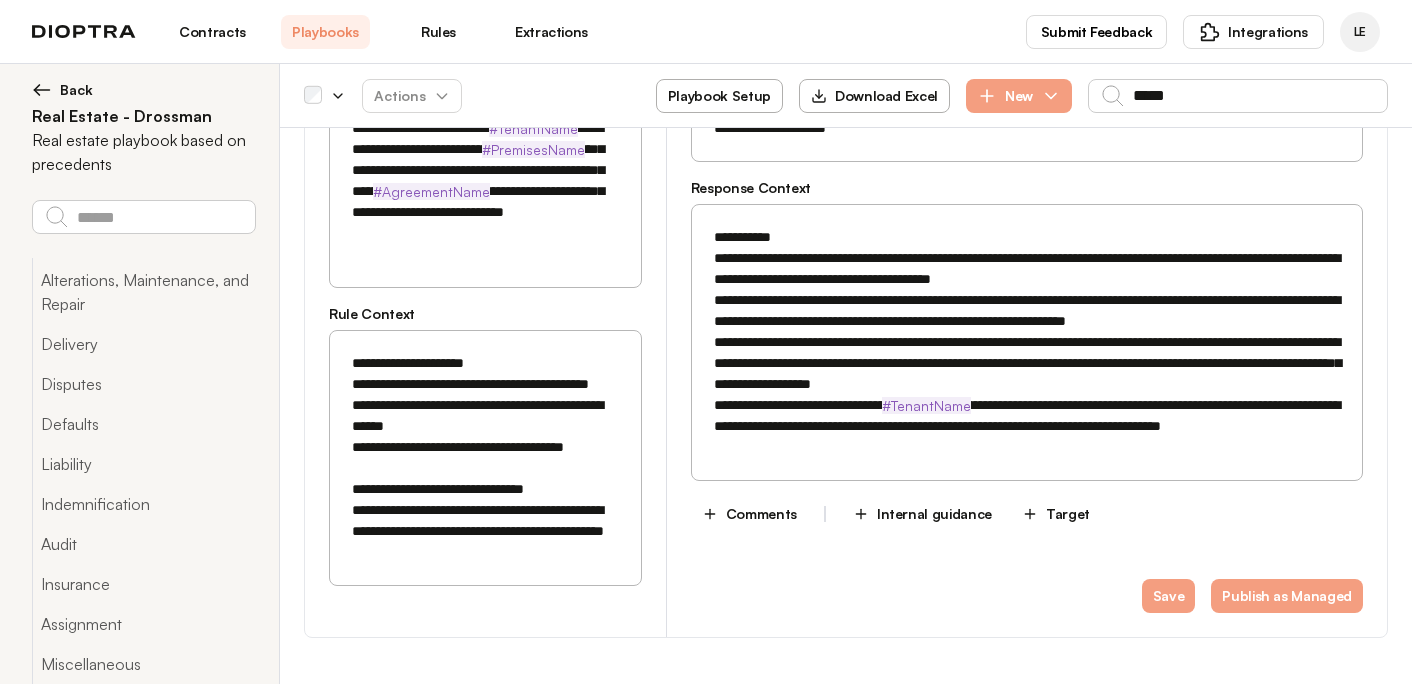 paste on "**********" 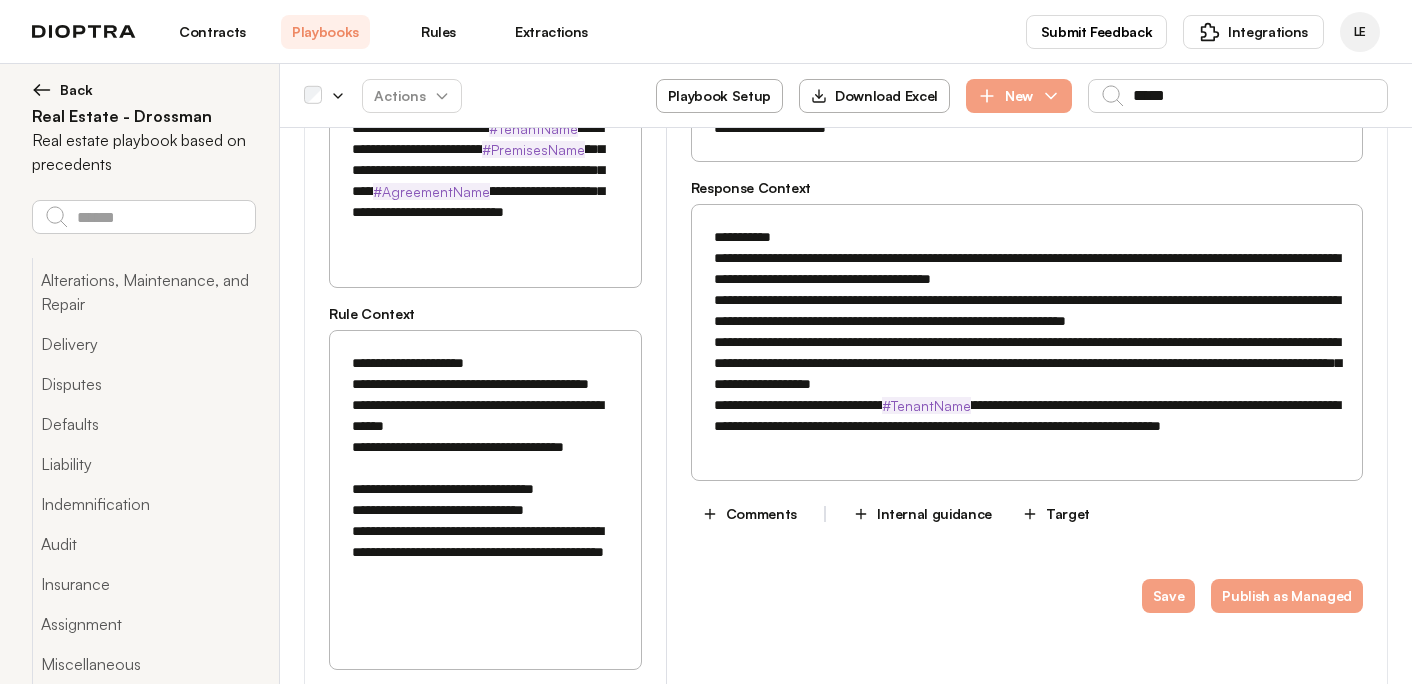 scroll, scrollTop: 886, scrollLeft: 0, axis: vertical 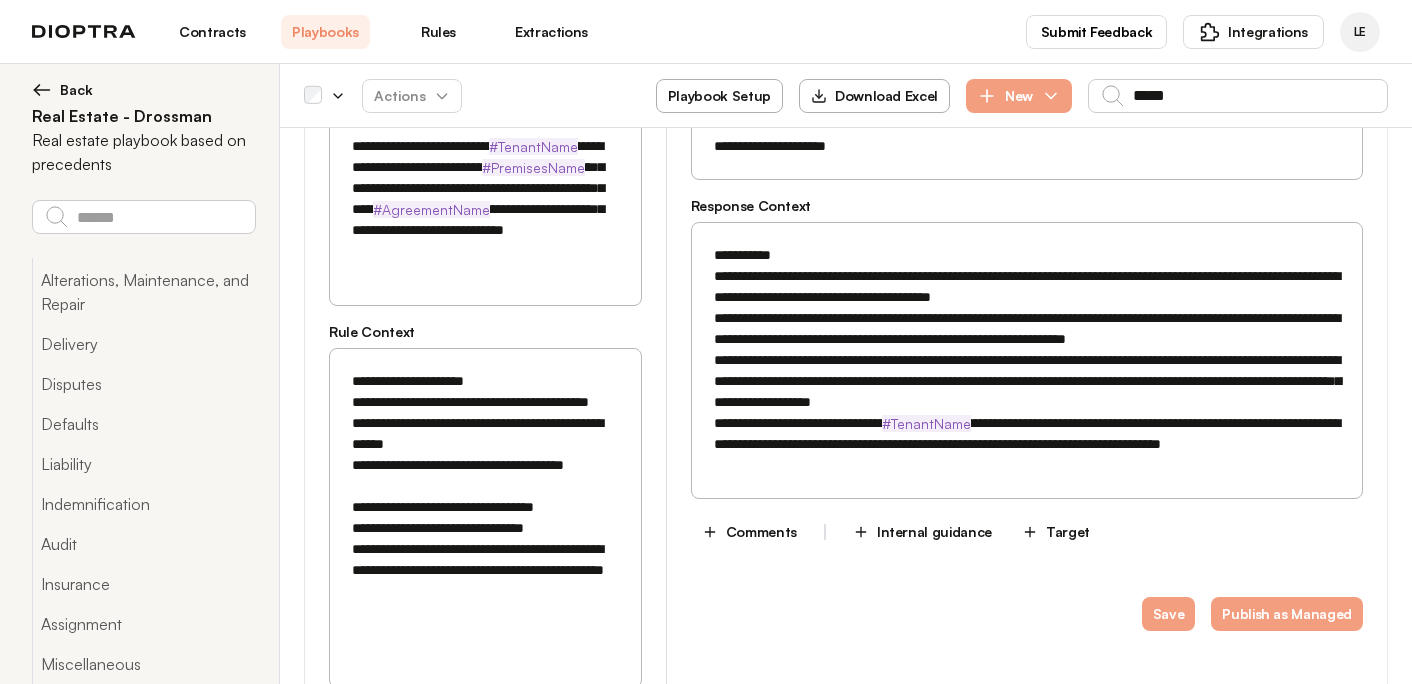 click on "**********" at bounding box center [485, 497] 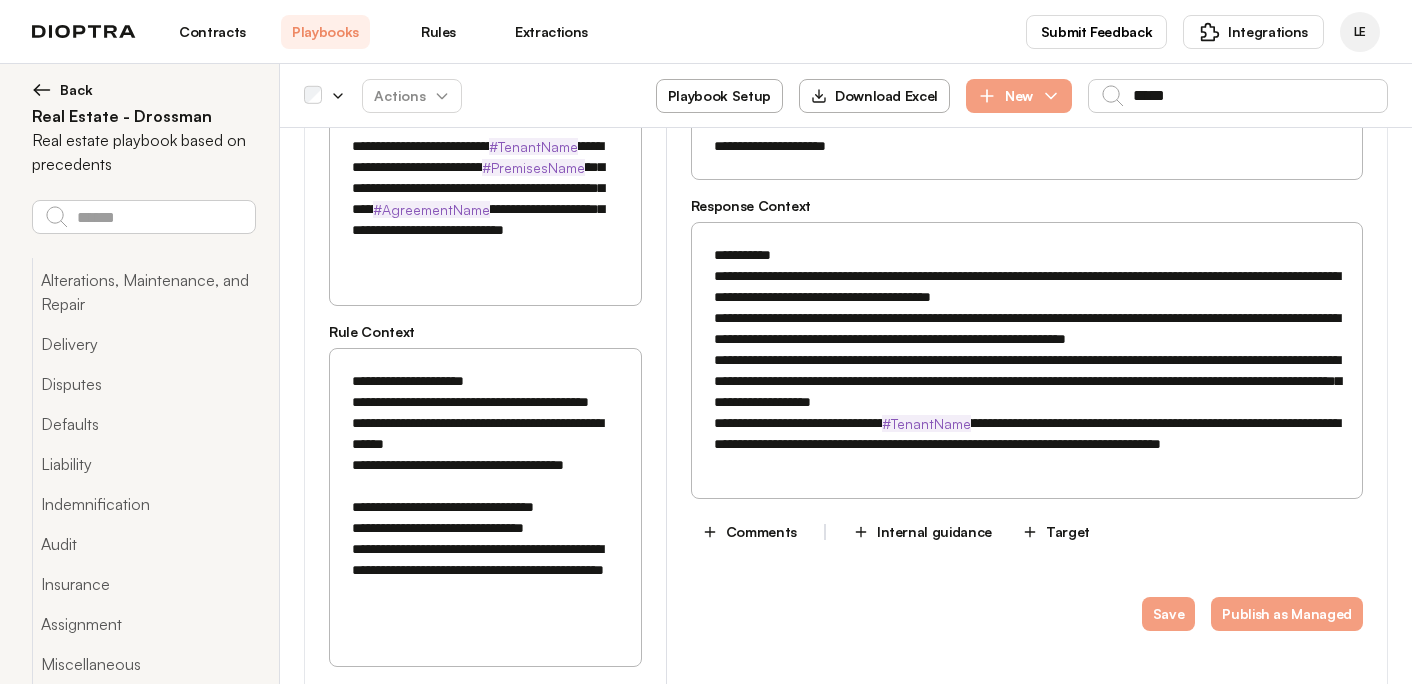 click on "**********" at bounding box center [485, 497] 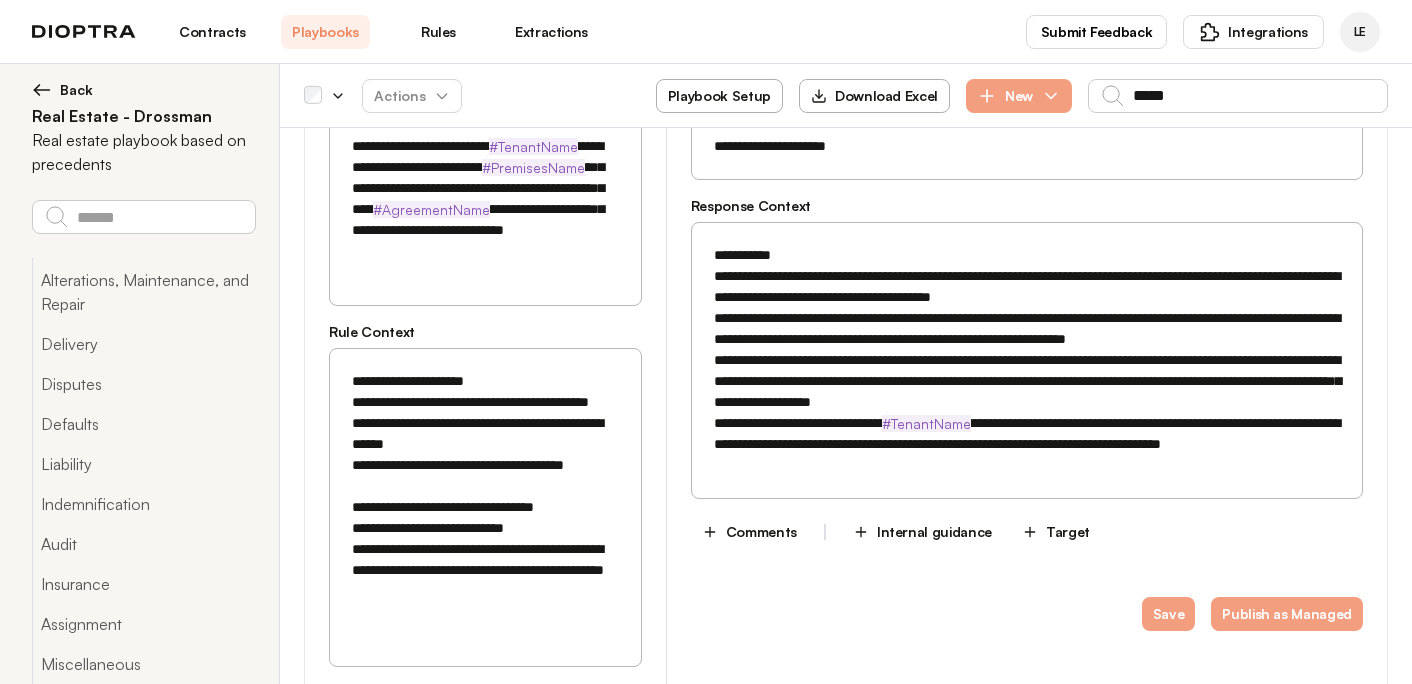 click on "**********" at bounding box center [485, 497] 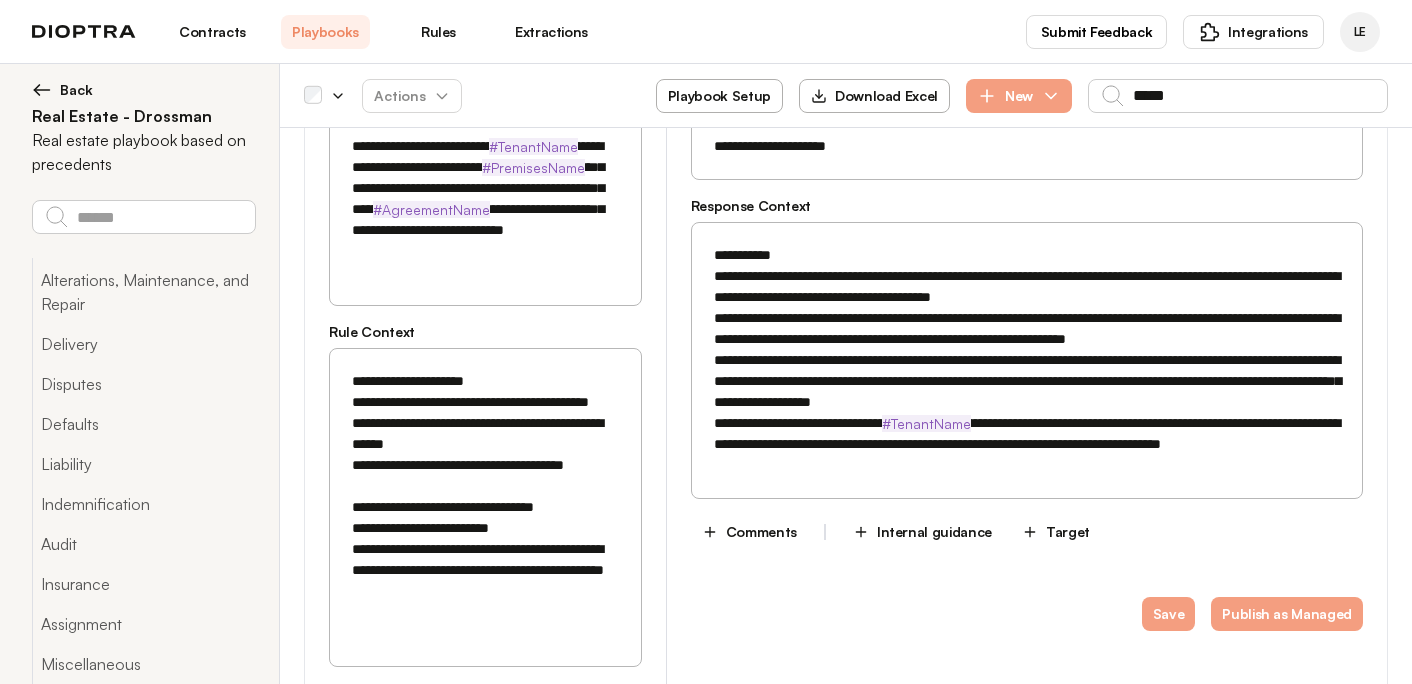 click on "**********" at bounding box center (485, 497) 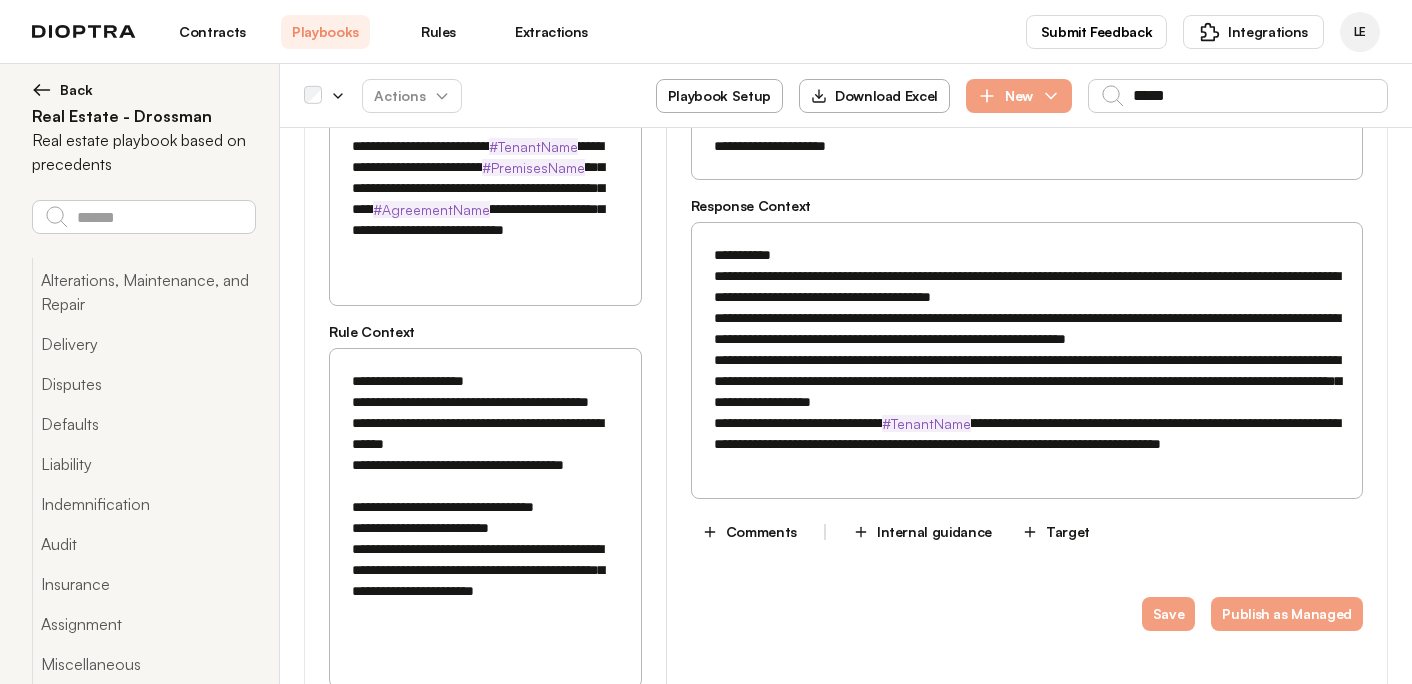 drag, startPoint x: 463, startPoint y: 558, endPoint x: 540, endPoint y: 558, distance: 77 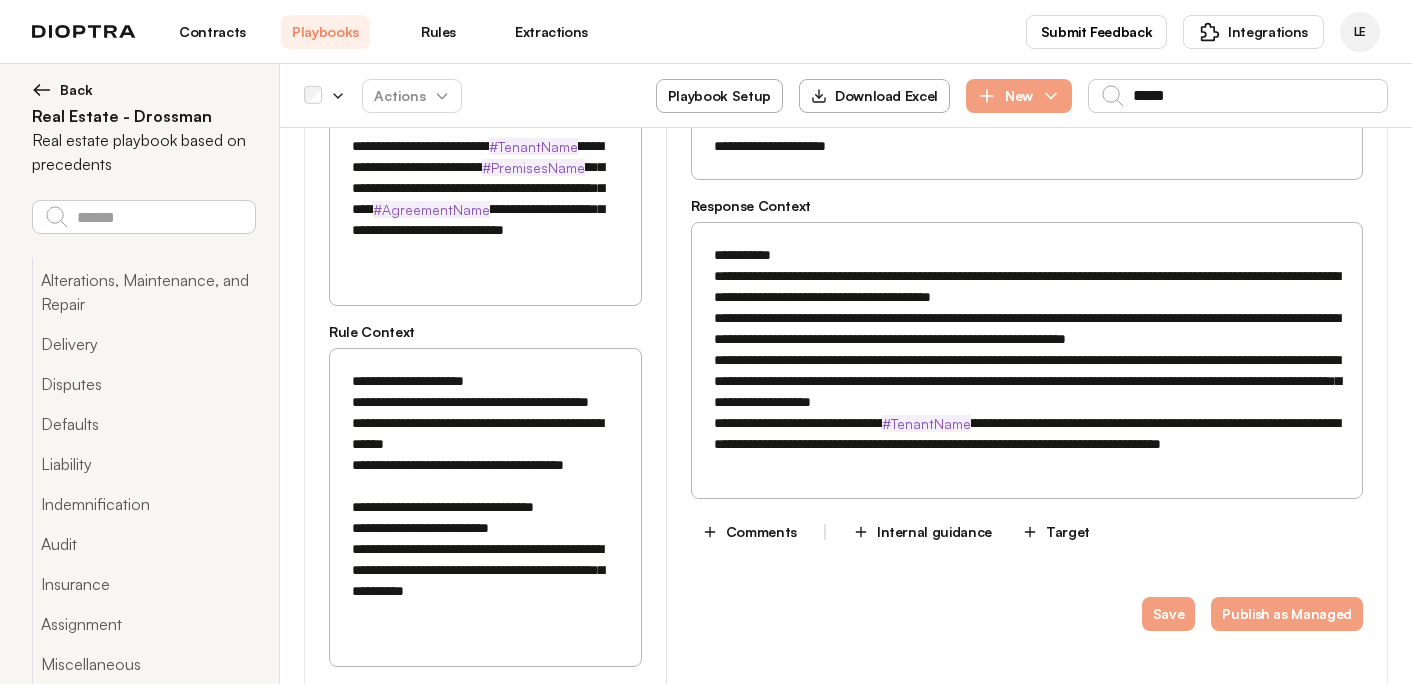 click on "**********" at bounding box center [485, 497] 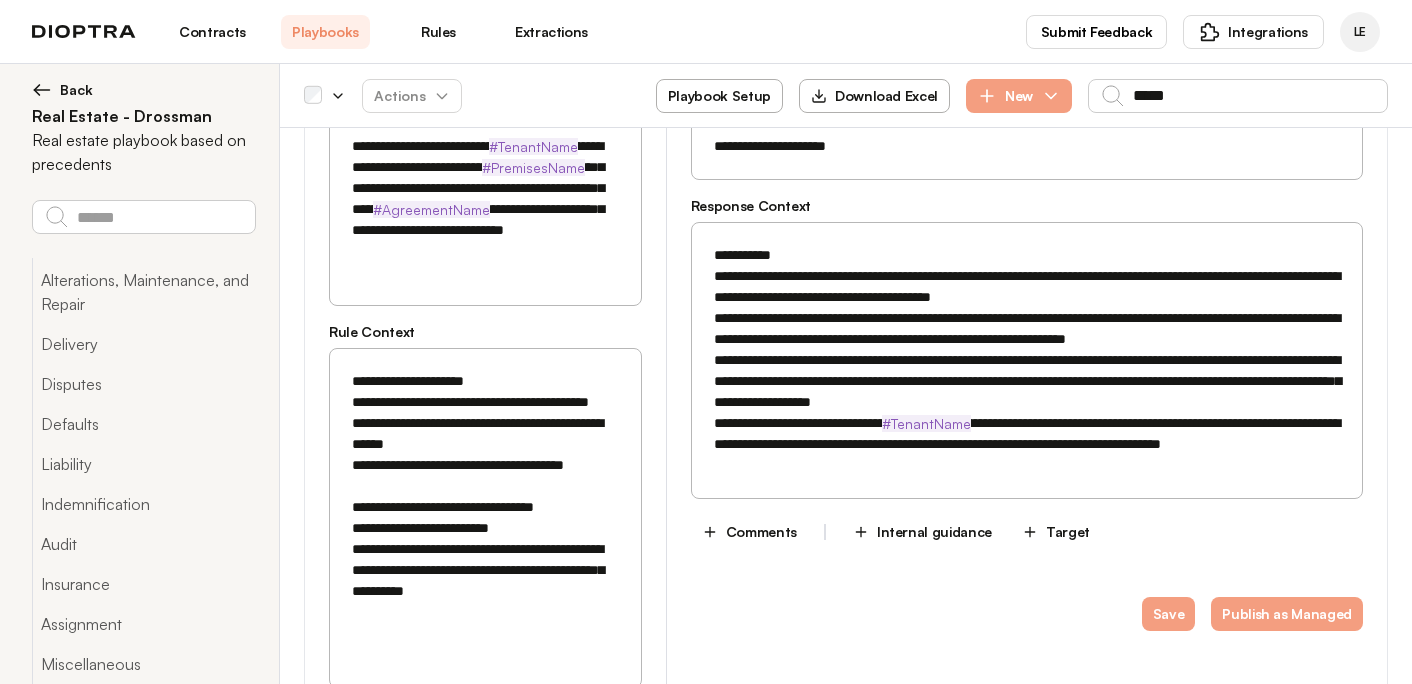 click on "**********" at bounding box center (485, 497) 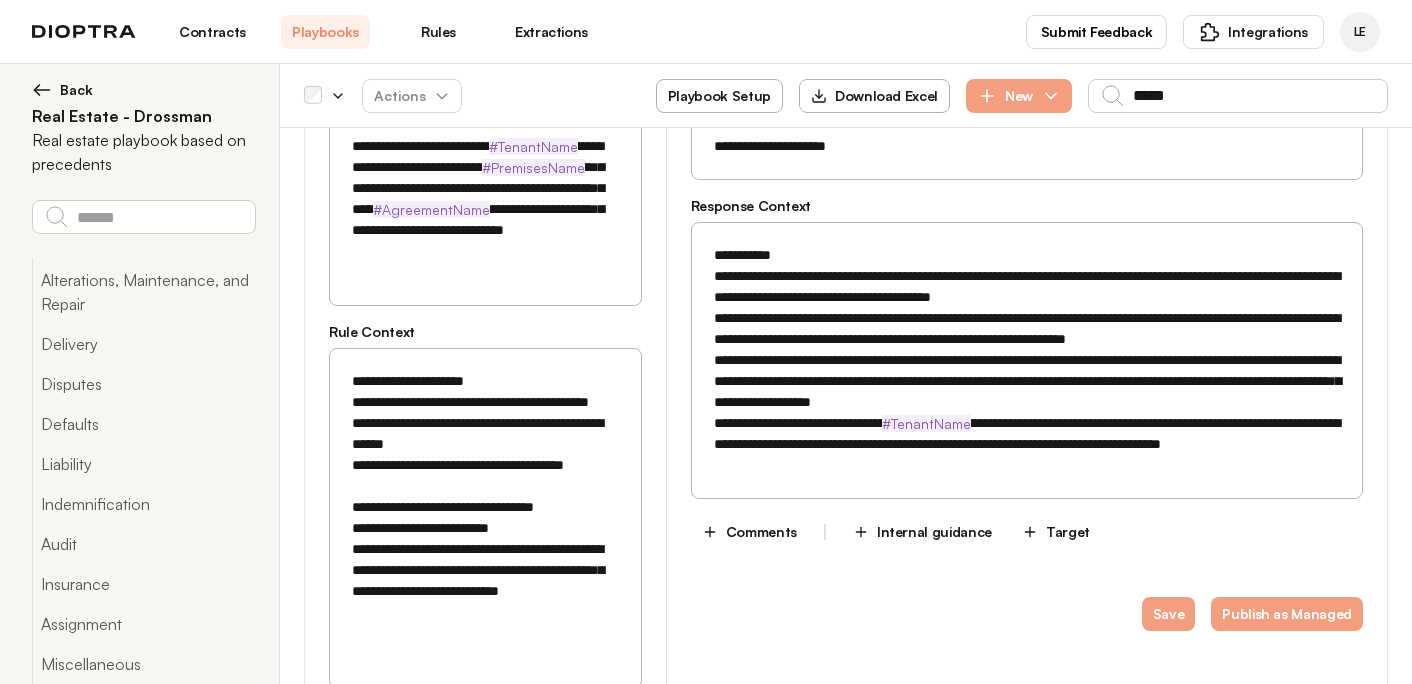 drag, startPoint x: 549, startPoint y: 556, endPoint x: 514, endPoint y: 578, distance: 41.340054 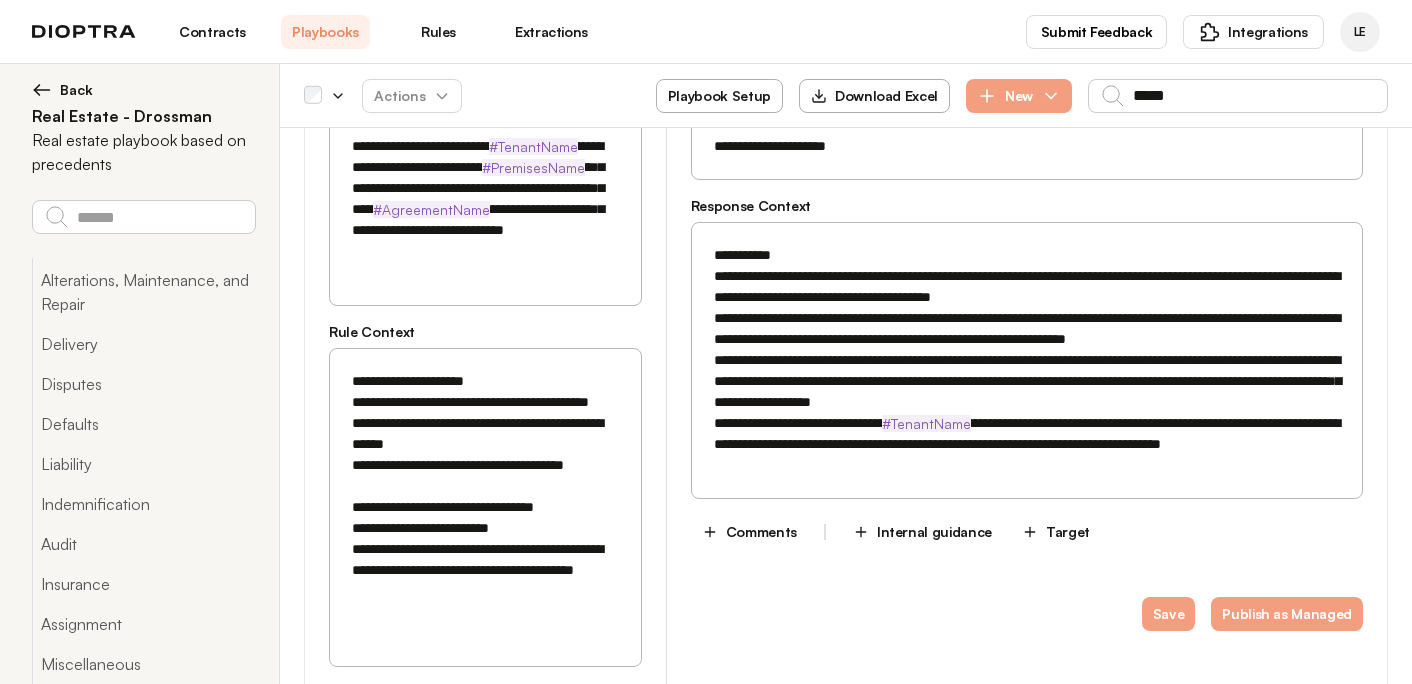 click on "**********" at bounding box center [485, 497] 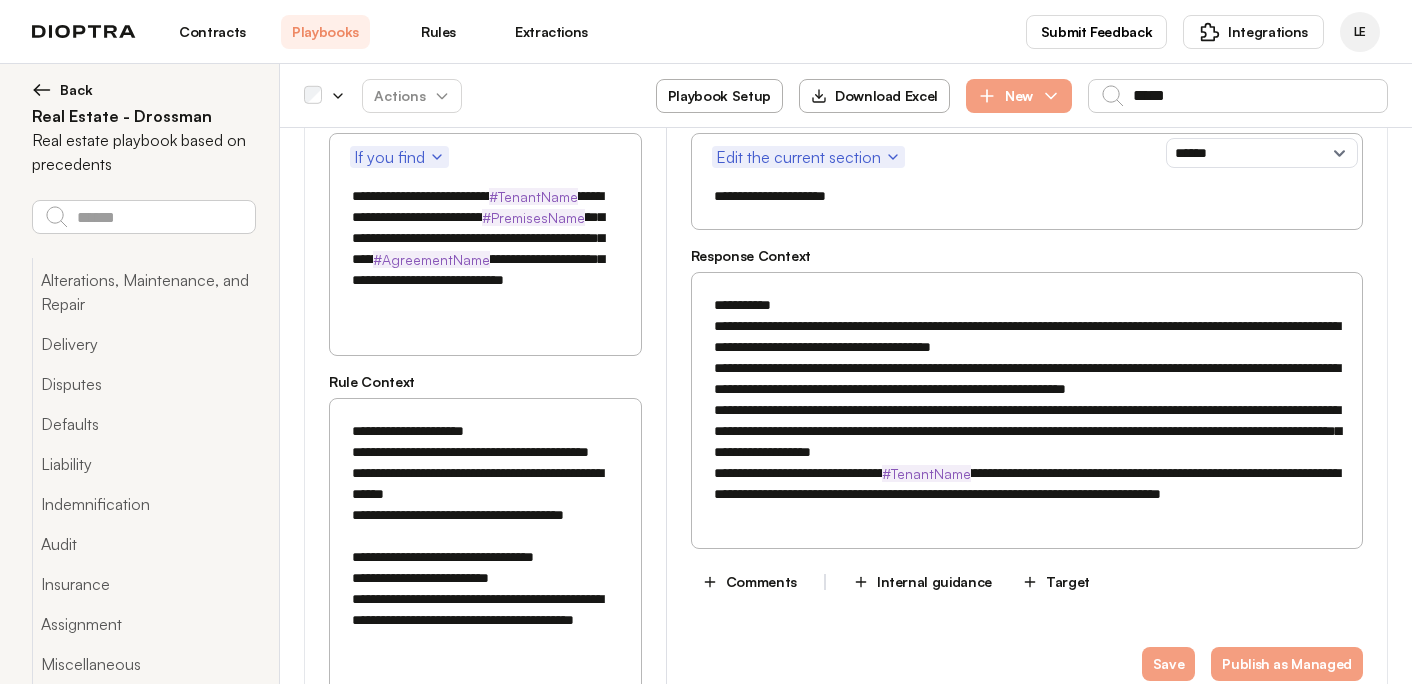 scroll, scrollTop: 838, scrollLeft: 0, axis: vertical 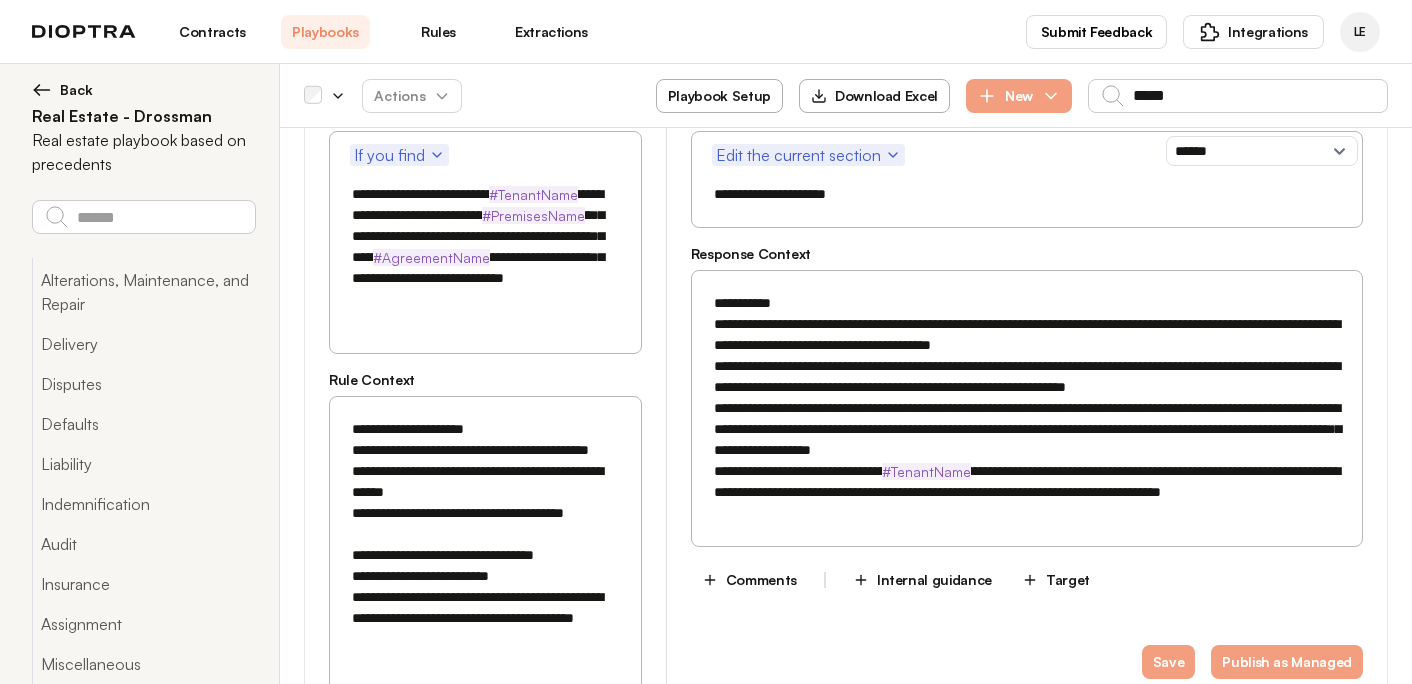 click on "**********" at bounding box center [485, 545] 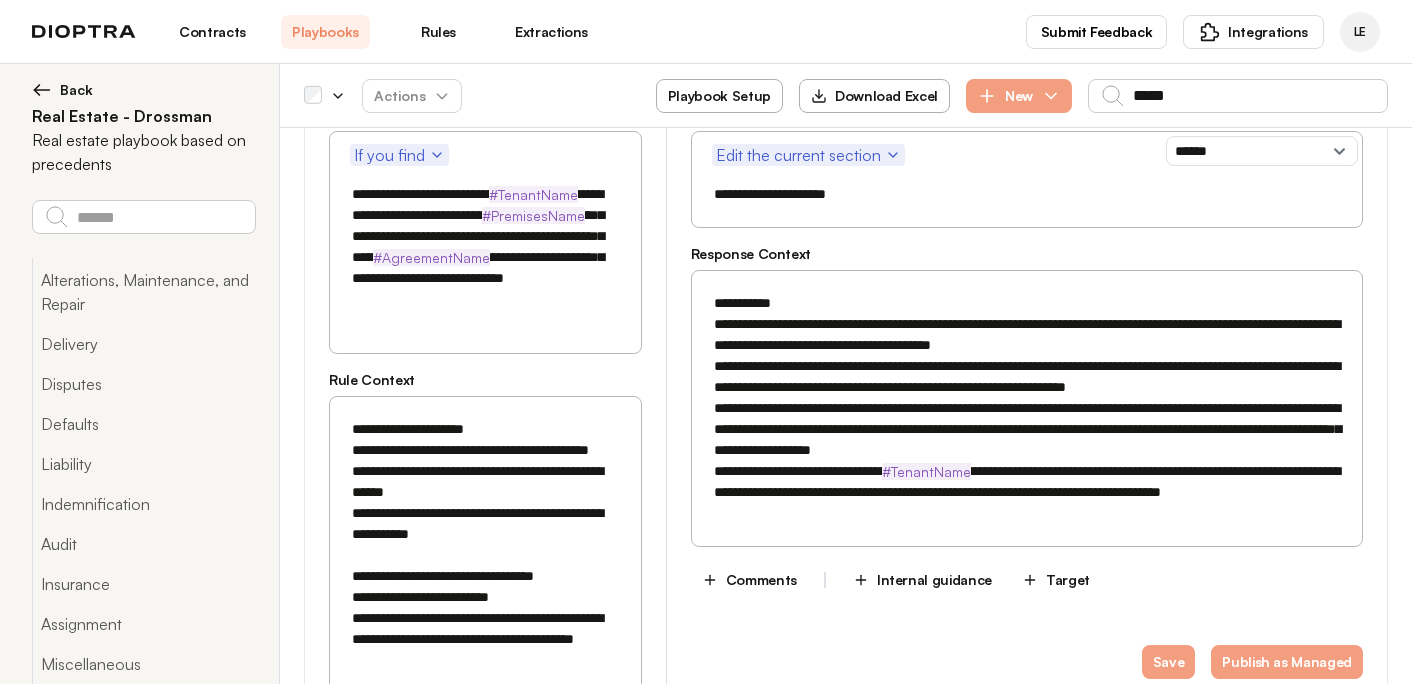 click on "**********" at bounding box center [485, 555] 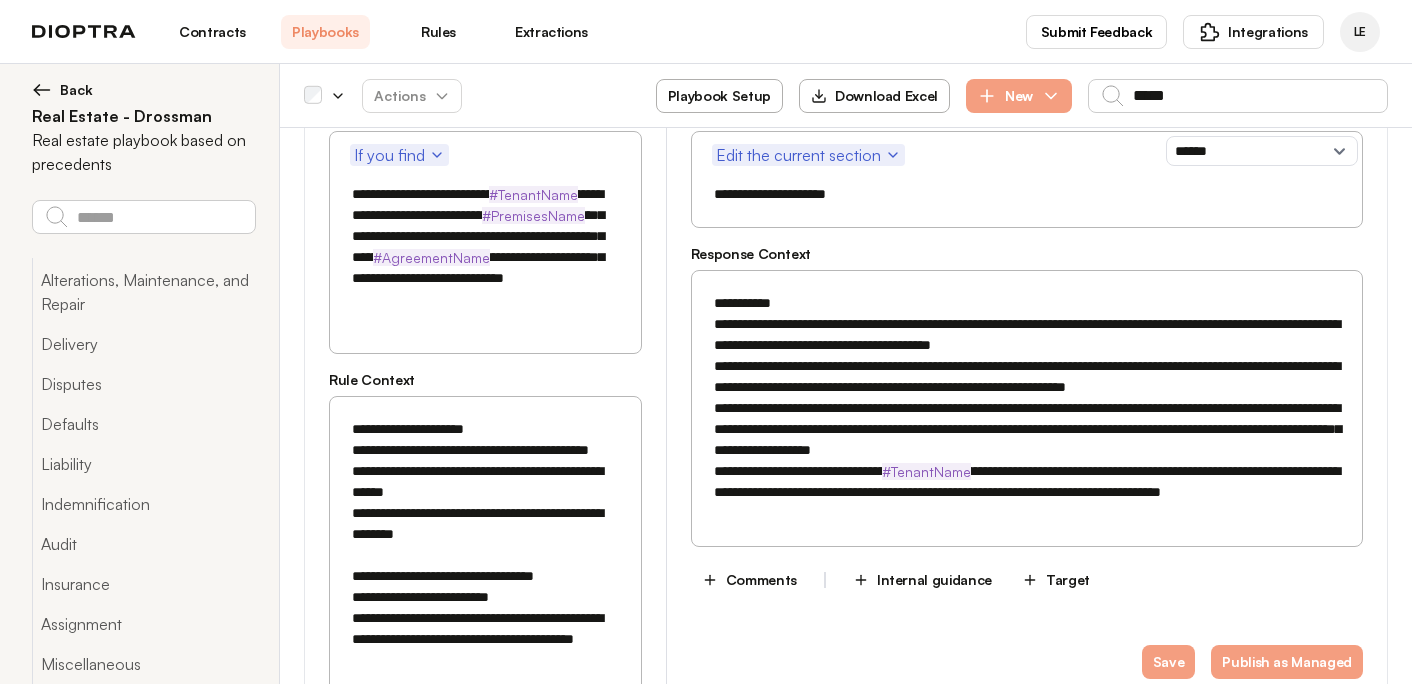 drag, startPoint x: 543, startPoint y: 500, endPoint x: 565, endPoint y: 520, distance: 29.732138 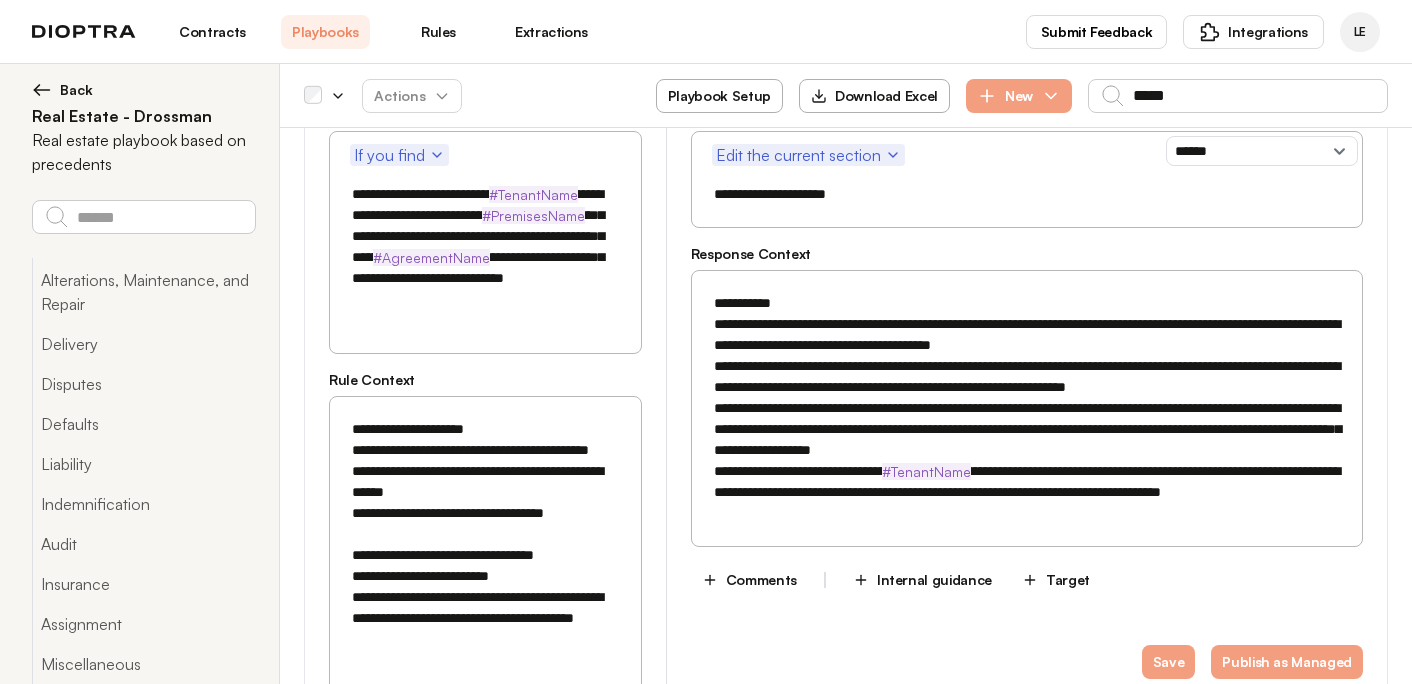 scroll, scrollTop: 845, scrollLeft: 0, axis: vertical 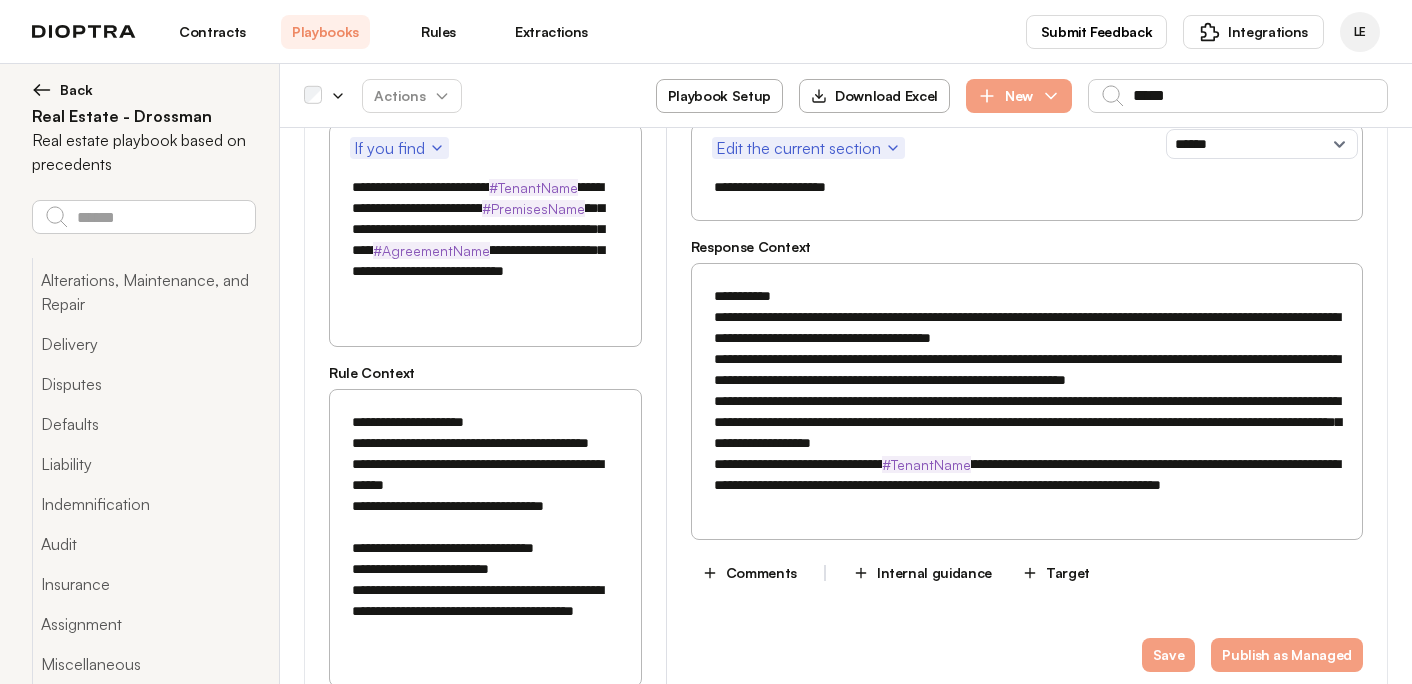 click on "**********" at bounding box center (485, 538) 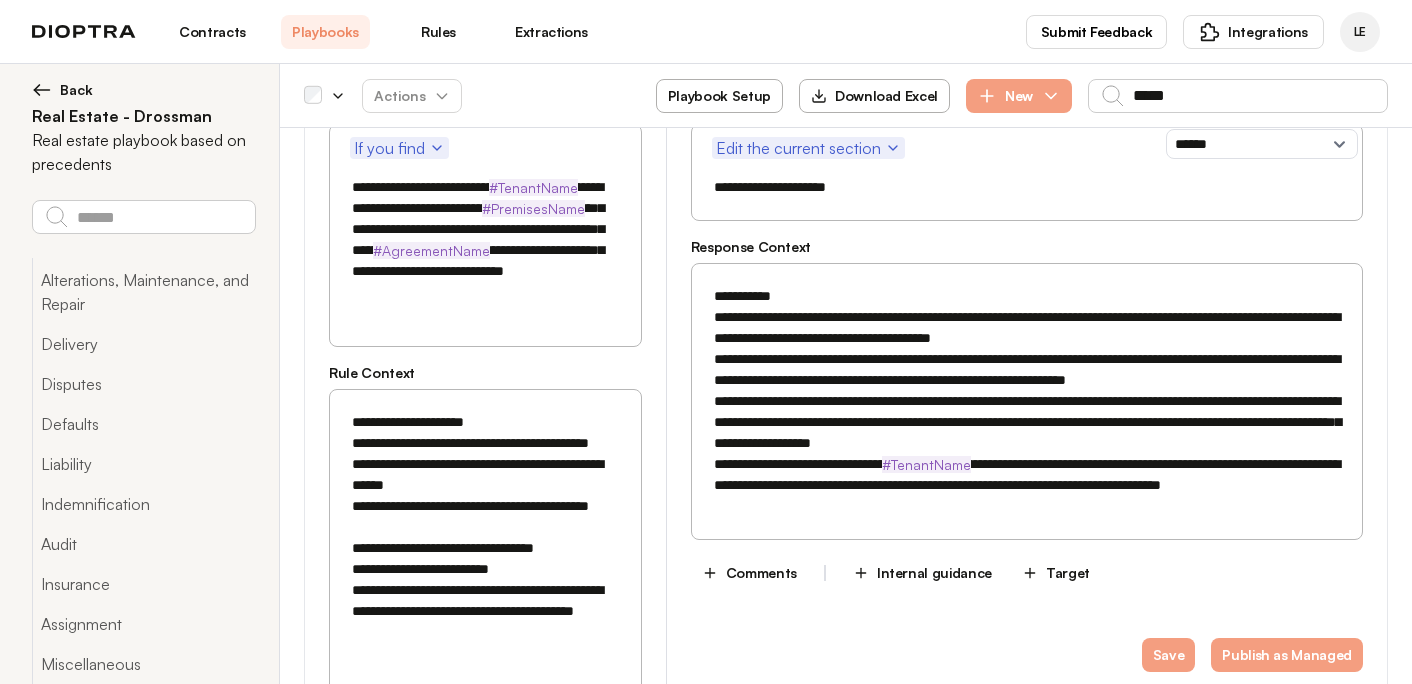 click on "**********" at bounding box center [485, 548] 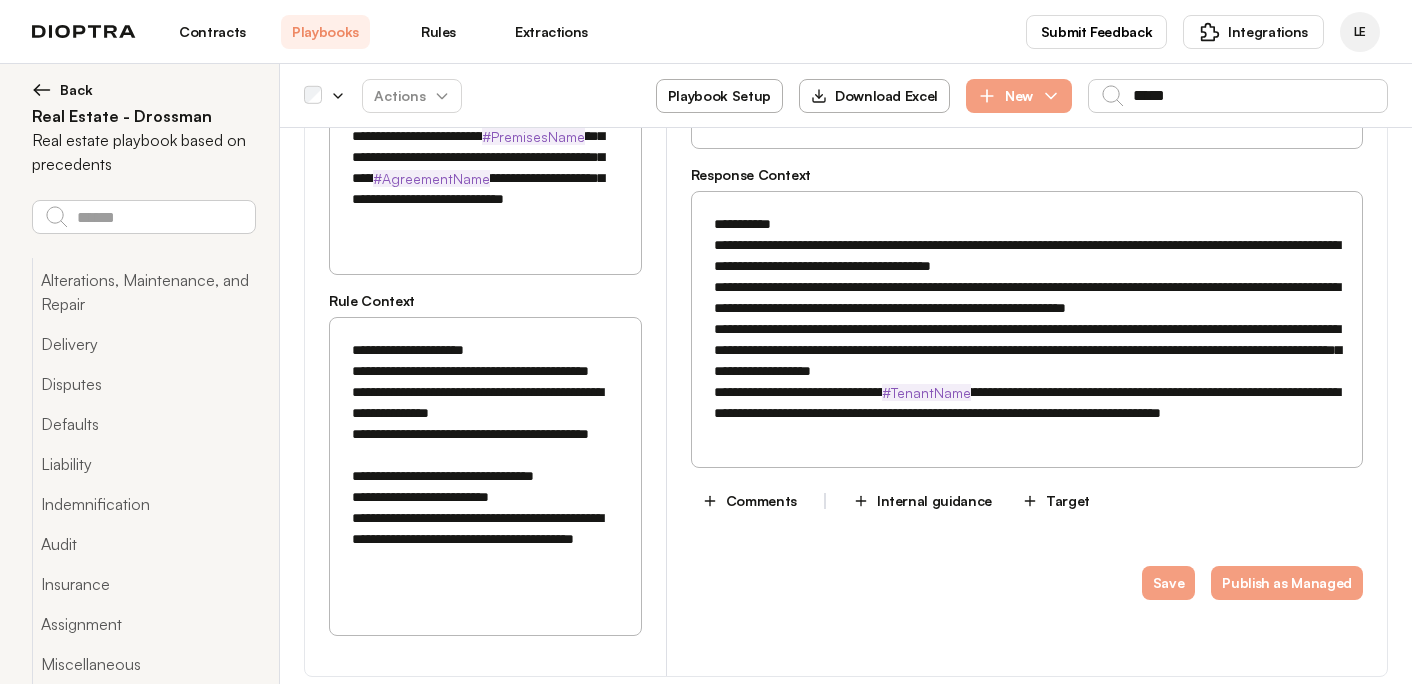 scroll, scrollTop: 918, scrollLeft: 0, axis: vertical 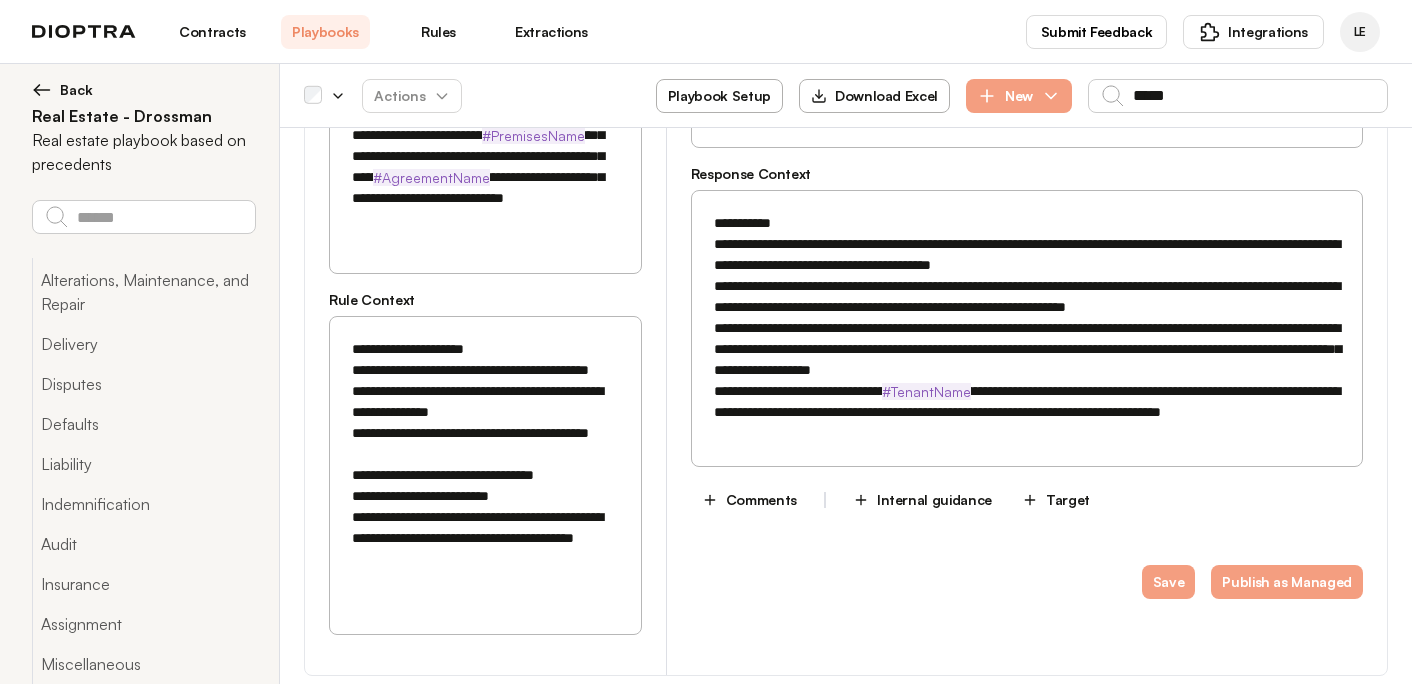 click on "**********" at bounding box center [485, 475] 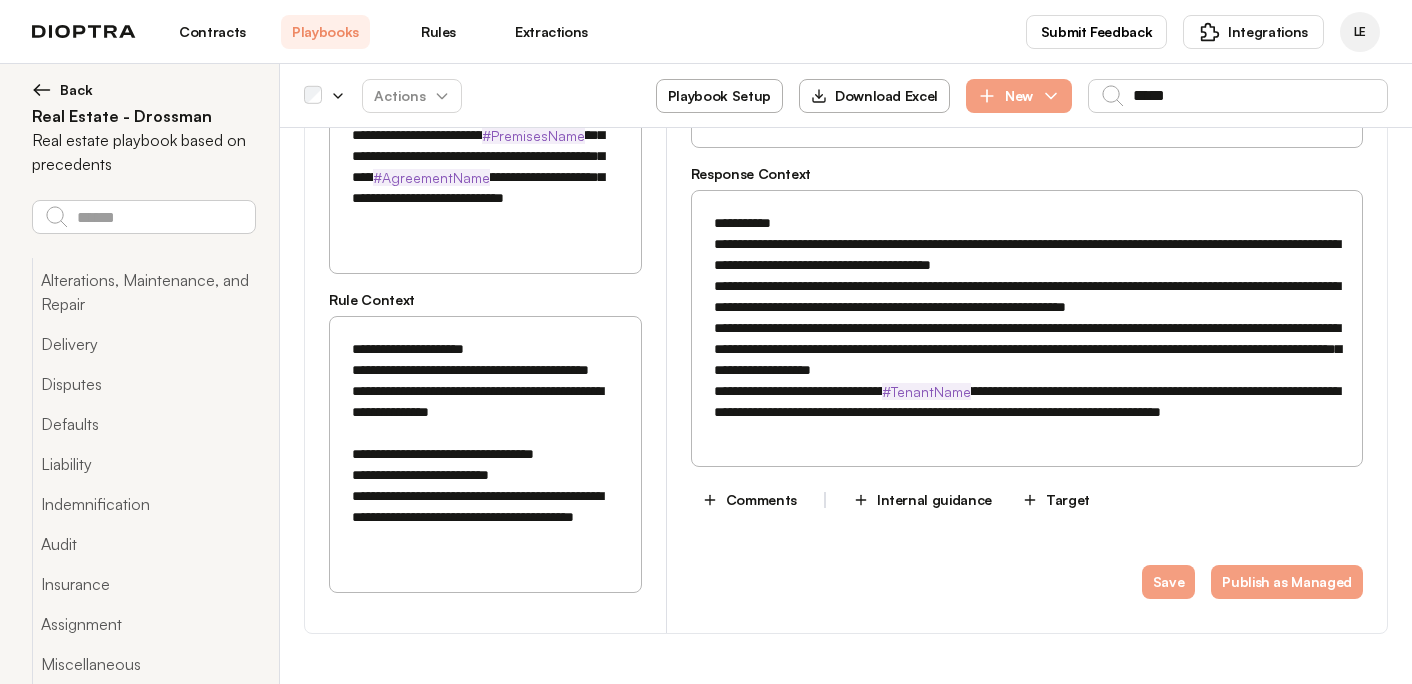 click on "**********" at bounding box center [485, 454] 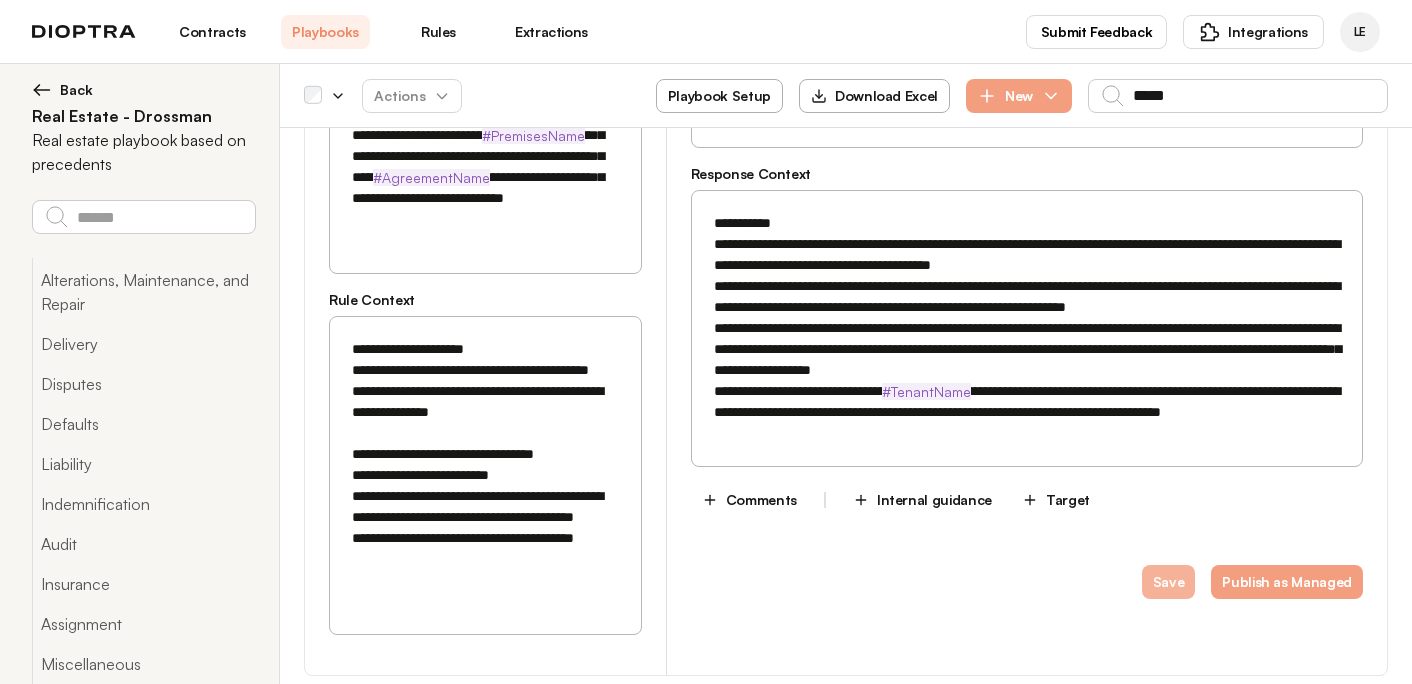 type on "**********" 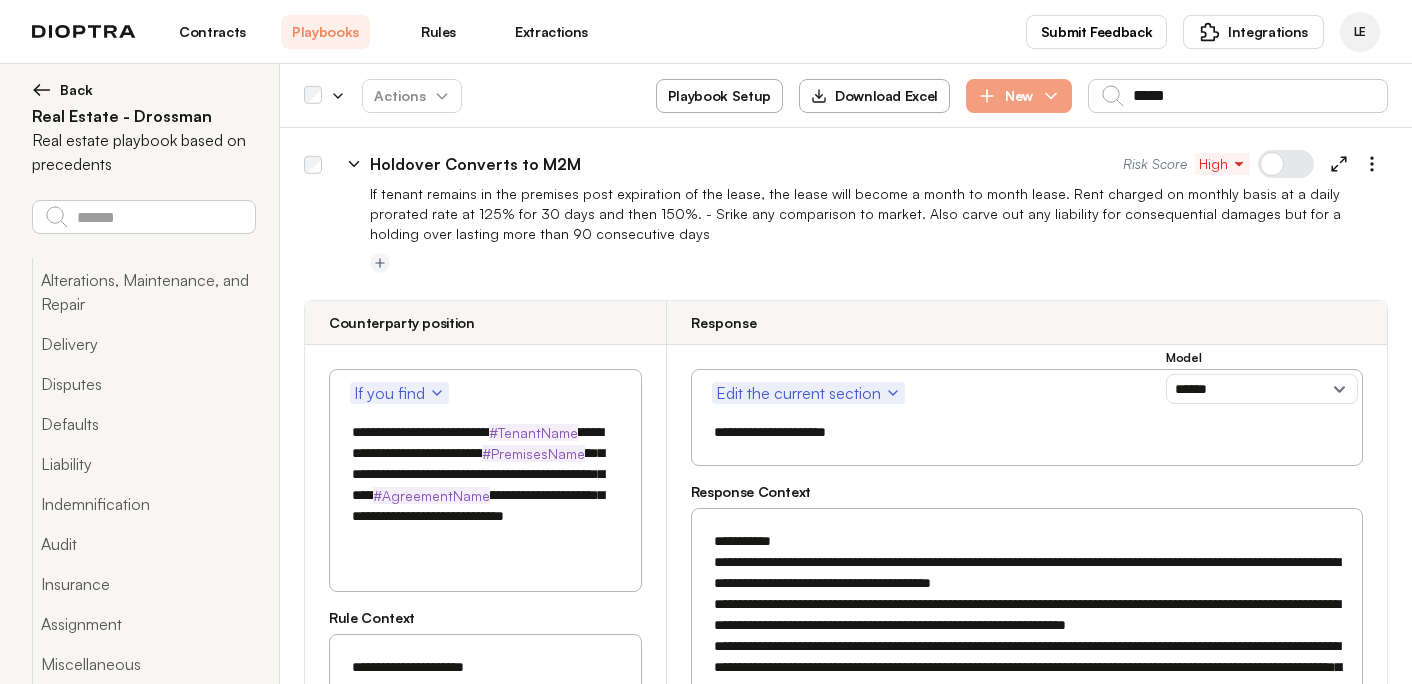 scroll, scrollTop: 575, scrollLeft: 0, axis: vertical 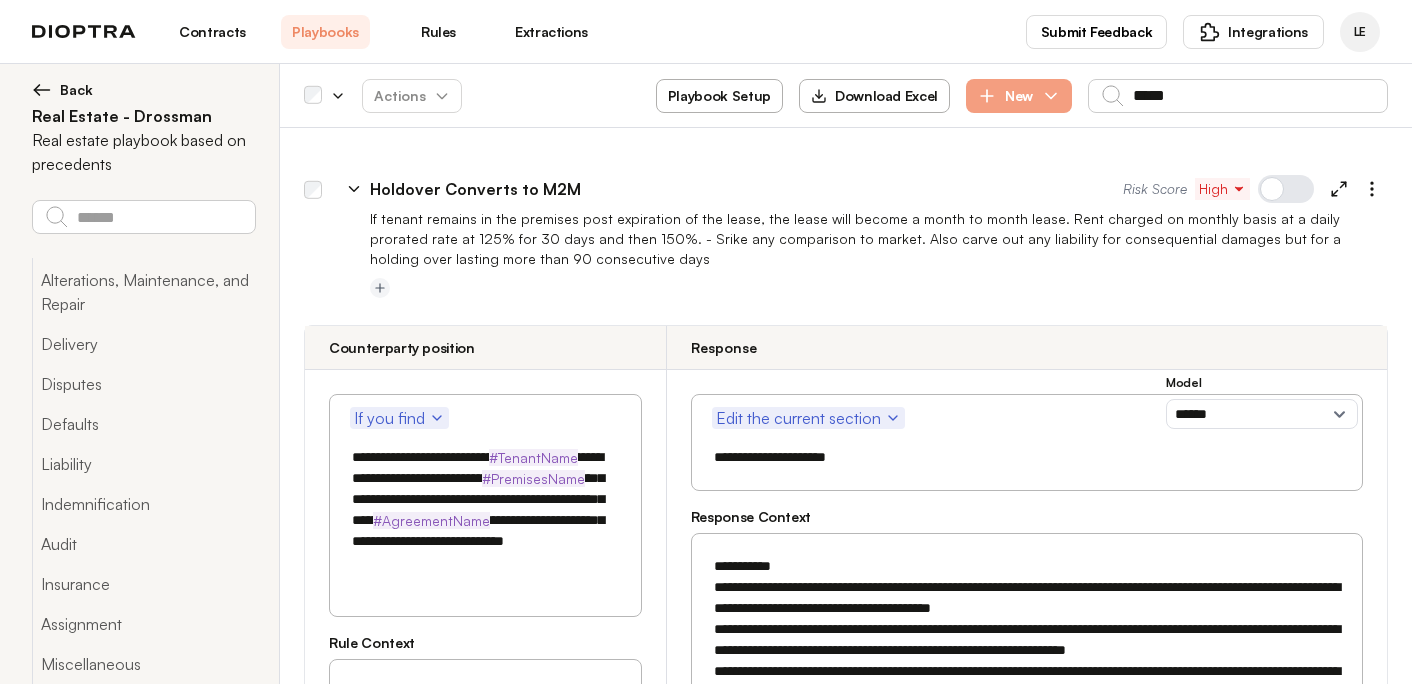 click 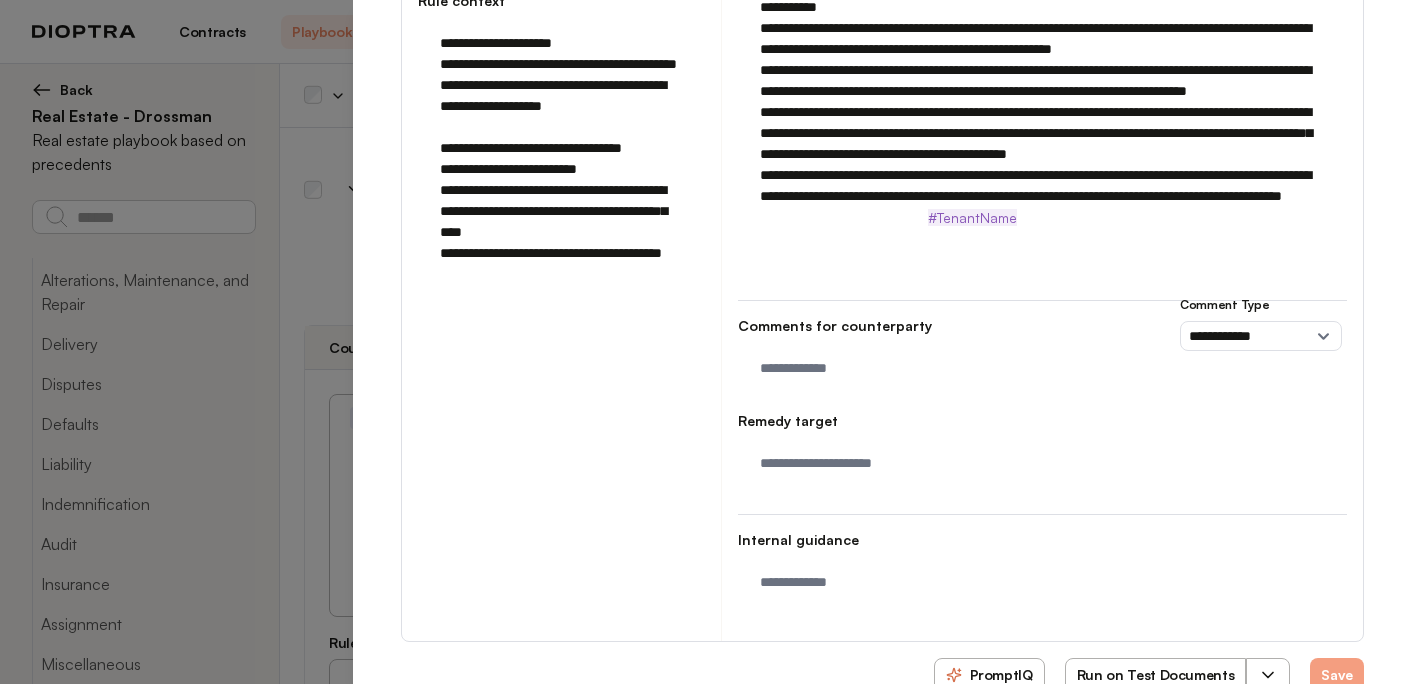 scroll, scrollTop: 541, scrollLeft: 0, axis: vertical 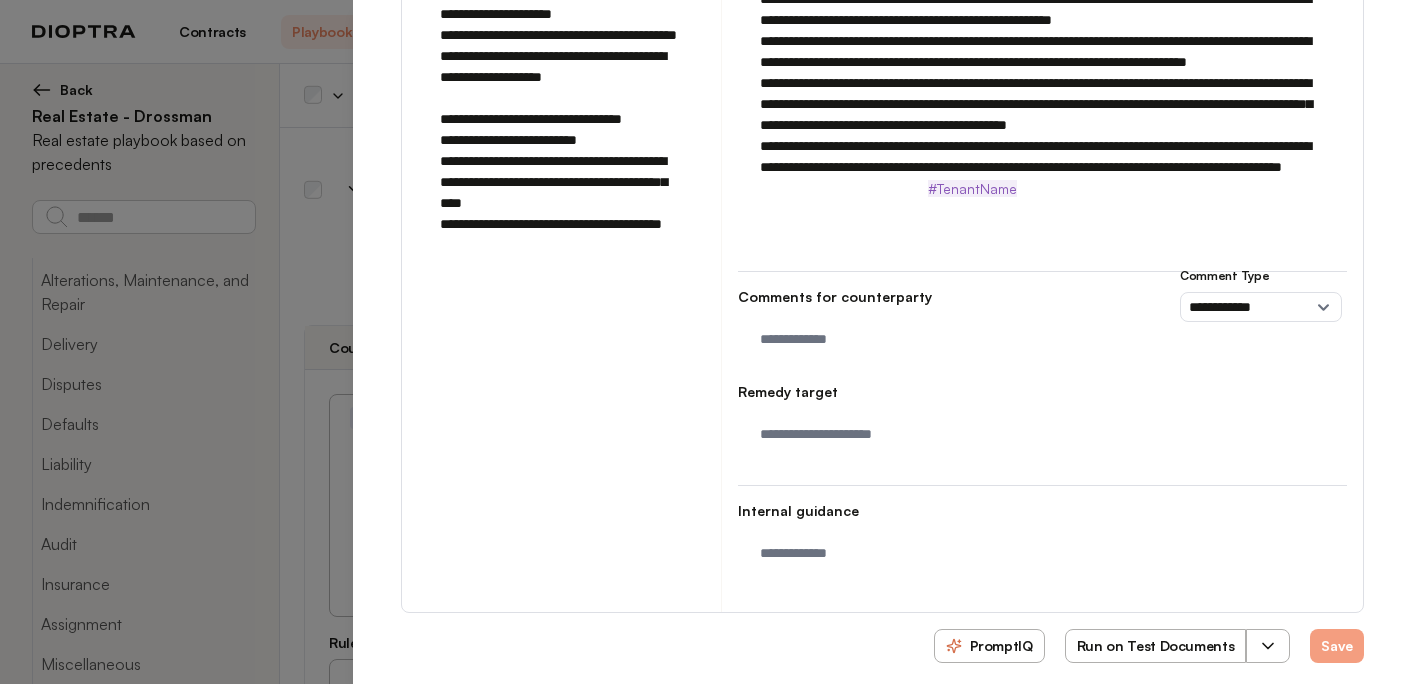 click 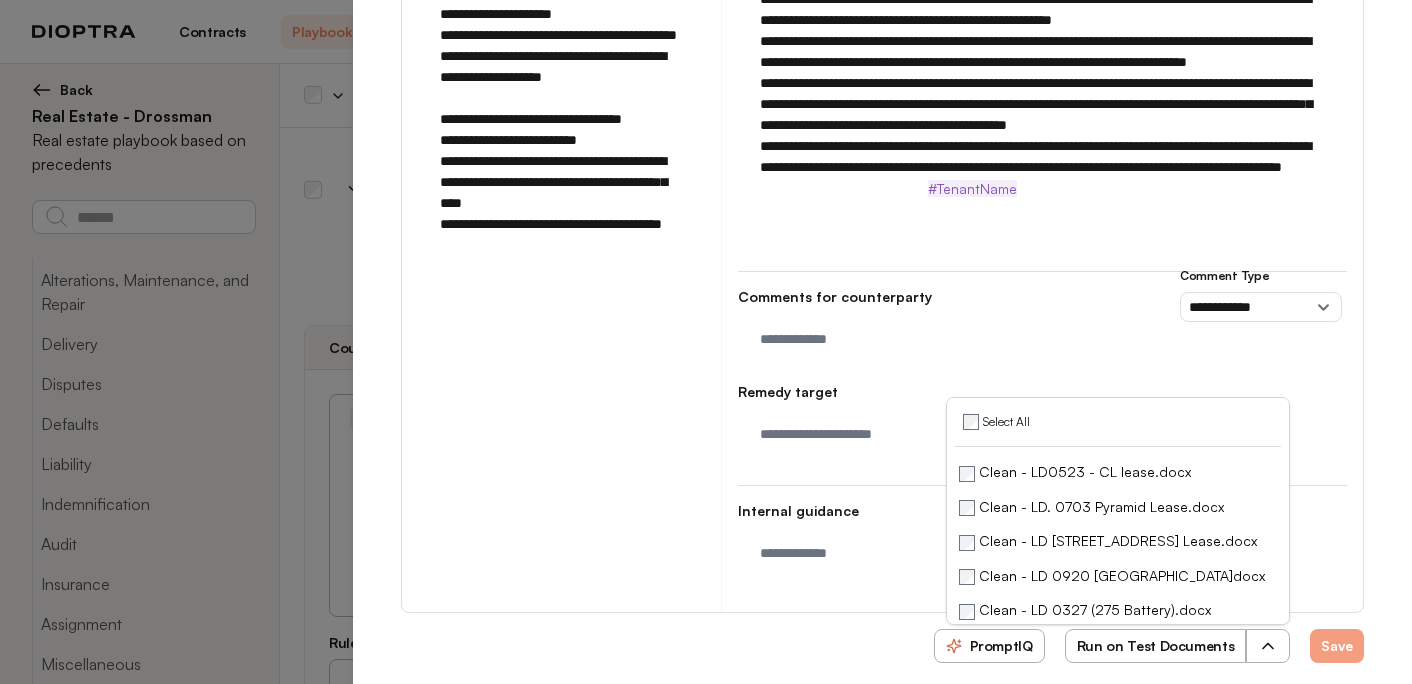 click on "Run on Test Documents" at bounding box center (1156, 646) 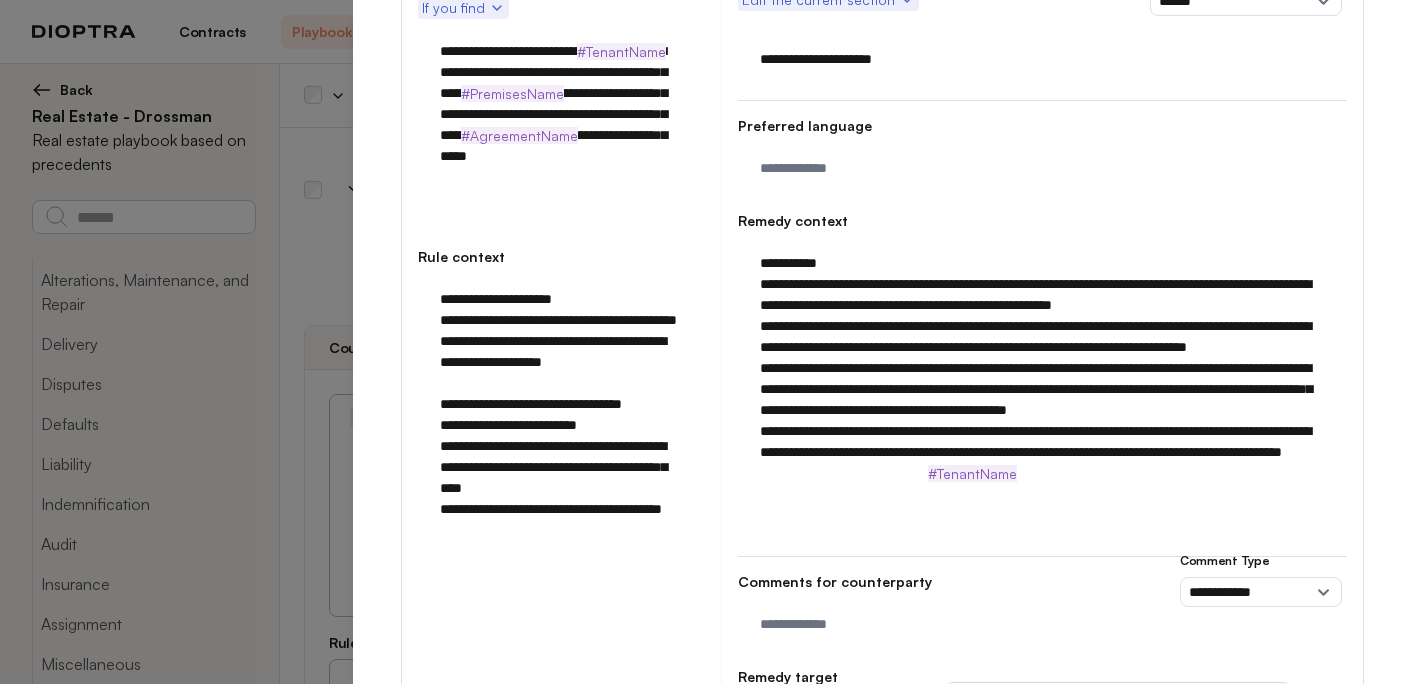 scroll, scrollTop: 0, scrollLeft: 0, axis: both 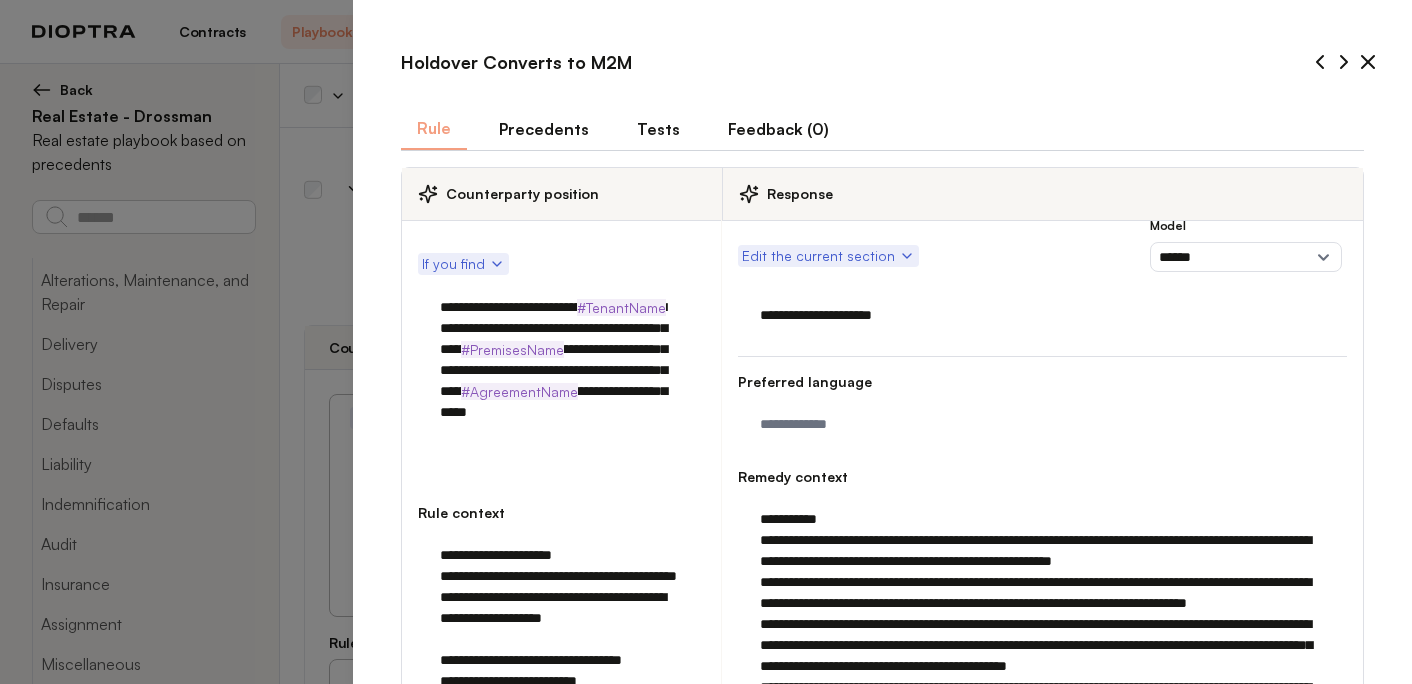 click on "Tests" at bounding box center (658, 129) 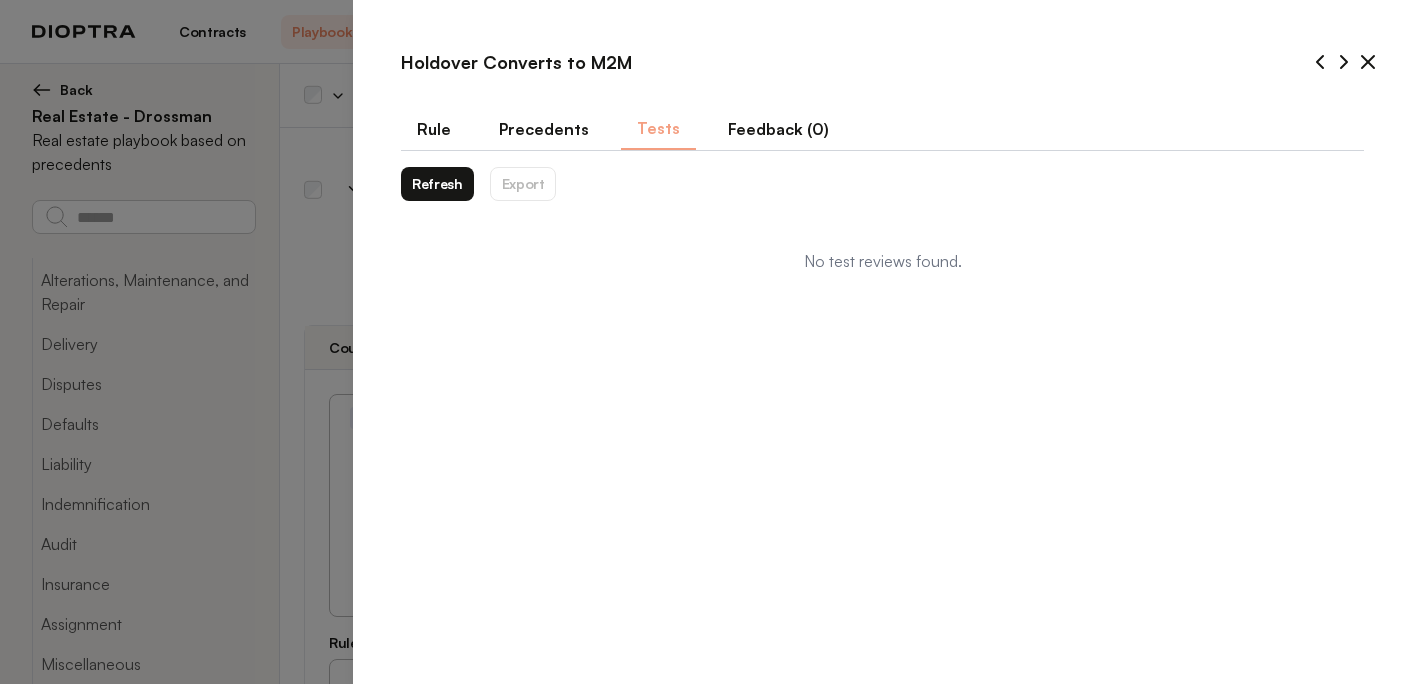 click on "Refresh" at bounding box center [437, 184] 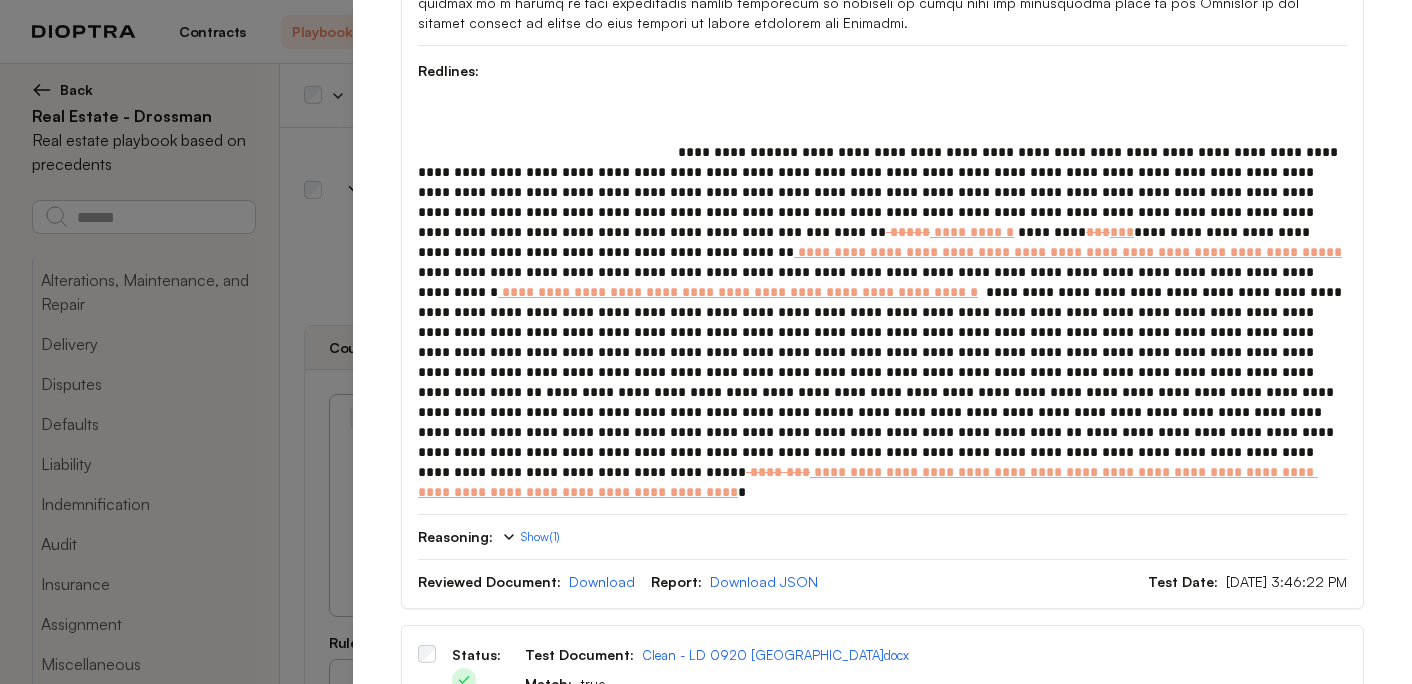 scroll, scrollTop: 701, scrollLeft: 0, axis: vertical 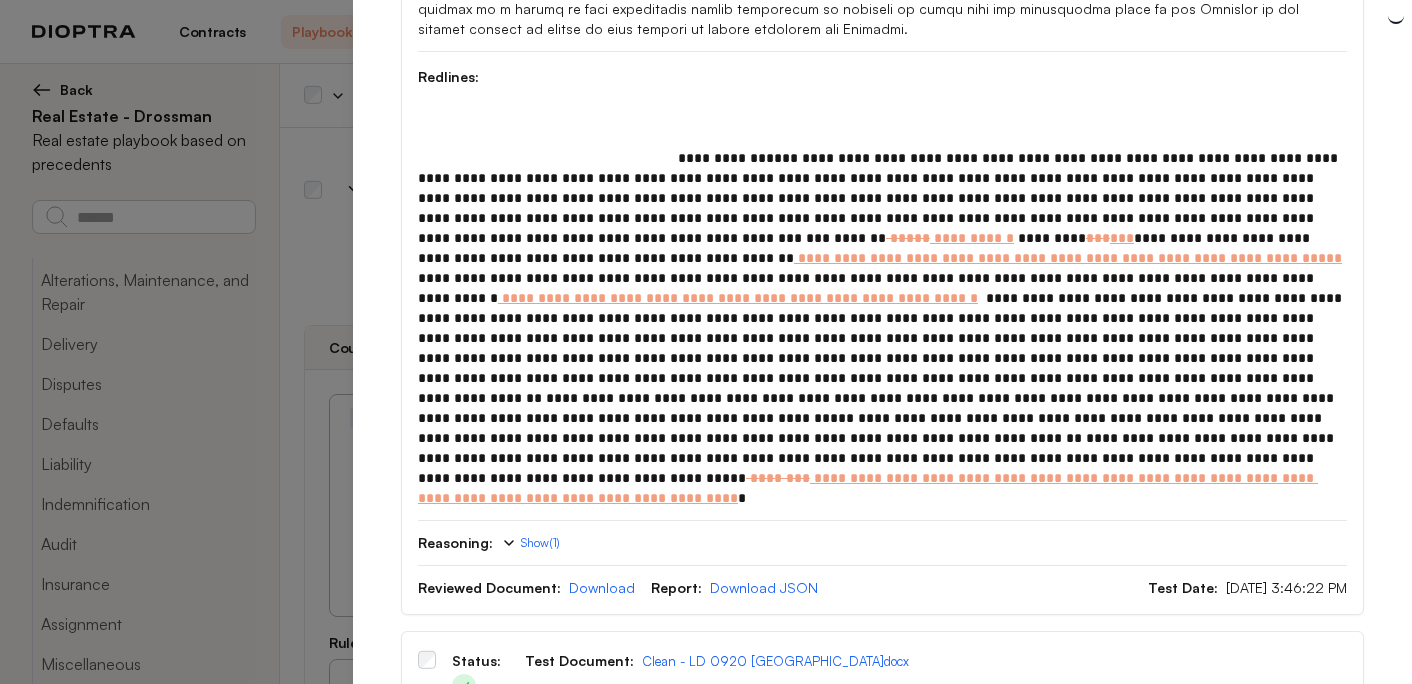type on "*" 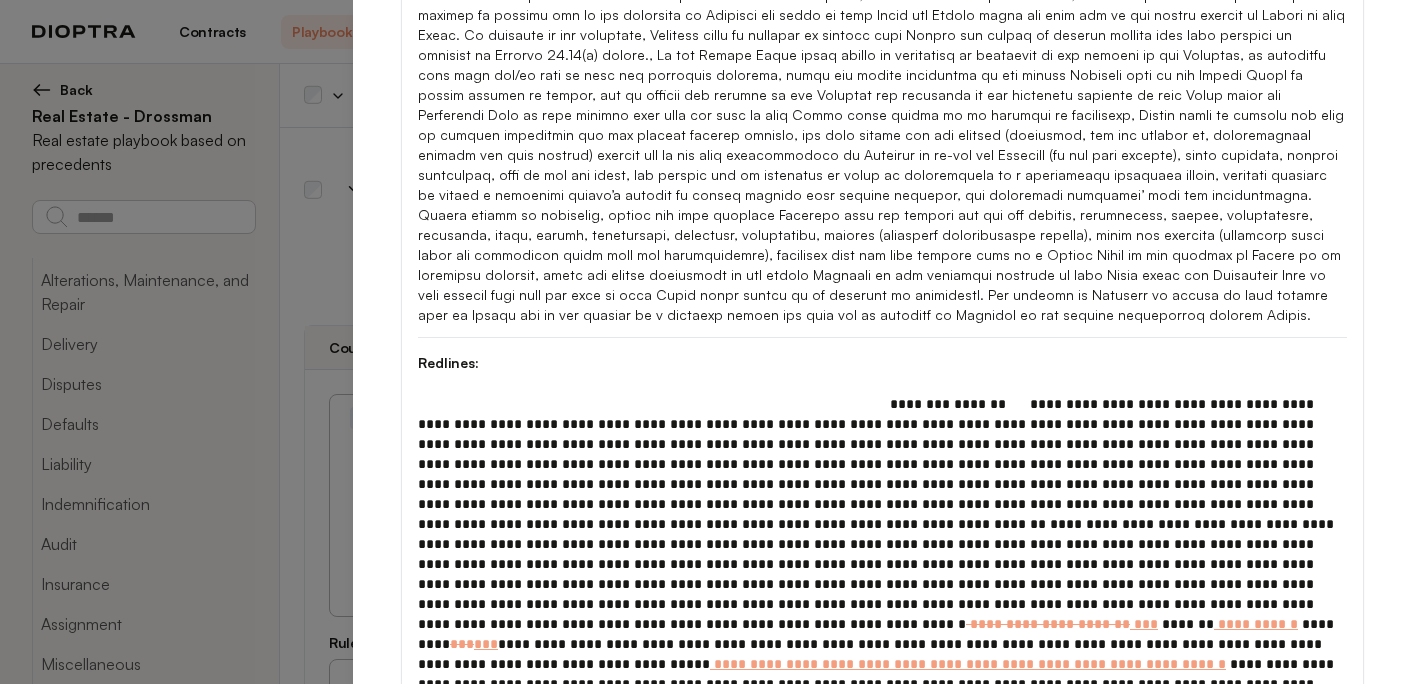 scroll, scrollTop: 2056, scrollLeft: 0, axis: vertical 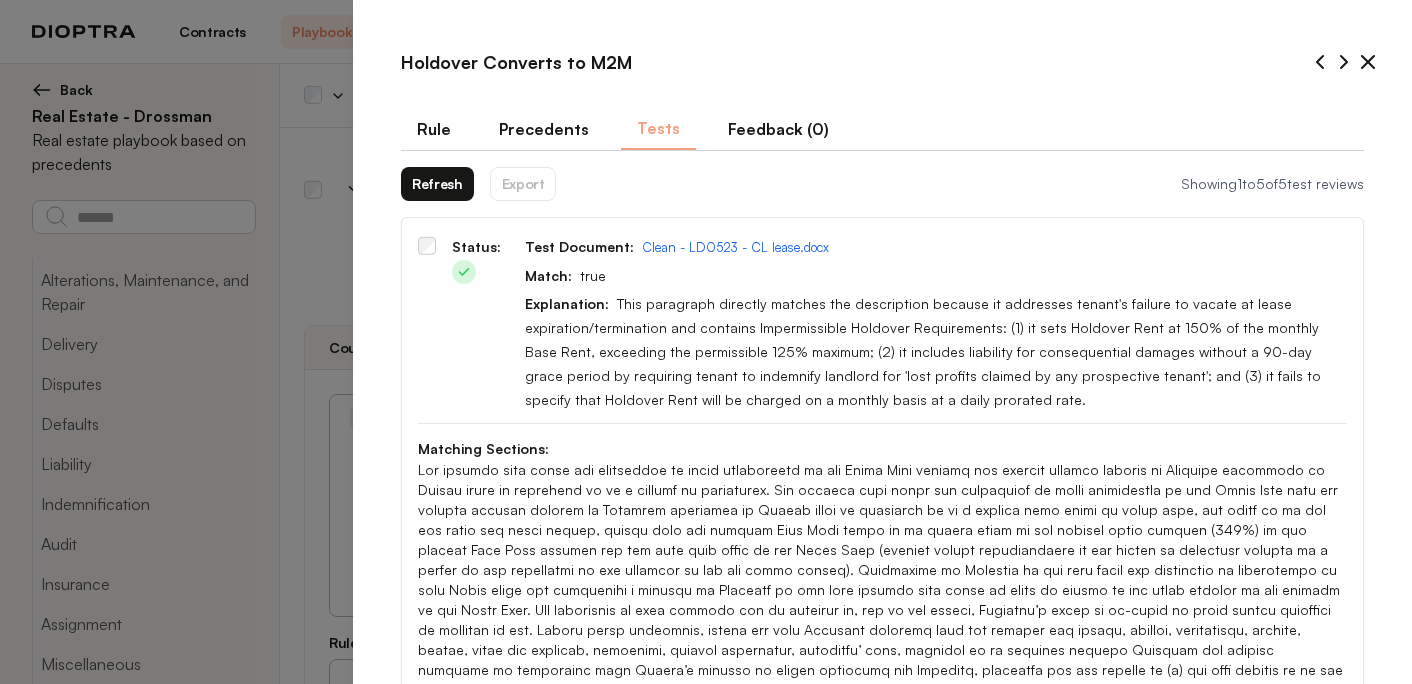 click on "Holdover Converts to M2M" at bounding box center [516, 62] 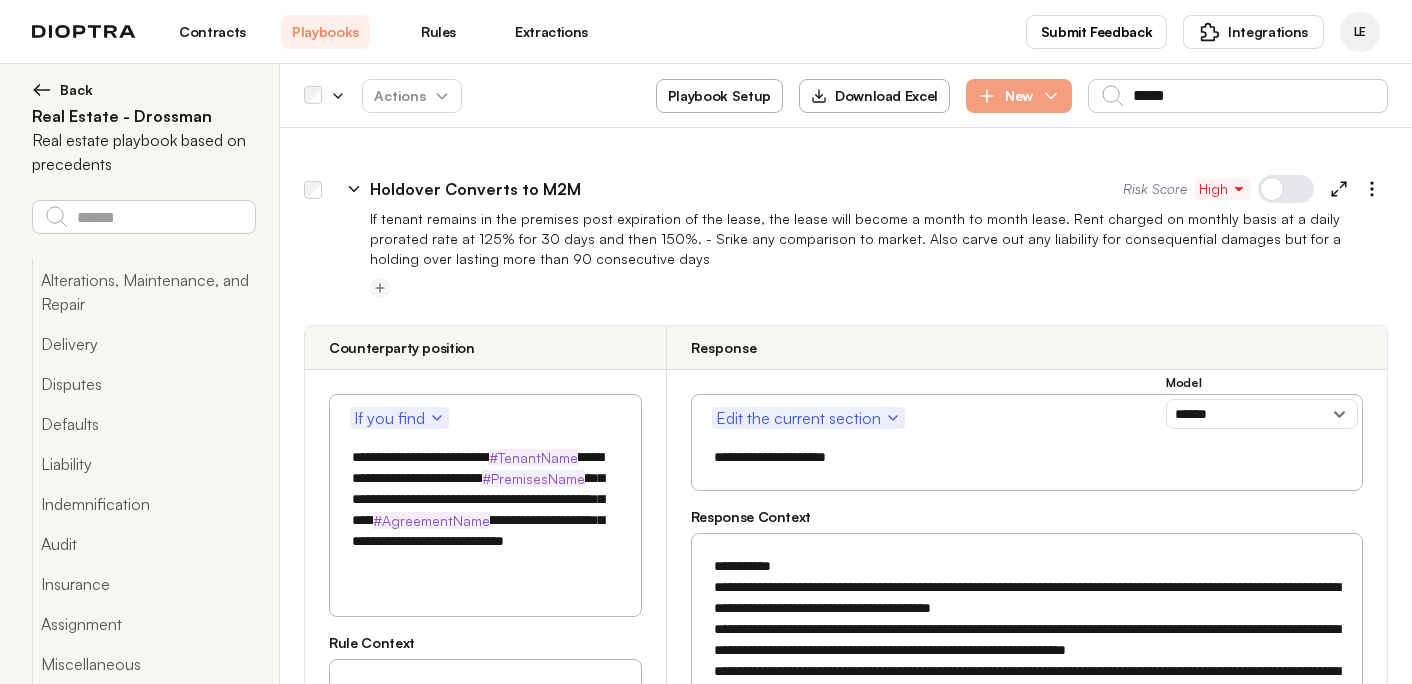 click on "Holdover Converts to M2M" at bounding box center [475, 189] 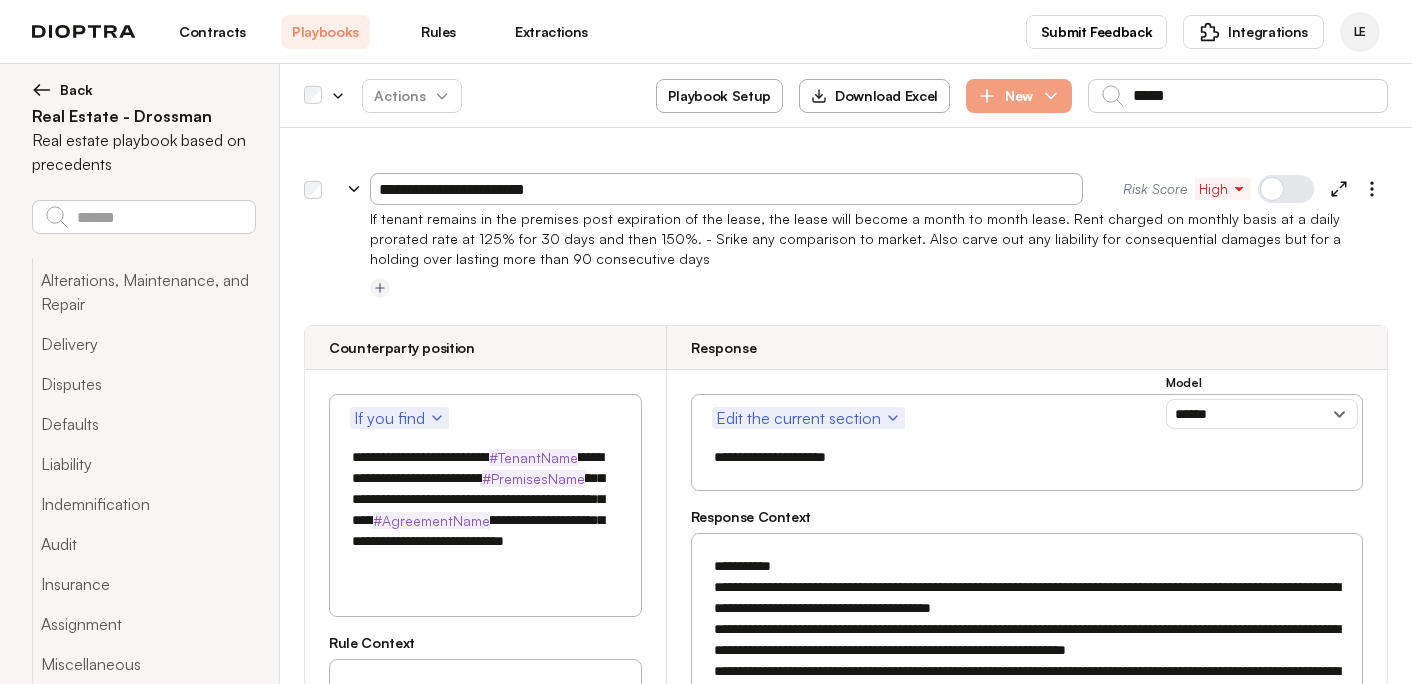 click on "**********" at bounding box center (726, 189) 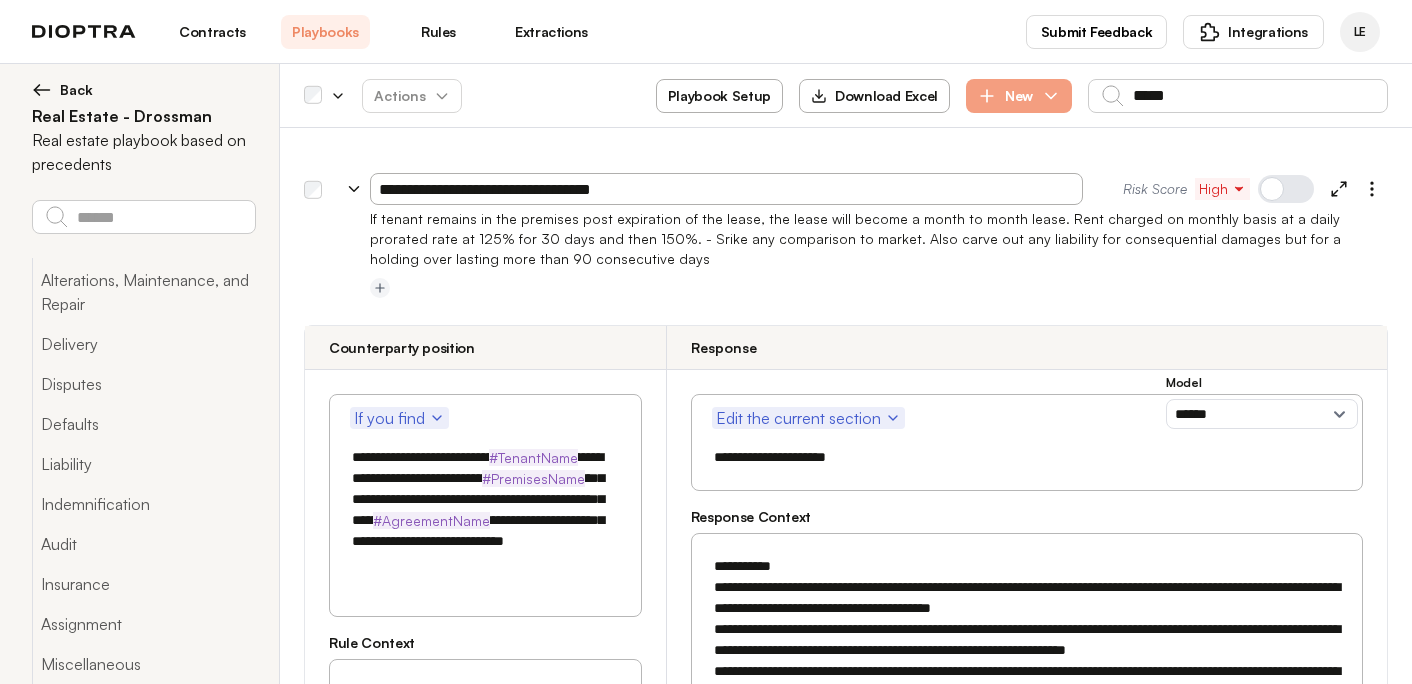 type on "**********" 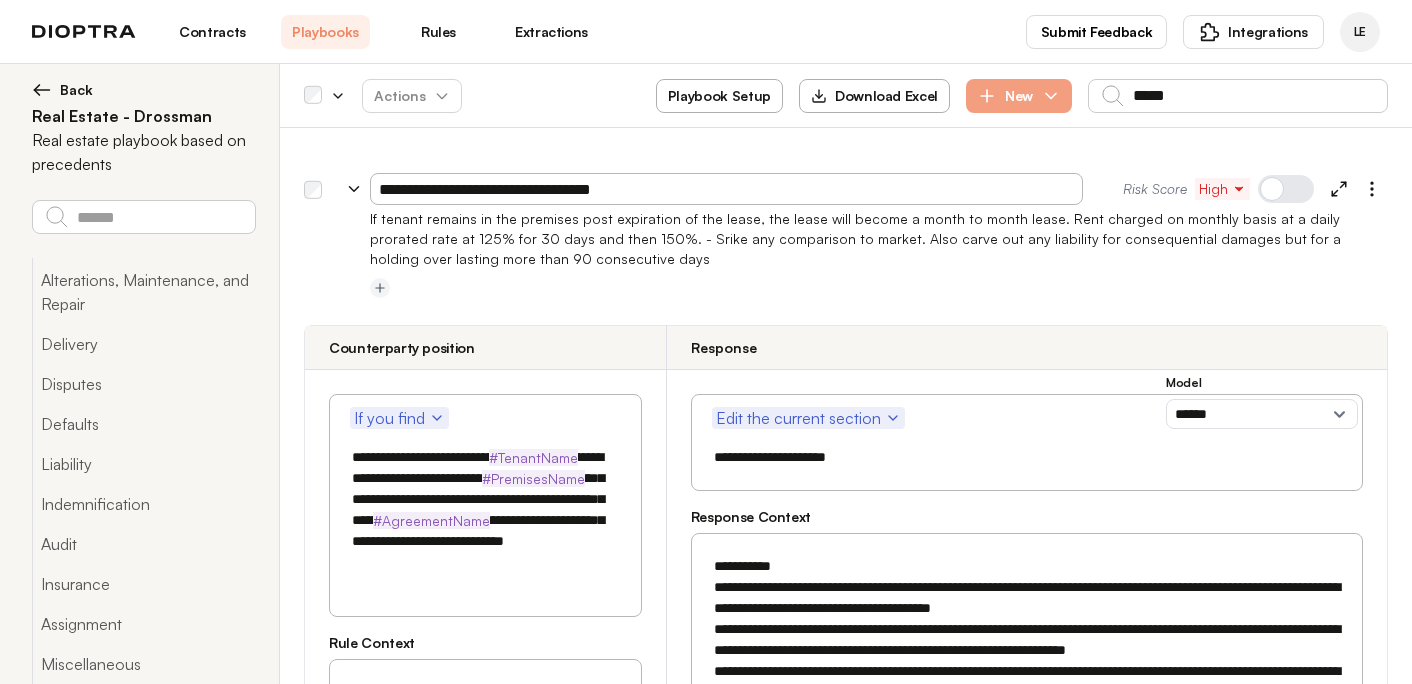 click on "If tenant remains in the premises post expiration of the lease, the lease will become a month to month lease.  Rent charged on monthly basis at a daily prorated rate at 125% for 30 days and then 150%.  - Srike any comparison to market. Also carve out any liability for consequential damages but for a holding over lasting more than 90 consecutive days" at bounding box center (879, 239) 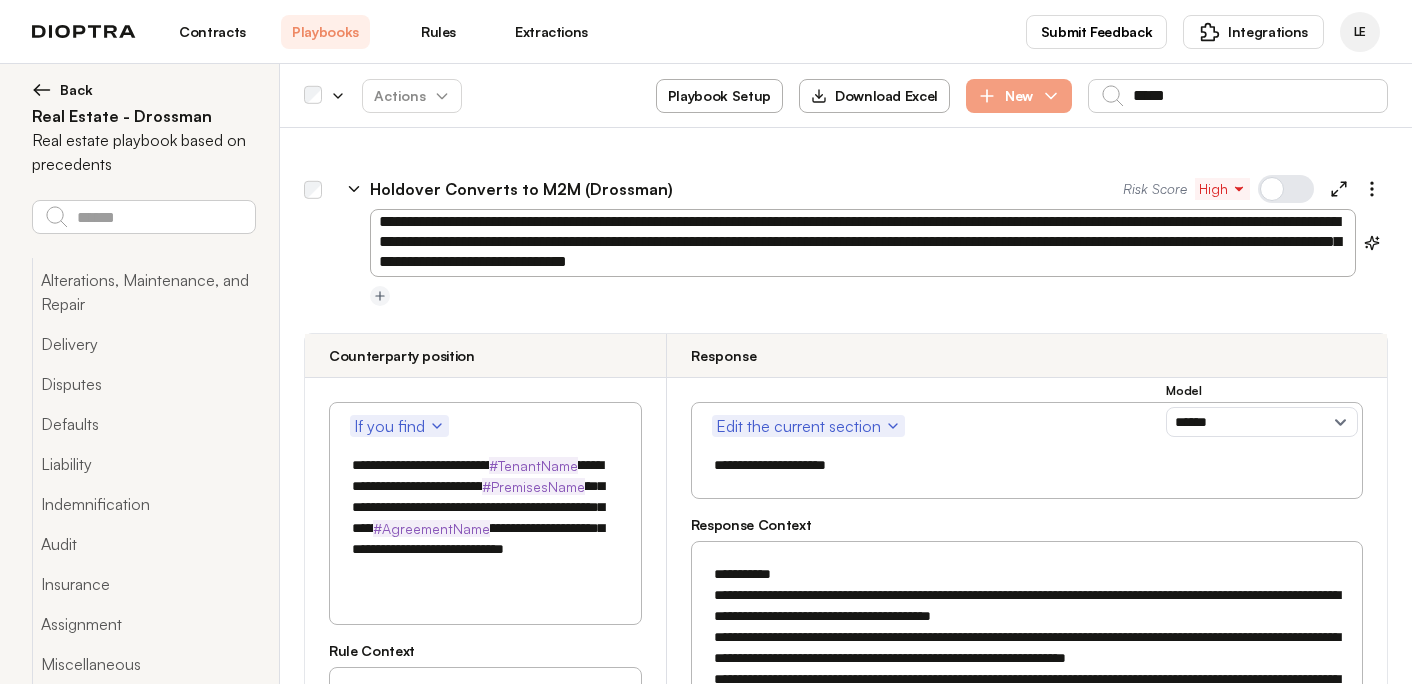 scroll, scrollTop: 2, scrollLeft: 0, axis: vertical 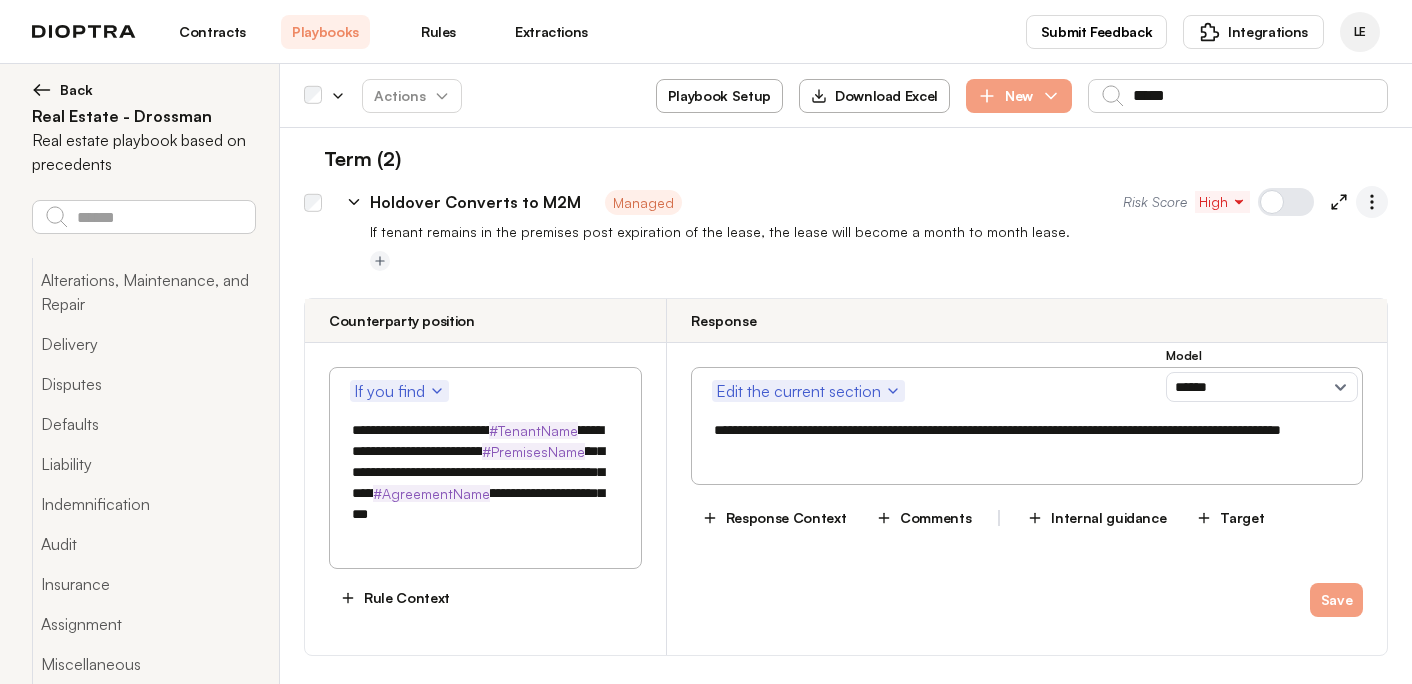 click 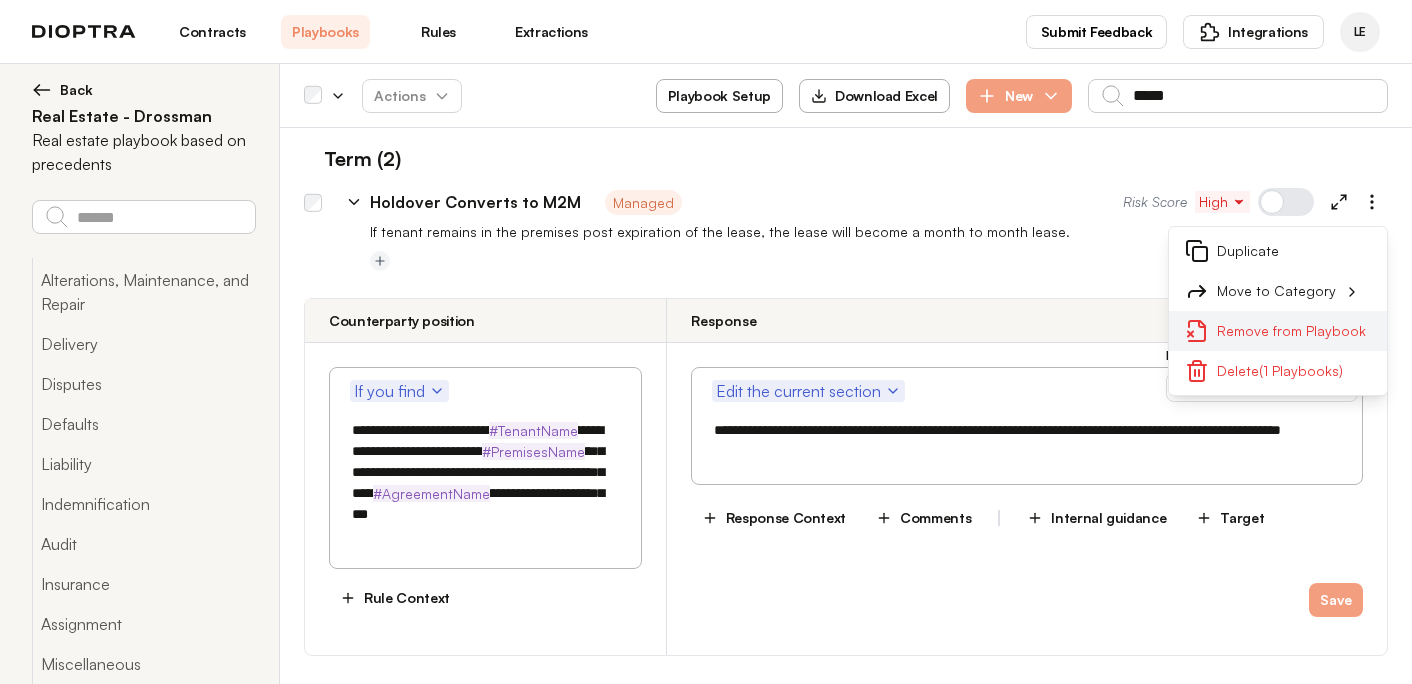 click on "Remove from Playbook" at bounding box center (1278, 331) 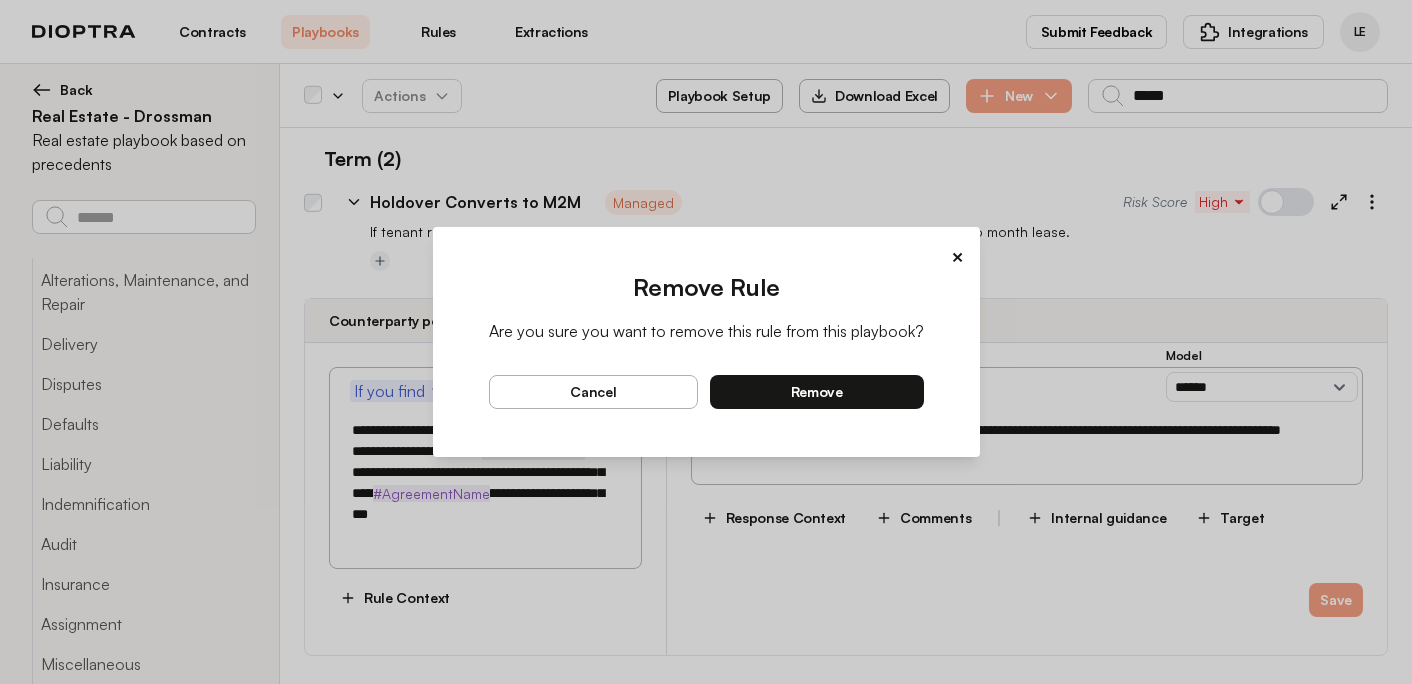 click on "remove" at bounding box center (817, 392) 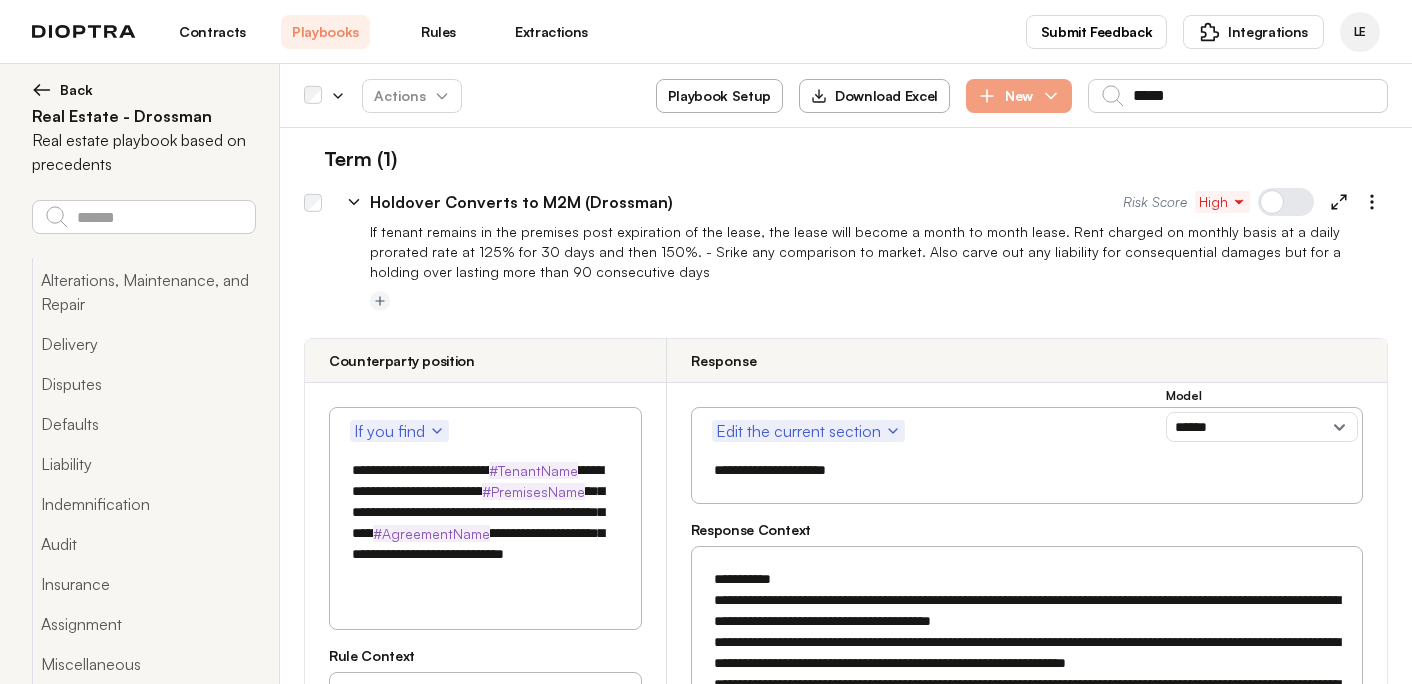 click on "High" at bounding box center (1222, 202) 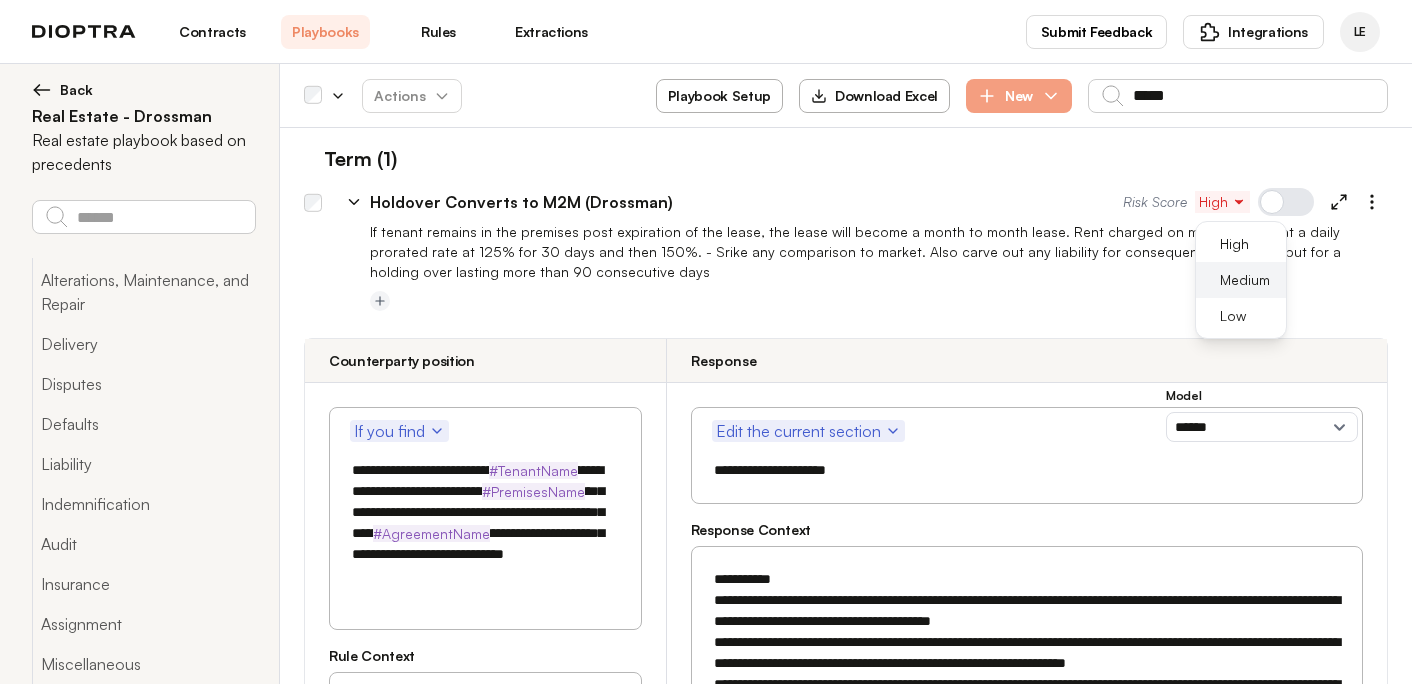 click on "Medium" at bounding box center [1245, 280] 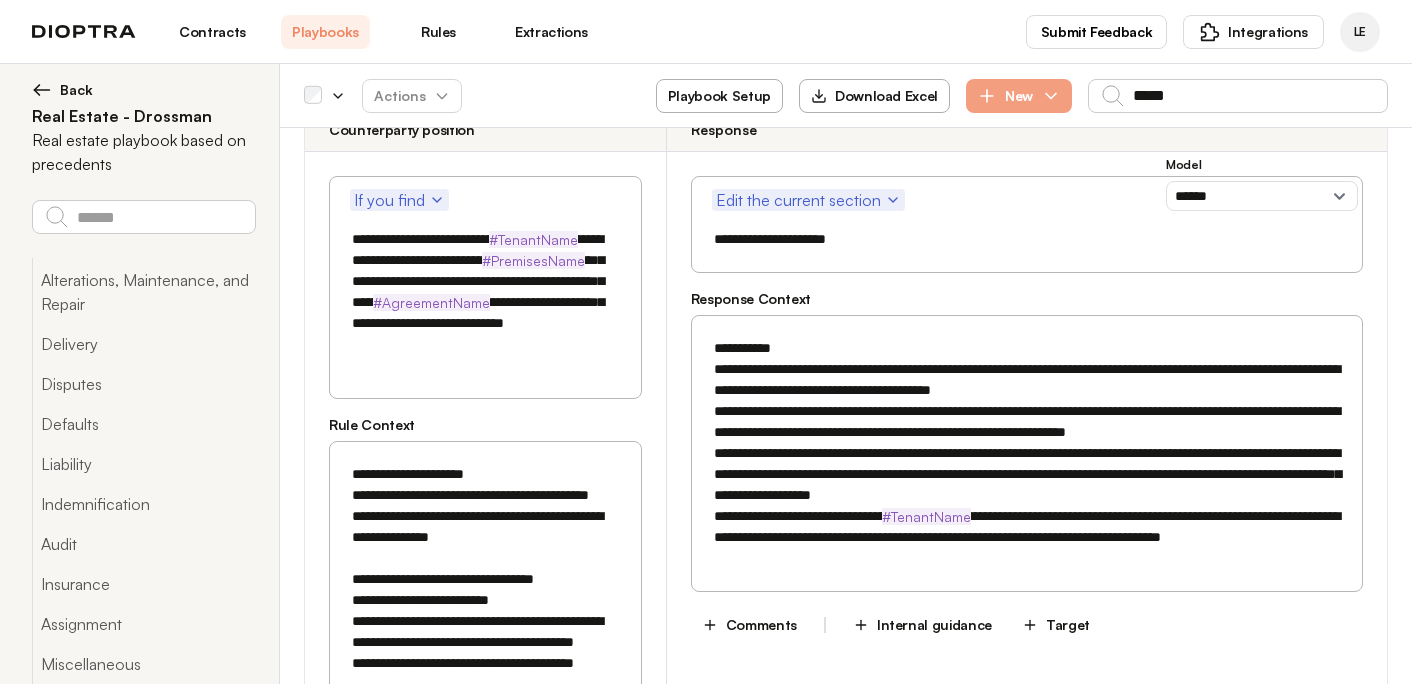 scroll, scrollTop: 343, scrollLeft: 0, axis: vertical 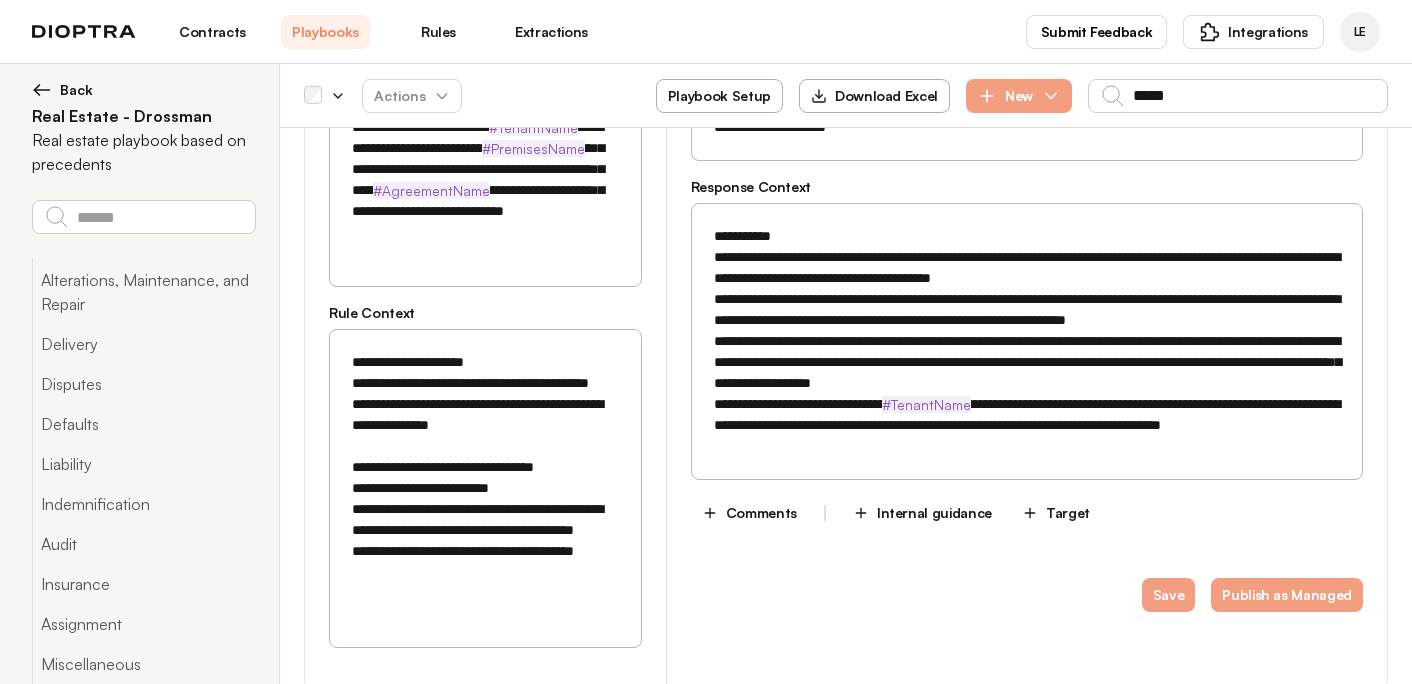 click on "**********" at bounding box center [1027, 341] 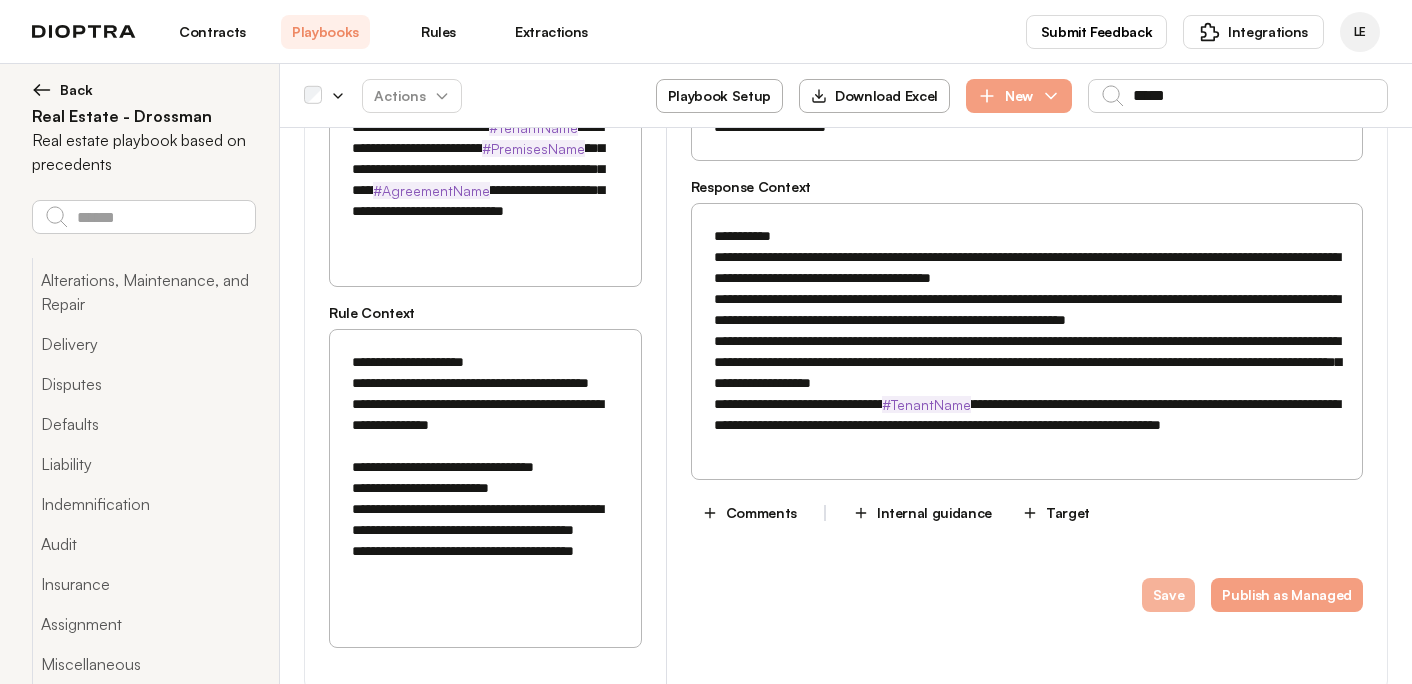 click on "Save" at bounding box center (1169, 595) 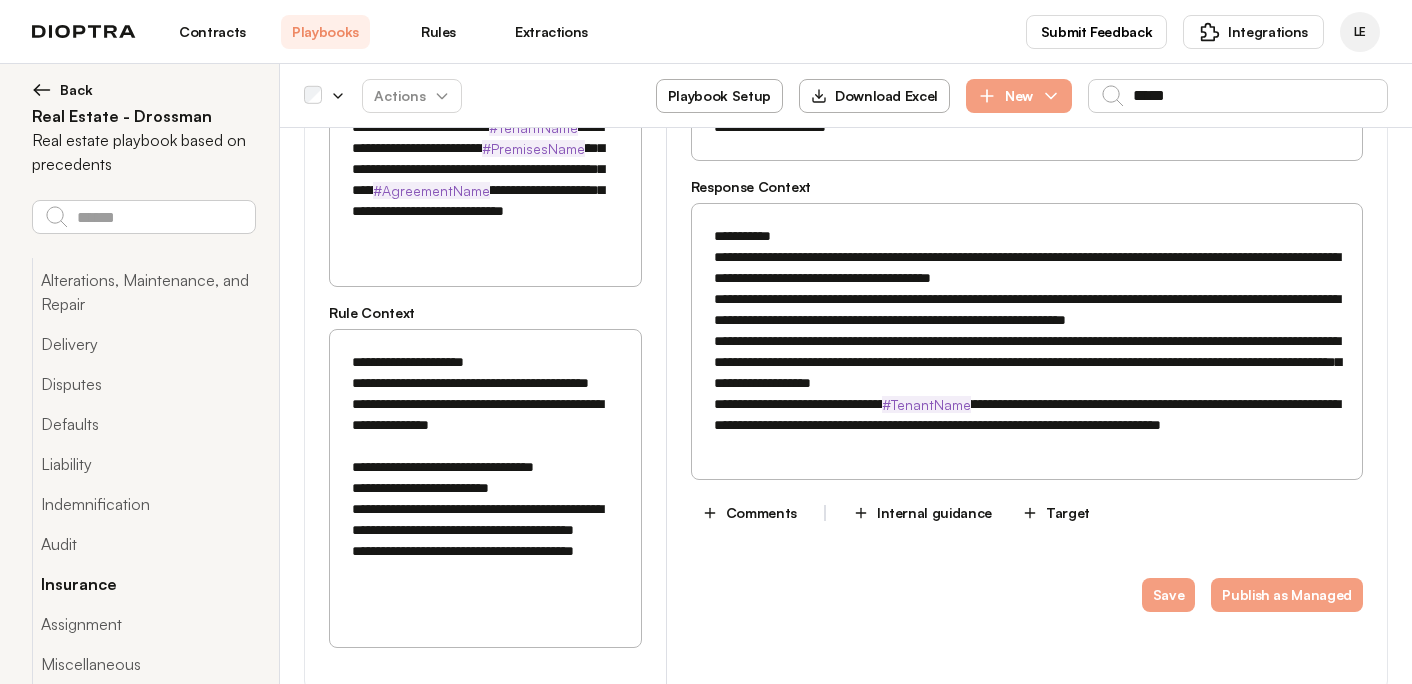 click on "Insurance" at bounding box center (143, 584) 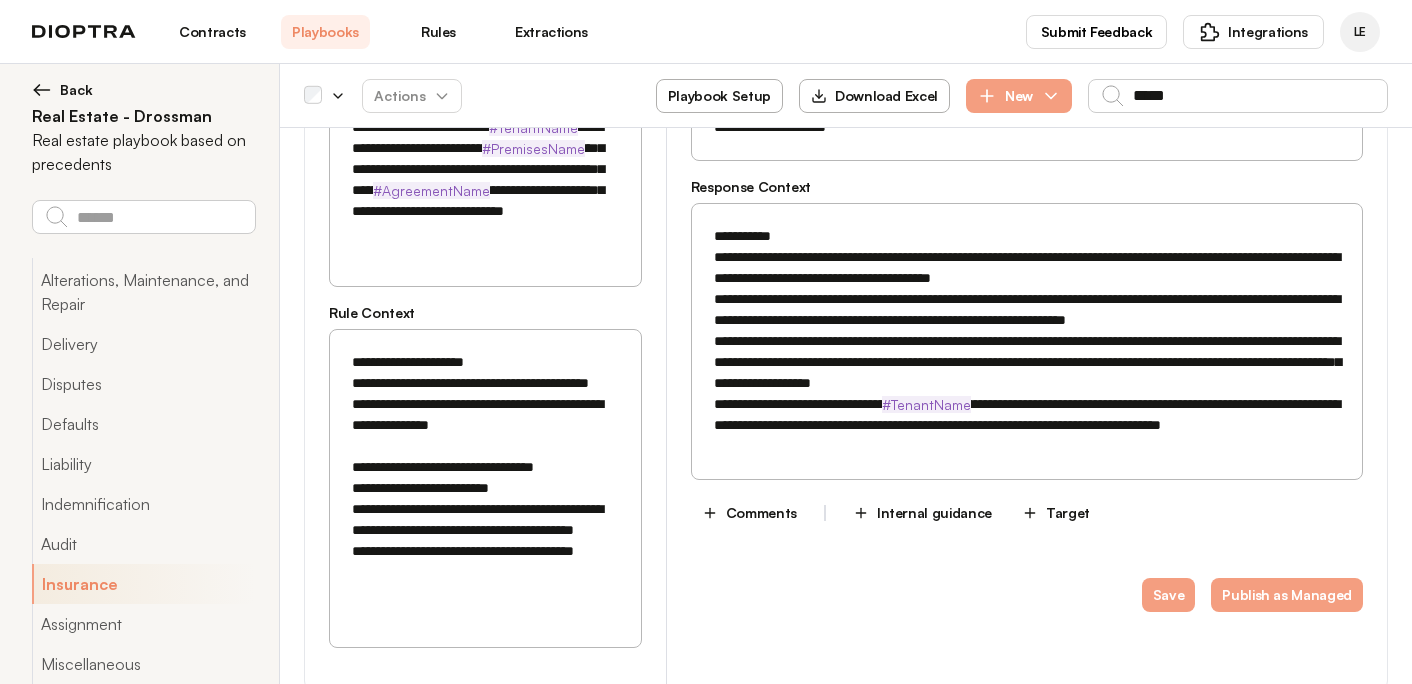 click on "Insurance" at bounding box center [143, 584] 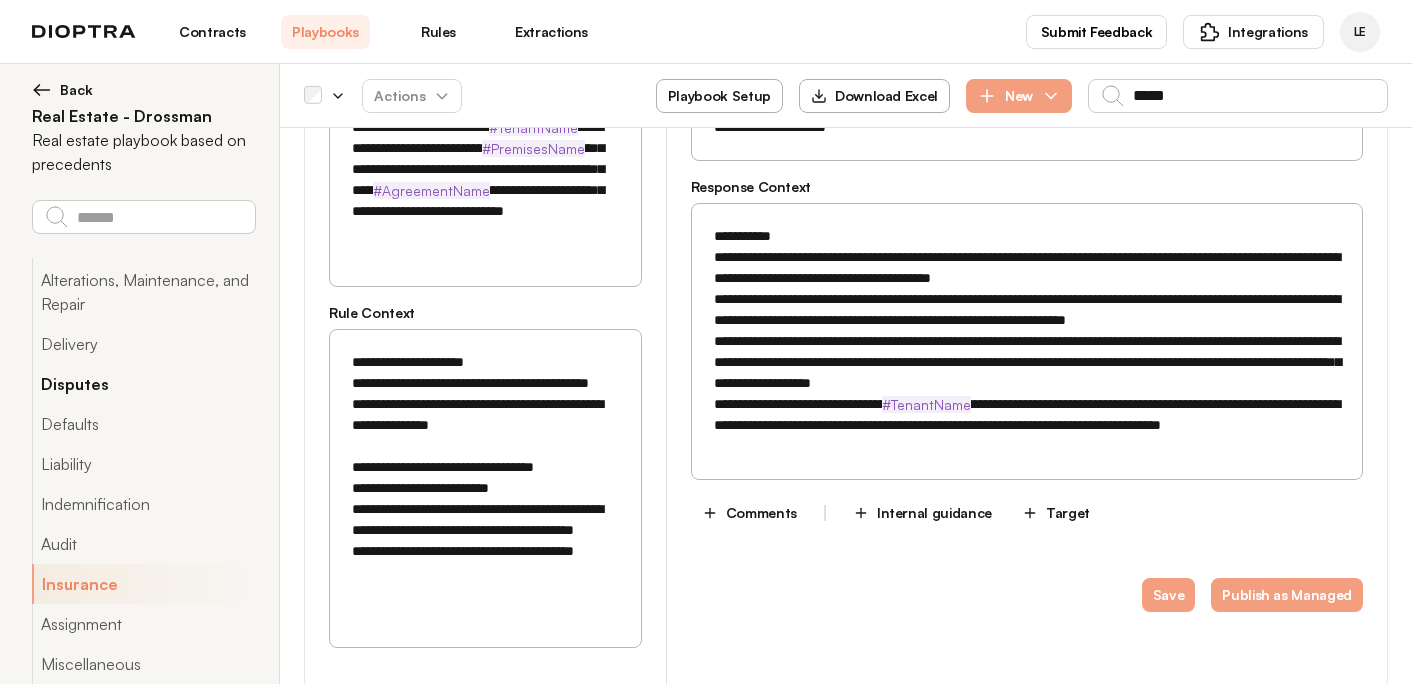 scroll, scrollTop: 0, scrollLeft: 0, axis: both 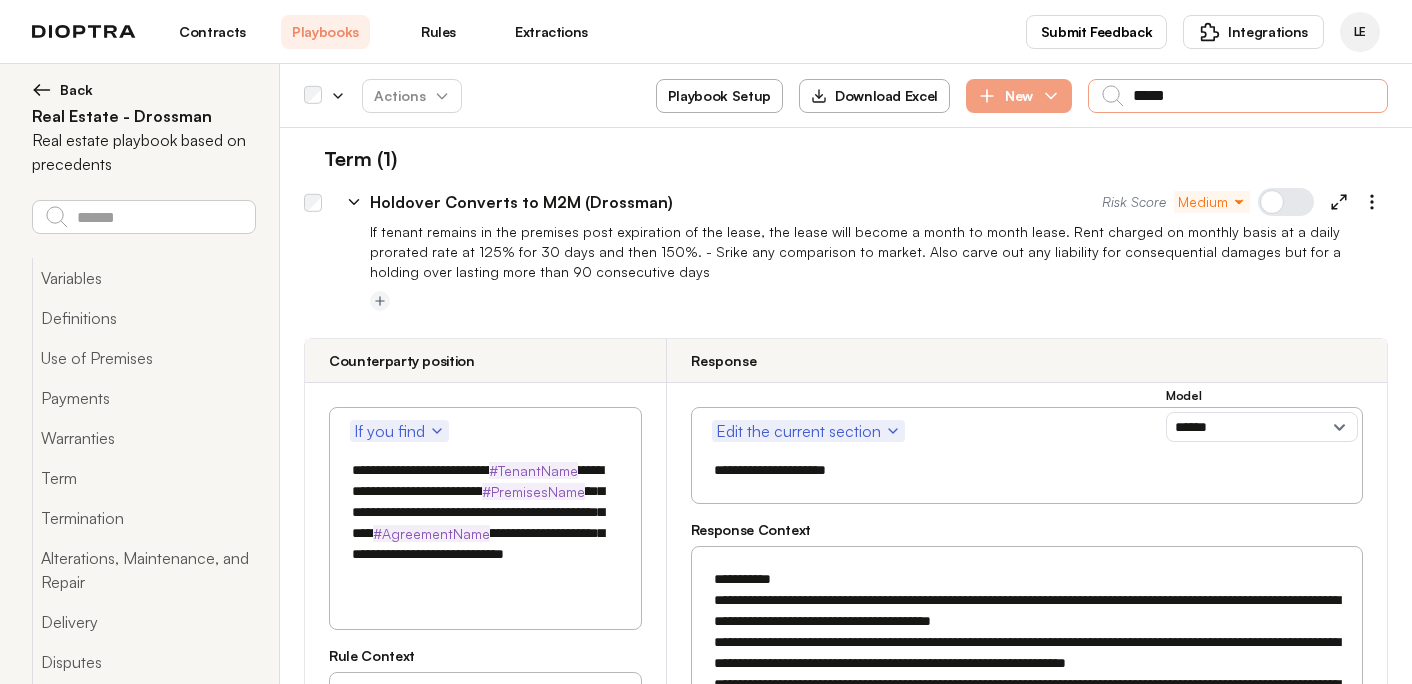 click on "*****" at bounding box center [1238, 96] 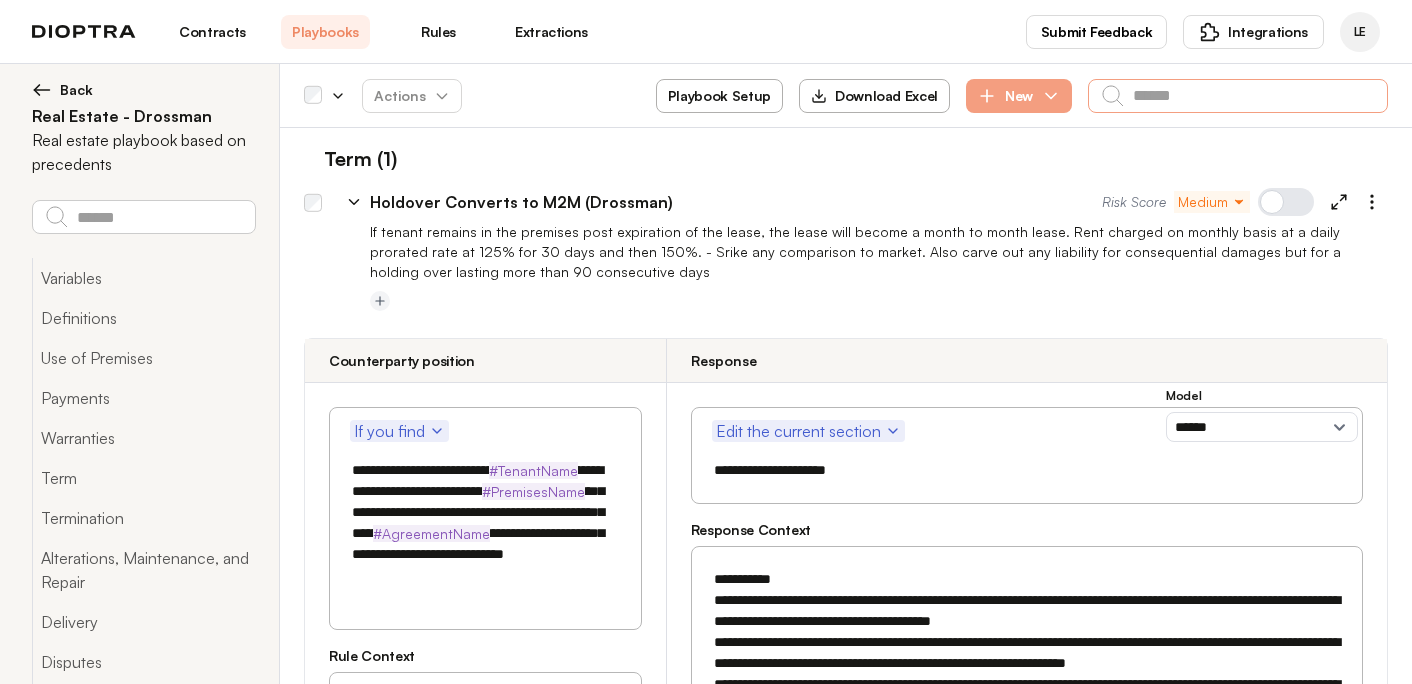type on "*" 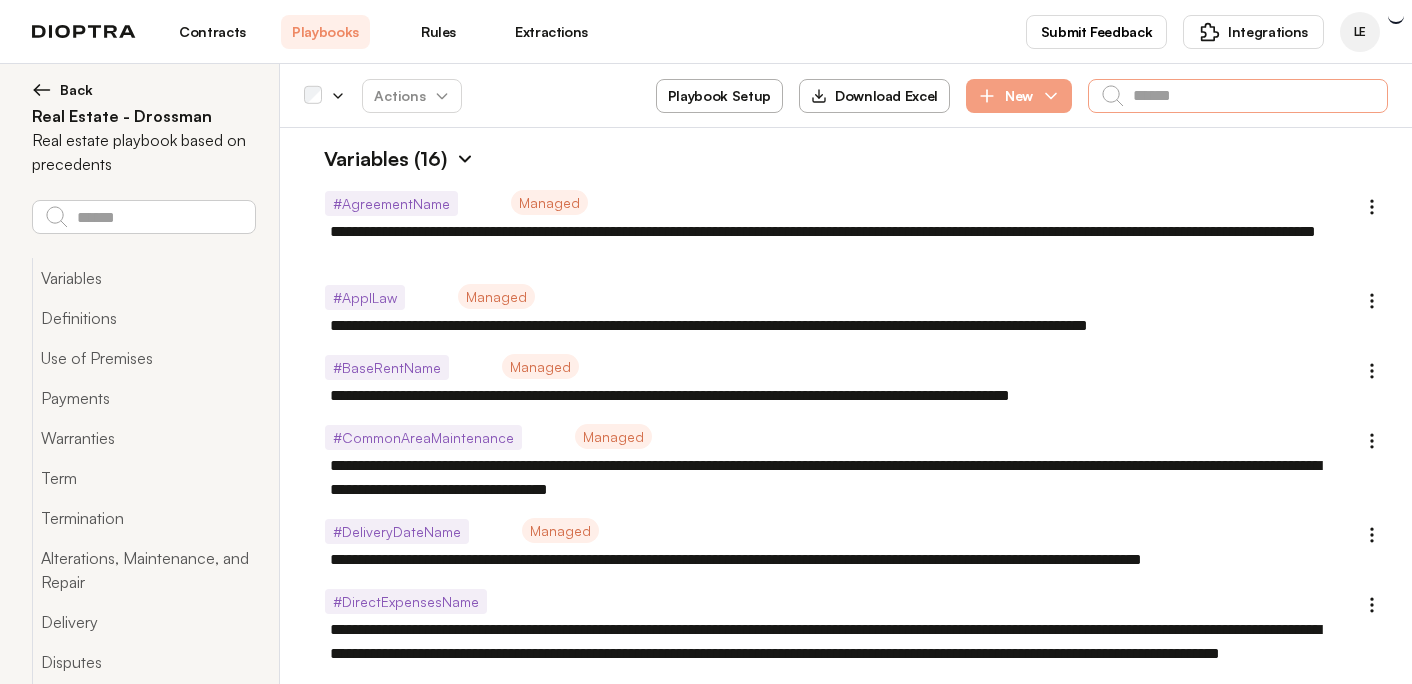type on "*" 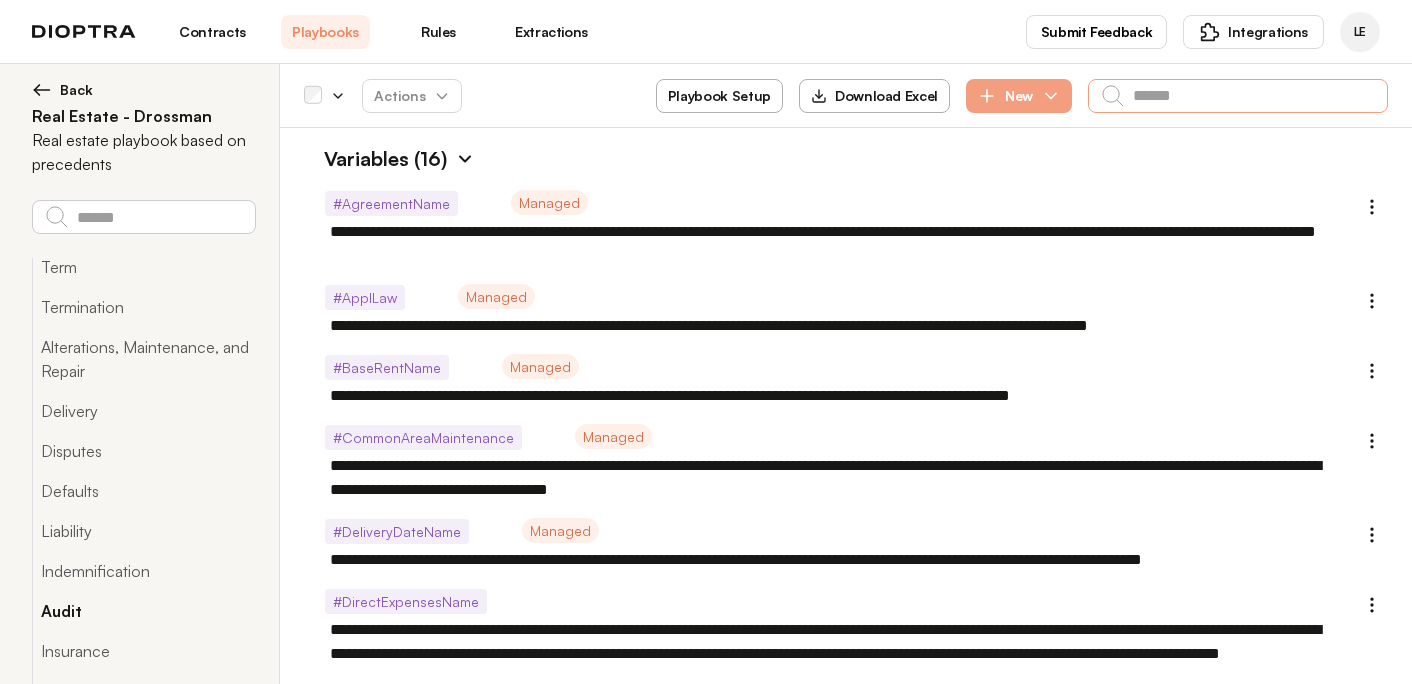scroll, scrollTop: 239, scrollLeft: 0, axis: vertical 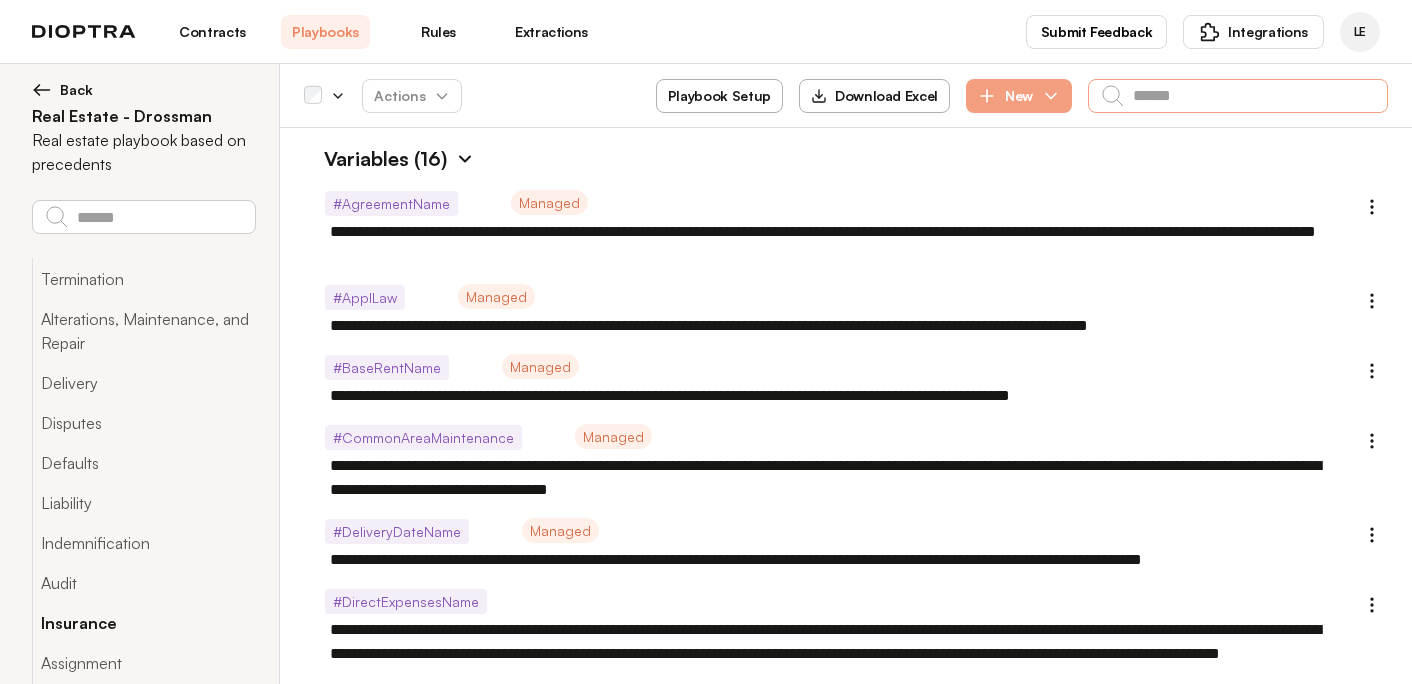 type 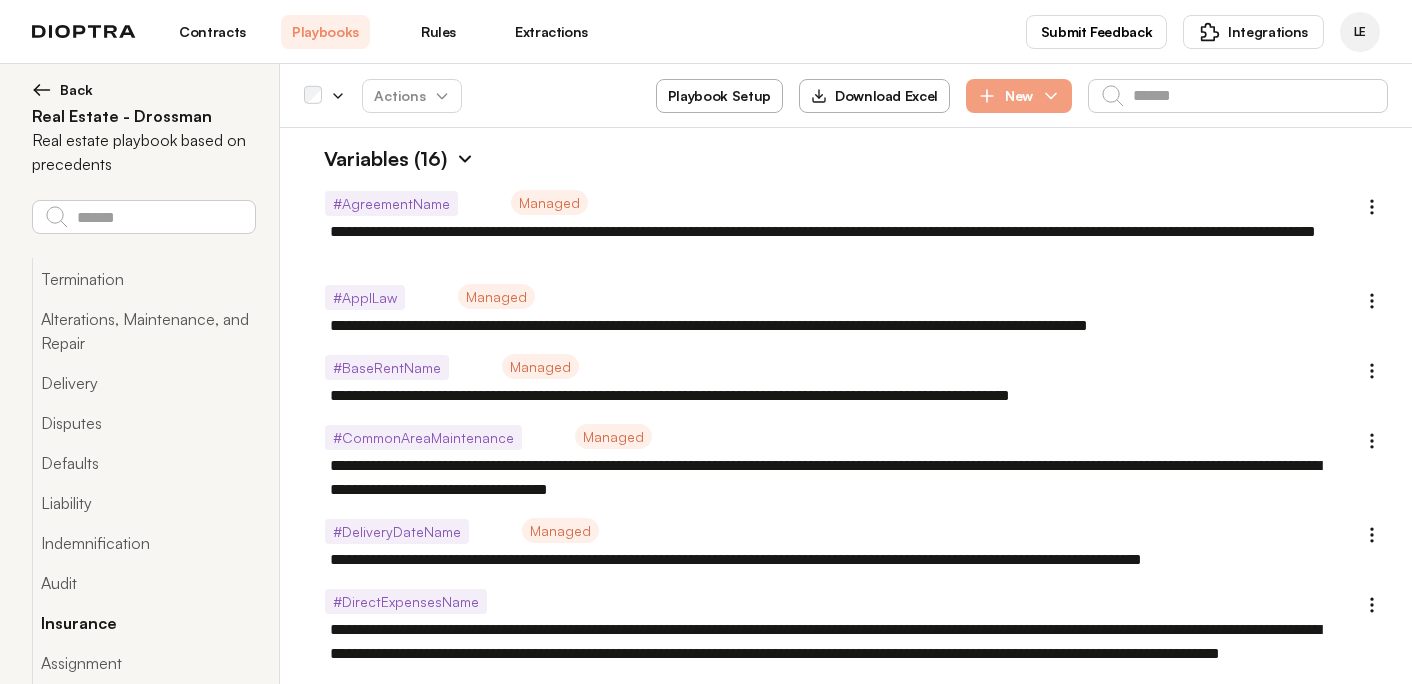 click on "Insurance" at bounding box center [143, 623] 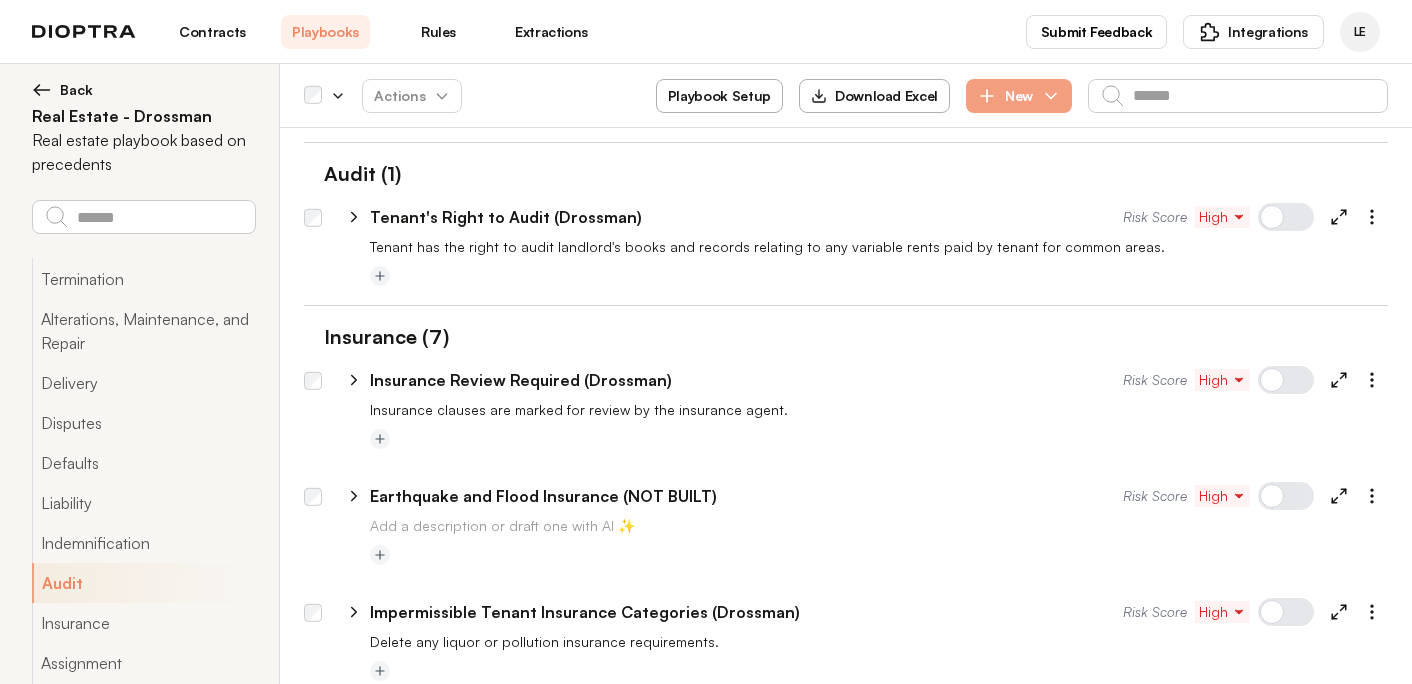scroll, scrollTop: 8093, scrollLeft: 0, axis: vertical 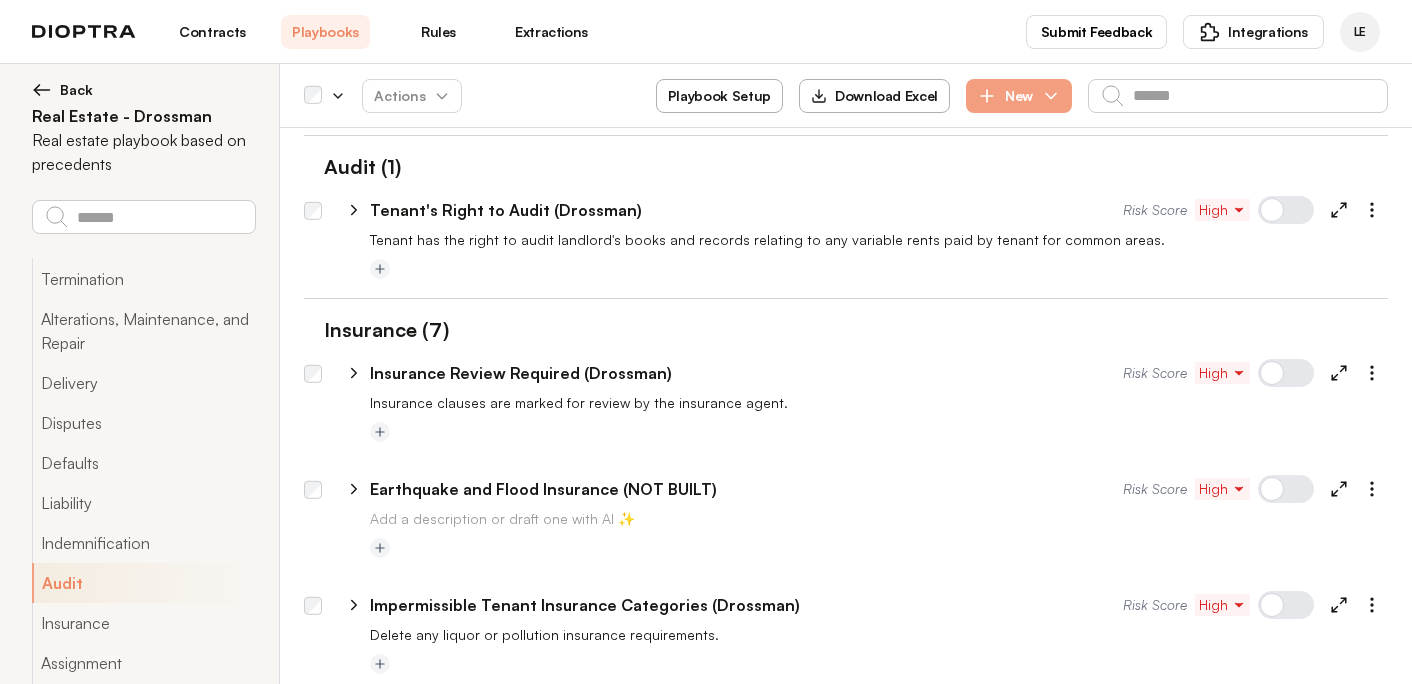 click 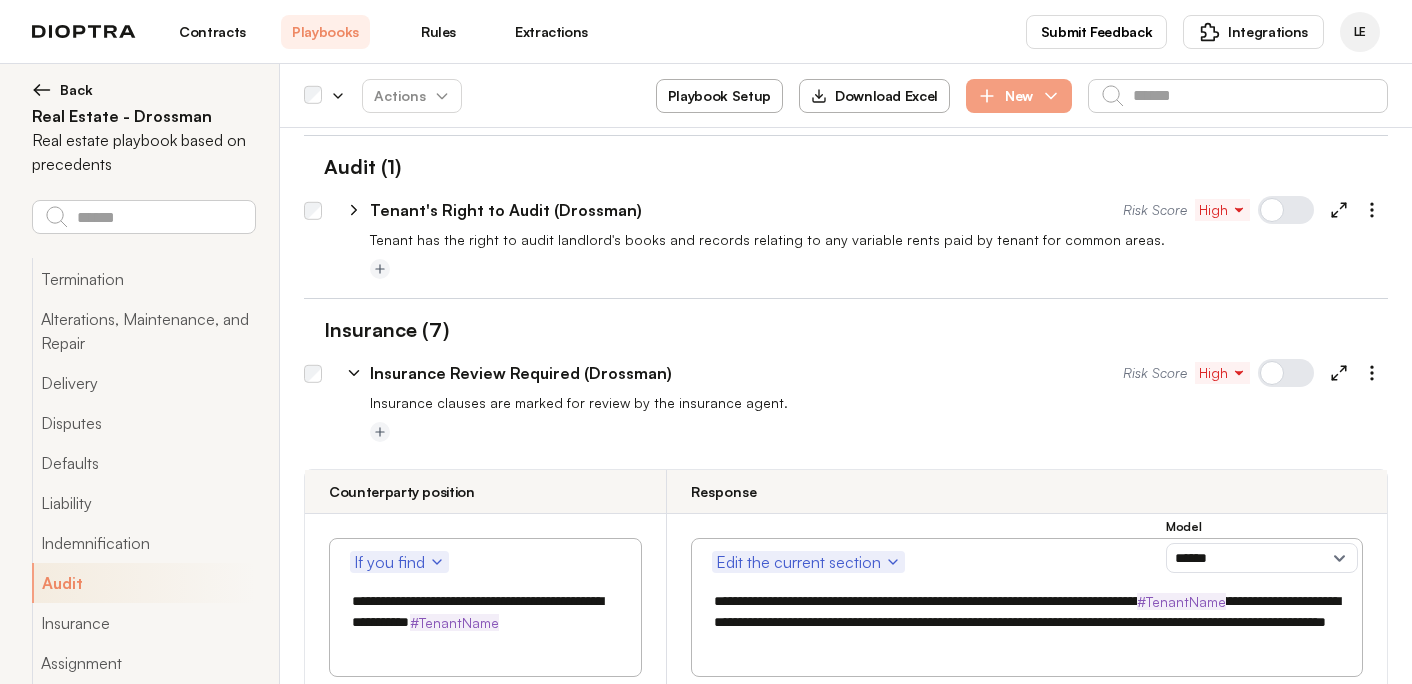 type on "*" 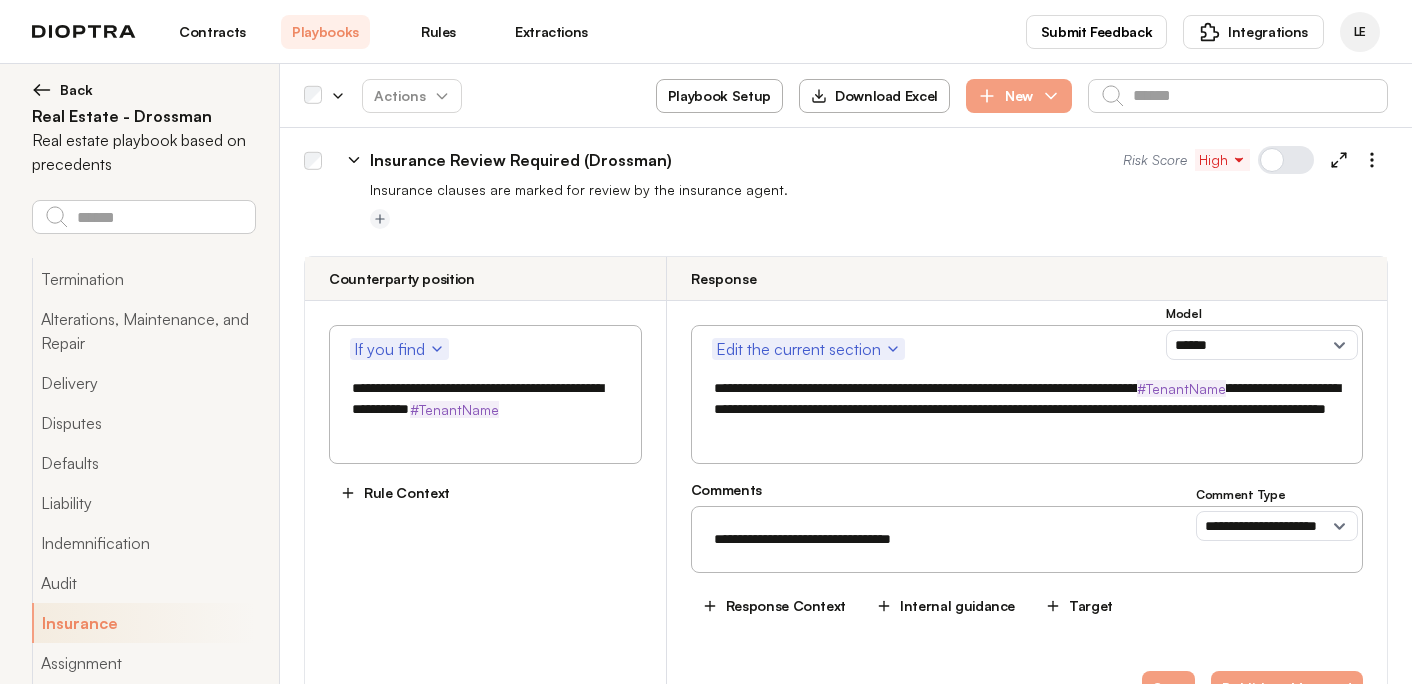 scroll, scrollTop: 8471, scrollLeft: 0, axis: vertical 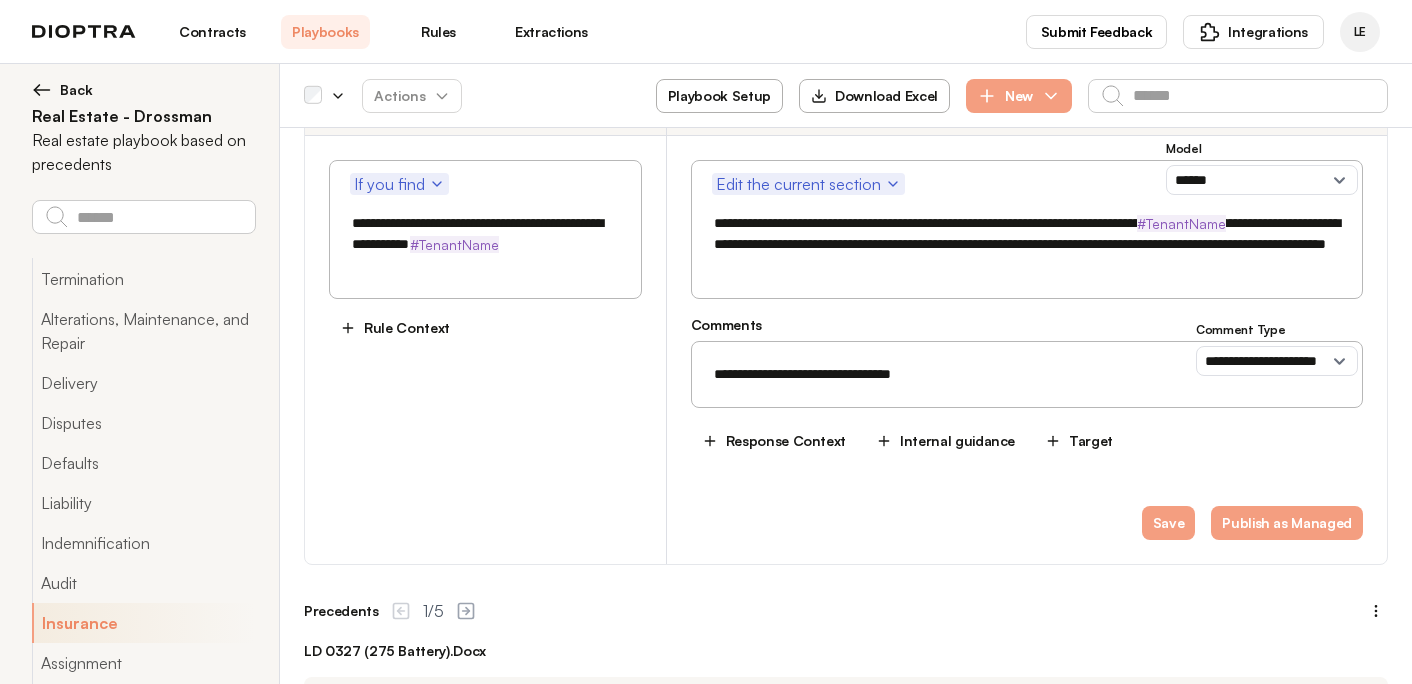 click on "**********" at bounding box center (1027, 374) 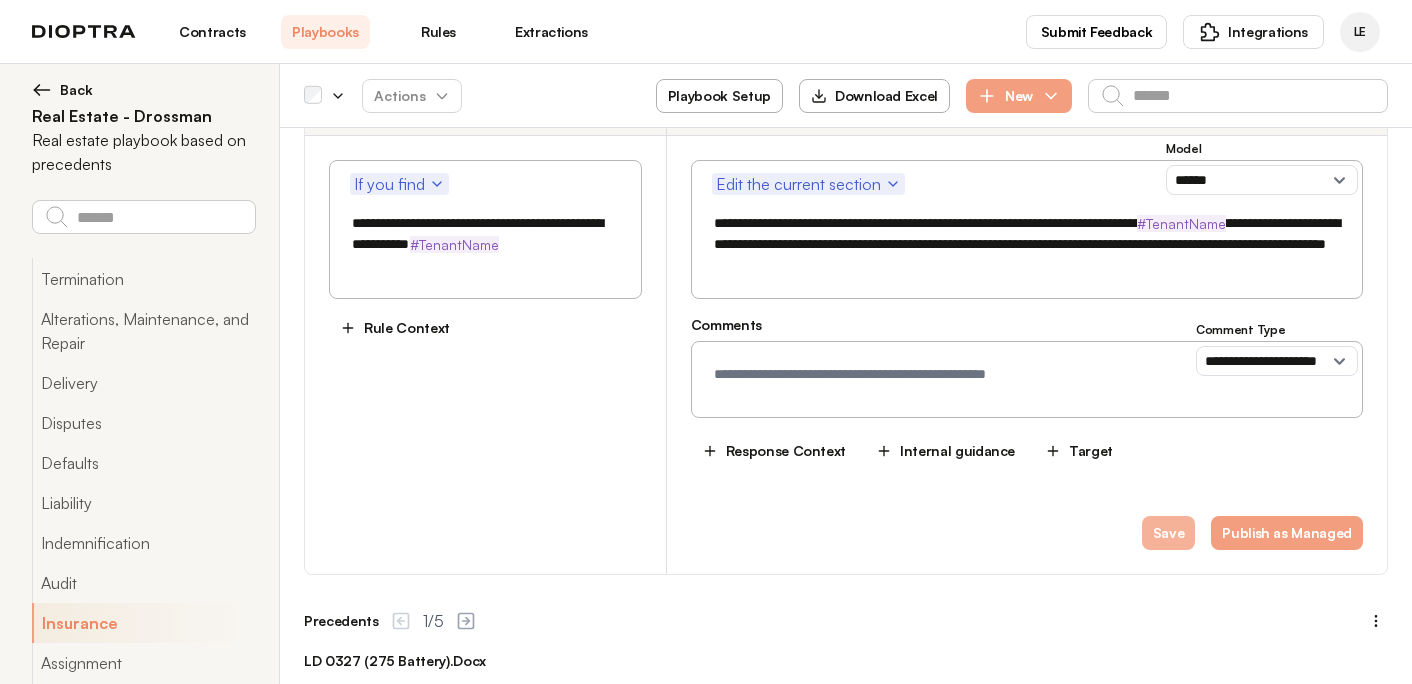type 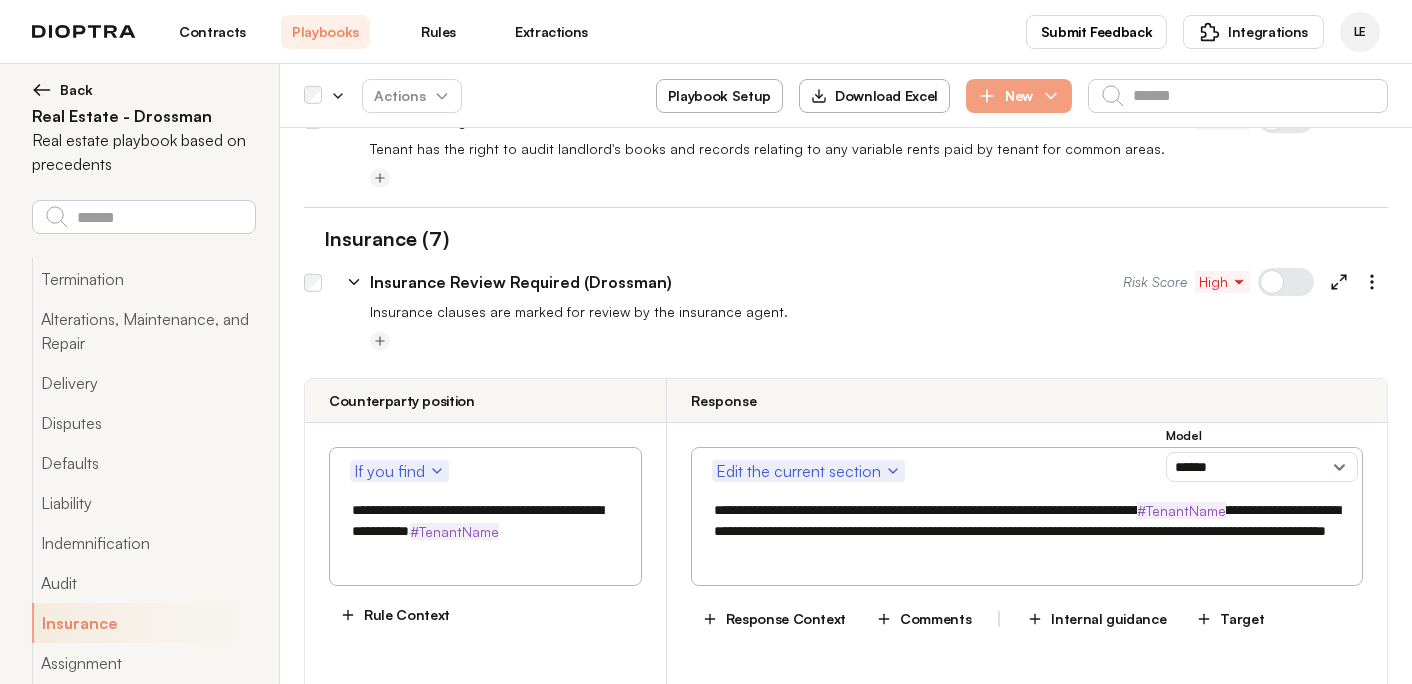 scroll, scrollTop: 8158, scrollLeft: 0, axis: vertical 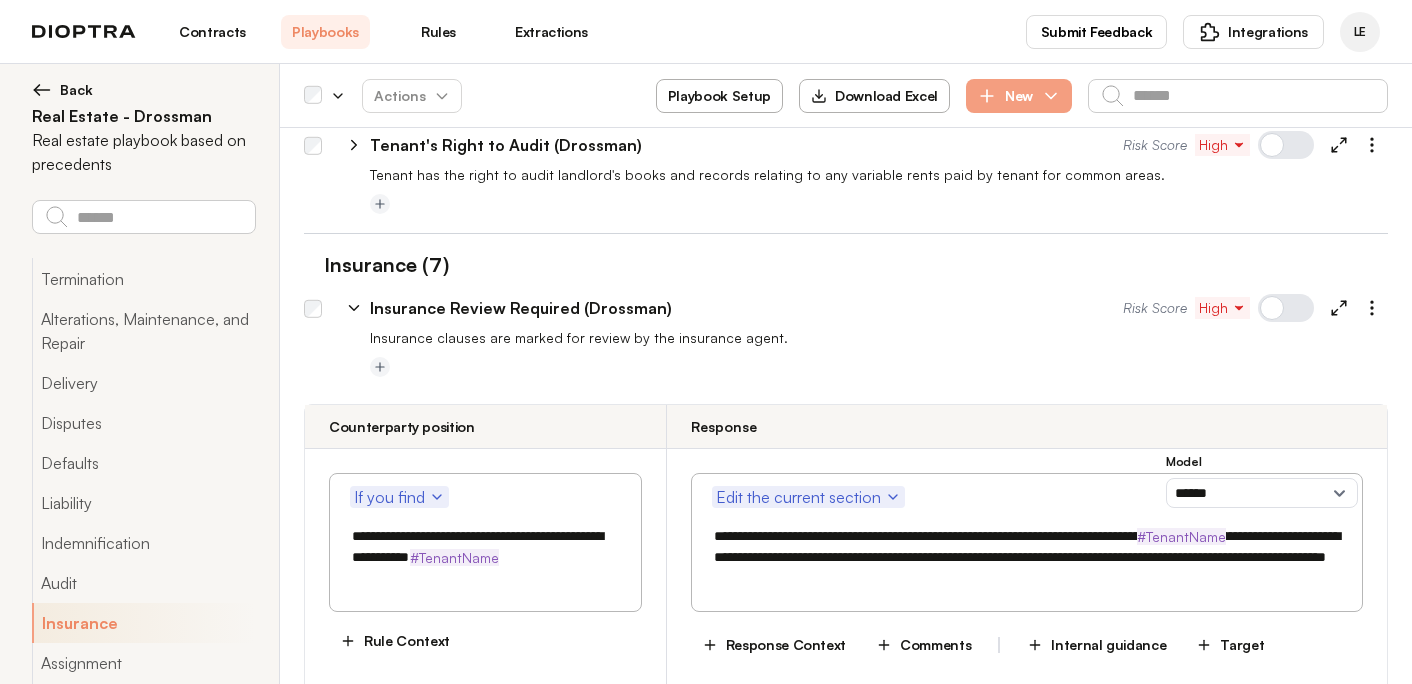 click 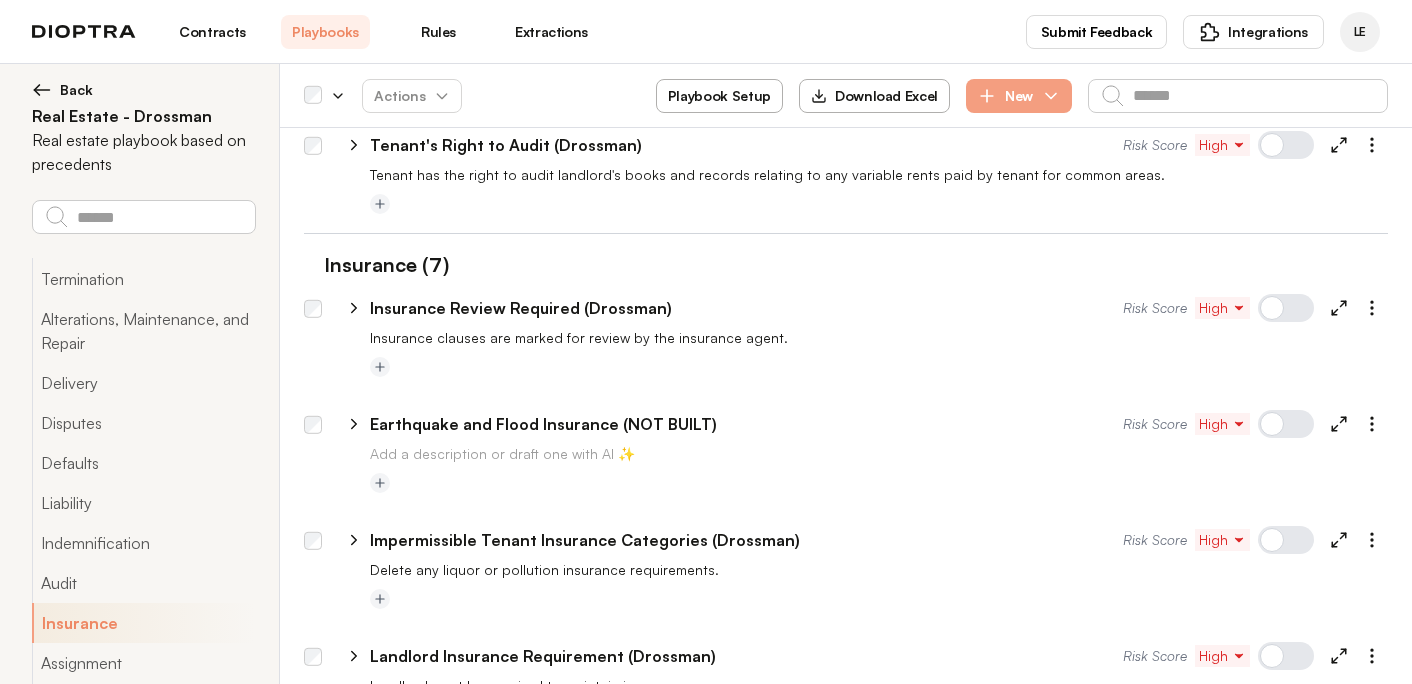 click 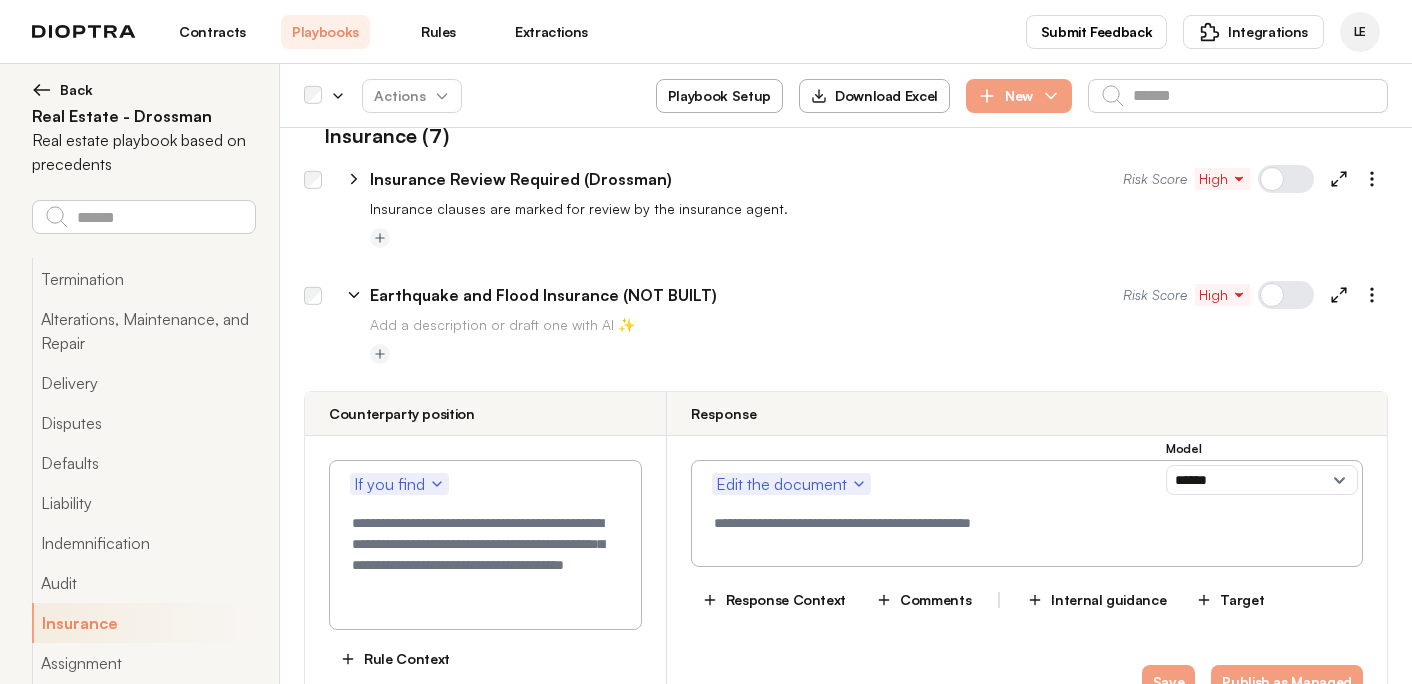 scroll, scrollTop: 8357, scrollLeft: 0, axis: vertical 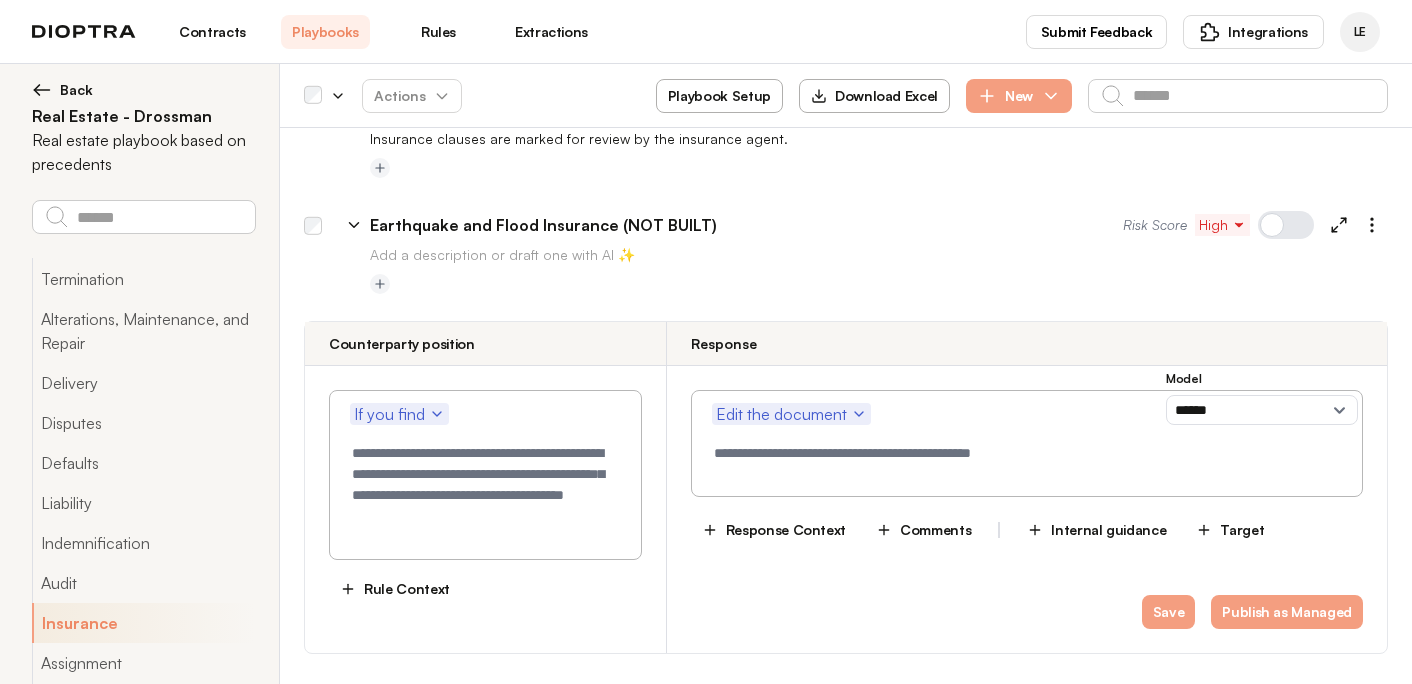 click at bounding box center [485, 490] 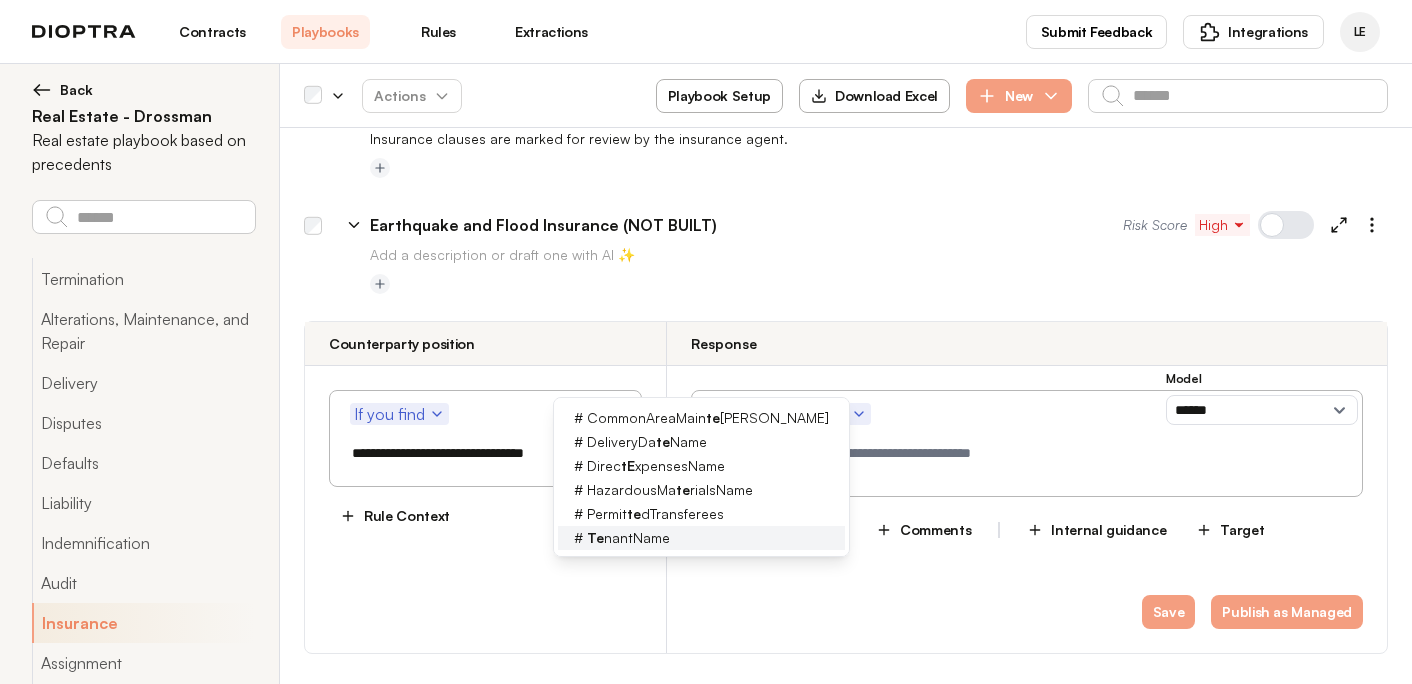 click on "Te nantName" at bounding box center (628, 538) 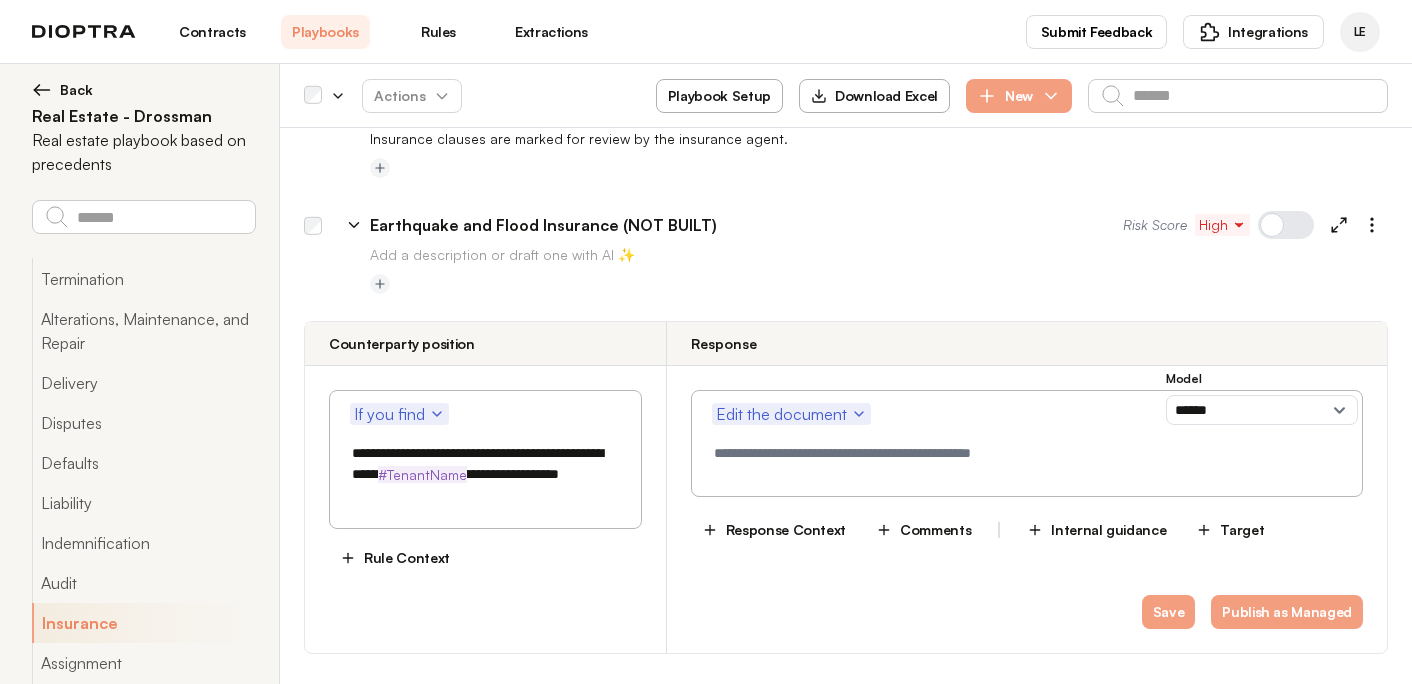 click on "**********" at bounding box center [485, 474] 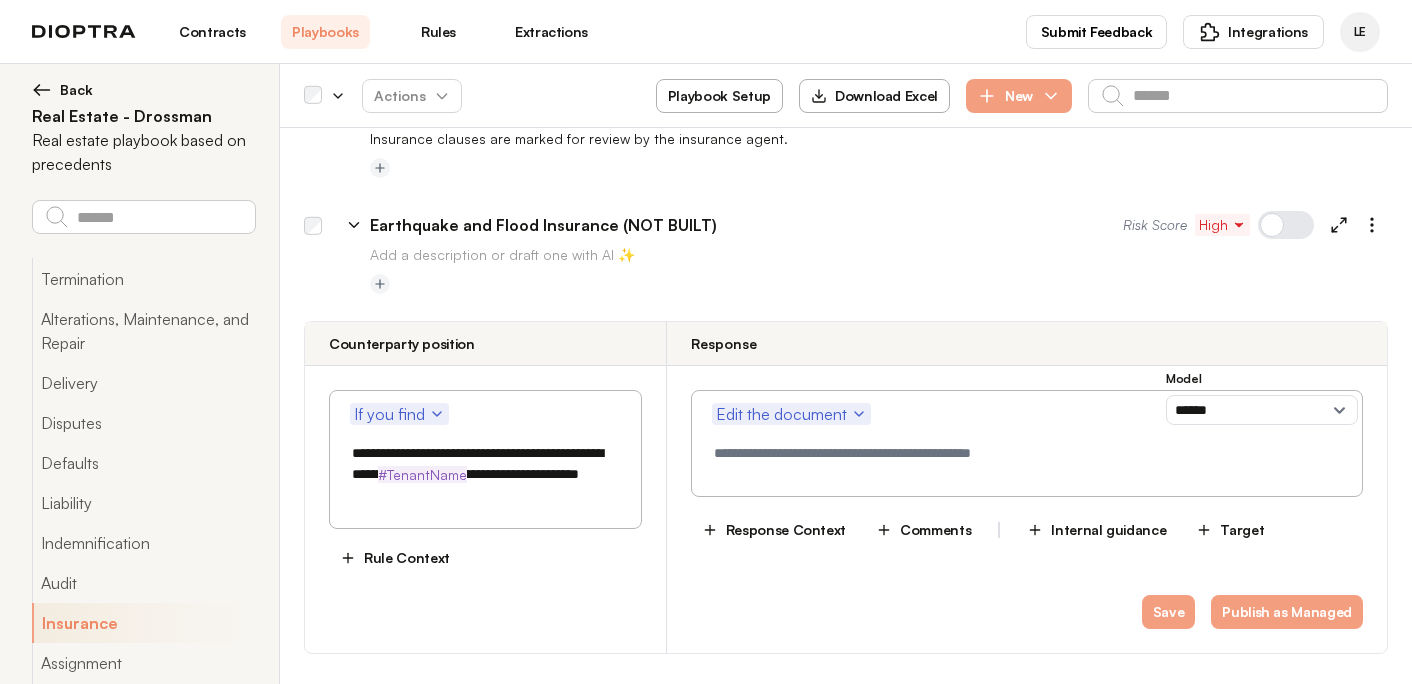 click on "**********" at bounding box center (485, 474) 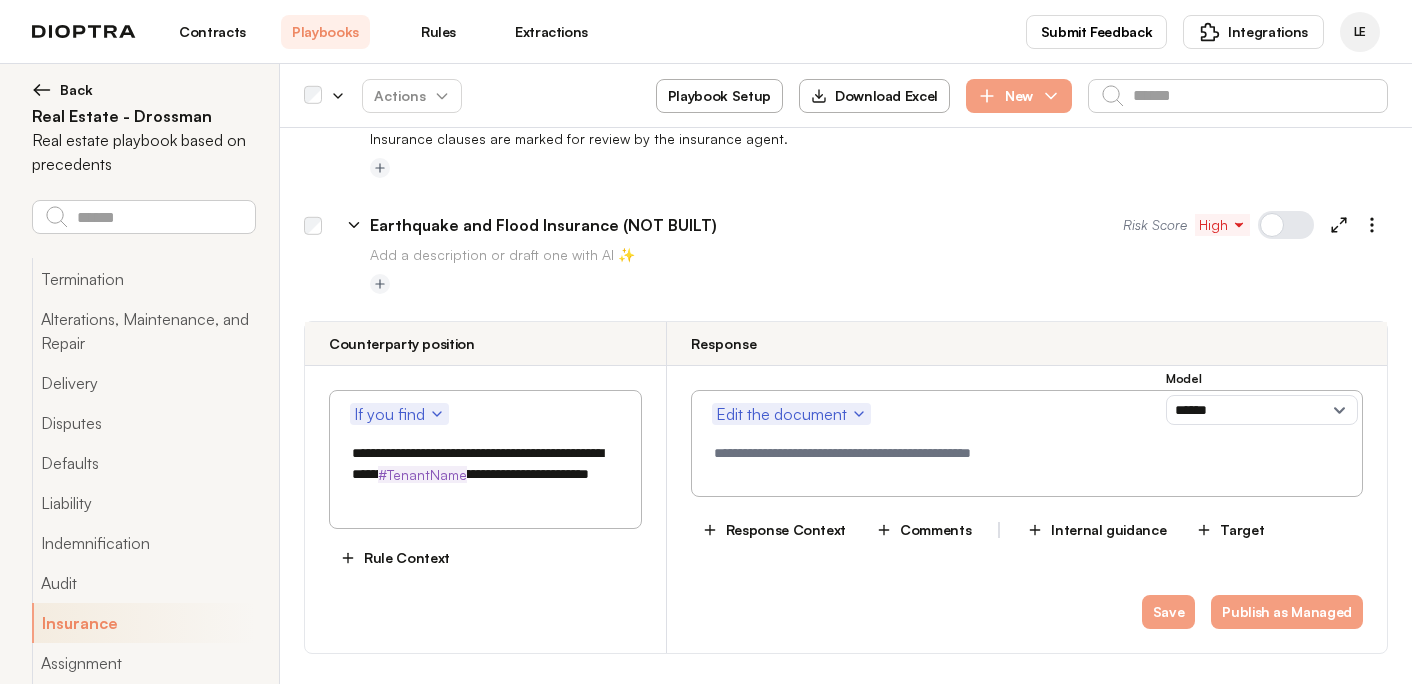 paste on "**********" 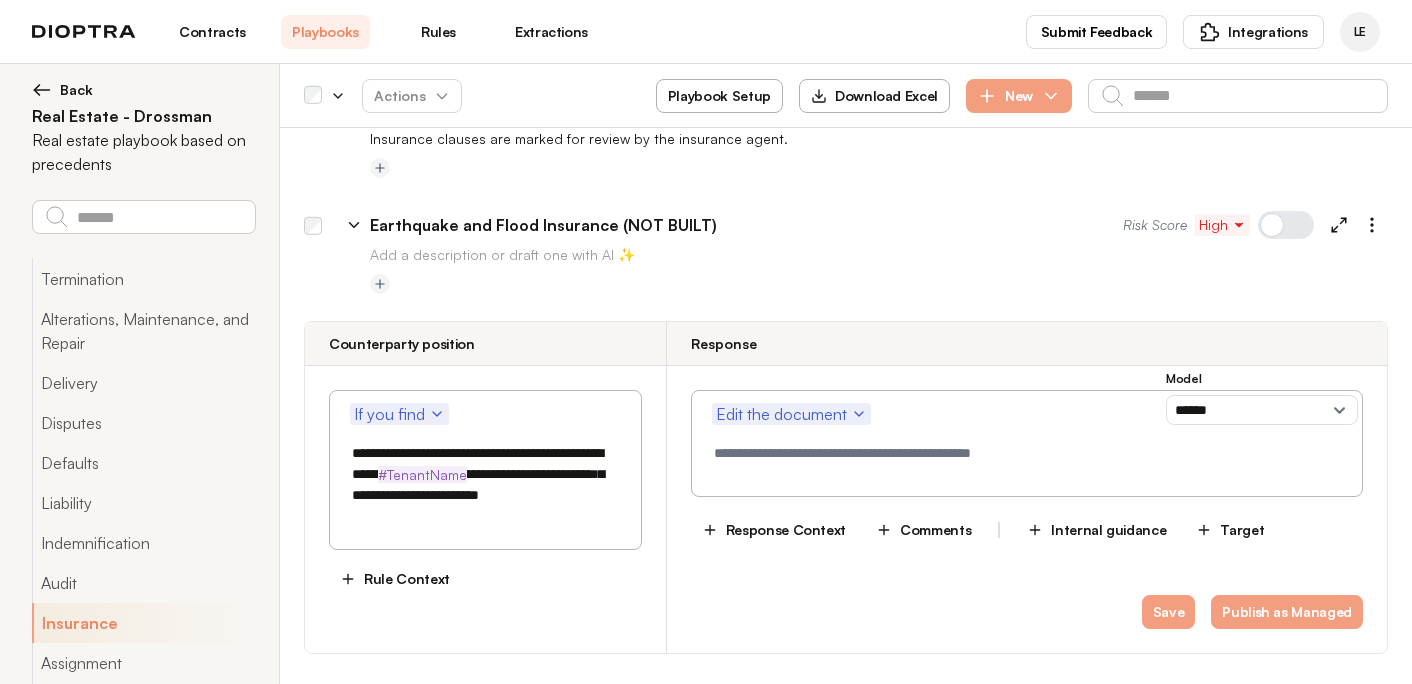 click on "**********" at bounding box center (485, 485) 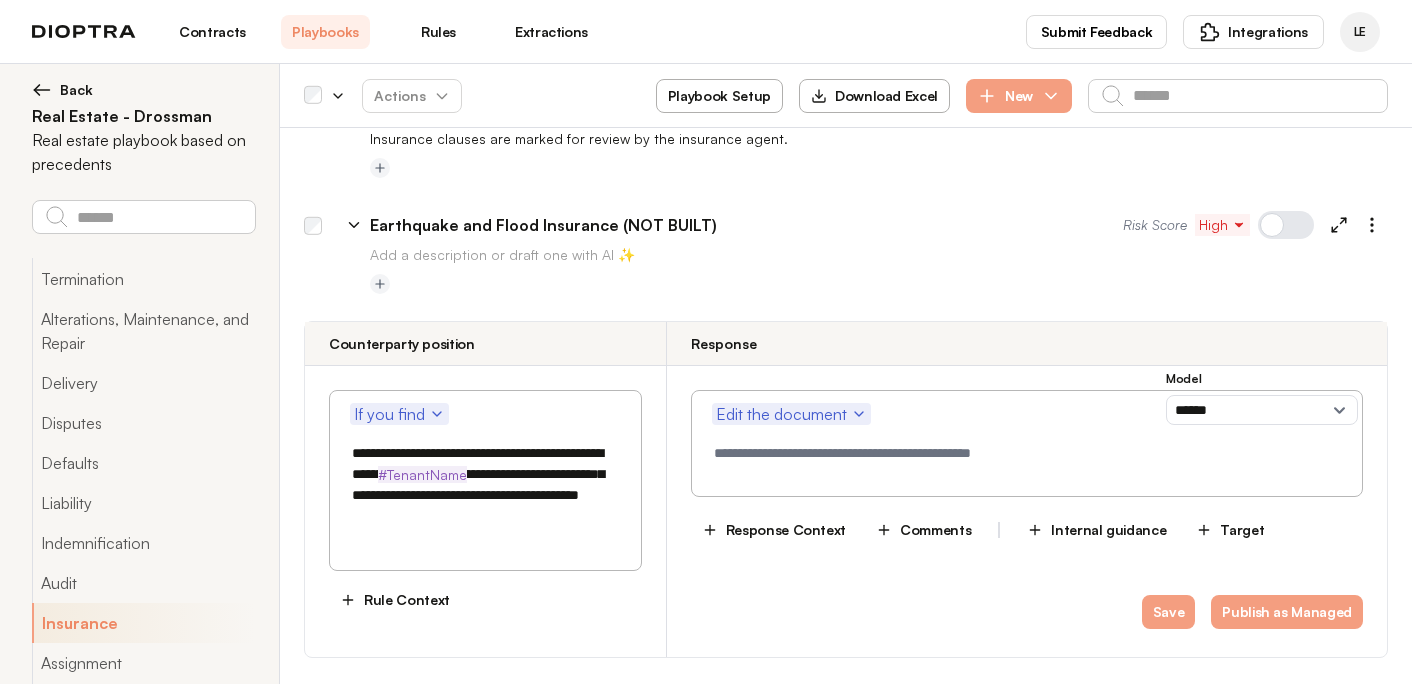 click on "**********" at bounding box center [485, 485] 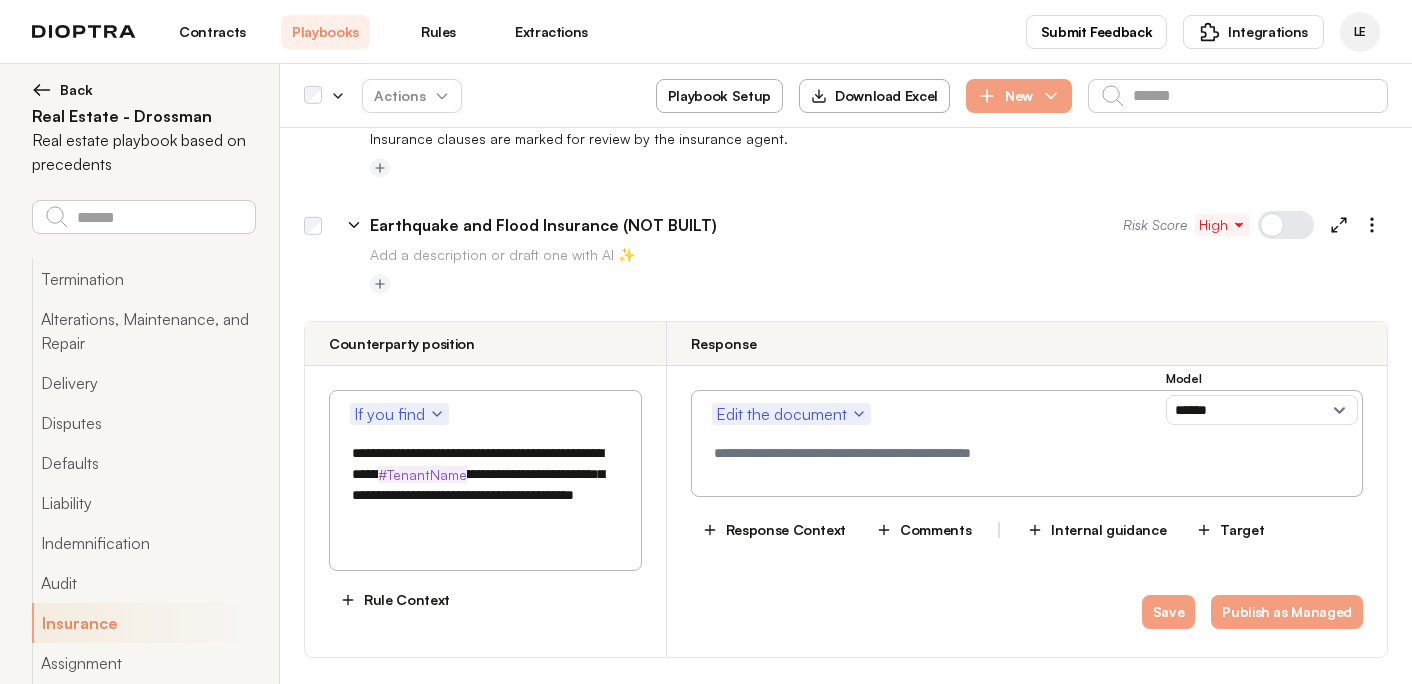 click on "**********" at bounding box center [485, 485] 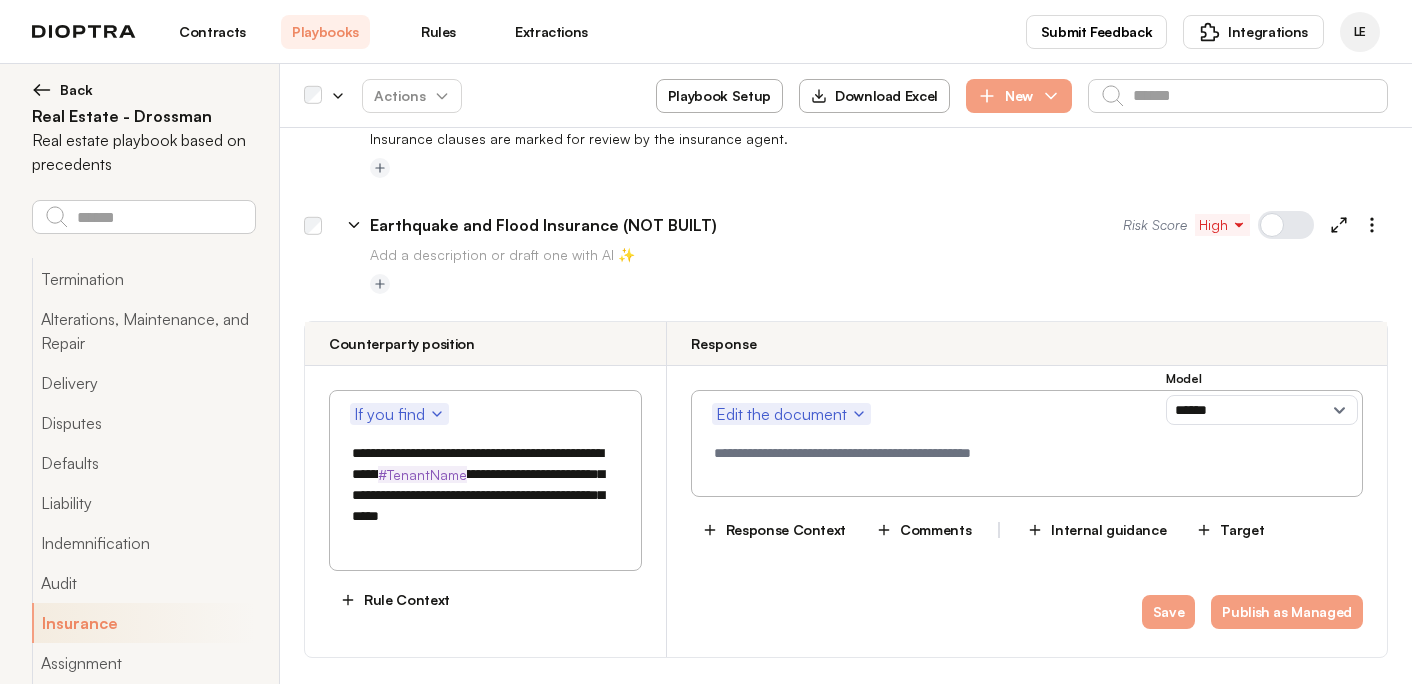 type on "**********" 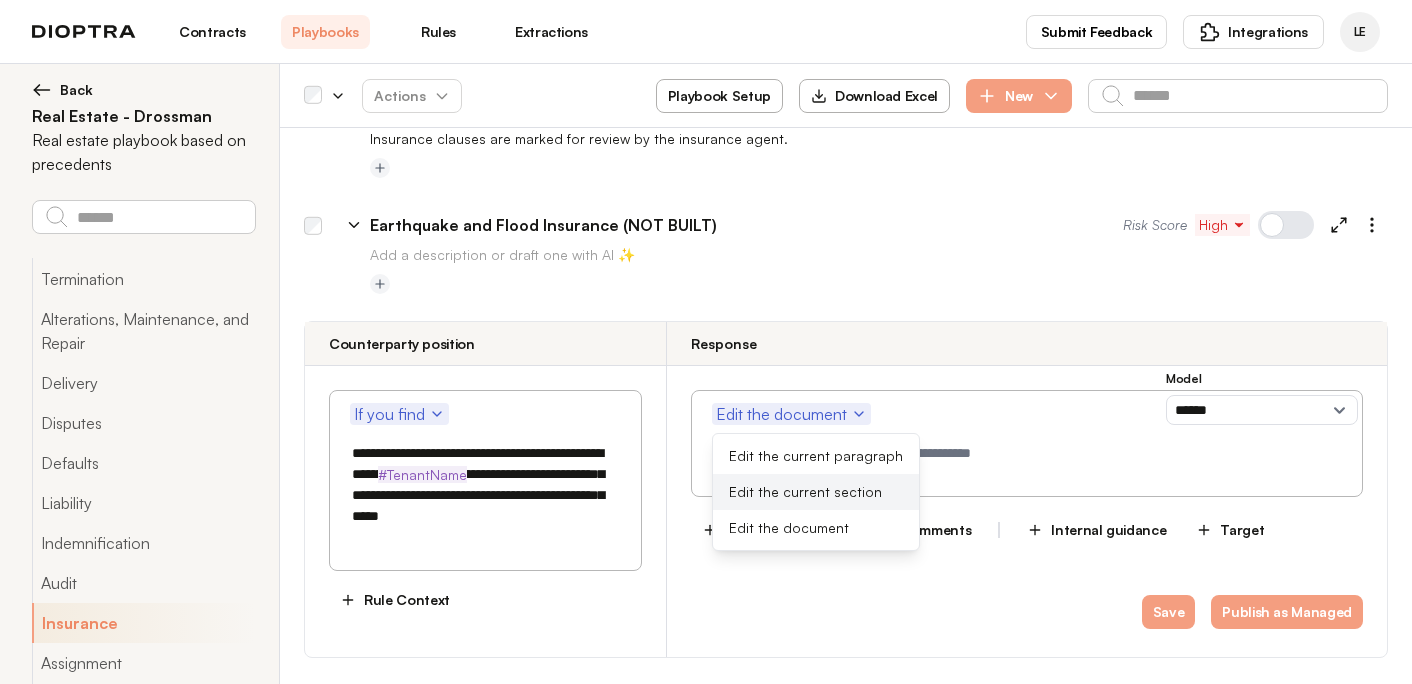 click on "Edit the current section" at bounding box center [816, 492] 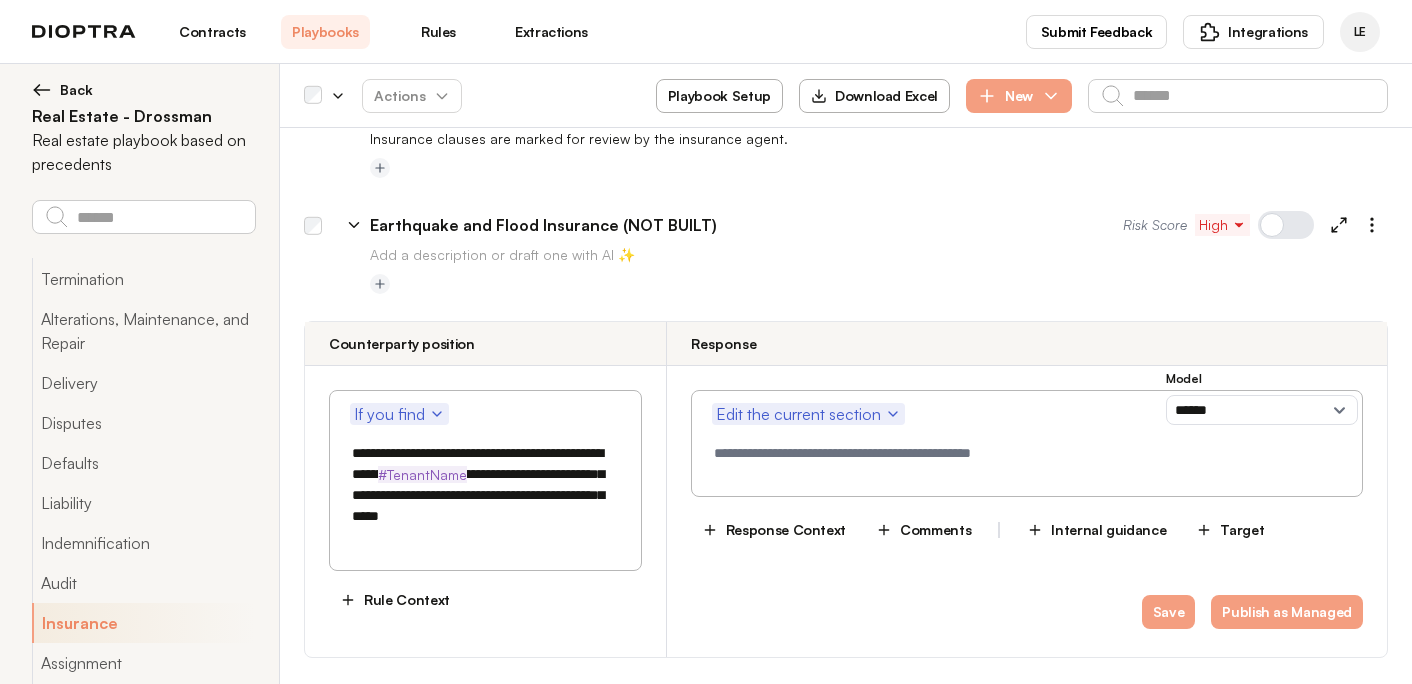 click at bounding box center (1027, 458) 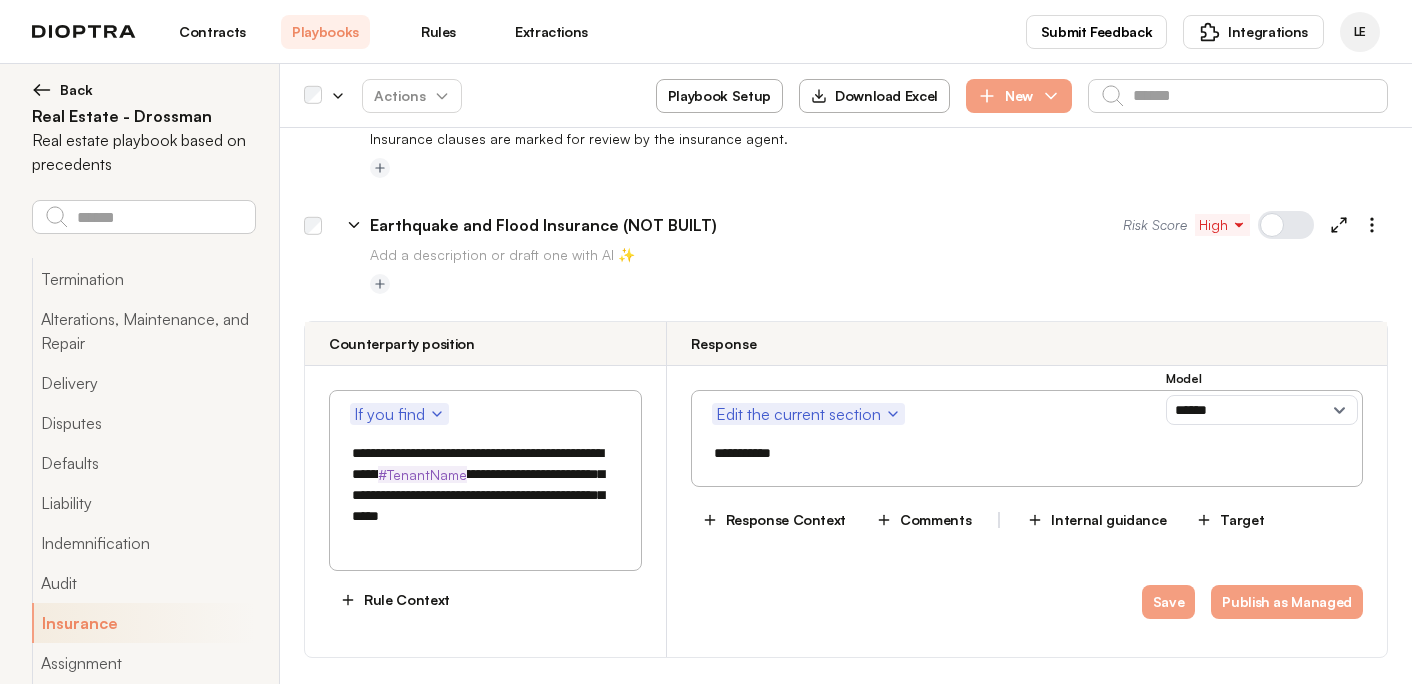 click on "**********" at bounding box center (485, 495) 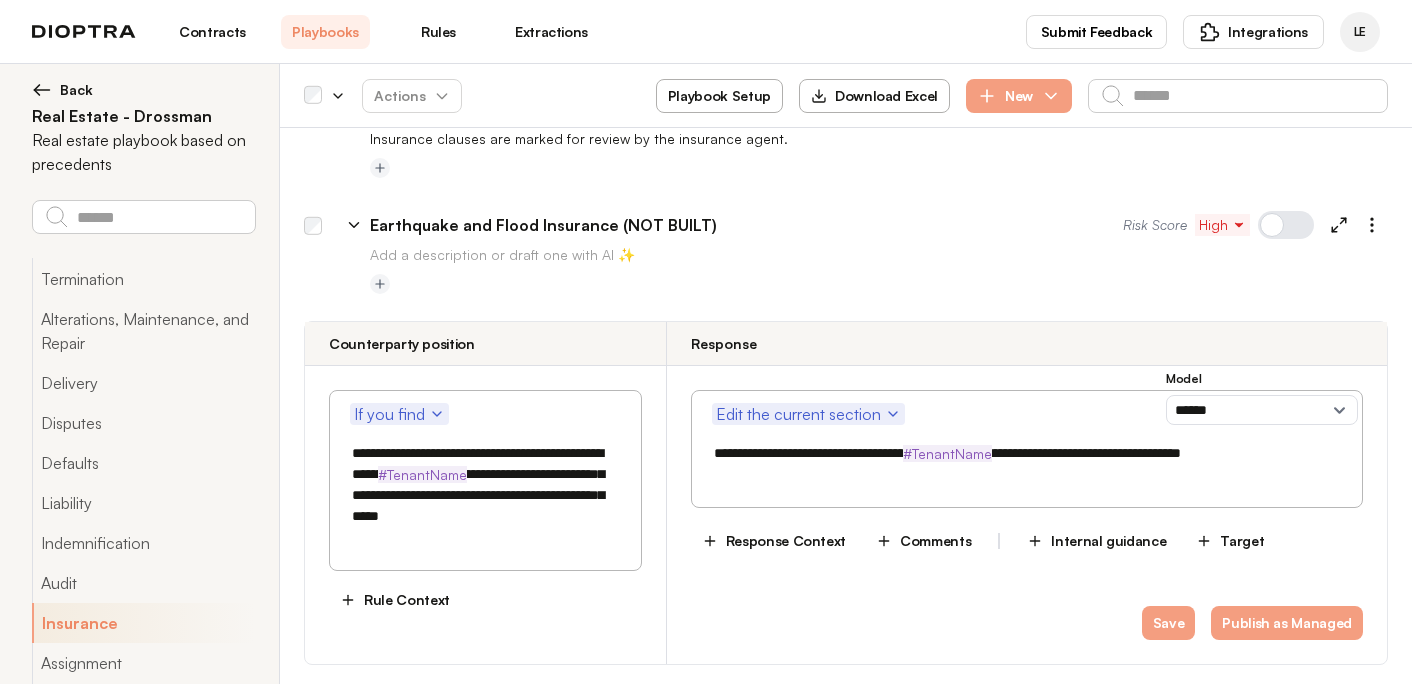 click on "**********" at bounding box center (1027, 453) 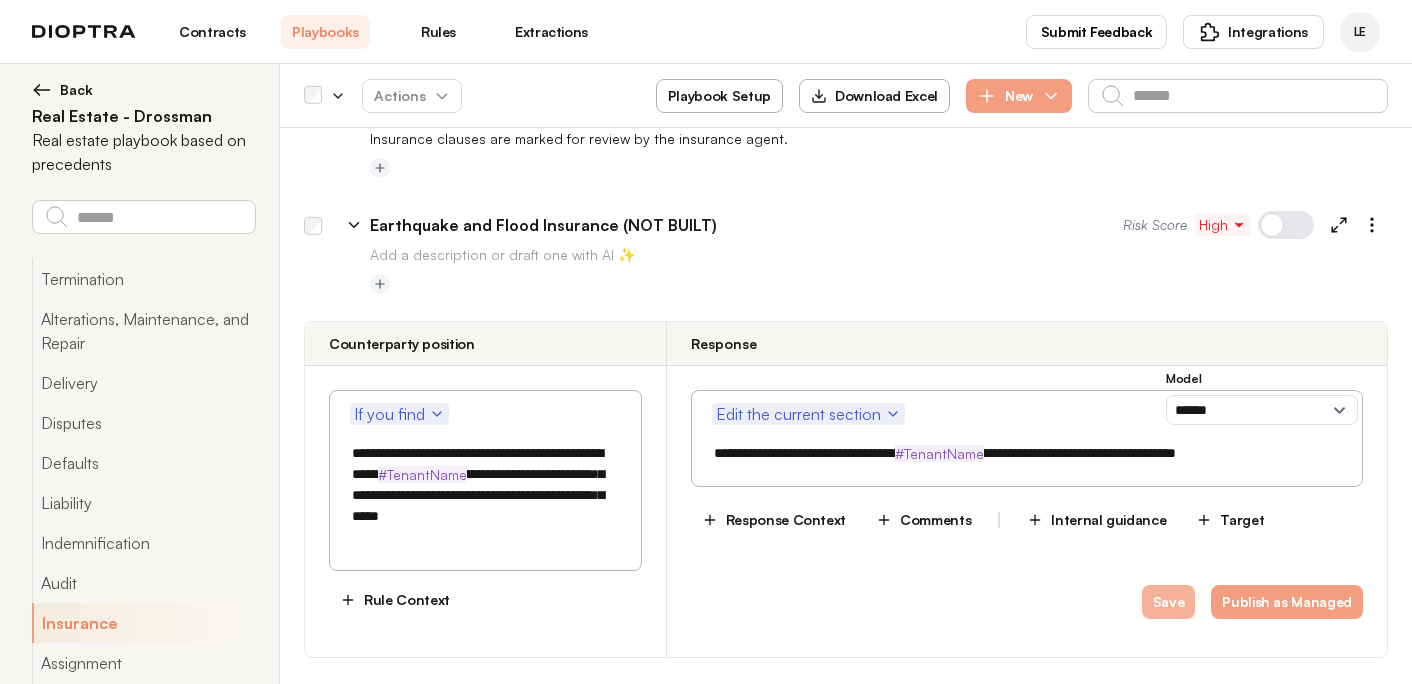 type on "**********" 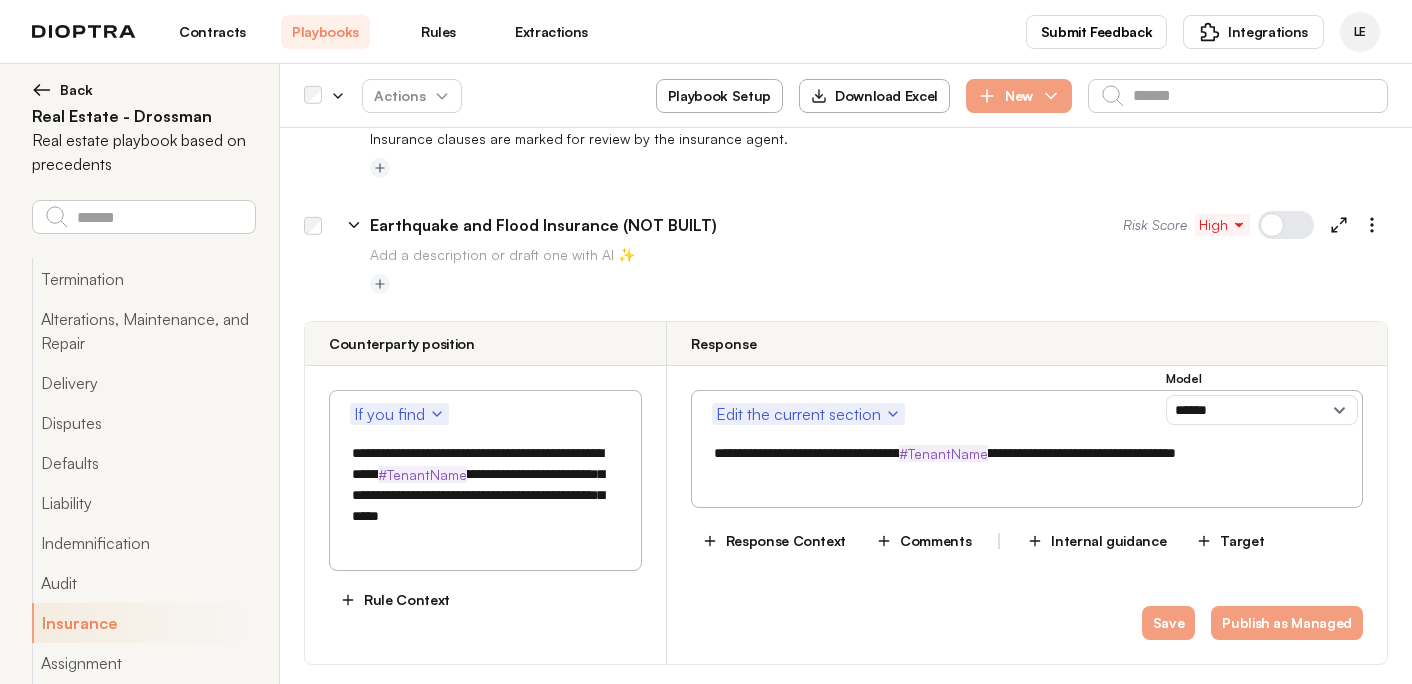 click 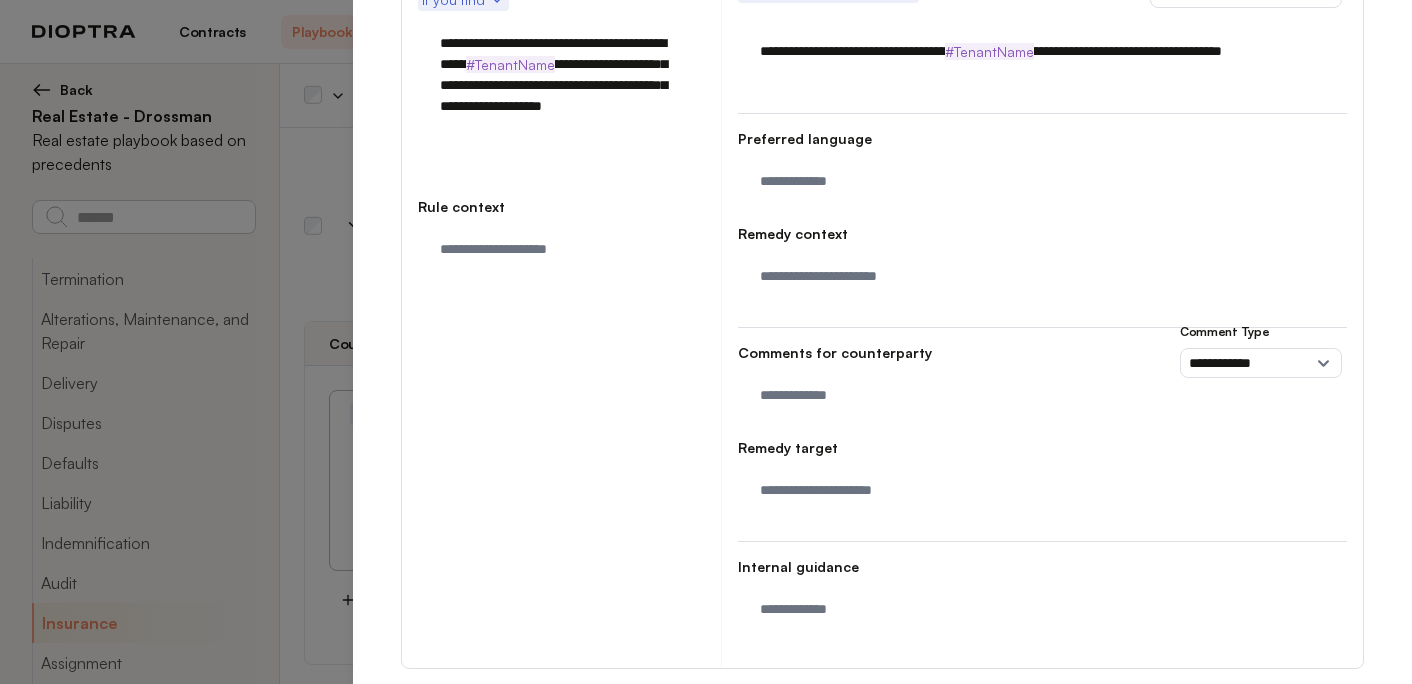 scroll, scrollTop: 819, scrollLeft: 0, axis: vertical 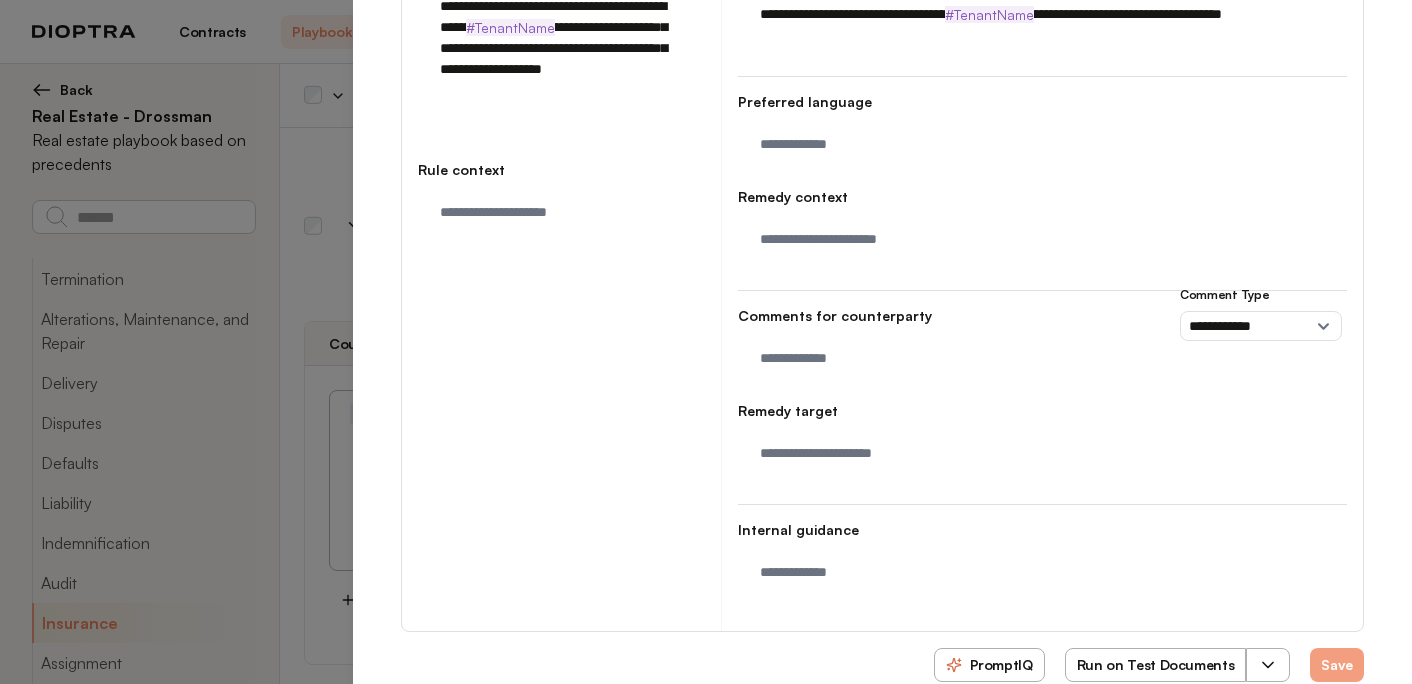 click 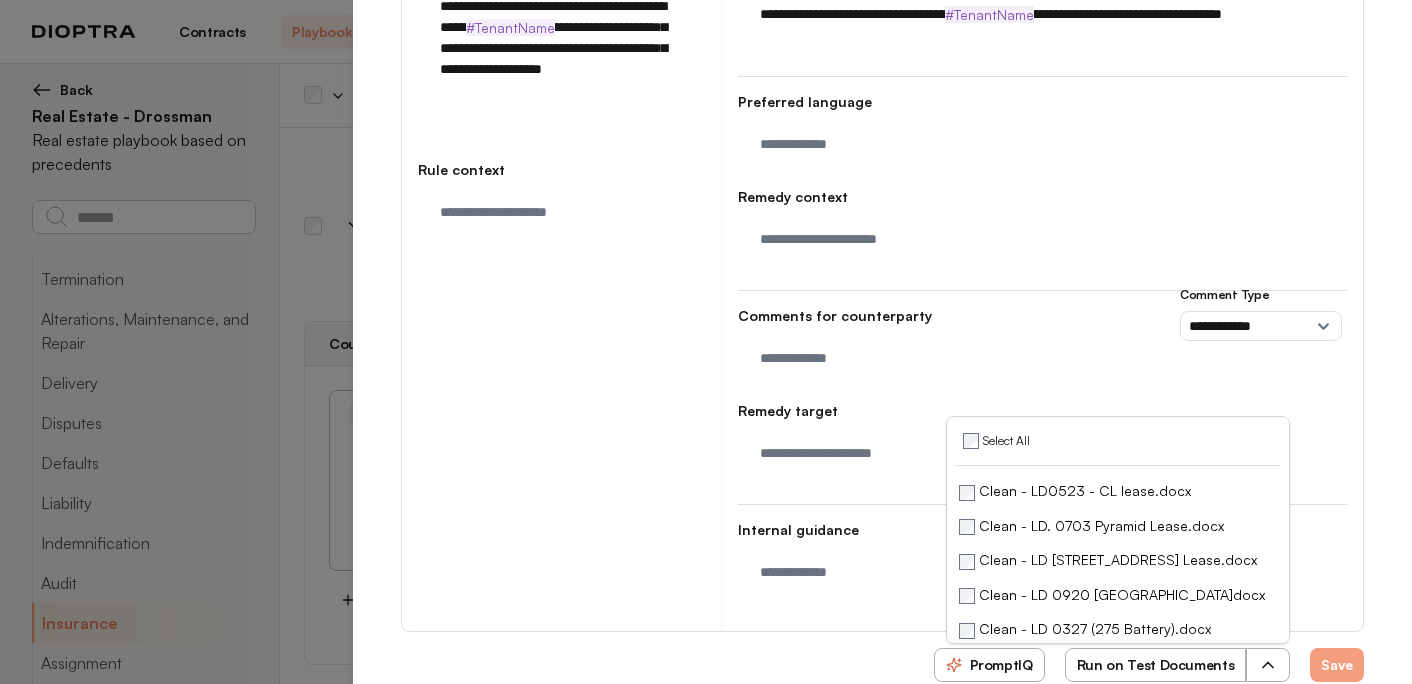 click on "Run on Test Documents" at bounding box center (1156, 665) 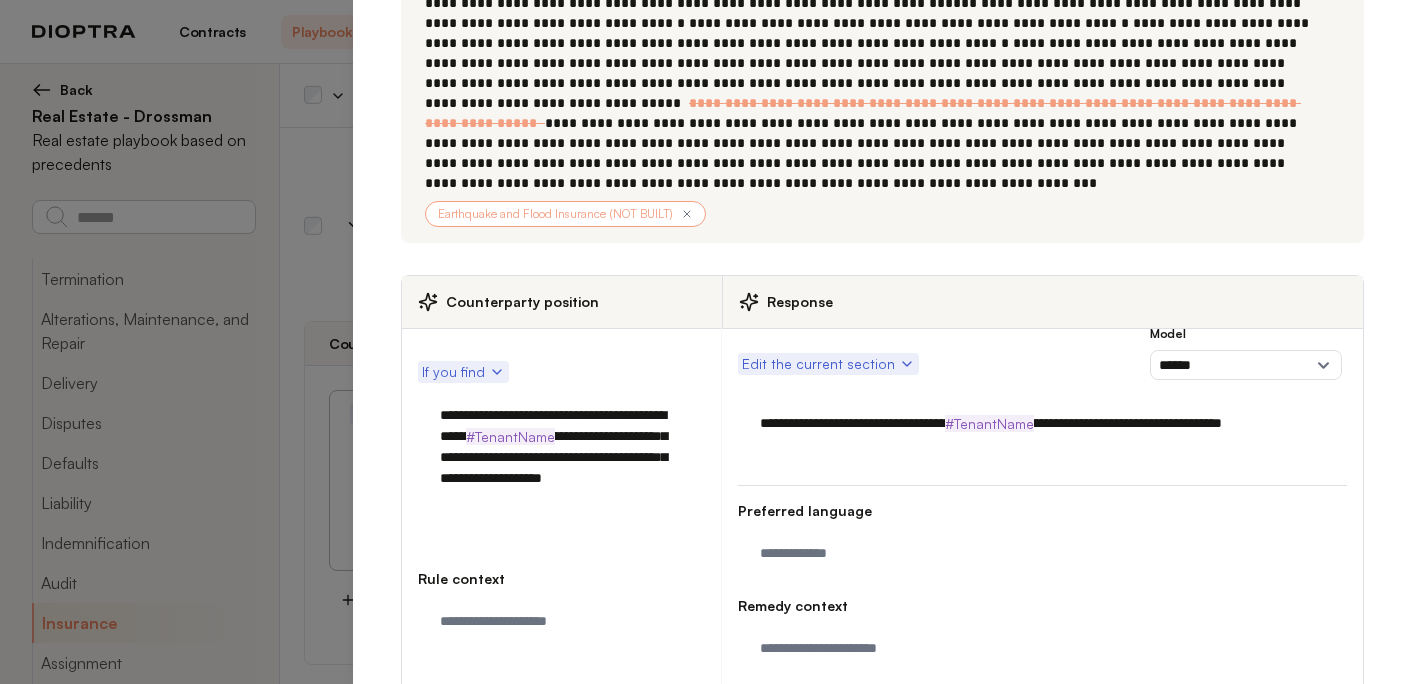 scroll, scrollTop: 0, scrollLeft: 0, axis: both 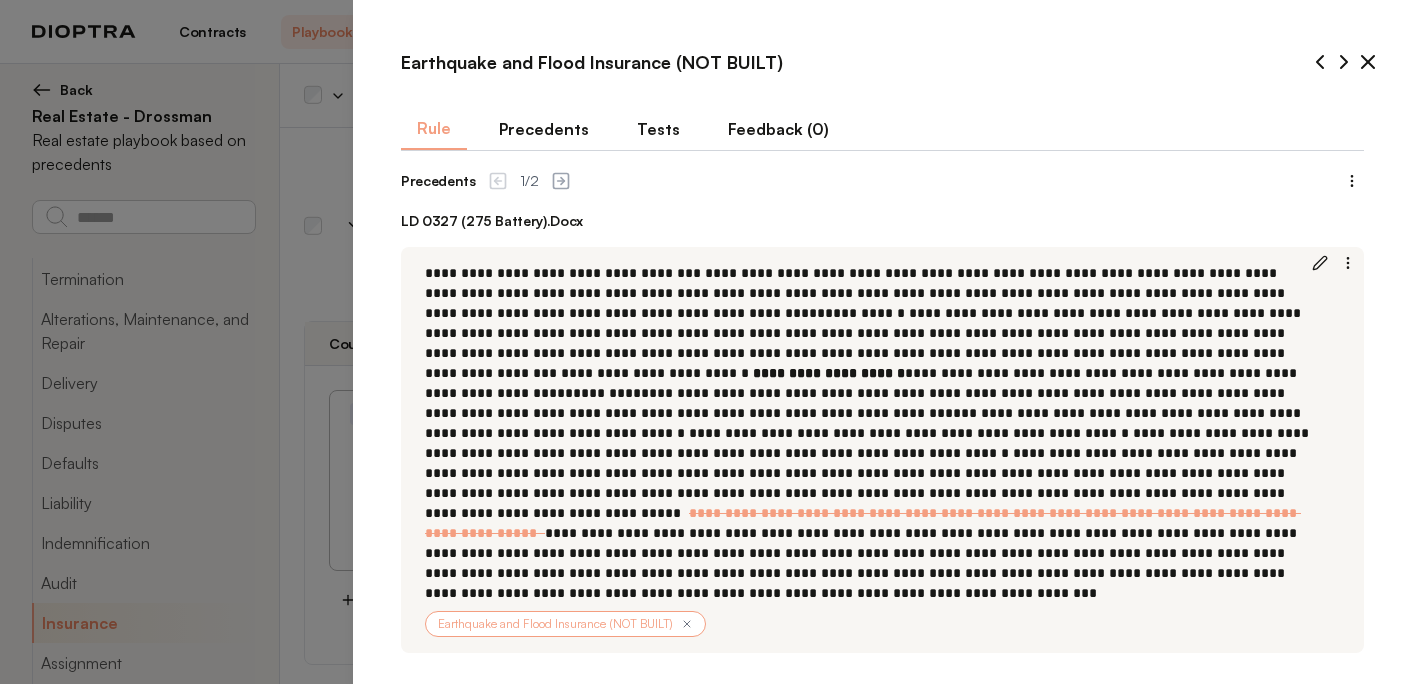 click on "Tests" at bounding box center (658, 129) 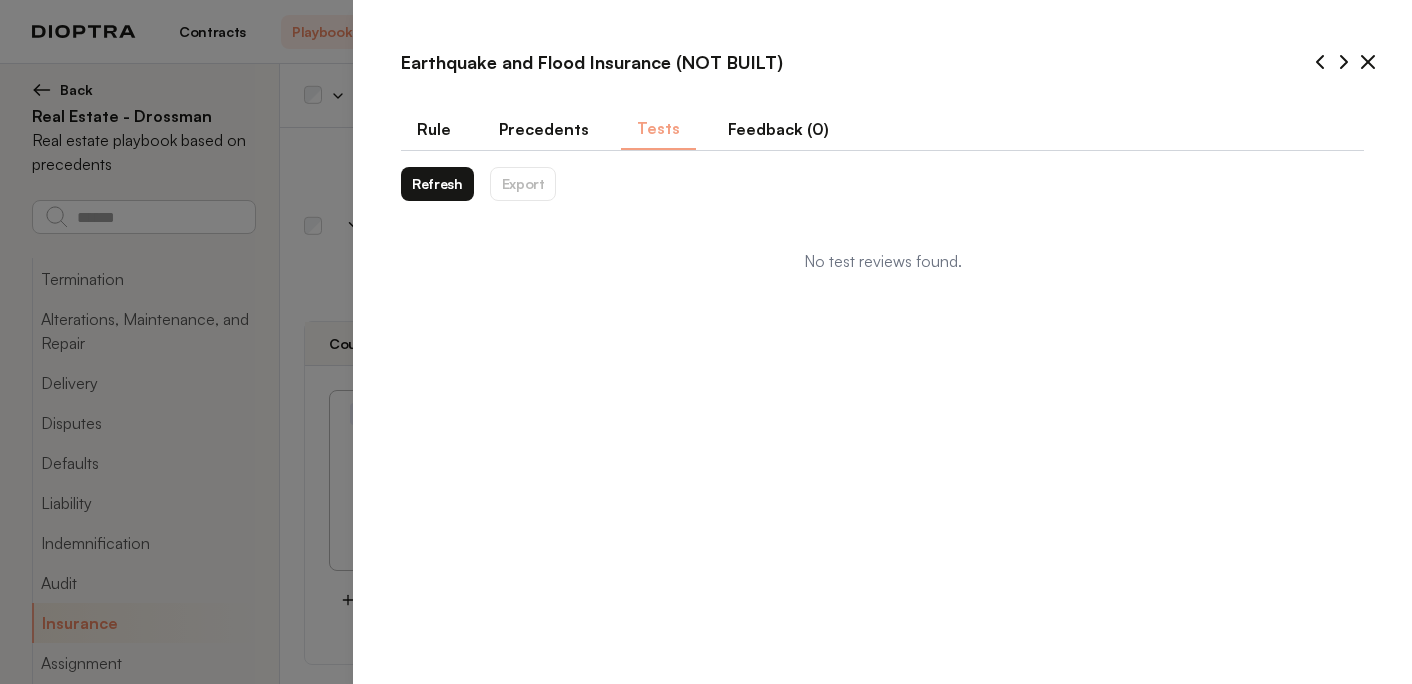 click on "Refresh" at bounding box center (437, 184) 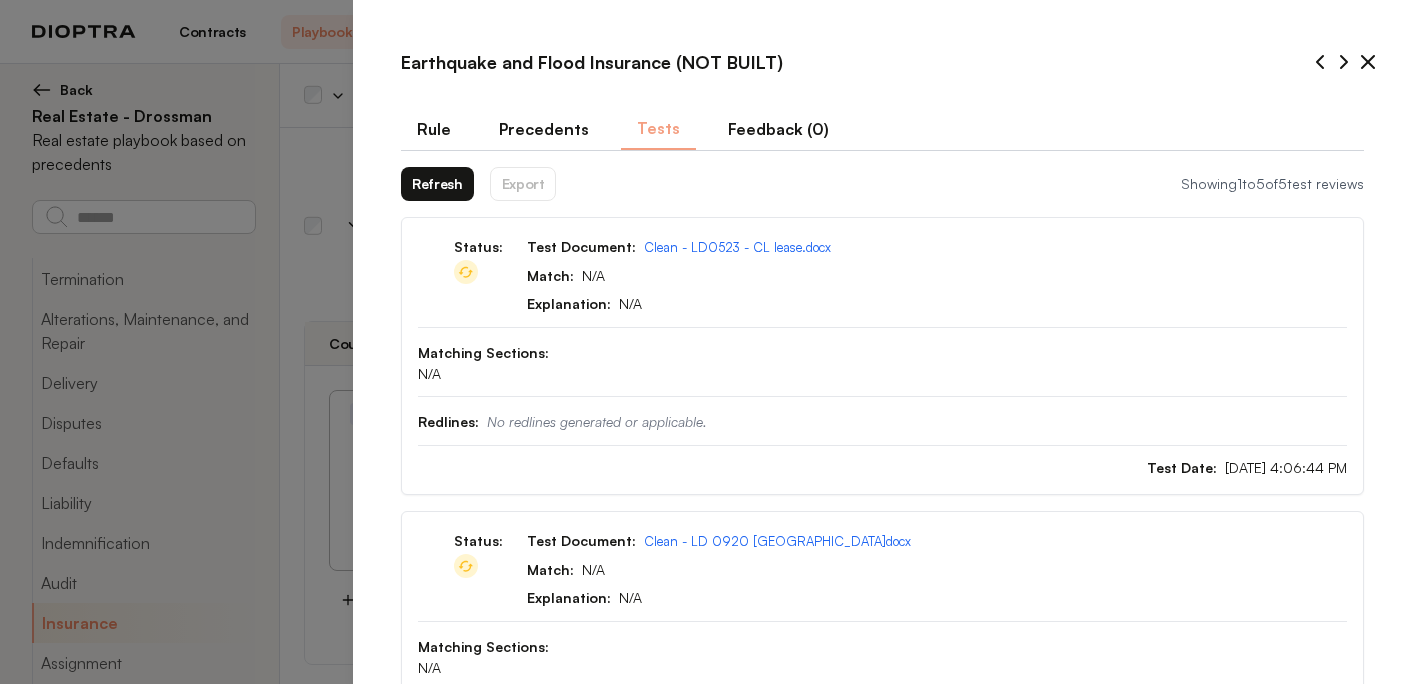 click on "**********" at bounding box center [882, 881] 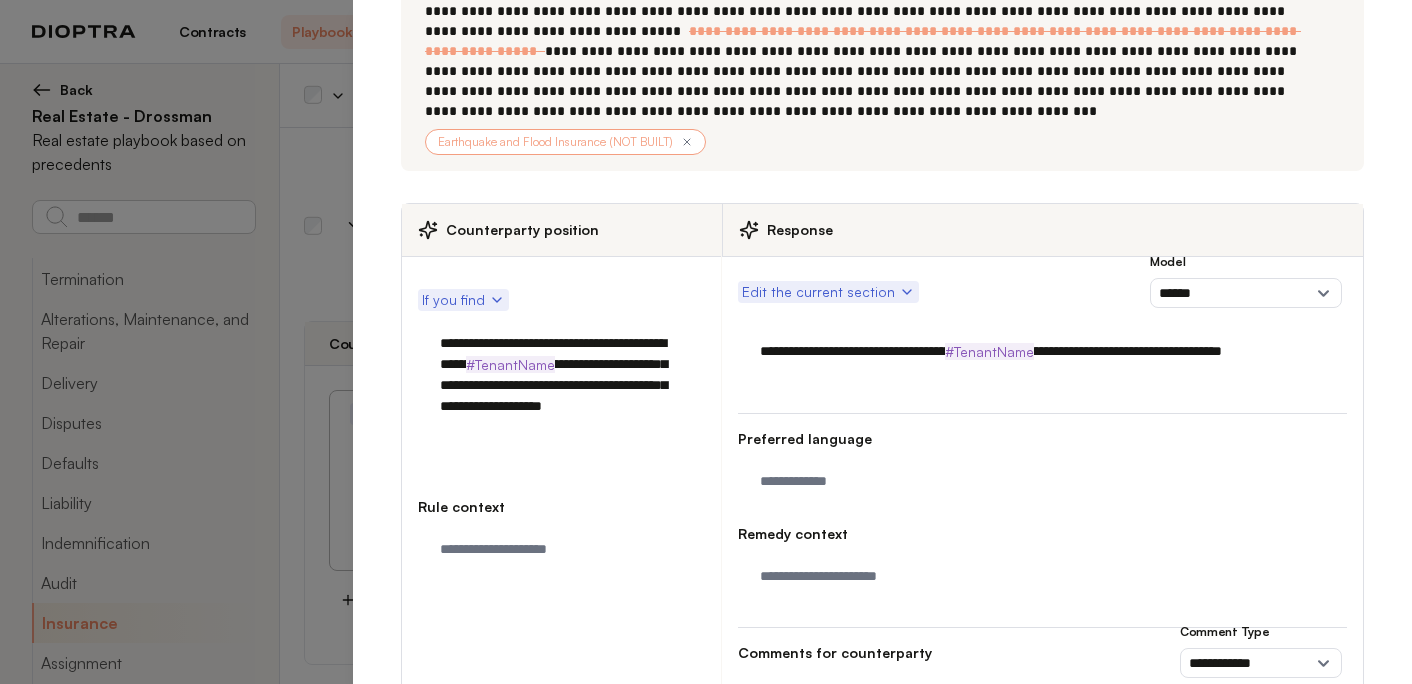 scroll, scrollTop: 496, scrollLeft: 0, axis: vertical 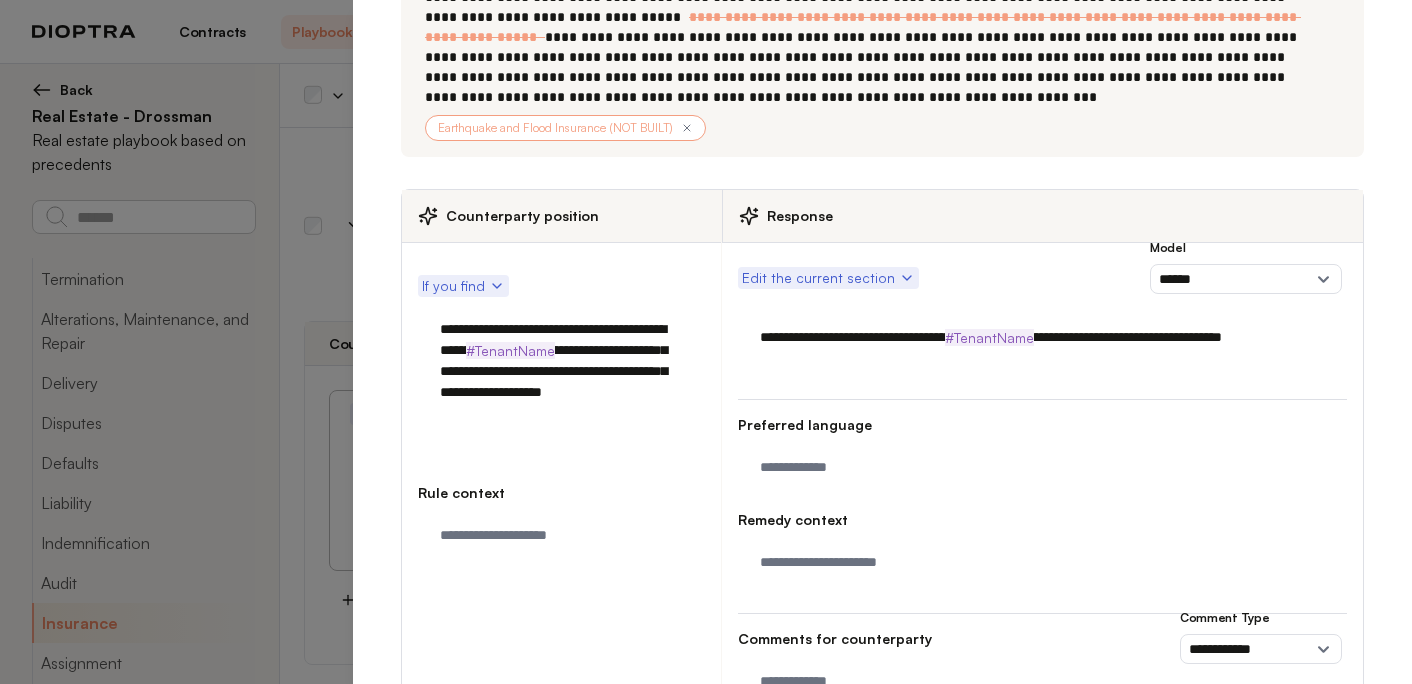 drag, startPoint x: 587, startPoint y: 386, endPoint x: 646, endPoint y: 338, distance: 76.05919 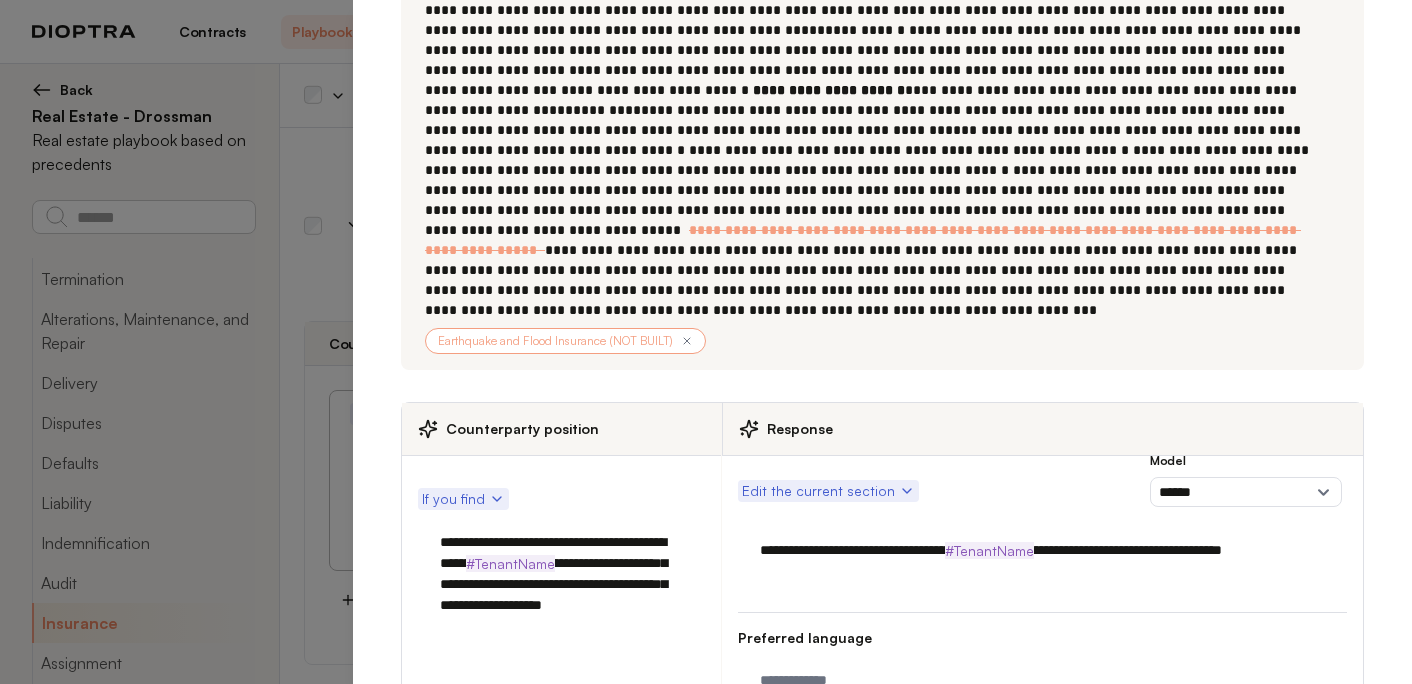 scroll, scrollTop: 0, scrollLeft: 0, axis: both 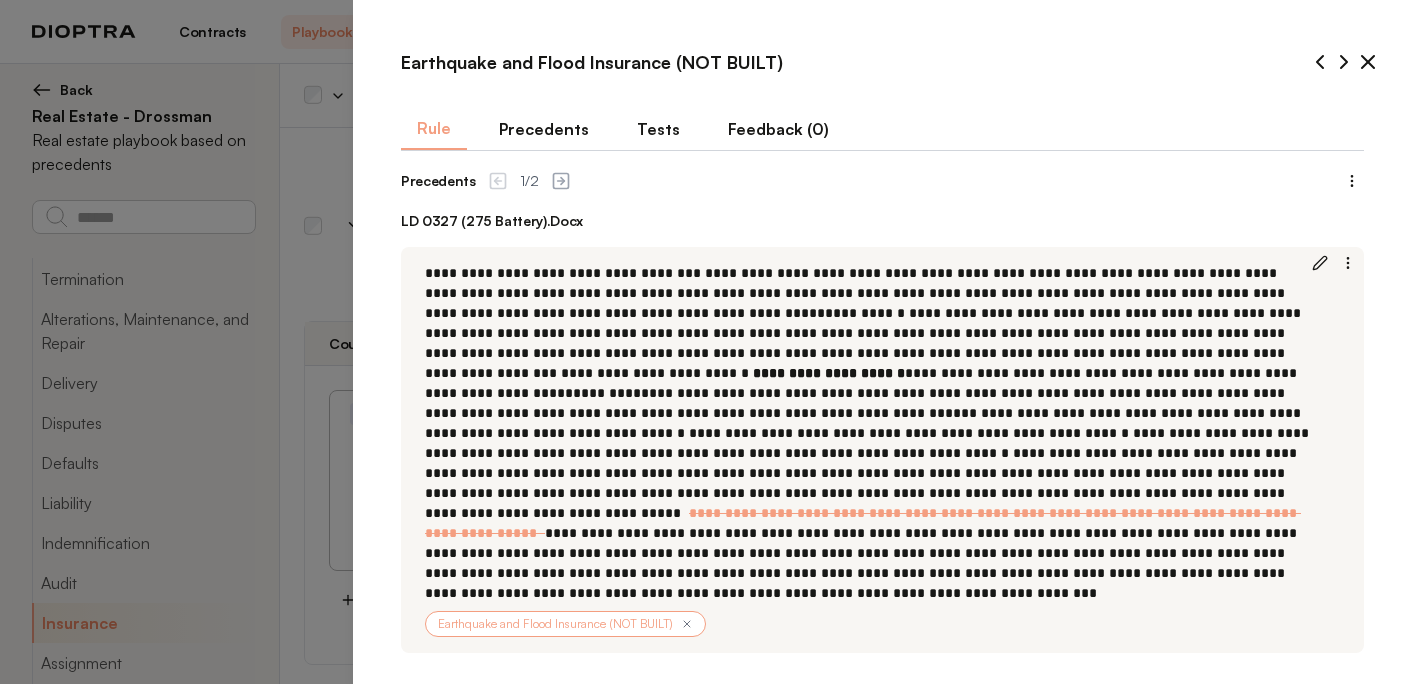 click 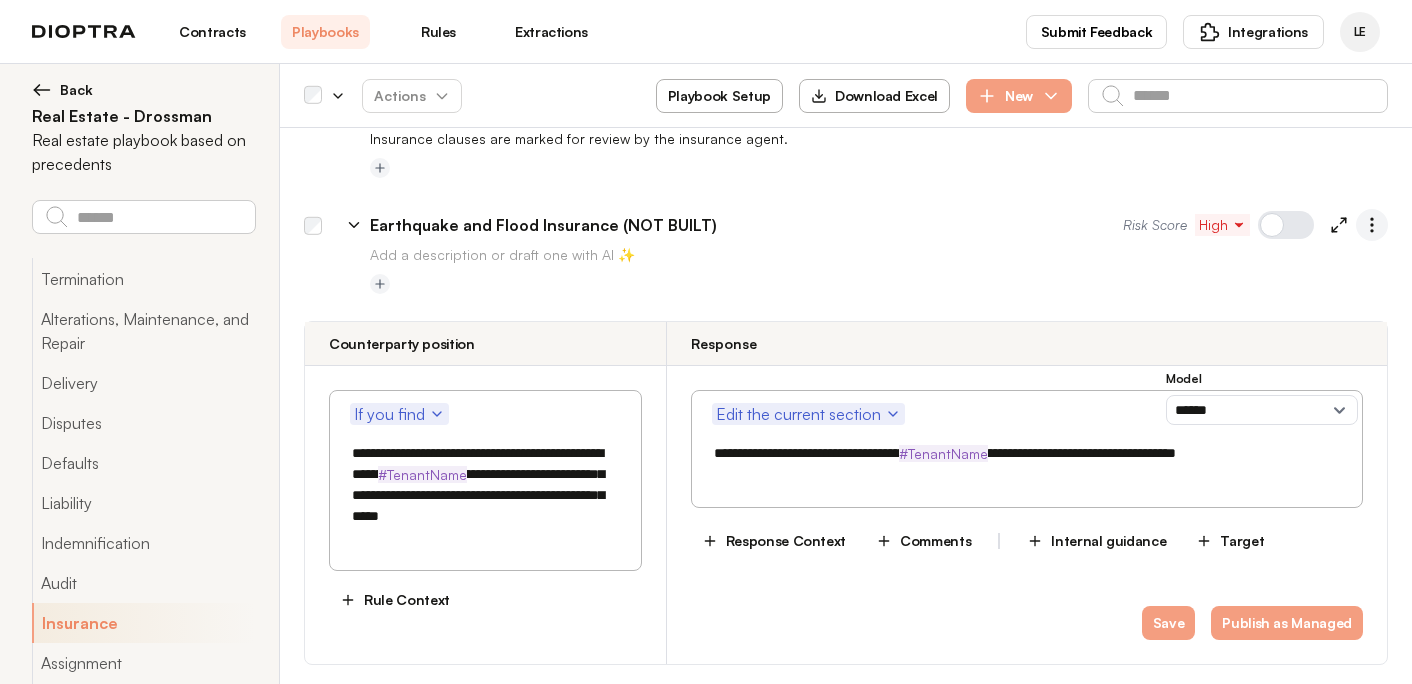 click 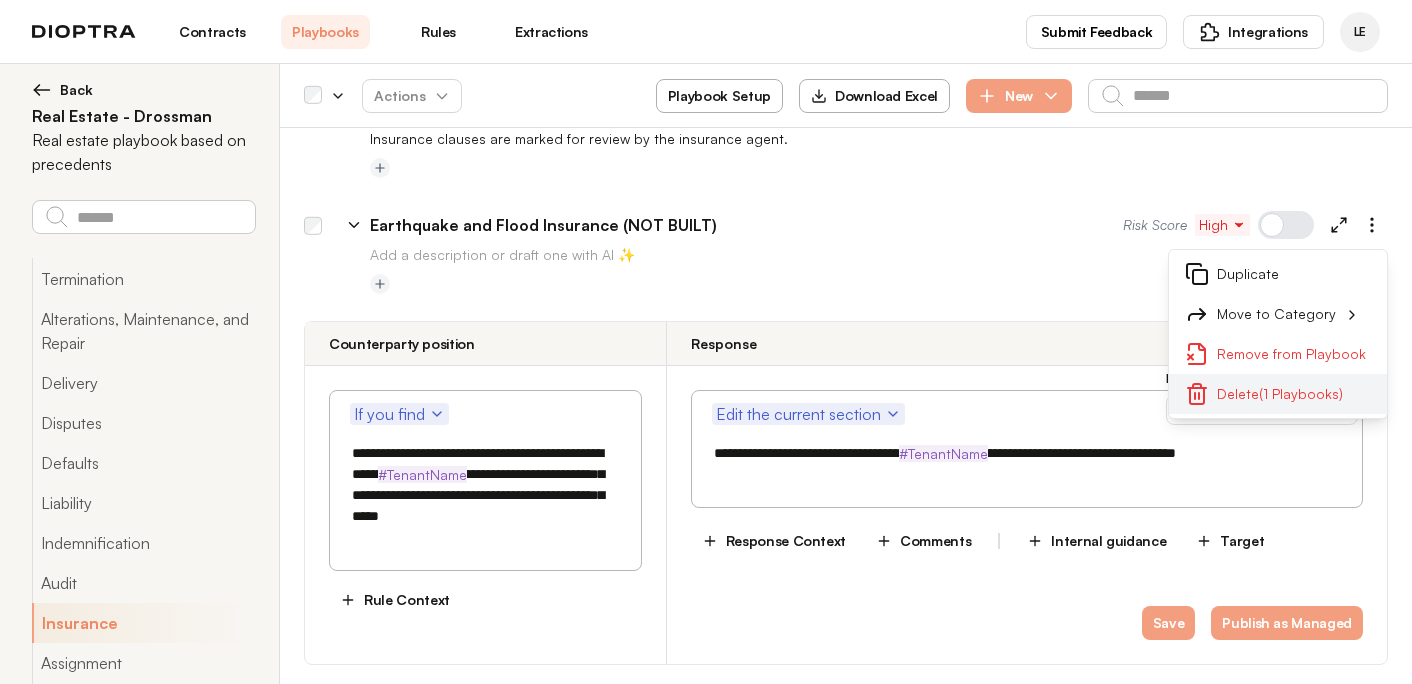 click on "Delete  (1 Playbooks)" at bounding box center [1278, 394] 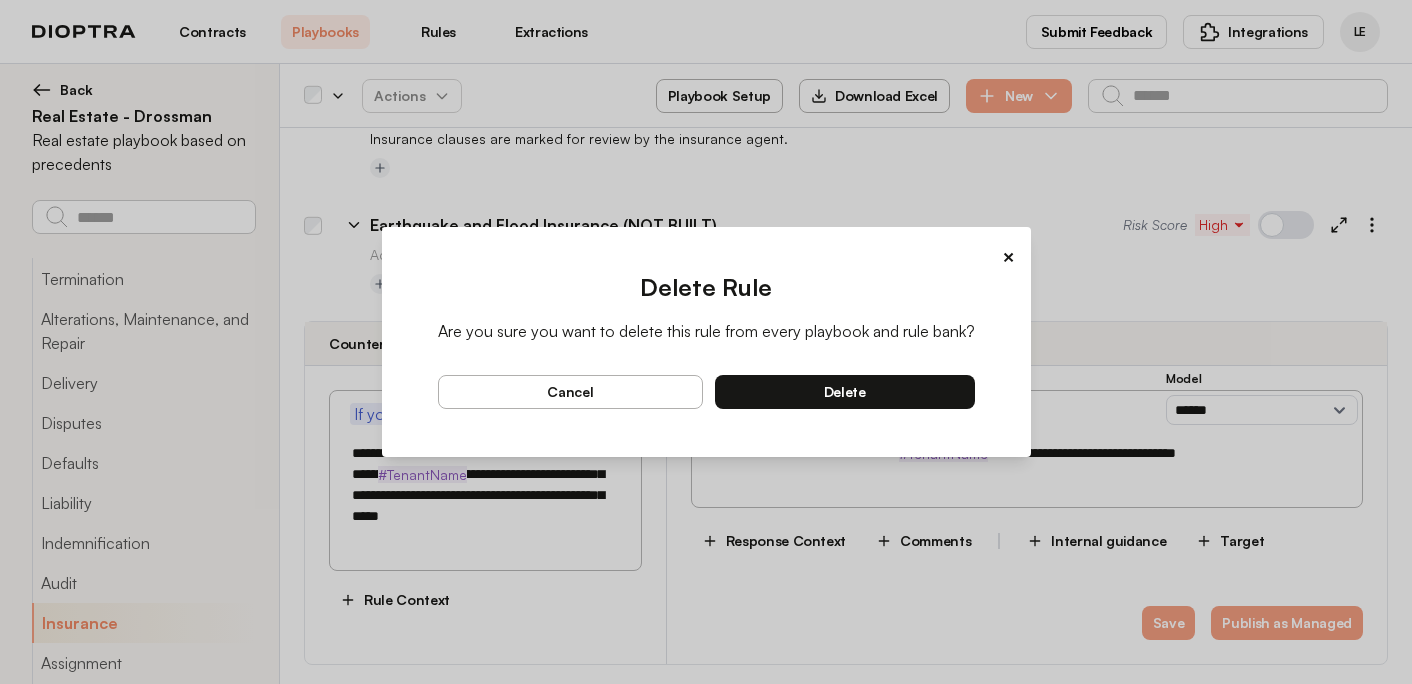 click on "delete" at bounding box center [845, 392] 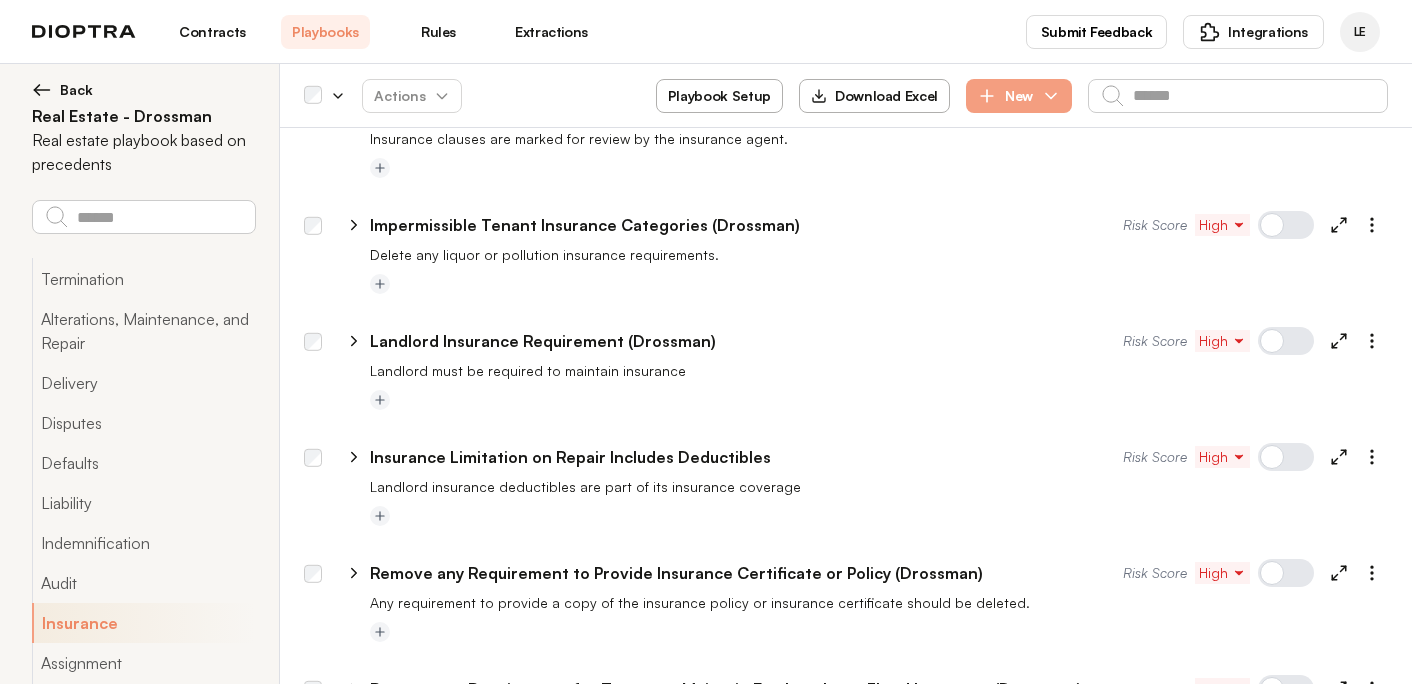 click on "Remove any Requirement for Tenant to Maintain Earthquake or Flood Insurance (Drossman)" at bounding box center [726, 689] 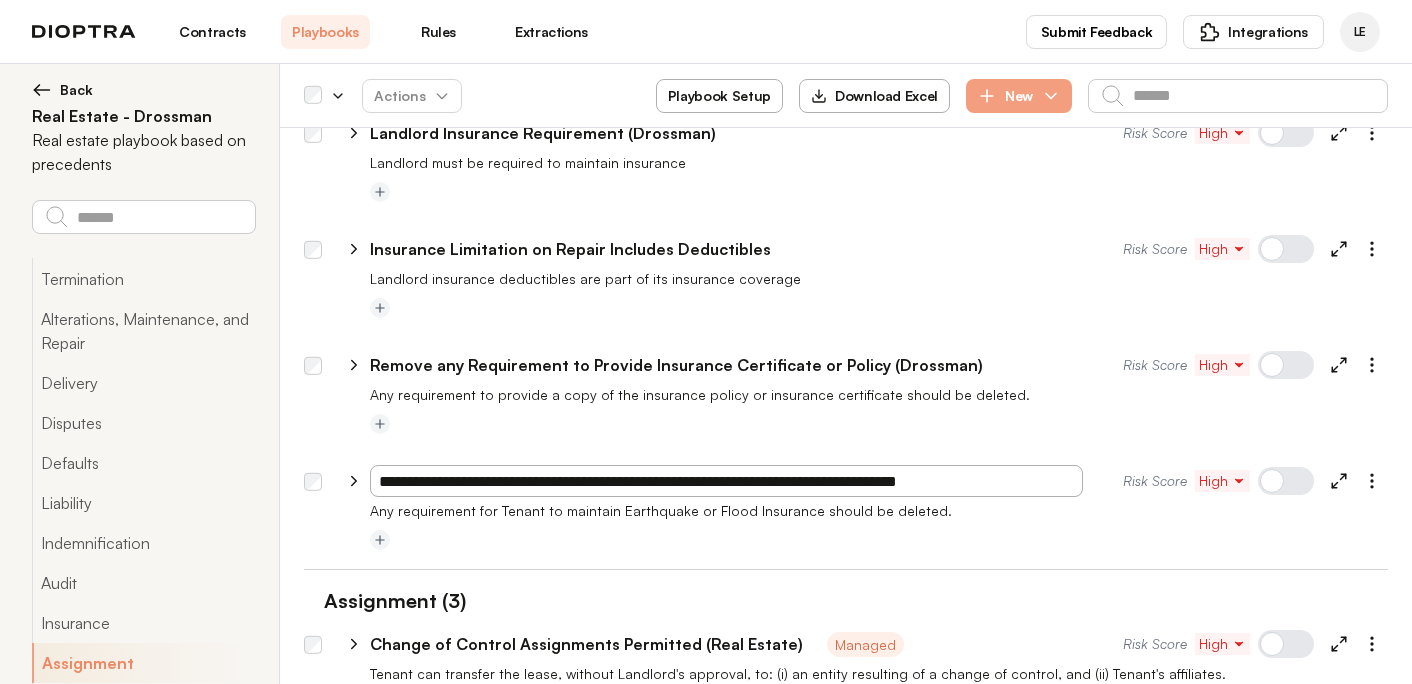 scroll, scrollTop: 8566, scrollLeft: 0, axis: vertical 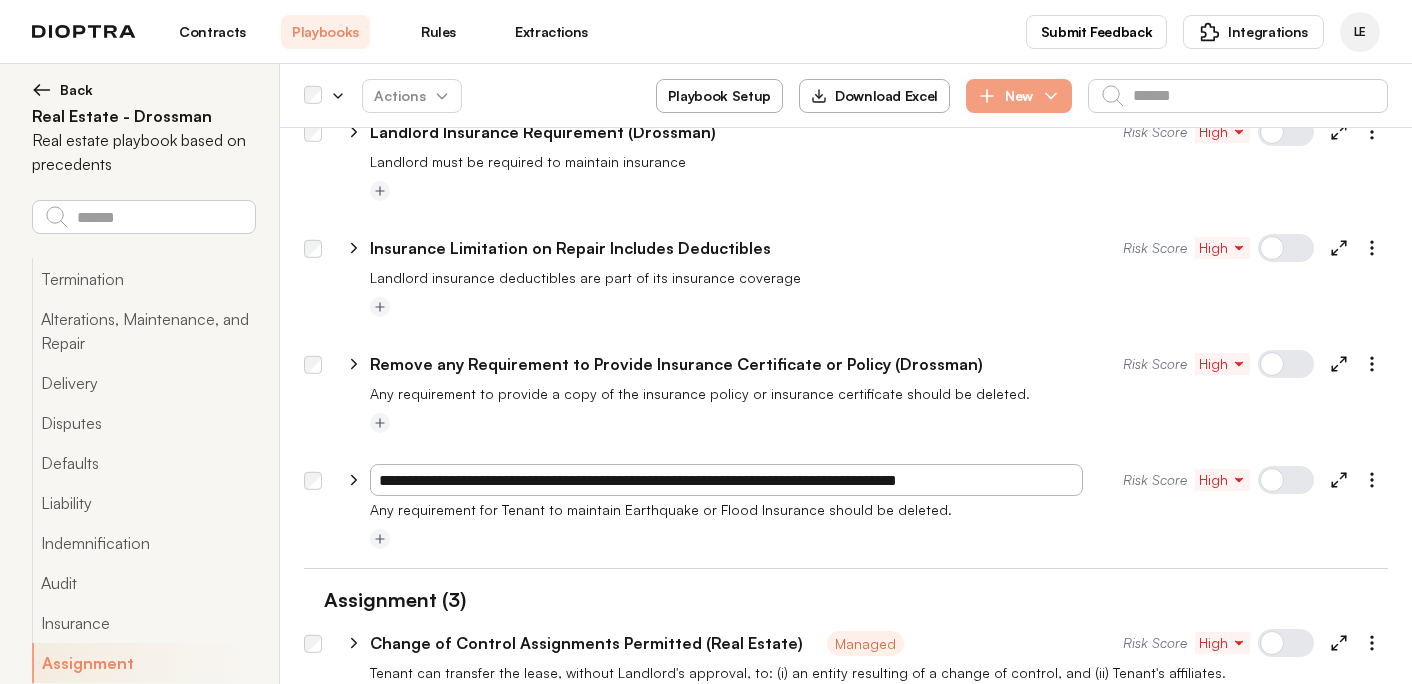 click 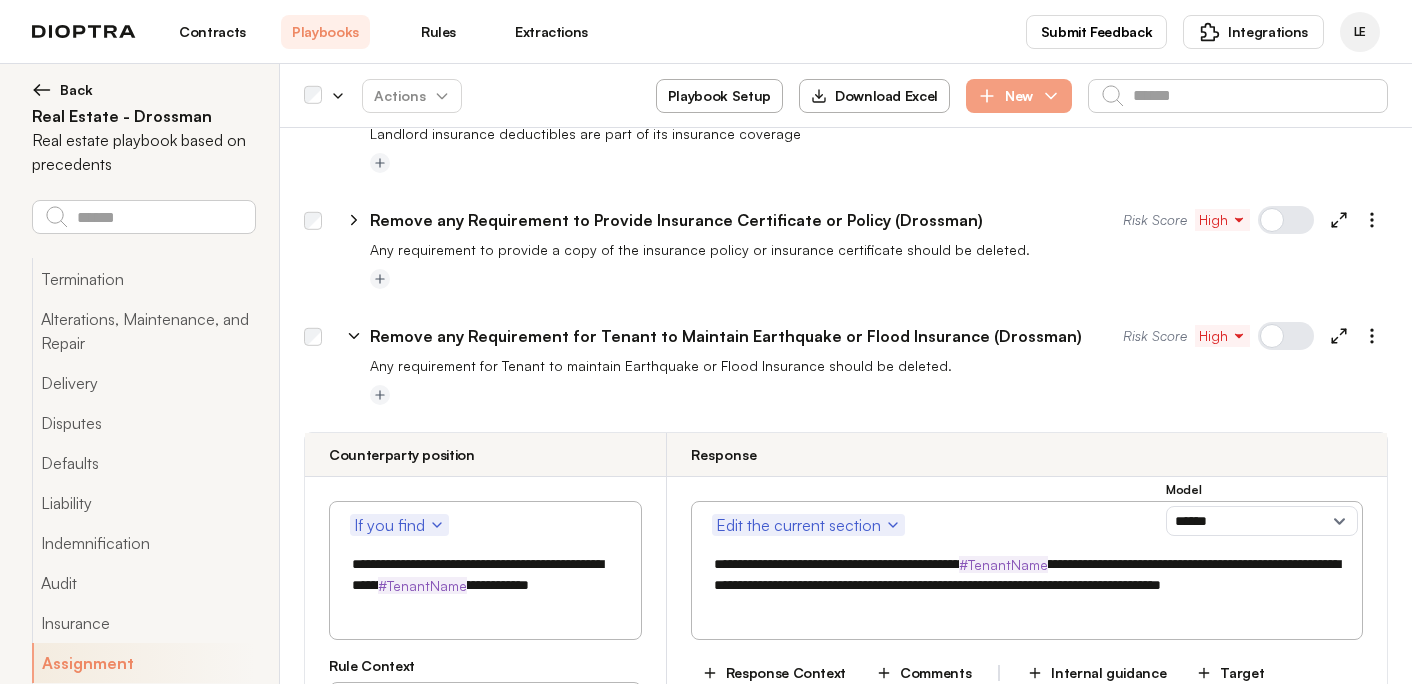 scroll, scrollTop: 8617, scrollLeft: 0, axis: vertical 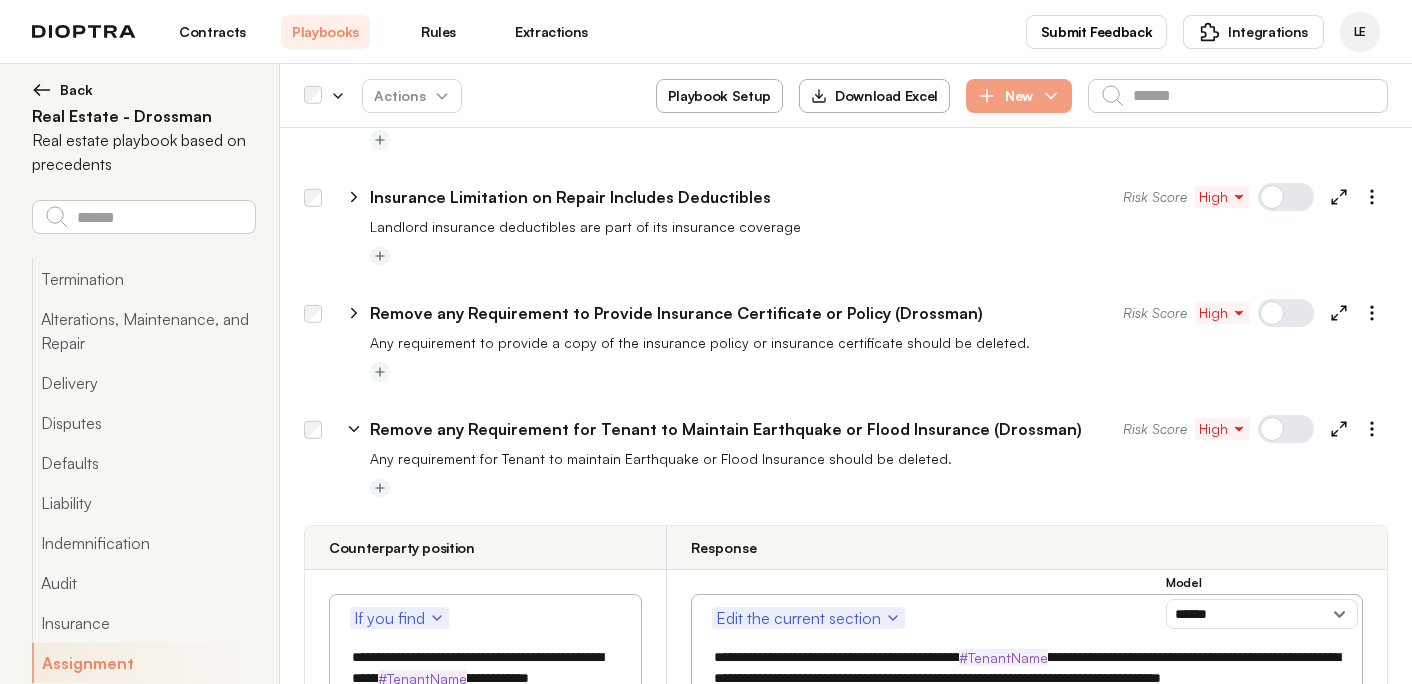click on "Remove any Requirement for Tenant to Maintain Earthquake or Flood Insurance (Drossman)" at bounding box center (726, 429) 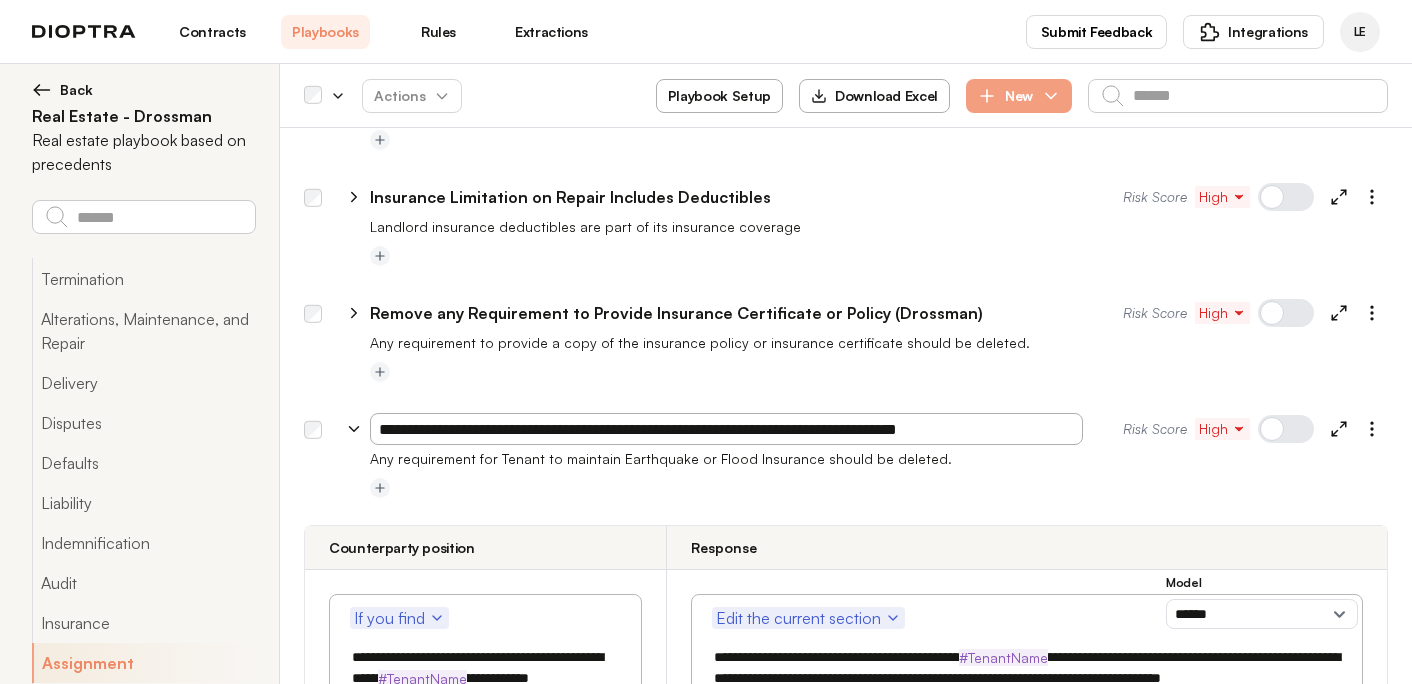 drag, startPoint x: 1048, startPoint y: 367, endPoint x: 940, endPoint y: 367, distance: 108 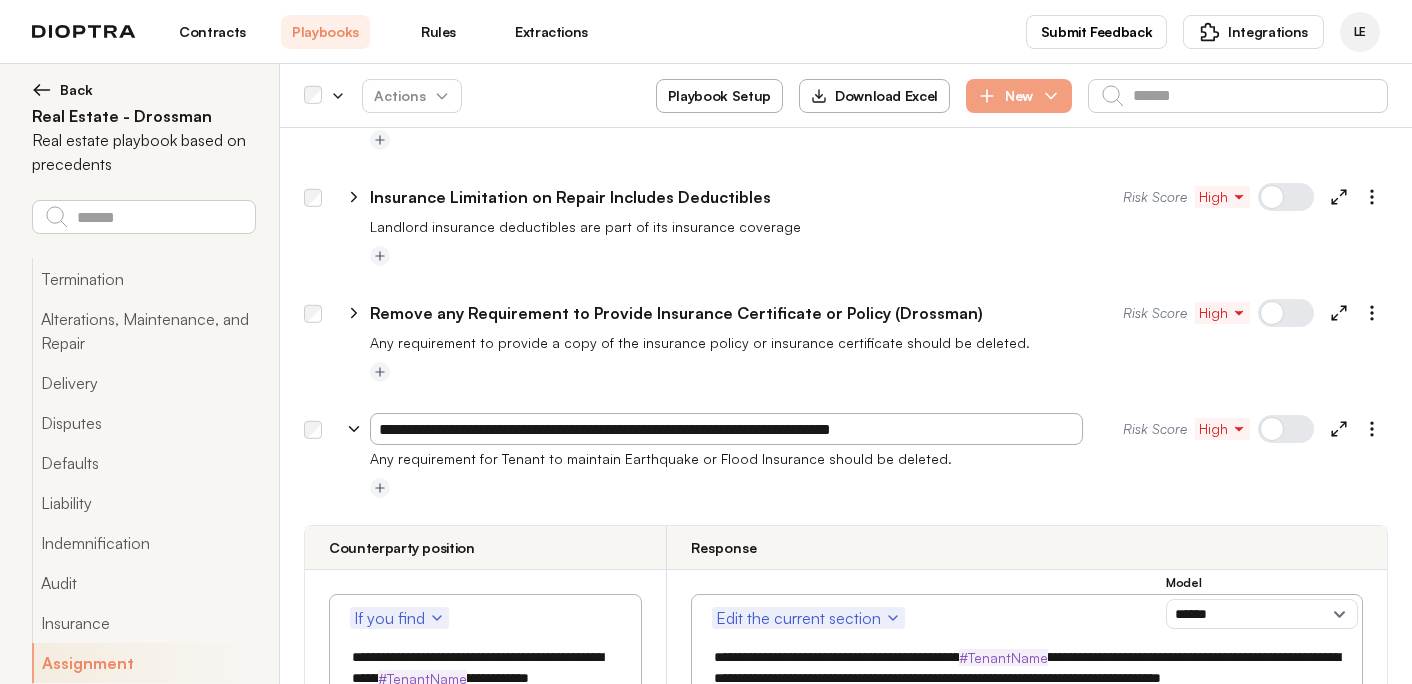 type on "**********" 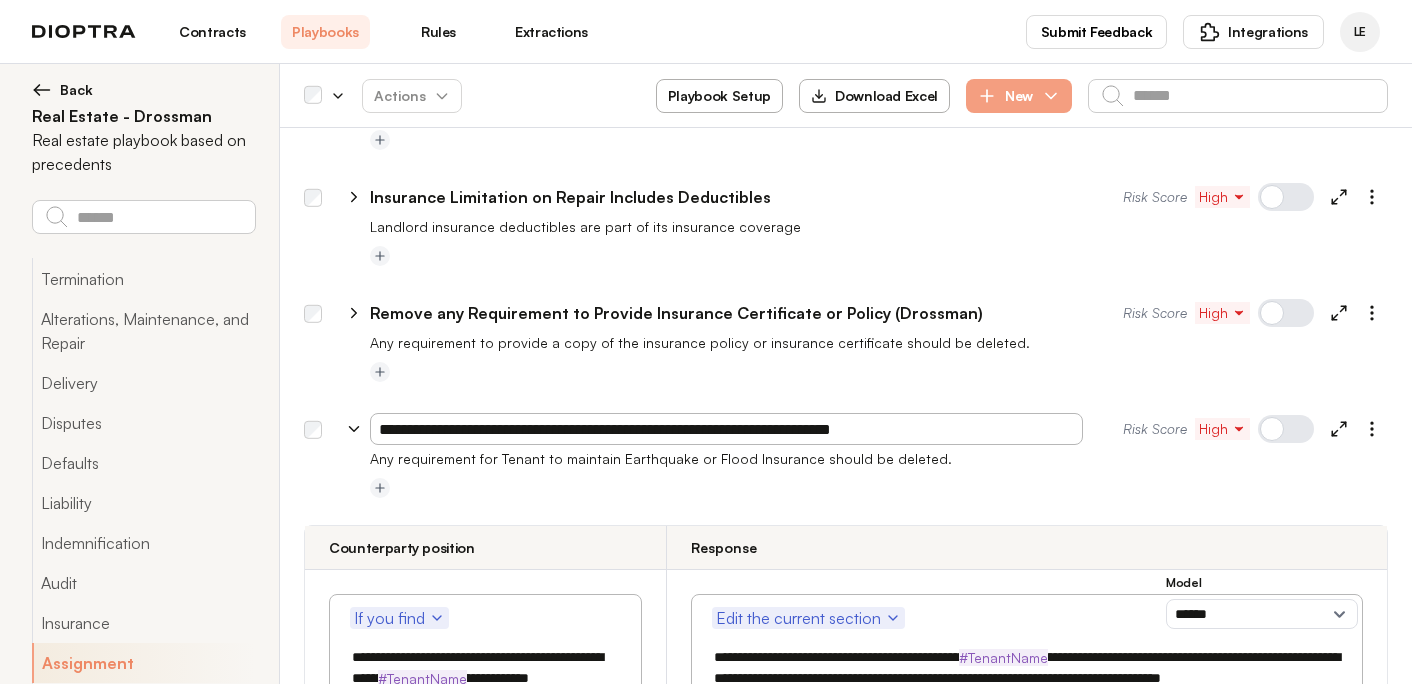 click on "Any requirement for Tenant to maintain Earthquake or Flood Insurance should be deleted." at bounding box center [879, 459] 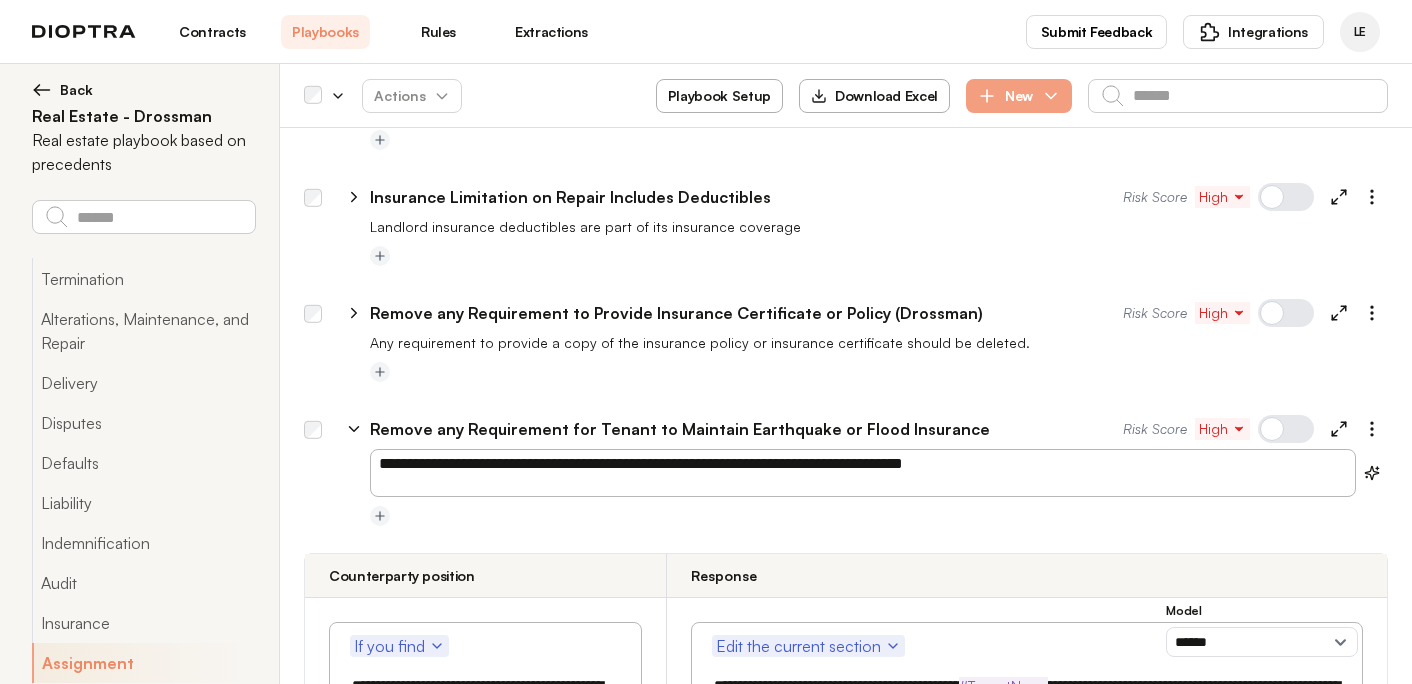 click at bounding box center (879, 373) 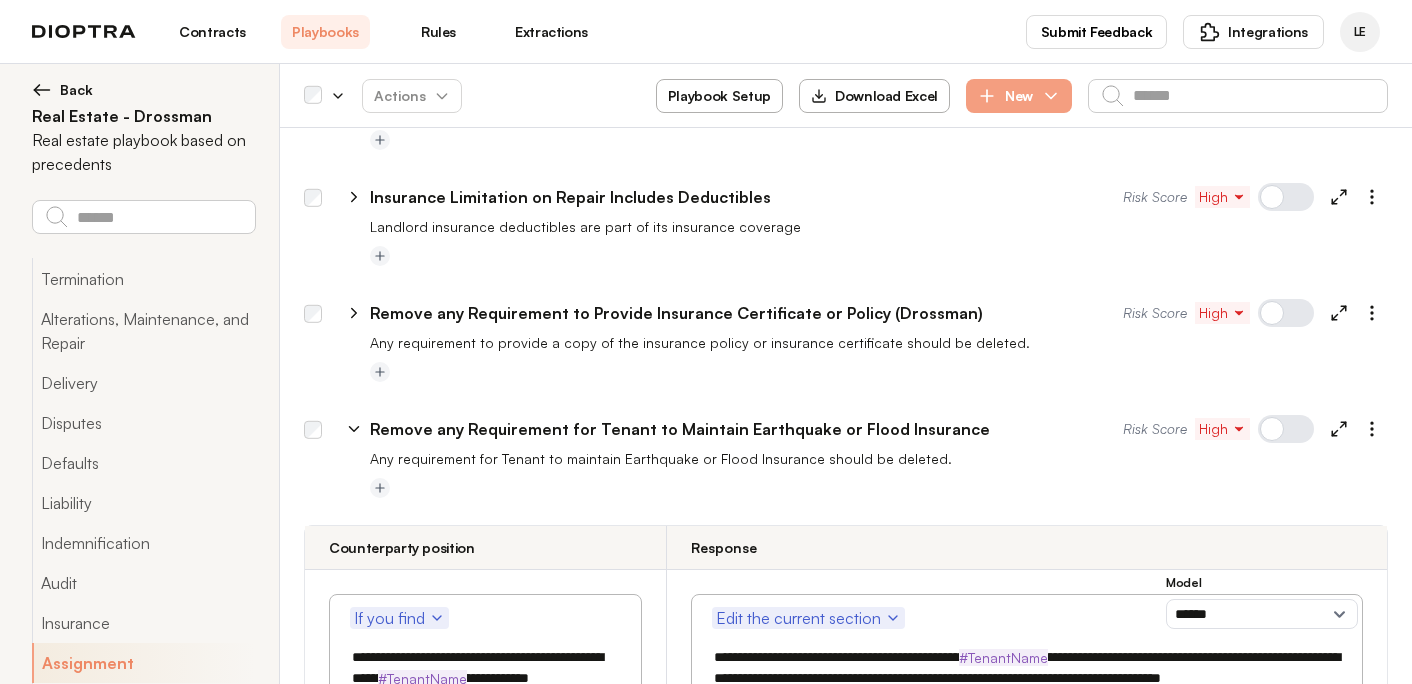 click 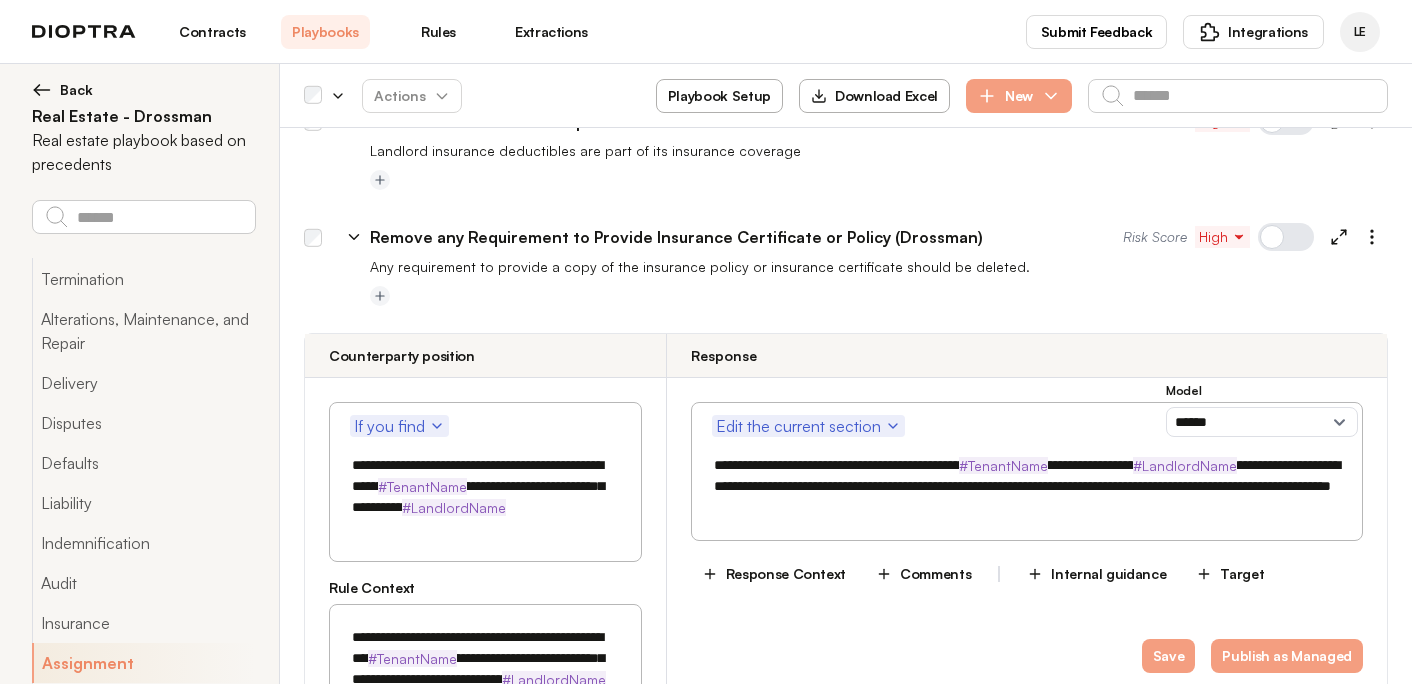 scroll, scrollTop: 8690, scrollLeft: 0, axis: vertical 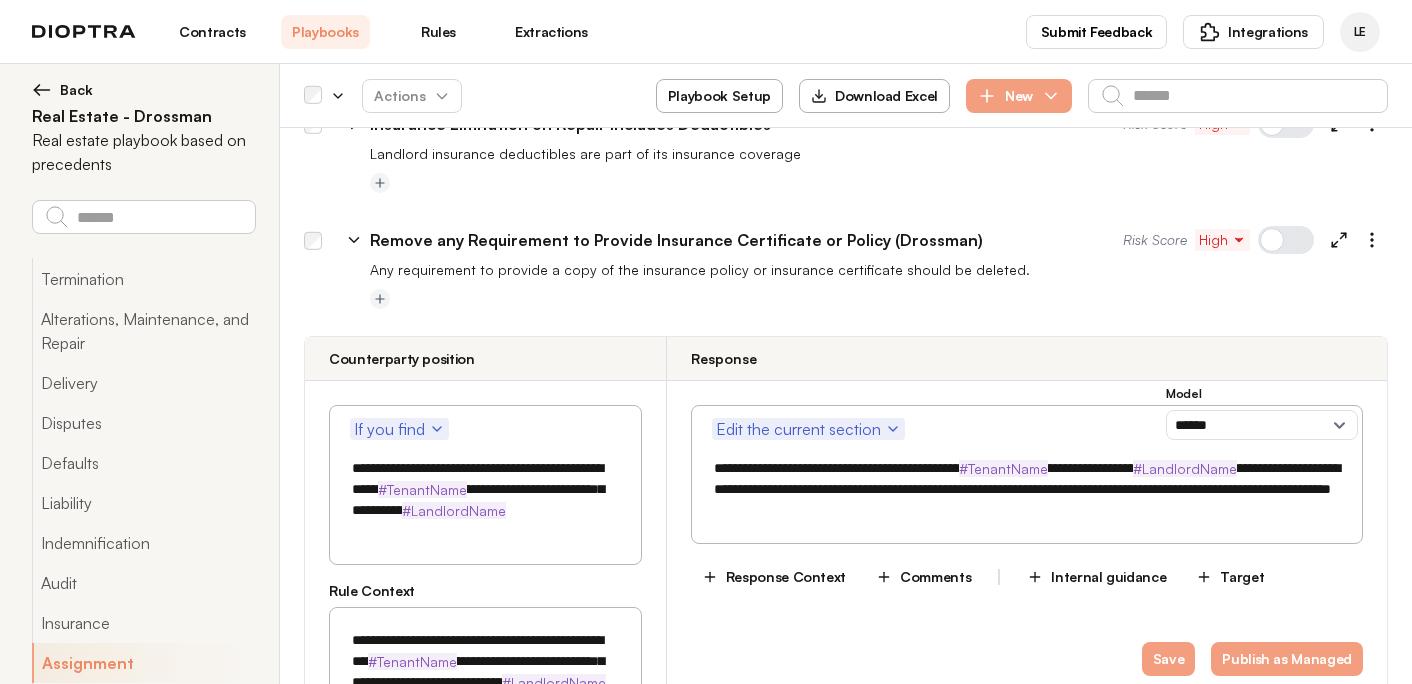 click 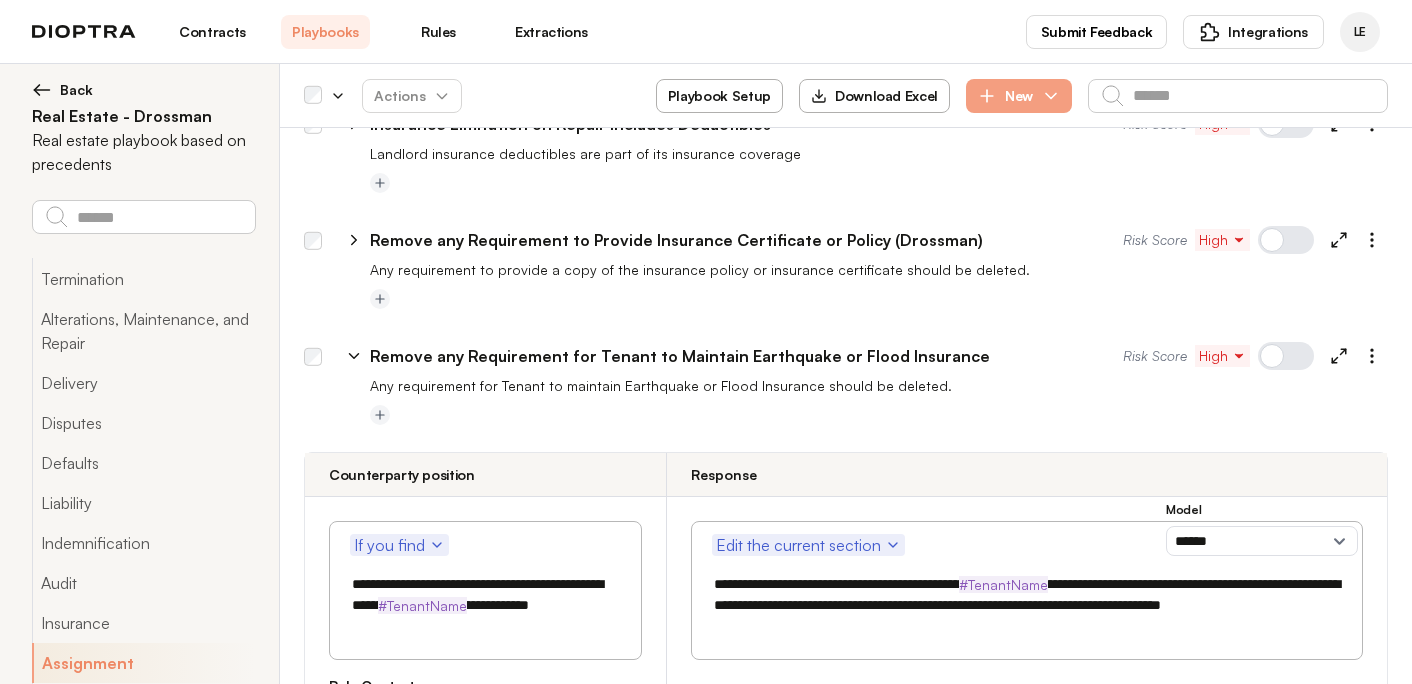 click 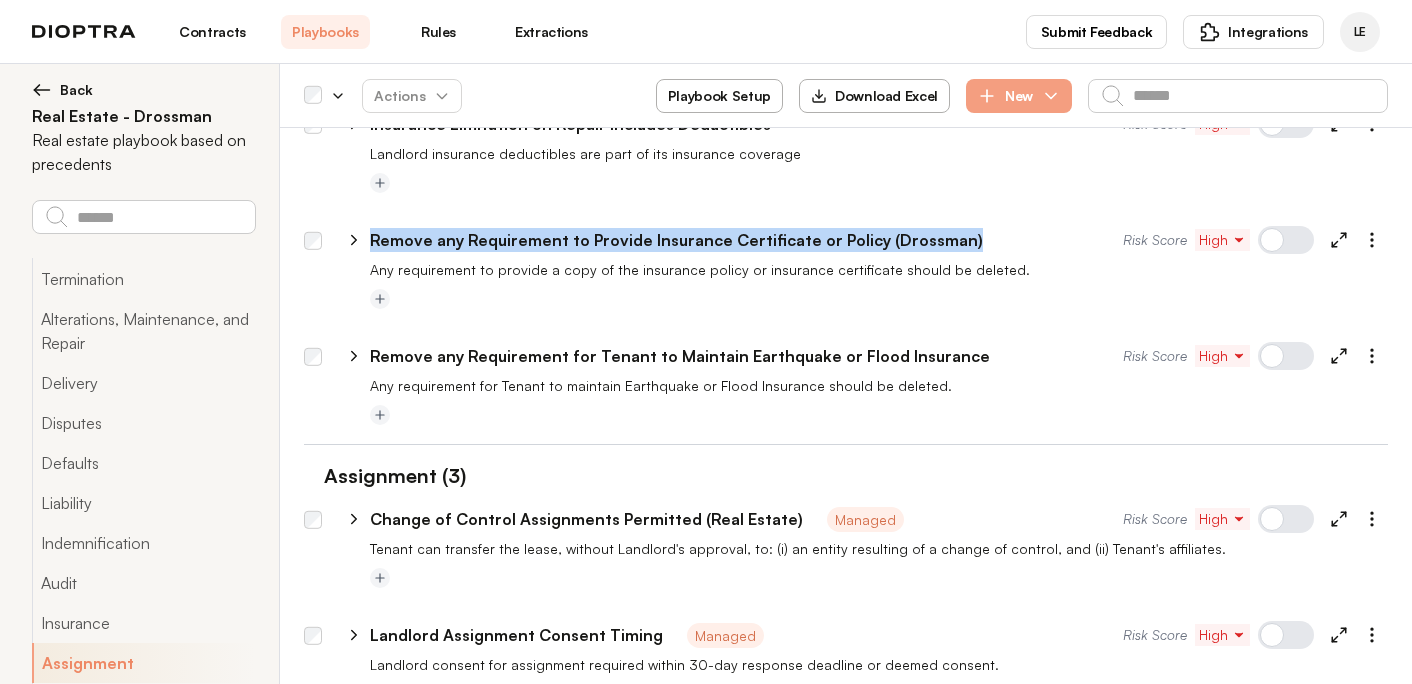 drag, startPoint x: 970, startPoint y: 186, endPoint x: 359, endPoint y: 190, distance: 611.0131 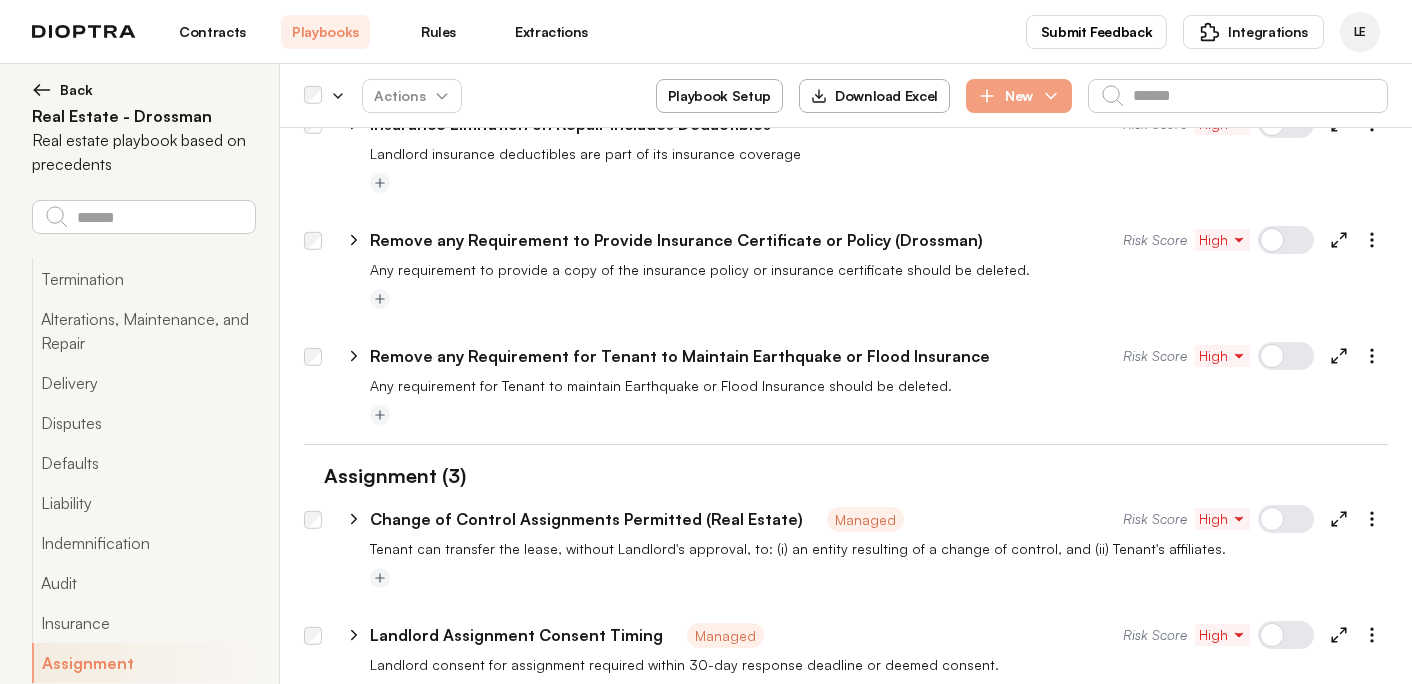 click 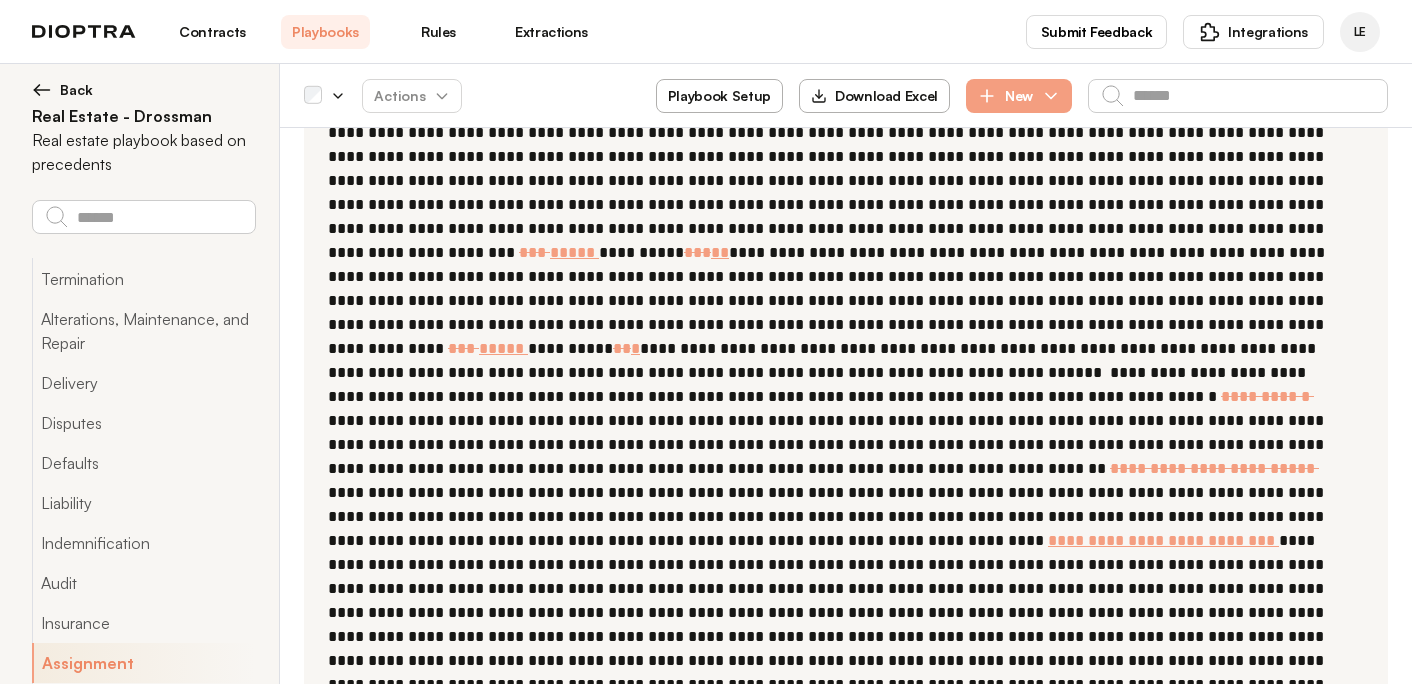 scroll, scrollTop: 9191, scrollLeft: 0, axis: vertical 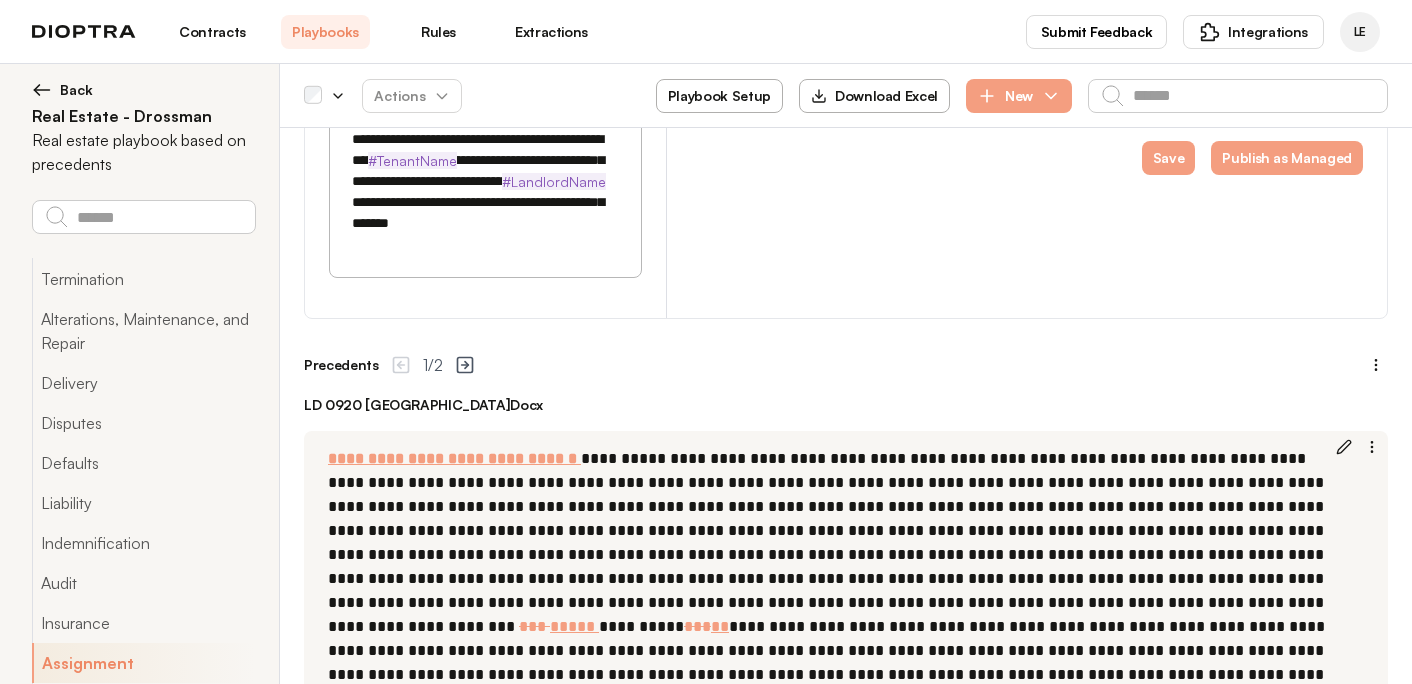 click 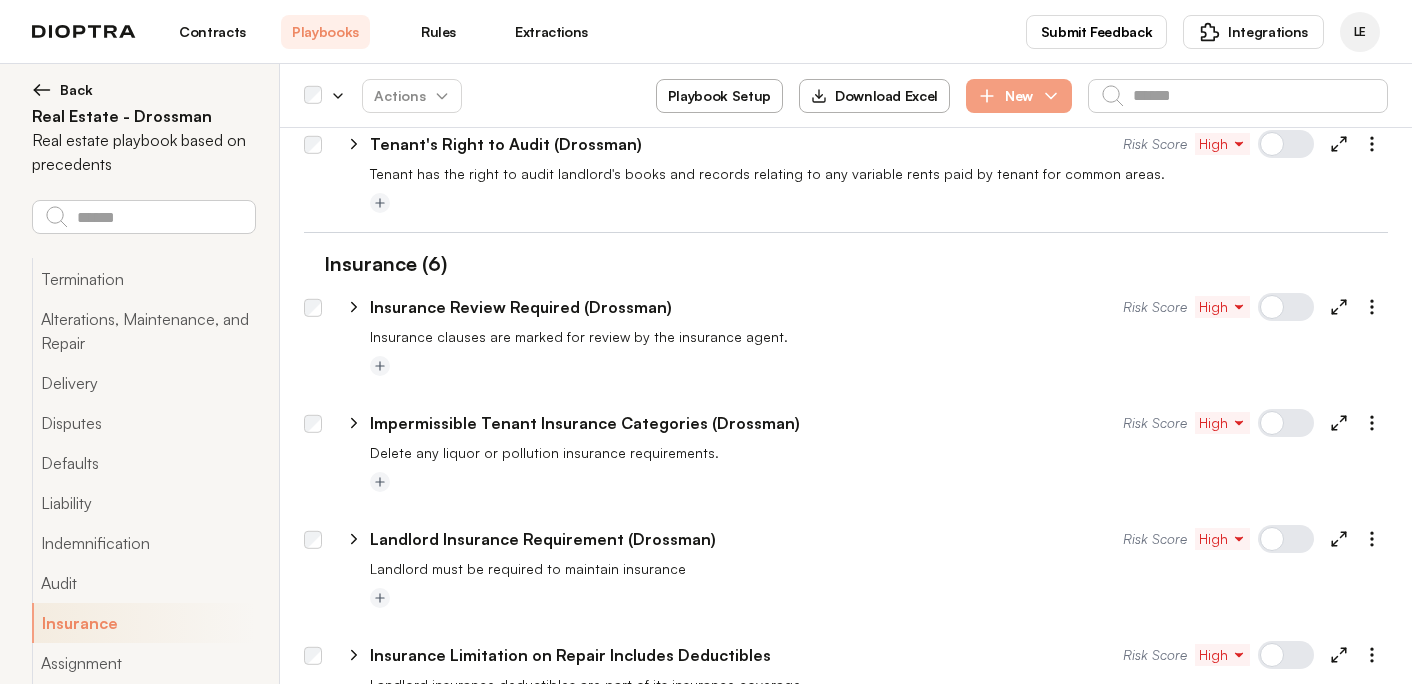 scroll, scrollTop: 8162, scrollLeft: 0, axis: vertical 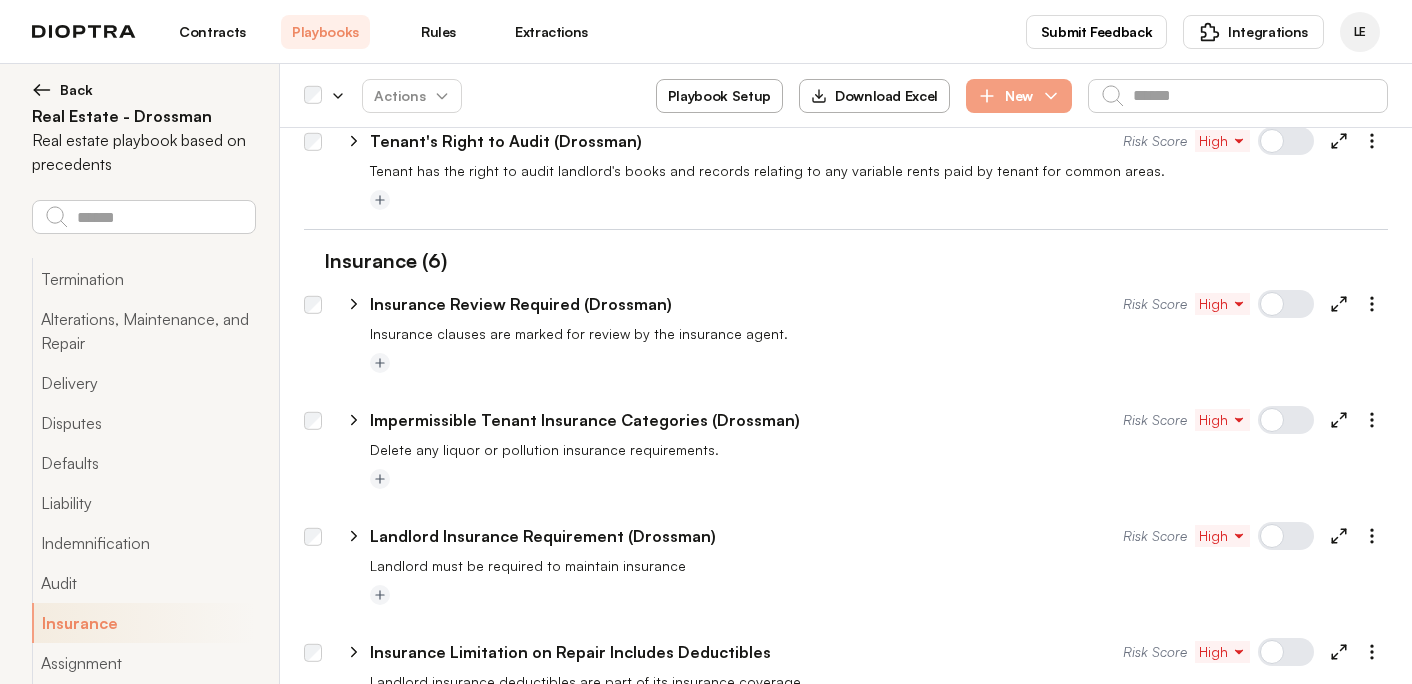click 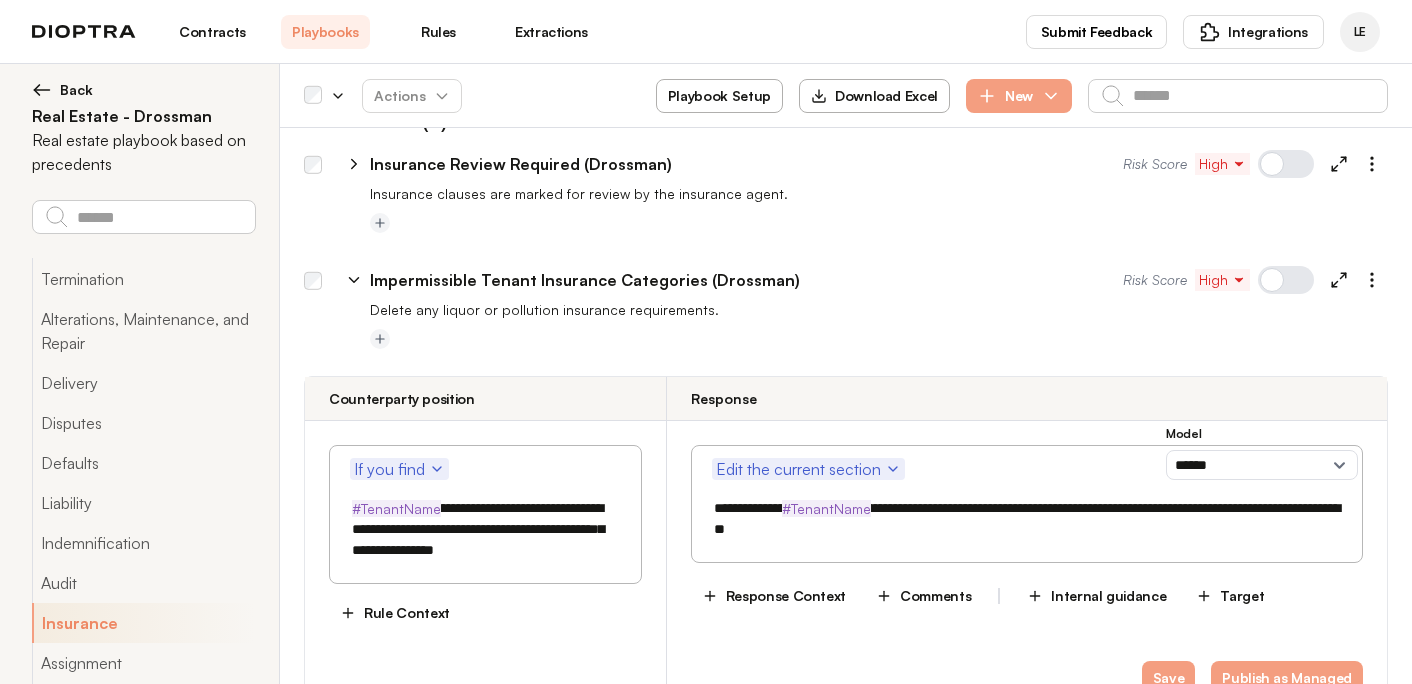 scroll, scrollTop: 8308, scrollLeft: 0, axis: vertical 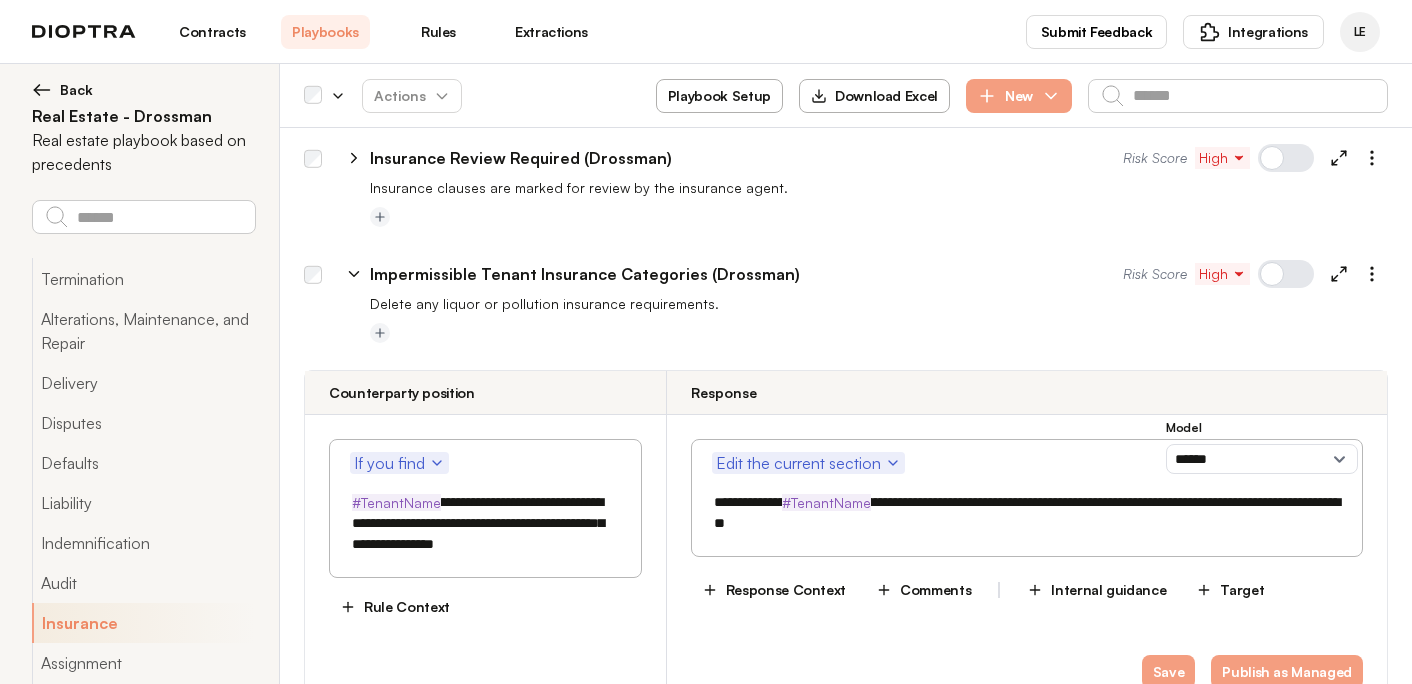 click 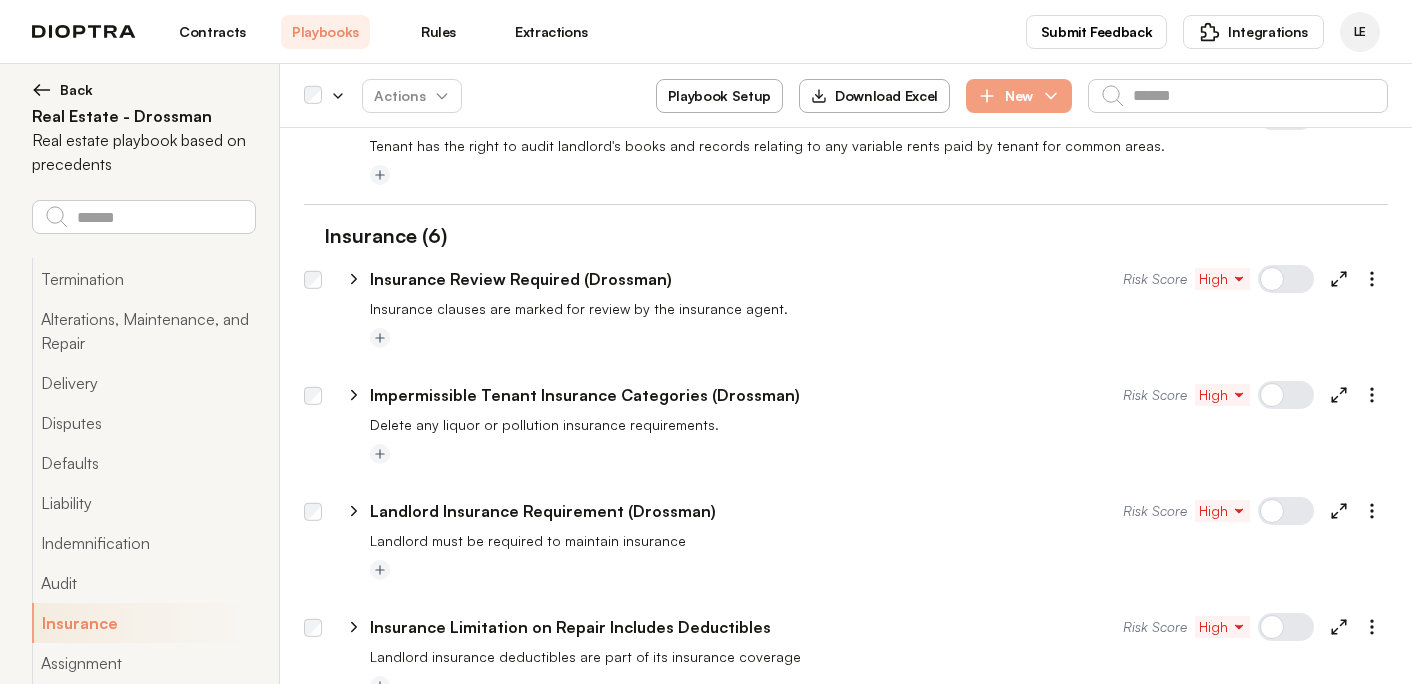 scroll, scrollTop: 8185, scrollLeft: 0, axis: vertical 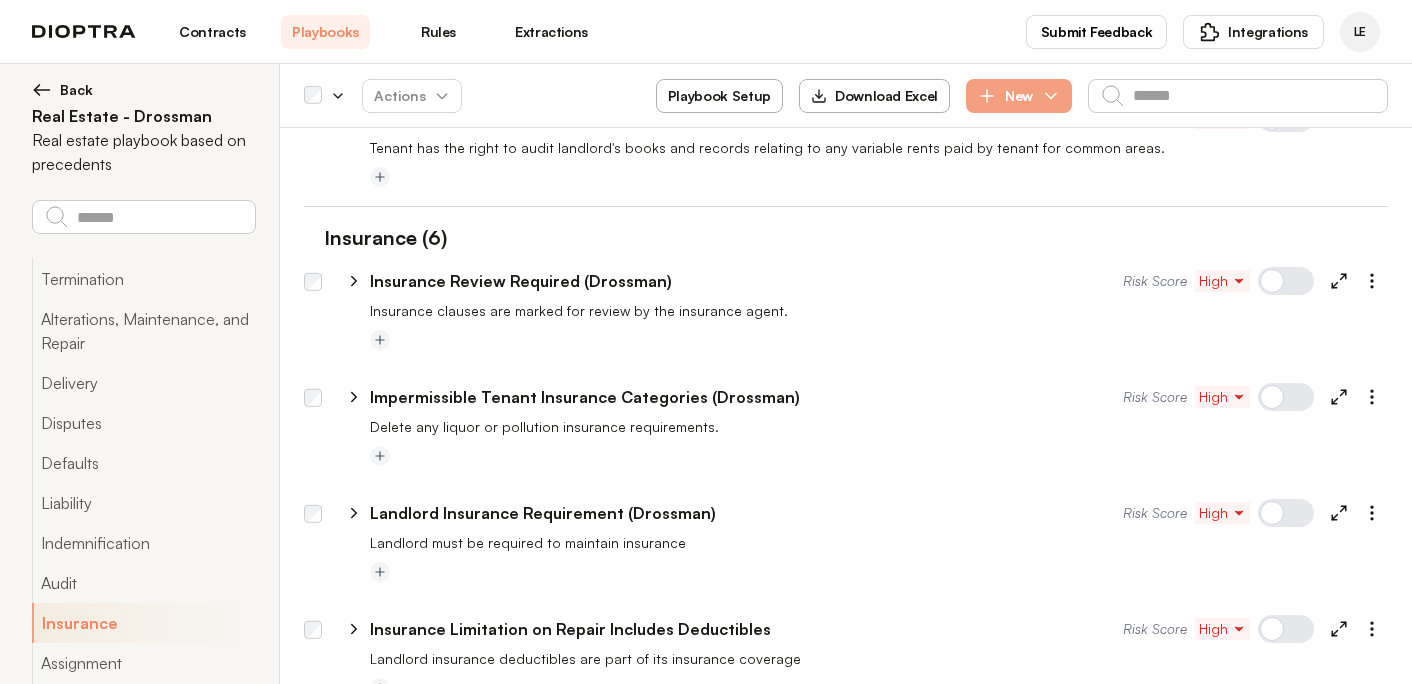 click 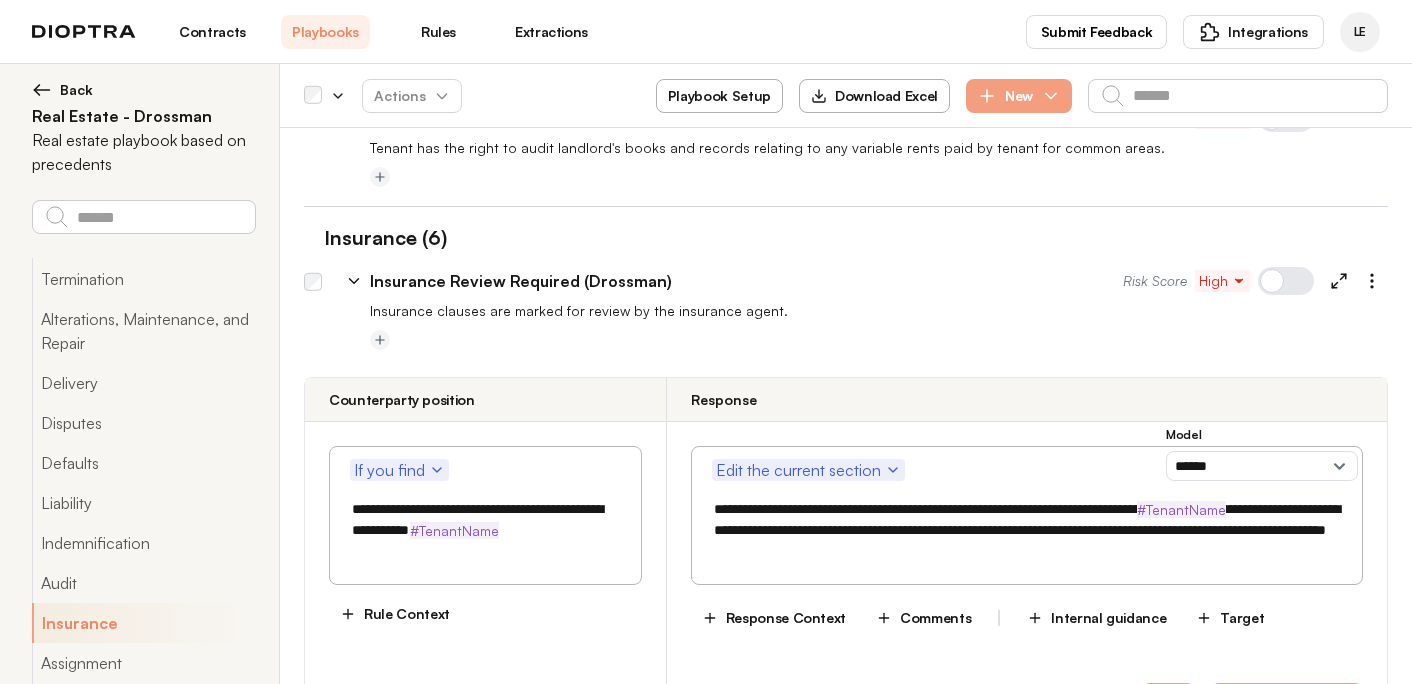click 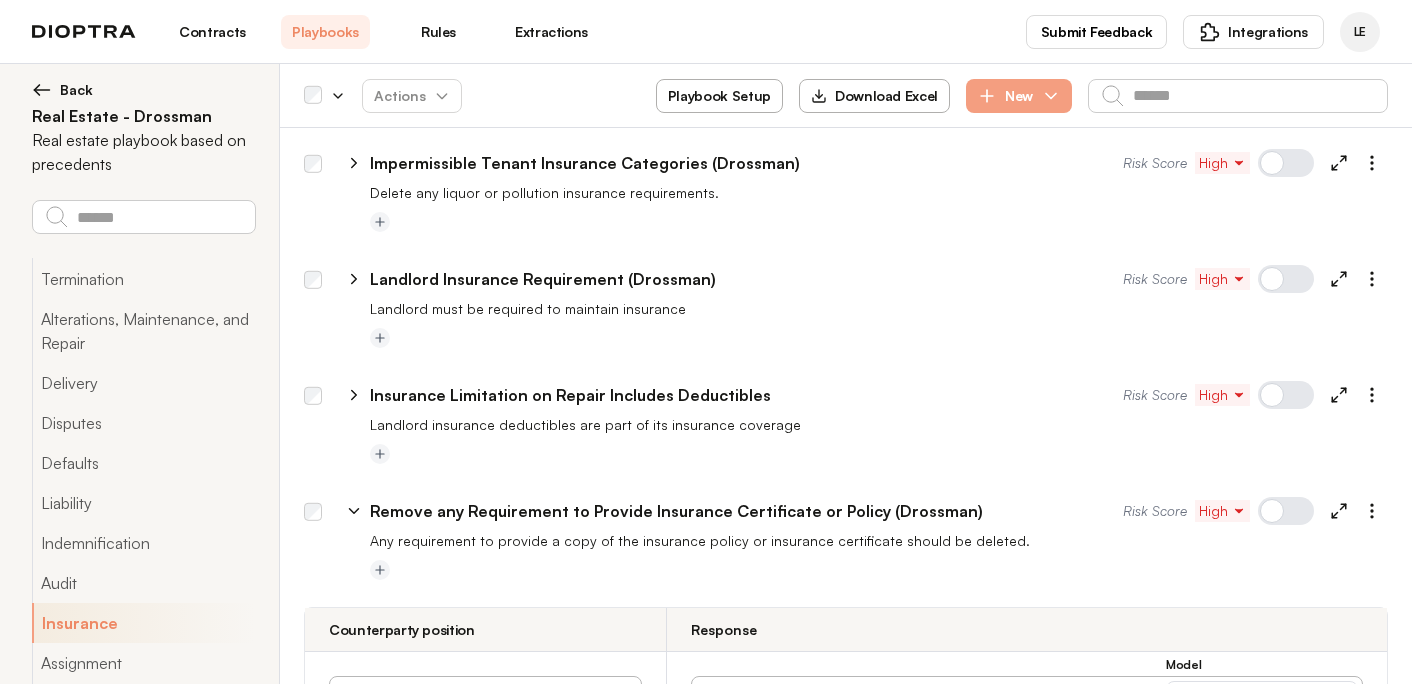 scroll, scrollTop: 8428, scrollLeft: 0, axis: vertical 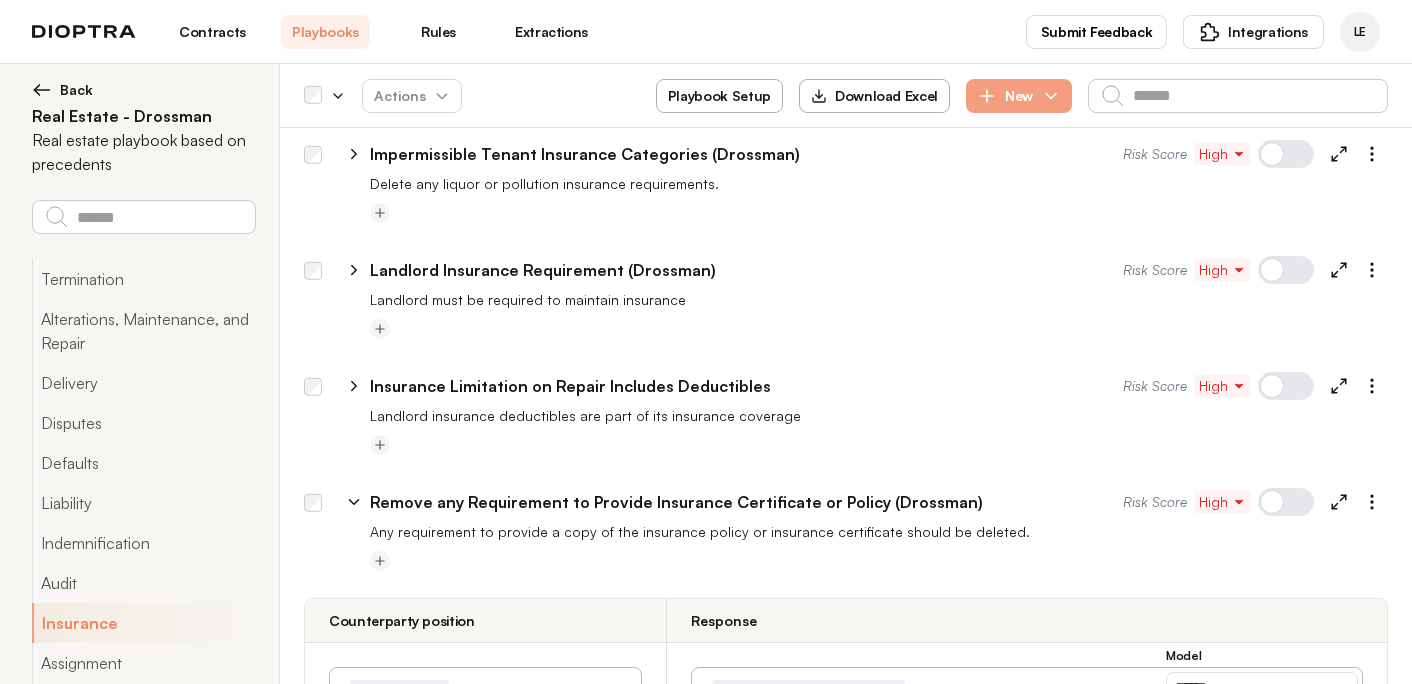 click 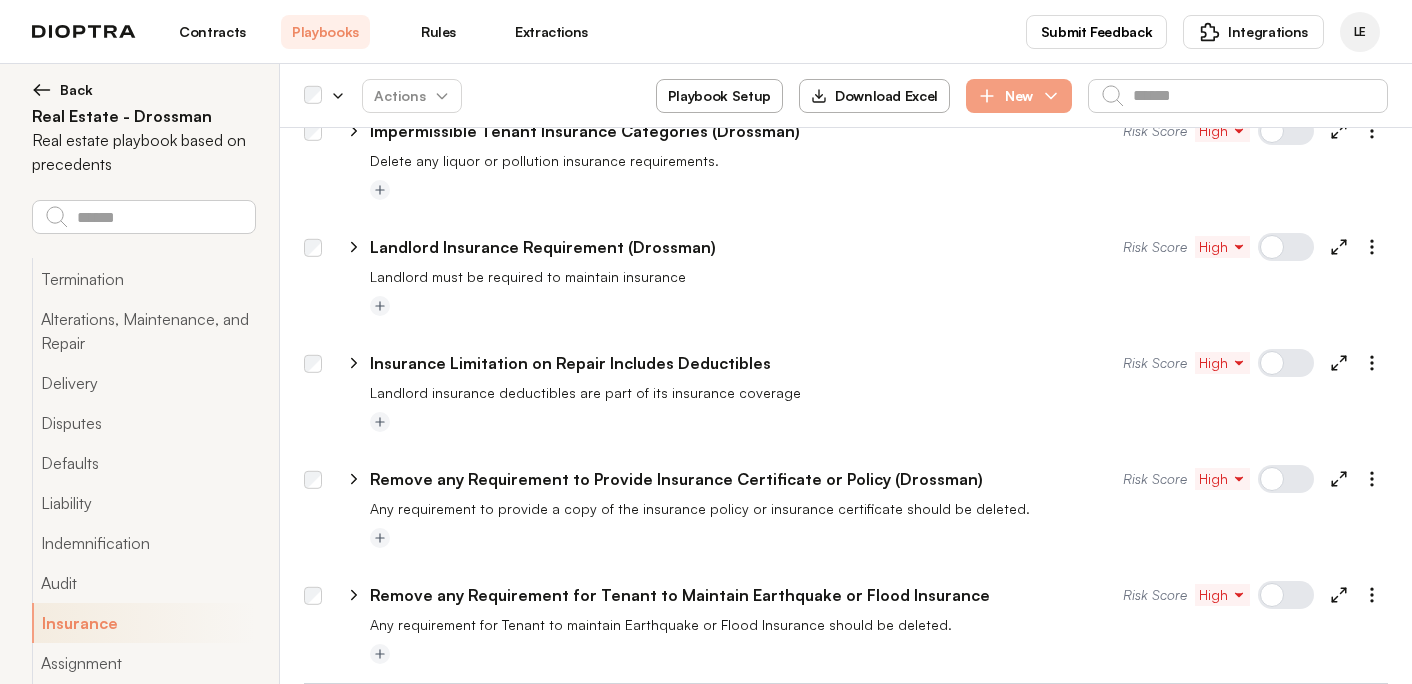 type on "*" 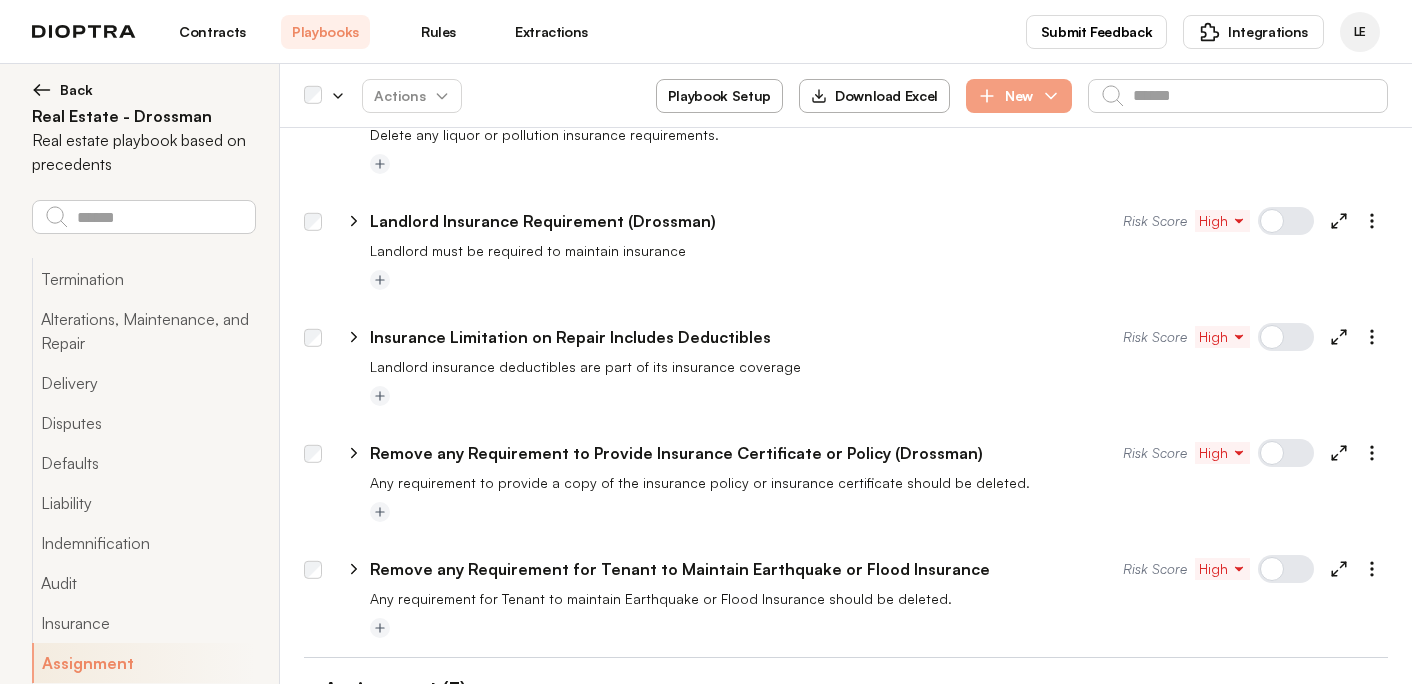 scroll, scrollTop: 8375, scrollLeft: 0, axis: vertical 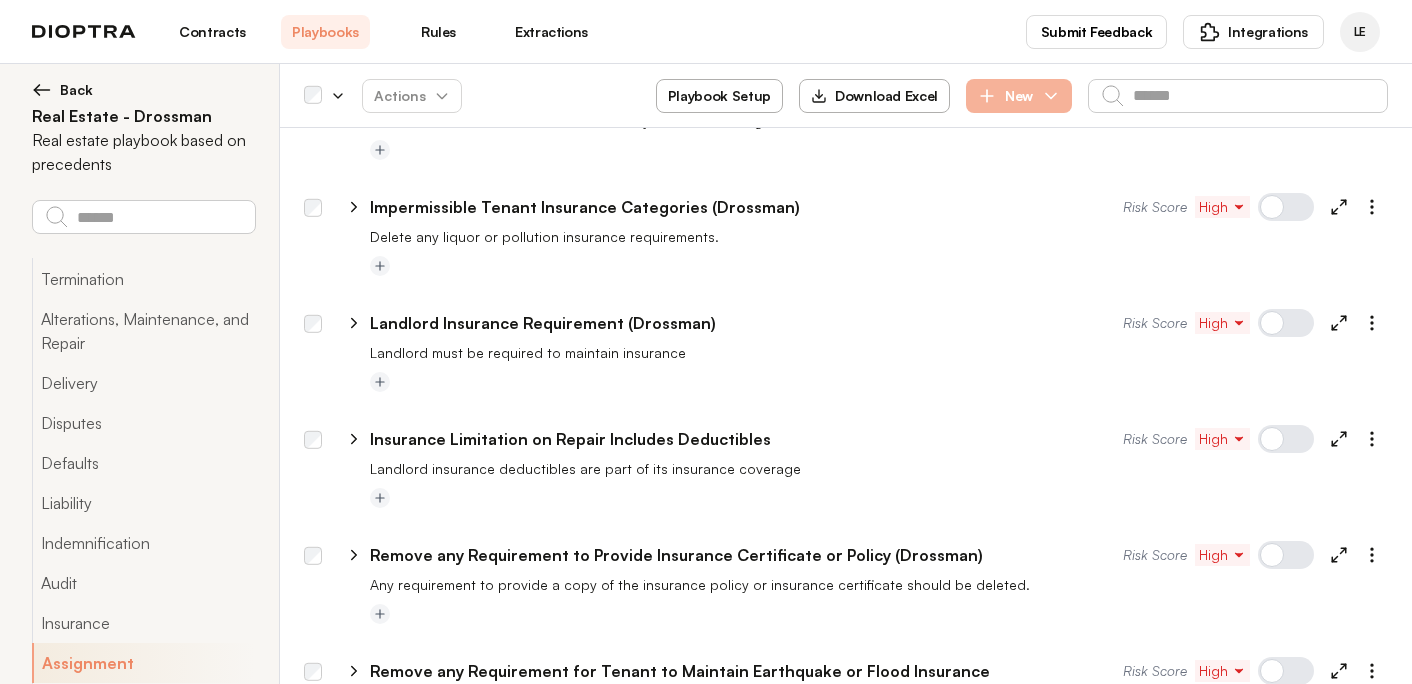 click on "New" at bounding box center [1019, 96] 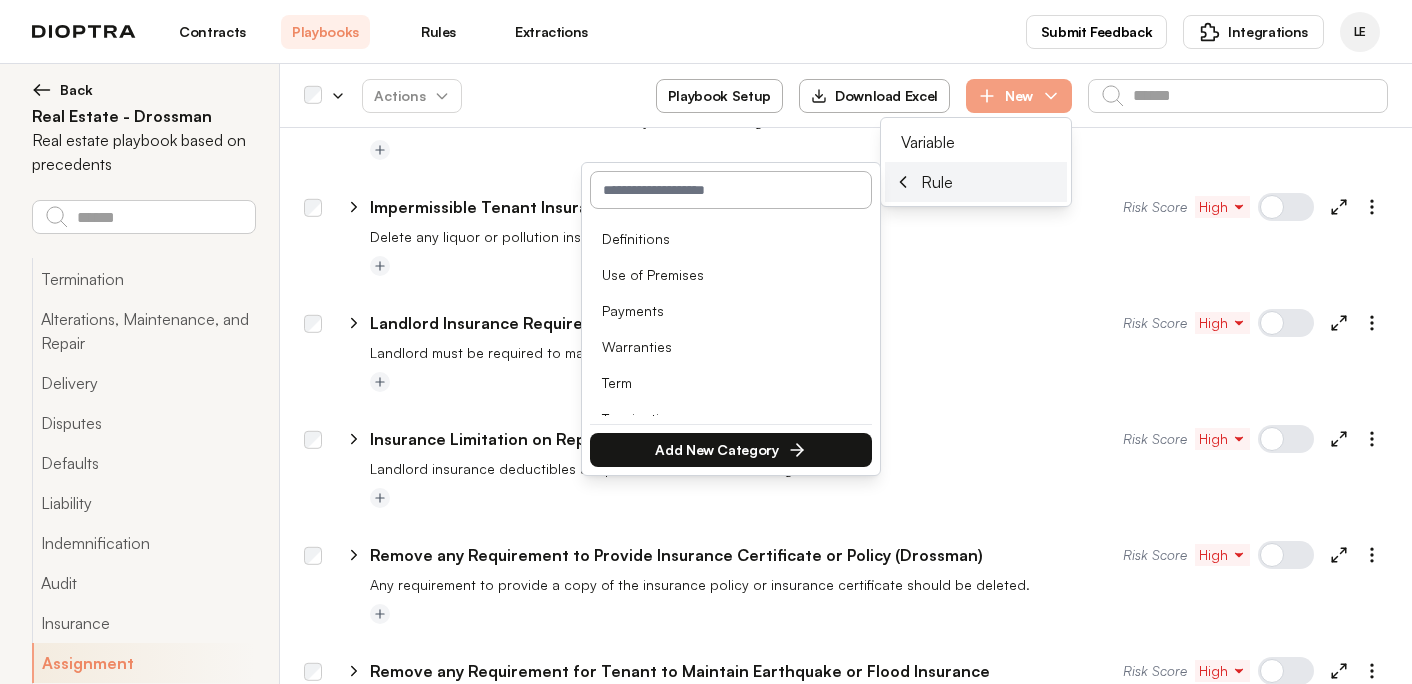 click at bounding box center (731, 190) 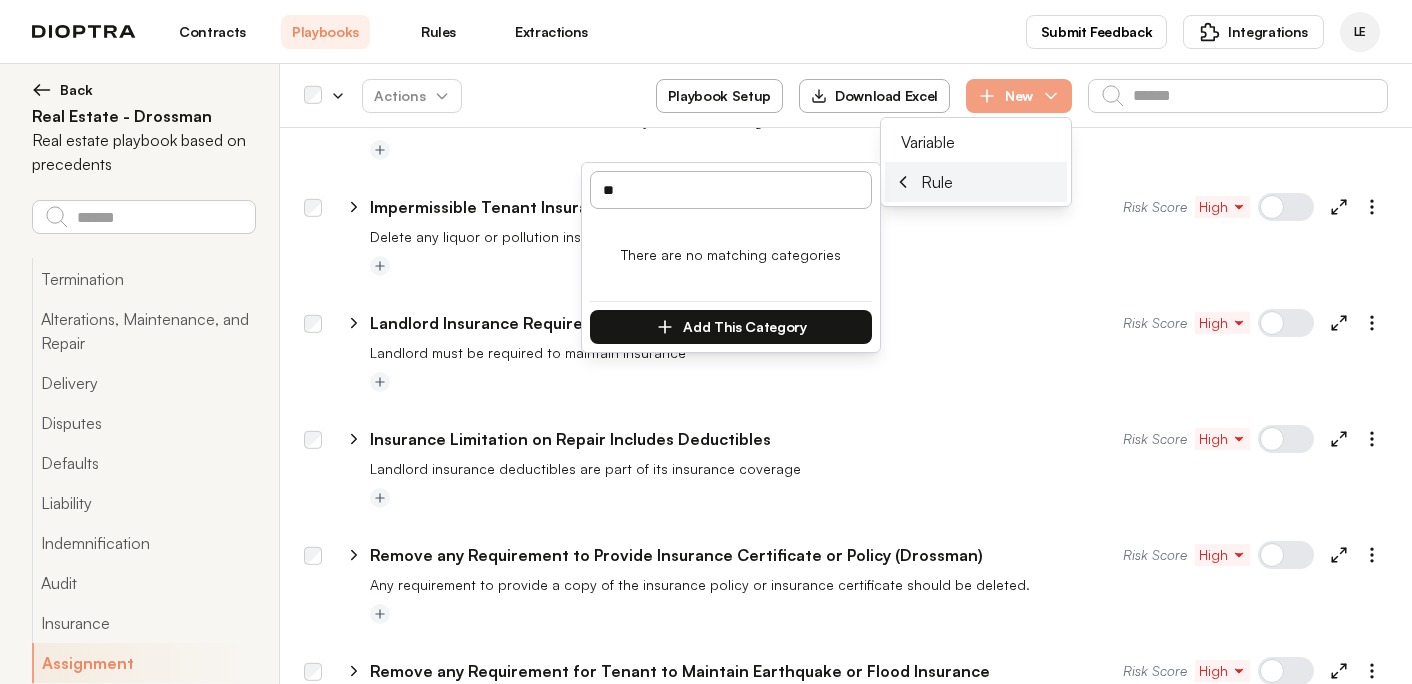 type on "*" 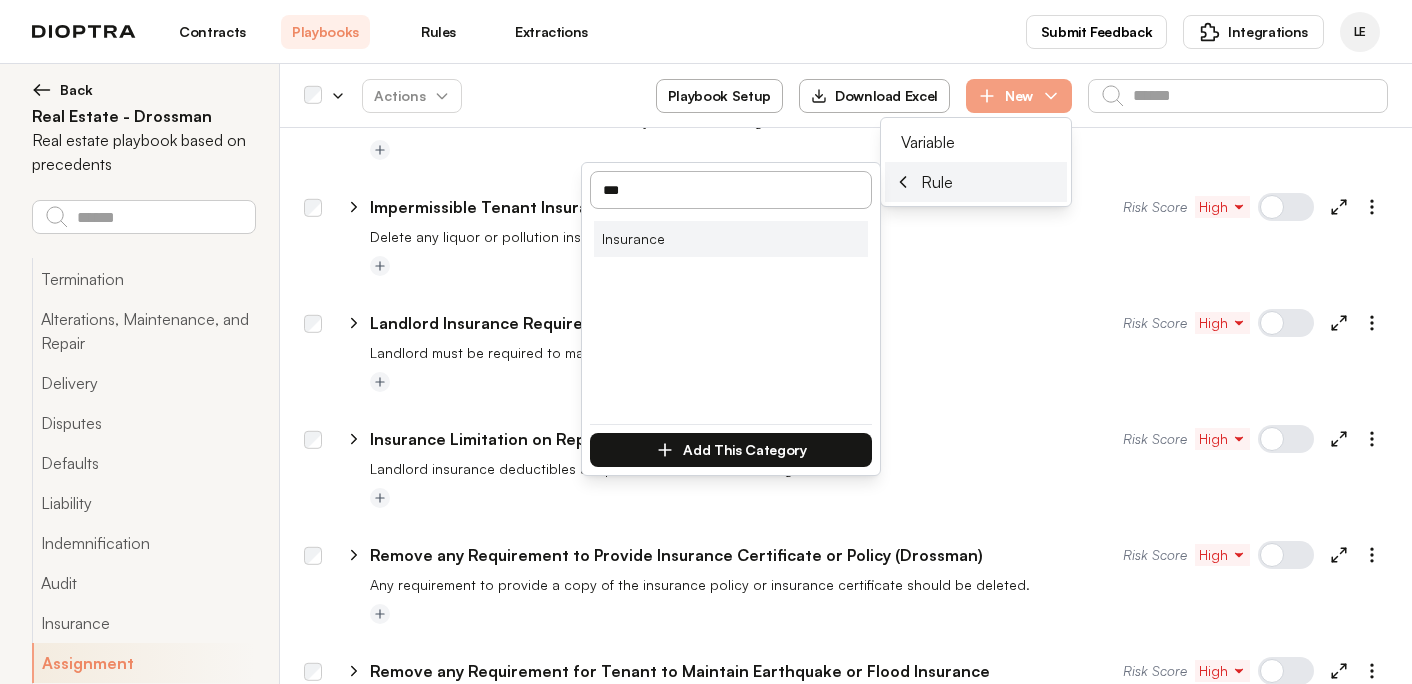 type on "***" 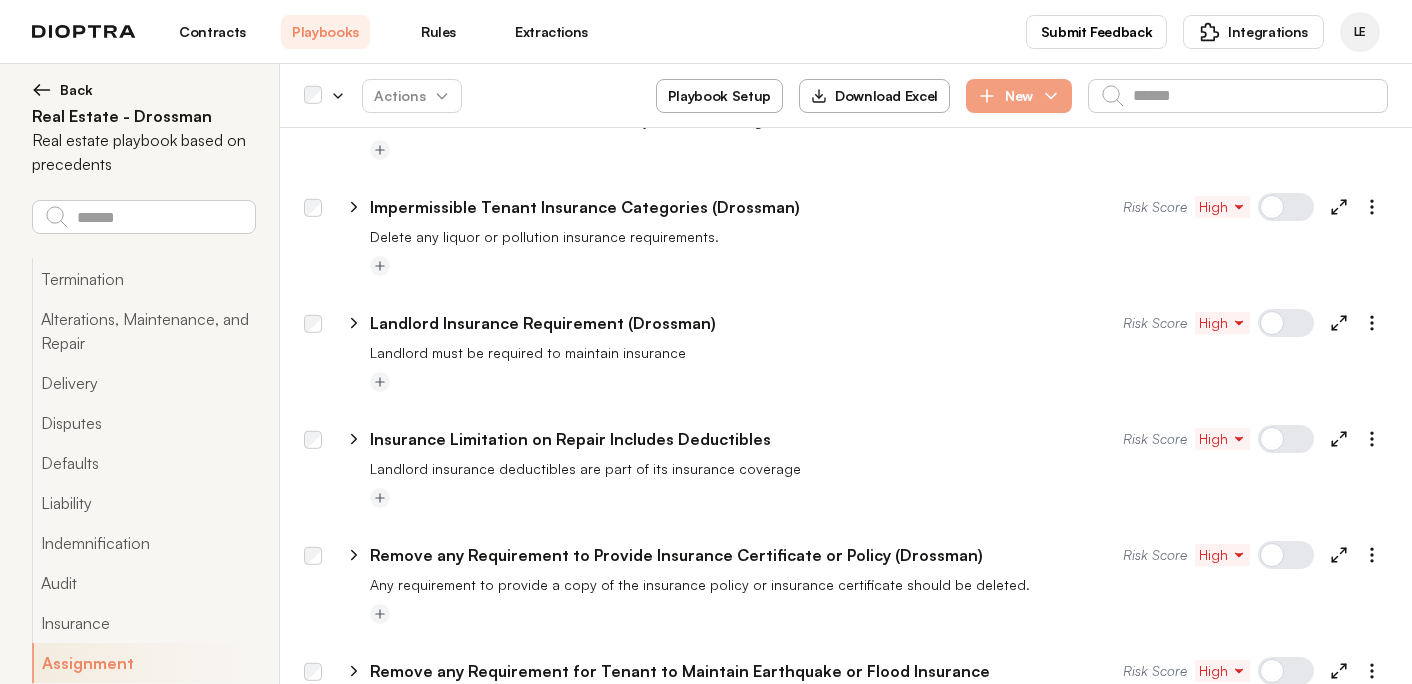 scroll, scrollTop: 8727, scrollLeft: 0, axis: vertical 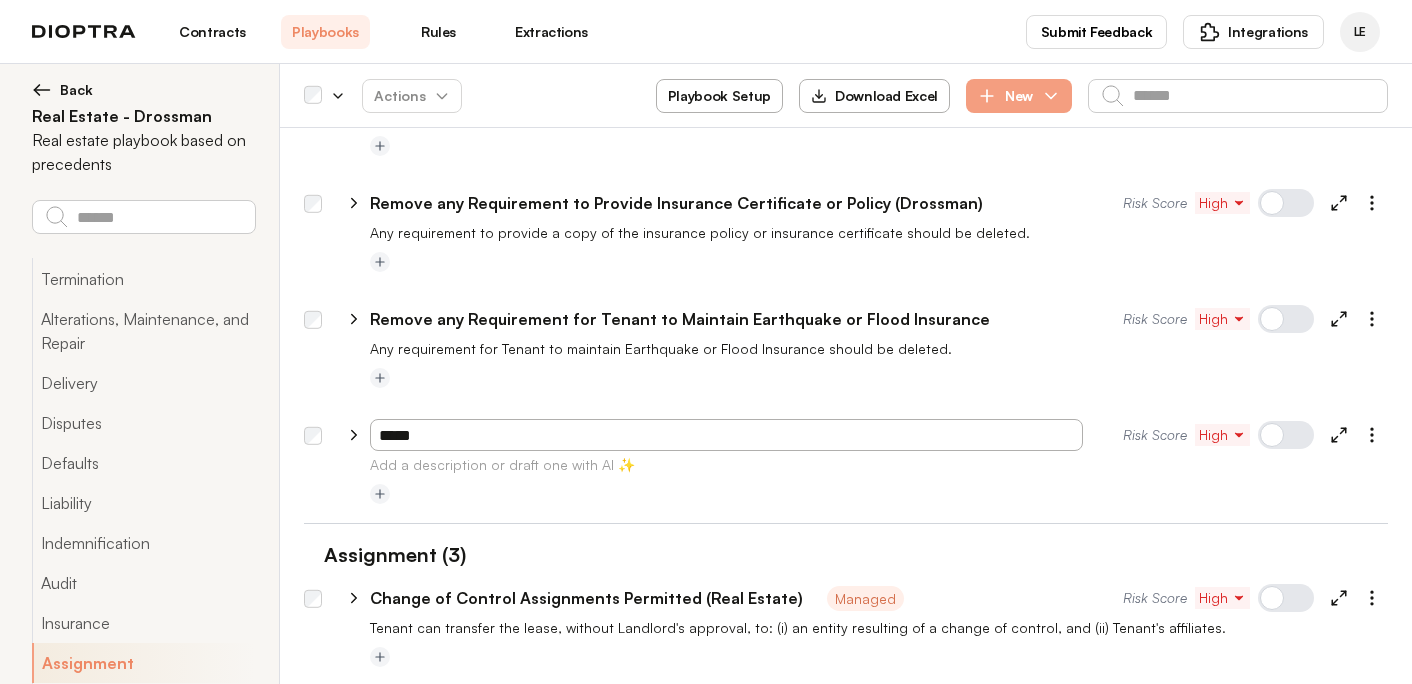 type on "****" 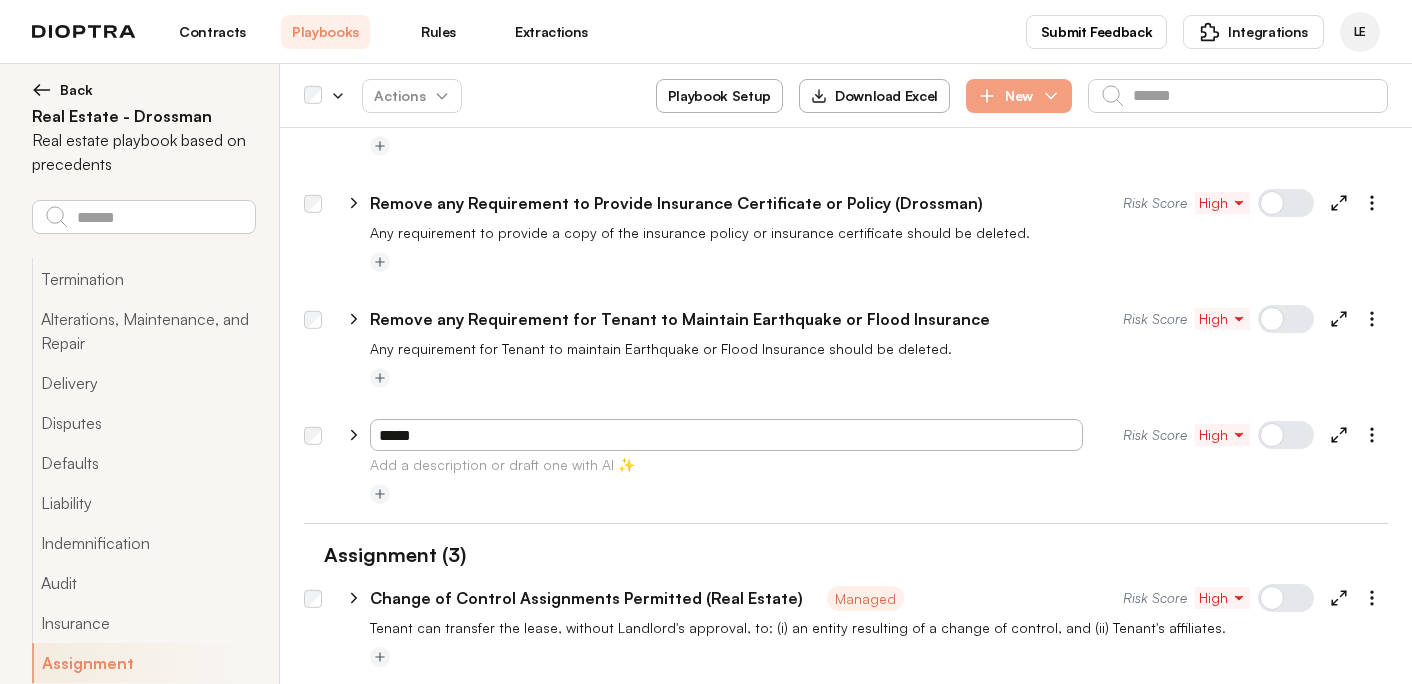type on "*" 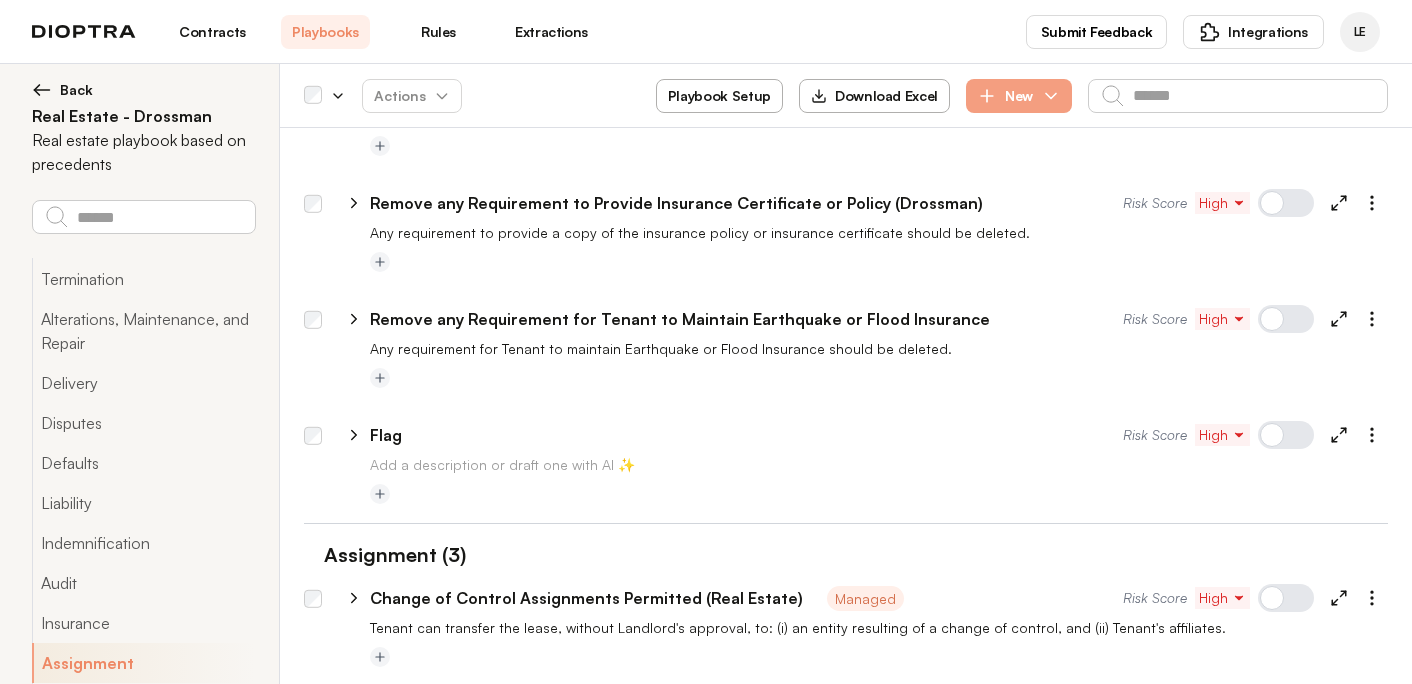 click on "Flag" at bounding box center [386, 435] 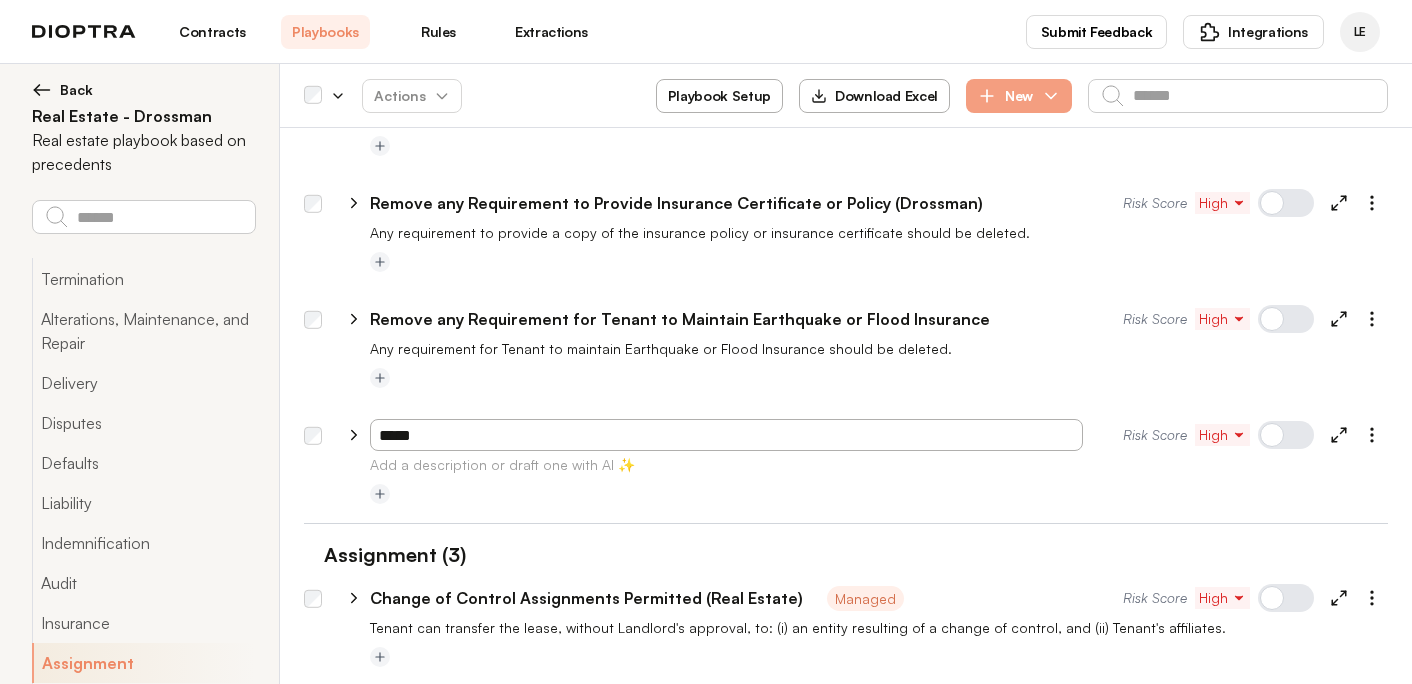 click on "****" at bounding box center (726, 435) 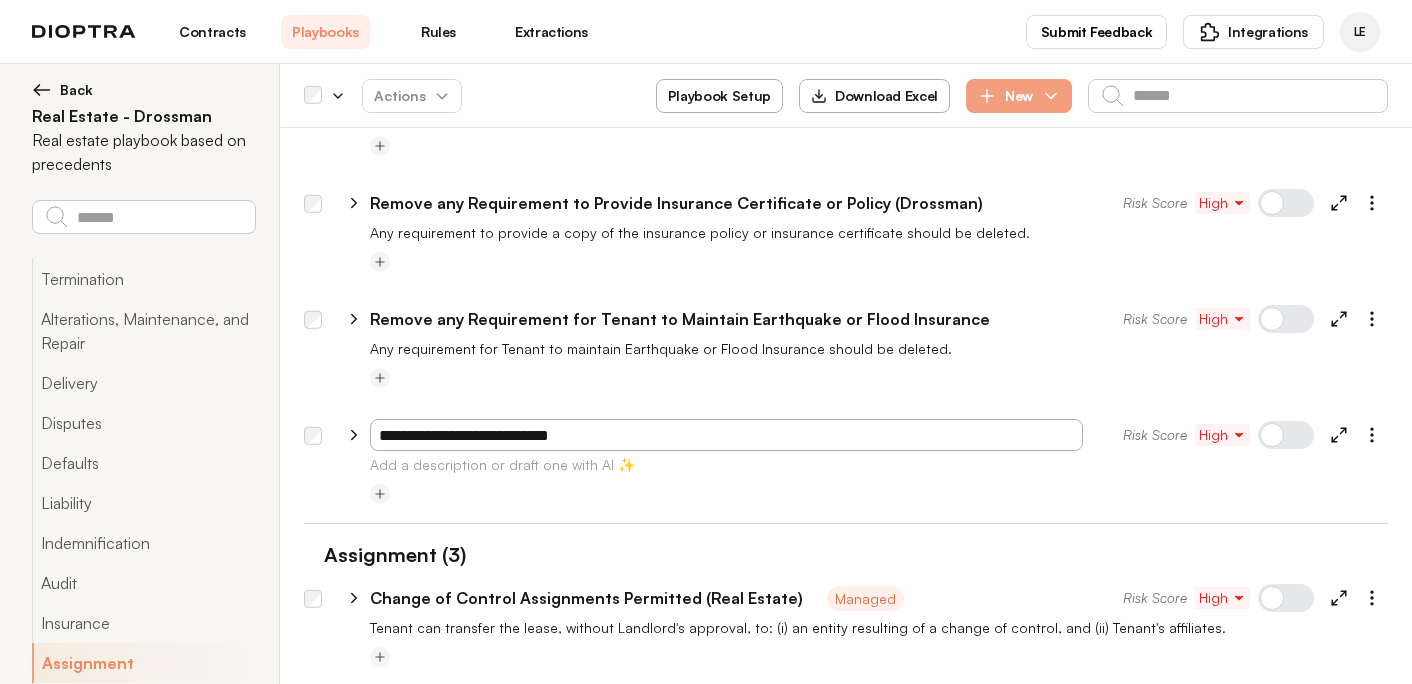 type on "**********" 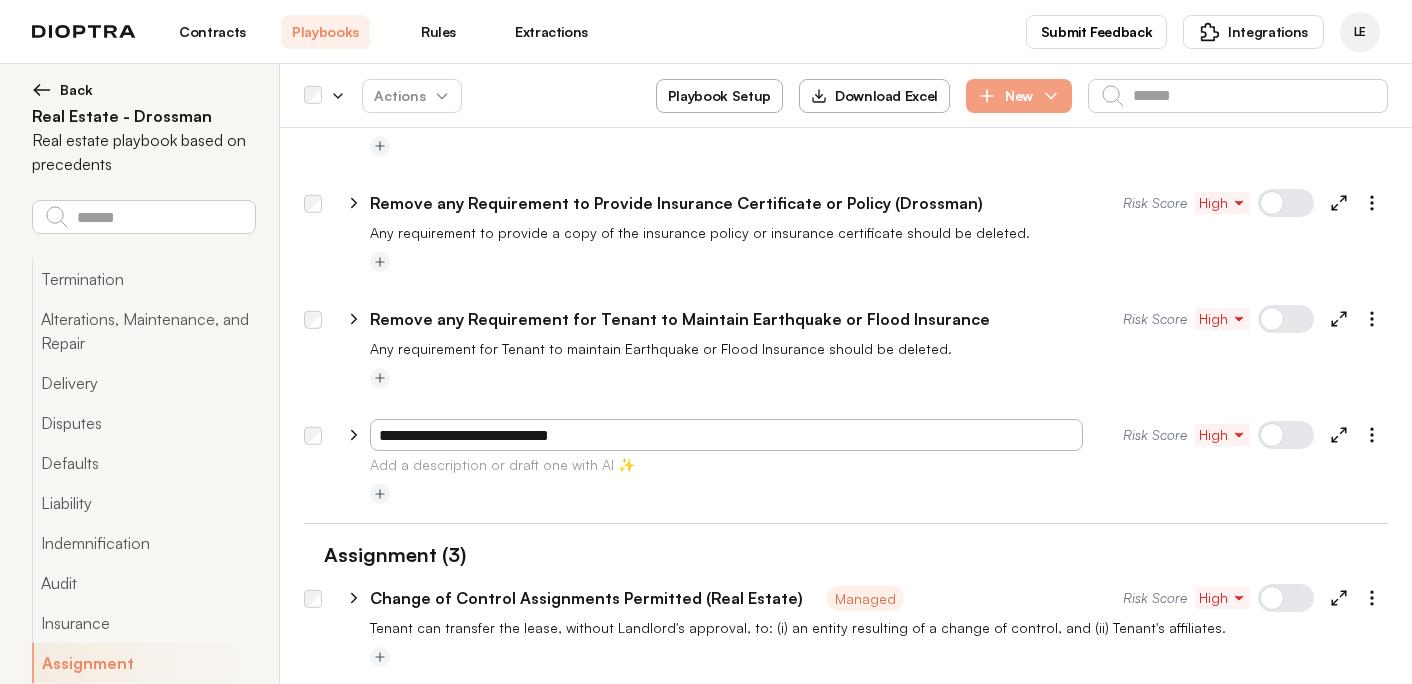 click 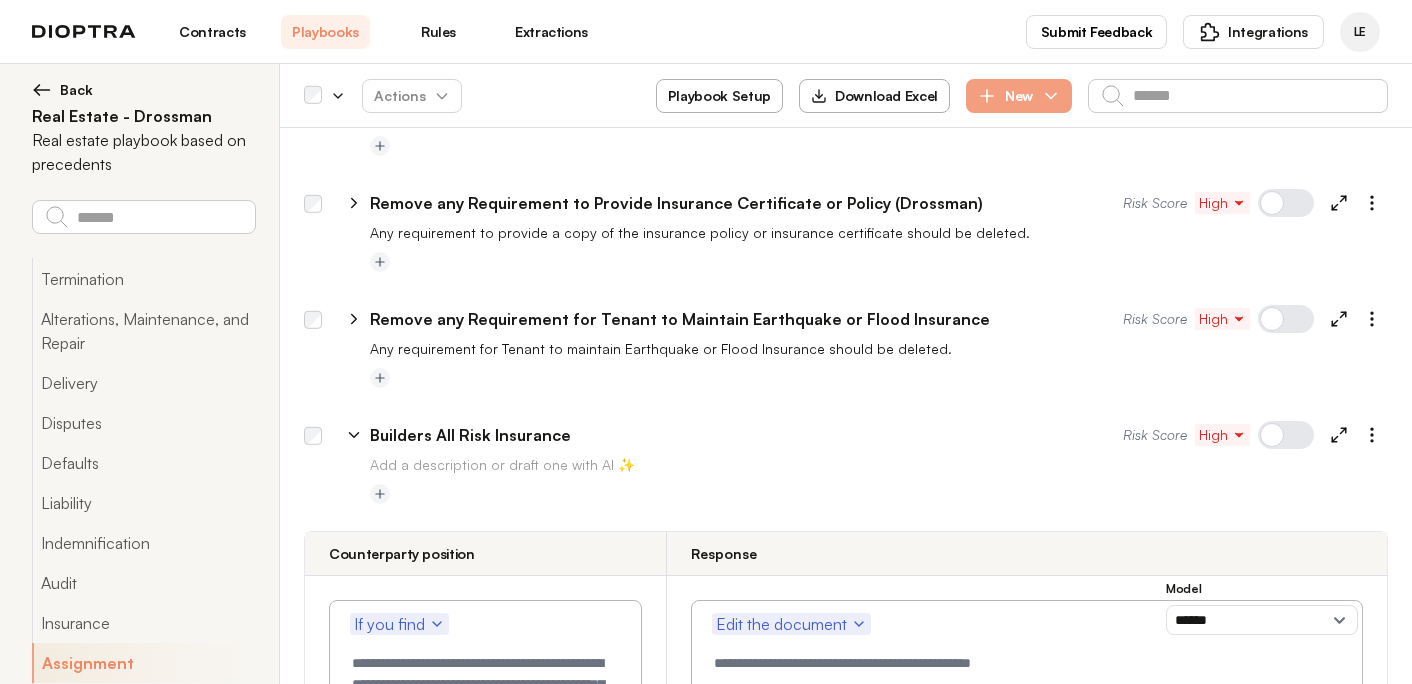 click at bounding box center [485, 700] 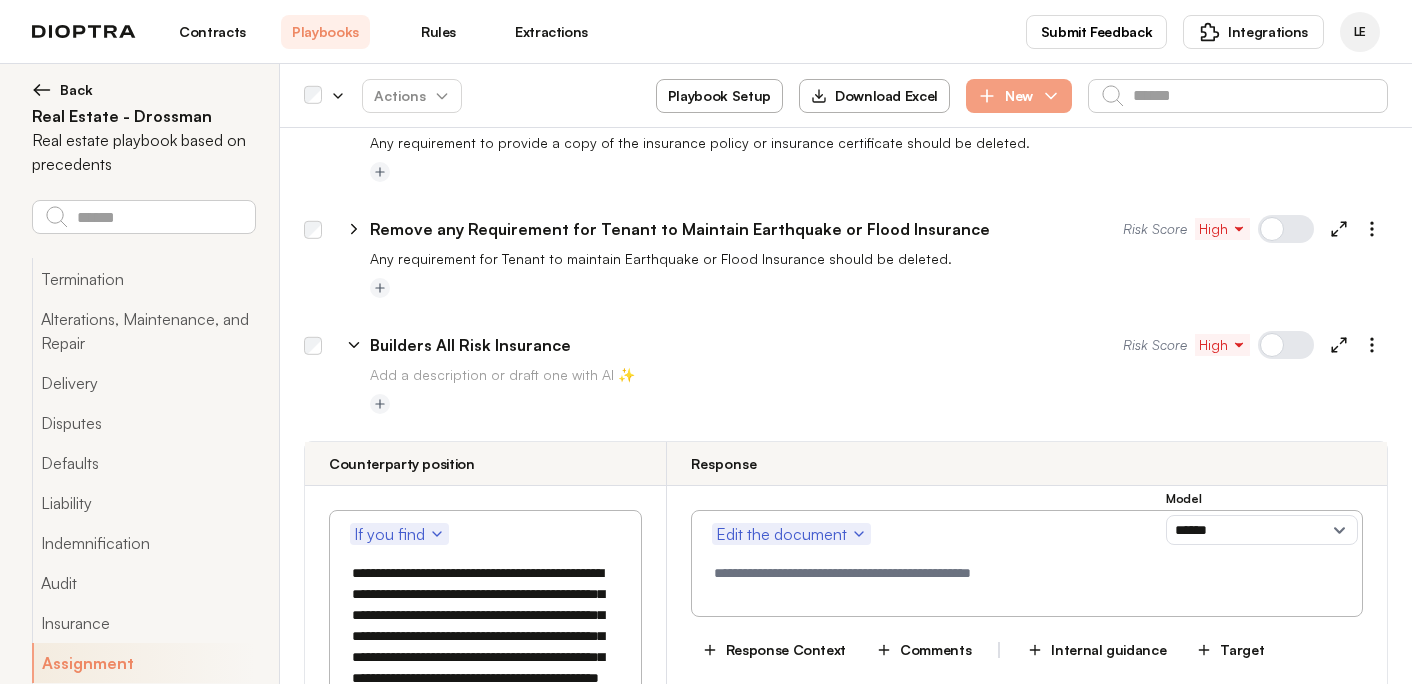 scroll, scrollTop: 8831, scrollLeft: 0, axis: vertical 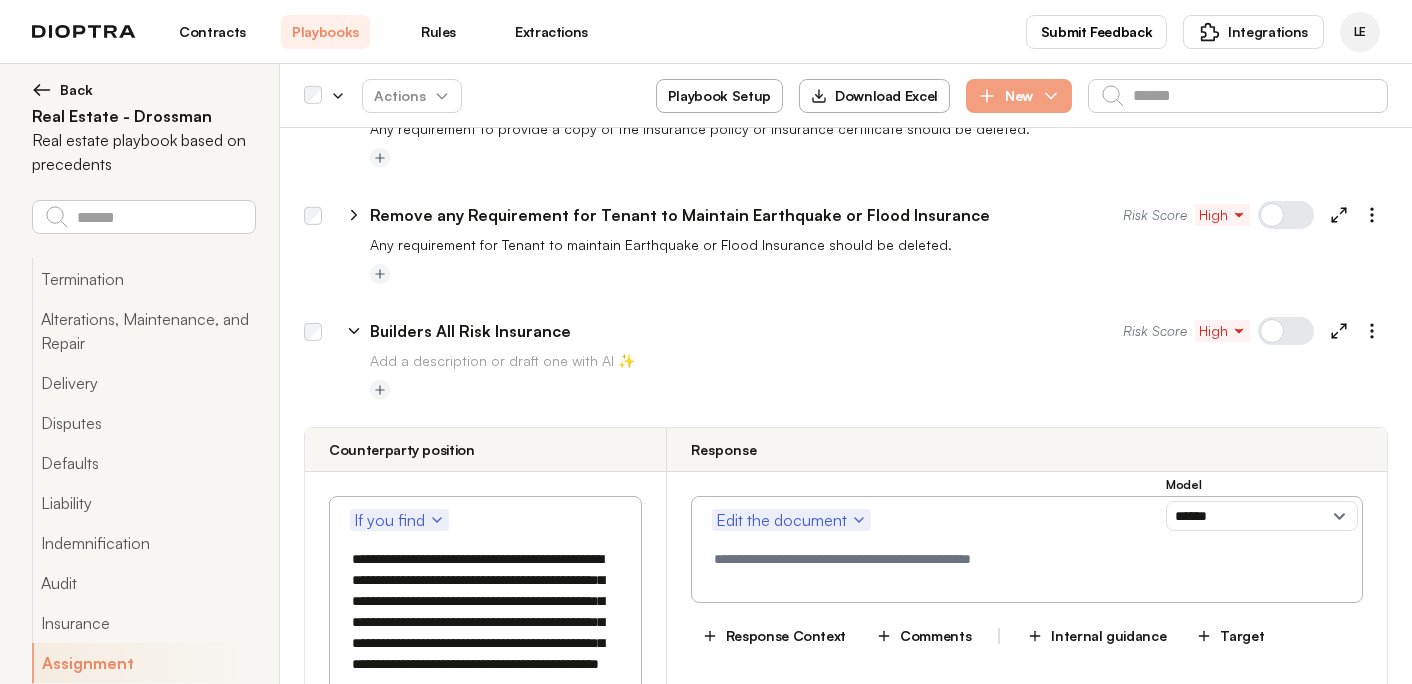 click on "**********" at bounding box center (485, 622) 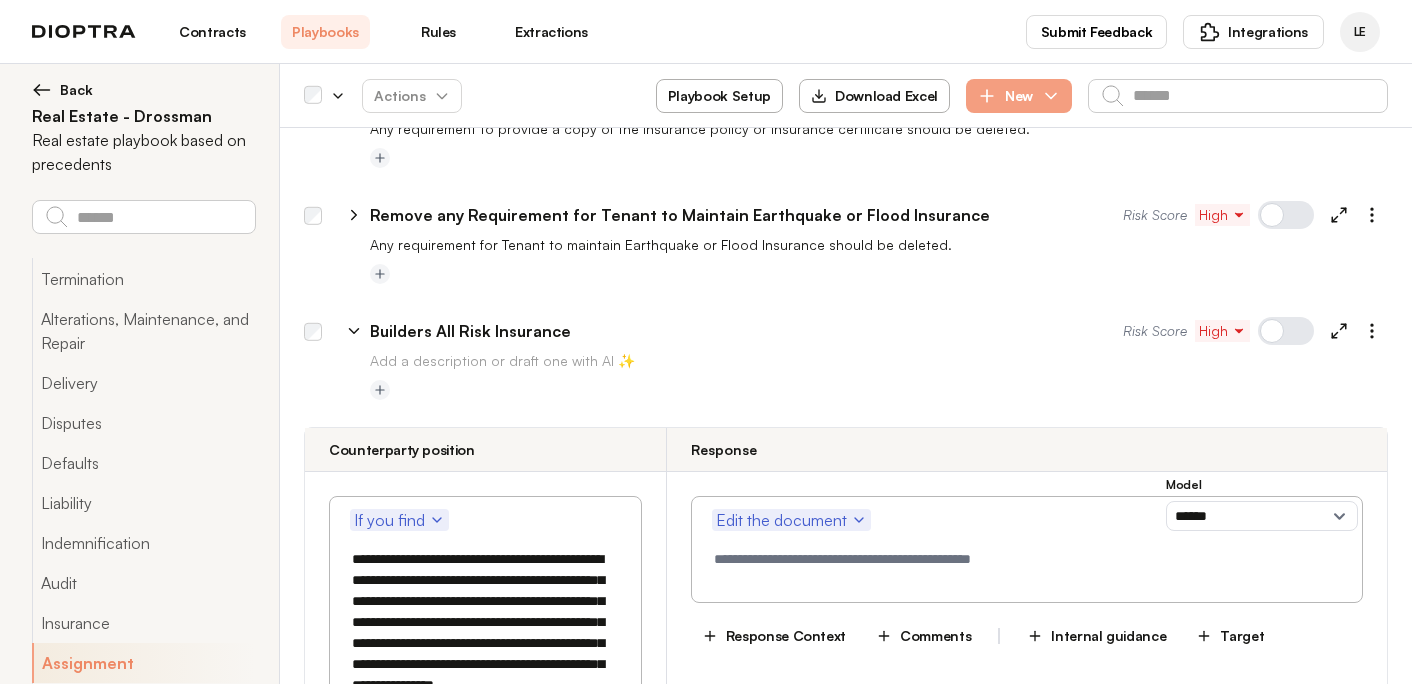 click on "**********" at bounding box center (485, 633) 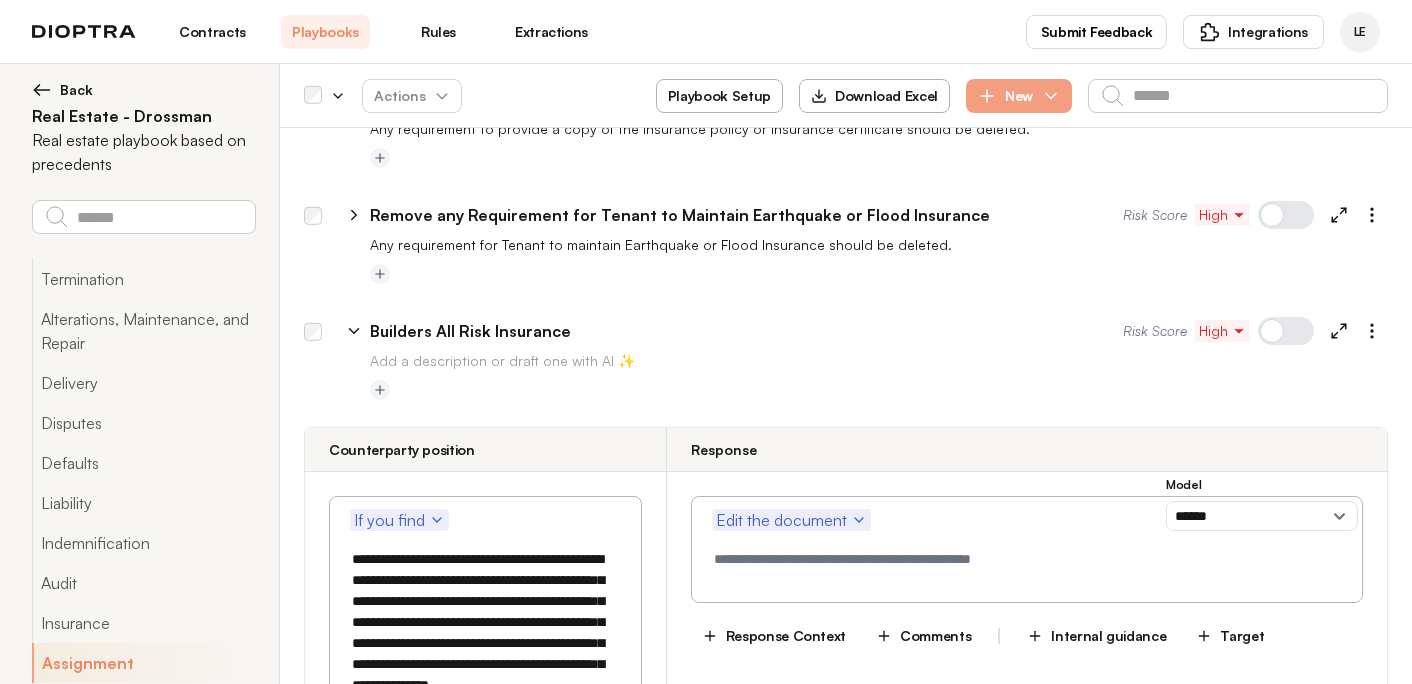 click on "**********" at bounding box center [485, 633] 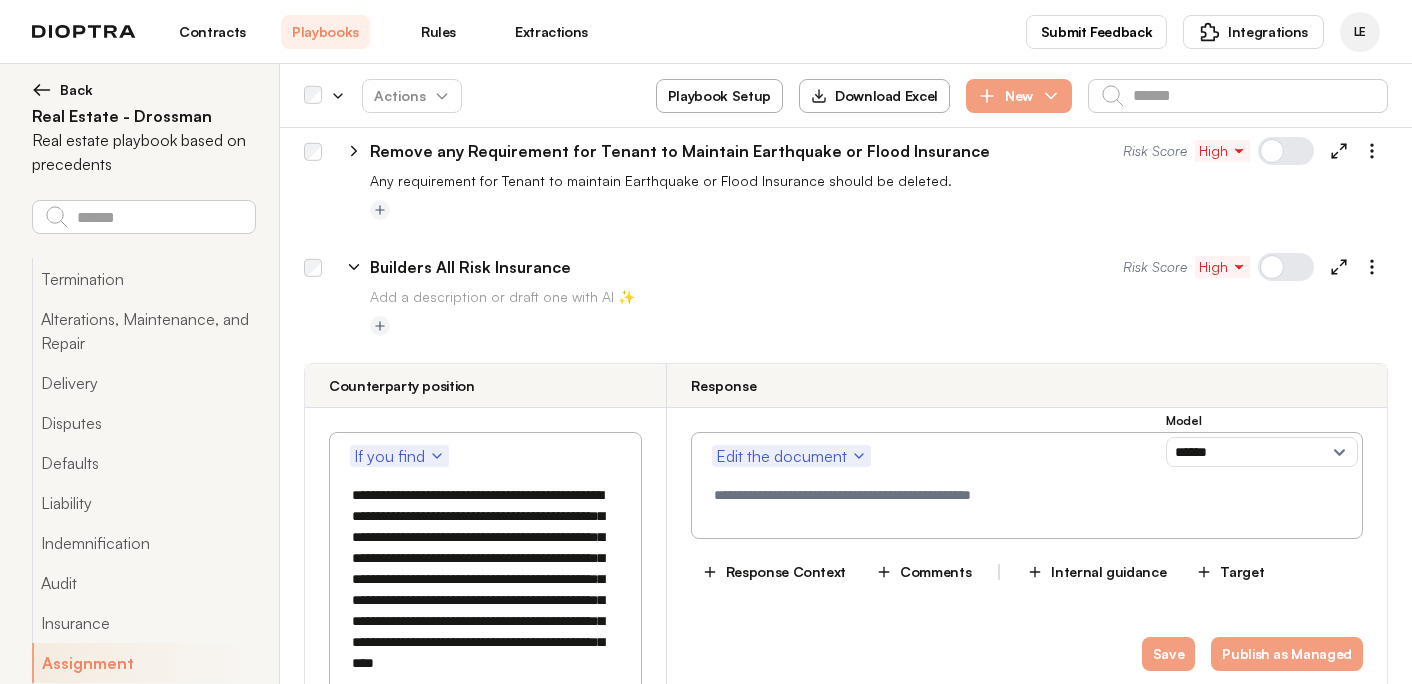 scroll, scrollTop: 8907, scrollLeft: 0, axis: vertical 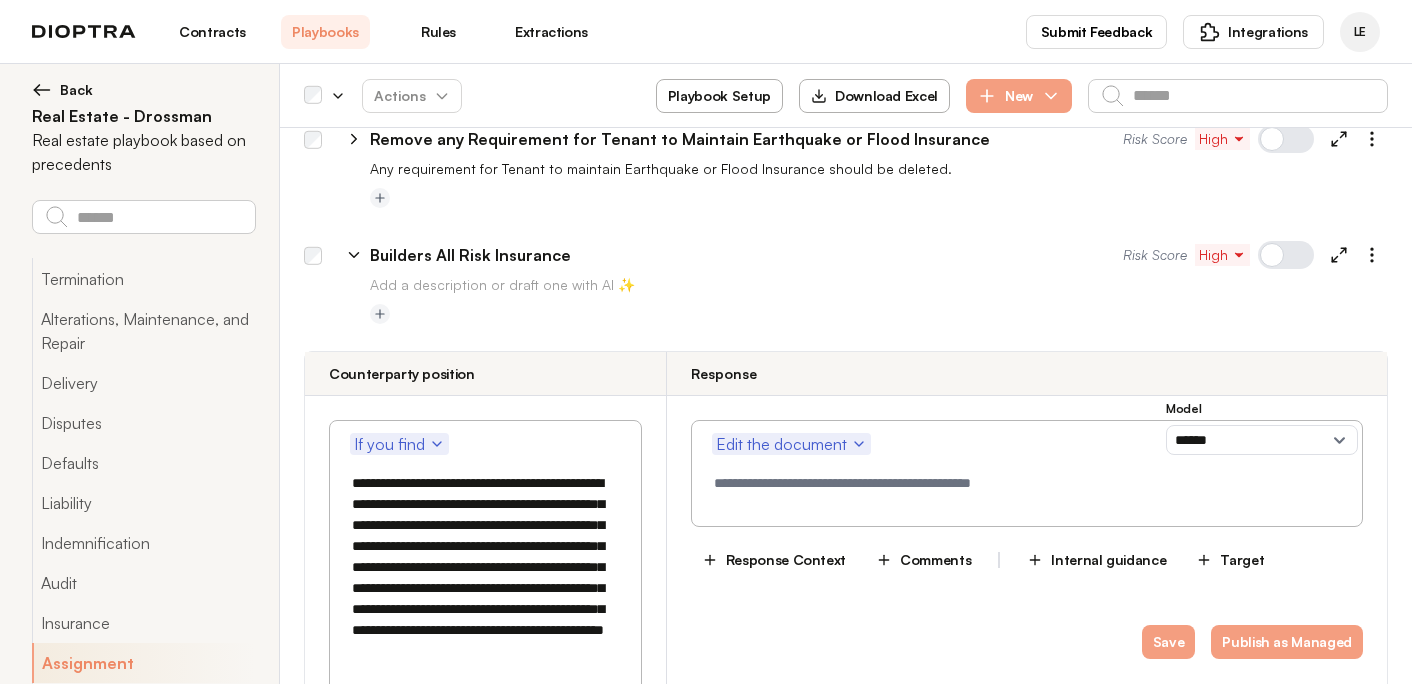 click on "**********" at bounding box center [485, 578] 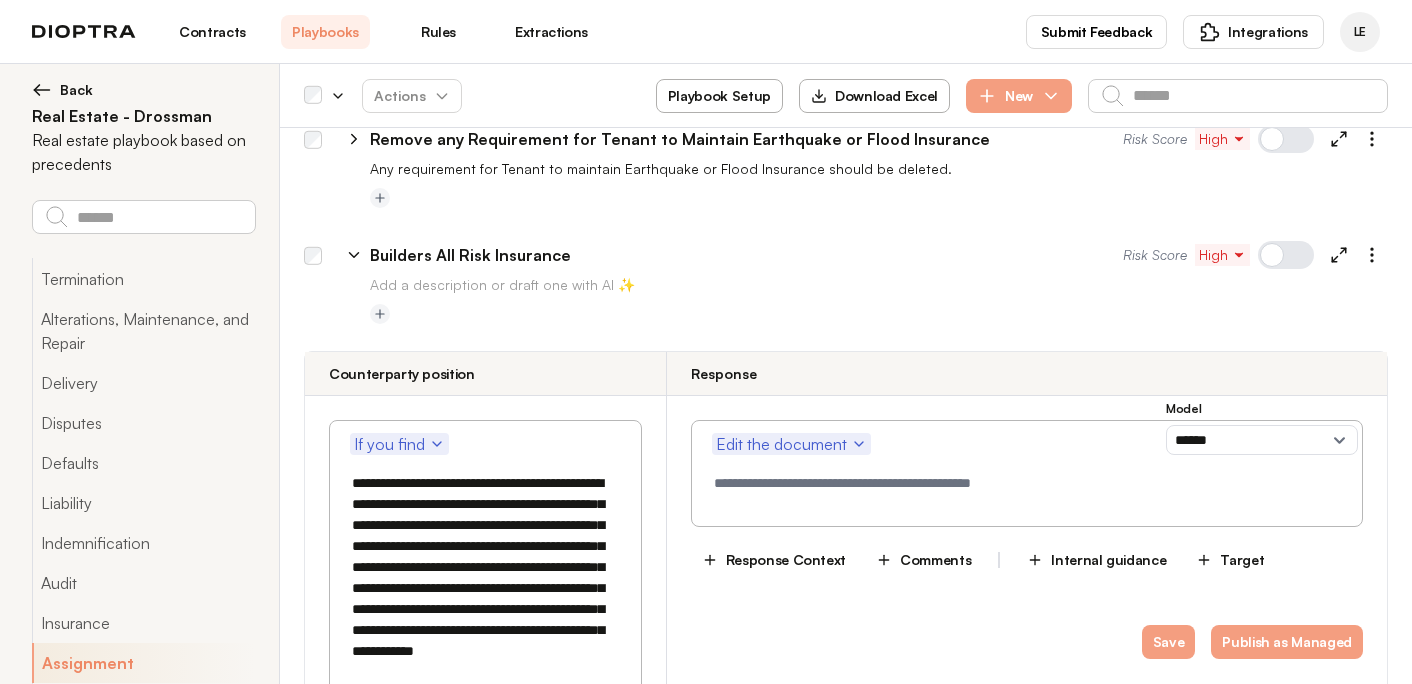 click on "**********" at bounding box center [485, 578] 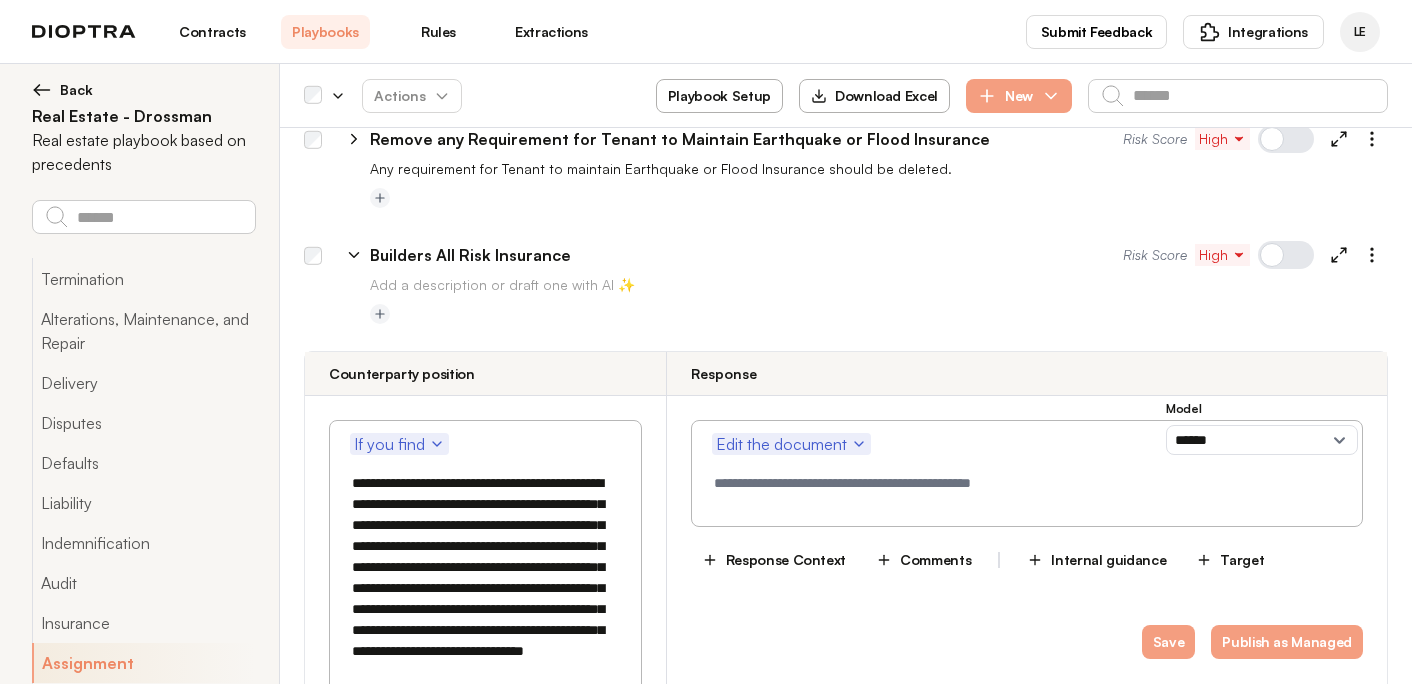click on "**********" at bounding box center [485, 588] 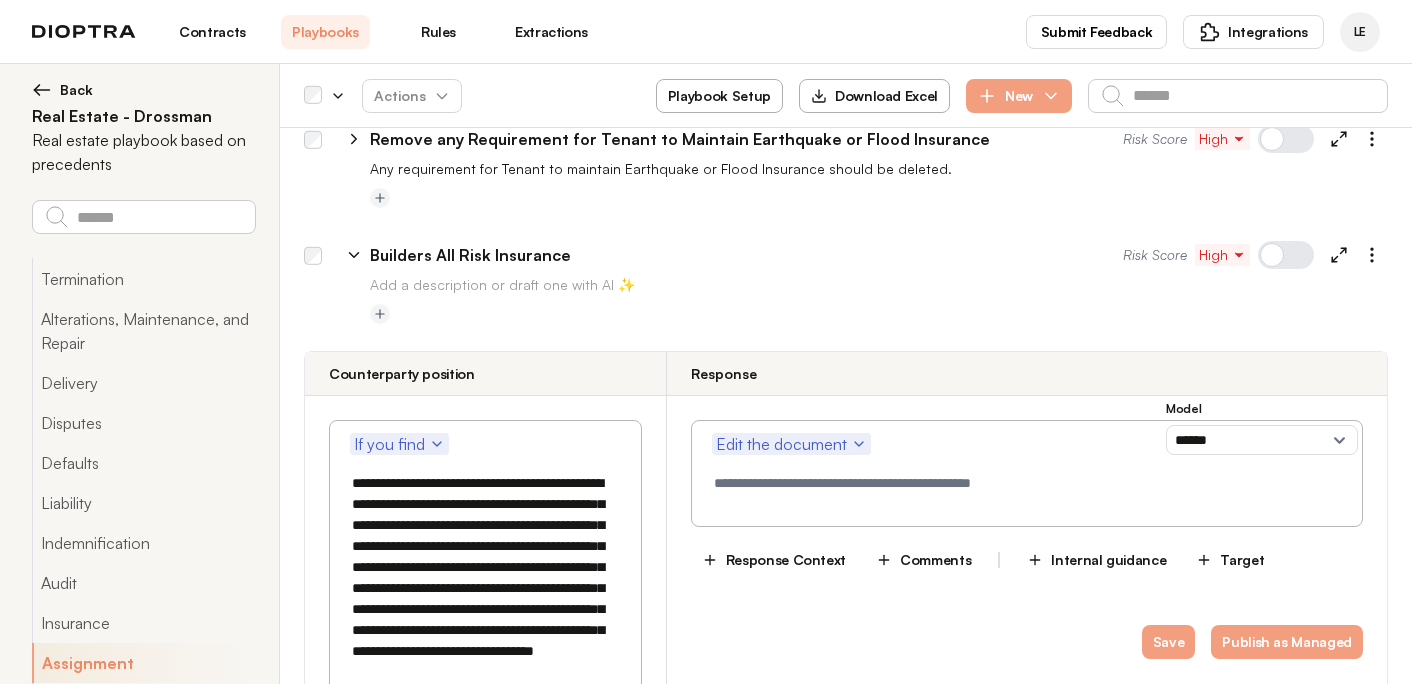 drag, startPoint x: 603, startPoint y: 507, endPoint x: 593, endPoint y: 635, distance: 128.39003 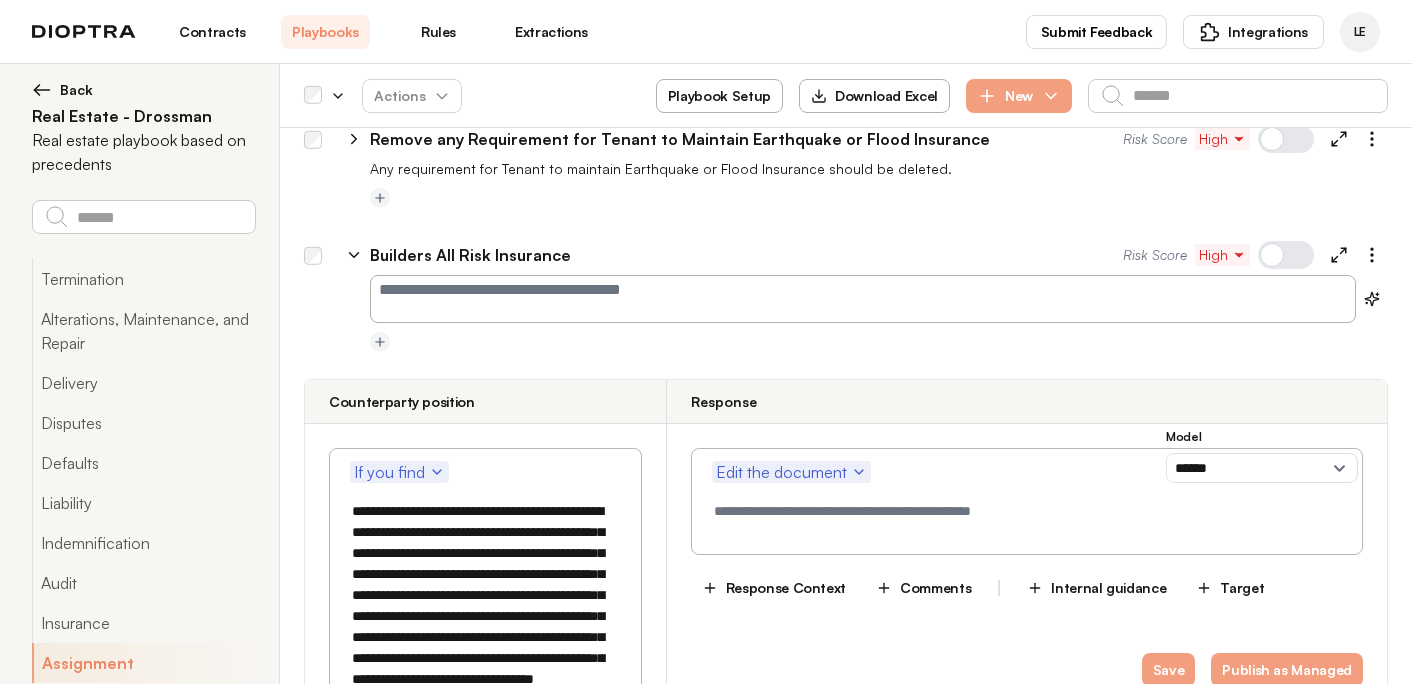 paste on "**********" 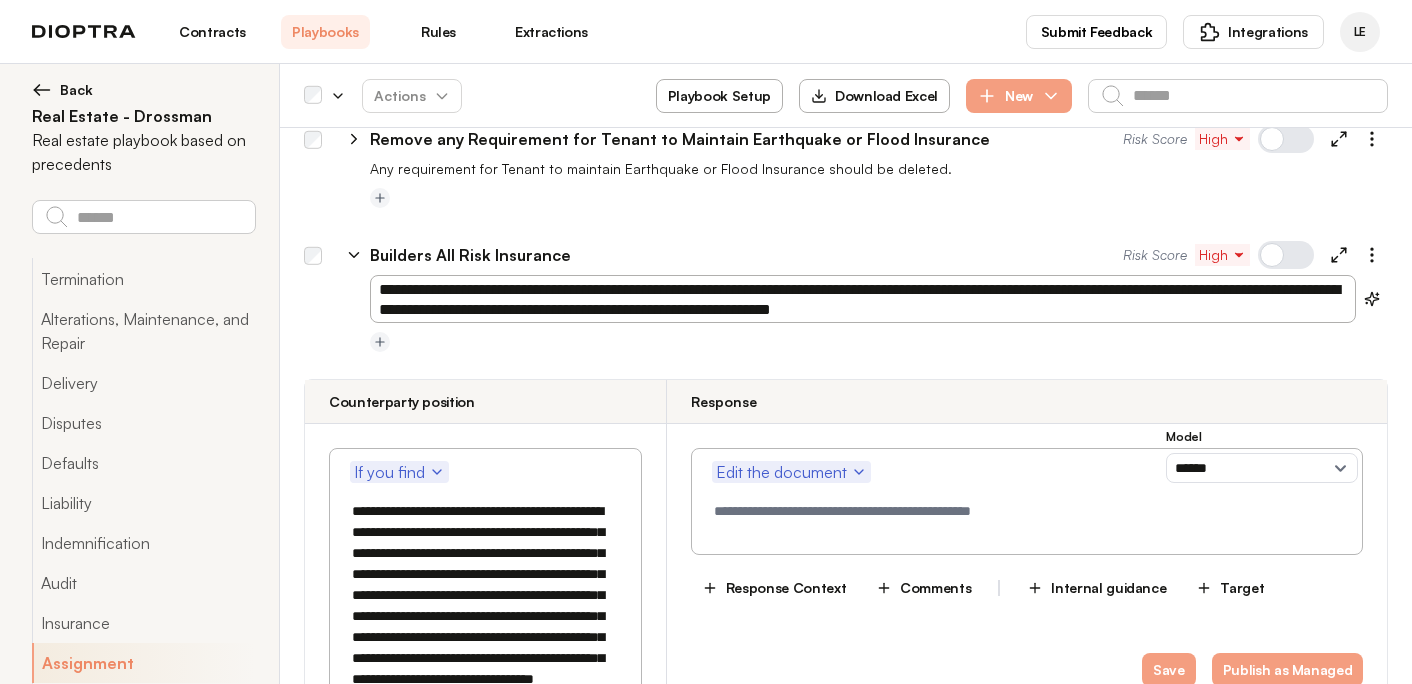 click on "**********" at bounding box center [863, 299] 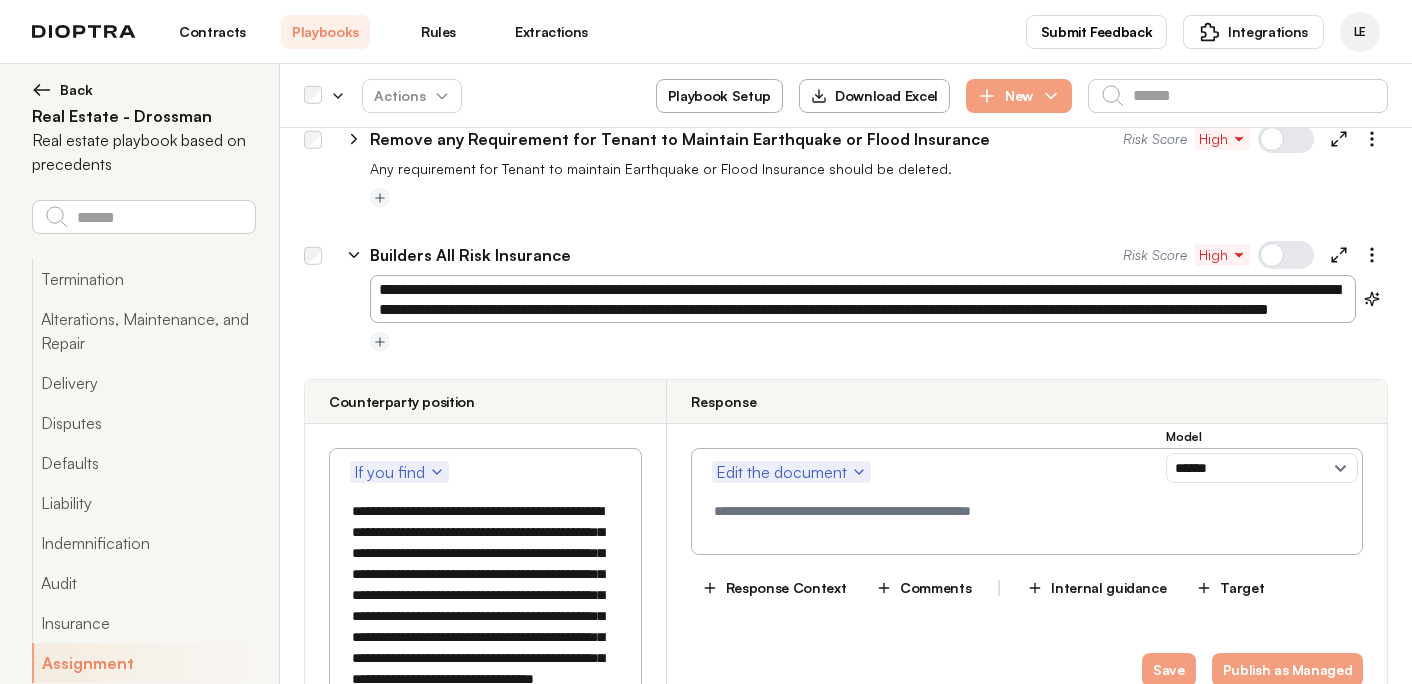 click on "**********" at bounding box center [863, 299] 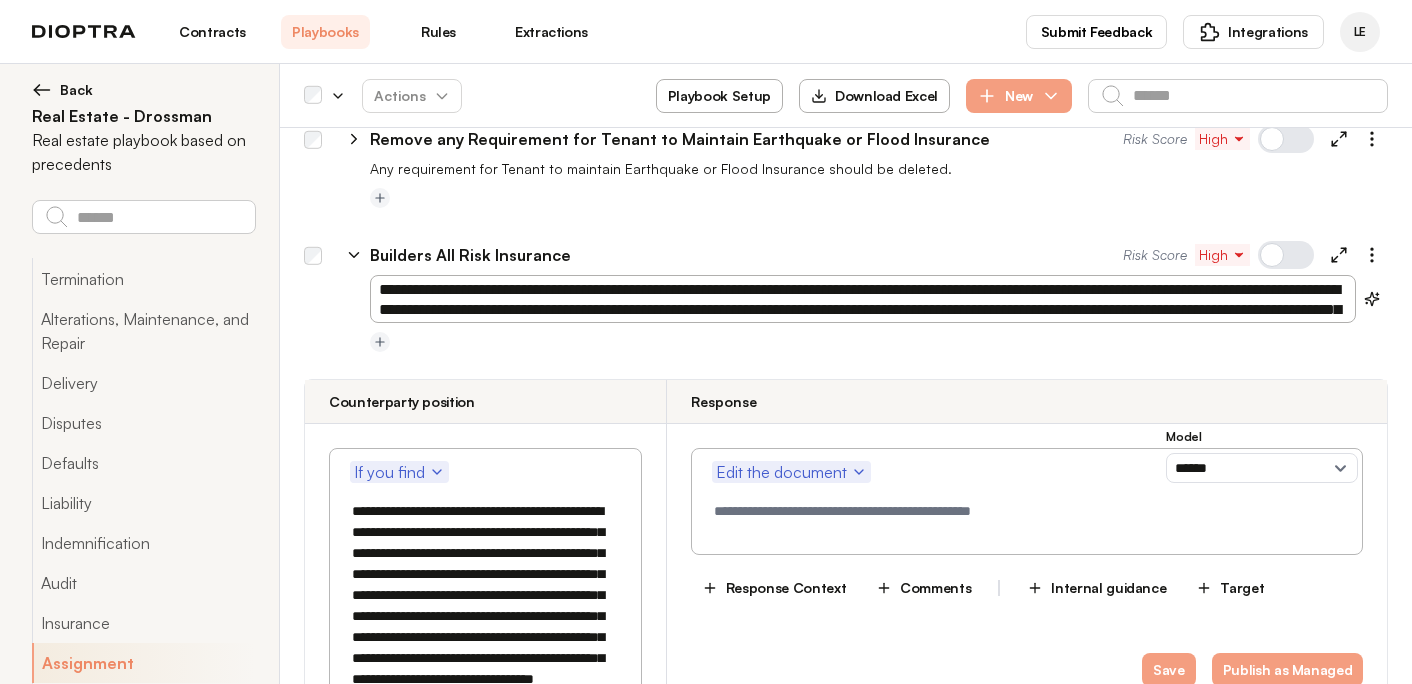 click on "**********" at bounding box center (863, 299) 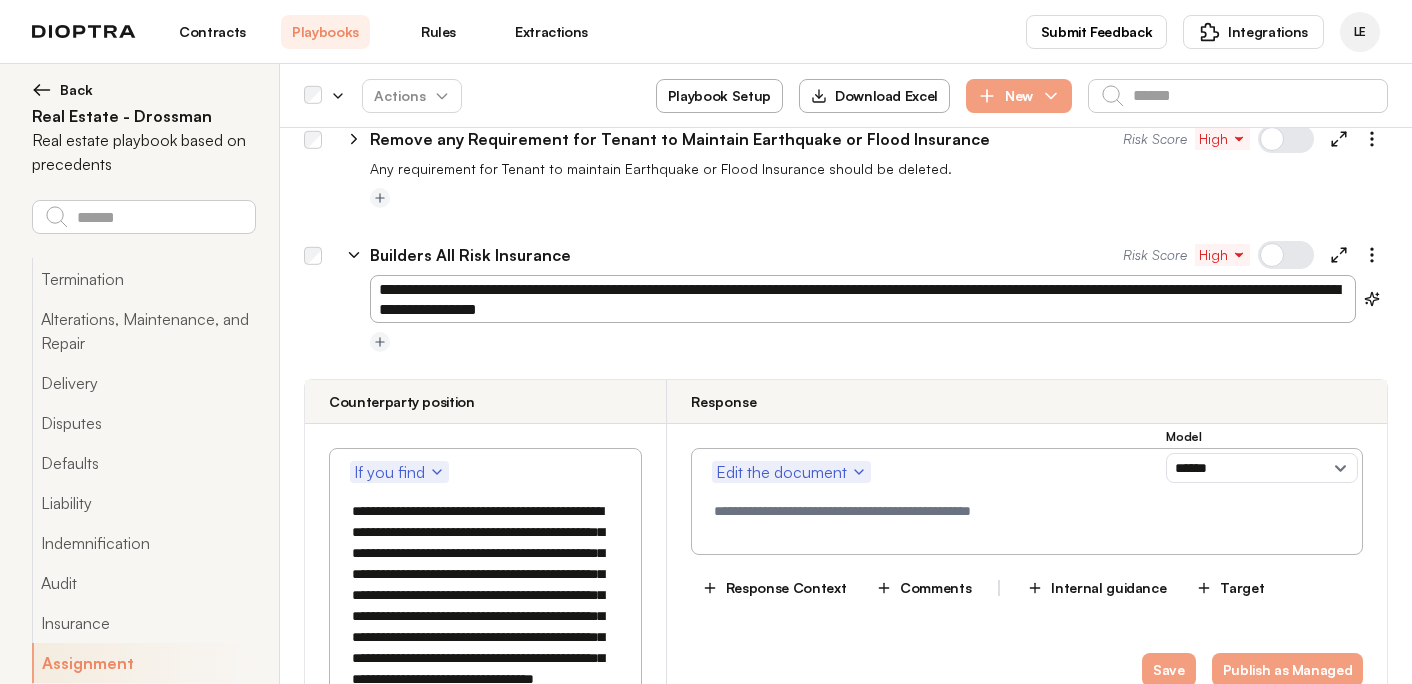 drag, startPoint x: 1145, startPoint y: 243, endPoint x: 1129, endPoint y: 224, distance: 24.839485 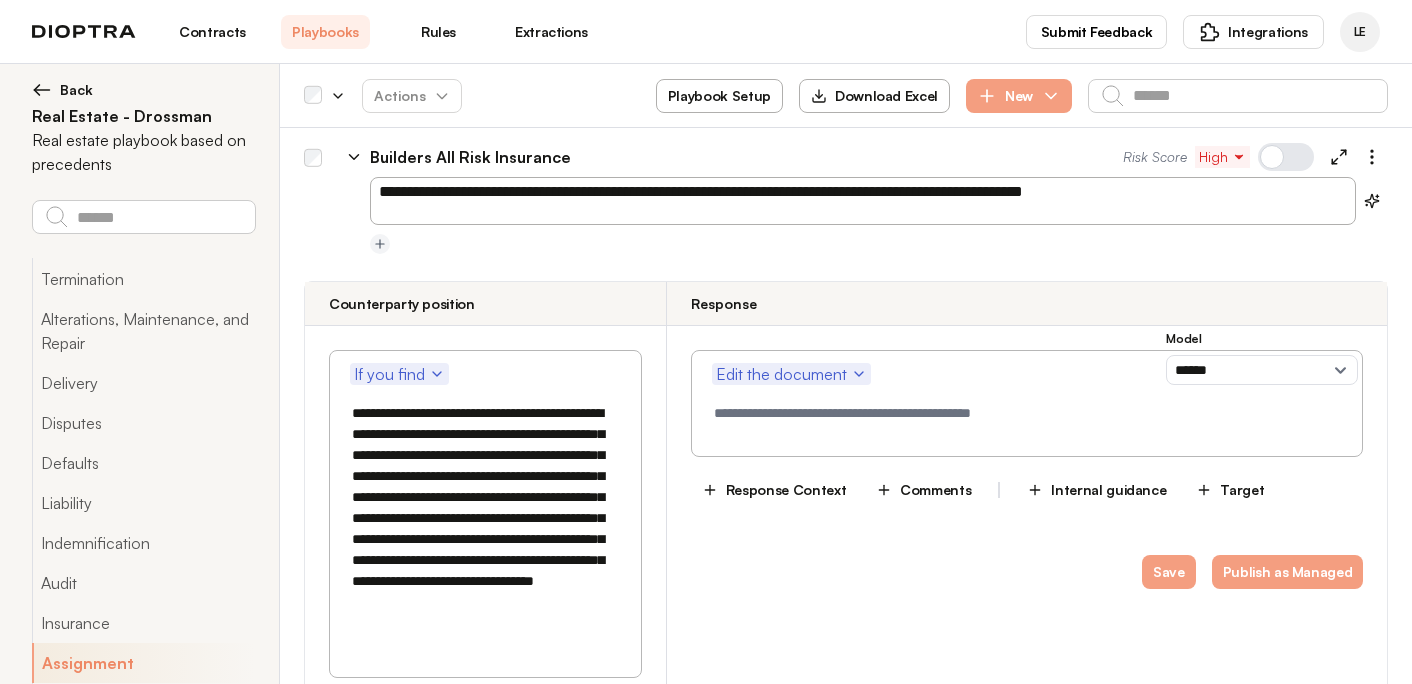 scroll, scrollTop: 9013, scrollLeft: 0, axis: vertical 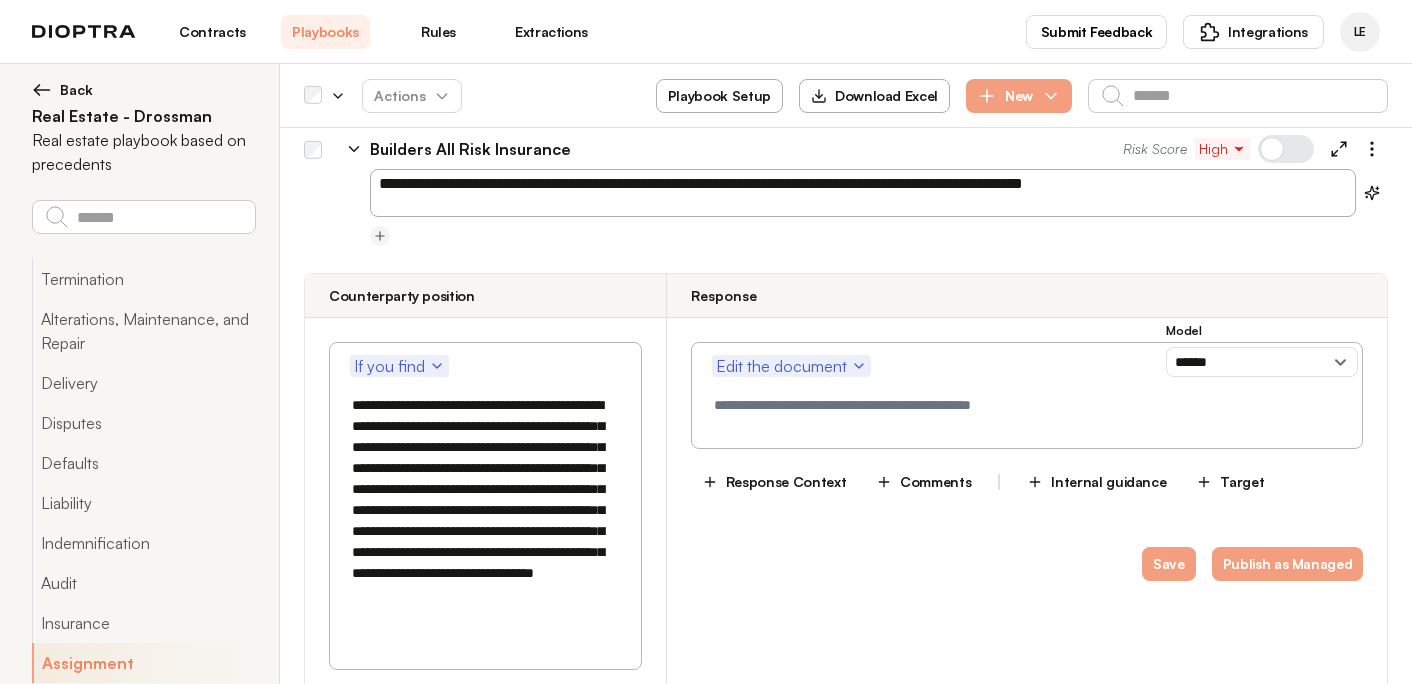 type on "**********" 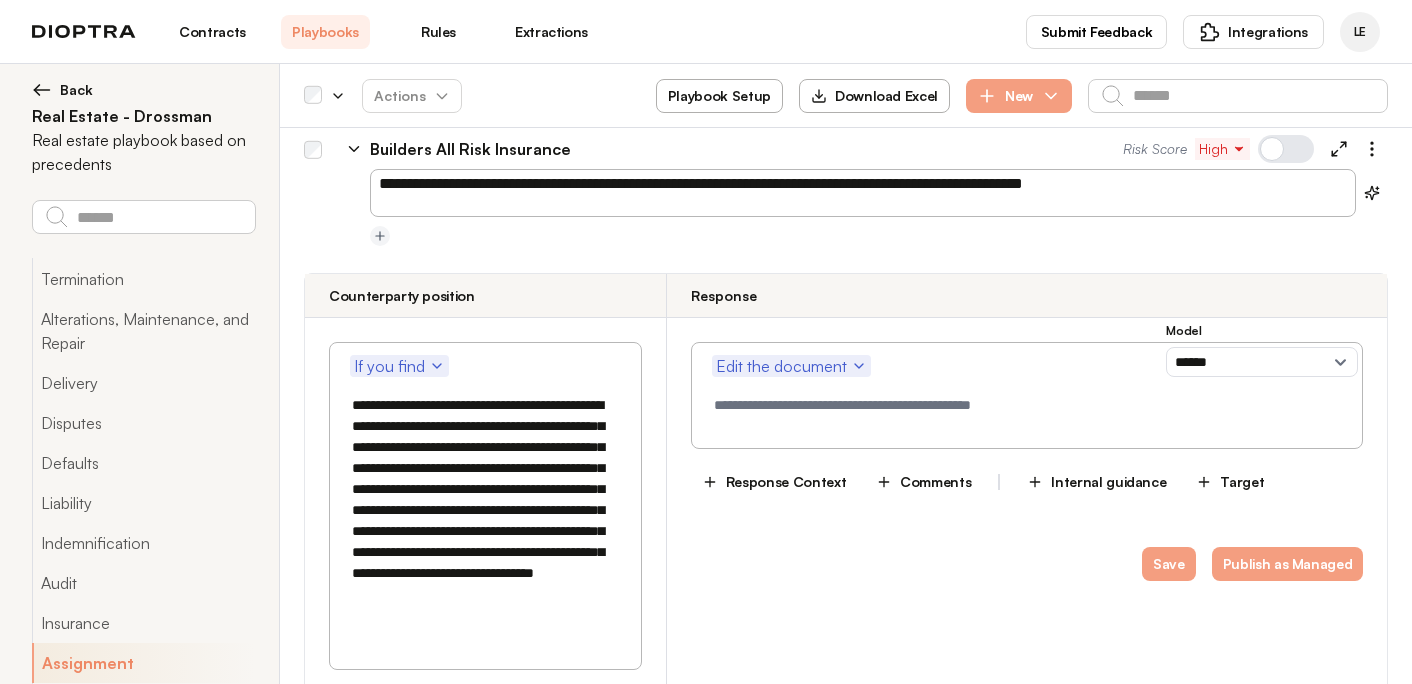 click on "Edit the document" at bounding box center (1027, 395) 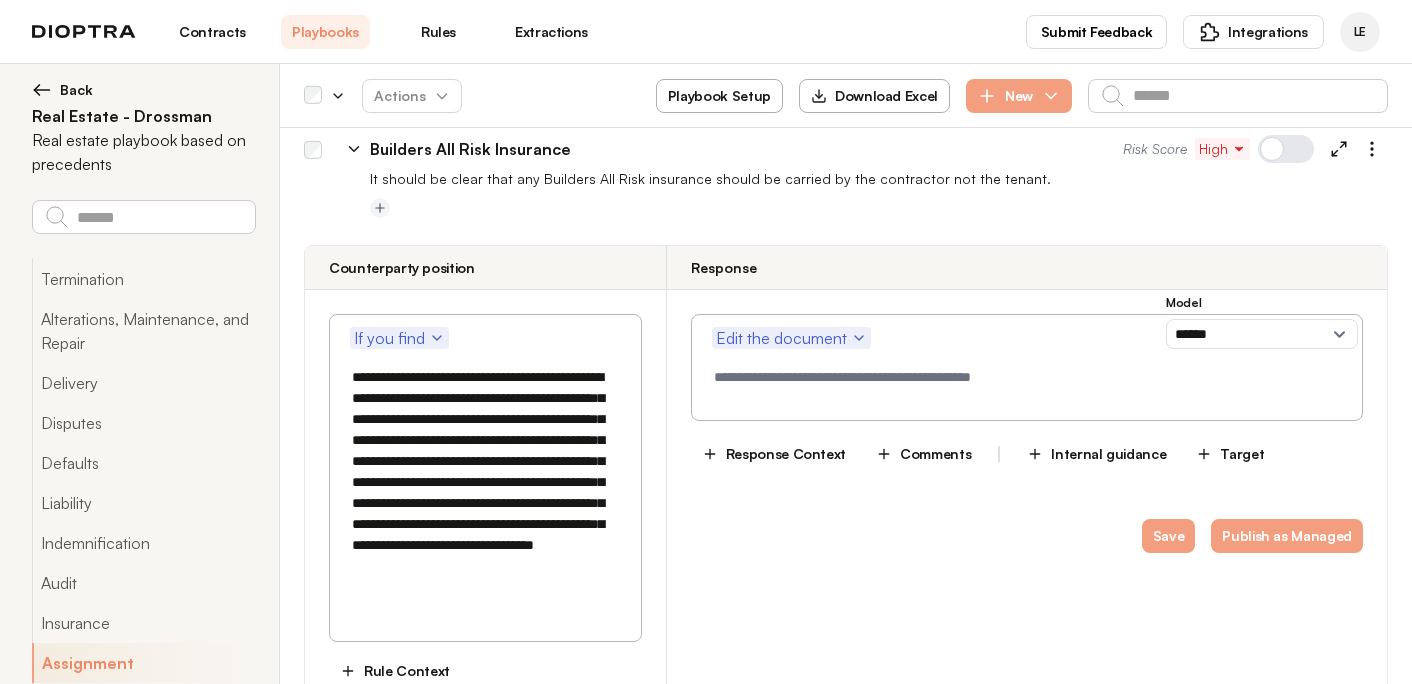 type on "*" 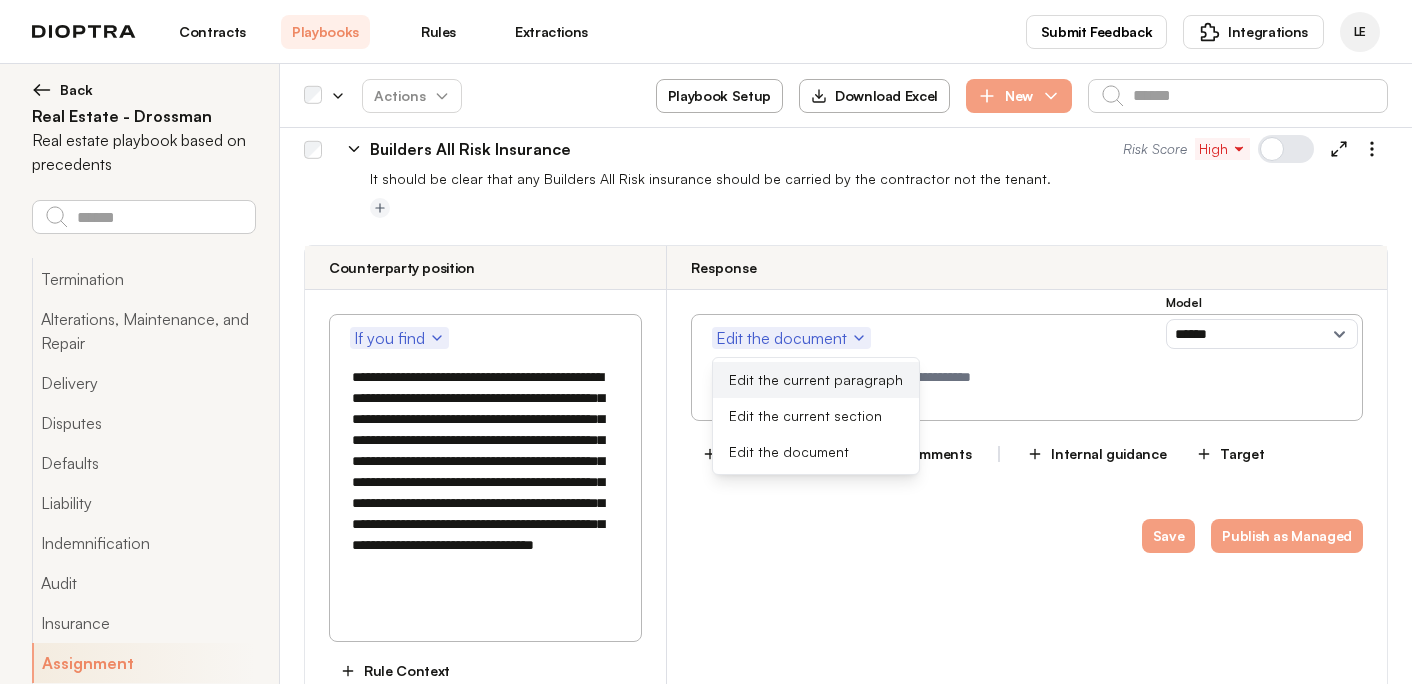 click on "Edit the current paragraph" at bounding box center [816, 380] 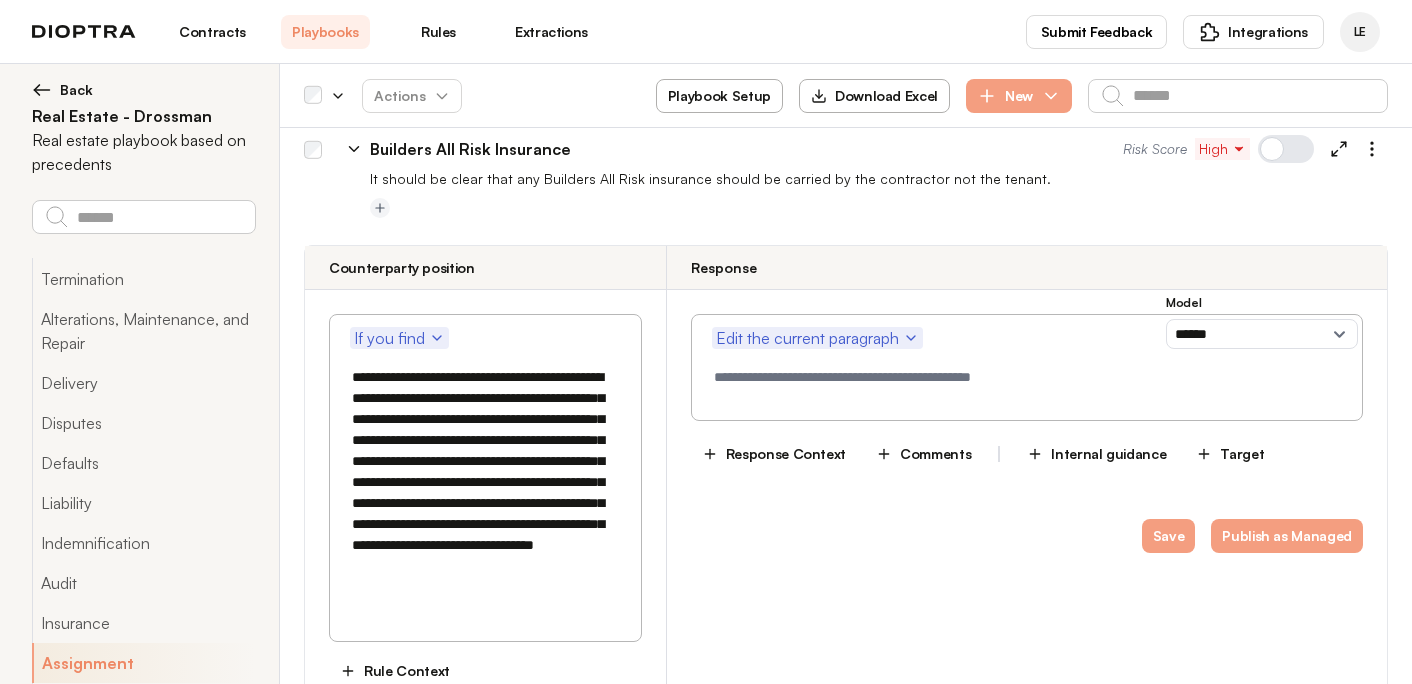 drag, startPoint x: 505, startPoint y: 519, endPoint x: 522, endPoint y: 485, distance: 38.013157 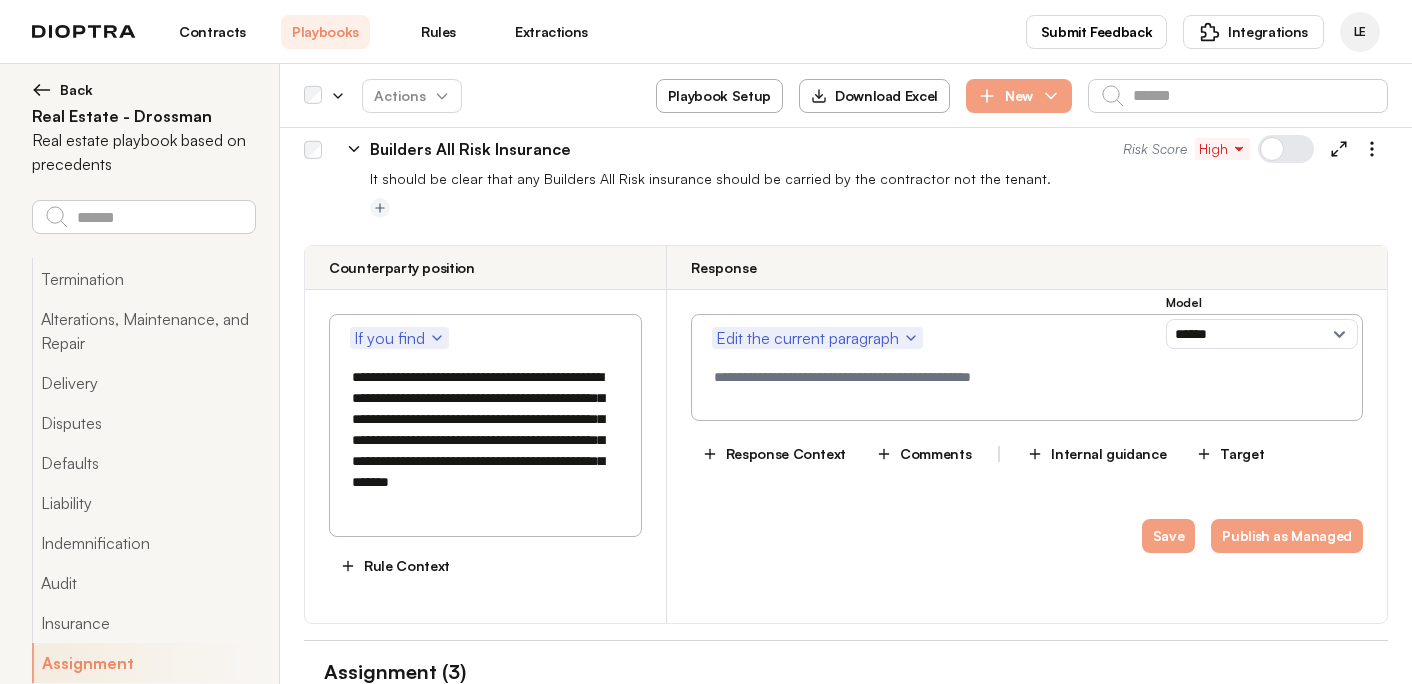 click on "**********" at bounding box center (485, 440) 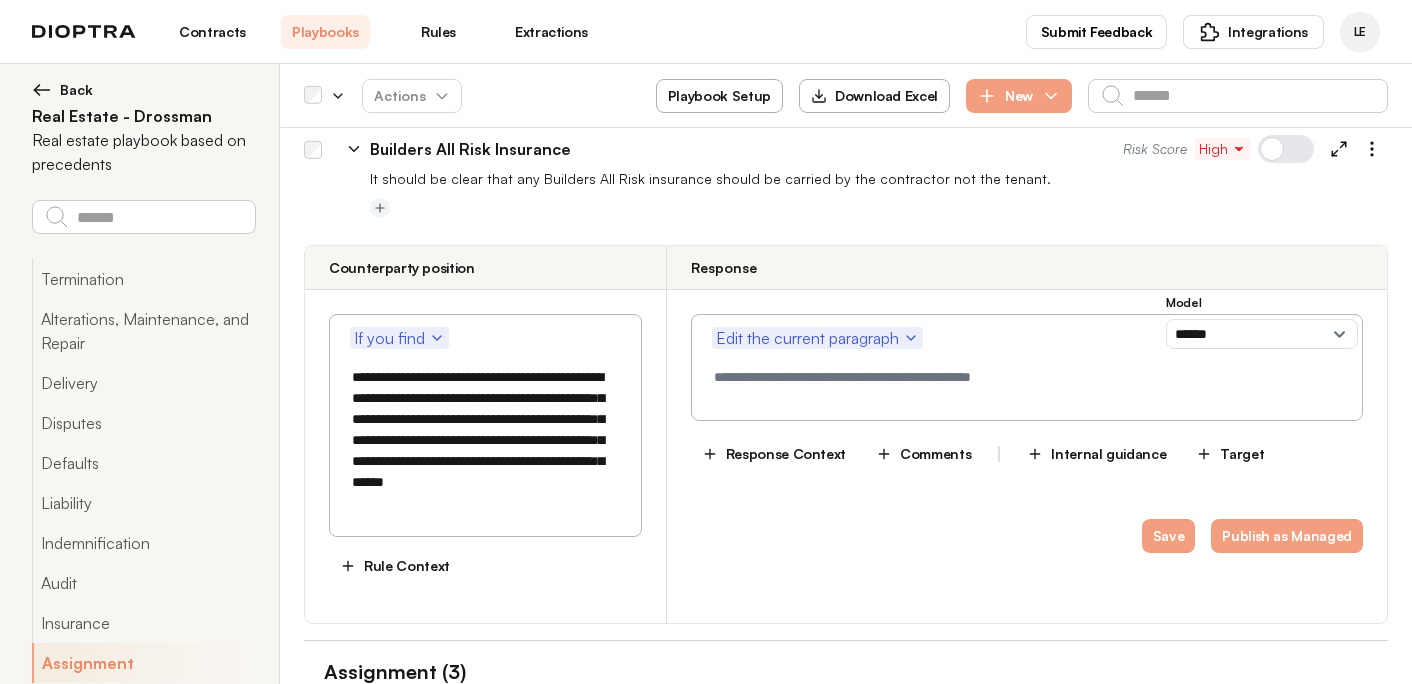 drag, startPoint x: 461, startPoint y: 443, endPoint x: 491, endPoint y: 403, distance: 50 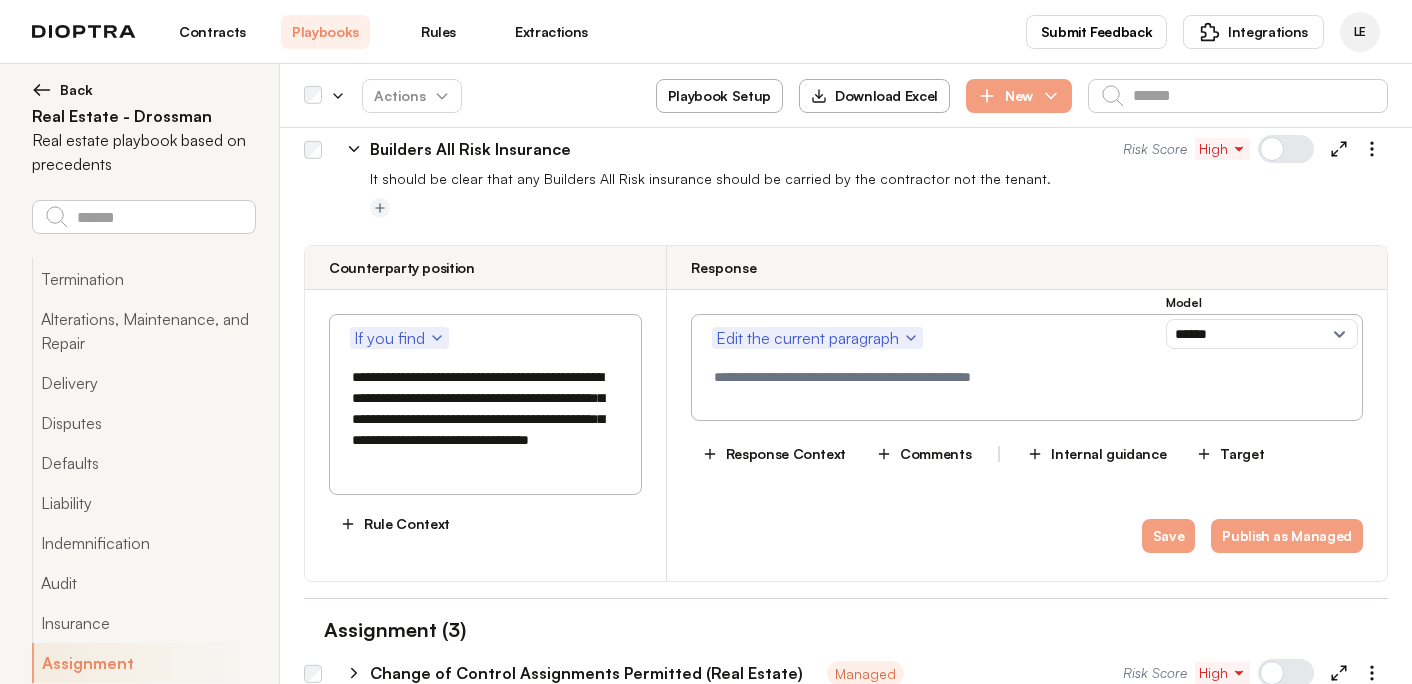 drag, startPoint x: 485, startPoint y: 403, endPoint x: 300, endPoint y: 305, distance: 209.35378 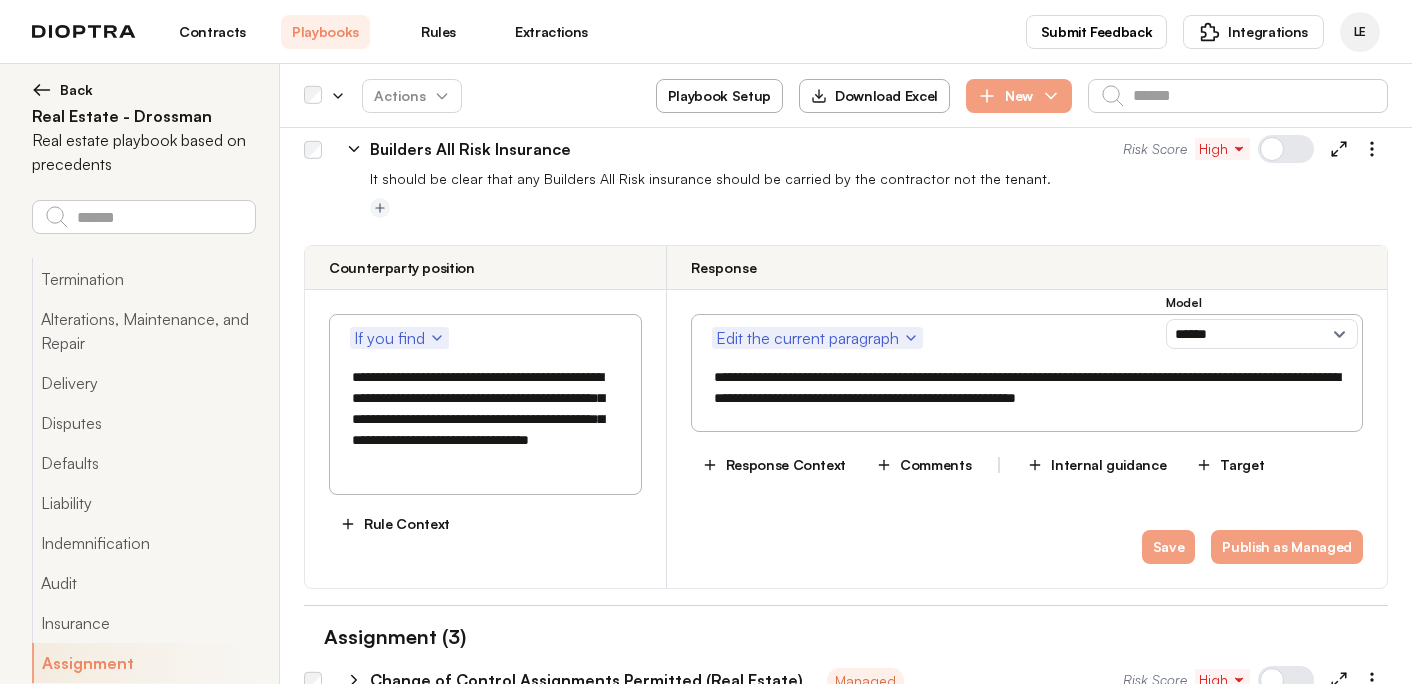 click on "**********" at bounding box center (1027, 388) 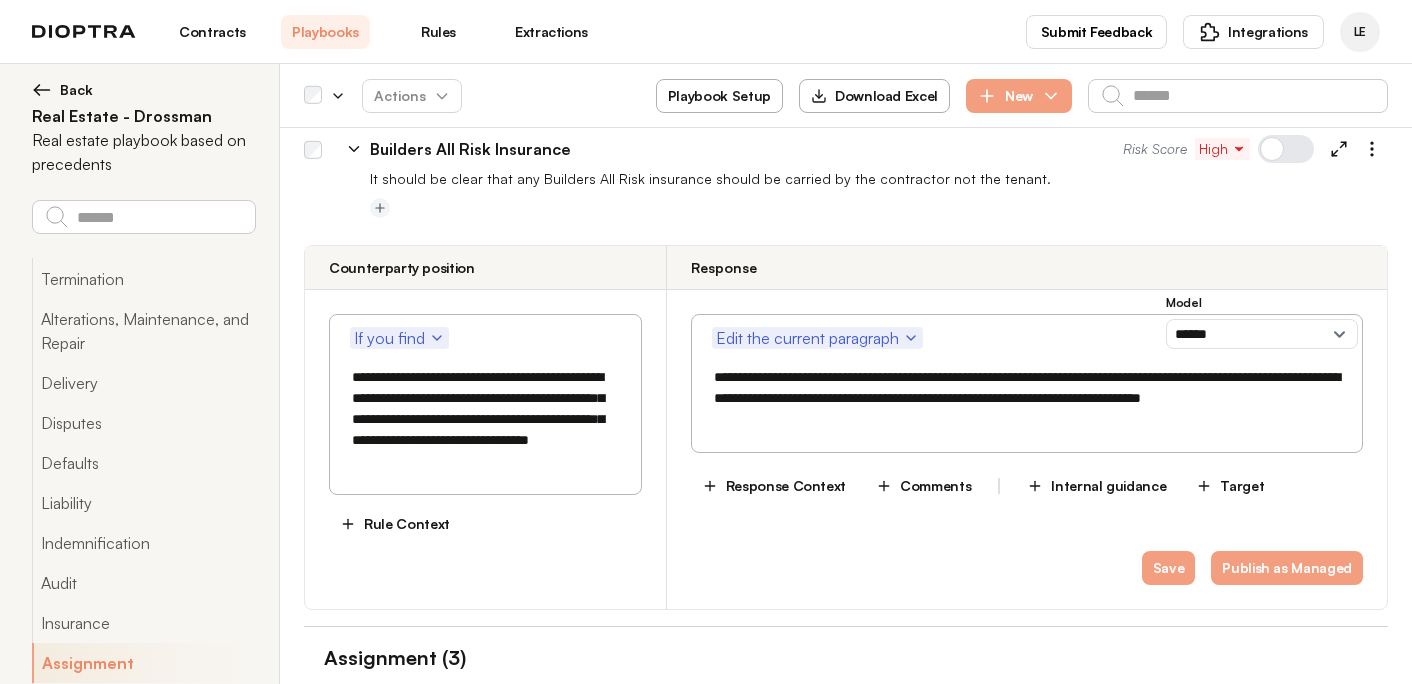 click on "**********" at bounding box center (1027, 388) 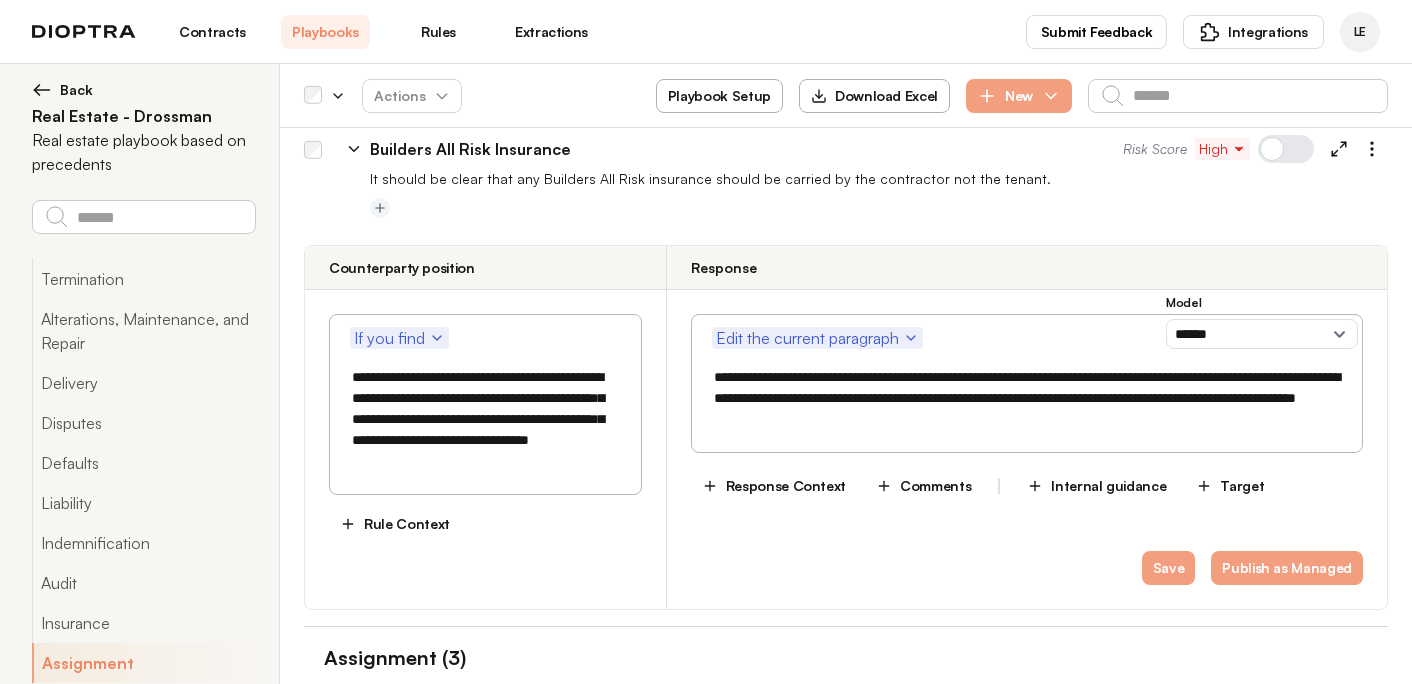 drag, startPoint x: 903, startPoint y: 333, endPoint x: 866, endPoint y: 334, distance: 37.01351 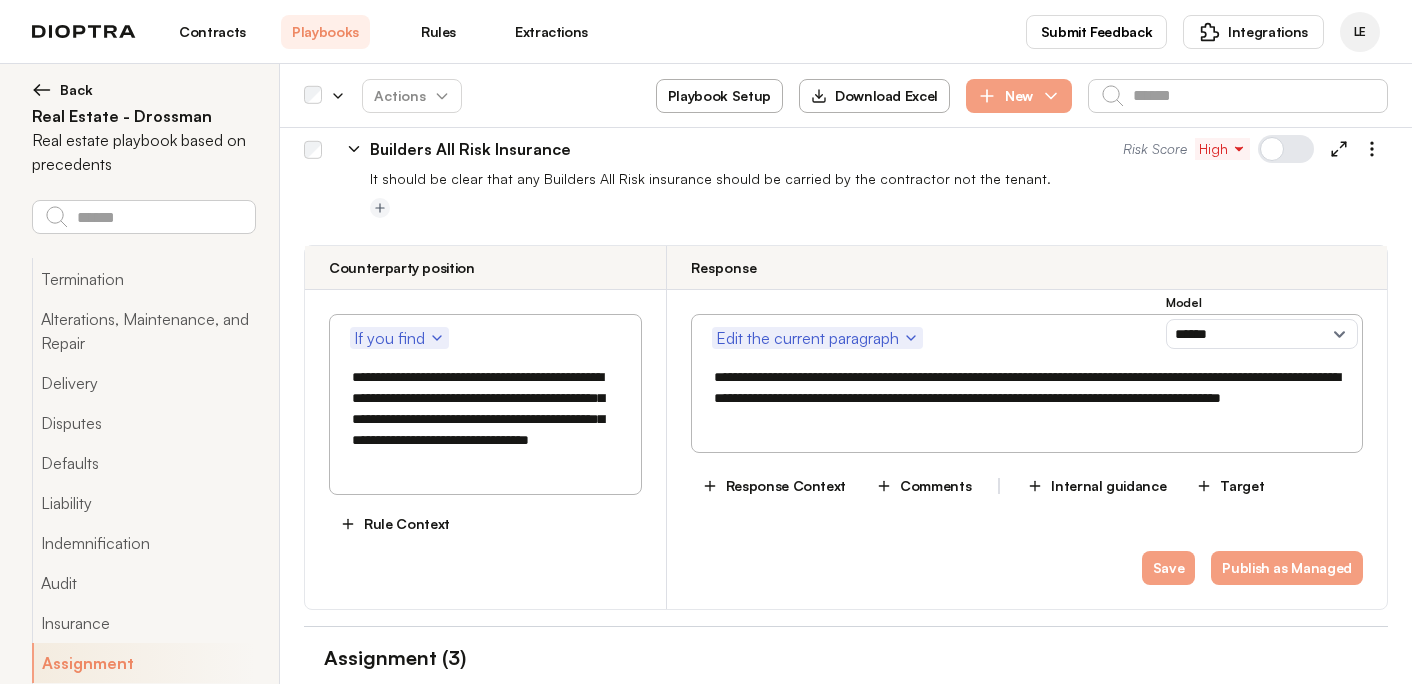 click on "**********" at bounding box center [1027, 398] 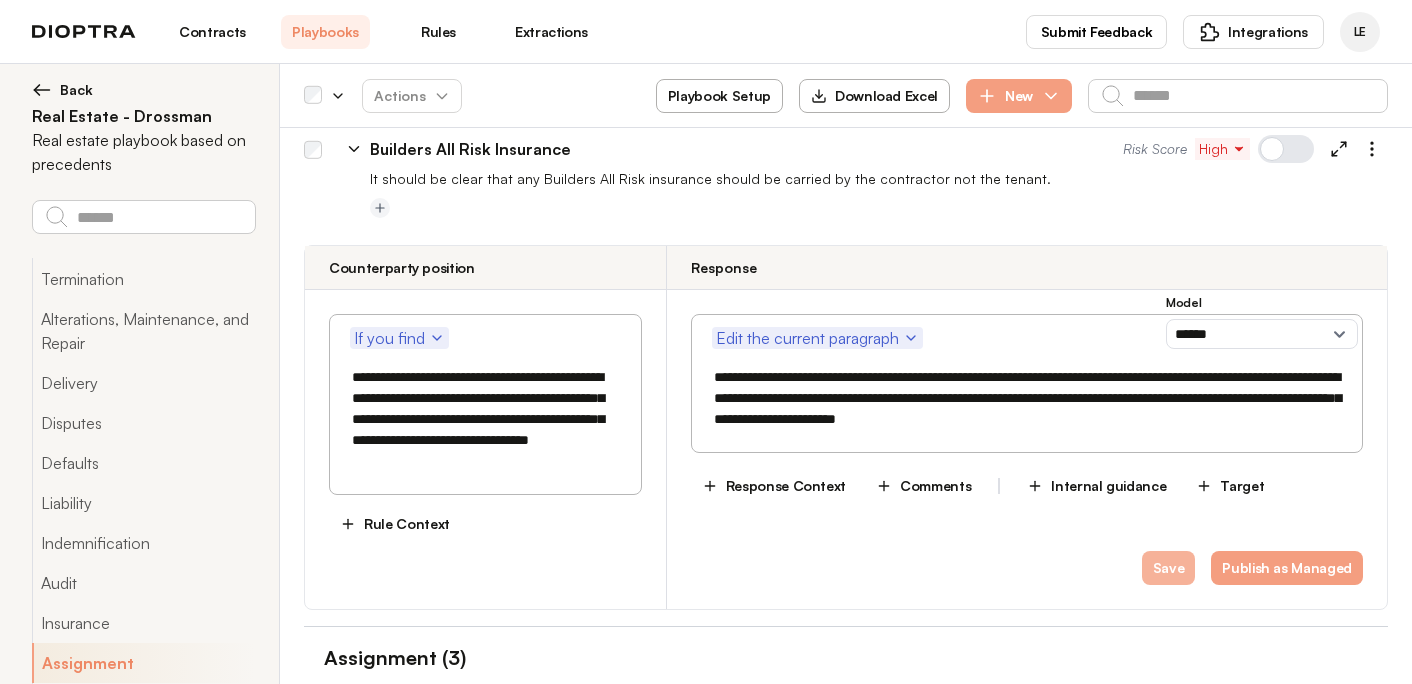 type on "**********" 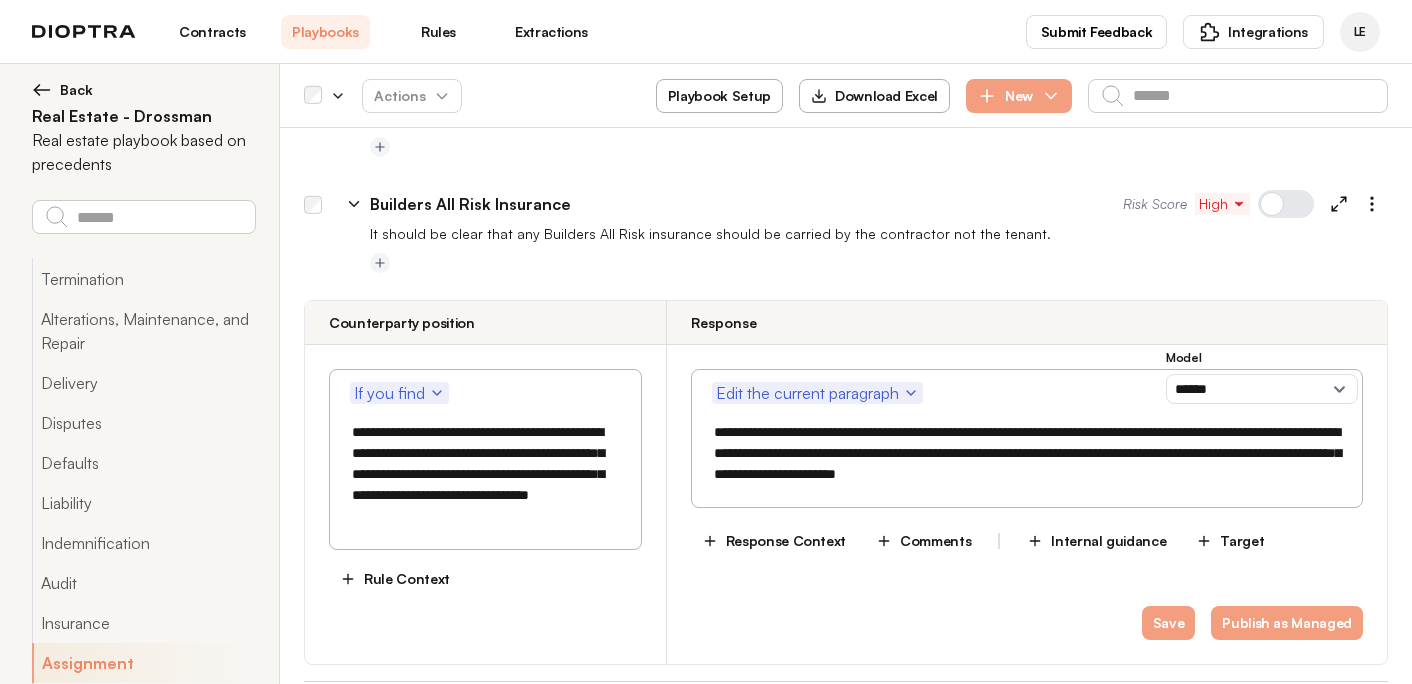 scroll, scrollTop: 8950, scrollLeft: 0, axis: vertical 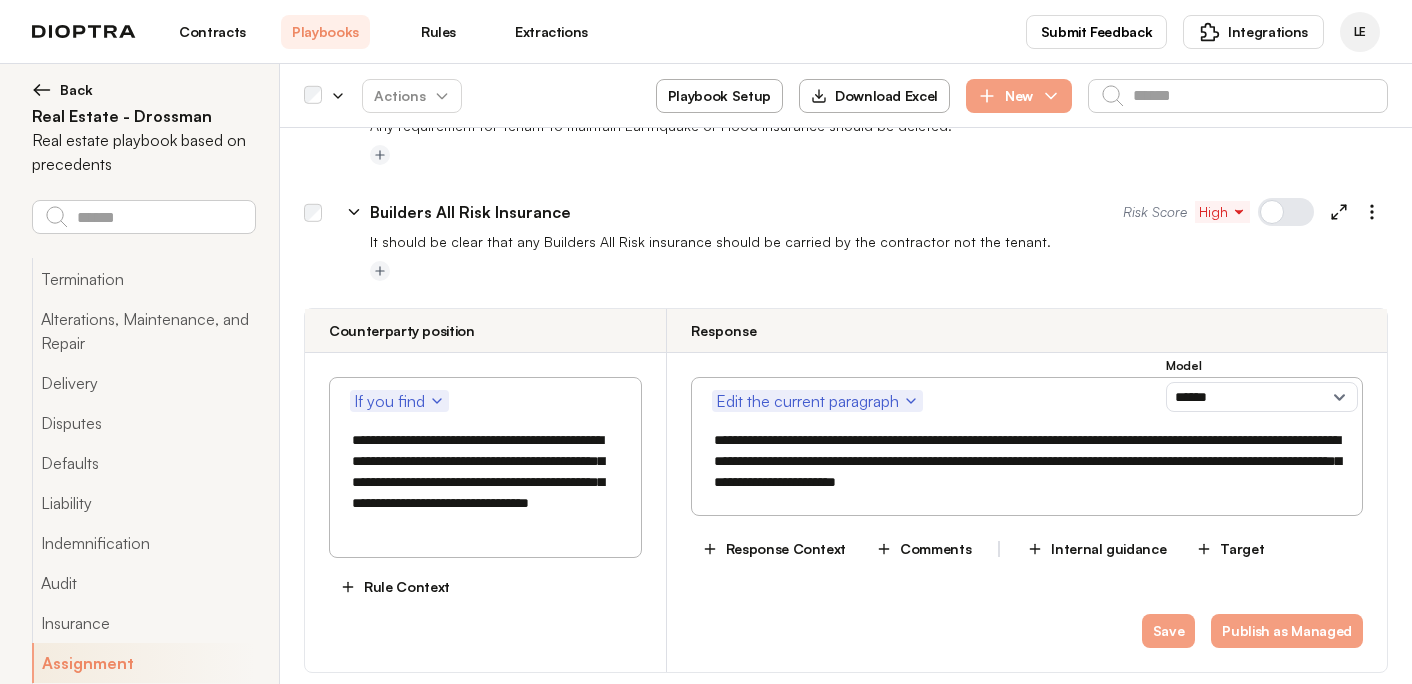 click at bounding box center (1286, 212) 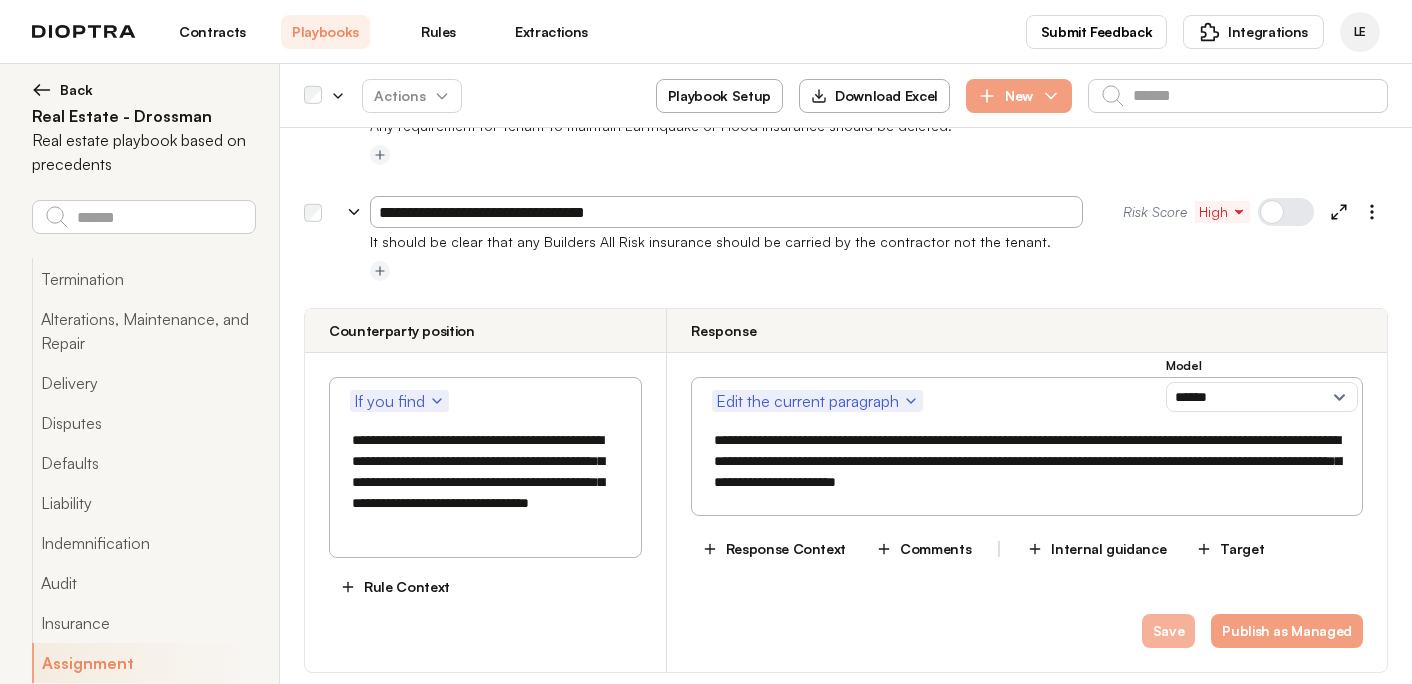 type on "**********" 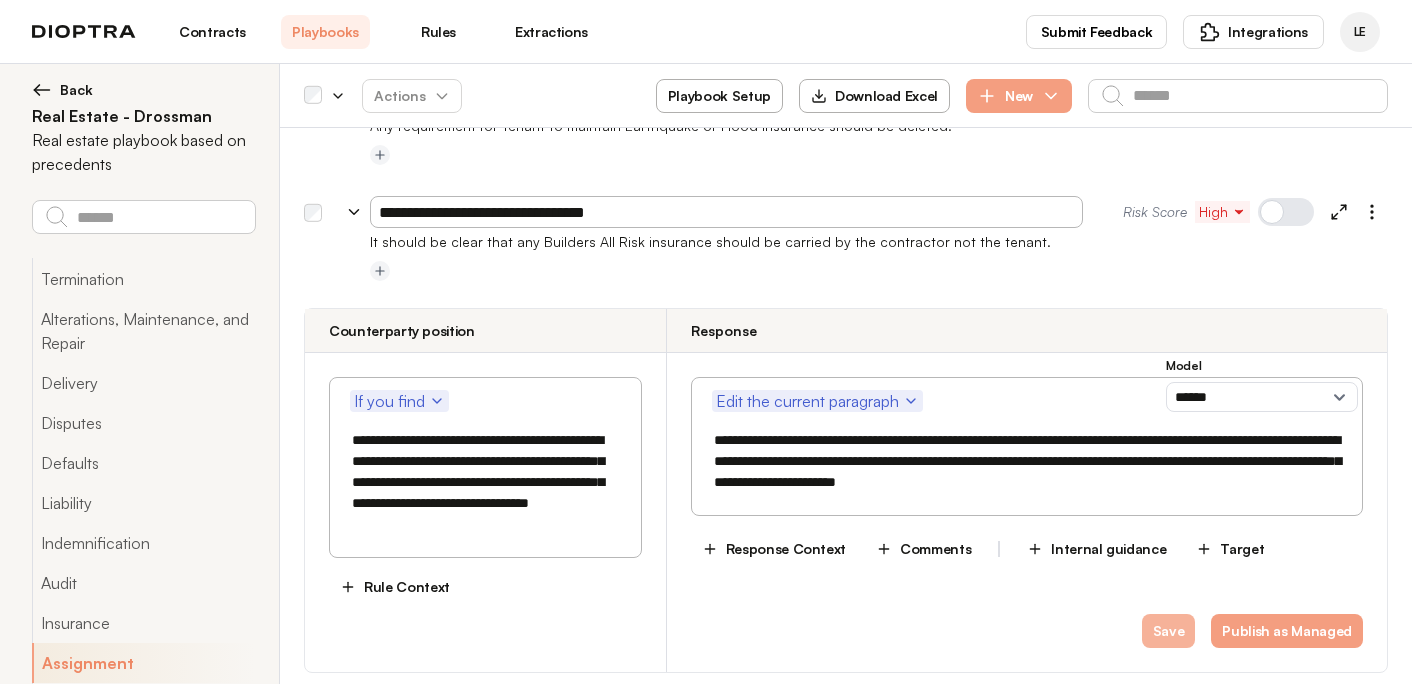 click on "Save" at bounding box center (1169, 631) 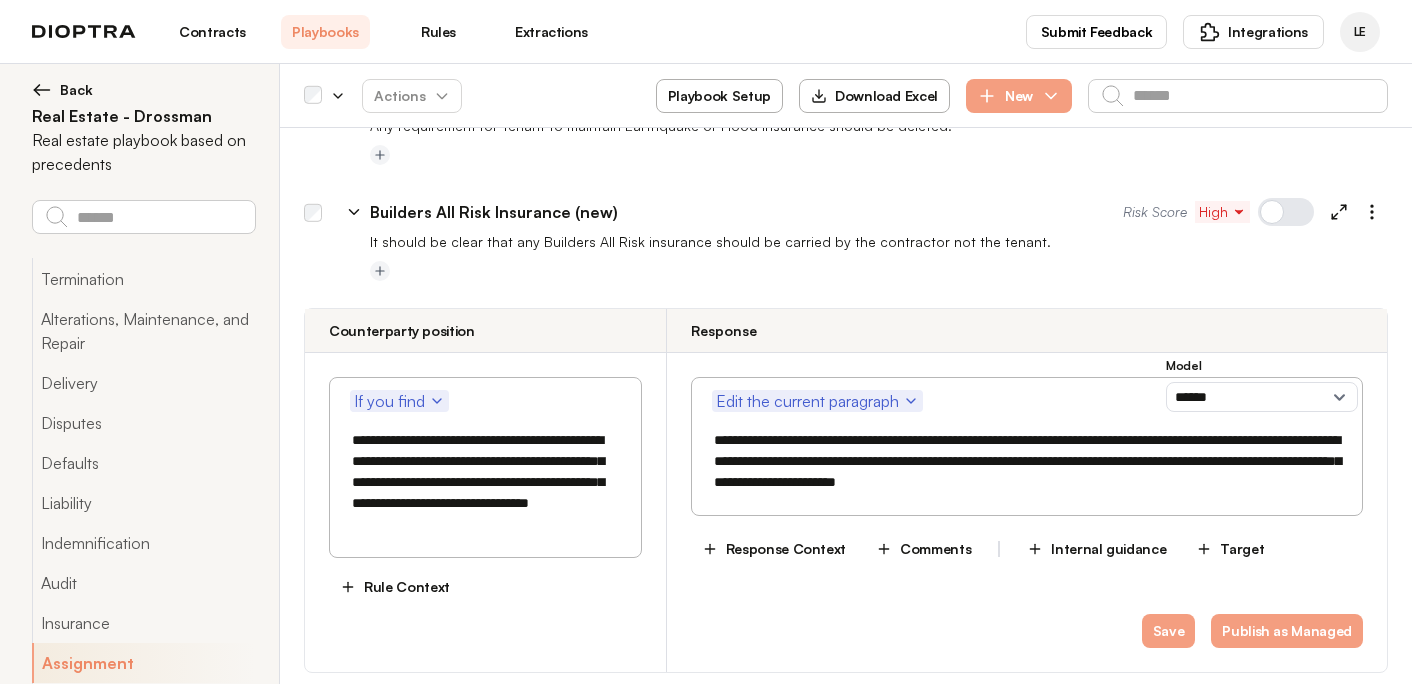 click 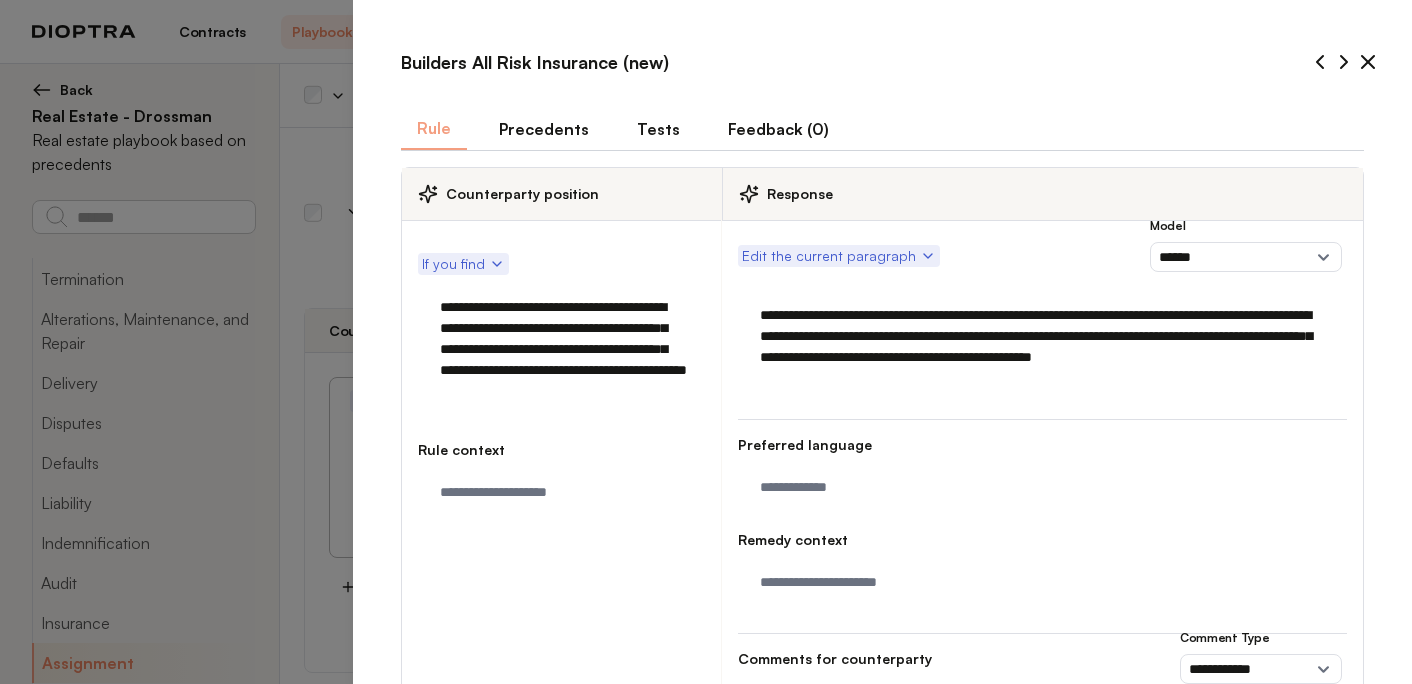 scroll, scrollTop: 383, scrollLeft: 0, axis: vertical 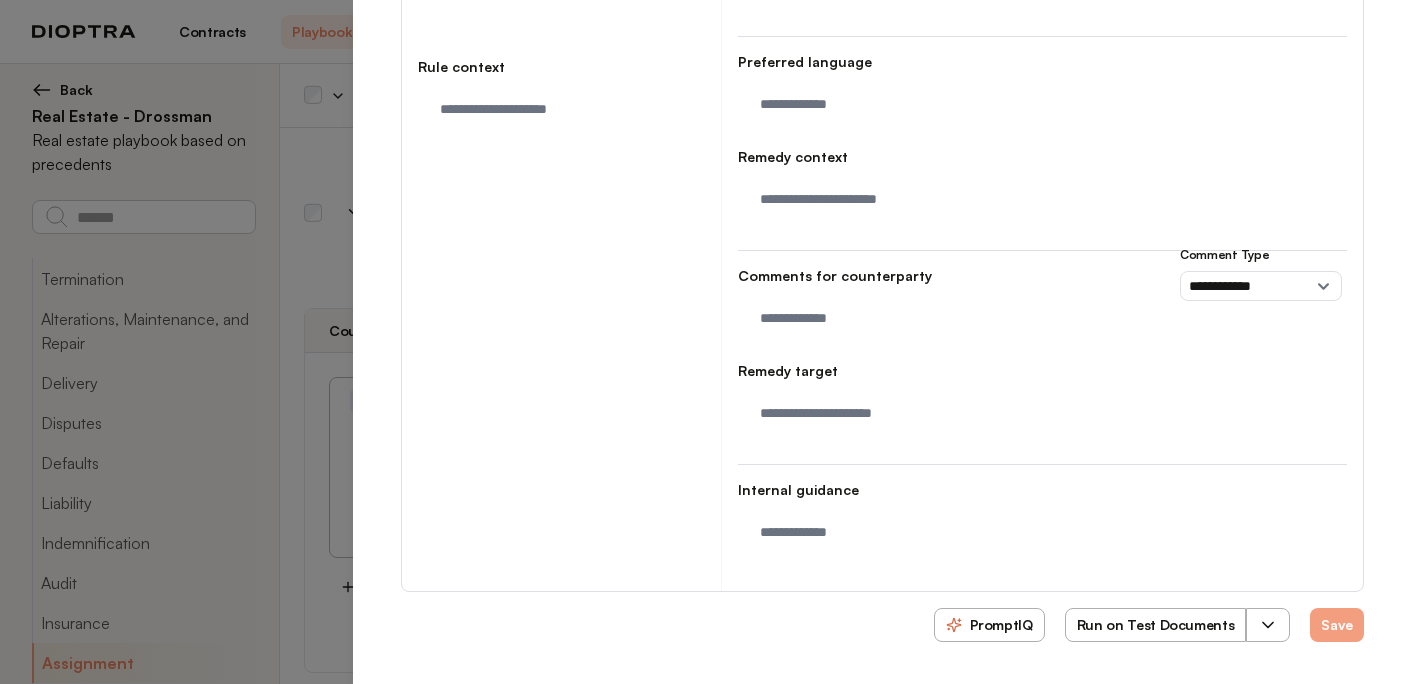 click 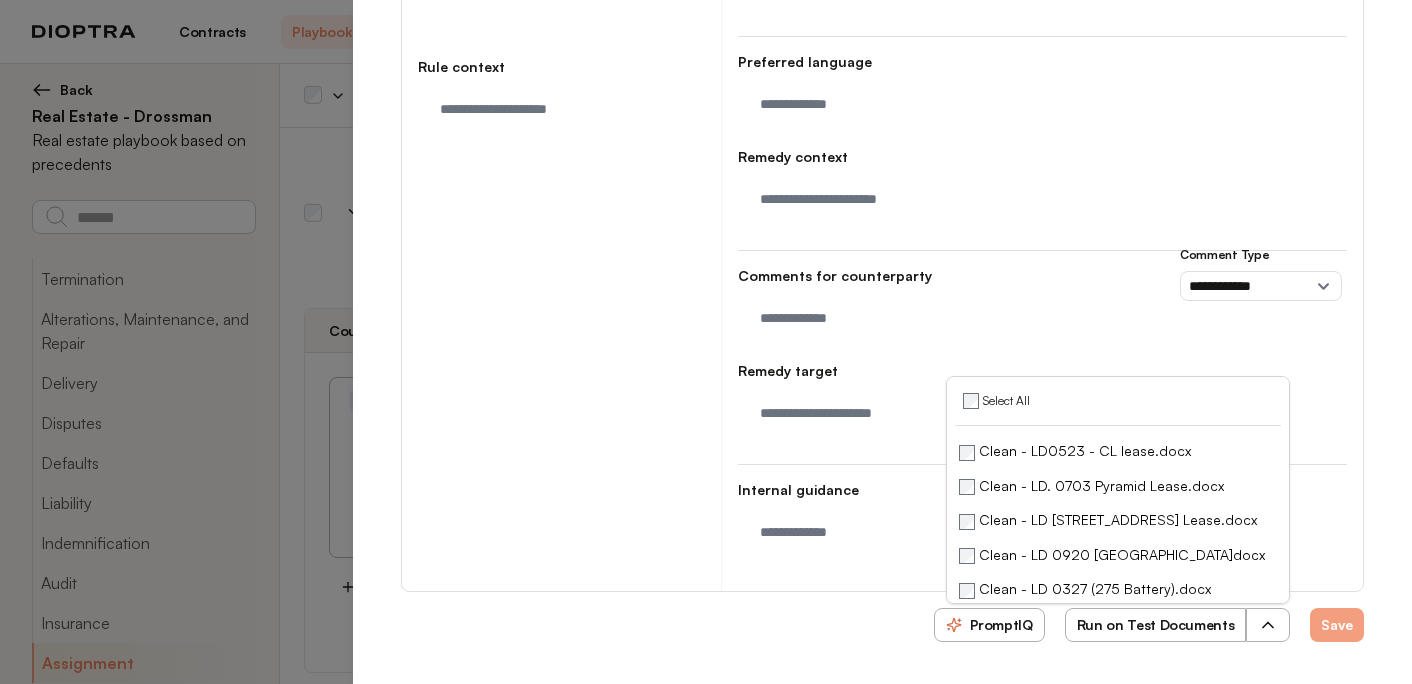 click on "Run on Test Documents" at bounding box center [1156, 625] 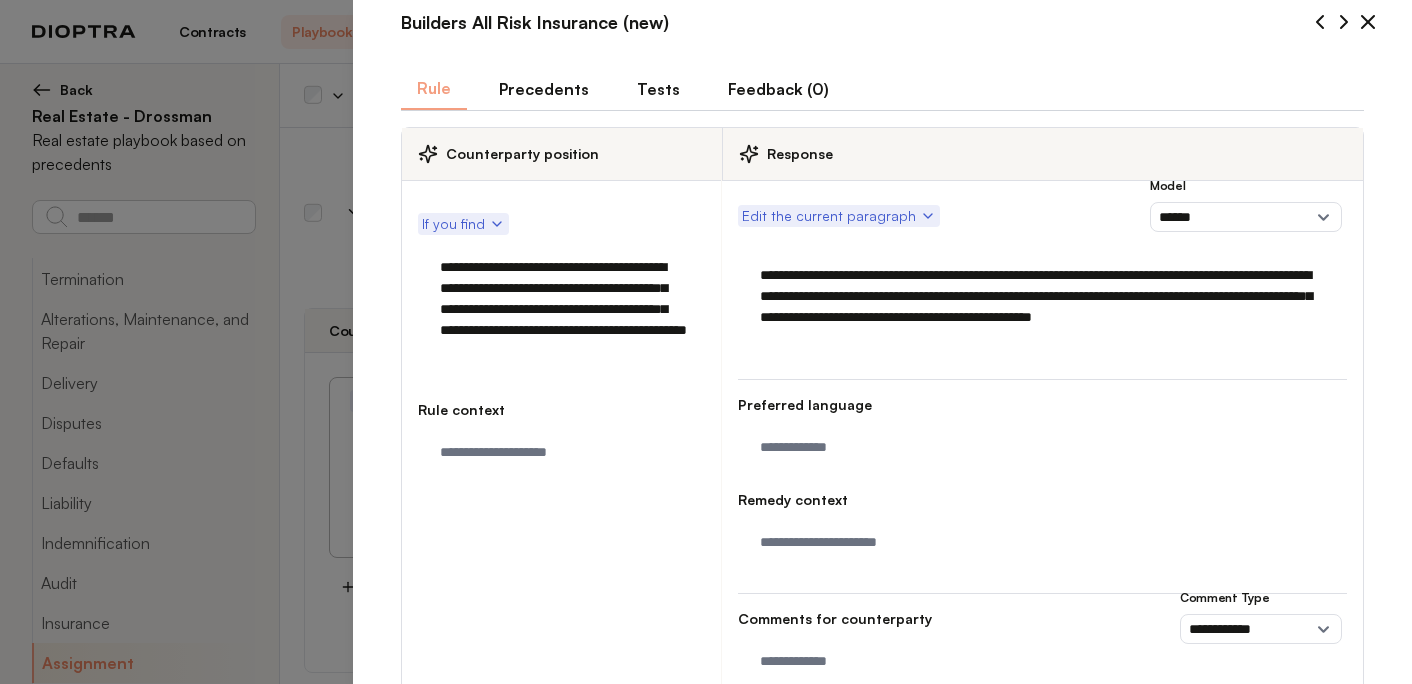 scroll, scrollTop: 0, scrollLeft: 0, axis: both 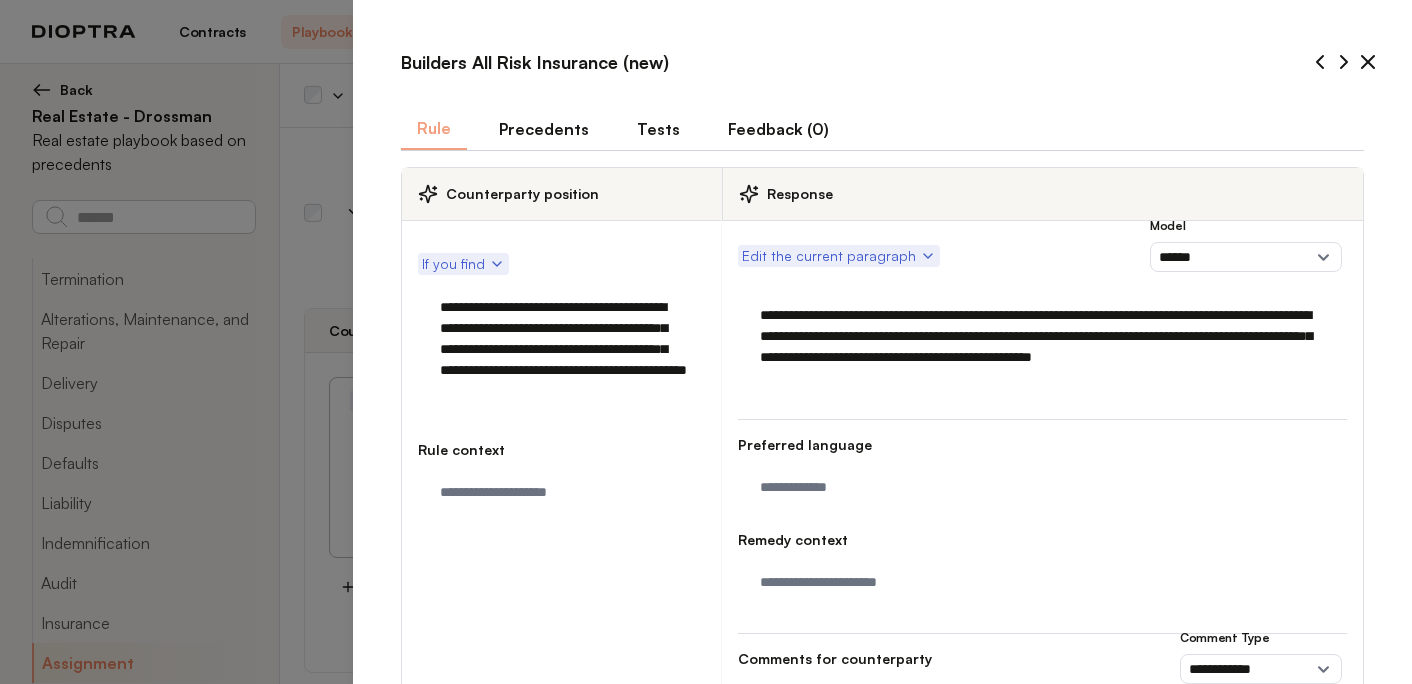 click on "Tests" at bounding box center (658, 129) 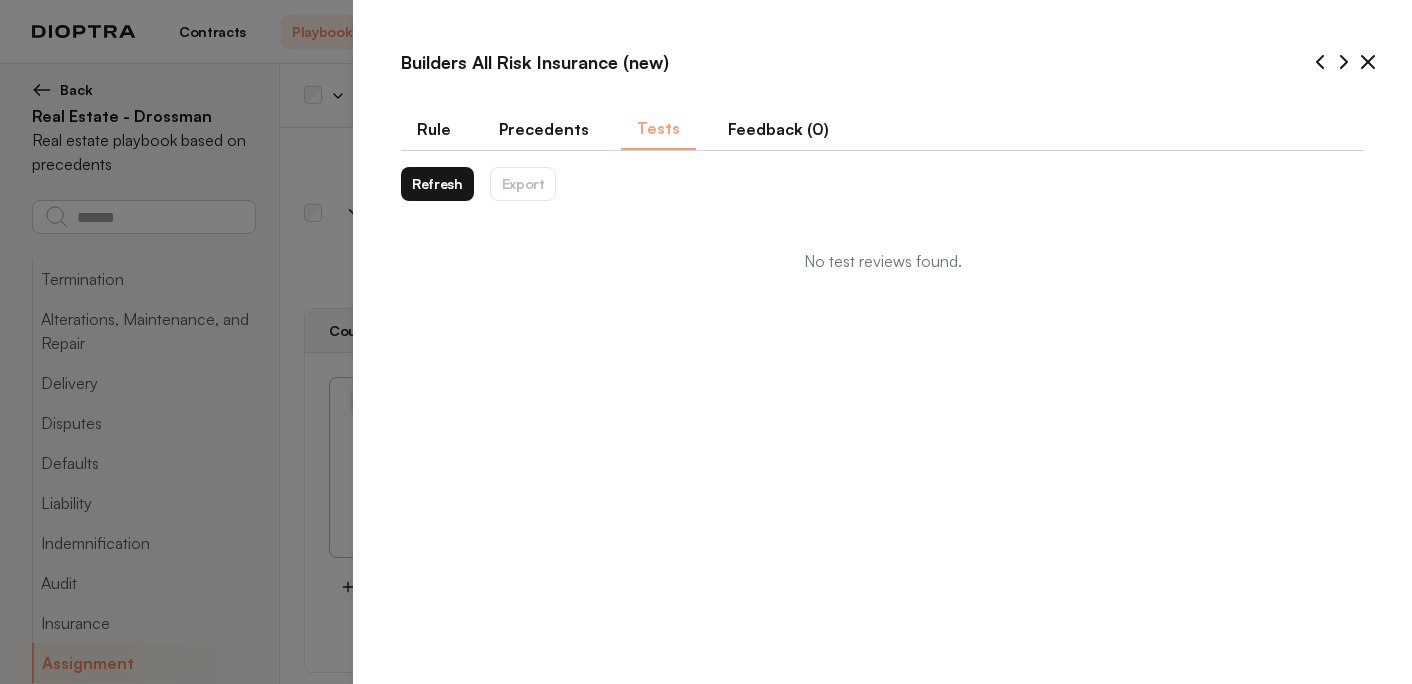 click on "Refresh" at bounding box center (437, 184) 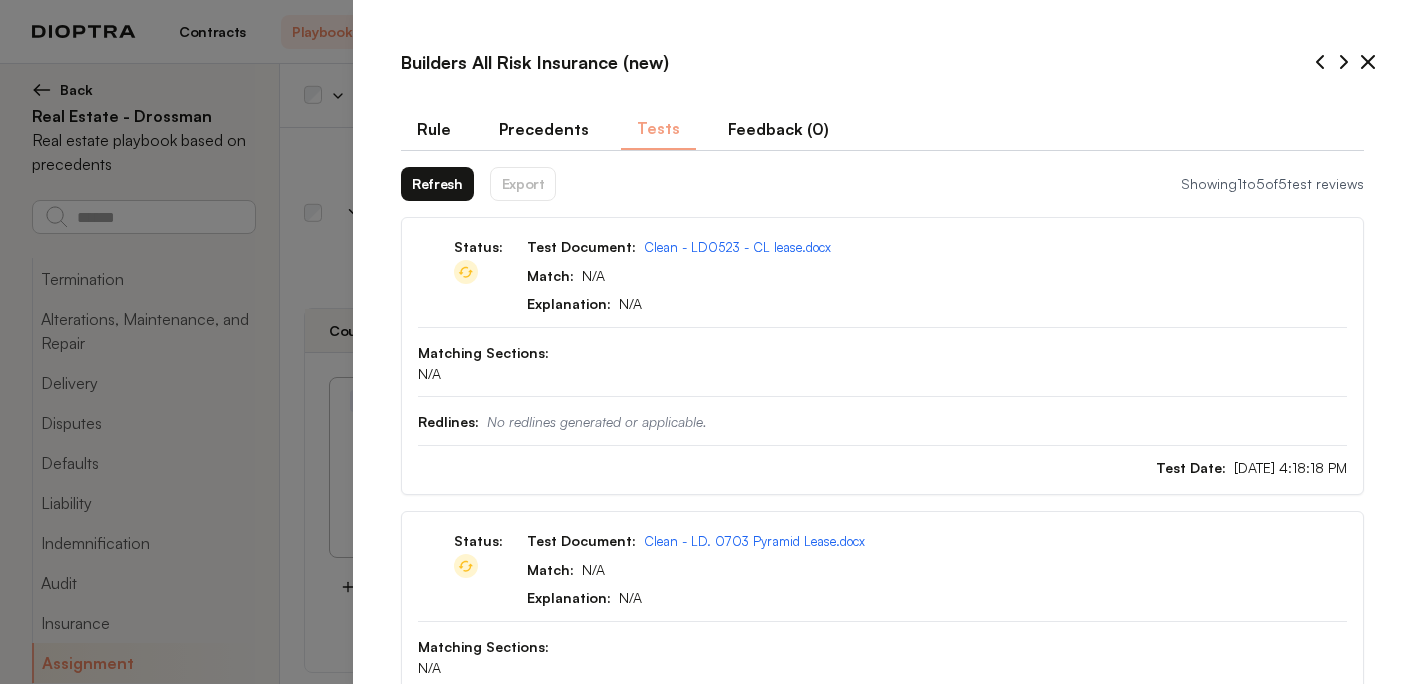 click on "Refresh" at bounding box center (437, 184) 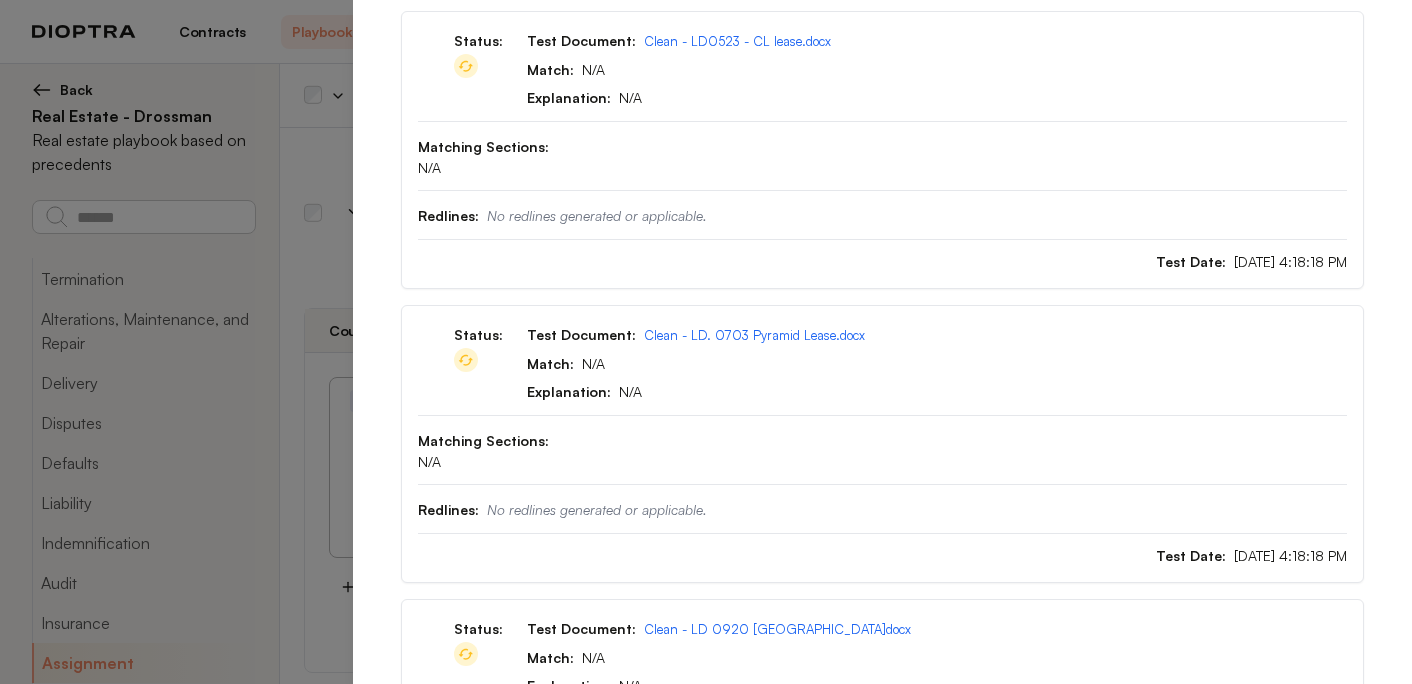 scroll, scrollTop: 0, scrollLeft: 0, axis: both 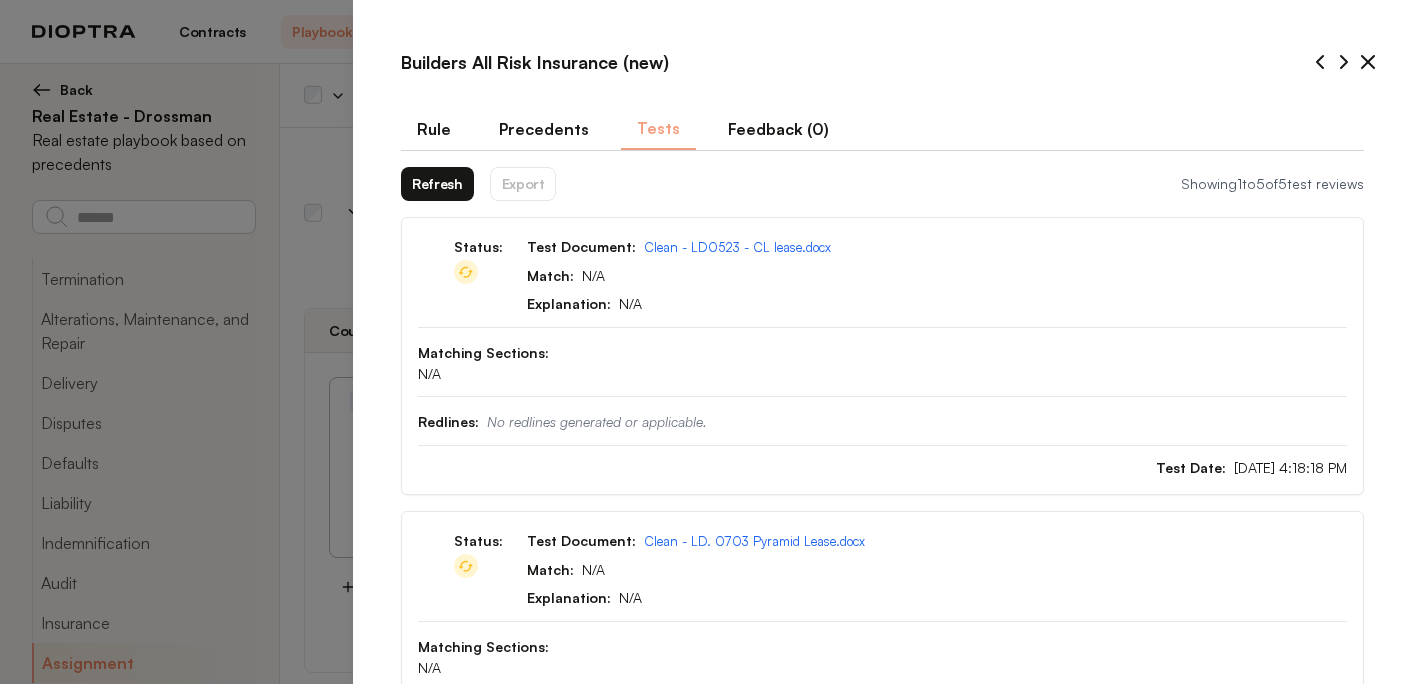 click on "Refresh" at bounding box center [437, 184] 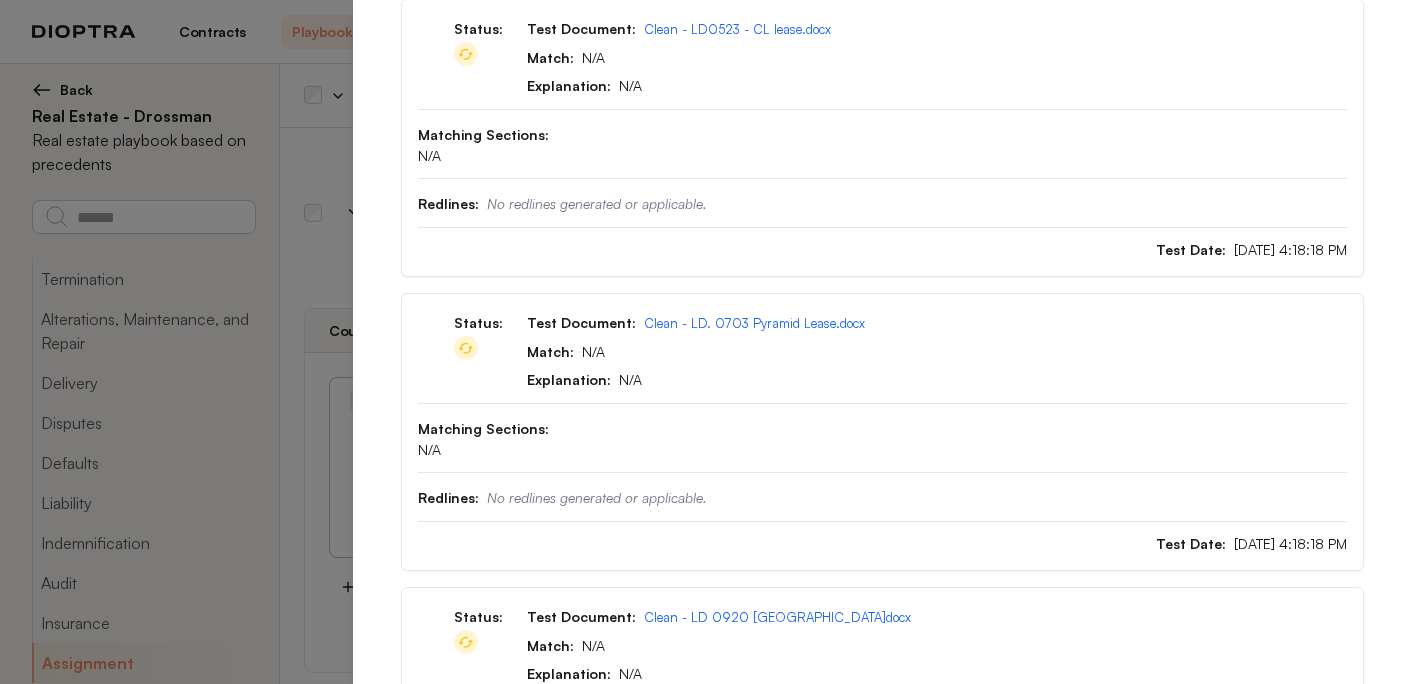 scroll, scrollTop: 0, scrollLeft: 0, axis: both 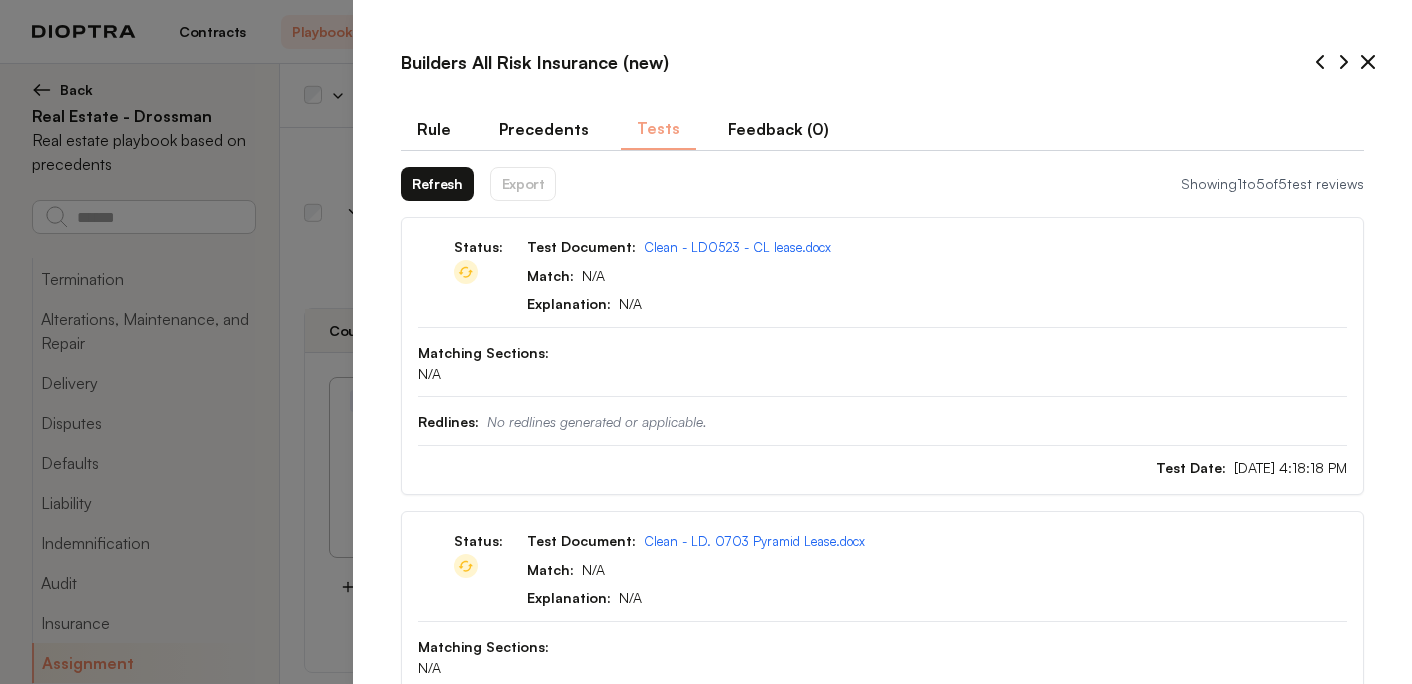 click on "Refresh" at bounding box center (437, 184) 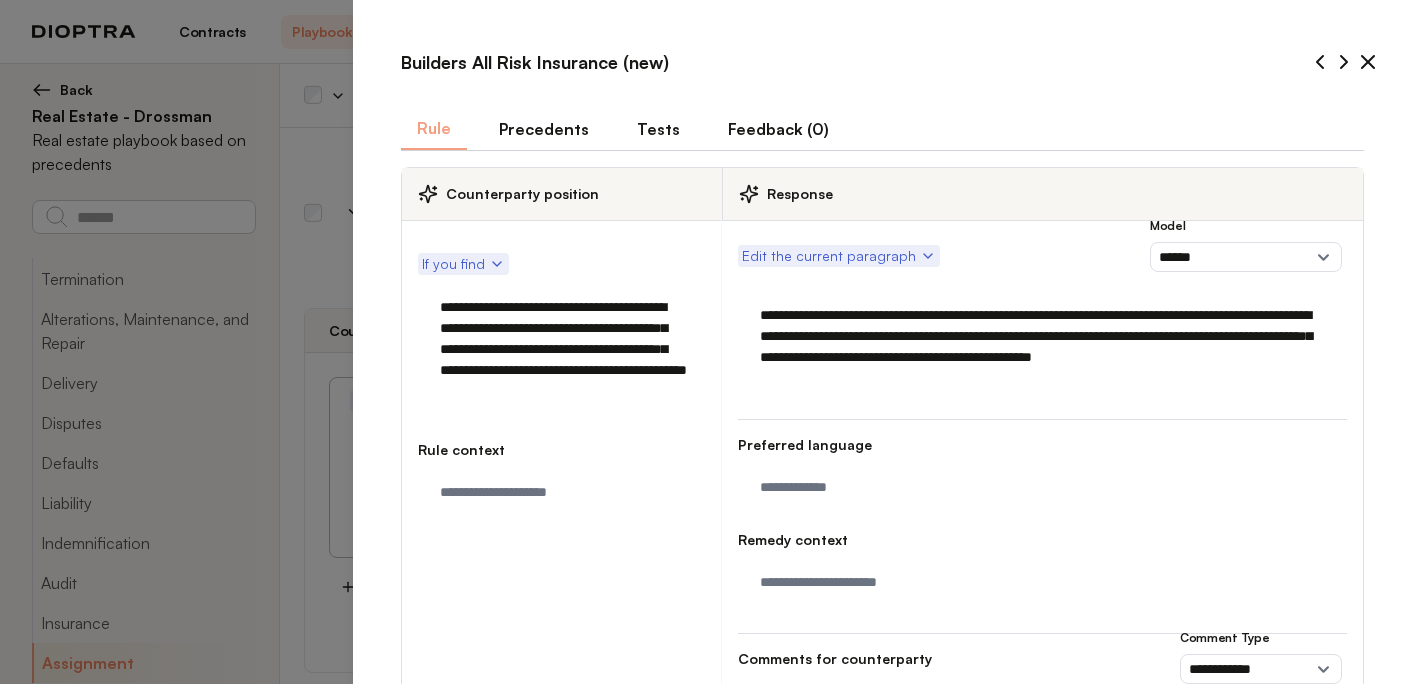 scroll, scrollTop: 383, scrollLeft: 0, axis: vertical 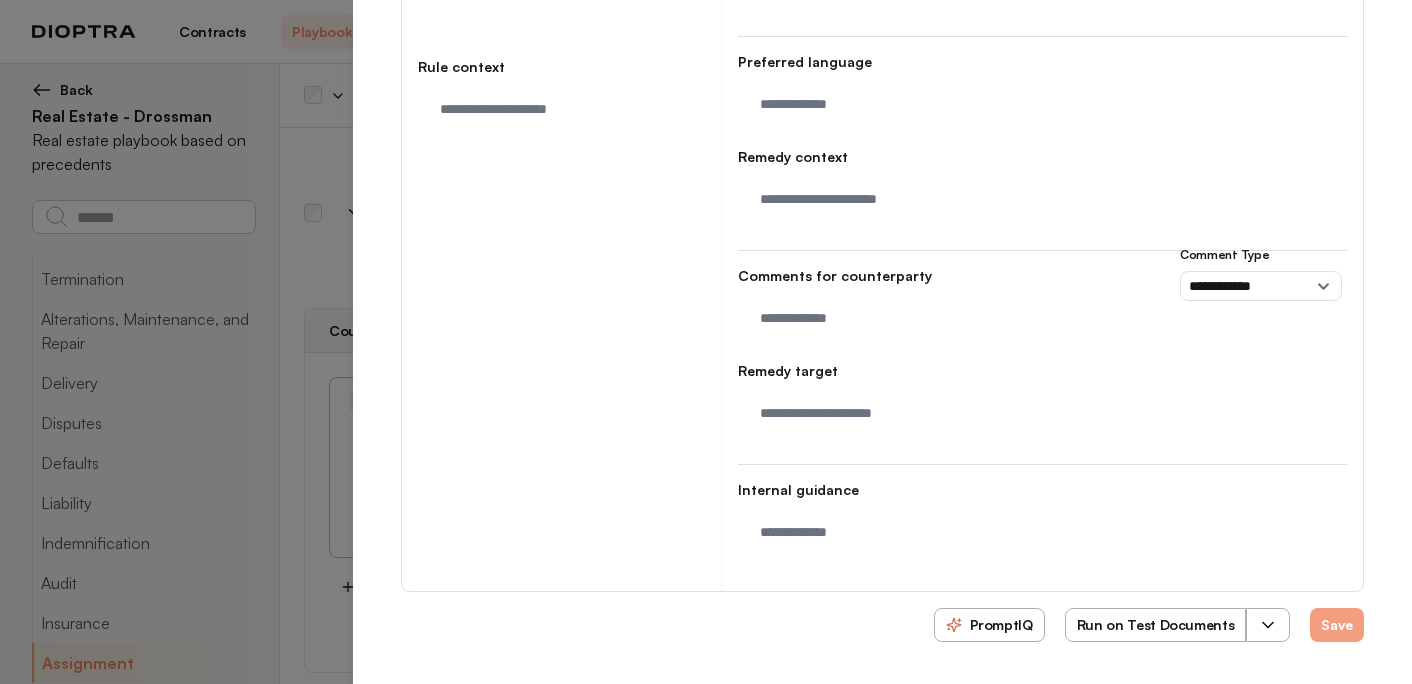 click at bounding box center (1268, 625) 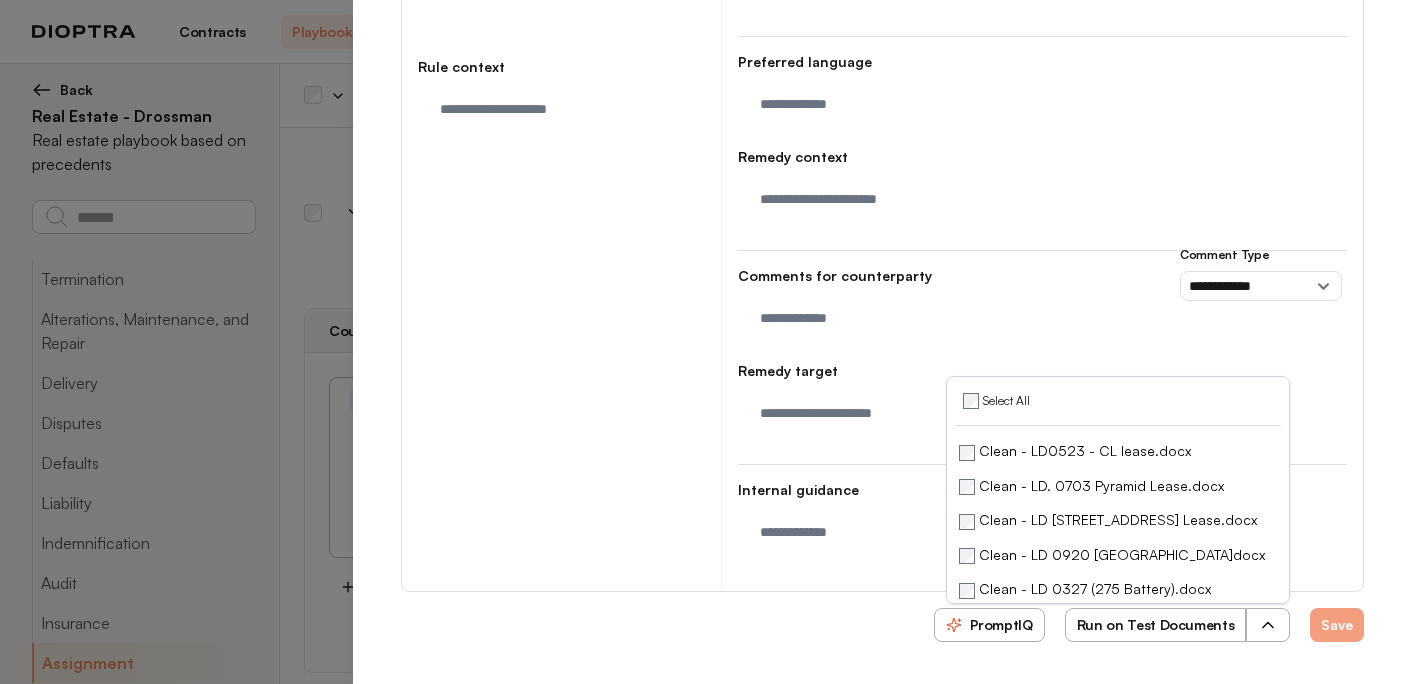 click on "Run on Test Documents" at bounding box center (1156, 625) 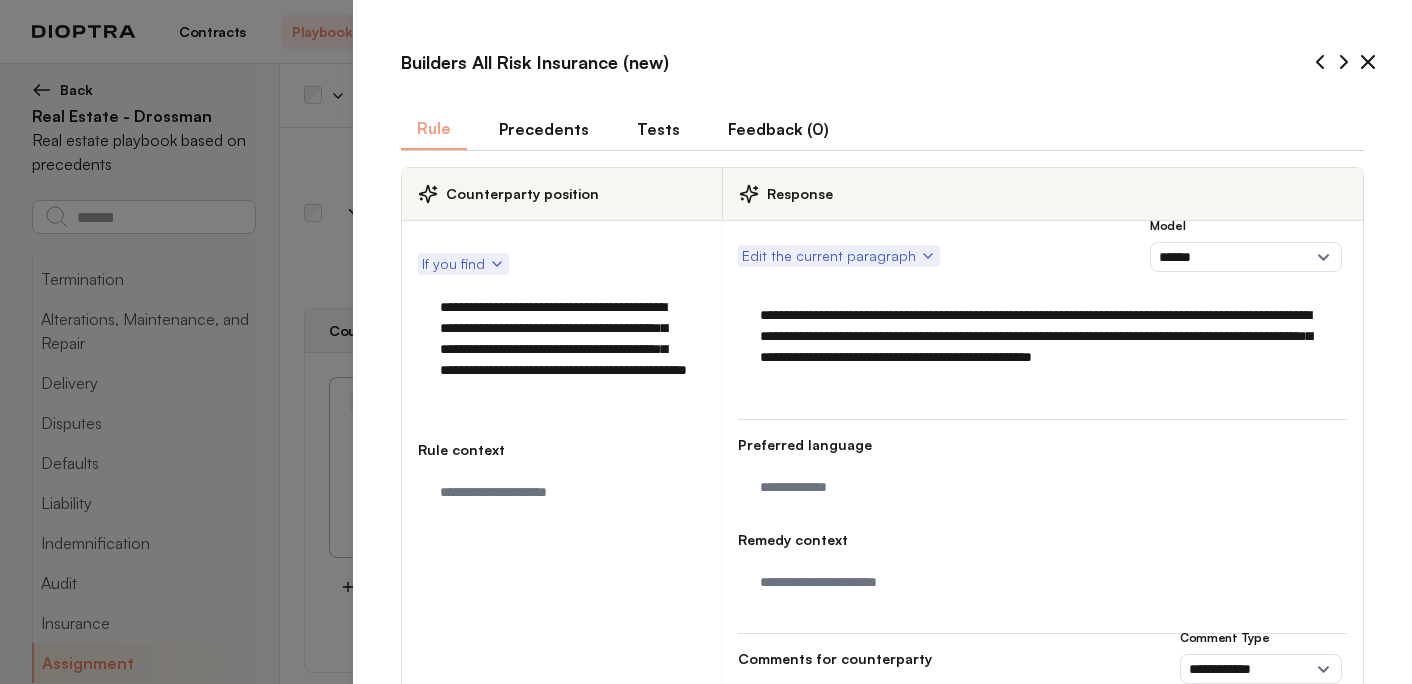 click on "Tests" at bounding box center [658, 129] 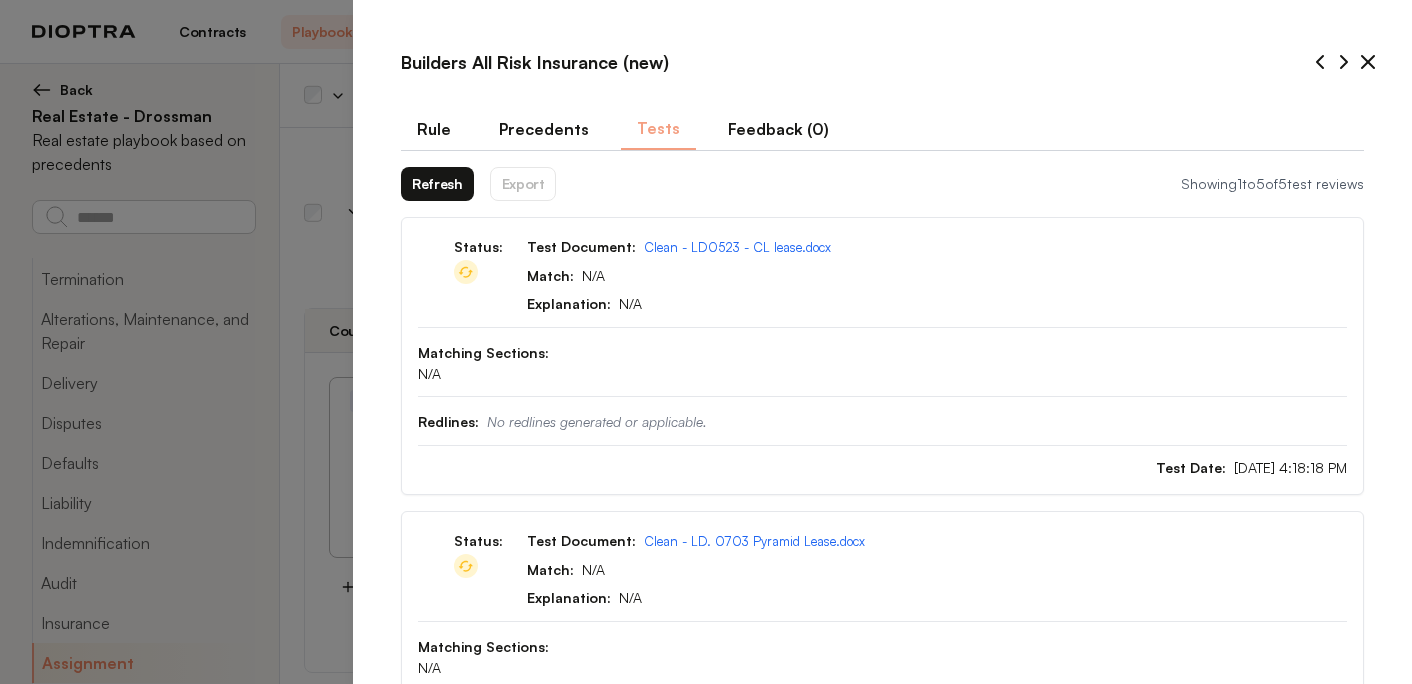 click on "Refresh" at bounding box center (437, 184) 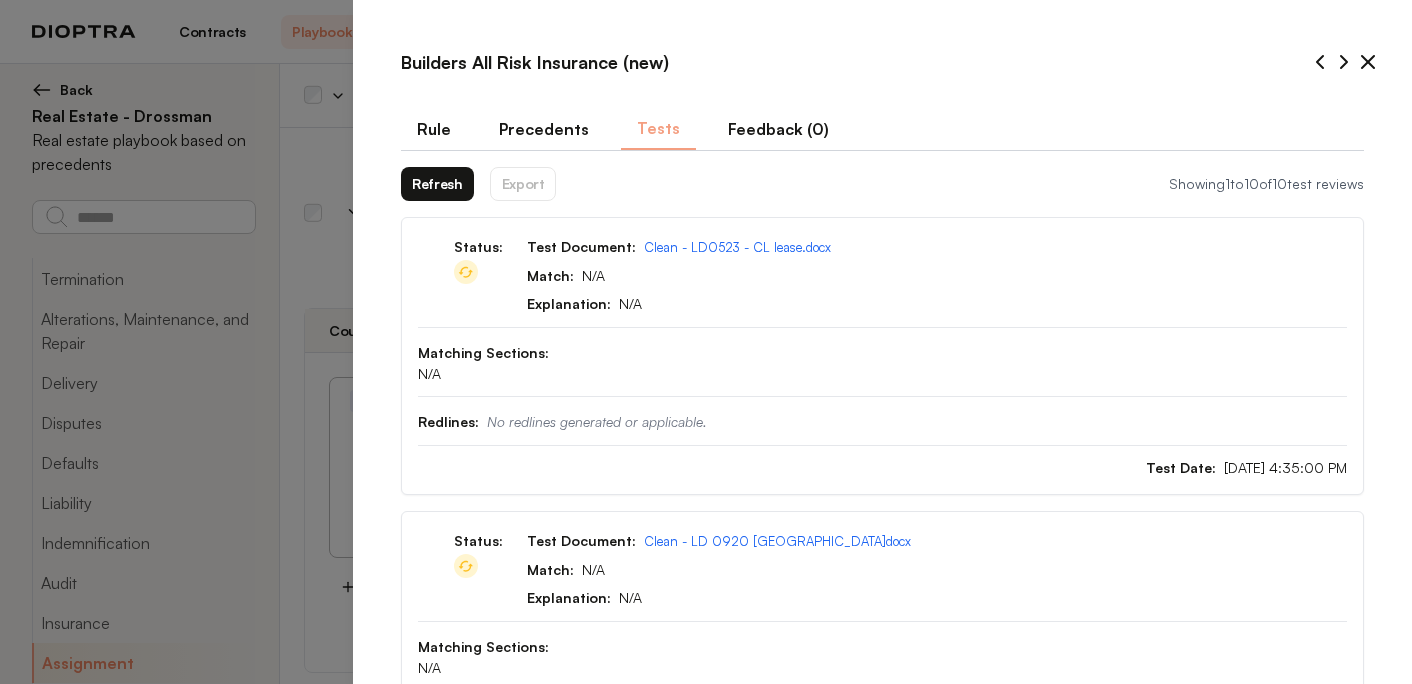 click on "Refresh" at bounding box center [437, 184] 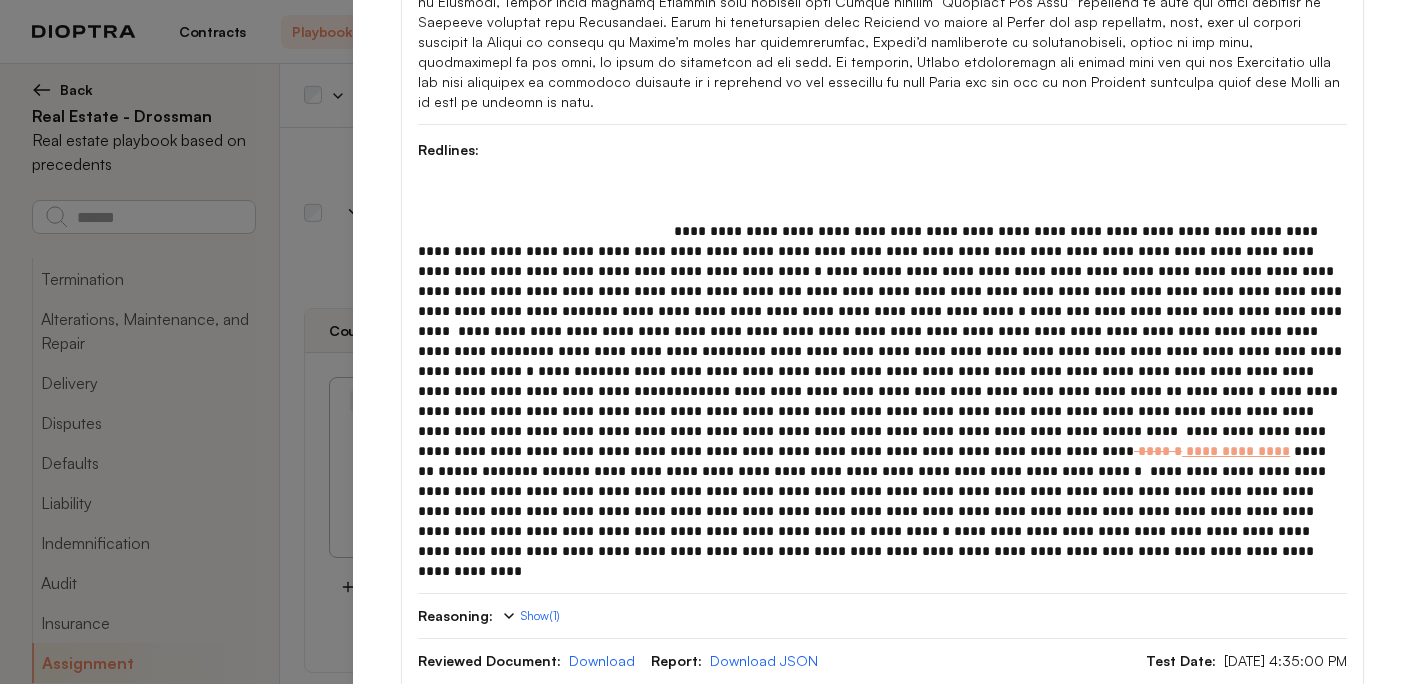 scroll, scrollTop: 0, scrollLeft: 0, axis: both 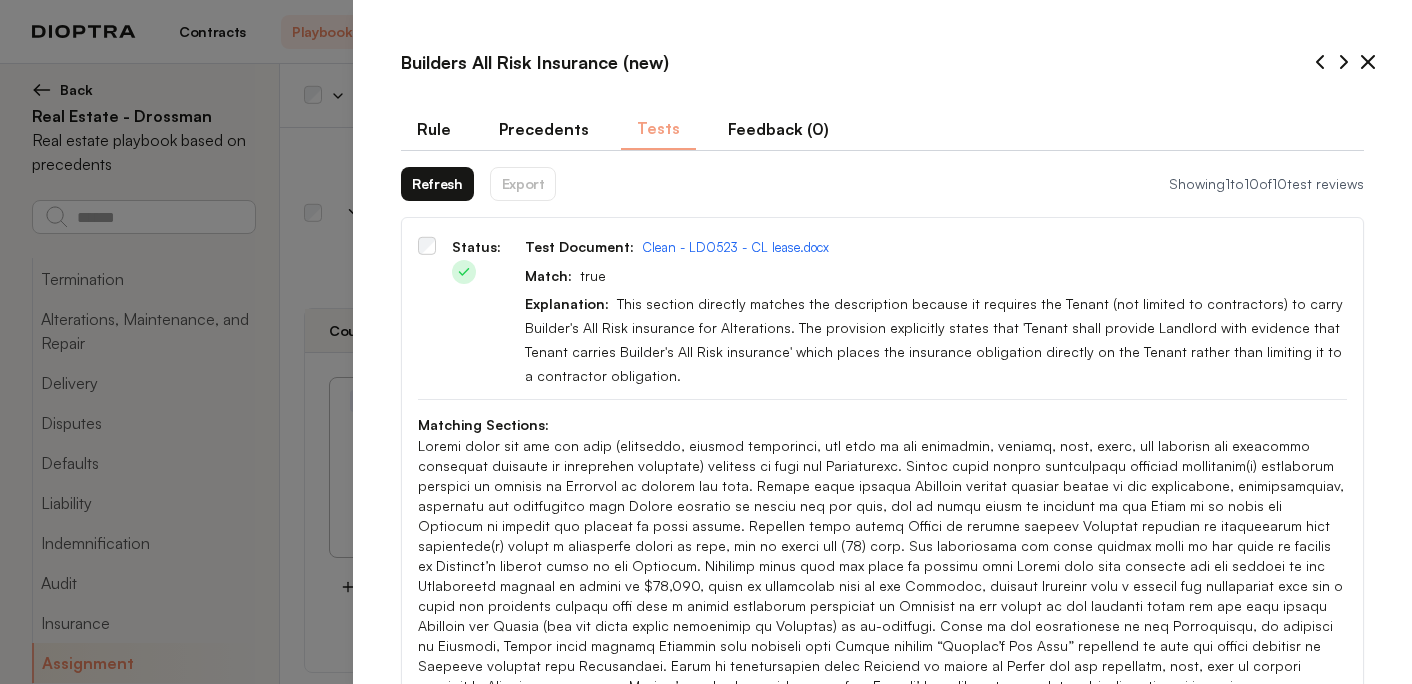 click on "Refresh" at bounding box center (437, 184) 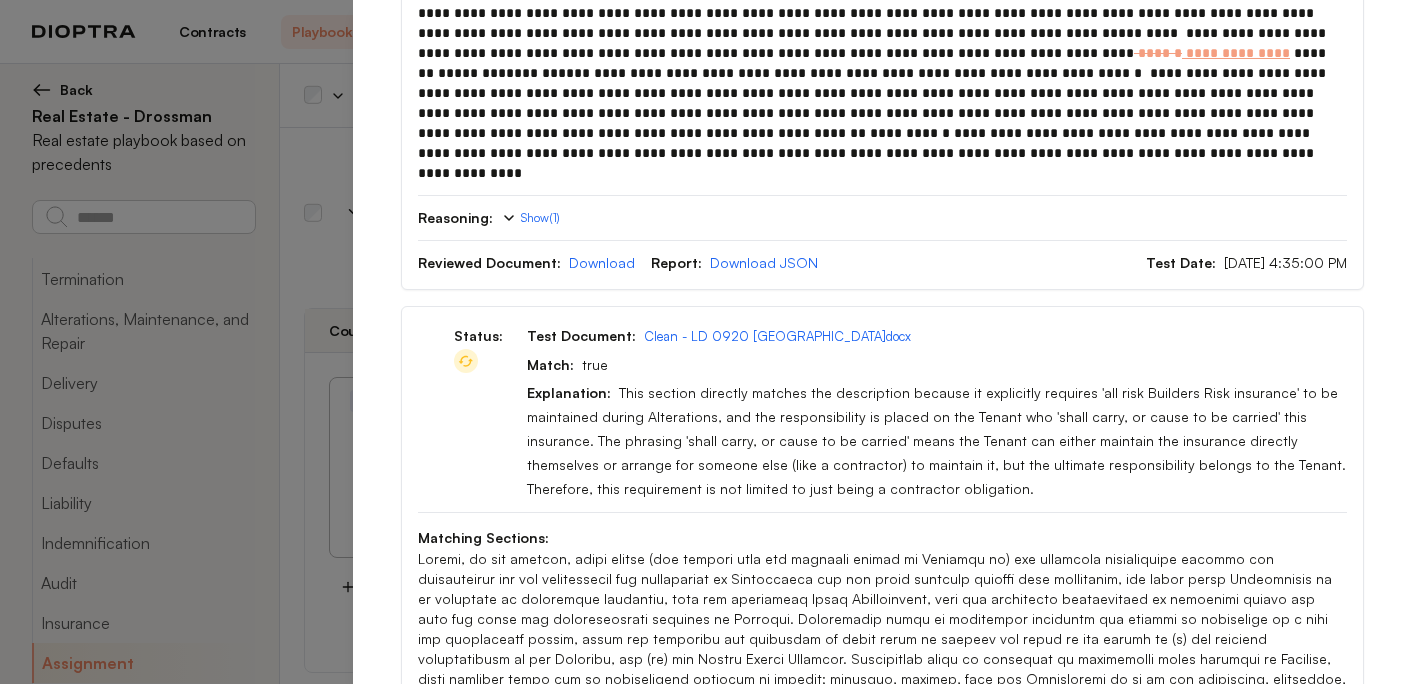 scroll, scrollTop: 0, scrollLeft: 0, axis: both 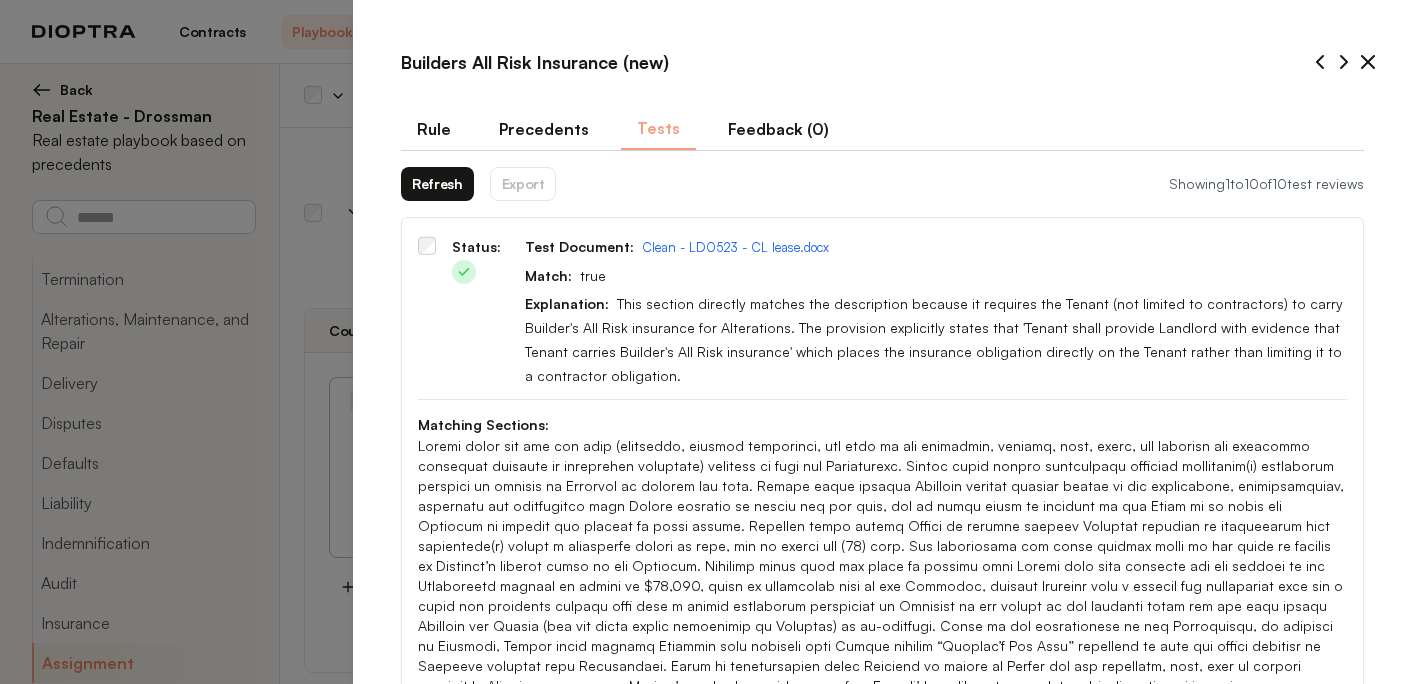 click on "Rule" at bounding box center (434, 129) 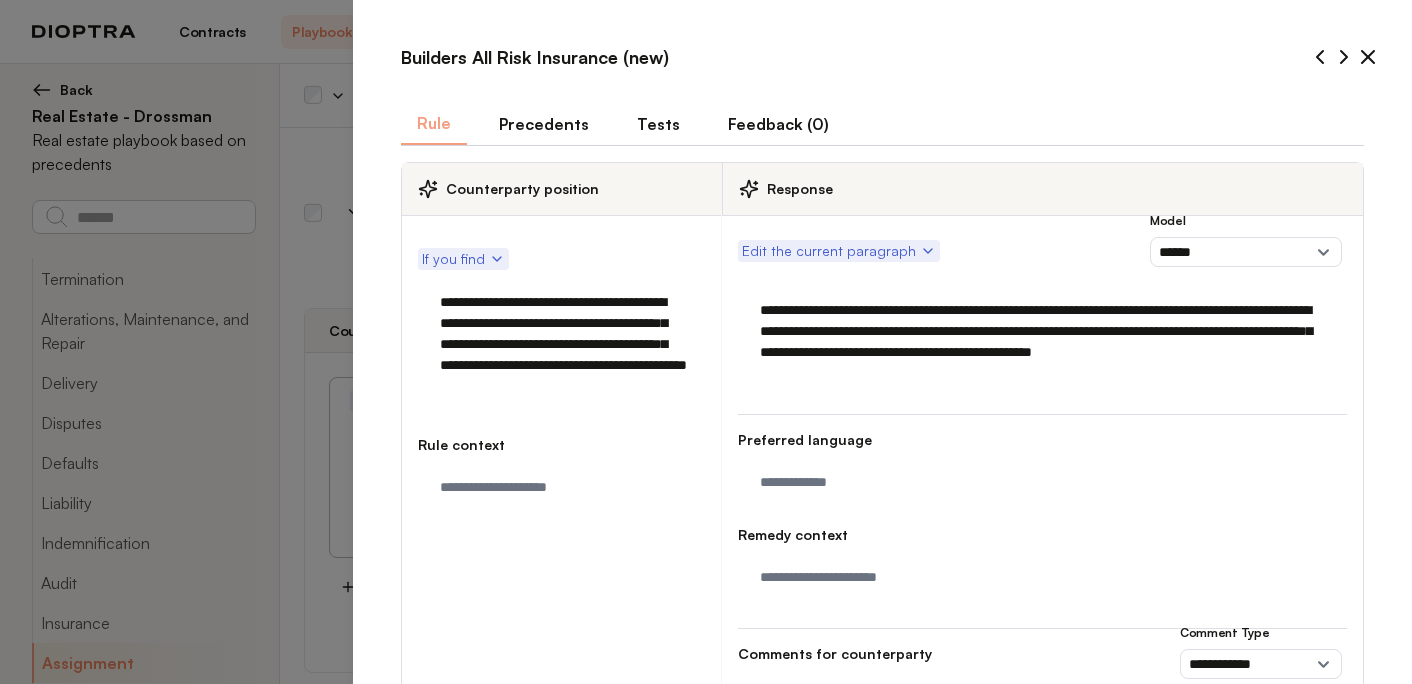 scroll, scrollTop: 0, scrollLeft: 0, axis: both 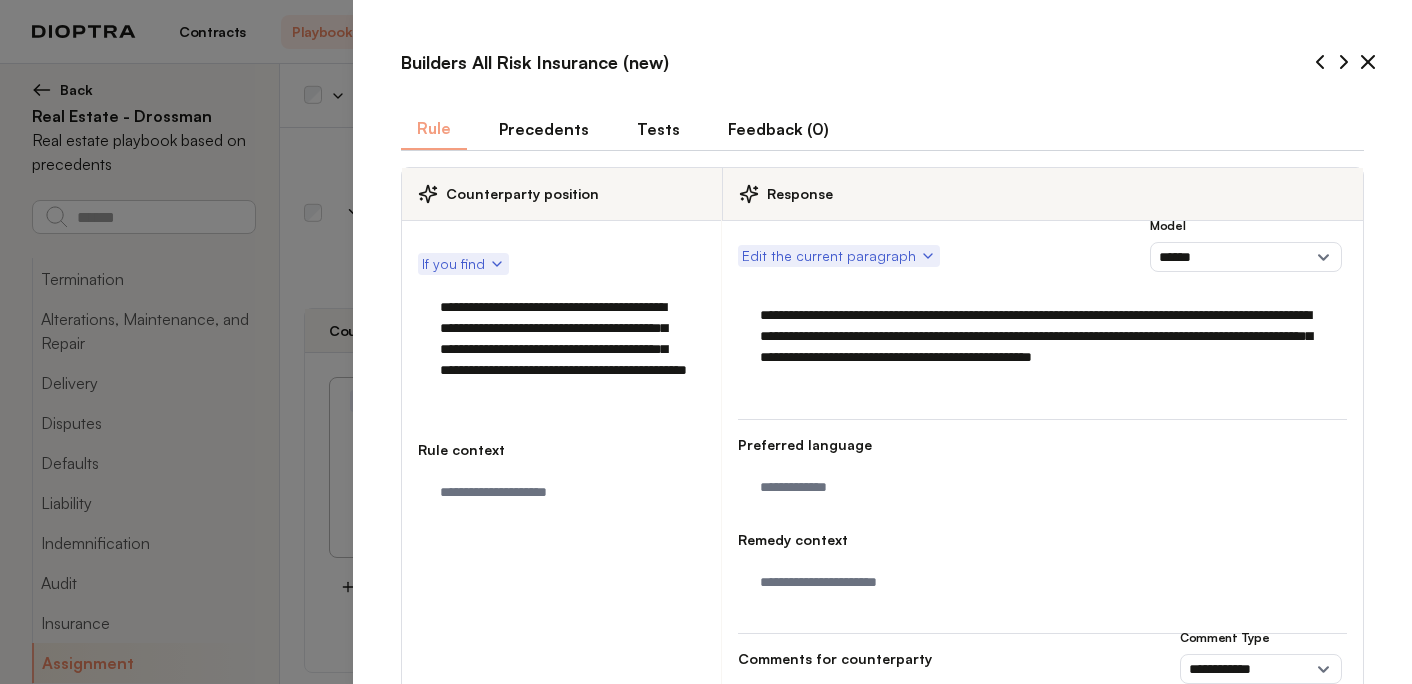 click on "Builders All Risk Insurance (new)" at bounding box center [535, 62] 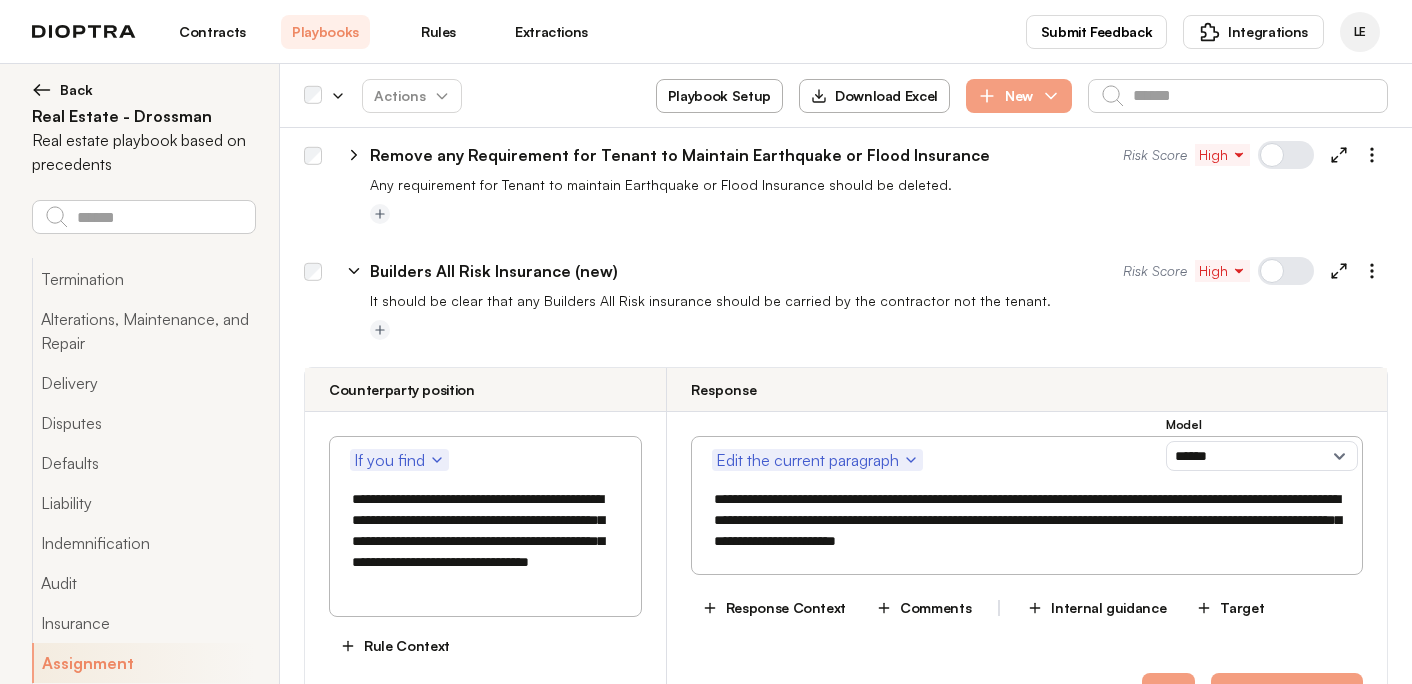scroll, scrollTop: 8802, scrollLeft: 0, axis: vertical 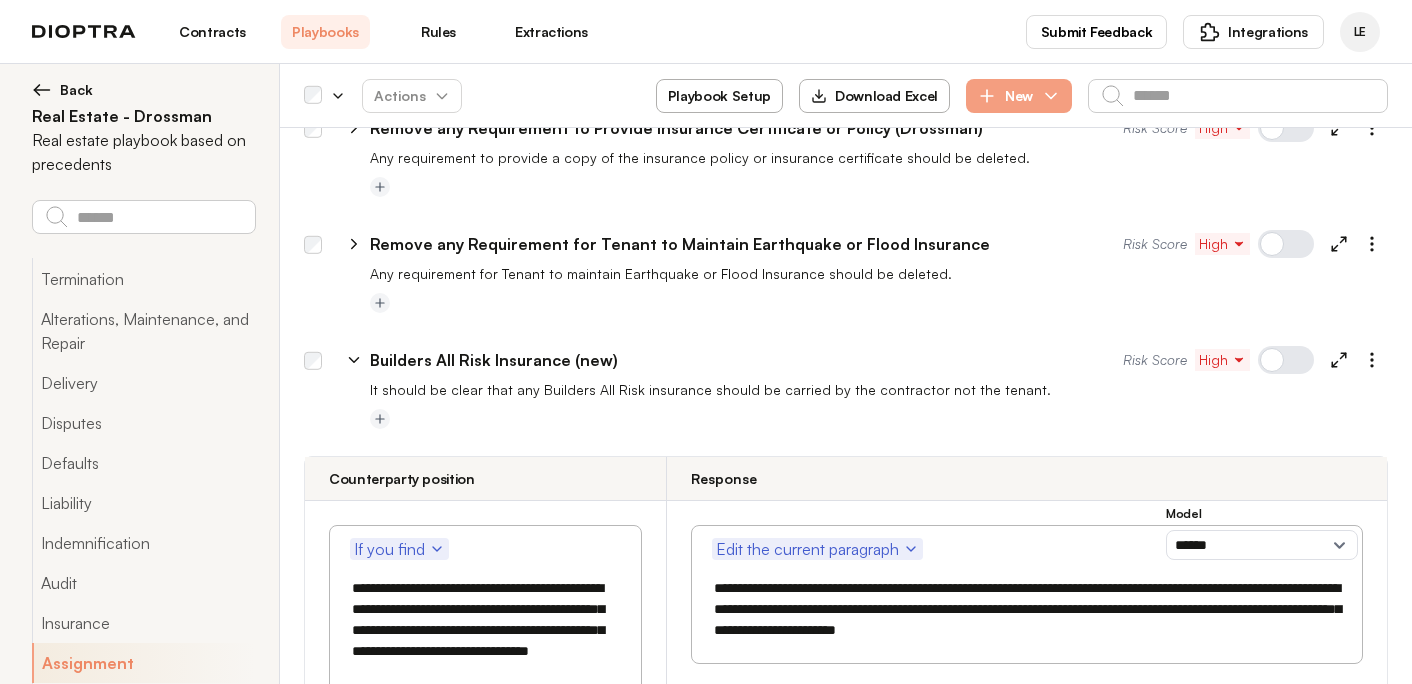click on "Builders All Risk Insurance (new)" at bounding box center (494, 360) 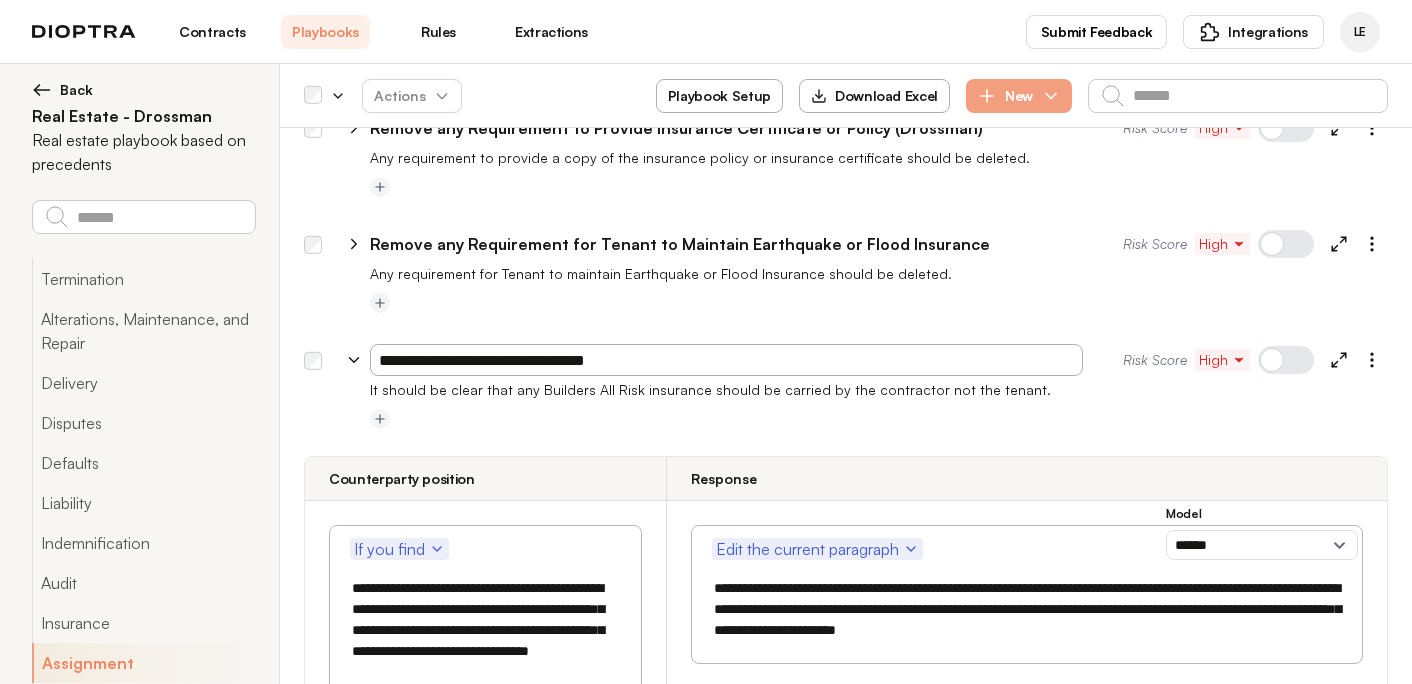 drag, startPoint x: 617, startPoint y: 301, endPoint x: 572, endPoint y: 301, distance: 45 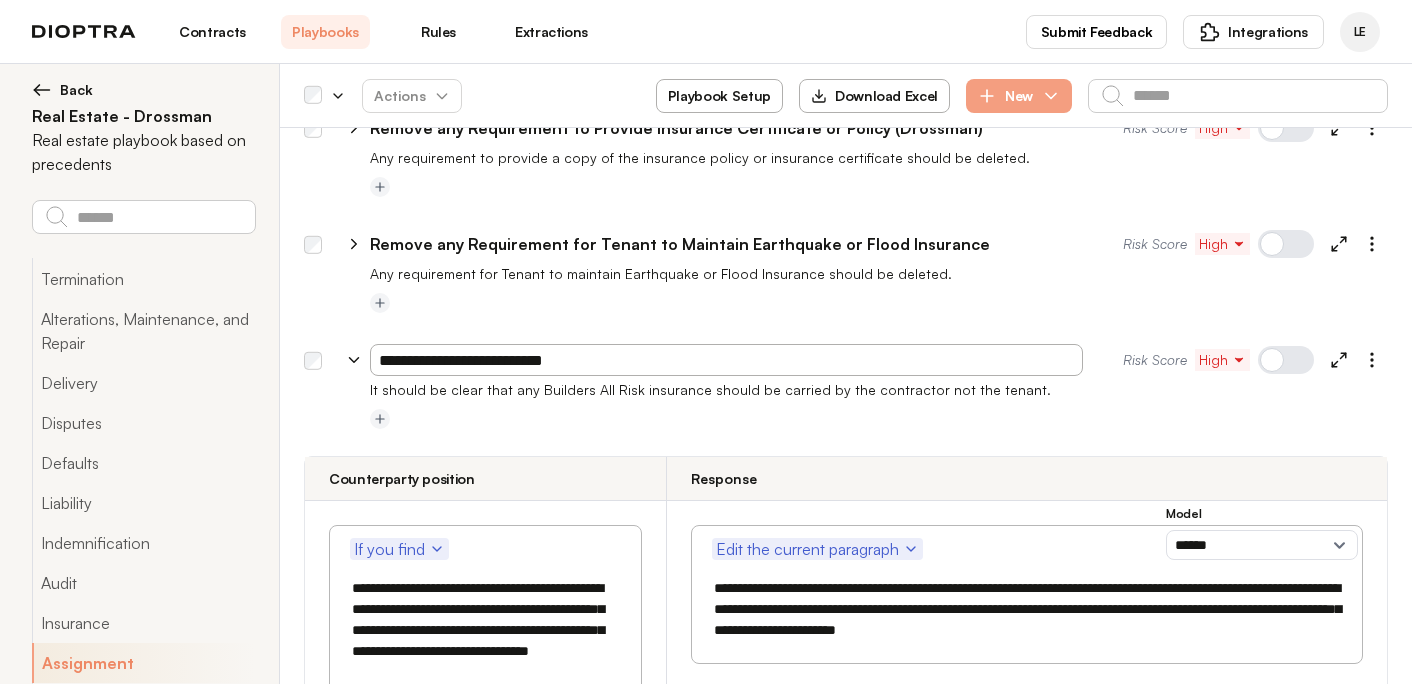 type on "**********" 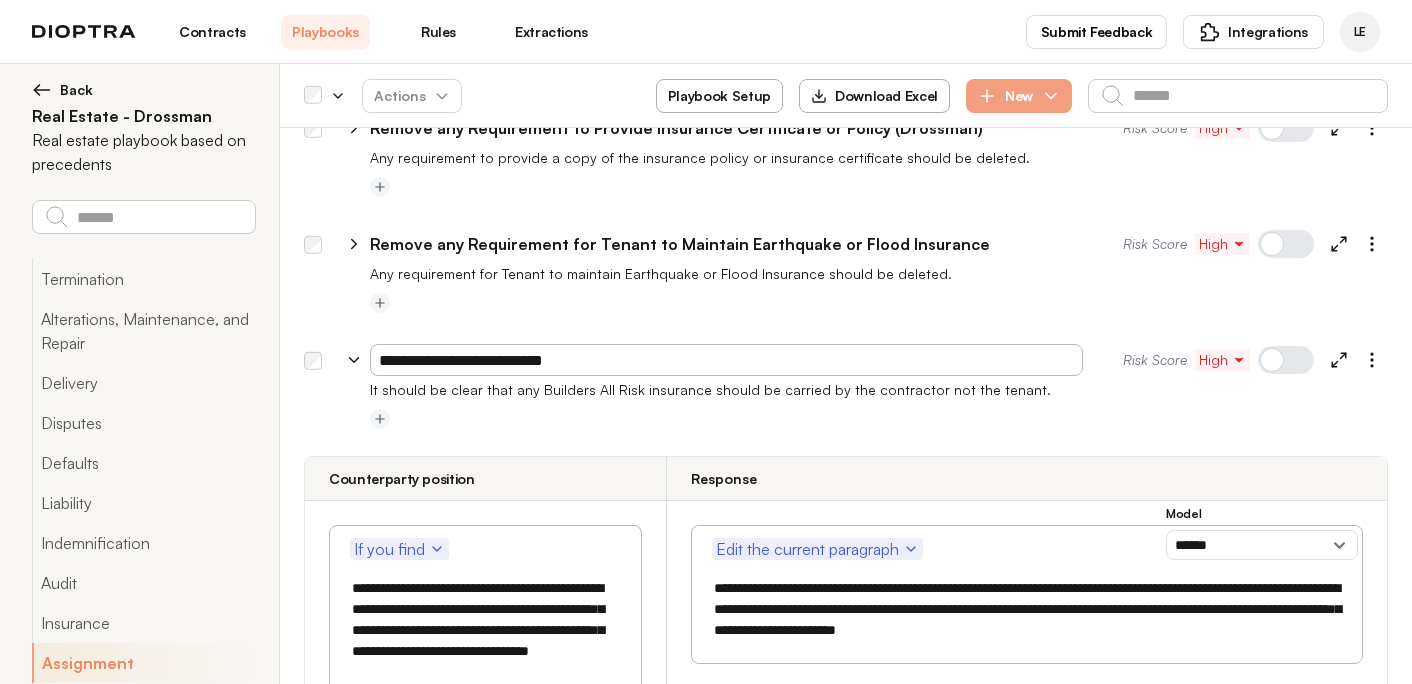 click on "**********" at bounding box center (846, 630) 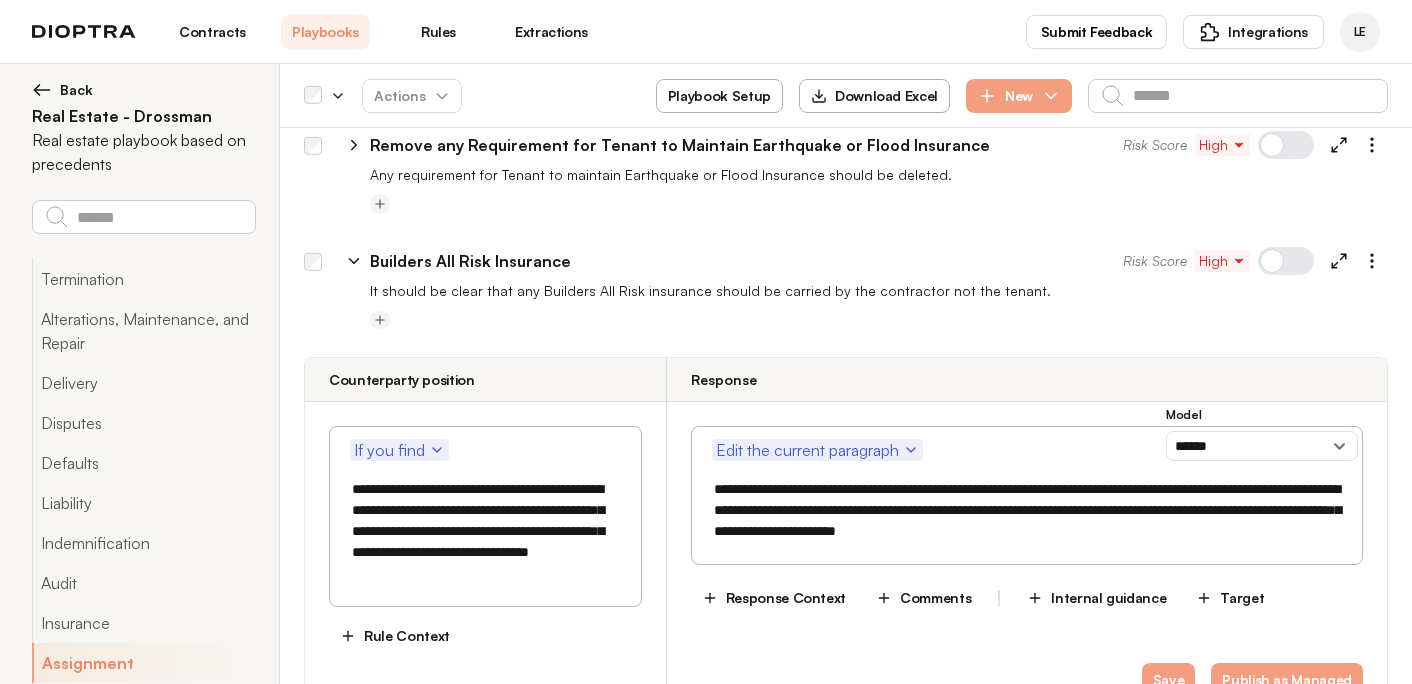scroll, scrollTop: 9056, scrollLeft: 0, axis: vertical 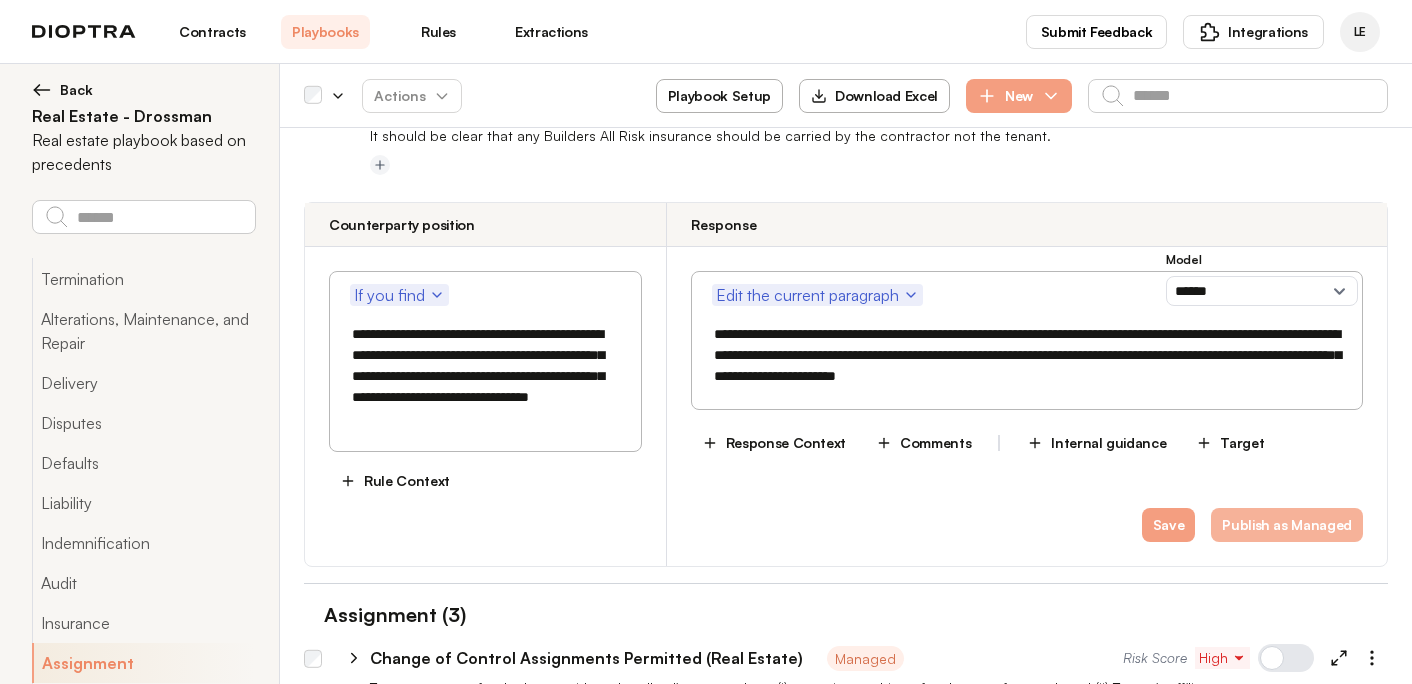 click on "Publish as Managed" at bounding box center [1287, 525] 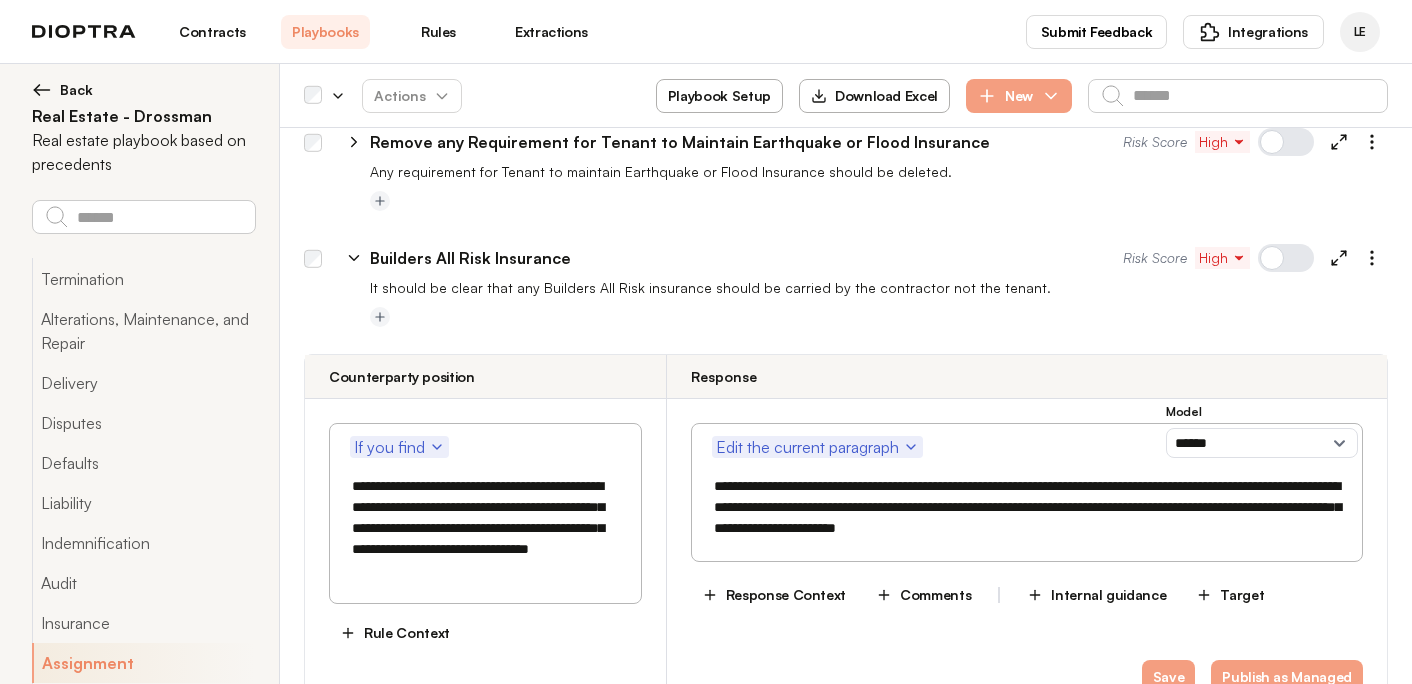 scroll, scrollTop: 8903, scrollLeft: 0, axis: vertical 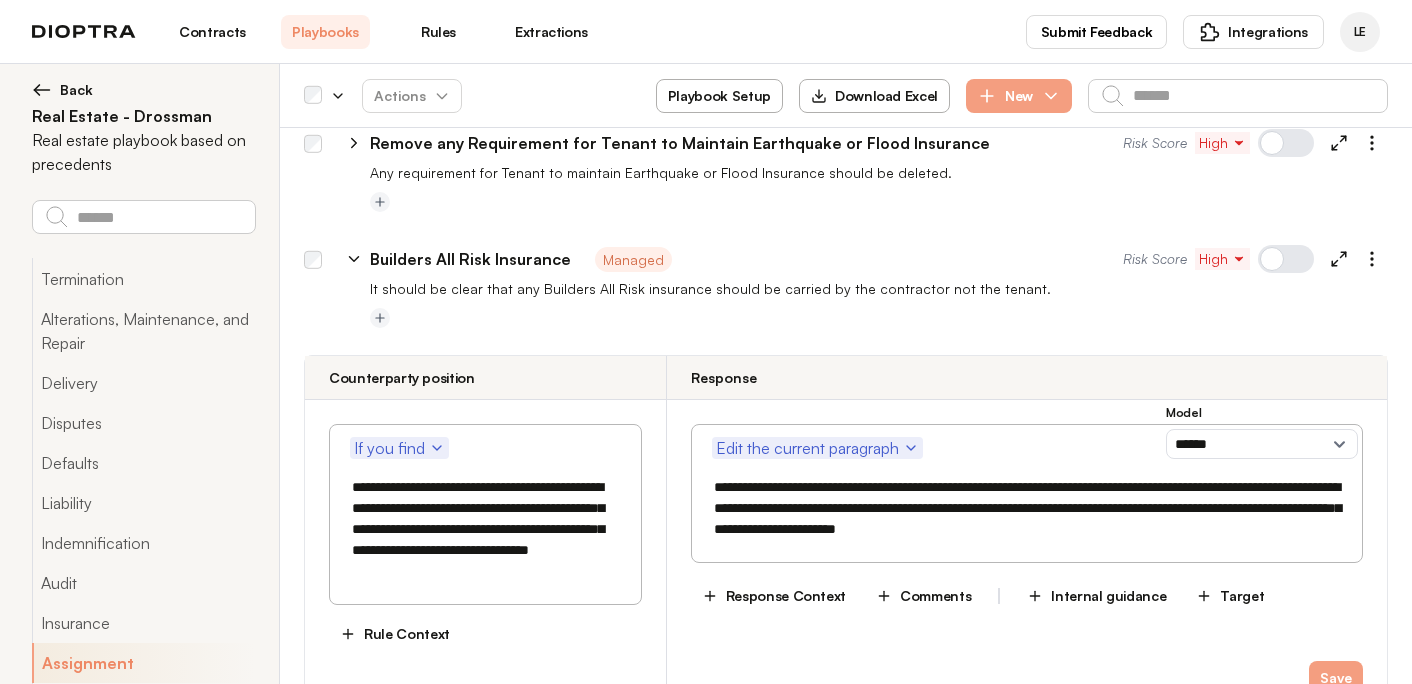 click on "Save" at bounding box center [1027, 678] 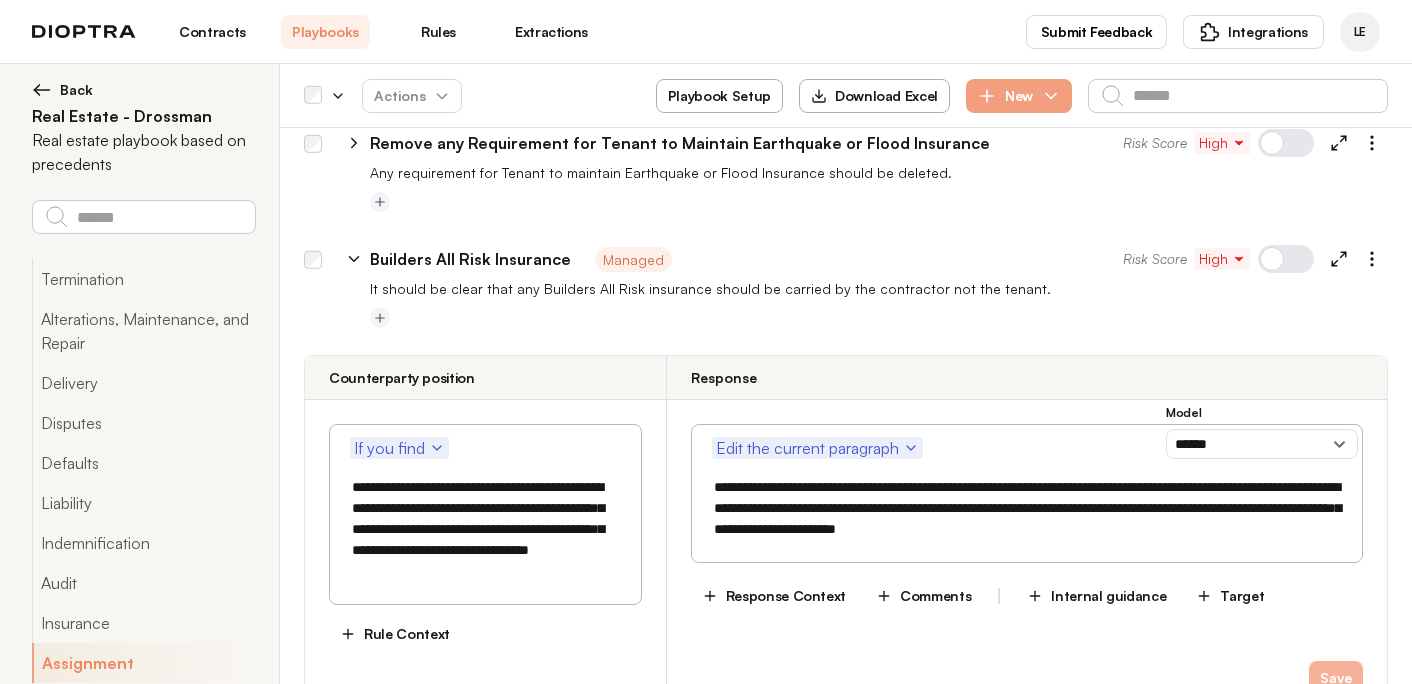 click on "Save" at bounding box center (1336, 678) 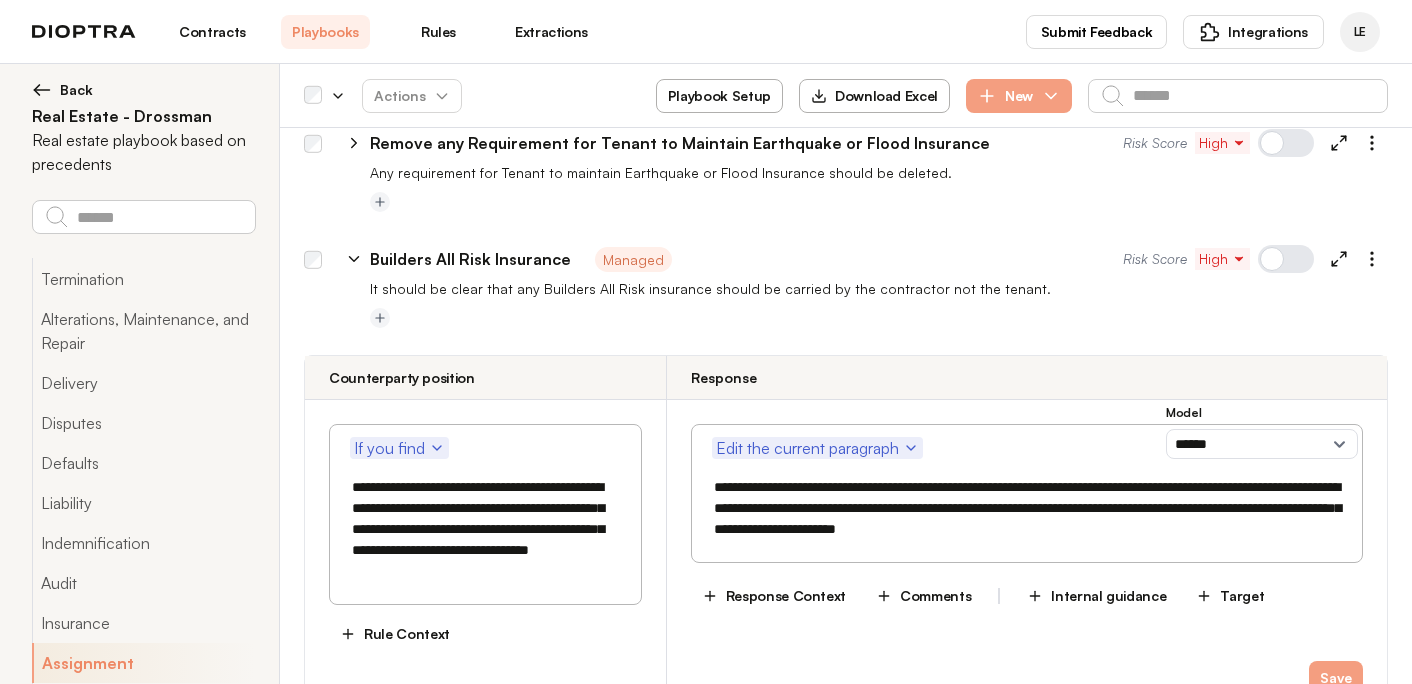 click 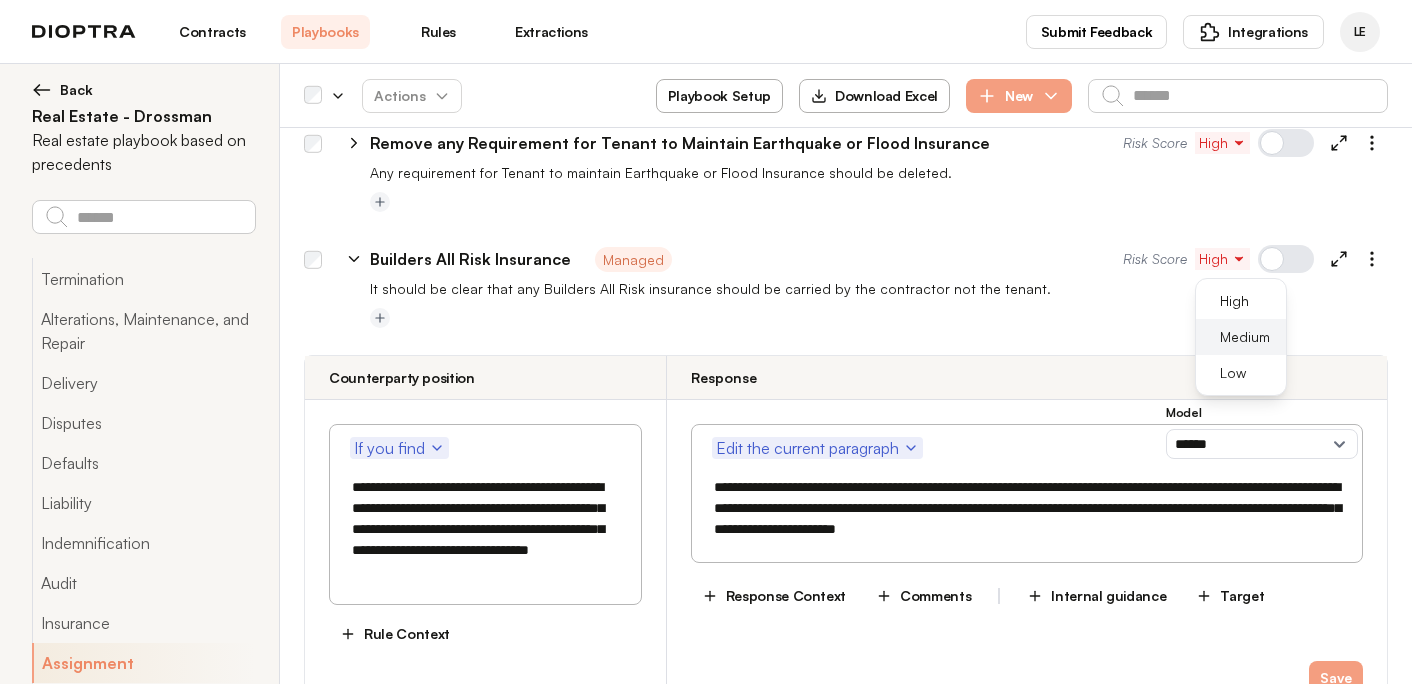 click on "Medium" at bounding box center (1245, 337) 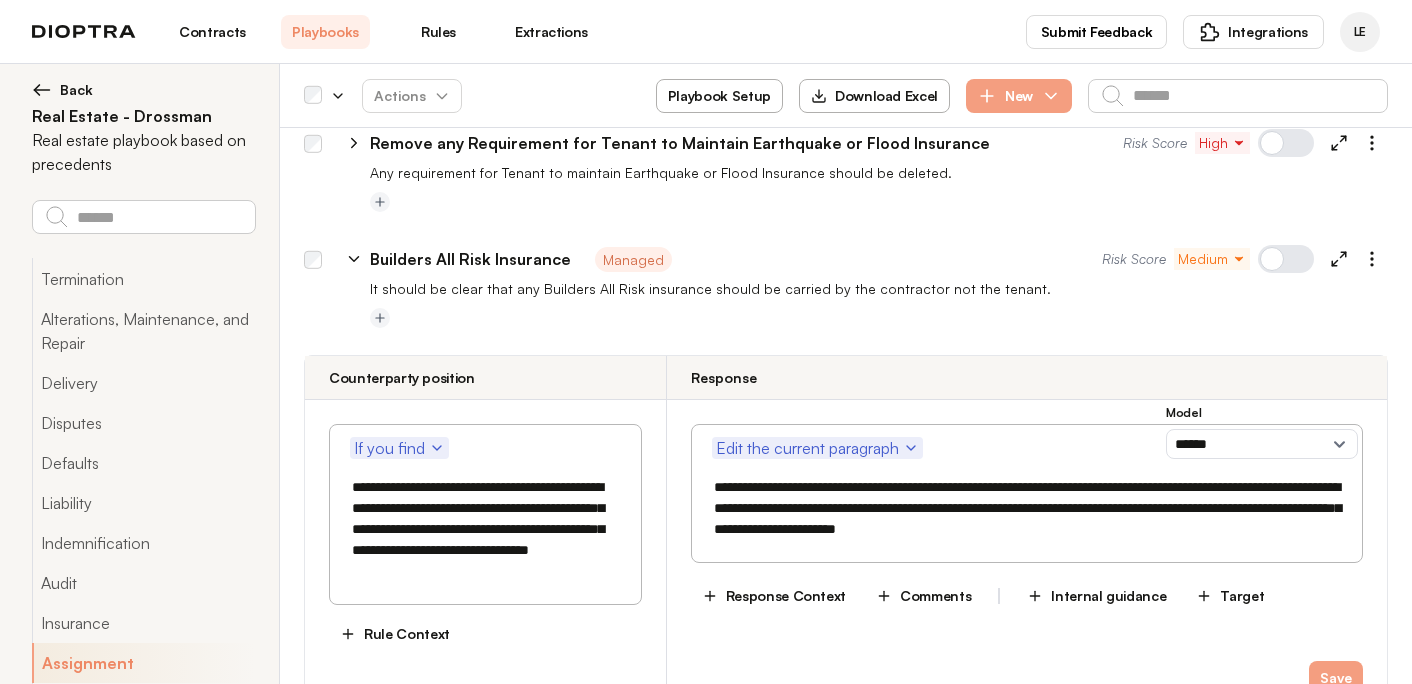 click on "Medium" at bounding box center [1212, 259] 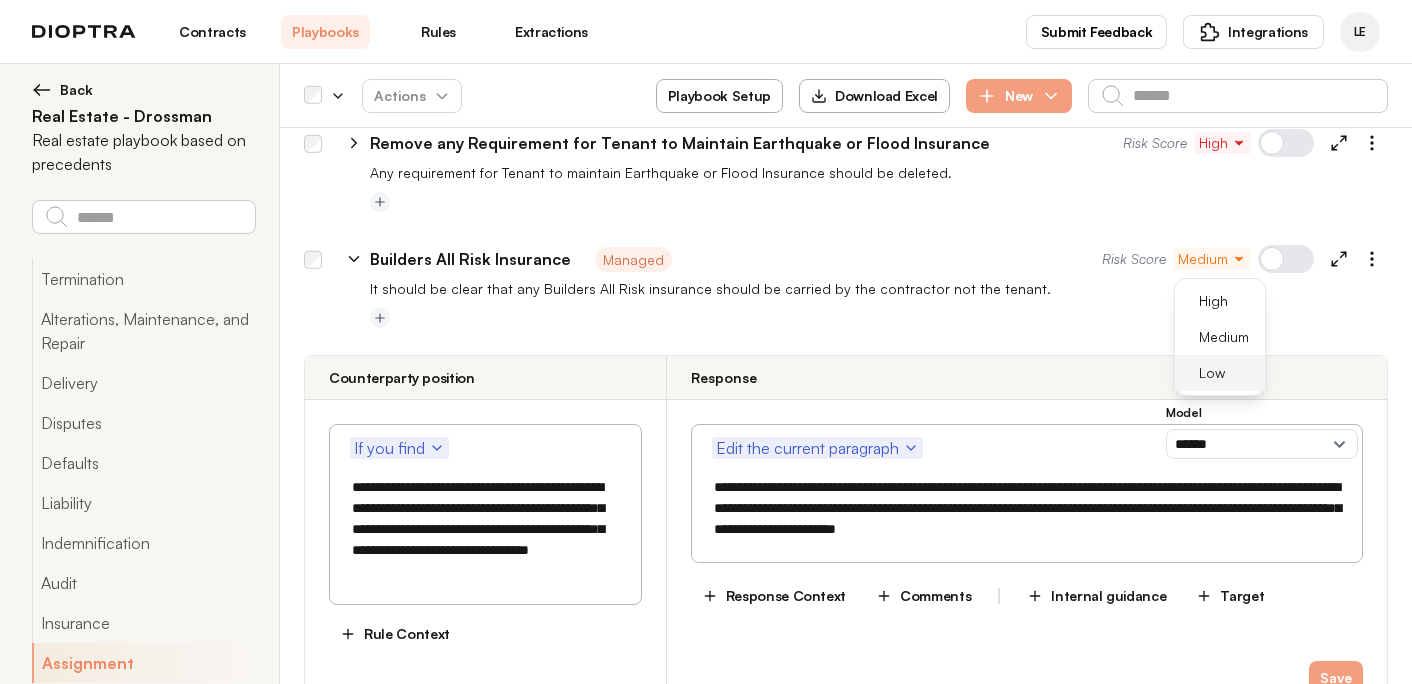 click on "Low" at bounding box center (1212, 373) 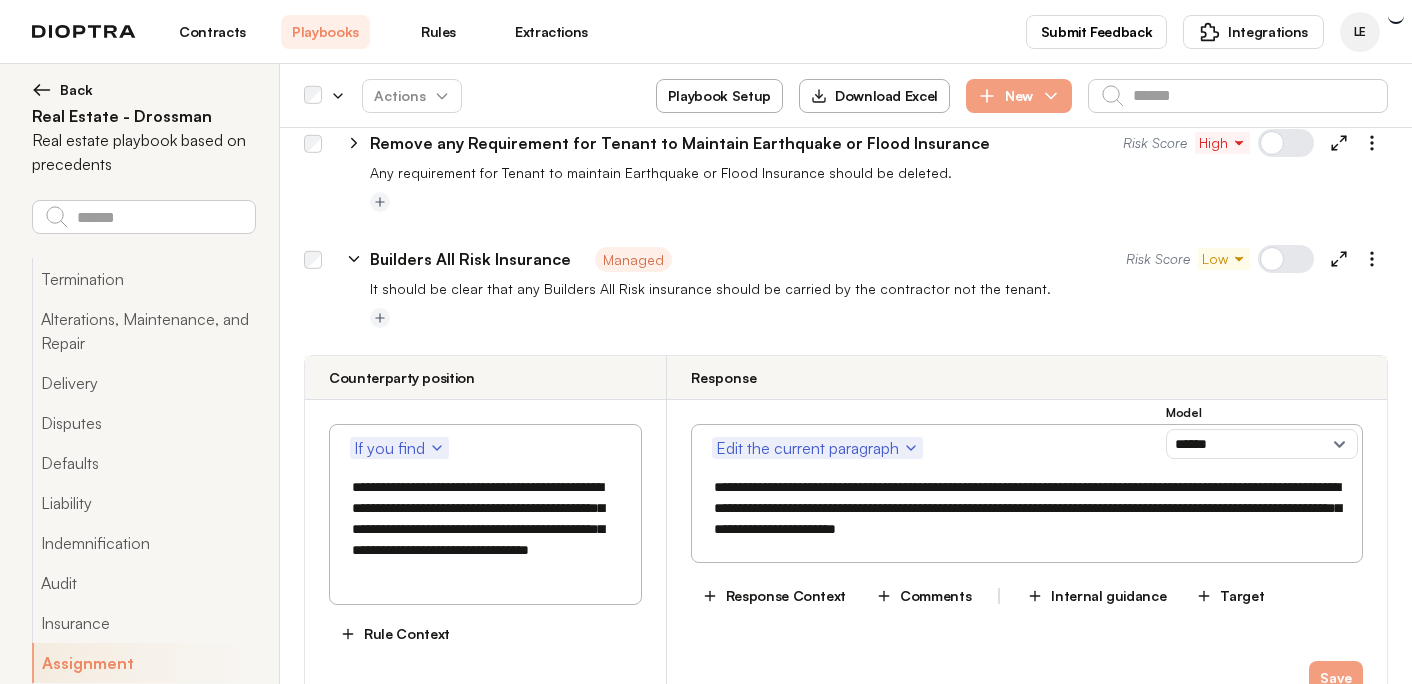 click at bounding box center [1286, 259] 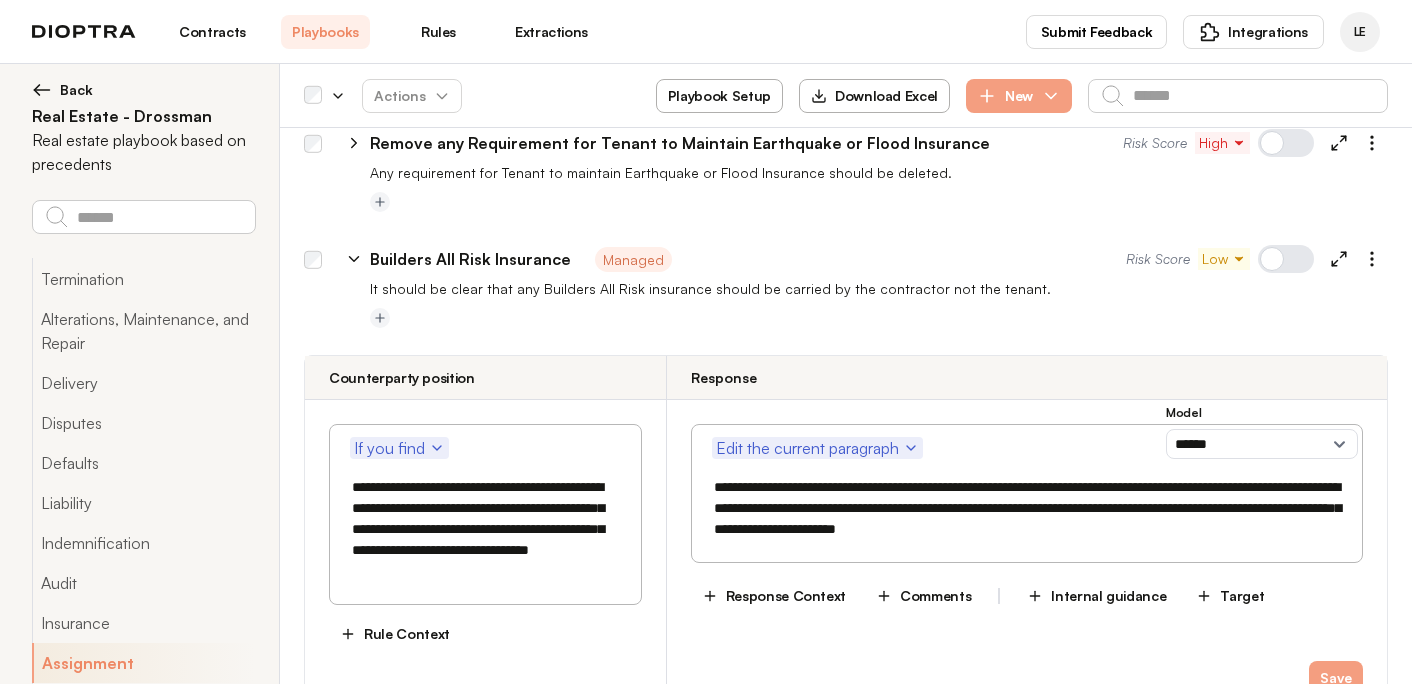 click 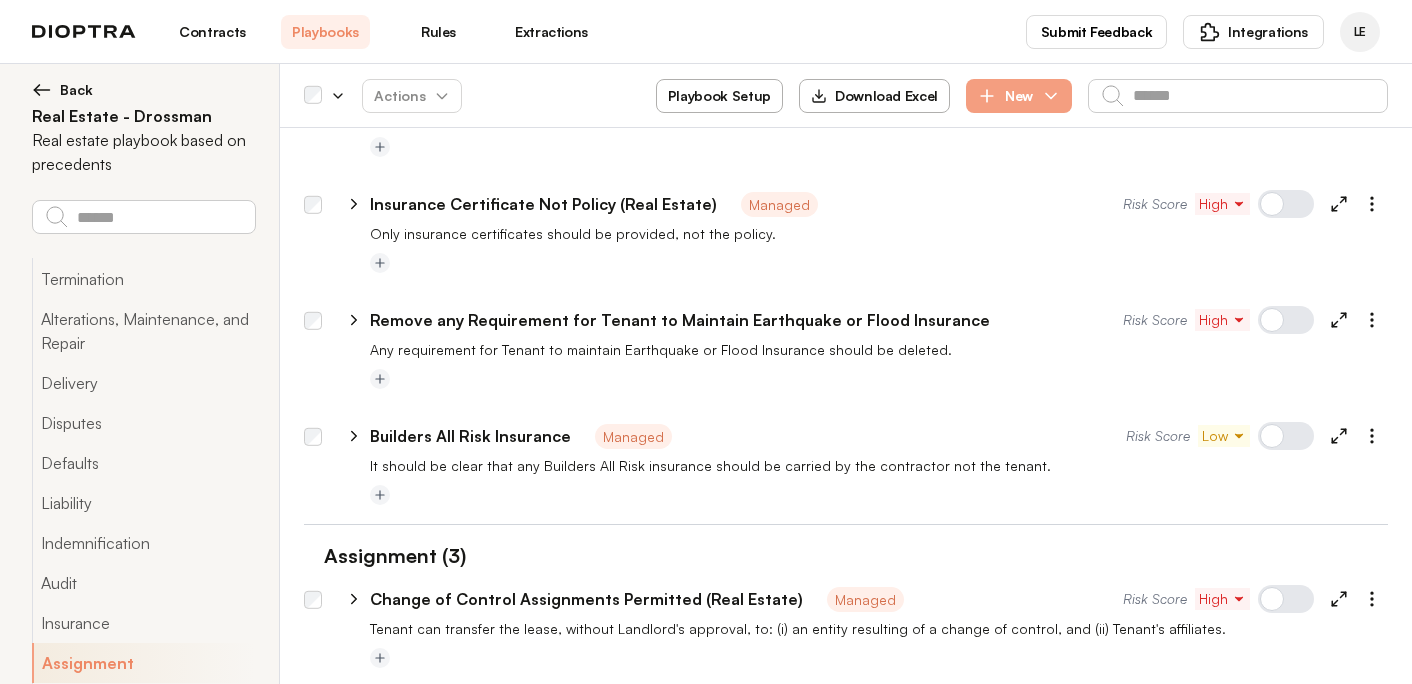 scroll, scrollTop: 8641, scrollLeft: 0, axis: vertical 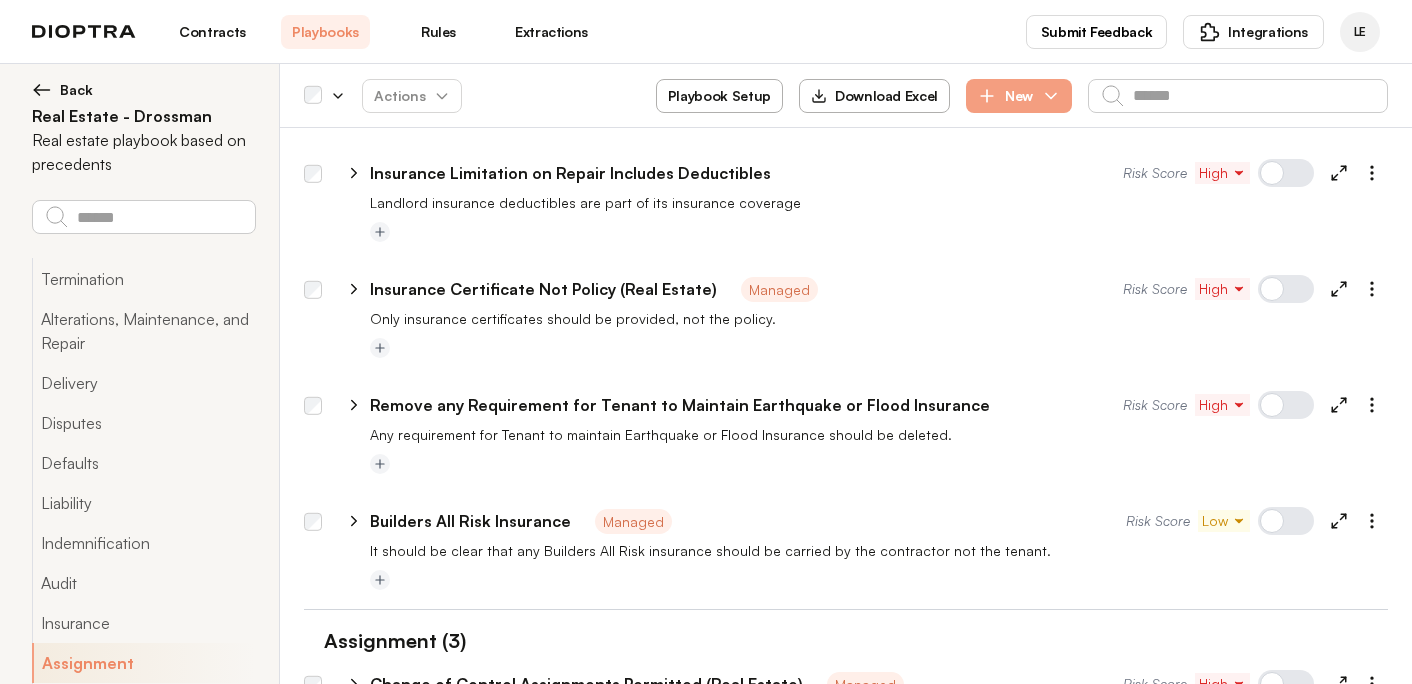 click on "High" at bounding box center (1222, 289) 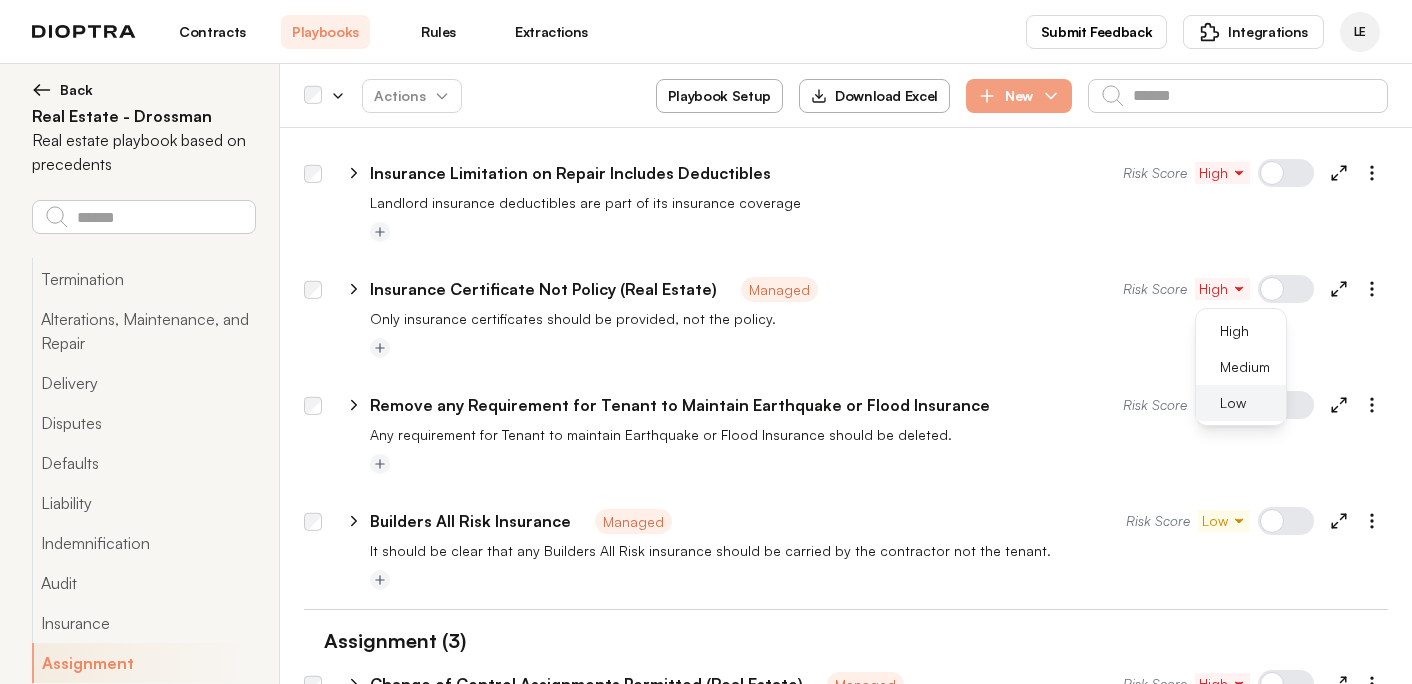 click on "Low" at bounding box center [1233, 403] 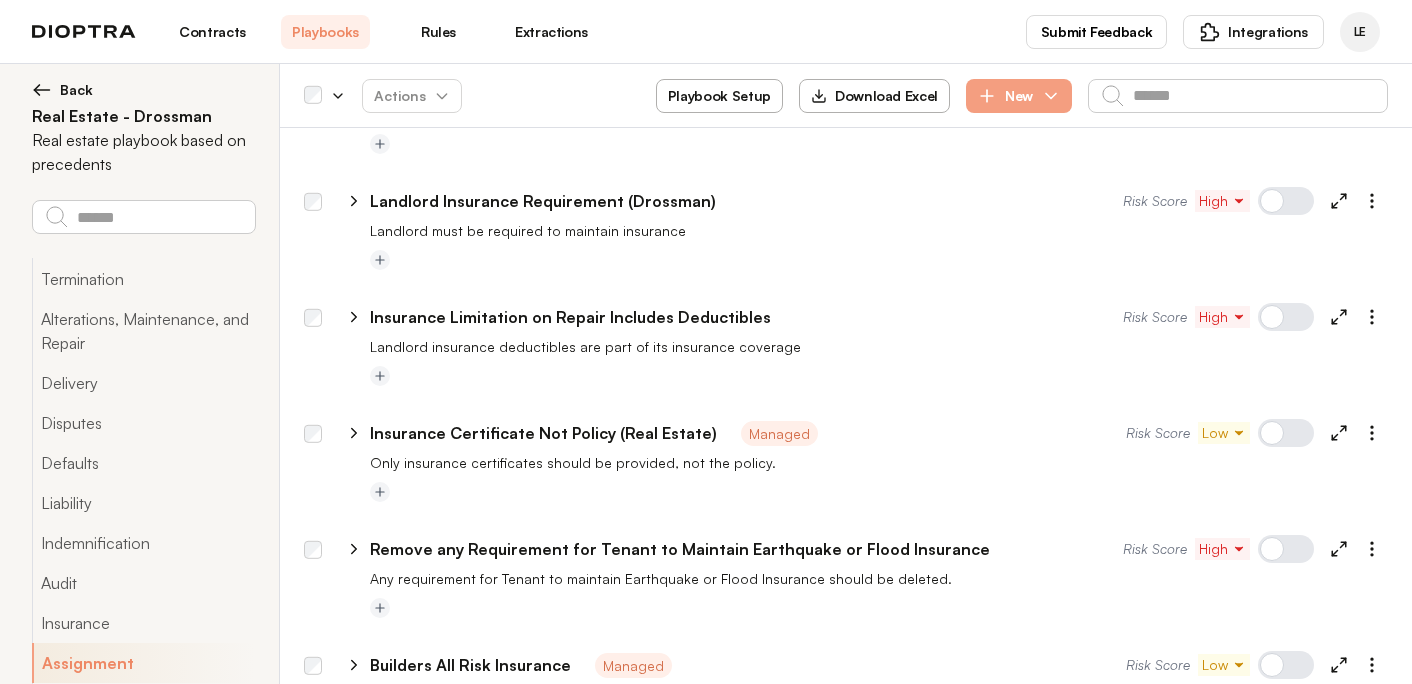 scroll, scrollTop: 8370, scrollLeft: 0, axis: vertical 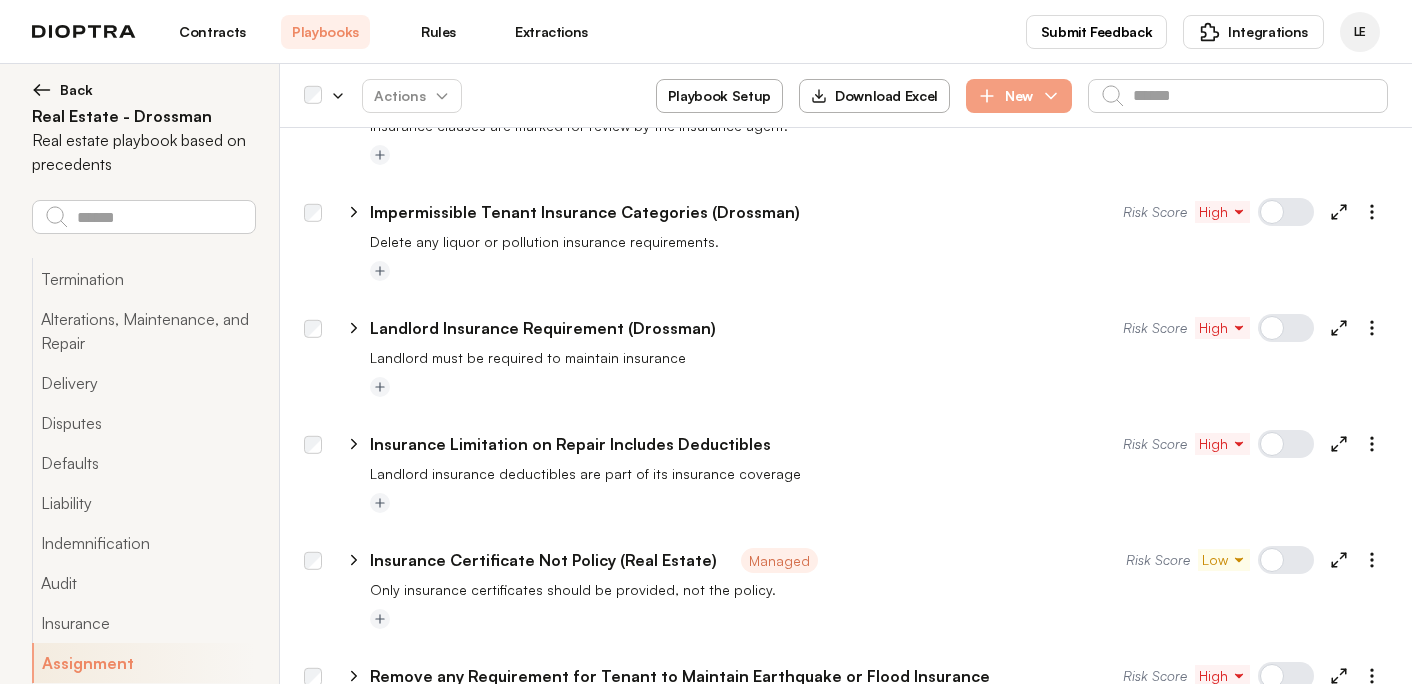type on "*" 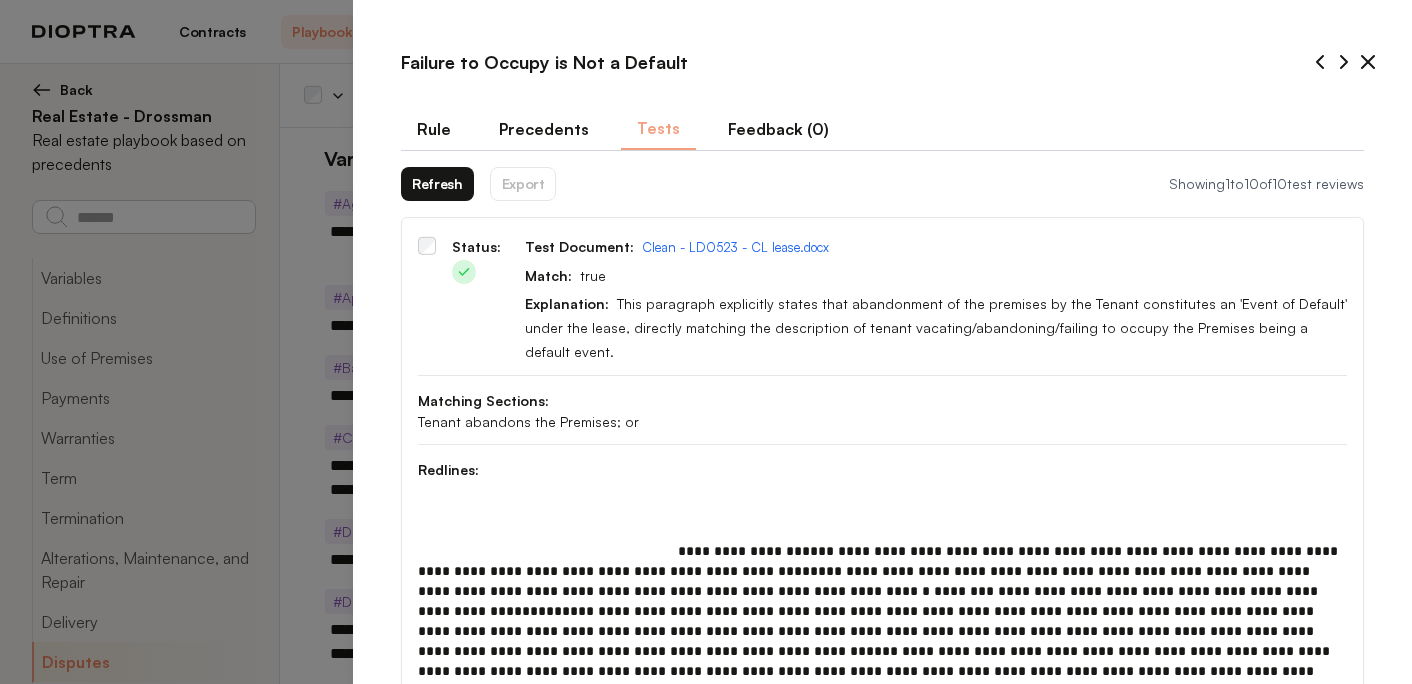 scroll, scrollTop: 0, scrollLeft: 0, axis: both 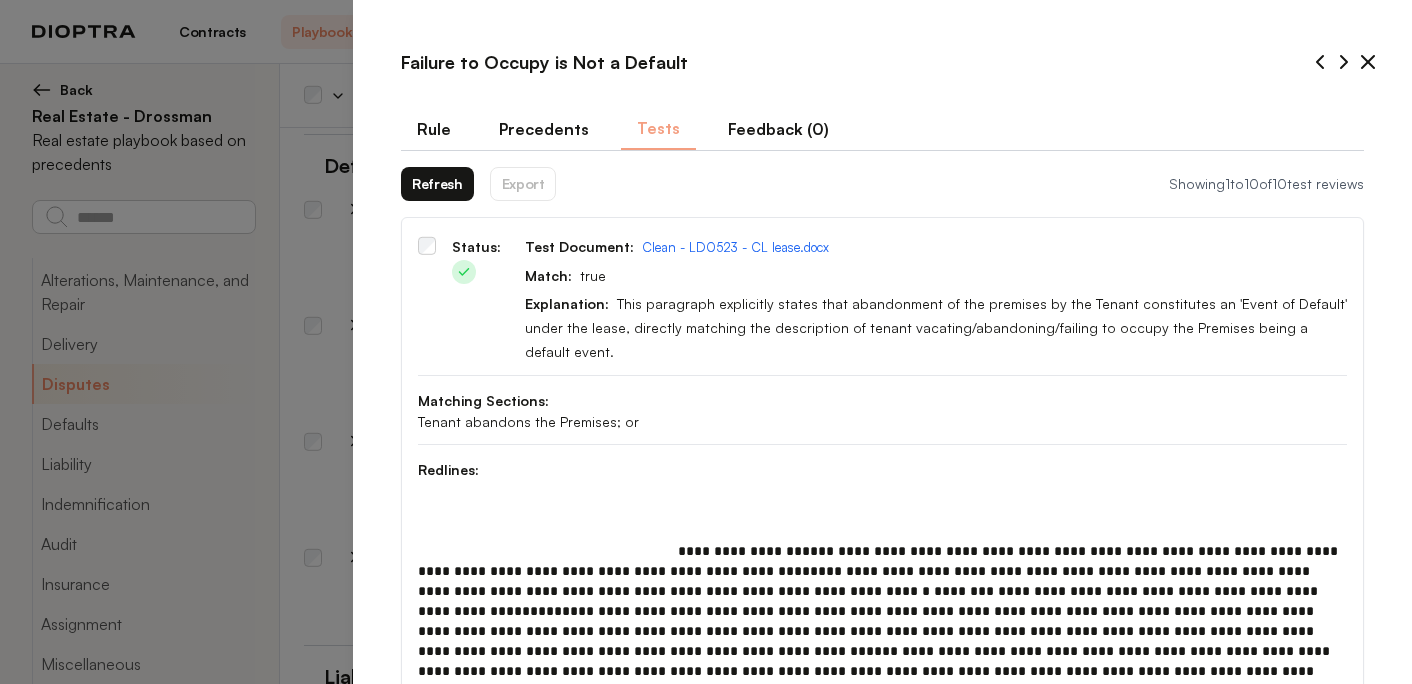 click on "Refresh" at bounding box center (437, 184) 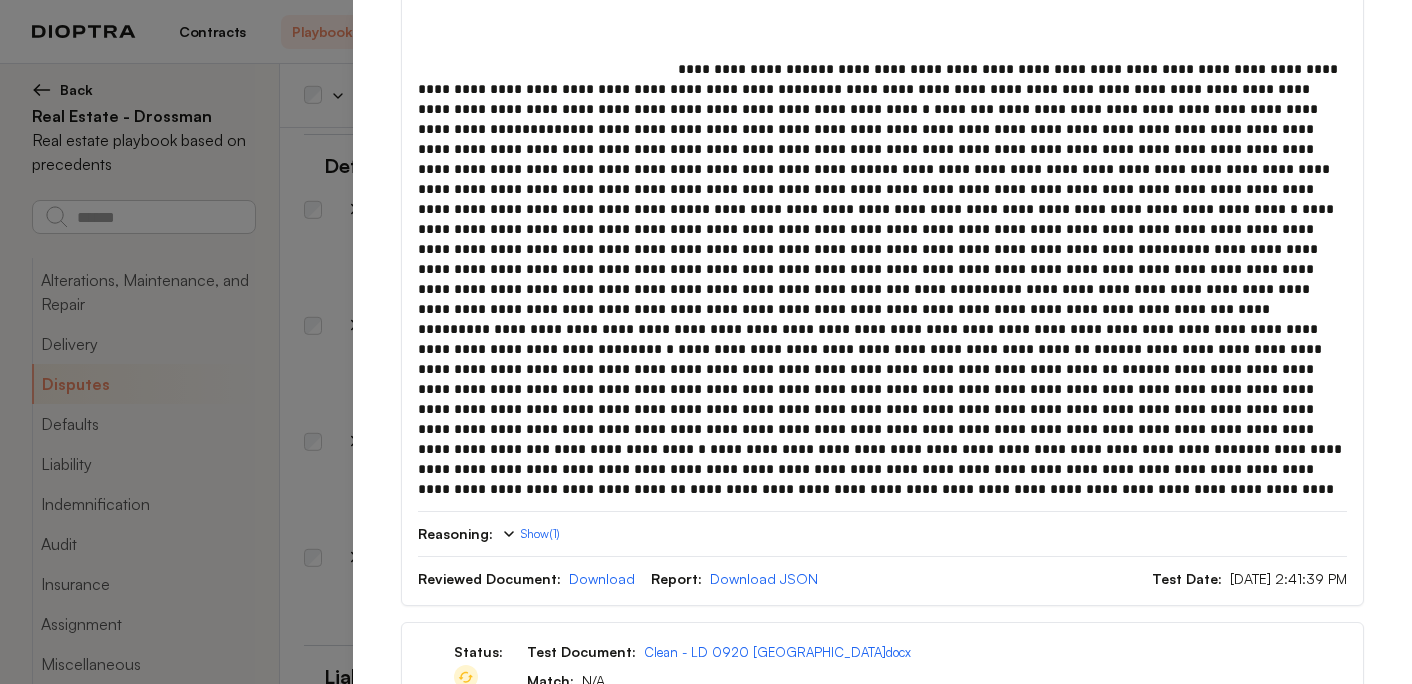 scroll, scrollTop: 497, scrollLeft: 0, axis: vertical 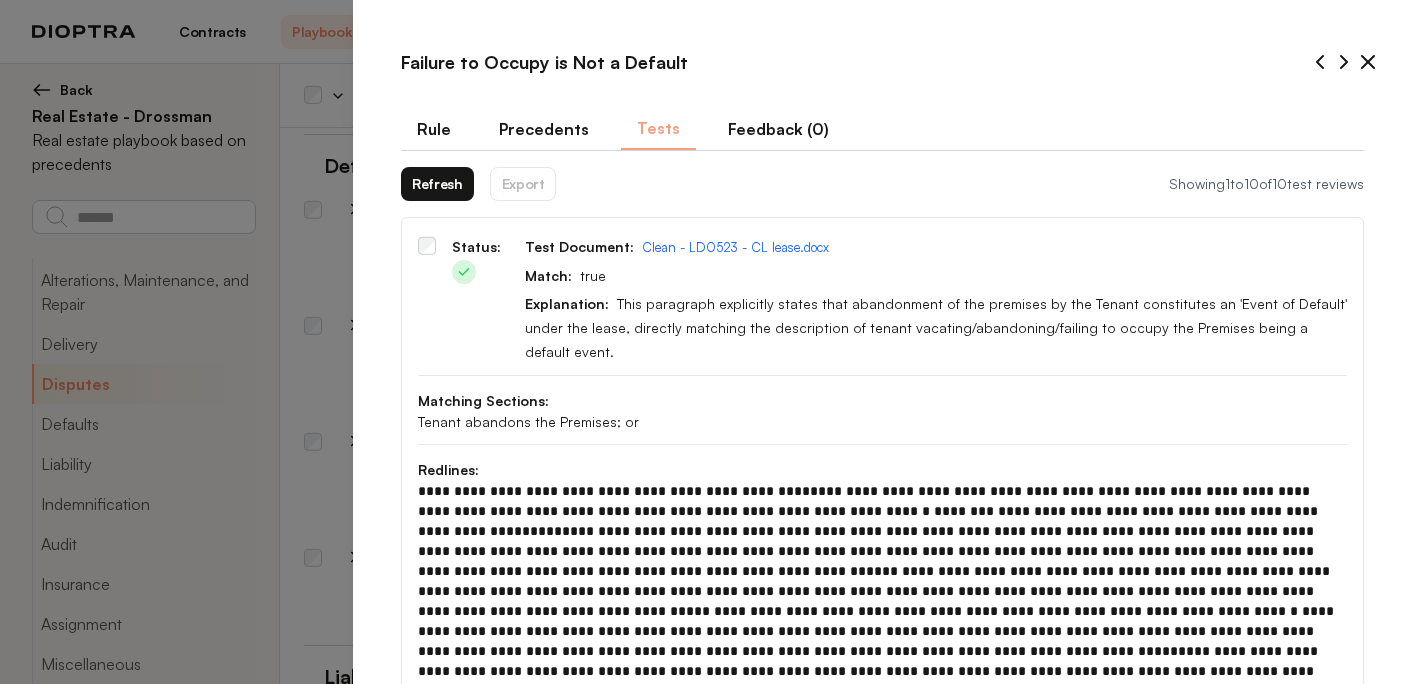 click on "Refresh" at bounding box center (437, 184) 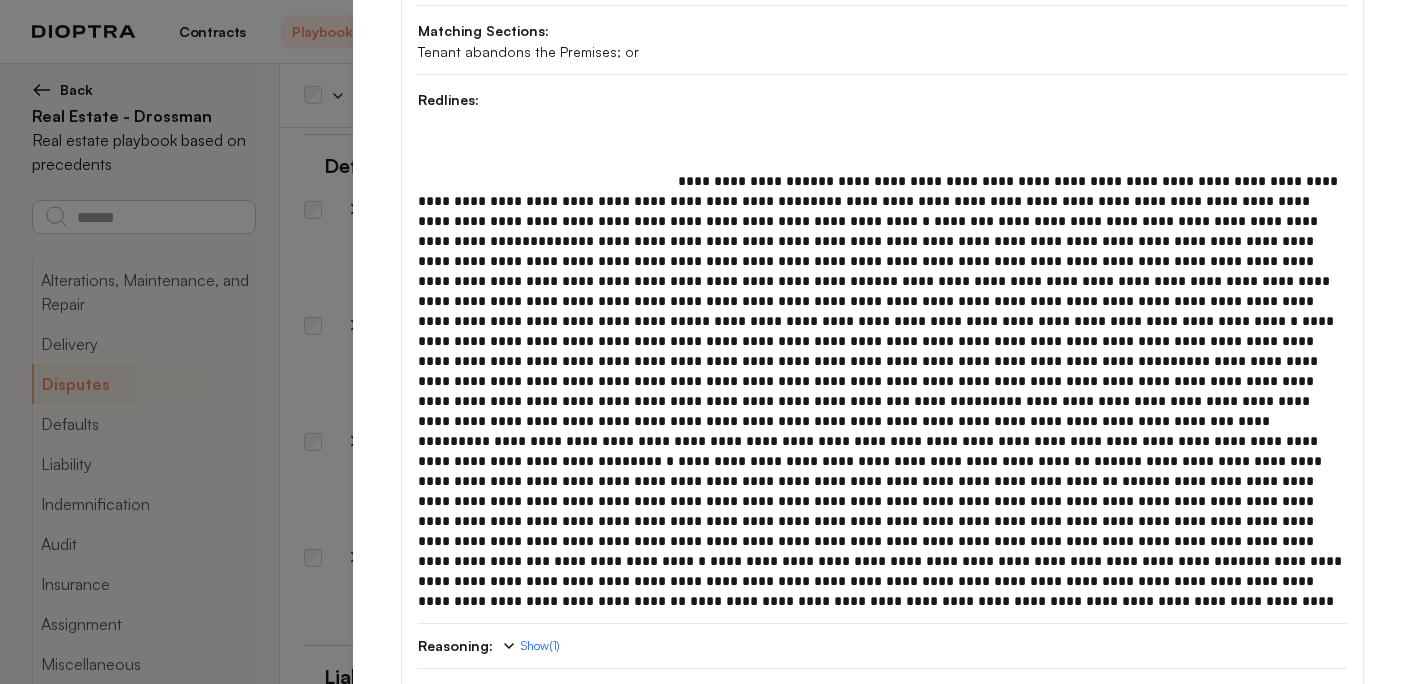 scroll, scrollTop: 395, scrollLeft: 0, axis: vertical 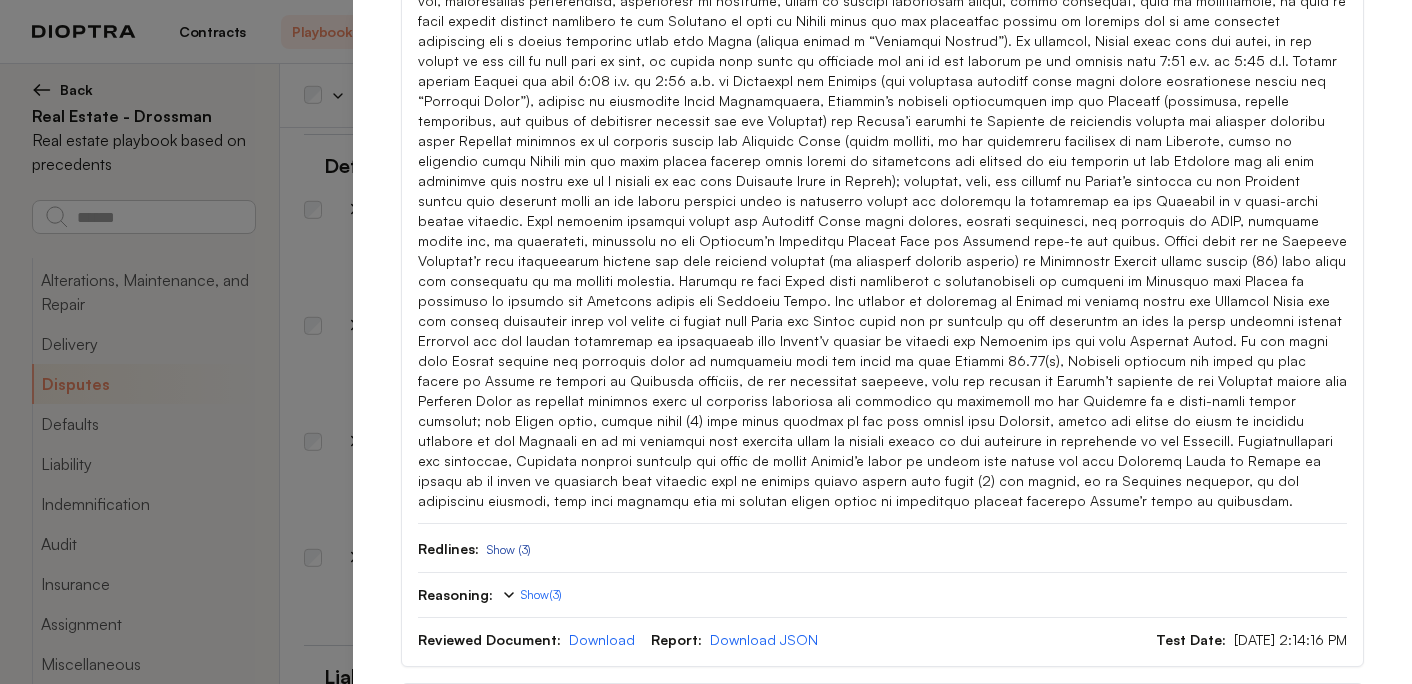 click on "Show (3)" at bounding box center [509, 550] 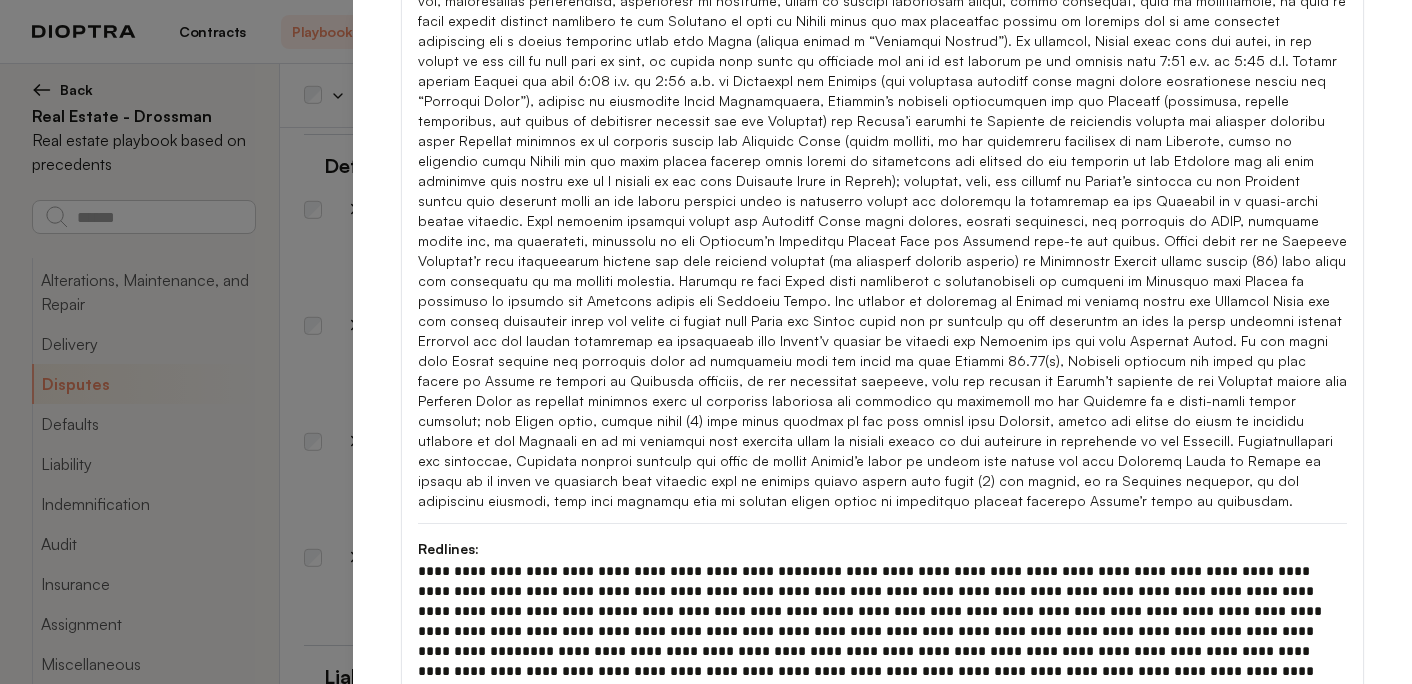 scroll, scrollTop: 507, scrollLeft: 0, axis: vertical 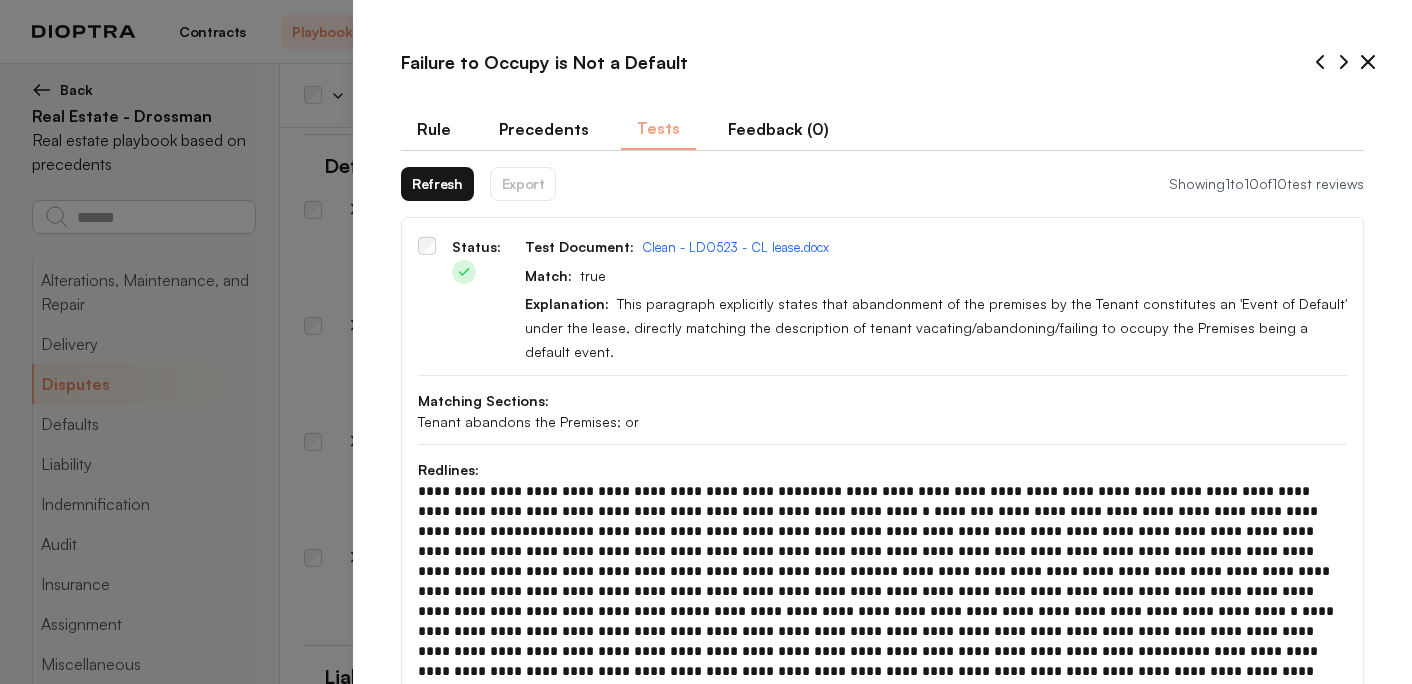 click on "Rule" at bounding box center [434, 129] 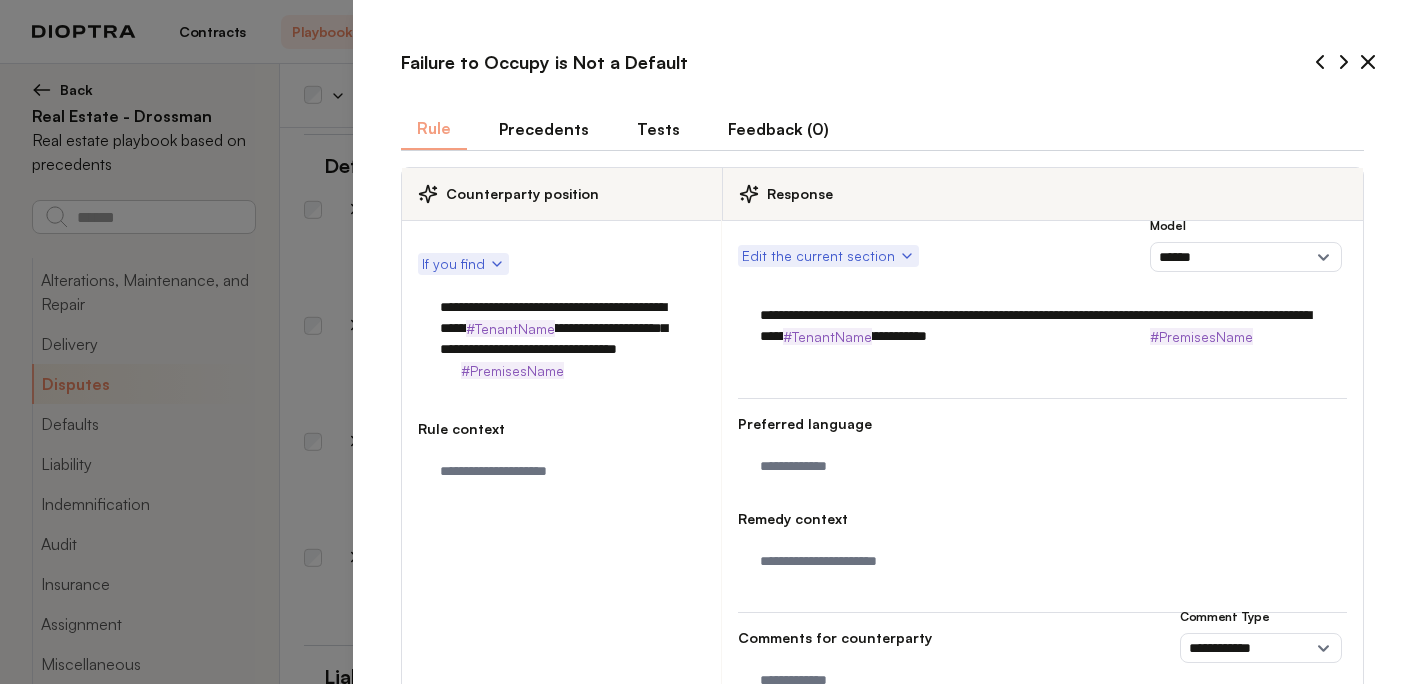 click on "**********" at bounding box center (1042, 326) 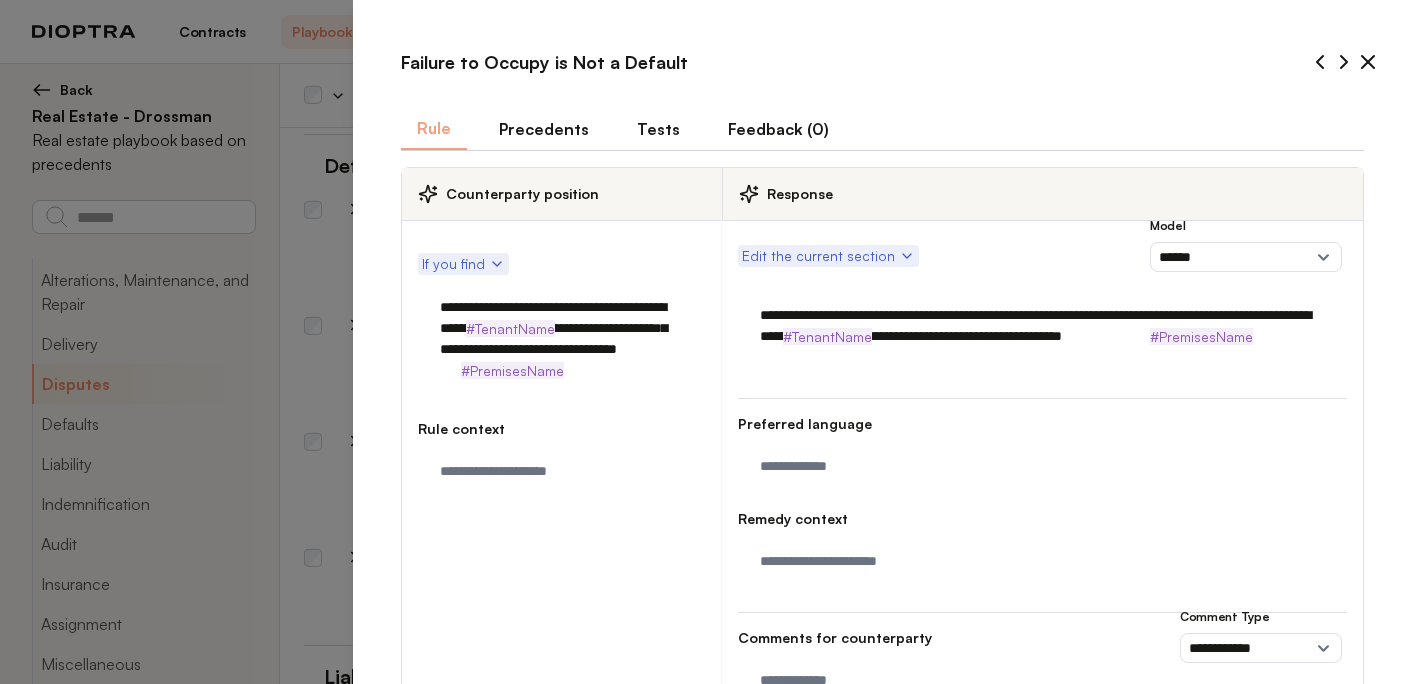 drag, startPoint x: 758, startPoint y: 337, endPoint x: 999, endPoint y: 340, distance: 241.01868 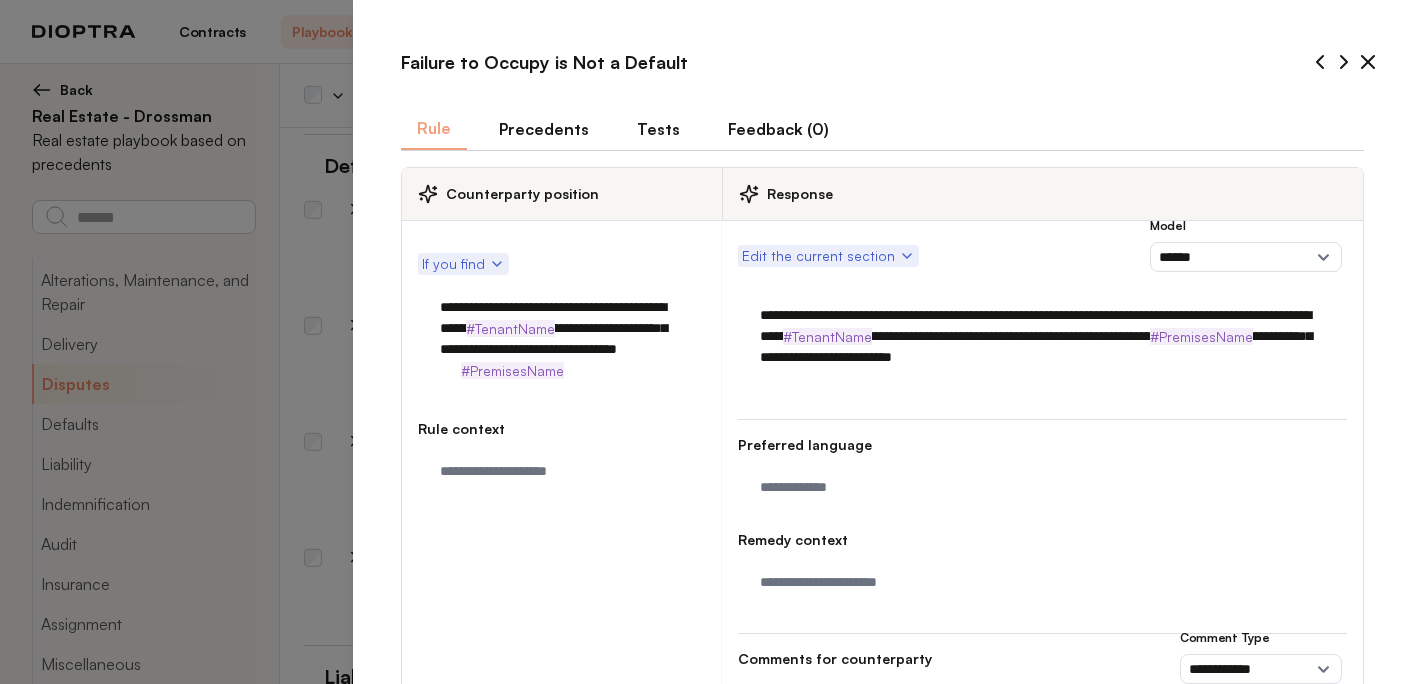 drag, startPoint x: 818, startPoint y: 359, endPoint x: 1058, endPoint y: 359, distance: 240 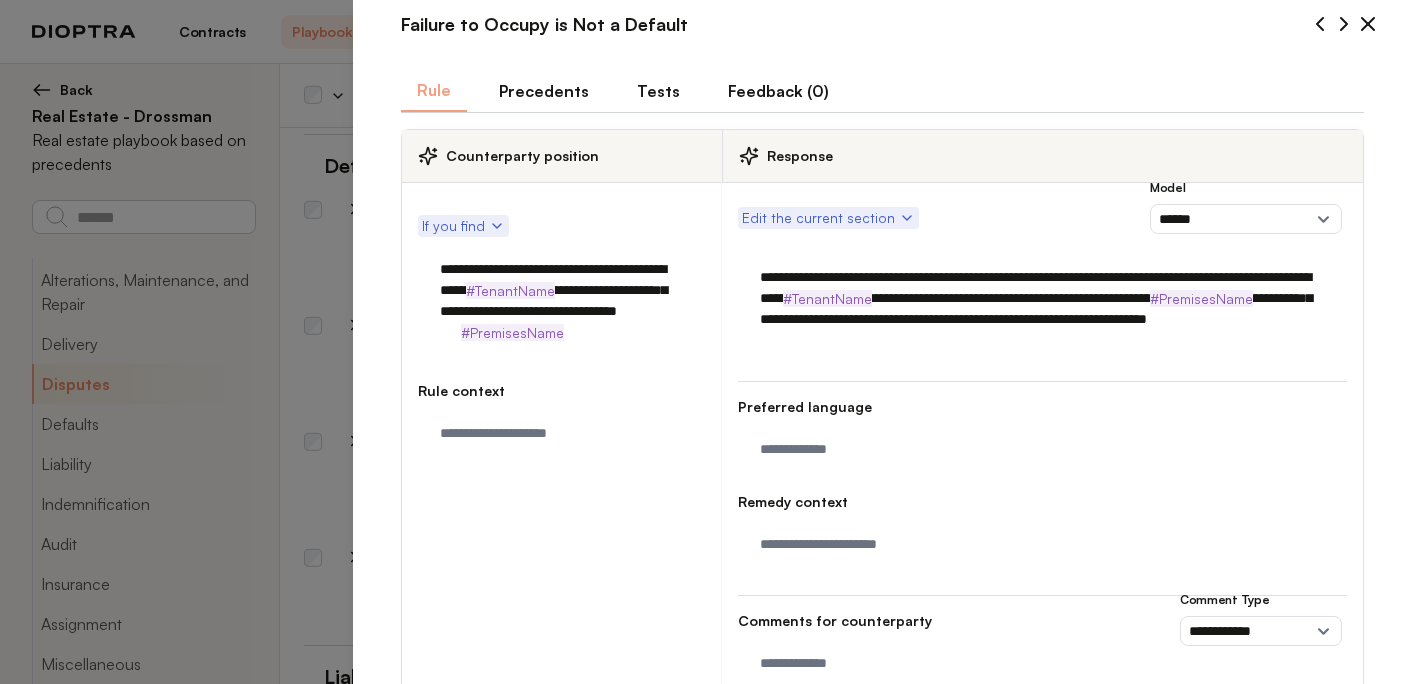 scroll, scrollTop: 39, scrollLeft: 0, axis: vertical 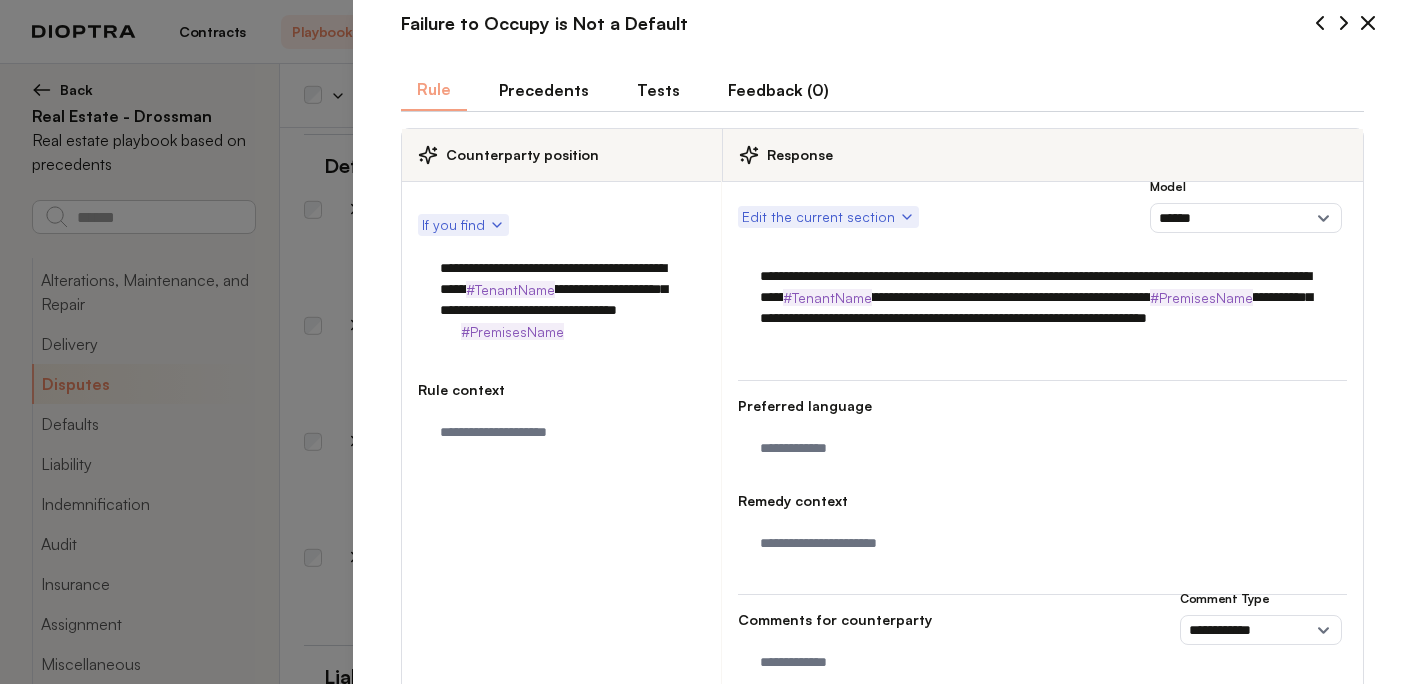 click on "**********" at bounding box center (1042, 308) 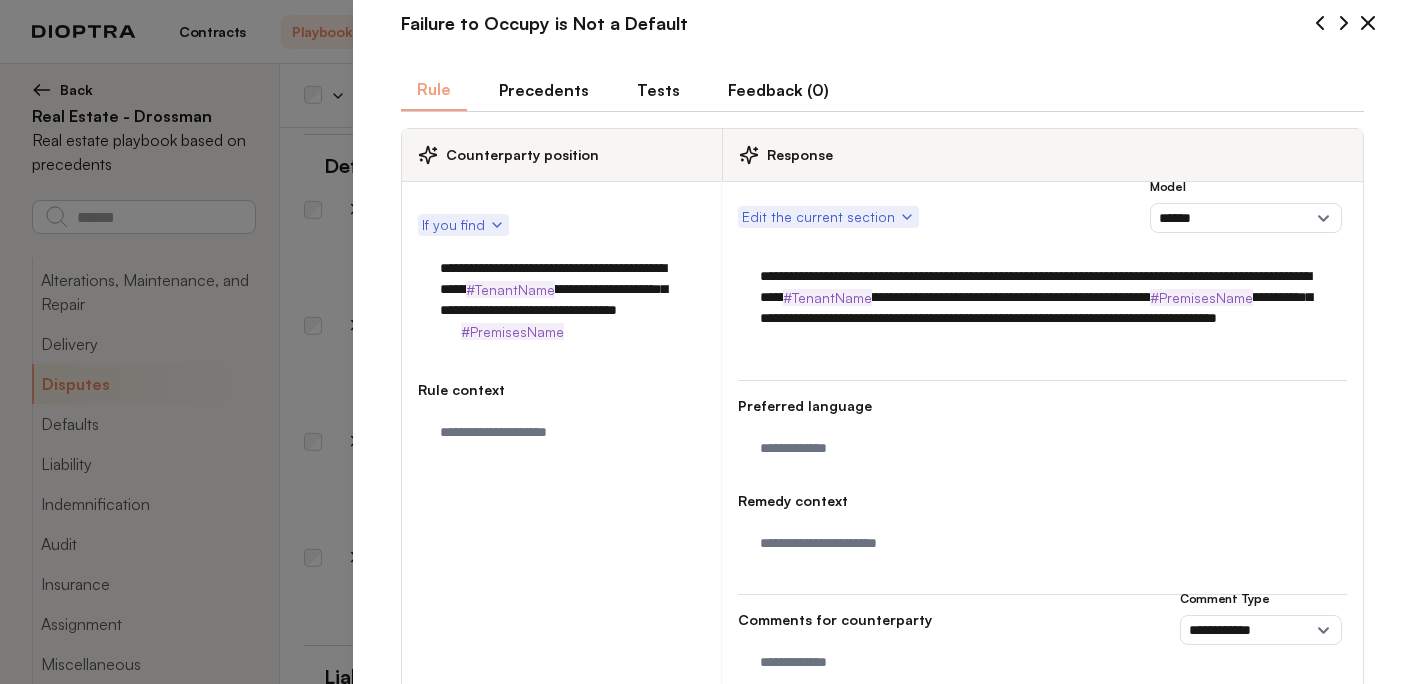 click on "**********" at bounding box center (1042, 308) 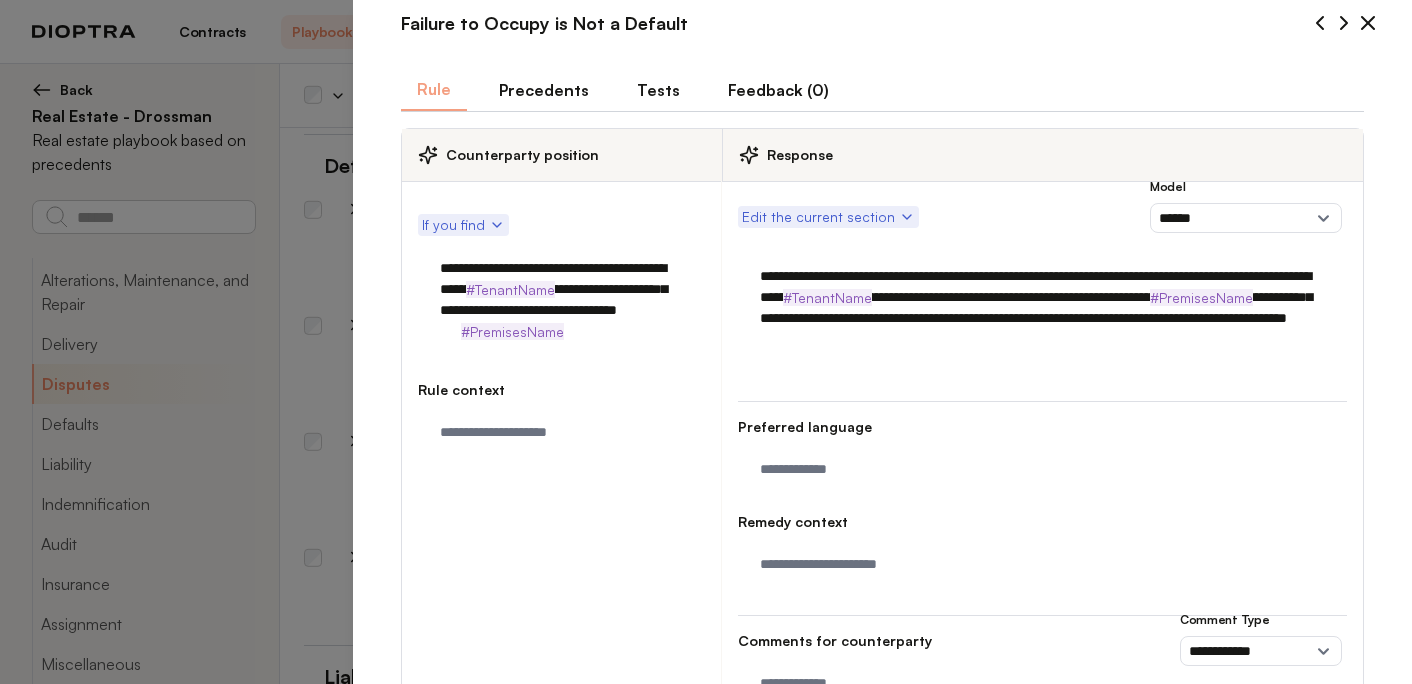 scroll, scrollTop: 383, scrollLeft: 0, axis: vertical 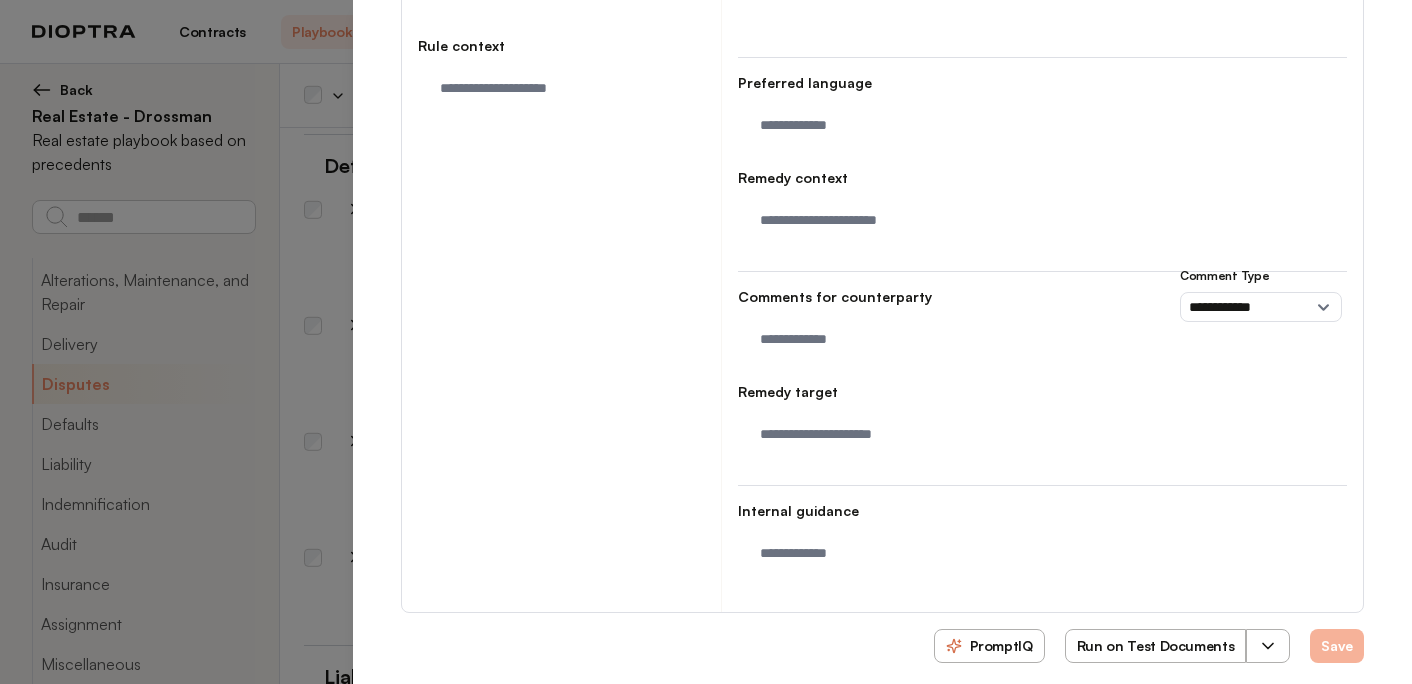 type on "**********" 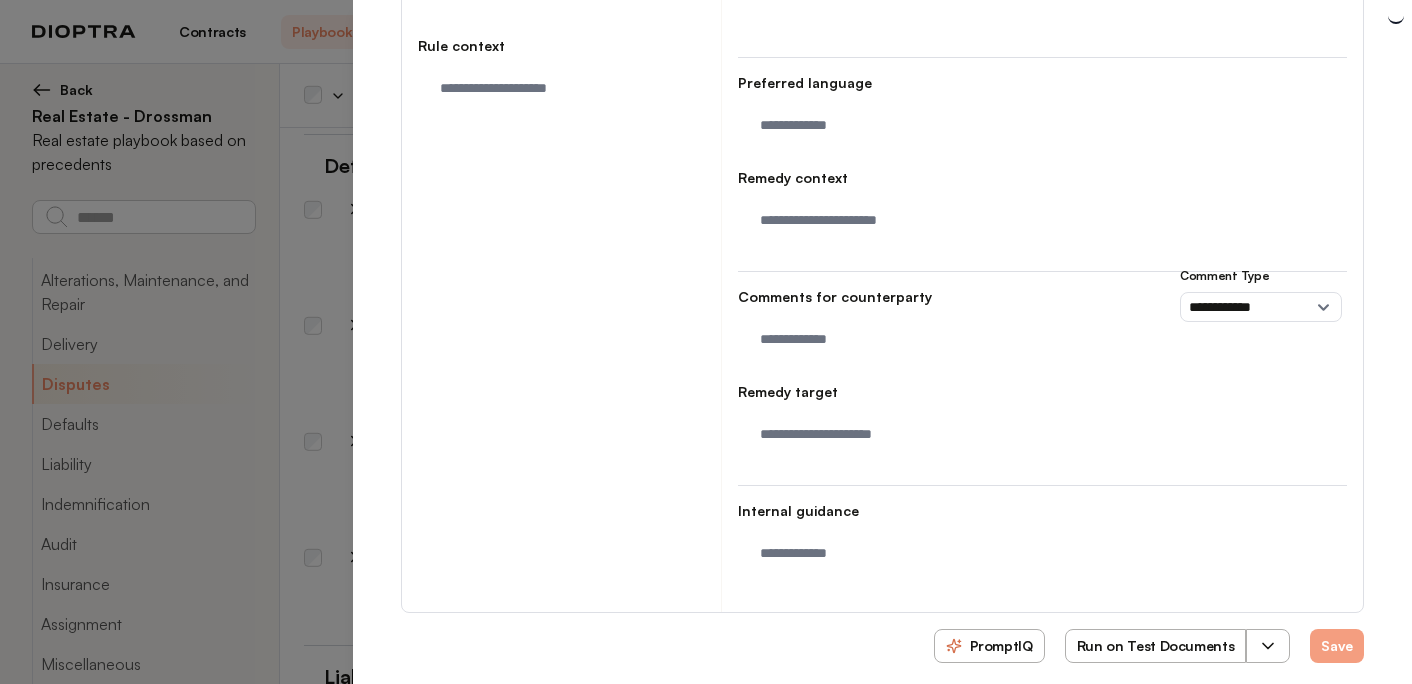 click on "Run on Test Documents" at bounding box center [1156, 646] 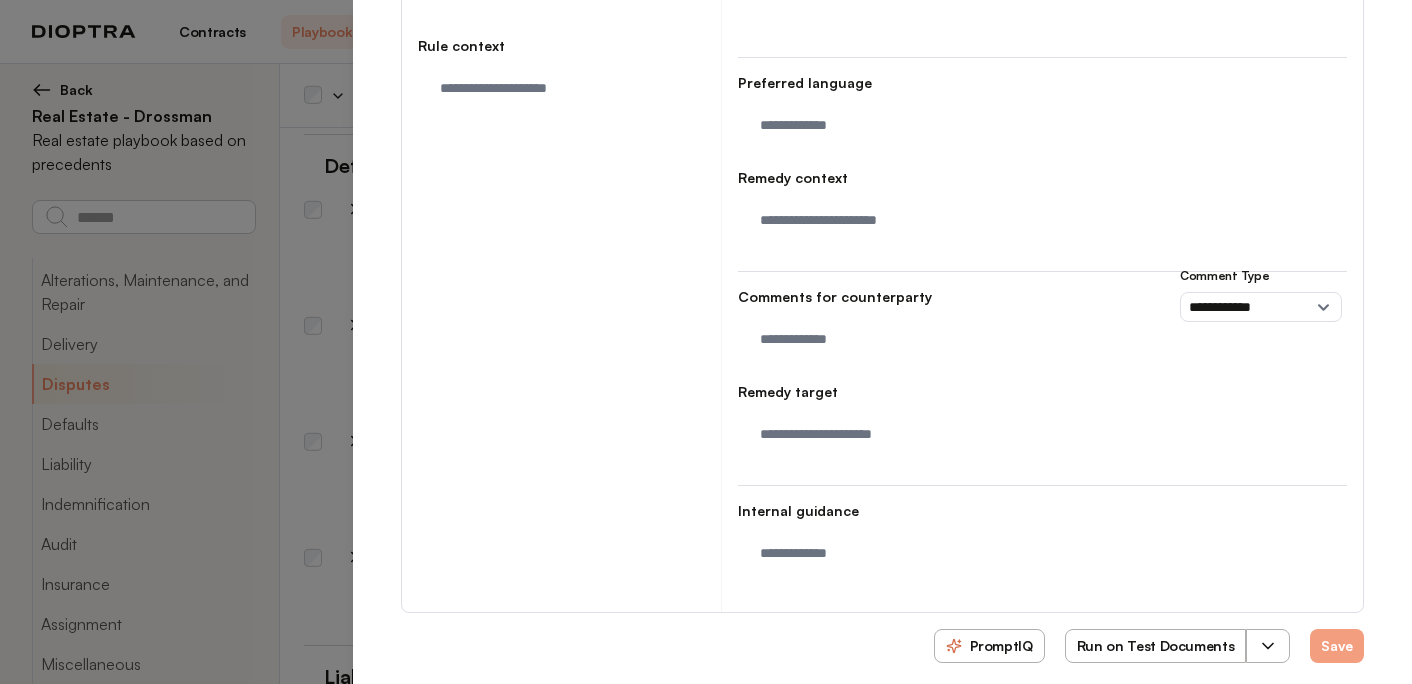 click on "Run on Test Documents" at bounding box center (1156, 646) 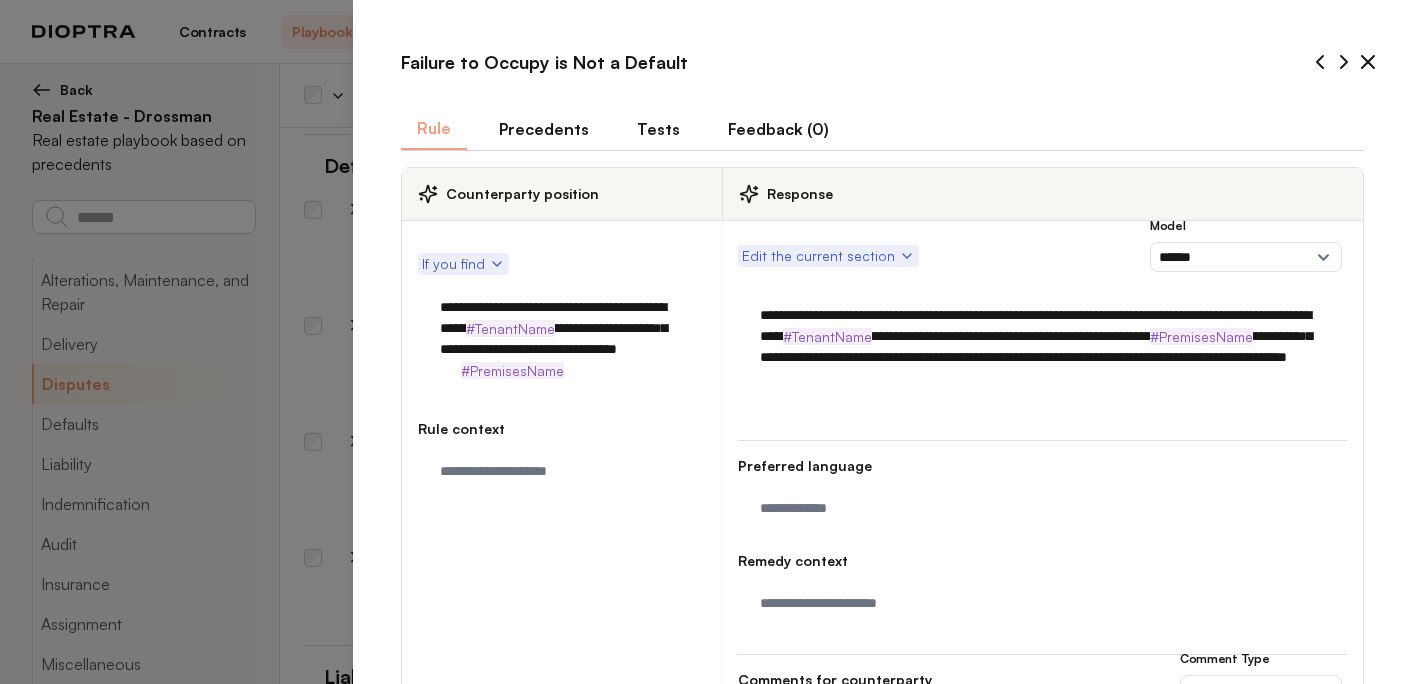 click on "Tests" at bounding box center (658, 129) 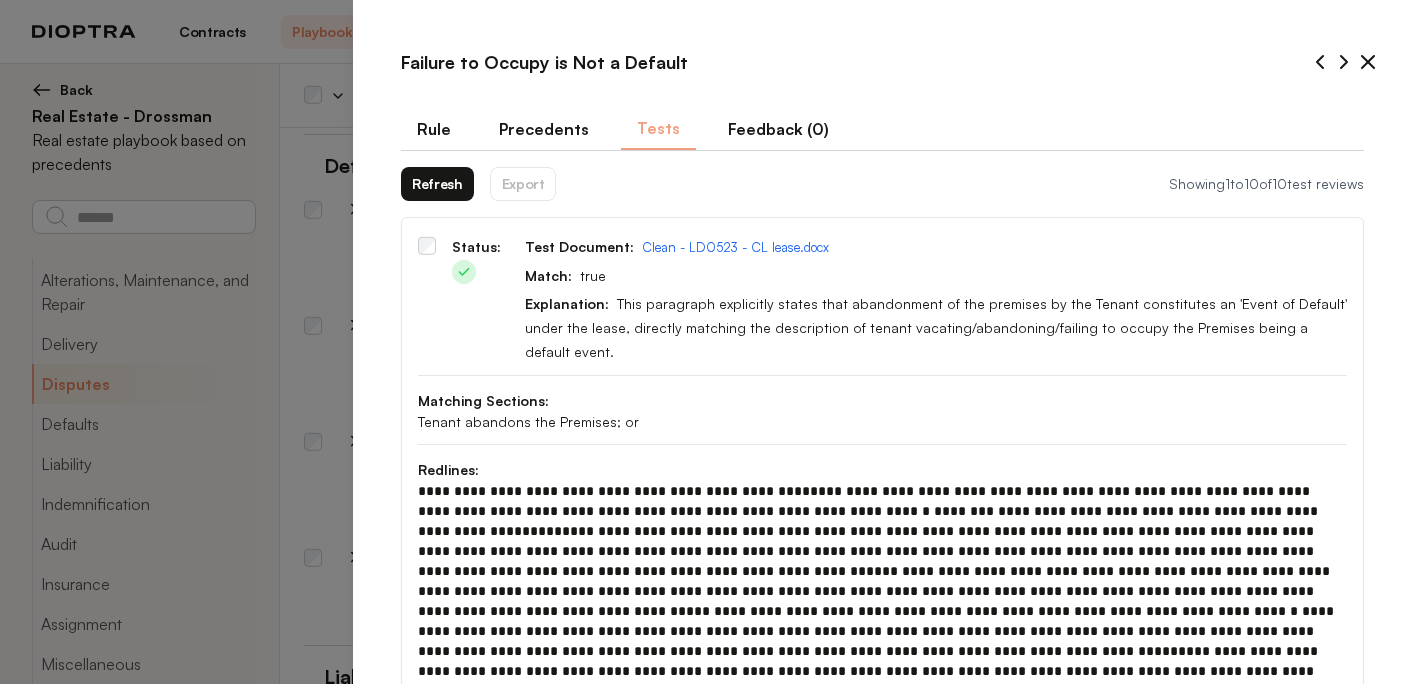click on "Refresh" at bounding box center (437, 184) 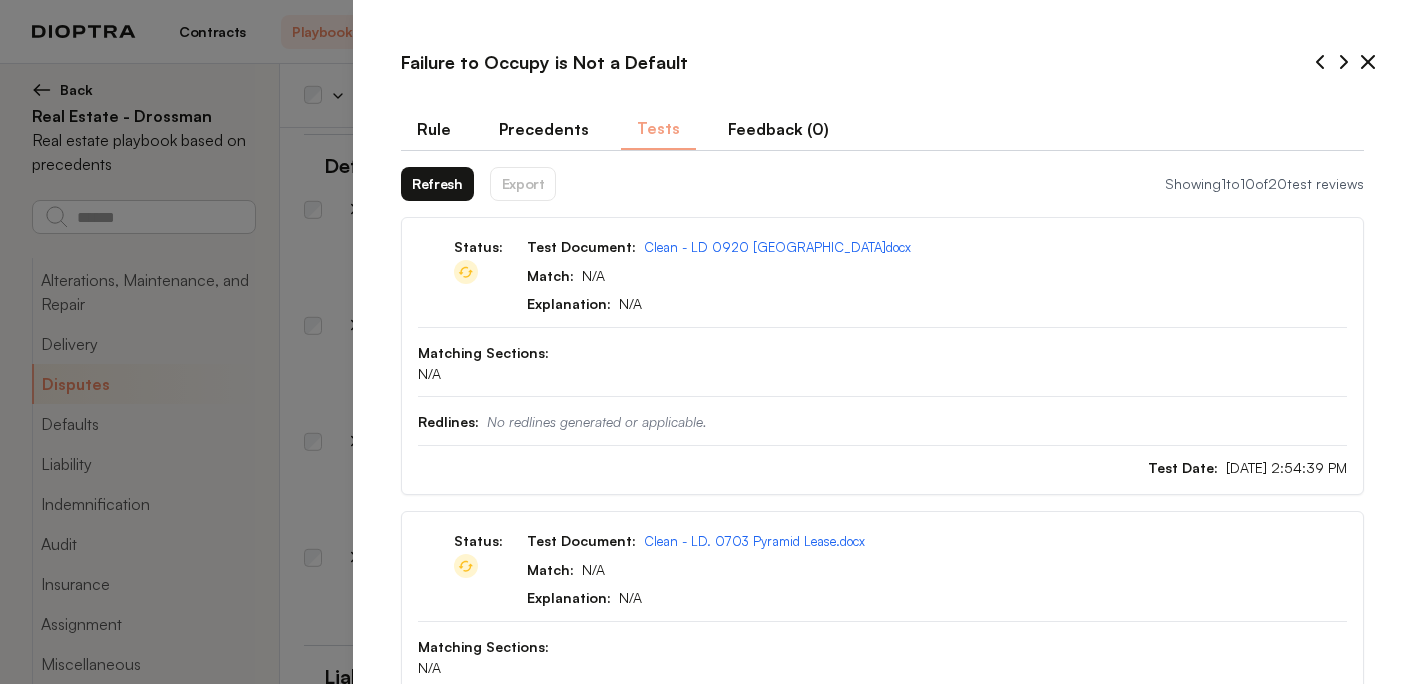click on "Refresh" at bounding box center [437, 184] 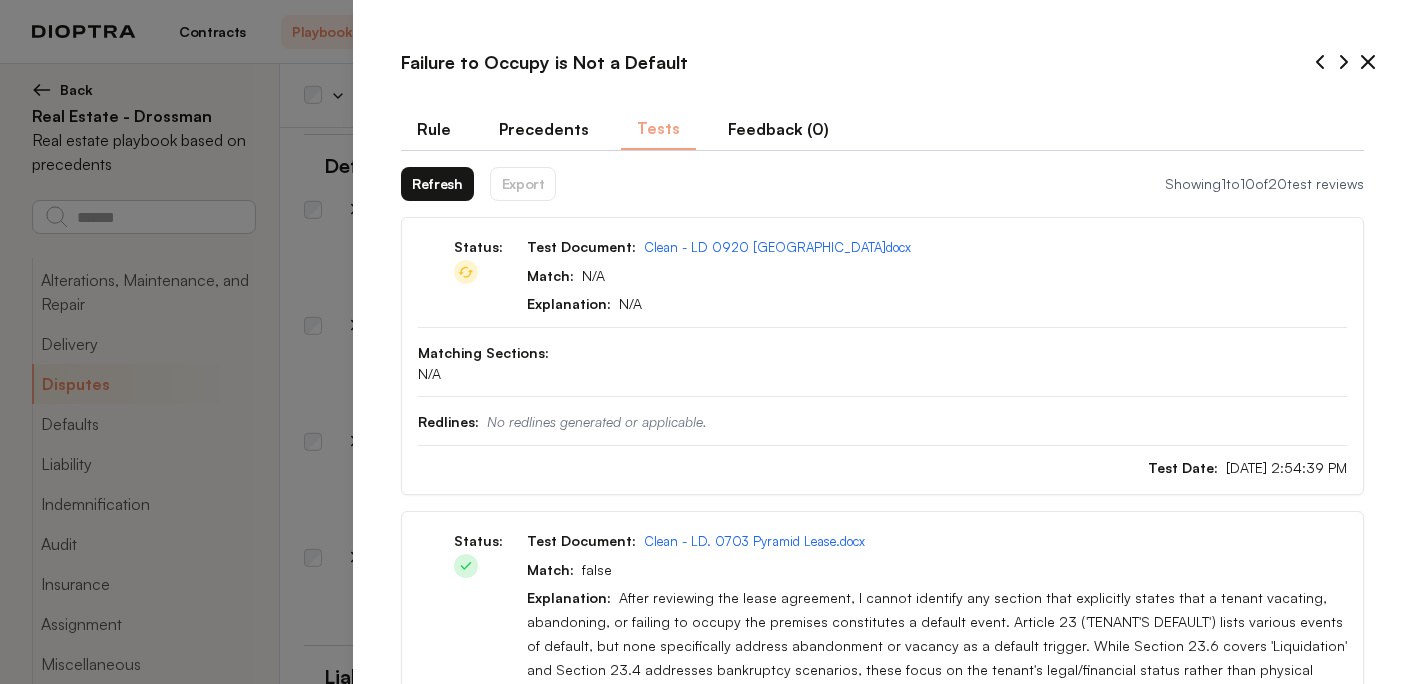 click on "Refresh" at bounding box center [437, 184] 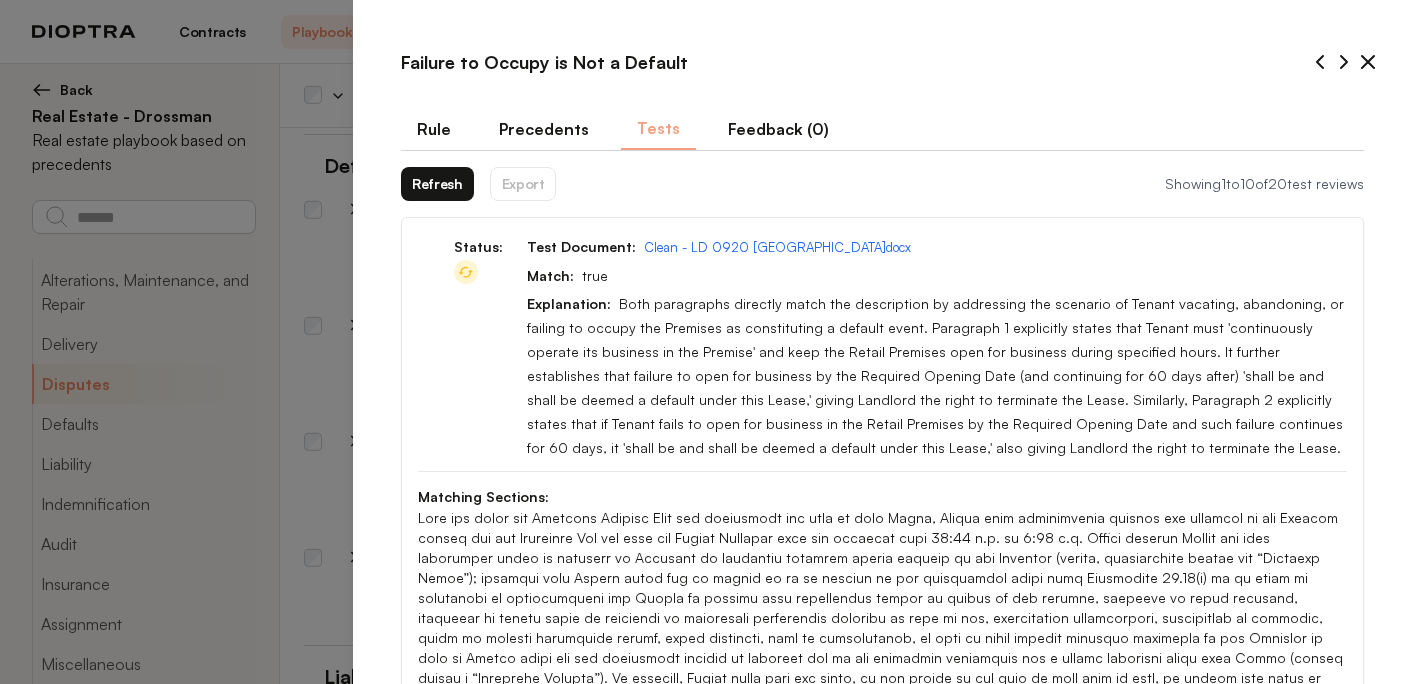 click on "Refresh" at bounding box center (437, 184) 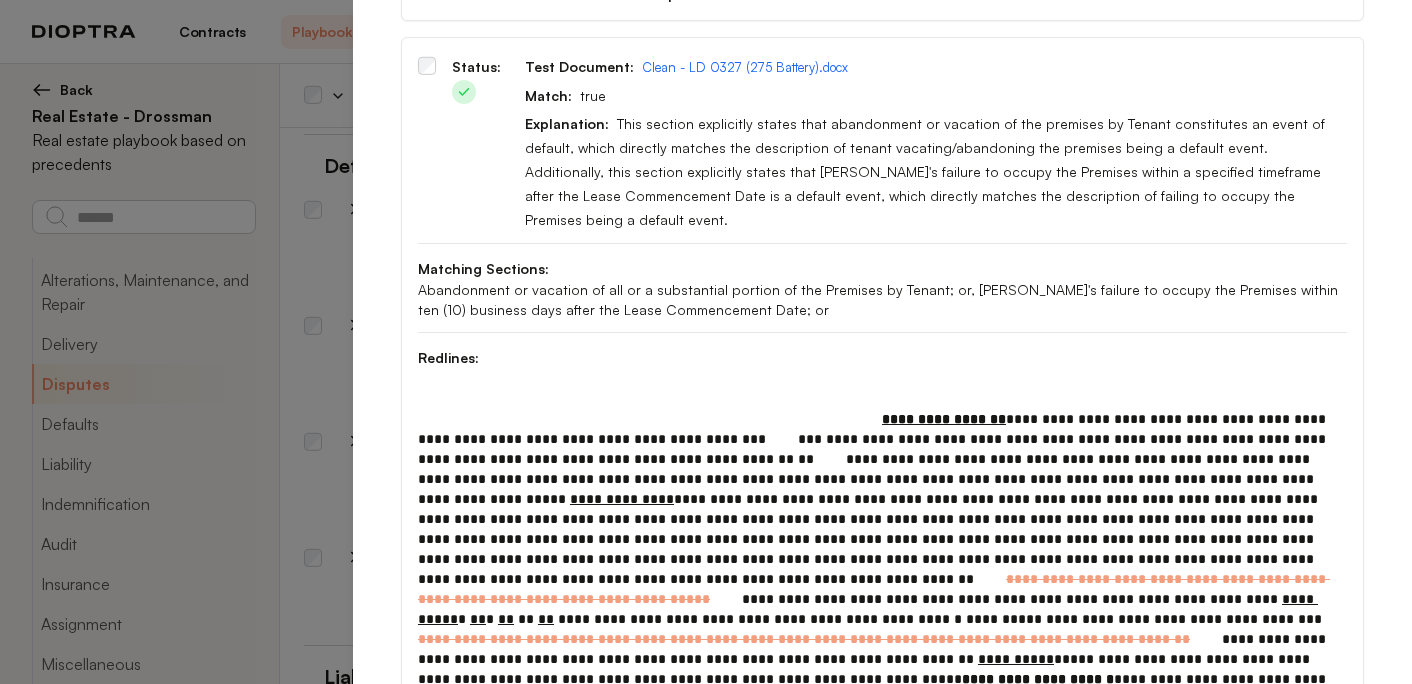 scroll, scrollTop: 2048, scrollLeft: 0, axis: vertical 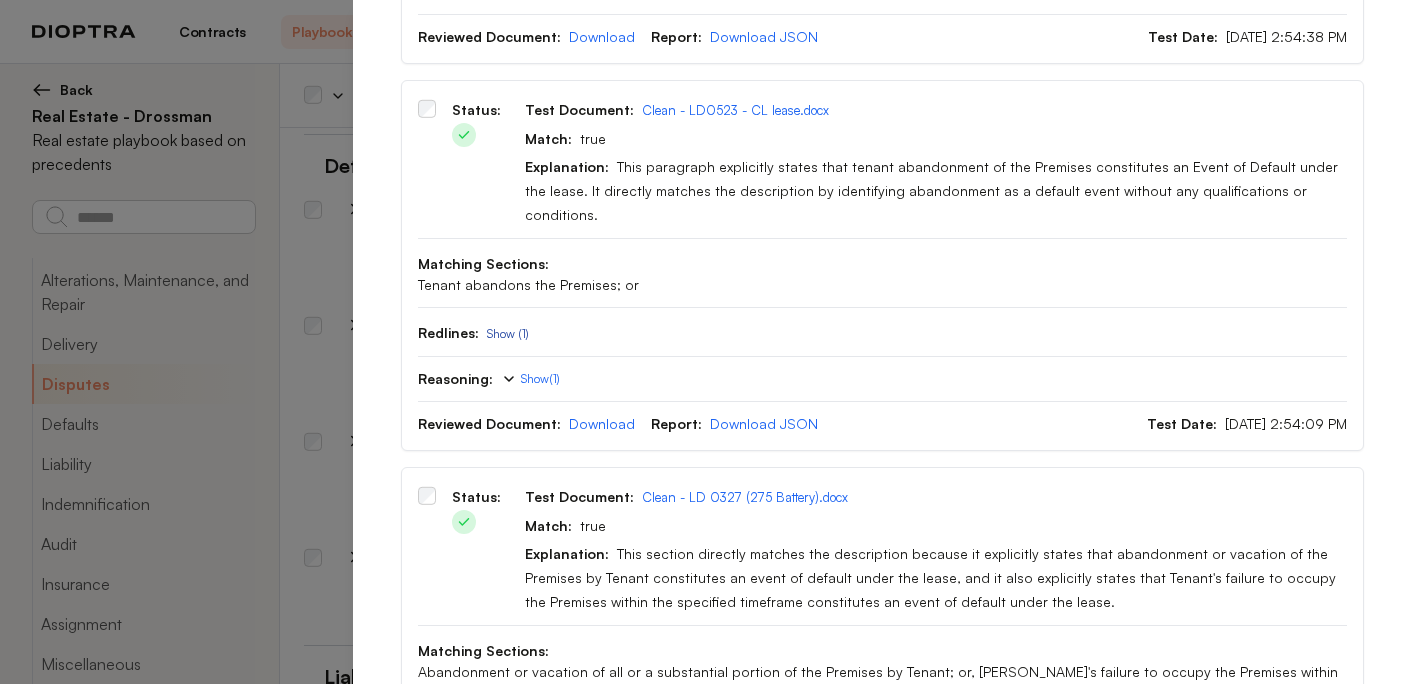 click on "Show (1)" at bounding box center [508, 334] 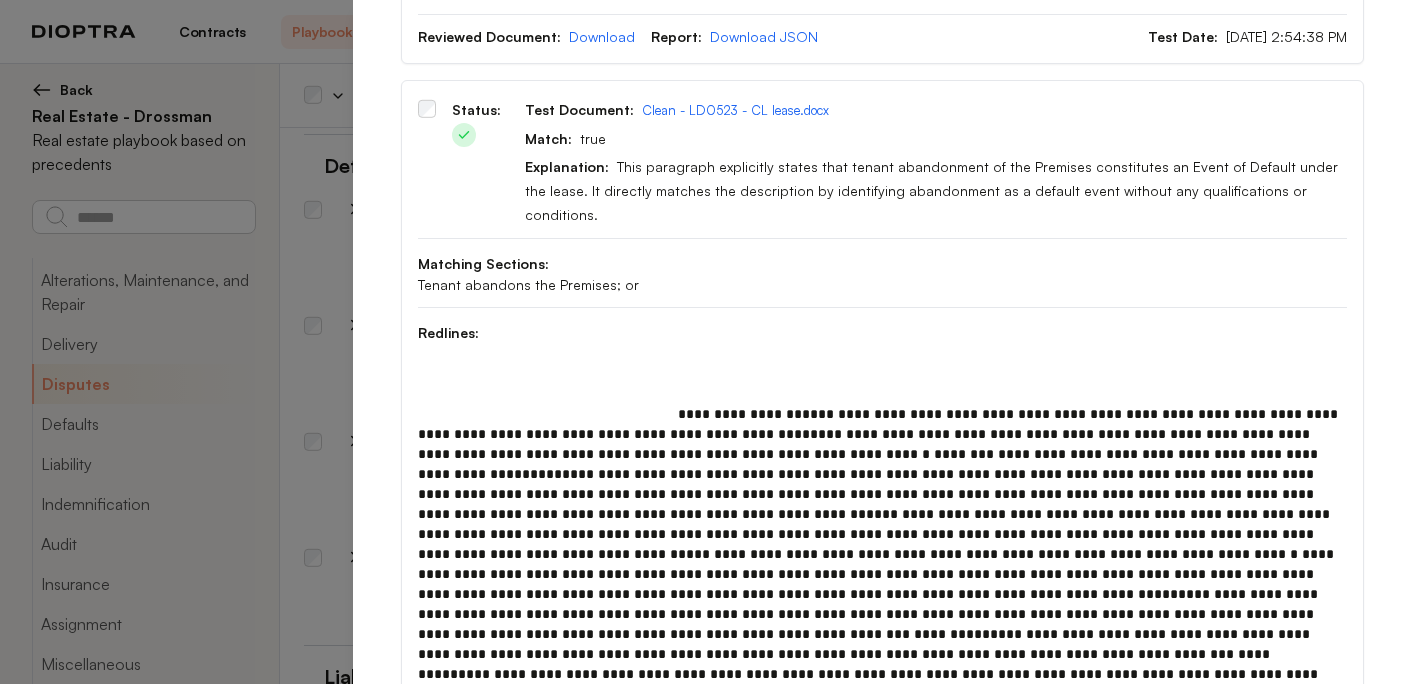 scroll, scrollTop: 80, scrollLeft: 0, axis: vertical 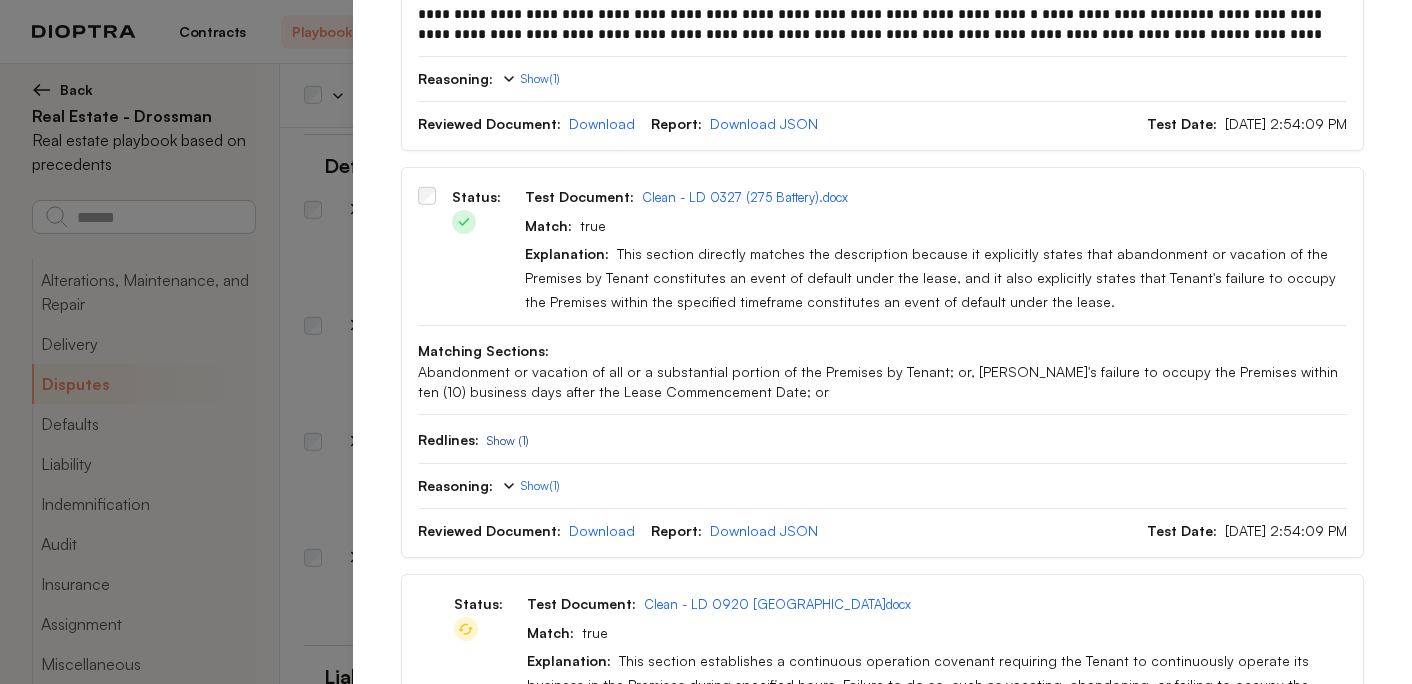 click on "Show (1)" at bounding box center (508, 441) 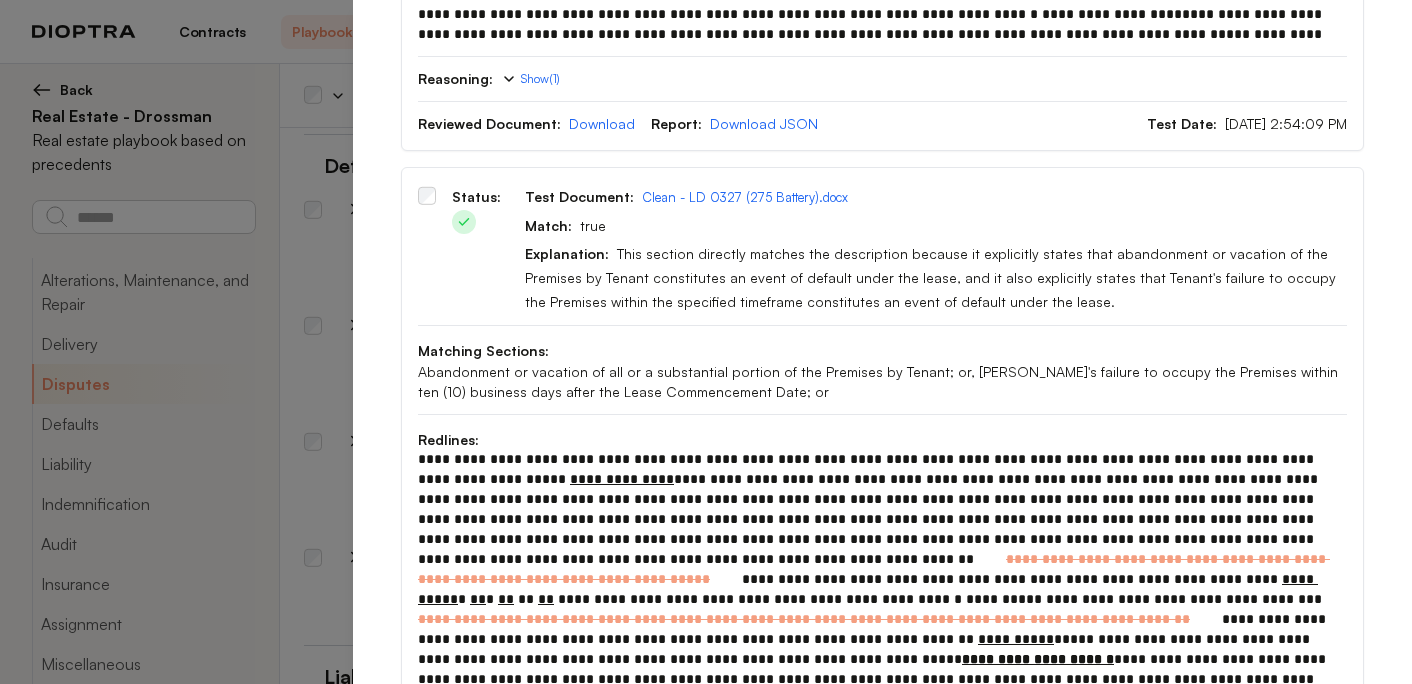 scroll, scrollTop: 51, scrollLeft: 0, axis: vertical 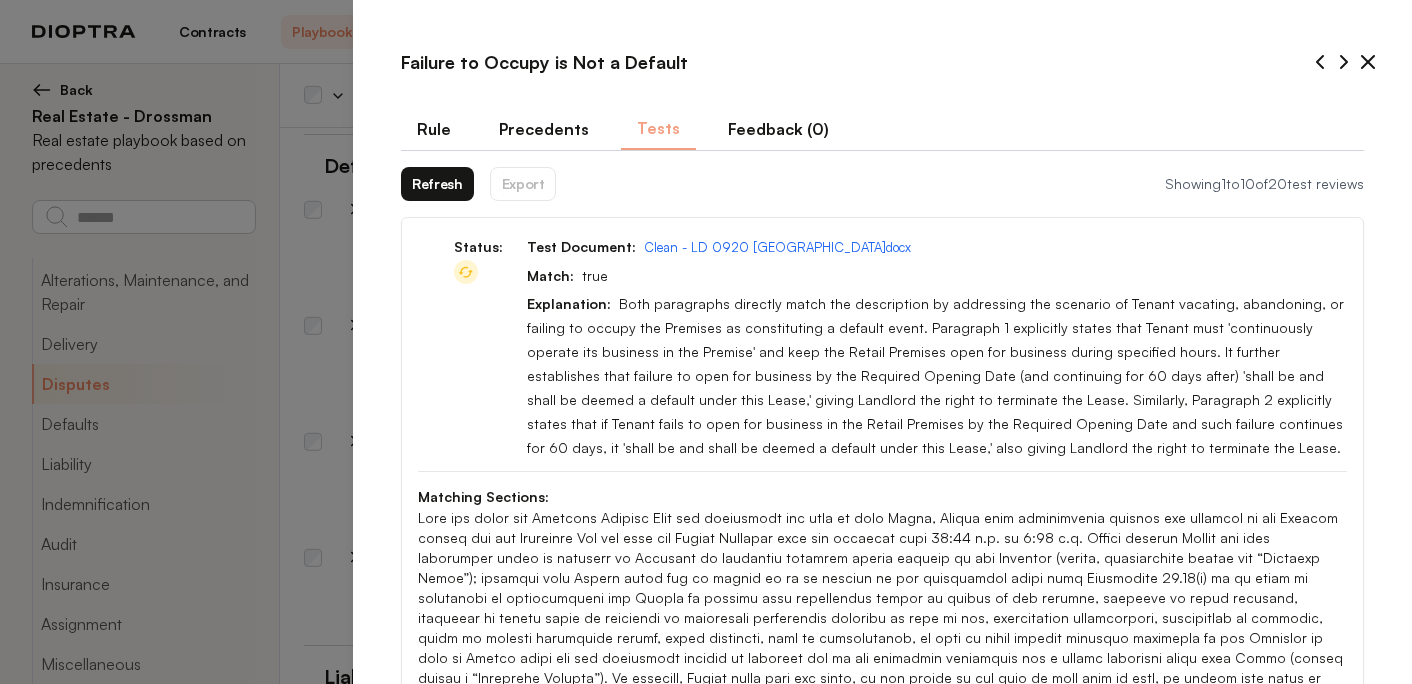 click on "Rule" at bounding box center [434, 129] 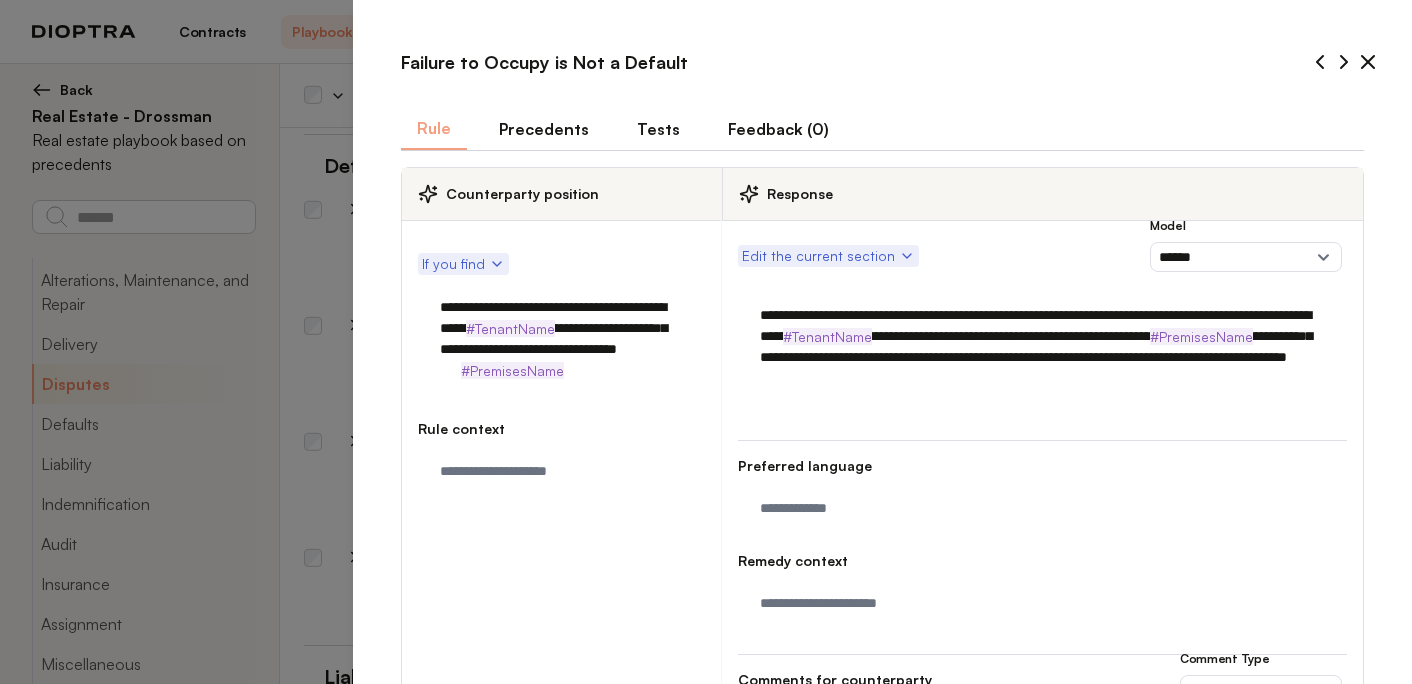 click on "**********" at bounding box center (1042, 347) 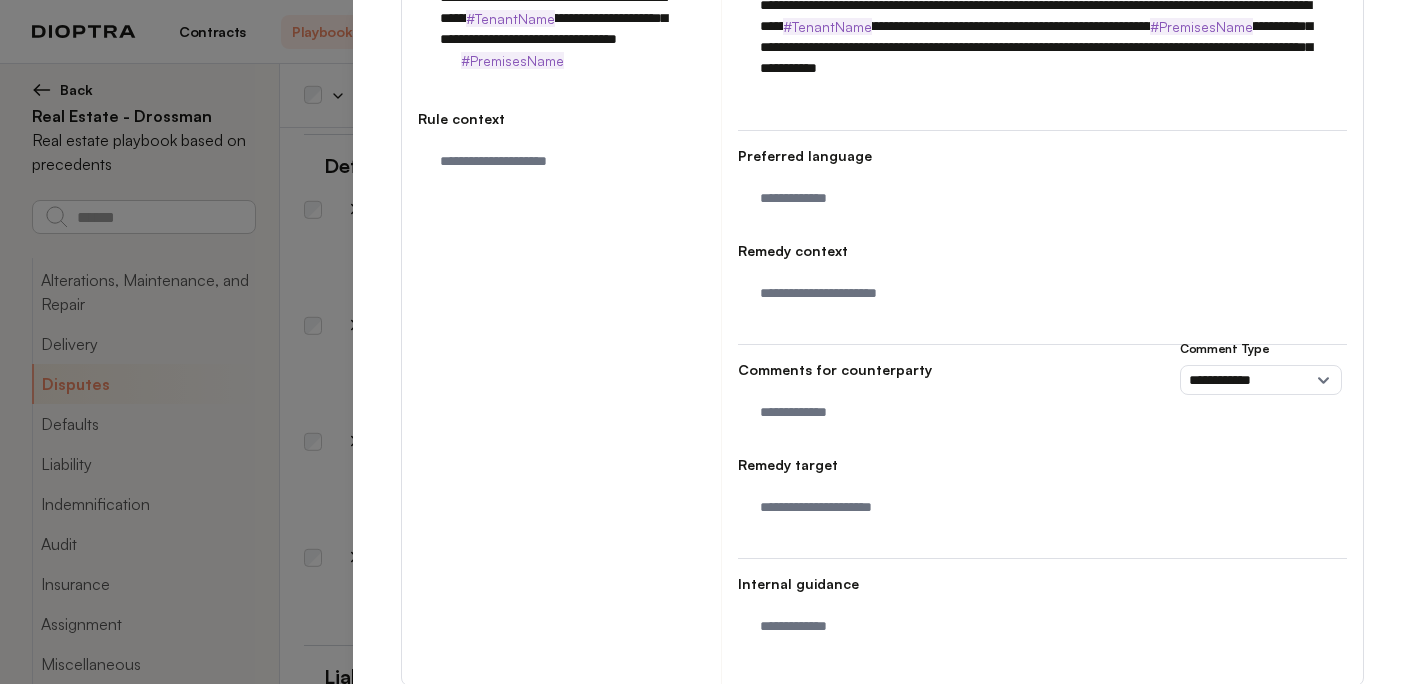 scroll, scrollTop: 383, scrollLeft: 0, axis: vertical 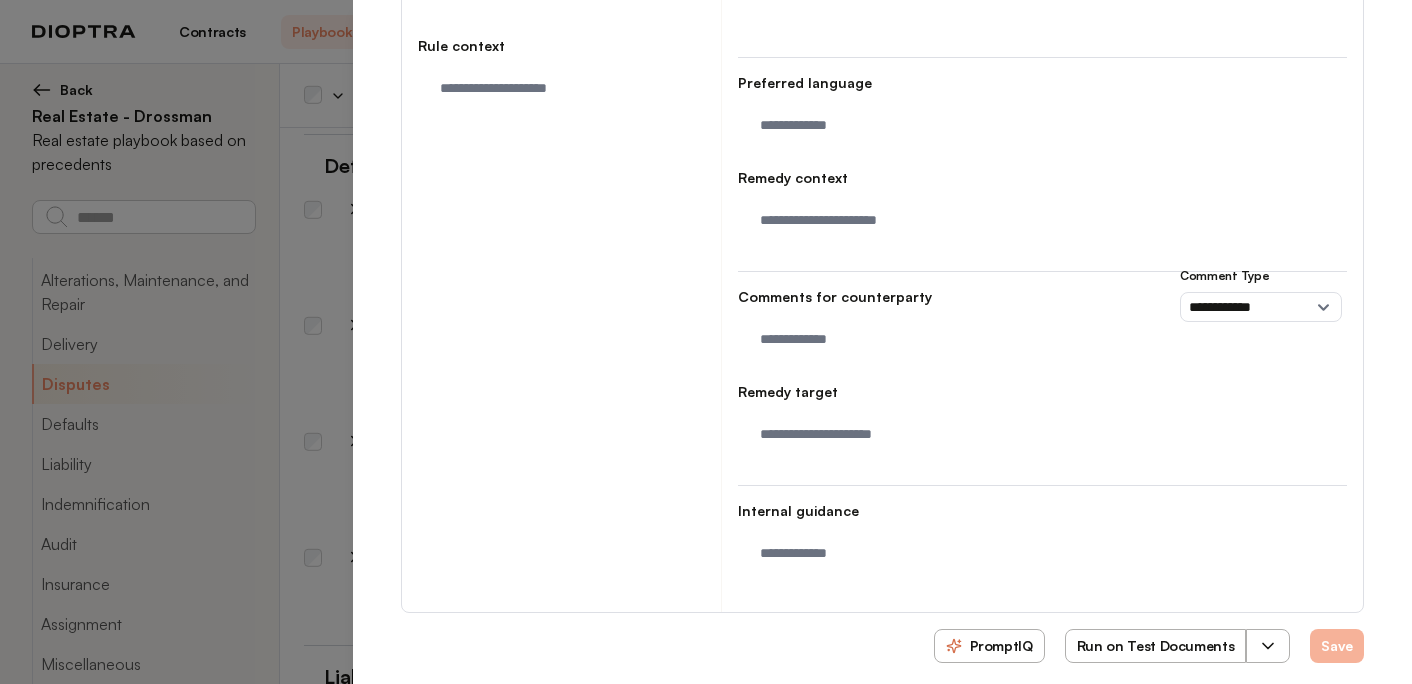 type on "**********" 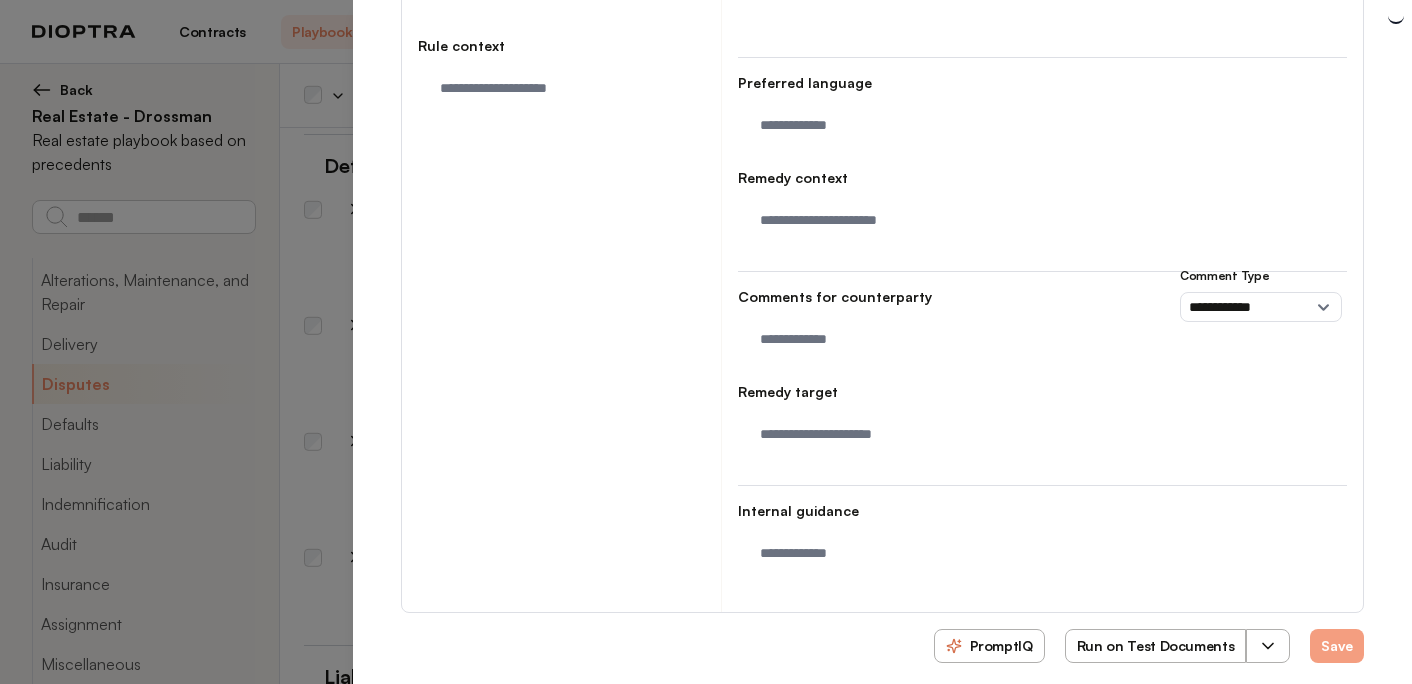 type on "*" 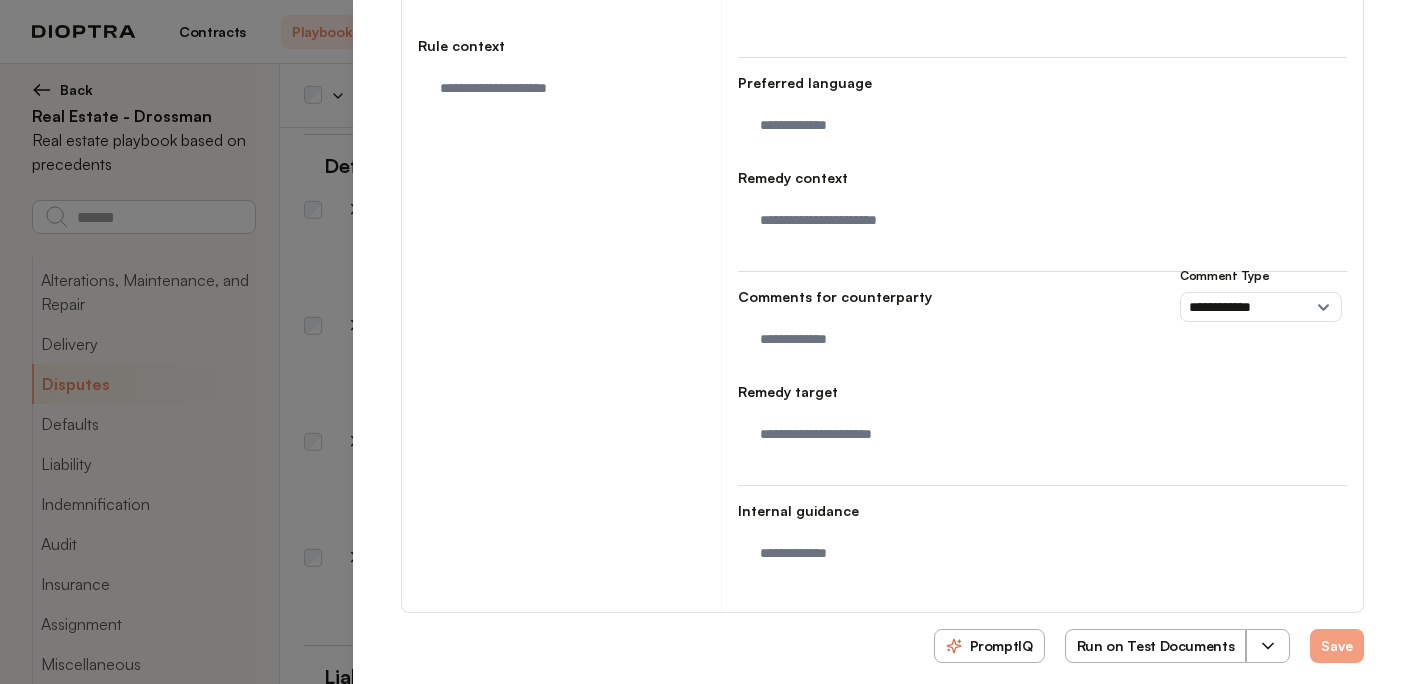 scroll, scrollTop: 93, scrollLeft: 0, axis: vertical 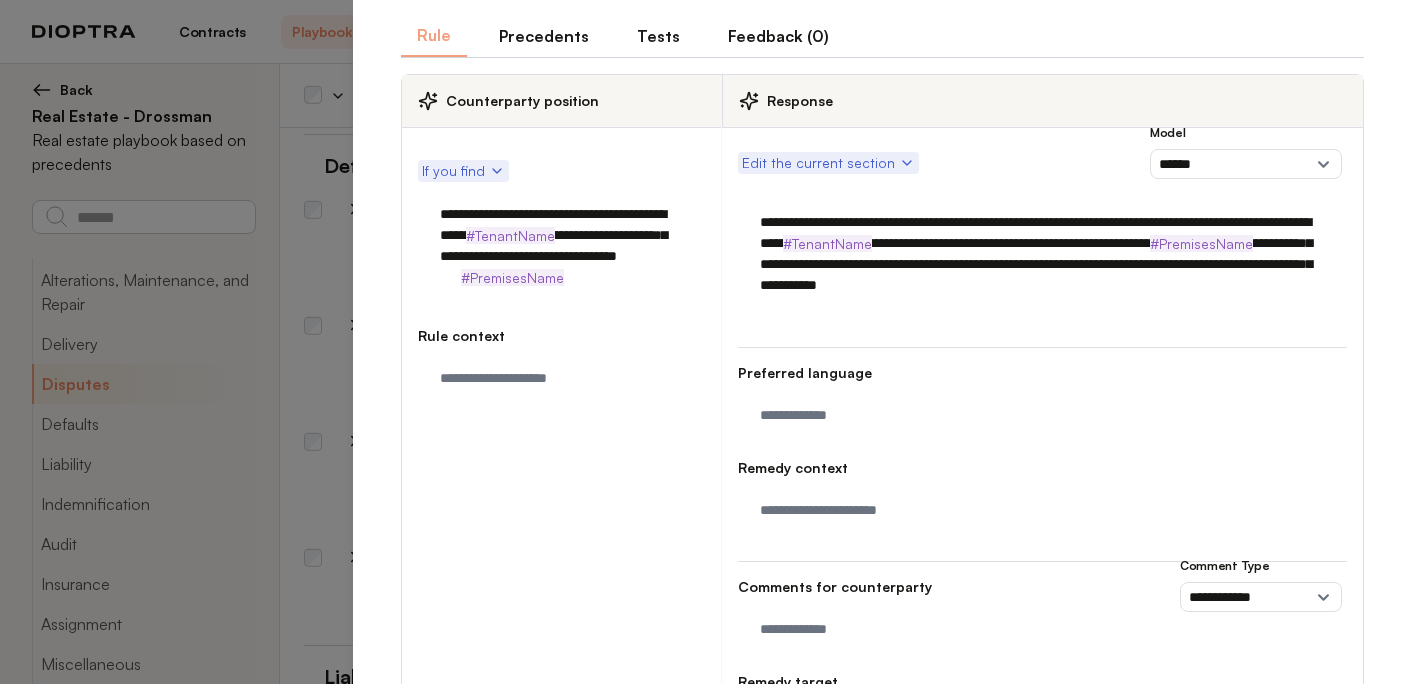 click on "**********" at bounding box center (1042, 254) 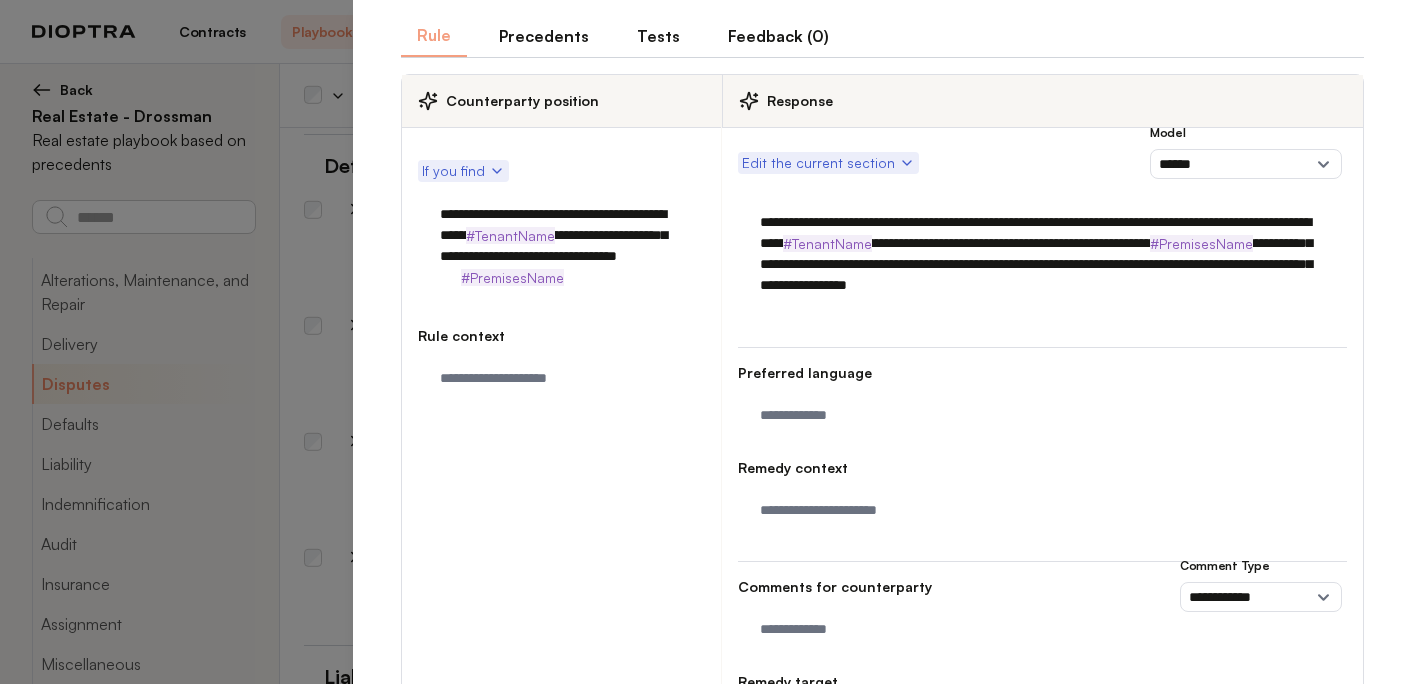 type on "**********" 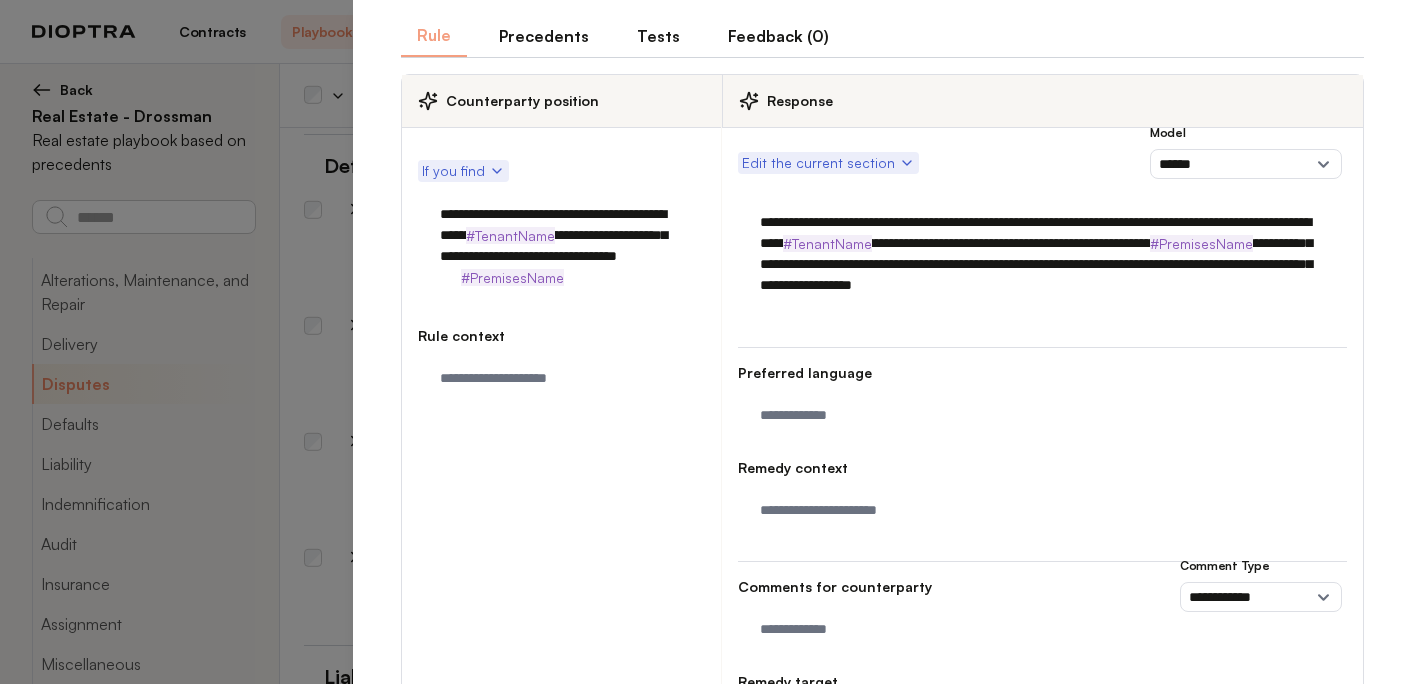 type on "*" 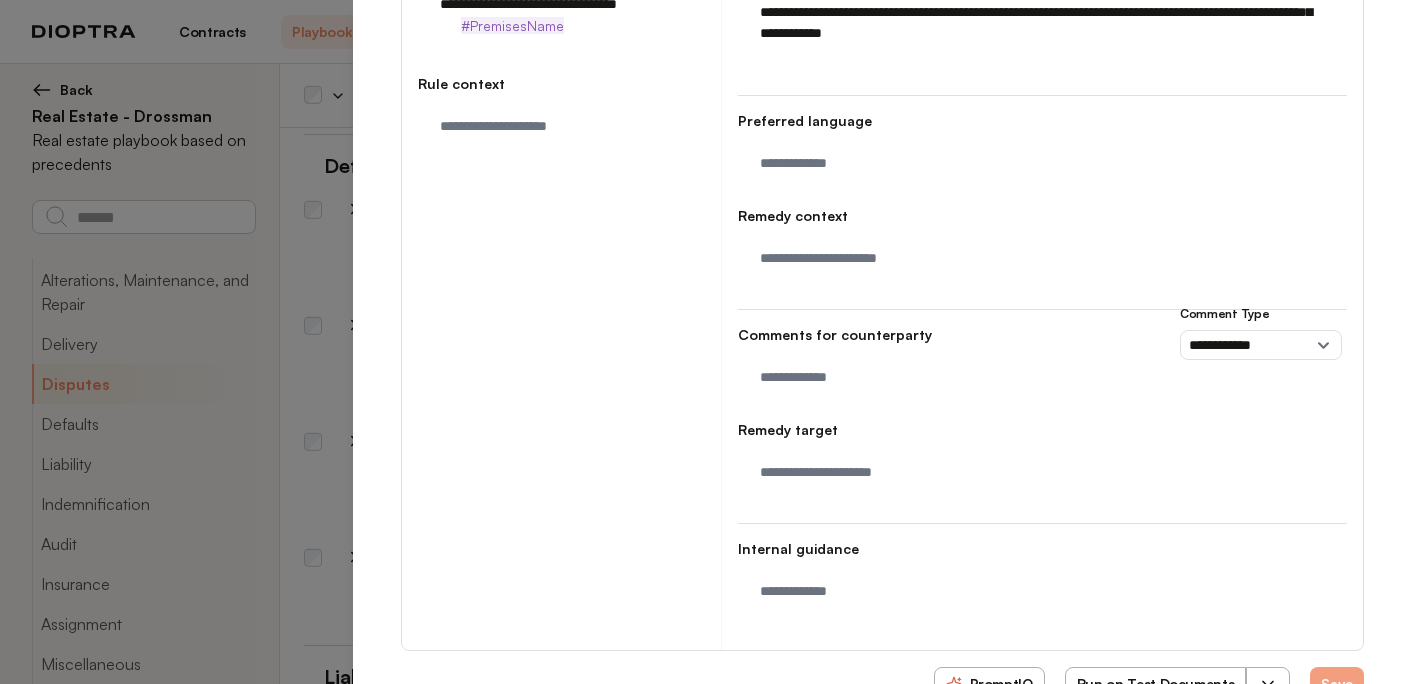 scroll, scrollTop: 383, scrollLeft: 0, axis: vertical 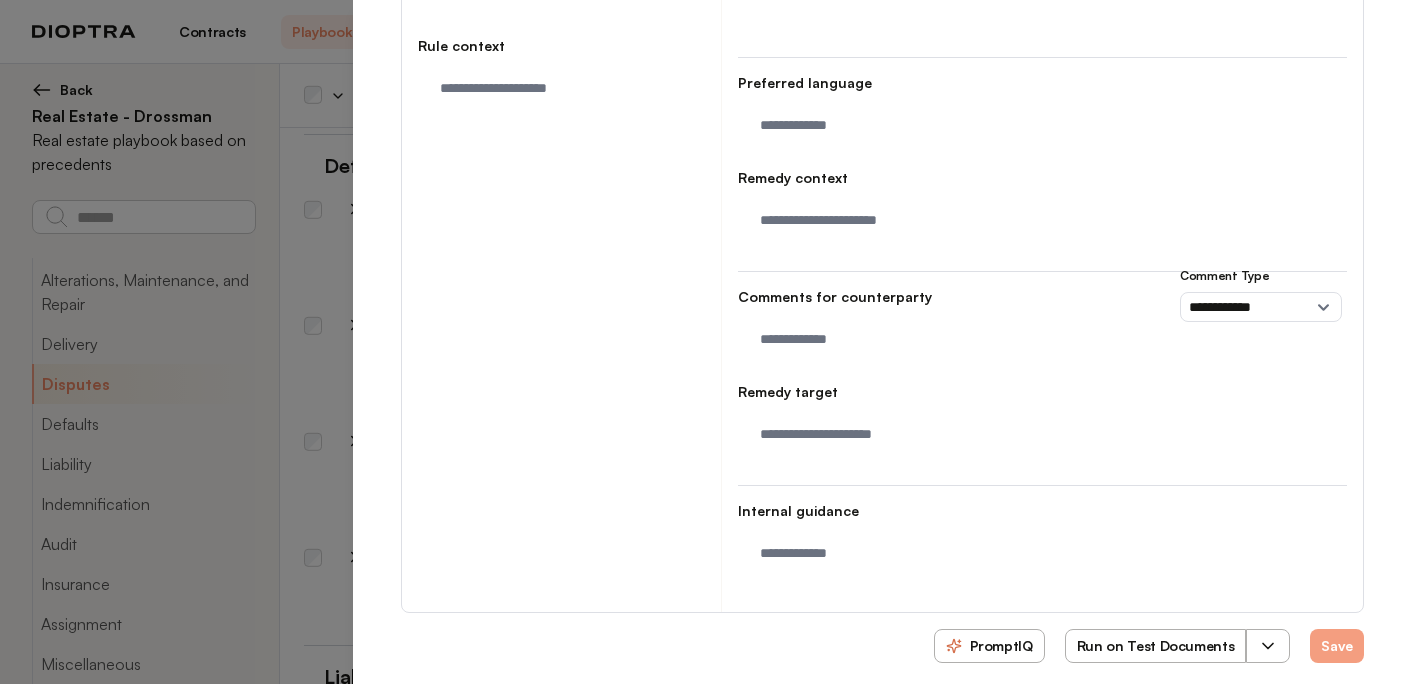 type on "**********" 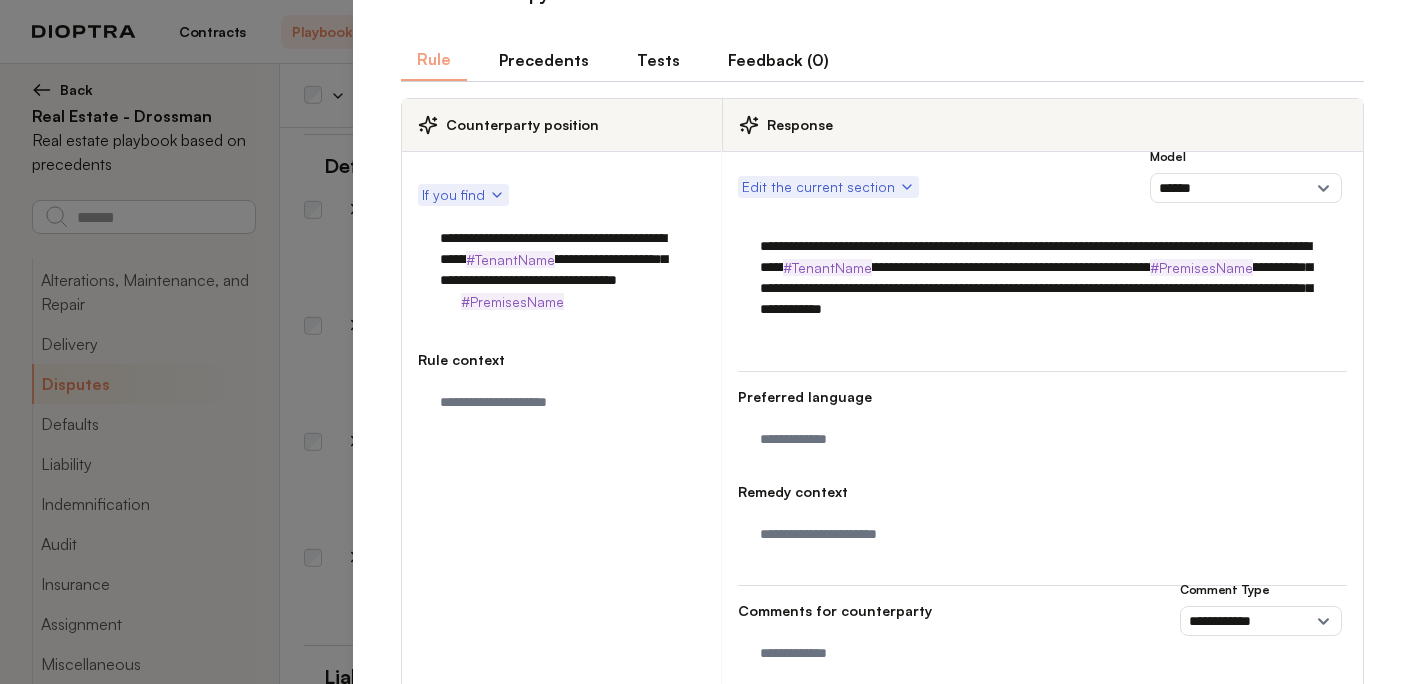 scroll, scrollTop: 0, scrollLeft: 0, axis: both 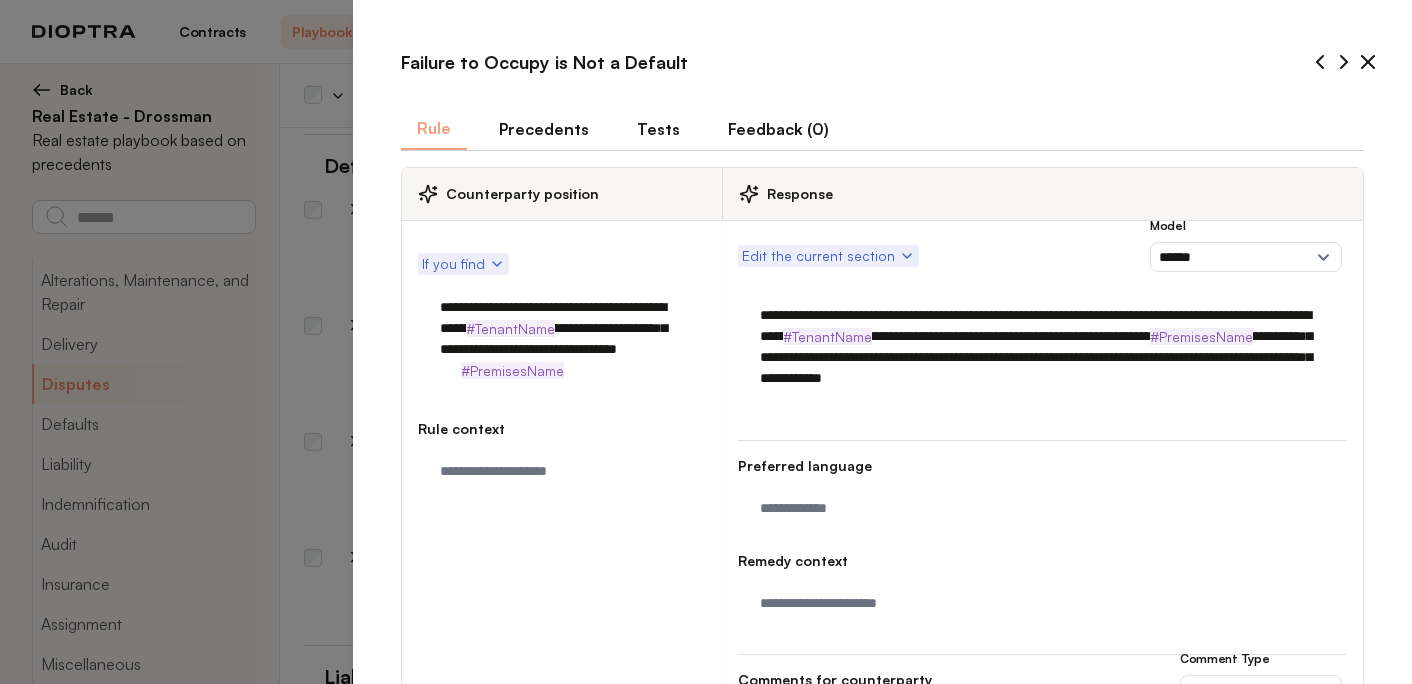 click on "Tests" at bounding box center (658, 129) 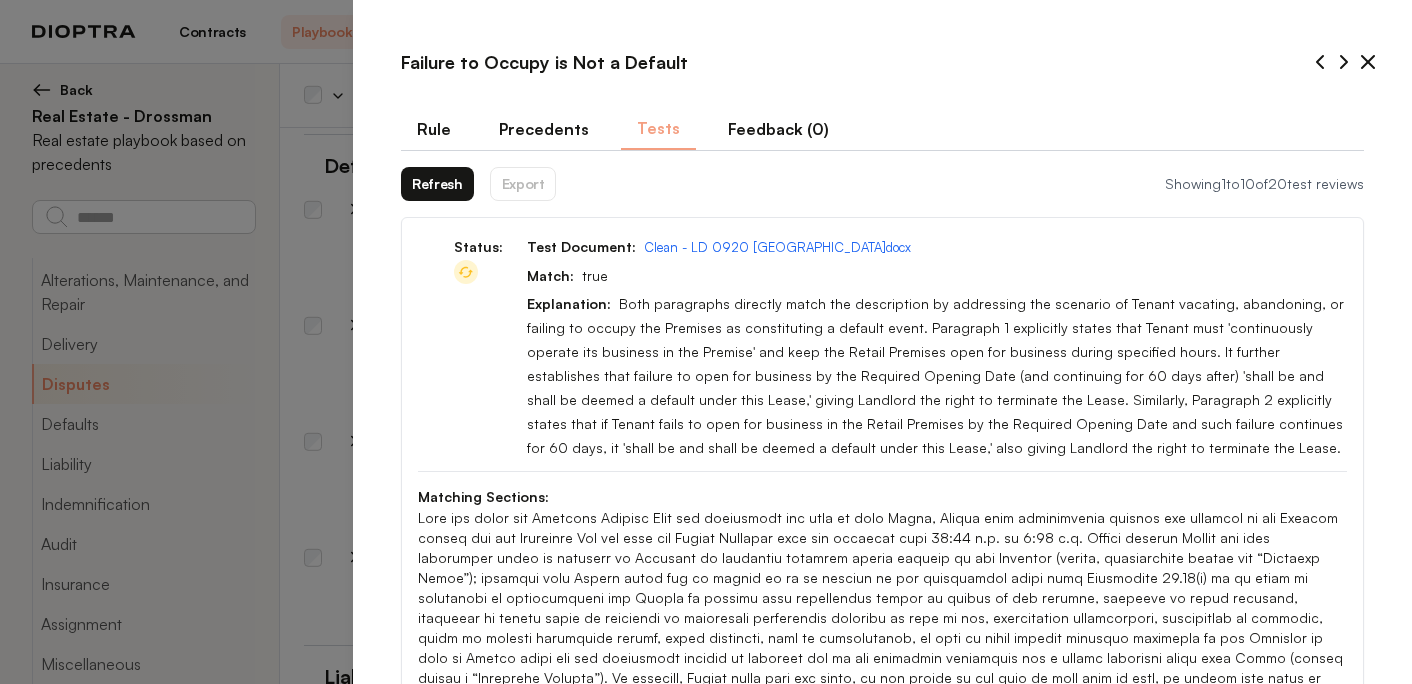click on "Refresh" at bounding box center [437, 184] 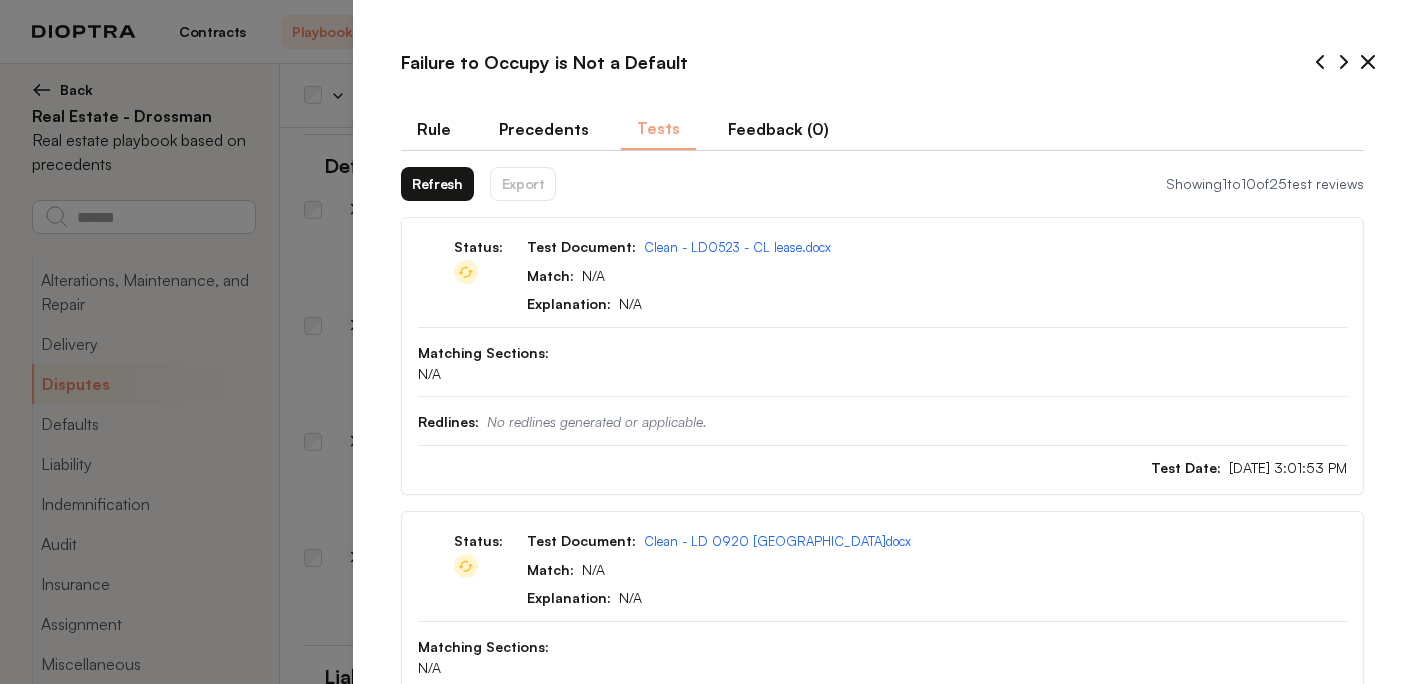 type on "*" 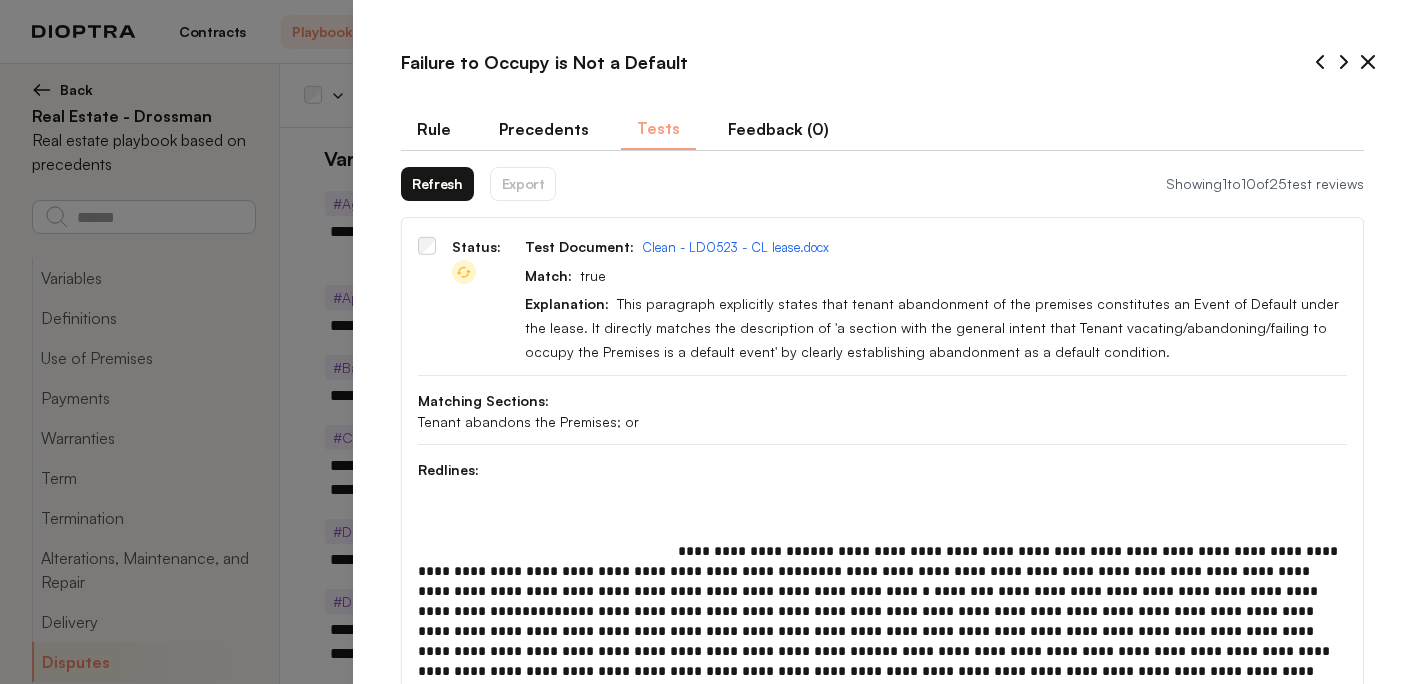 scroll, scrollTop: 0, scrollLeft: 0, axis: both 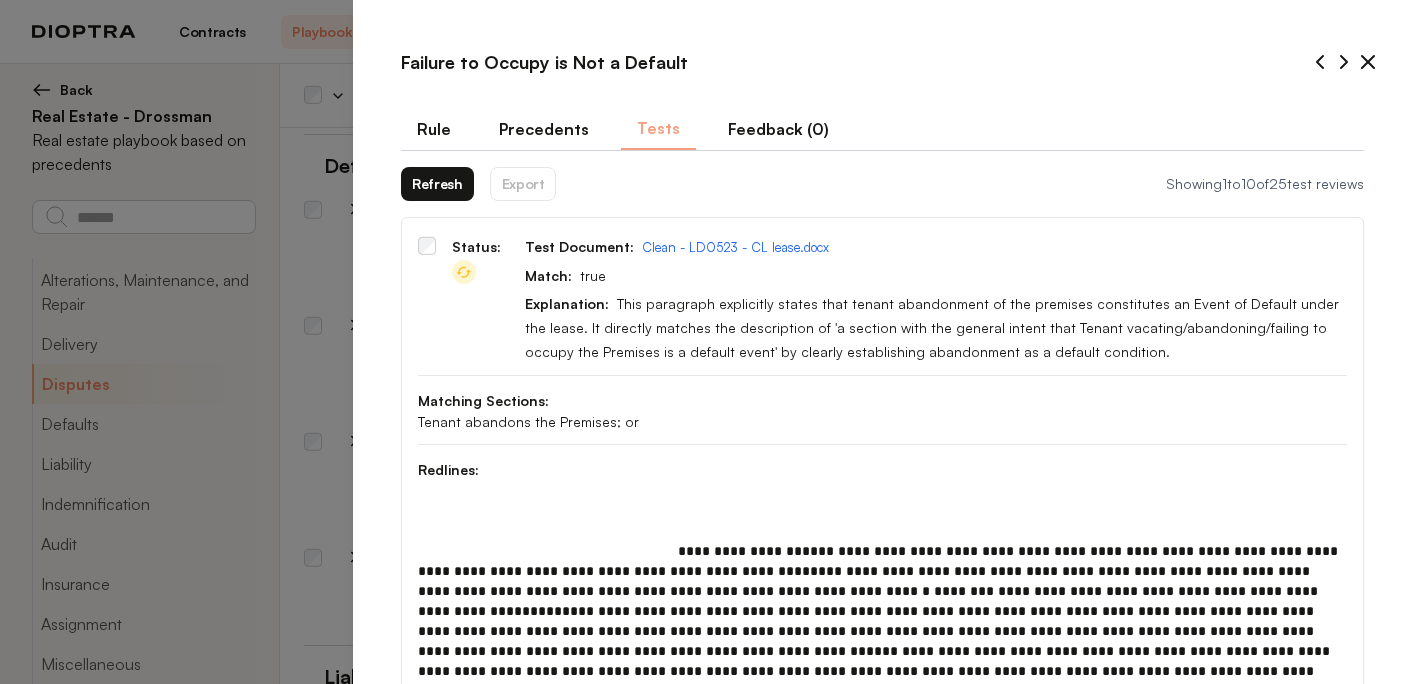 click on "Refresh" at bounding box center [437, 184] 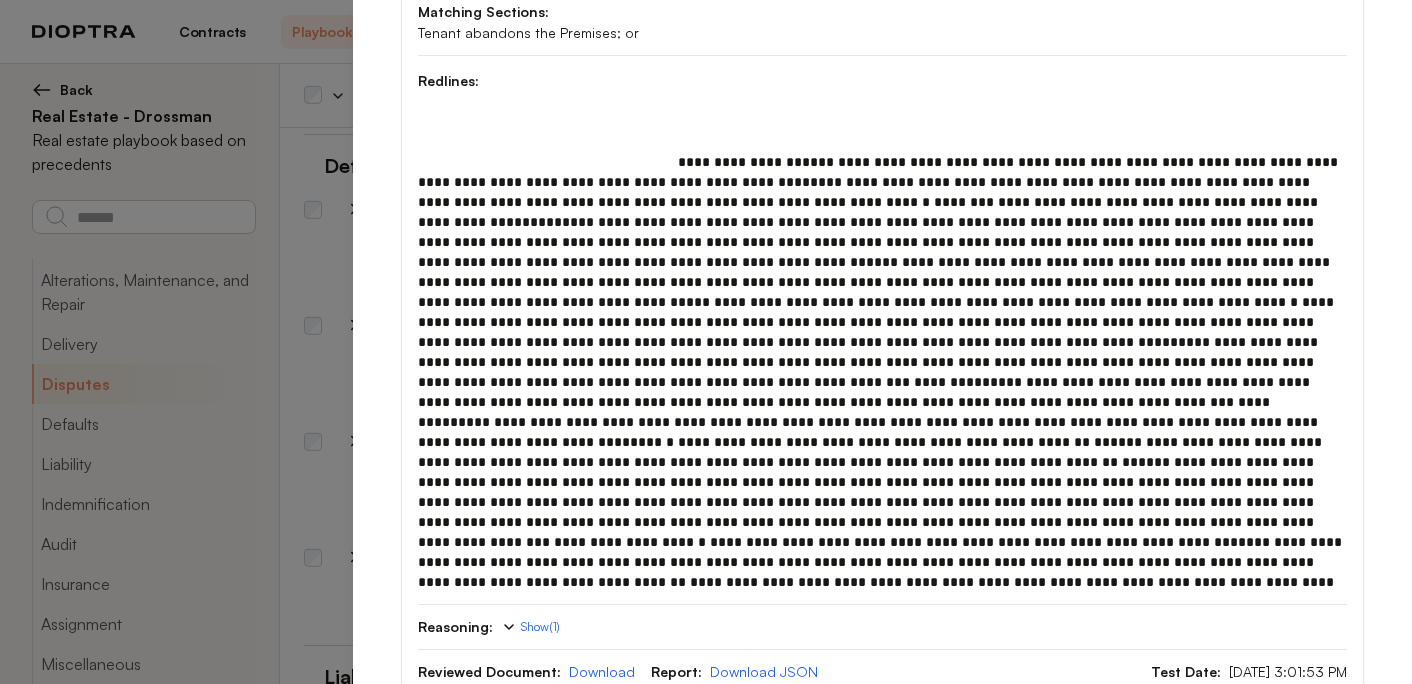 scroll, scrollTop: 421, scrollLeft: 0, axis: vertical 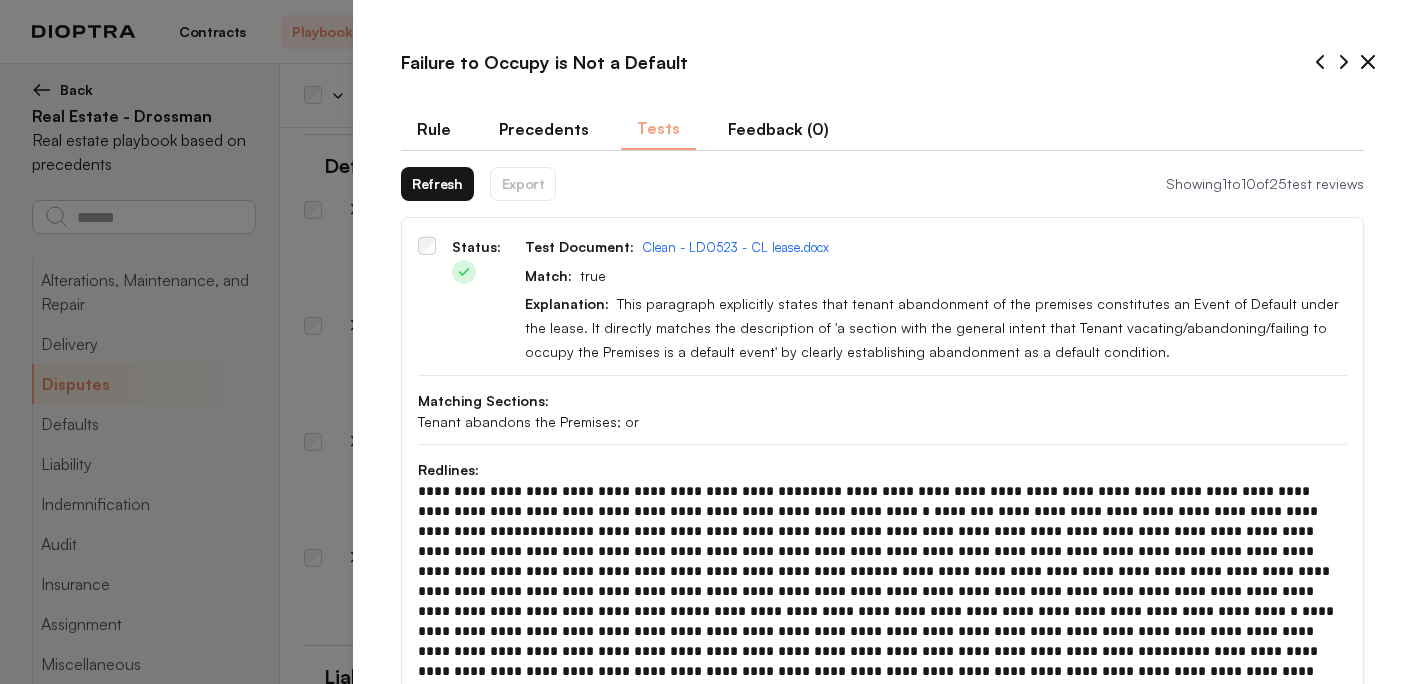 click on "Rule" at bounding box center (434, 129) 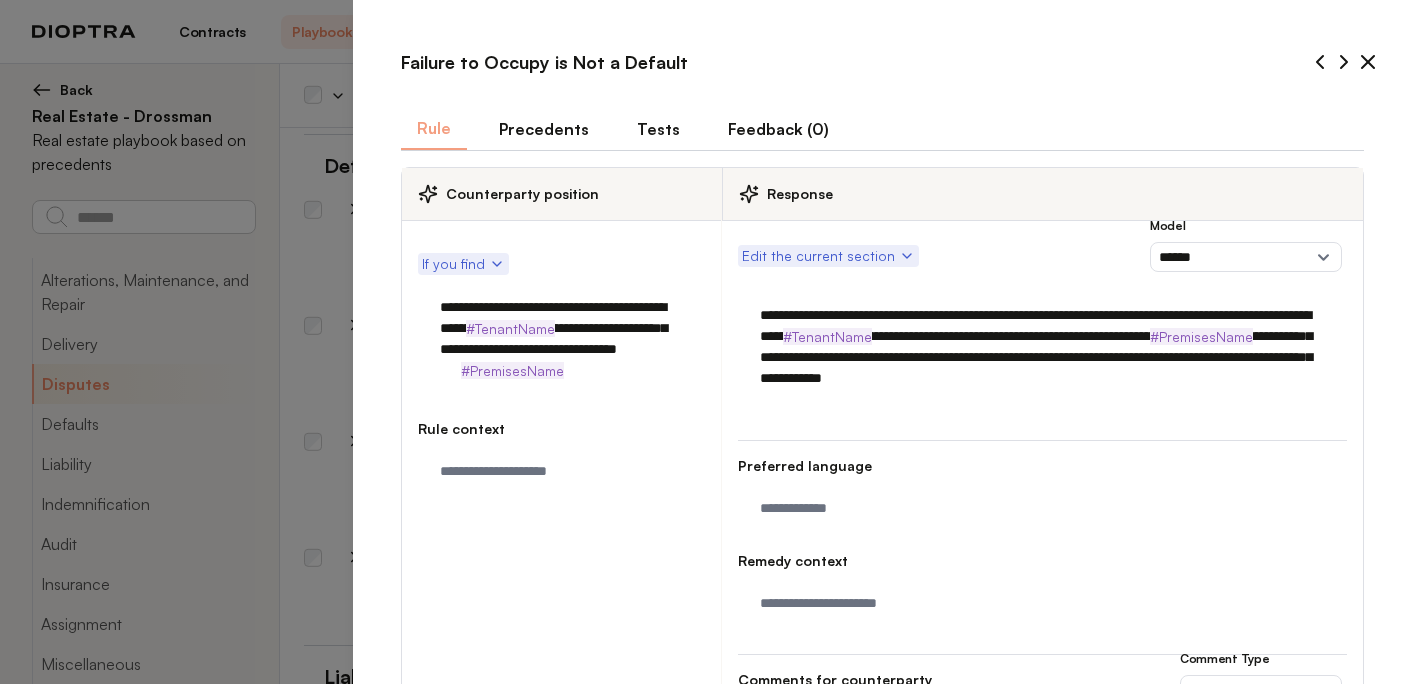 click on "**********" at bounding box center (1042, 347) 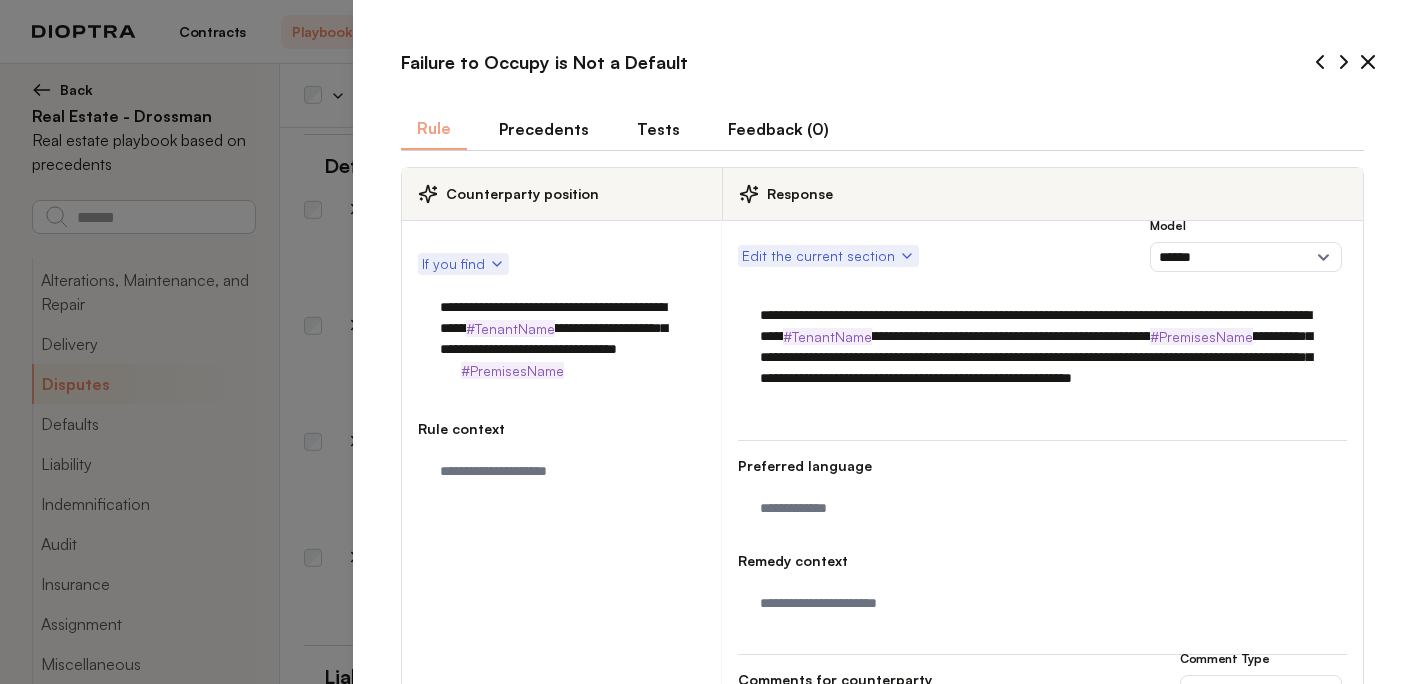 drag, startPoint x: 1125, startPoint y: 380, endPoint x: 1218, endPoint y: 383, distance: 93.04838 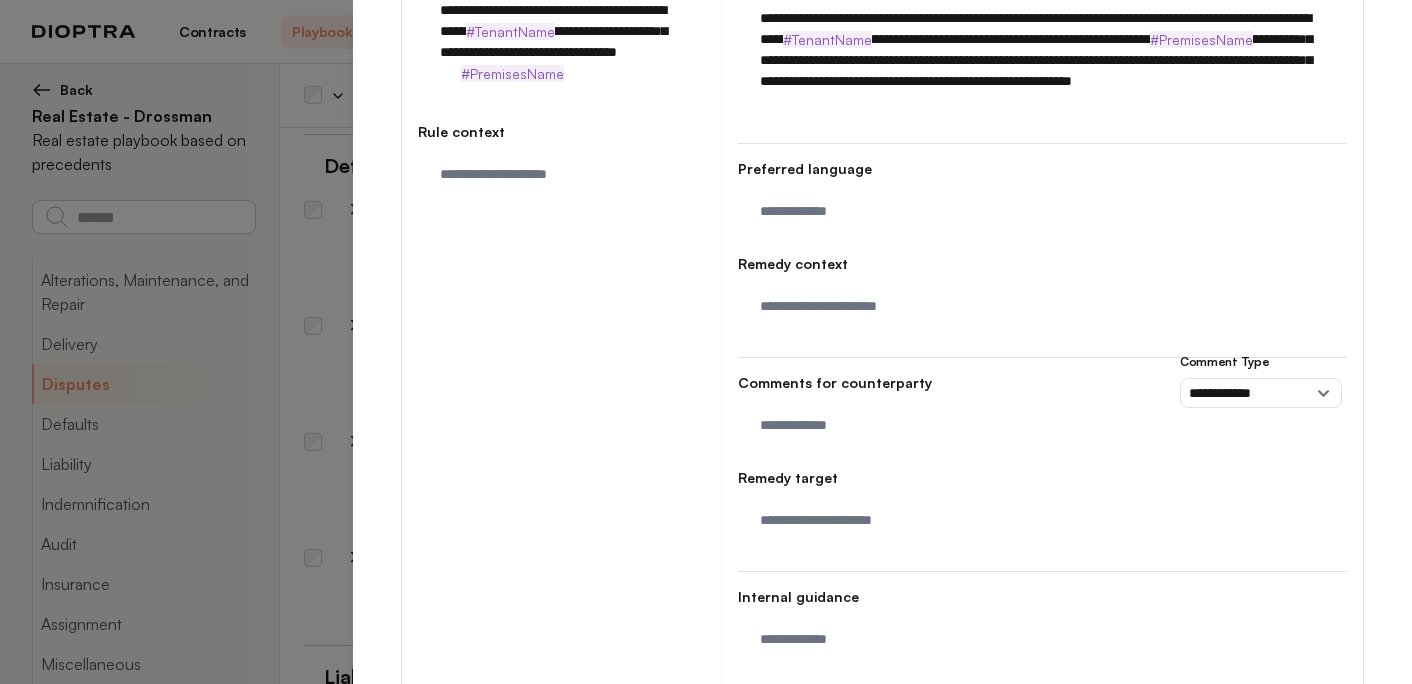 scroll, scrollTop: 404, scrollLeft: 0, axis: vertical 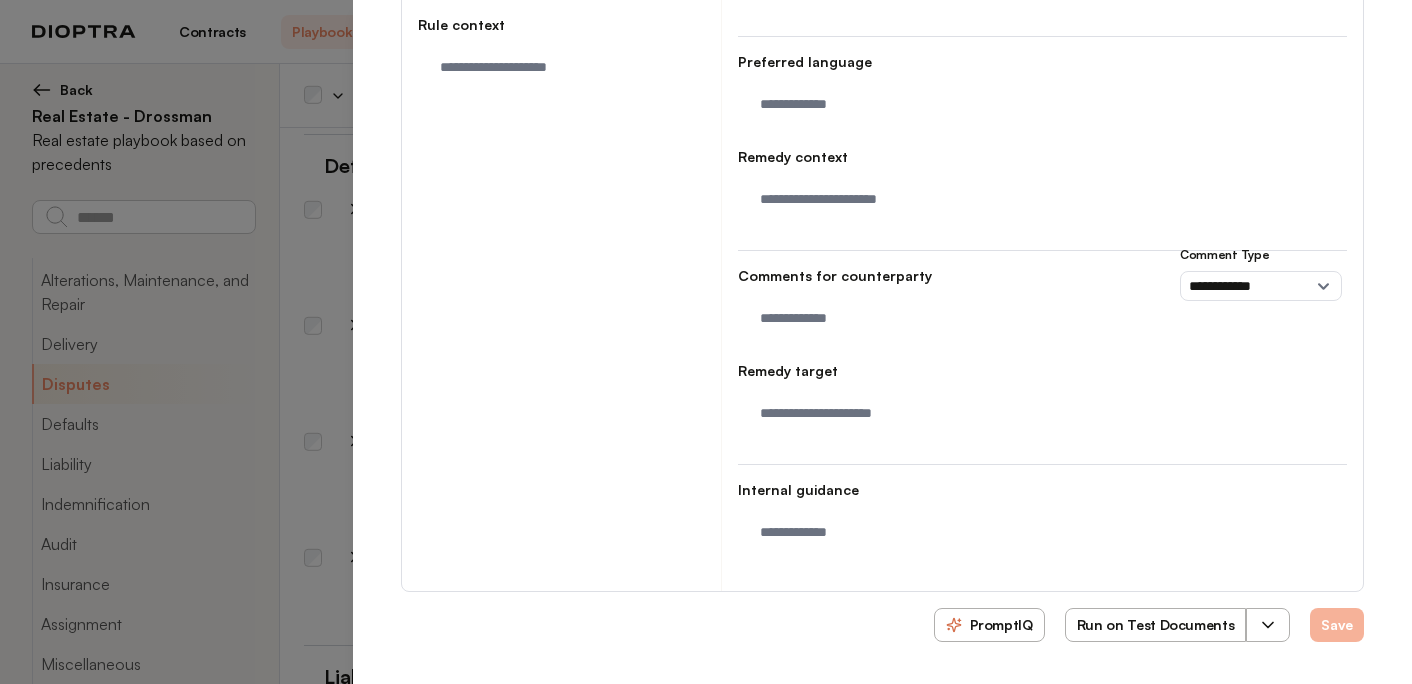 type on "**********" 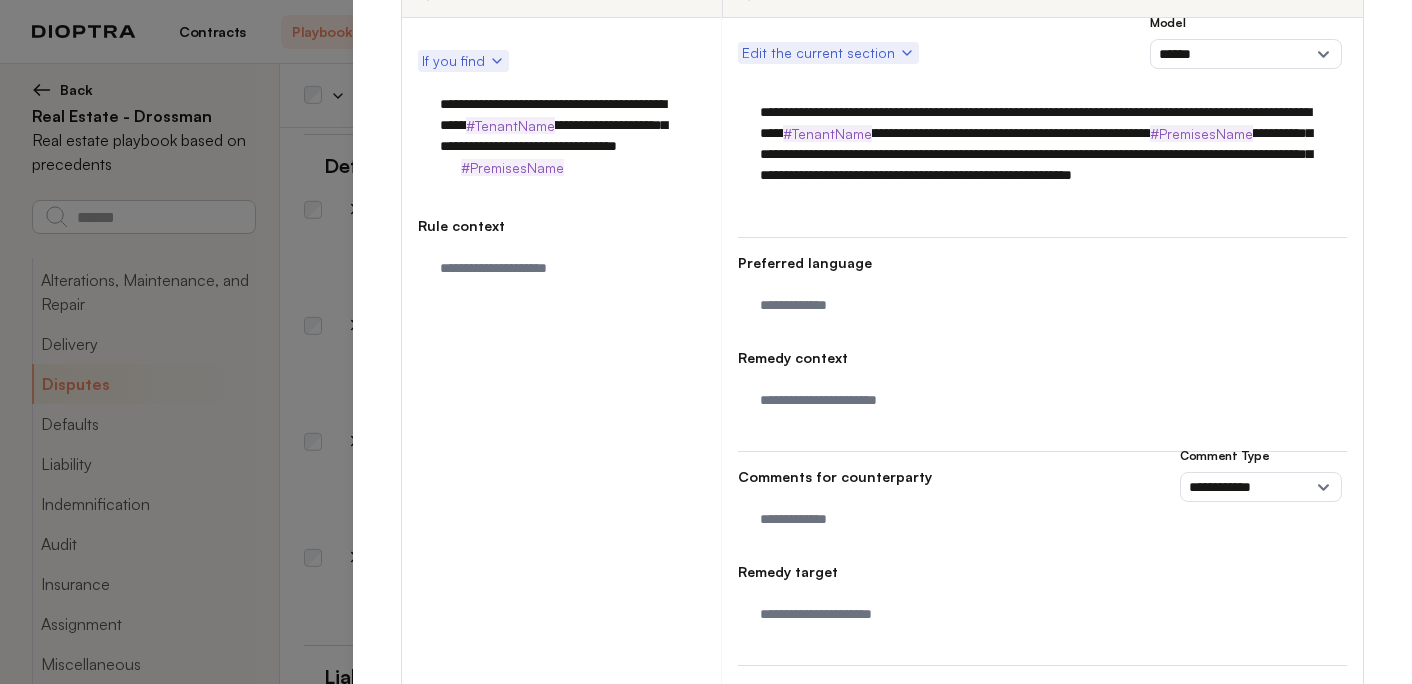 scroll, scrollTop: 0, scrollLeft: 0, axis: both 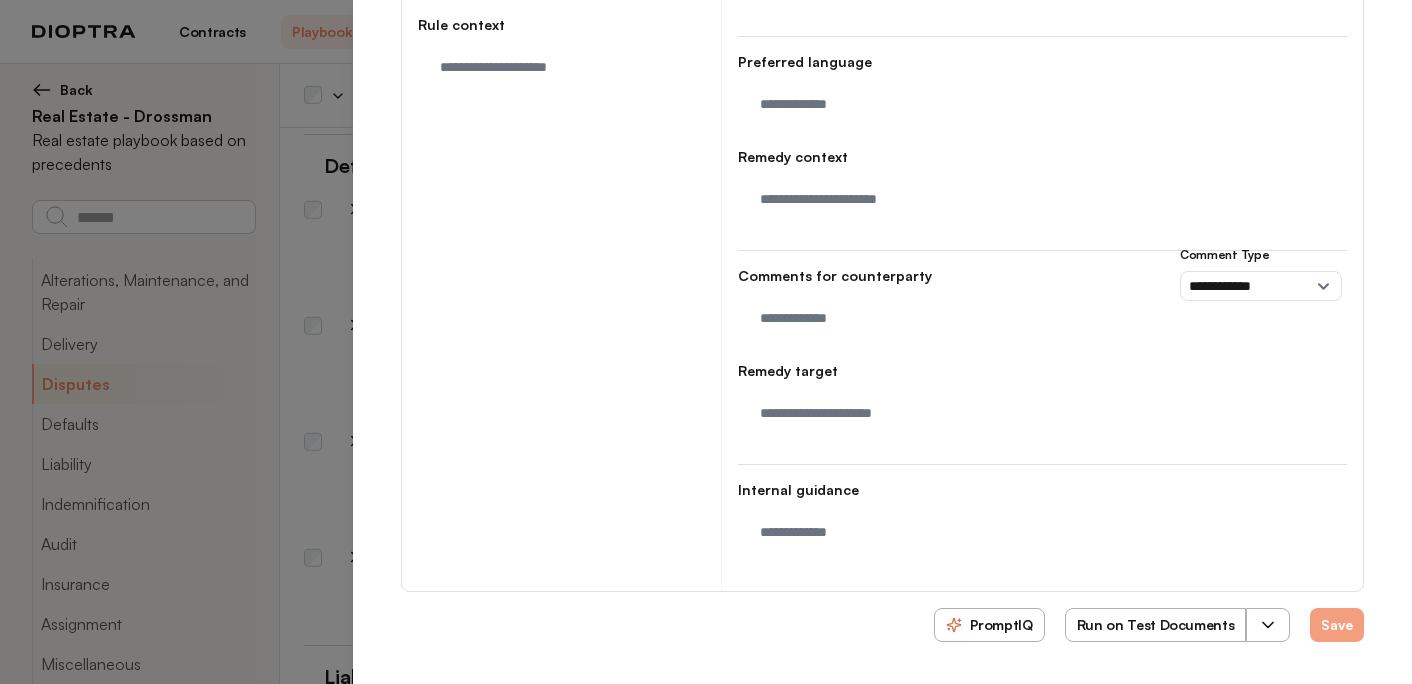 click on "Run on Test Documents" at bounding box center (1156, 625) 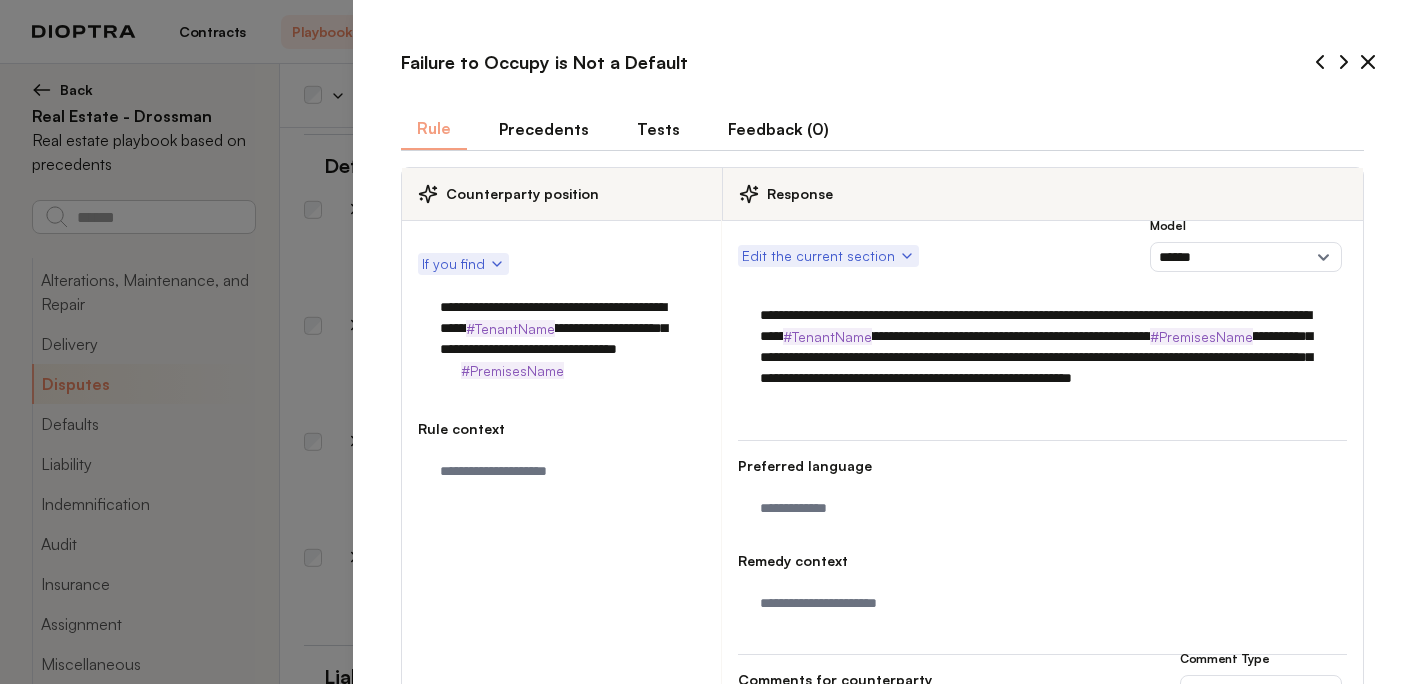 click on "Tests" at bounding box center (658, 129) 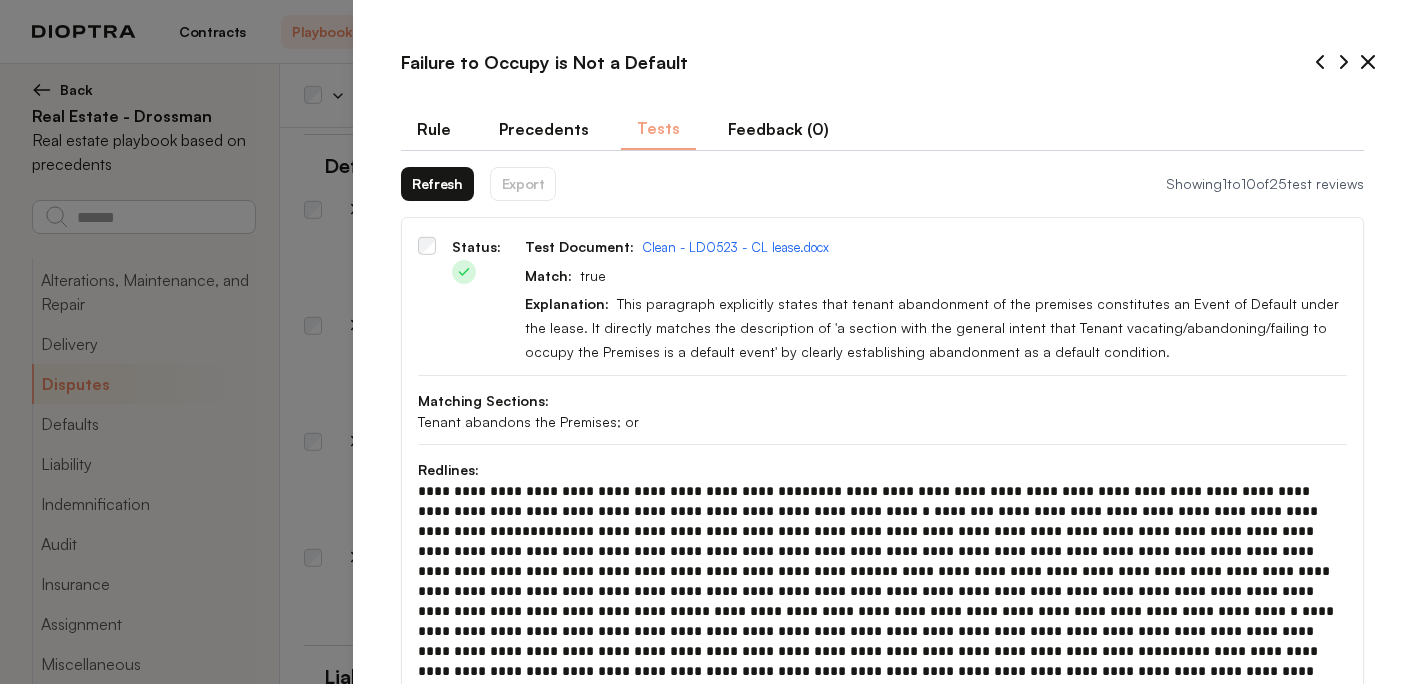 click on "Refresh" at bounding box center (437, 184) 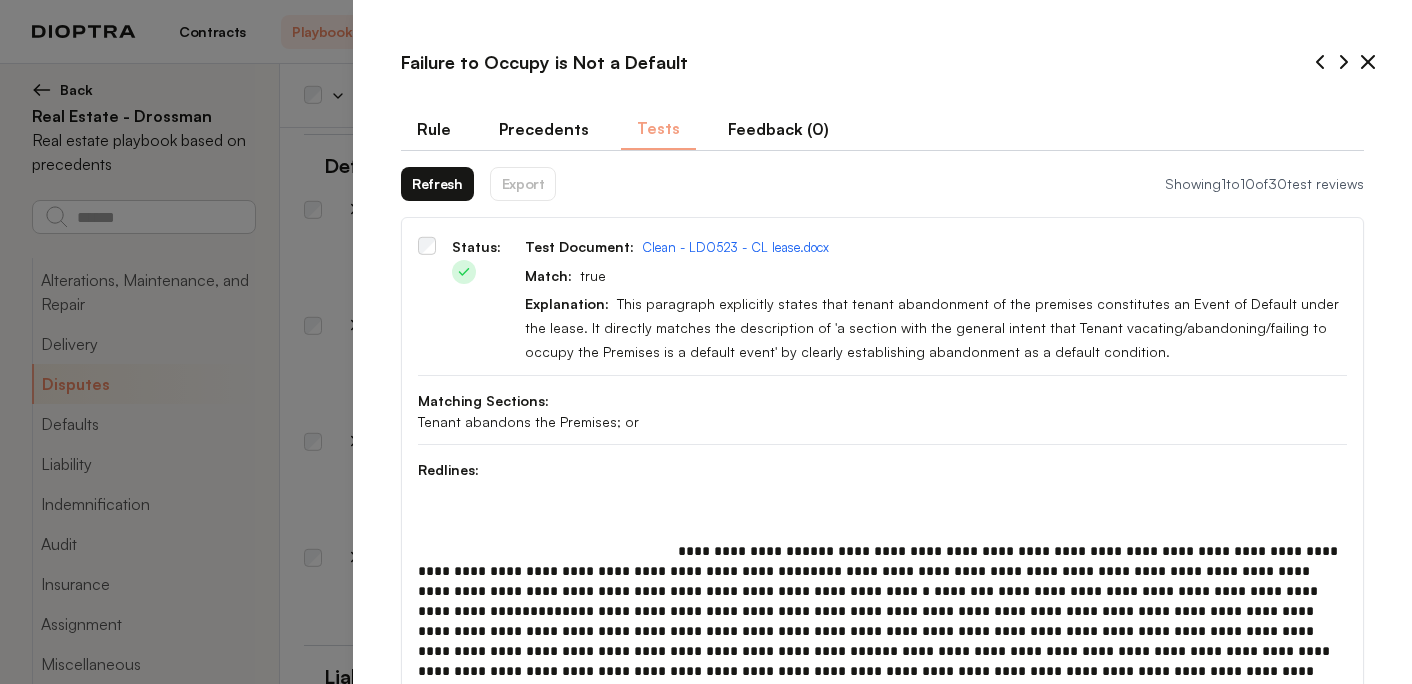 click on "Refresh" at bounding box center (437, 184) 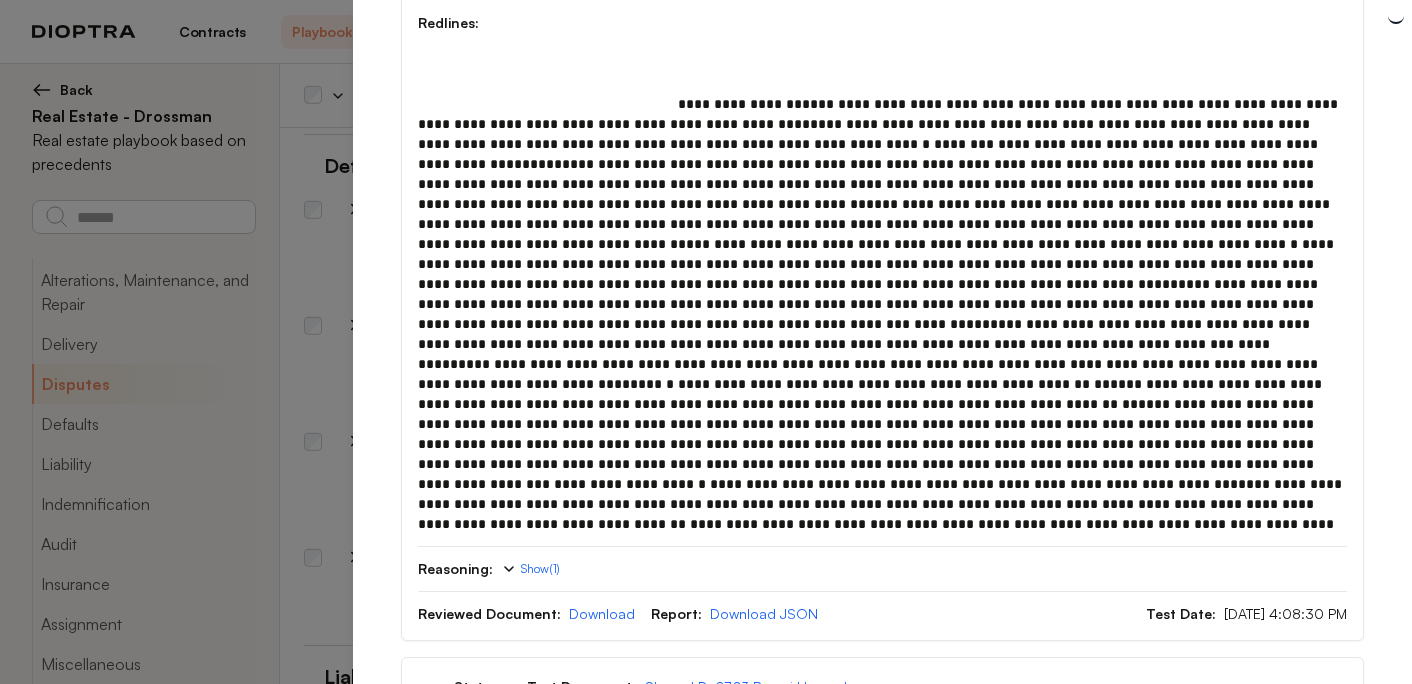 scroll, scrollTop: 502, scrollLeft: 0, axis: vertical 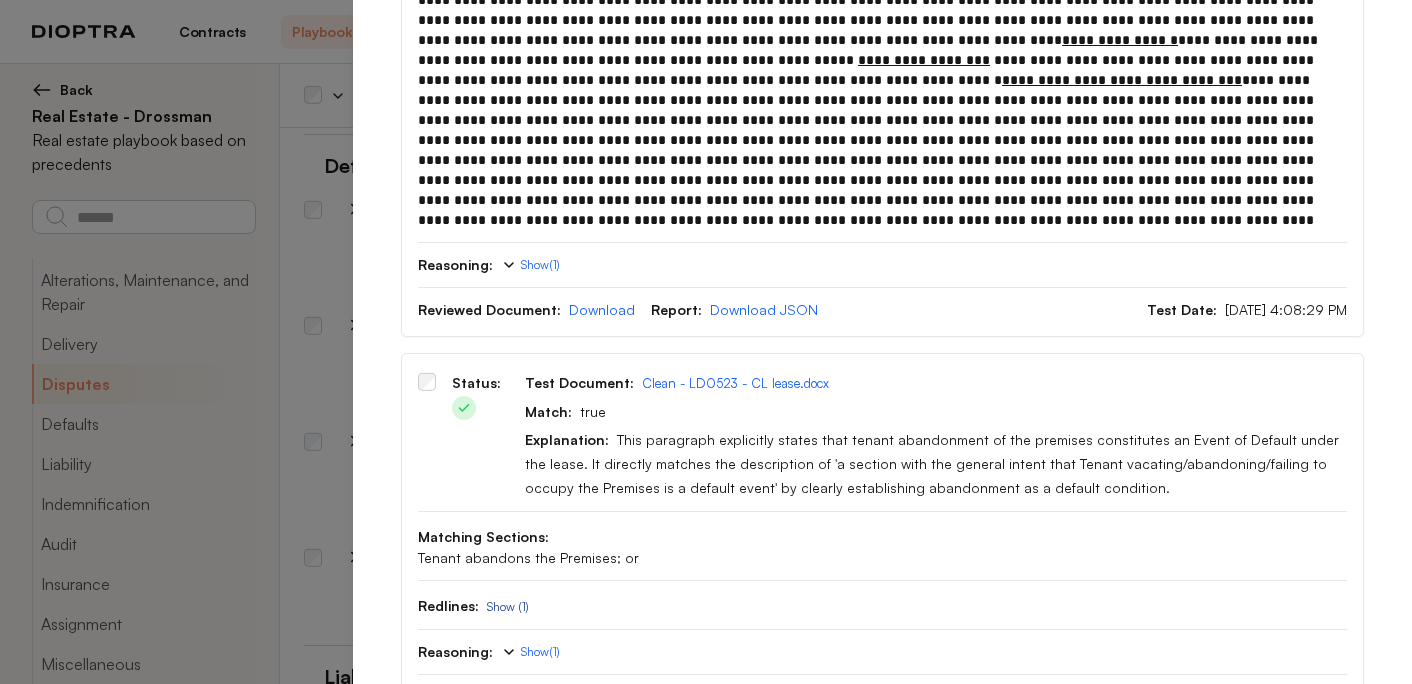 click on "Show (1)" at bounding box center (508, 607) 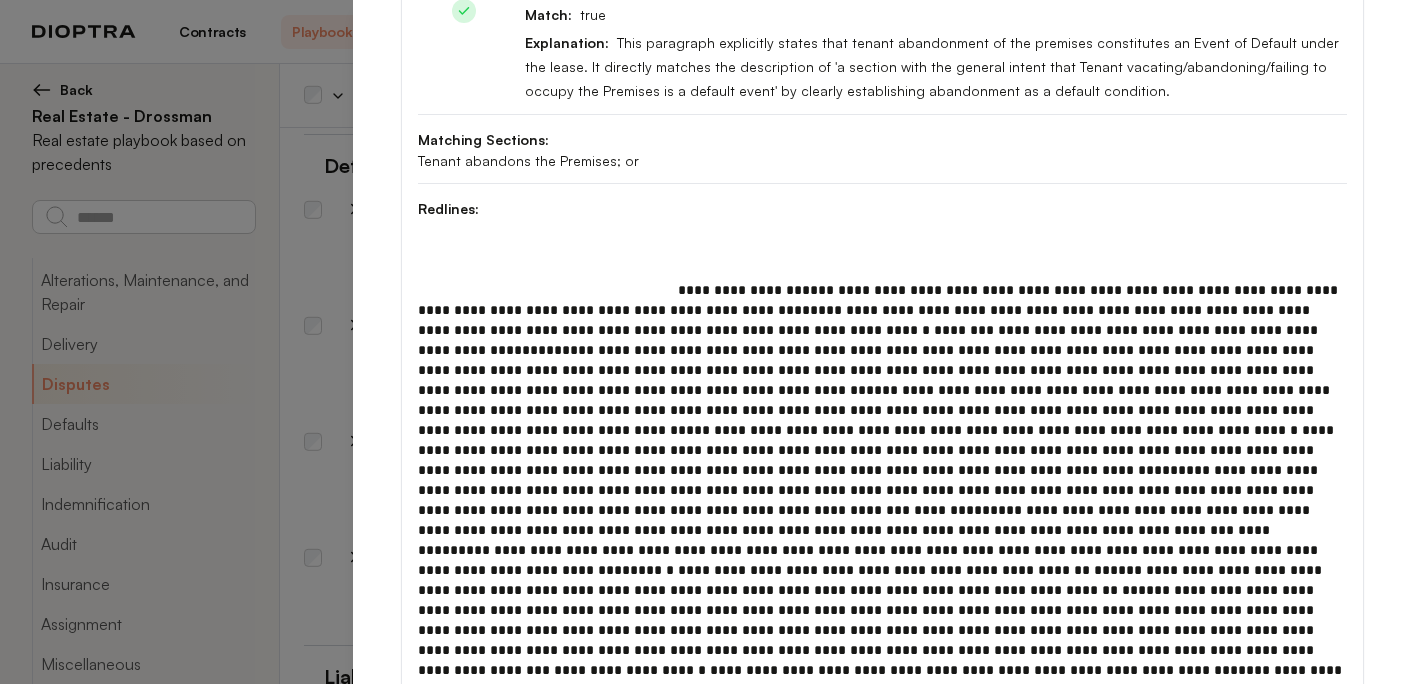 scroll, scrollTop: 4759, scrollLeft: 0, axis: vertical 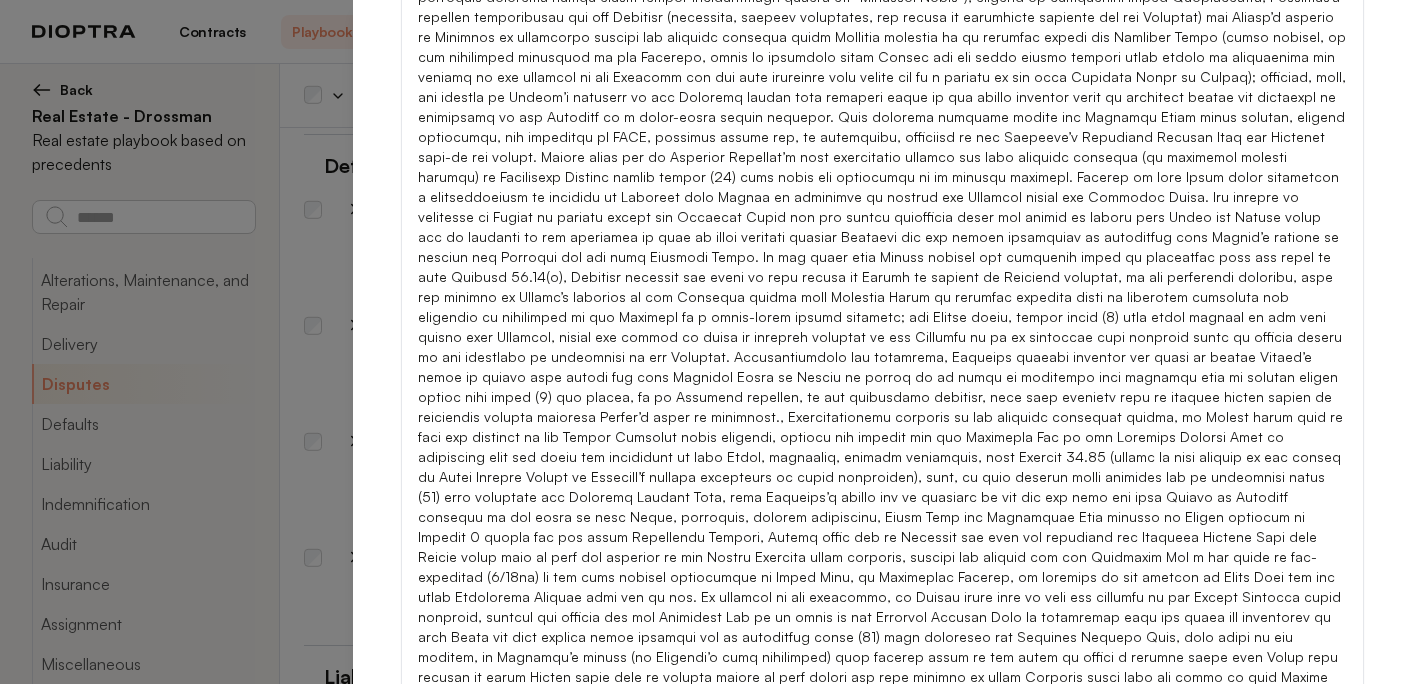 click on "Show (2)" at bounding box center (509, 746) 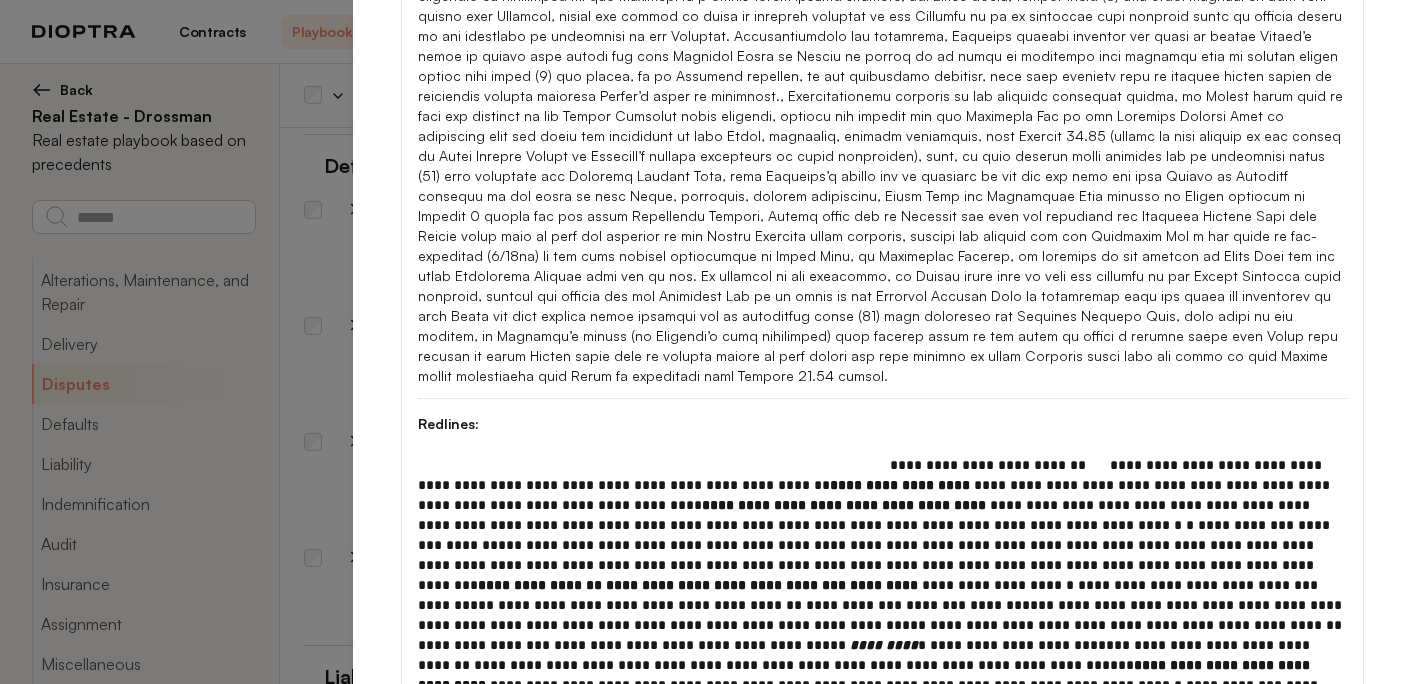 scroll, scrollTop: 6422, scrollLeft: 0, axis: vertical 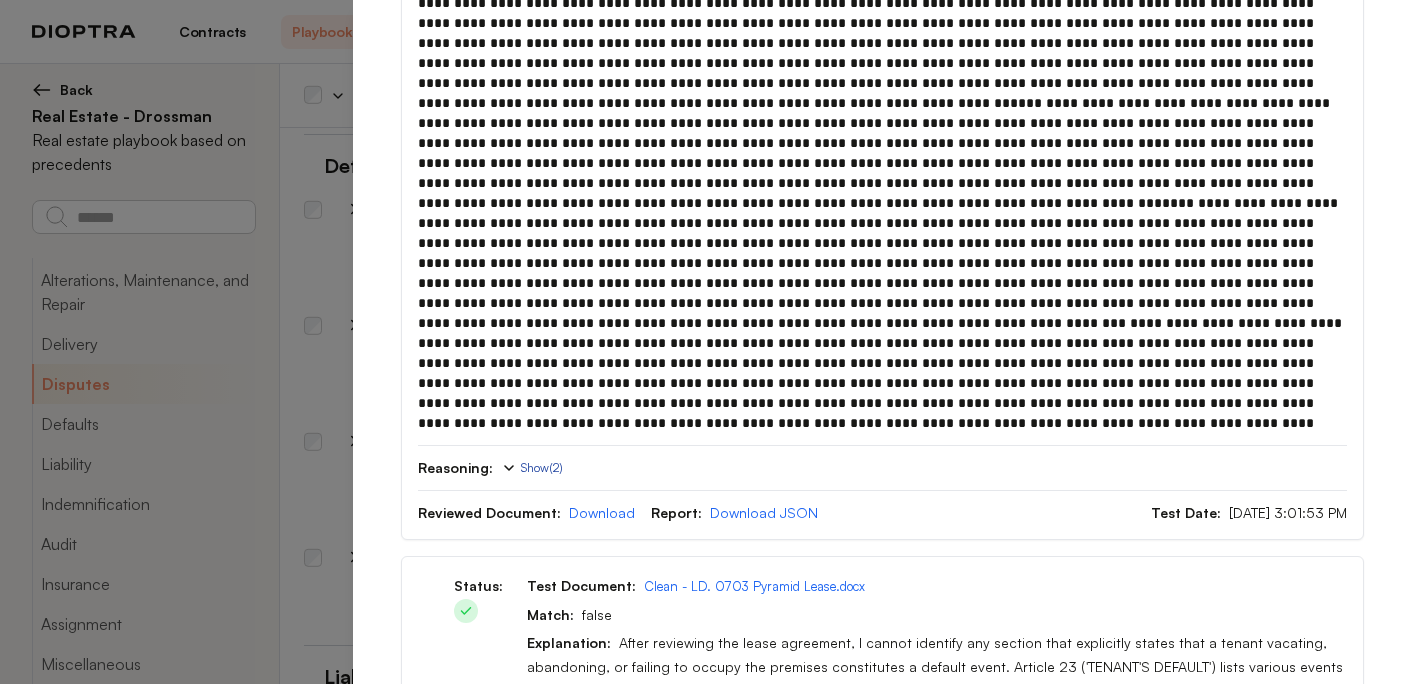 click on "Show  ( 2 )" at bounding box center [532, 468] 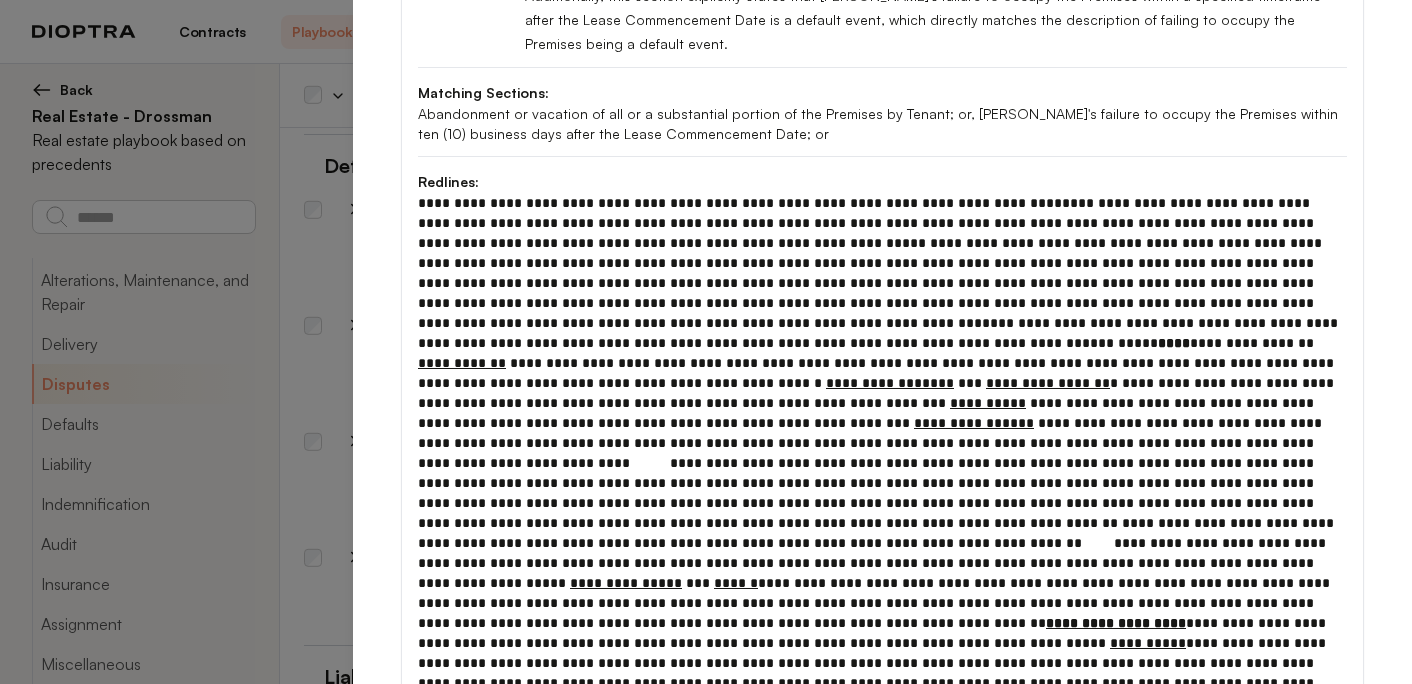 scroll, scrollTop: 1552, scrollLeft: 0, axis: vertical 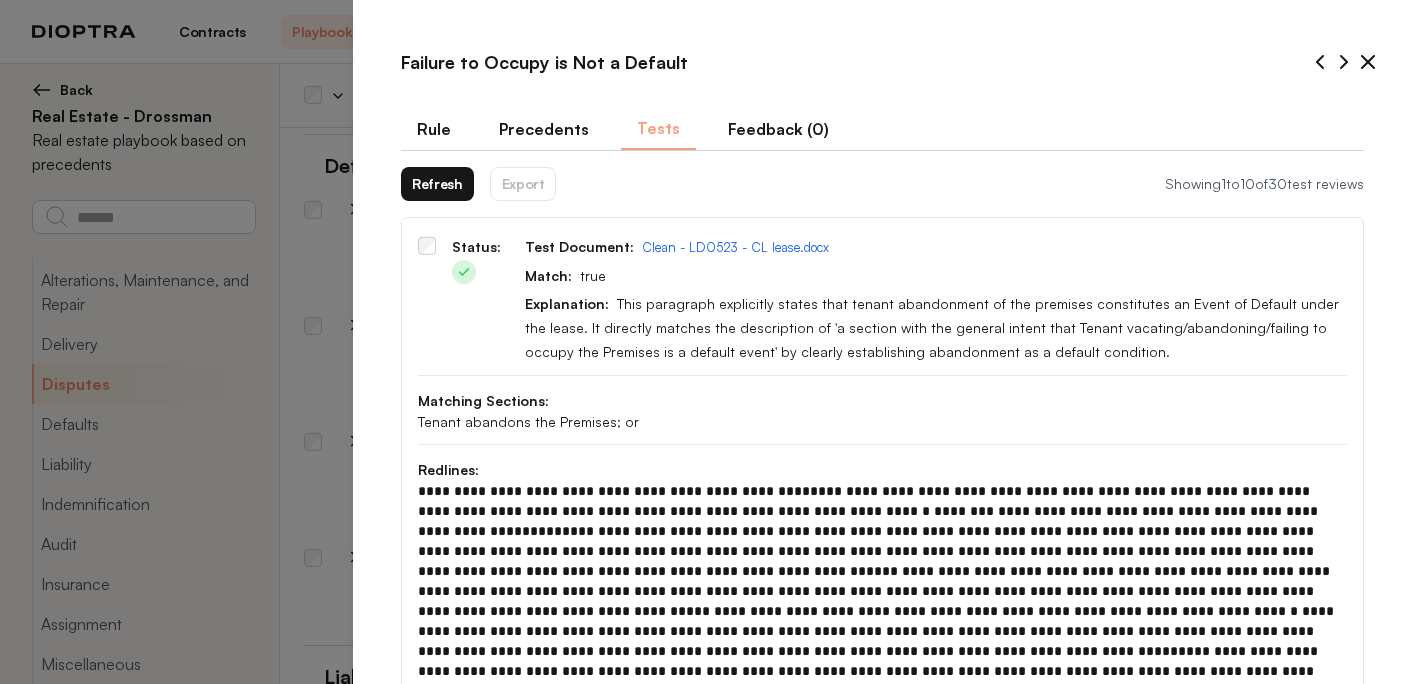 click on "Rule" at bounding box center [434, 129] 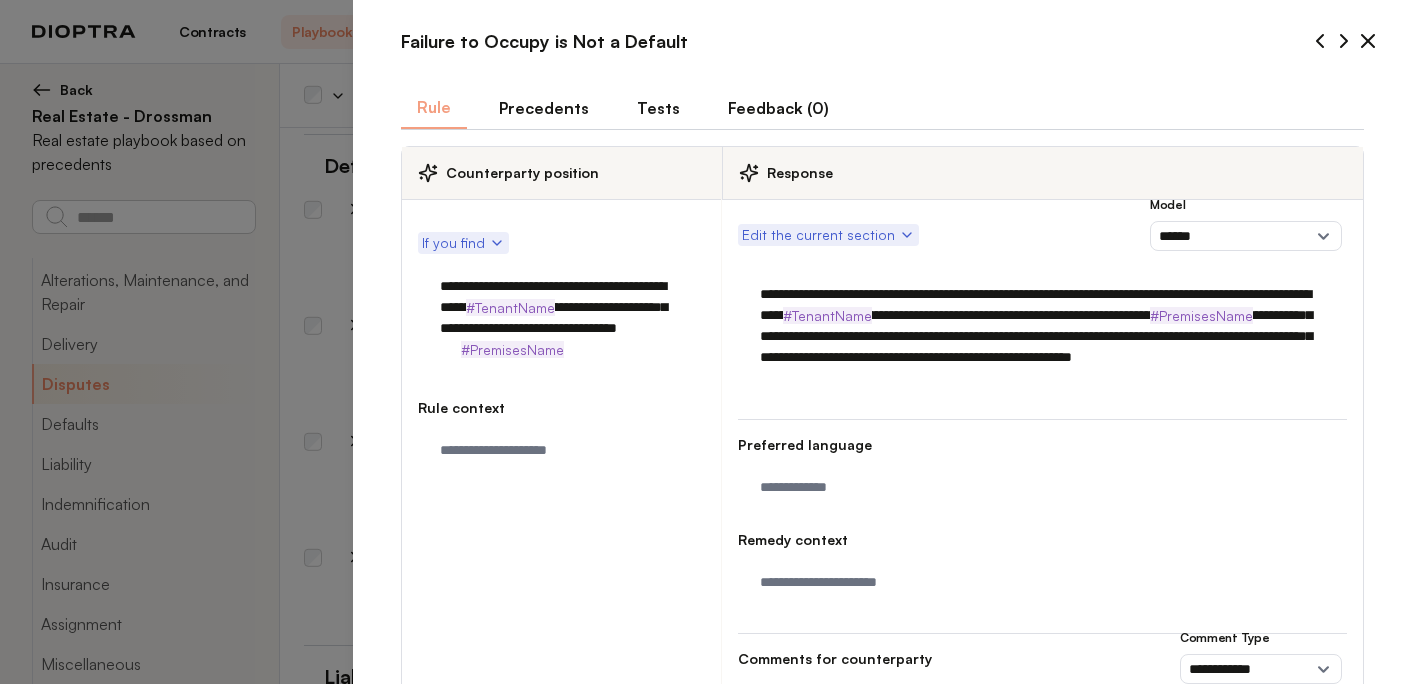 scroll, scrollTop: 23, scrollLeft: 0, axis: vertical 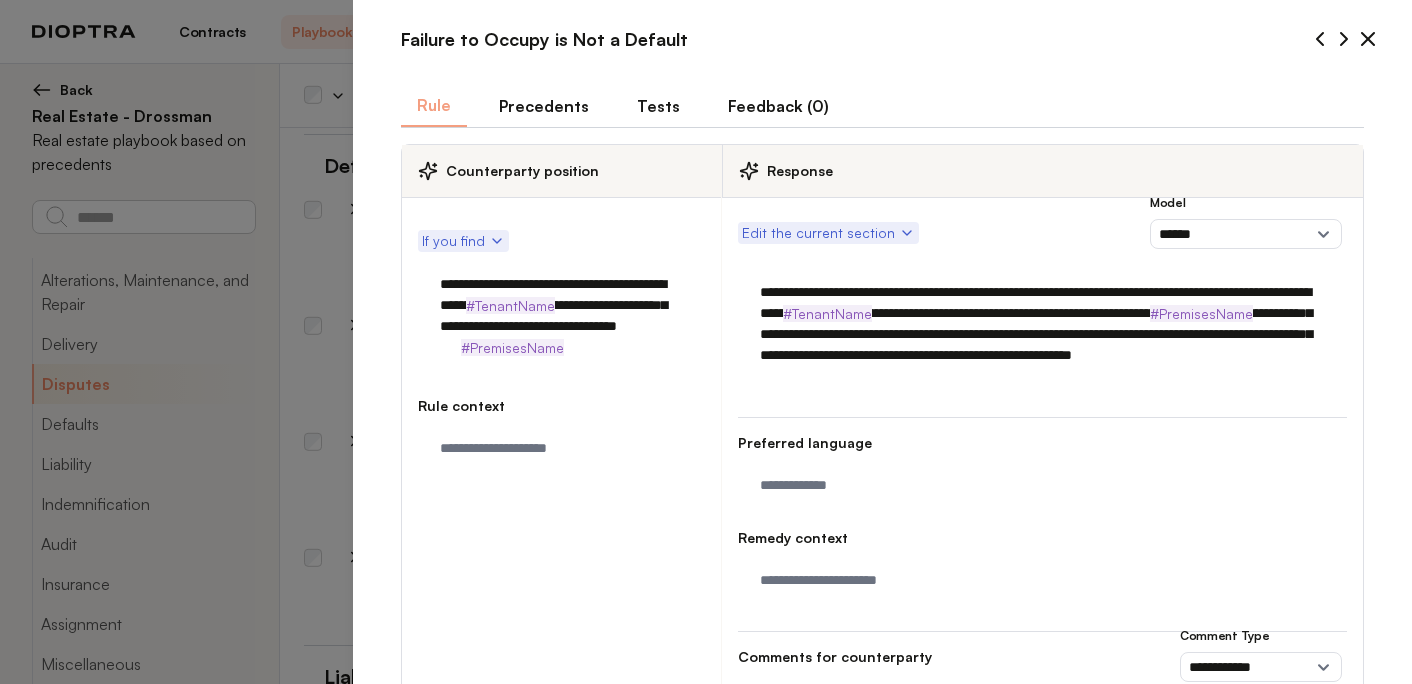 click on "**********" at bounding box center [1042, 334] 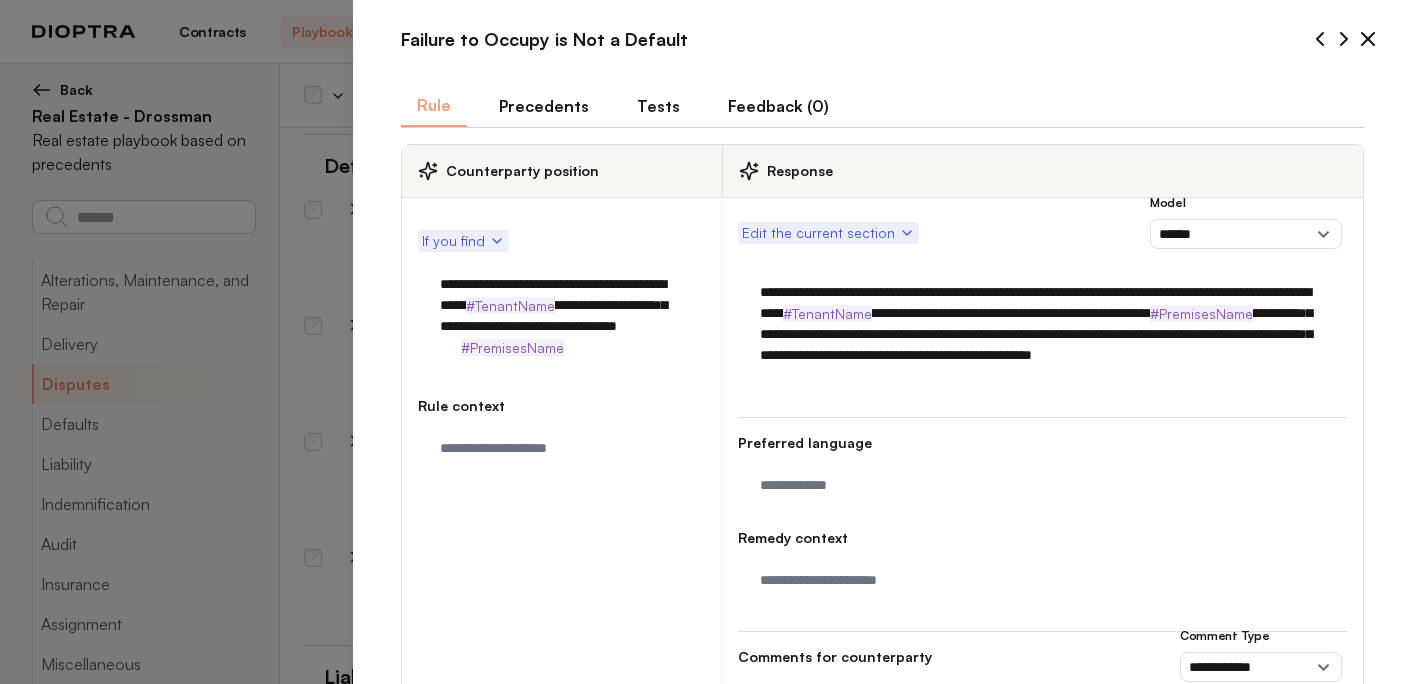 click on "**********" at bounding box center (1042, 334) 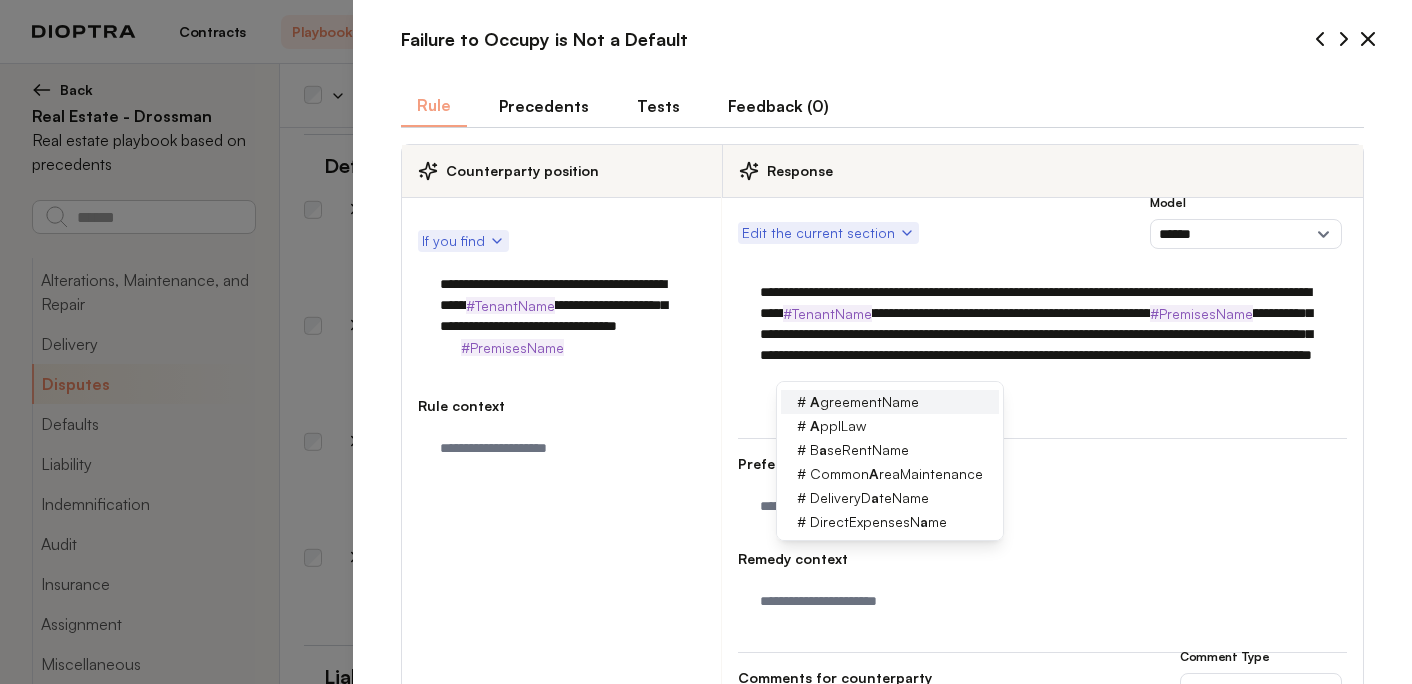 click on "# A greementName" at bounding box center [890, 402] 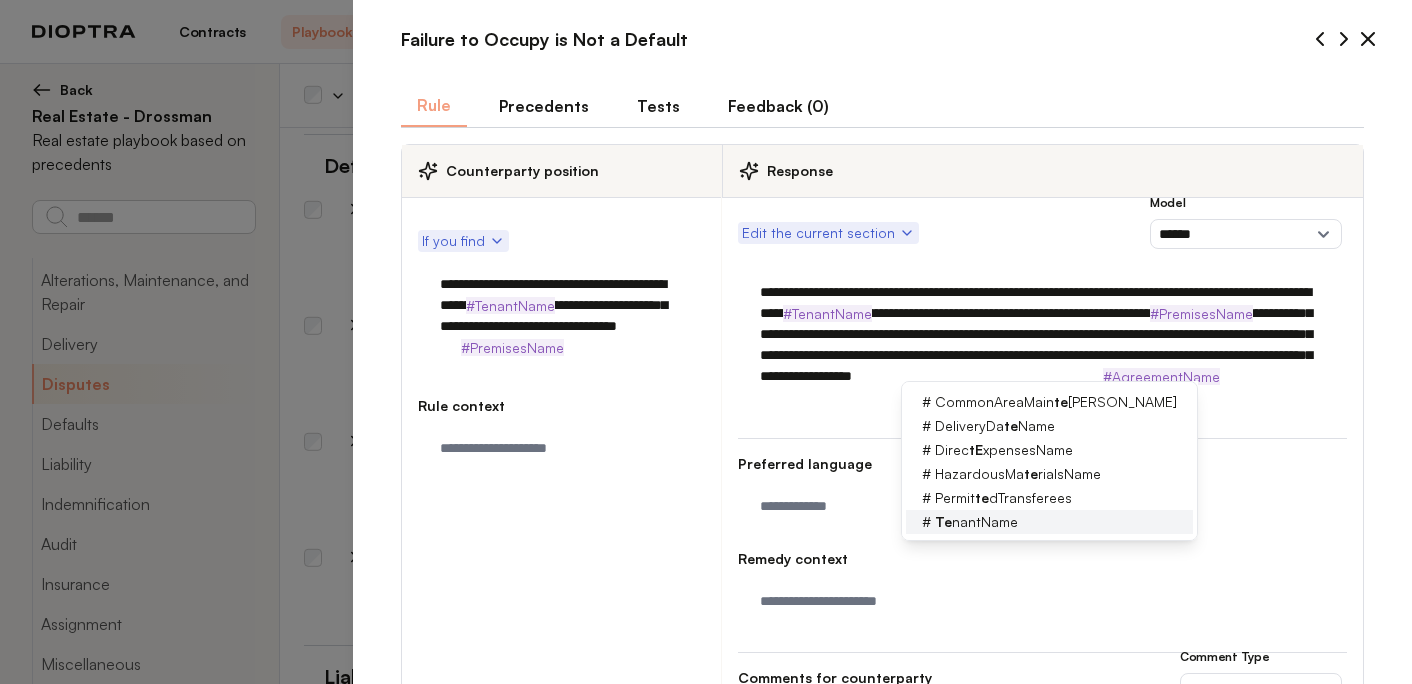 click on "Te nantName" at bounding box center (976, 522) 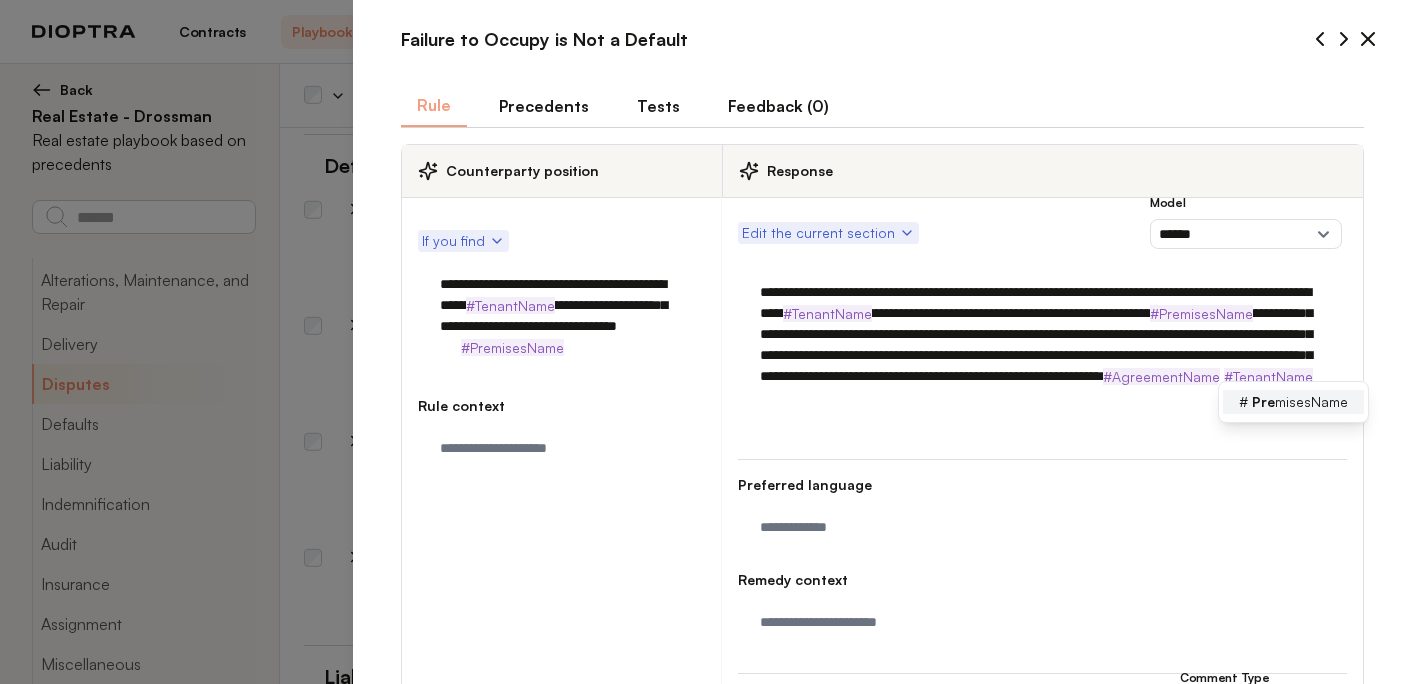 click on "Pre misesName" at bounding box center (1300, 402) 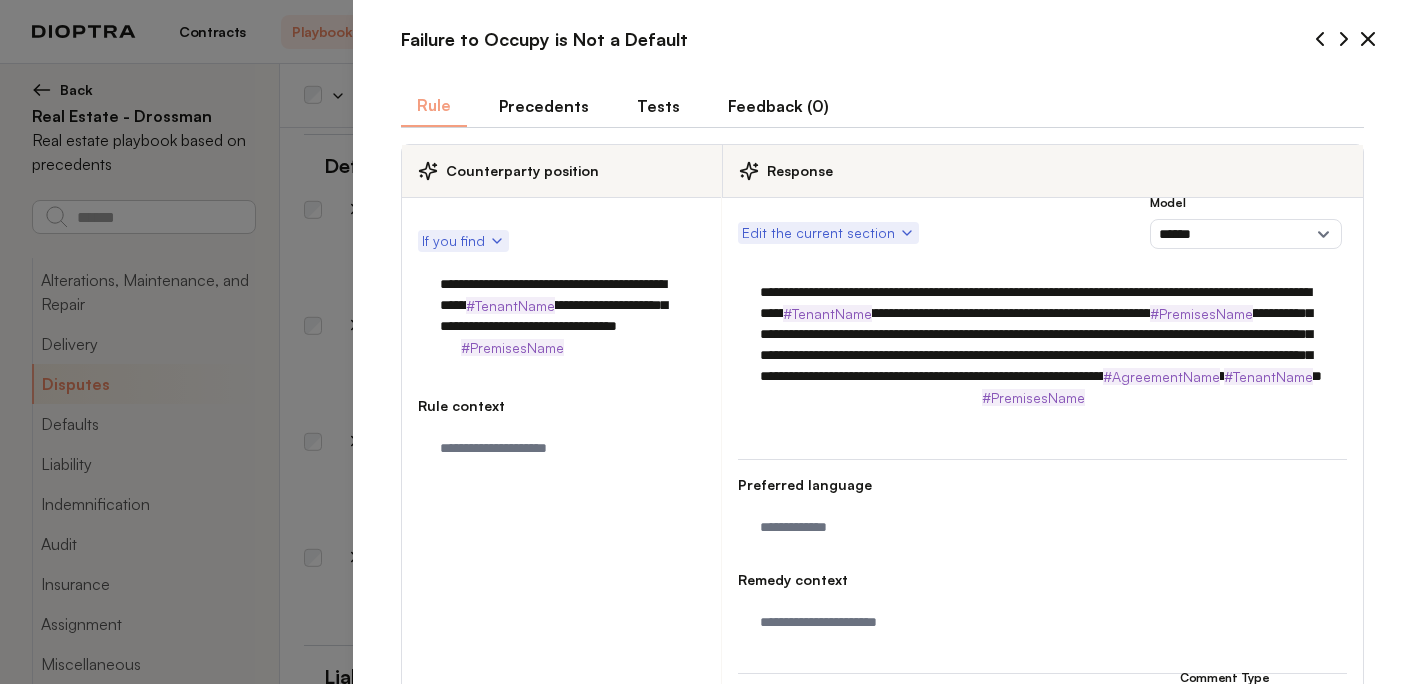 drag, startPoint x: 956, startPoint y: 424, endPoint x: 929, endPoint y: 399, distance: 36.796738 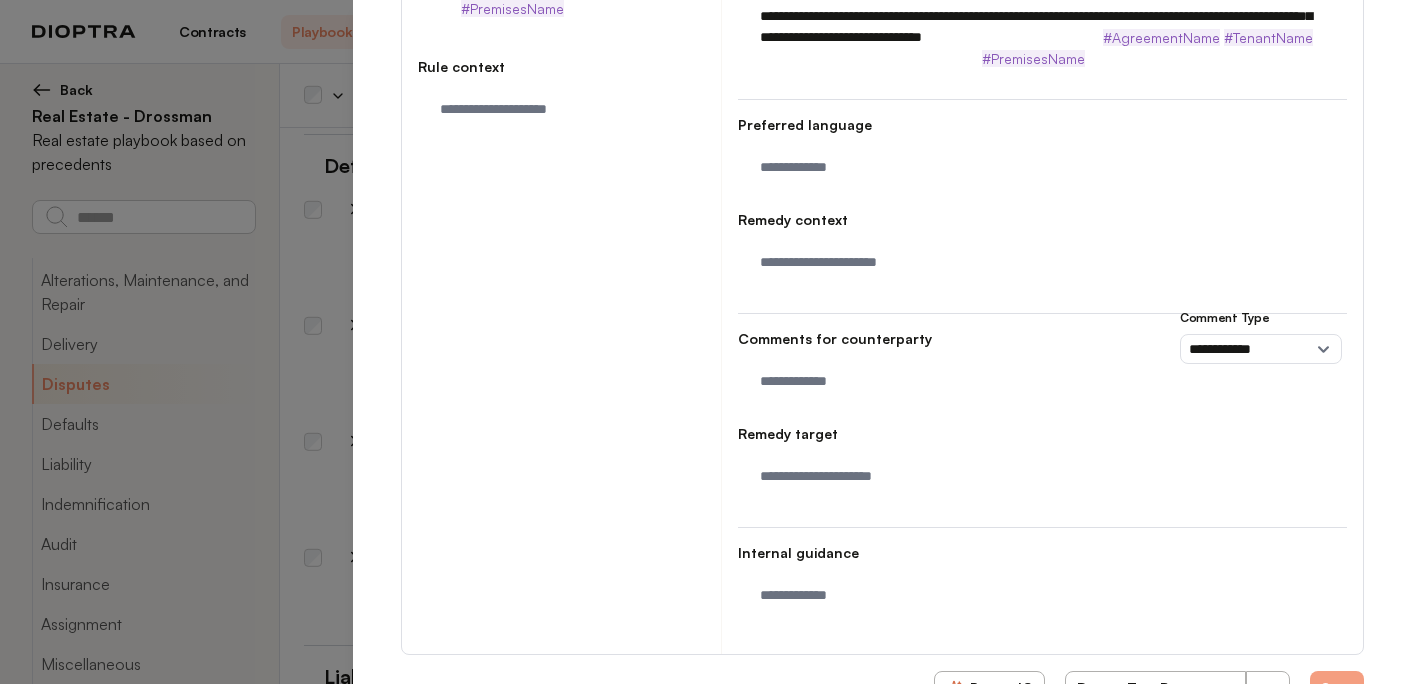 scroll, scrollTop: 425, scrollLeft: 0, axis: vertical 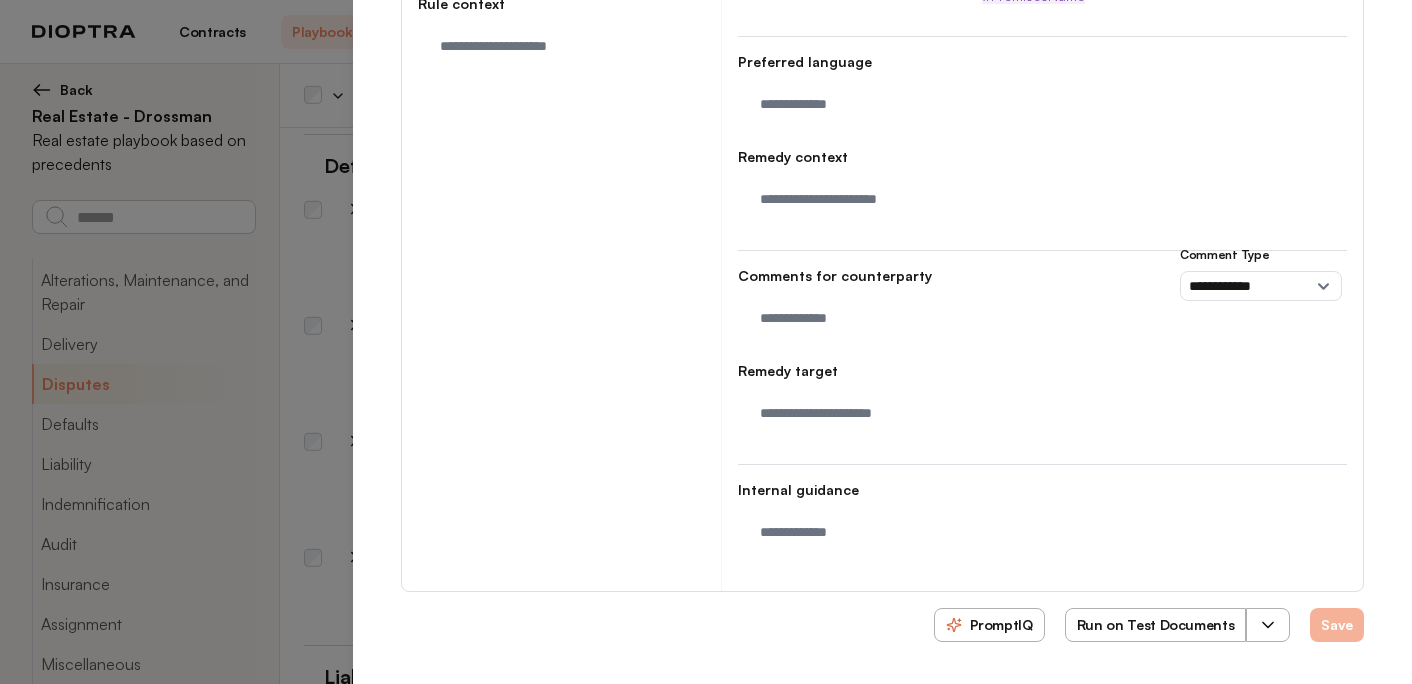 type on "**********" 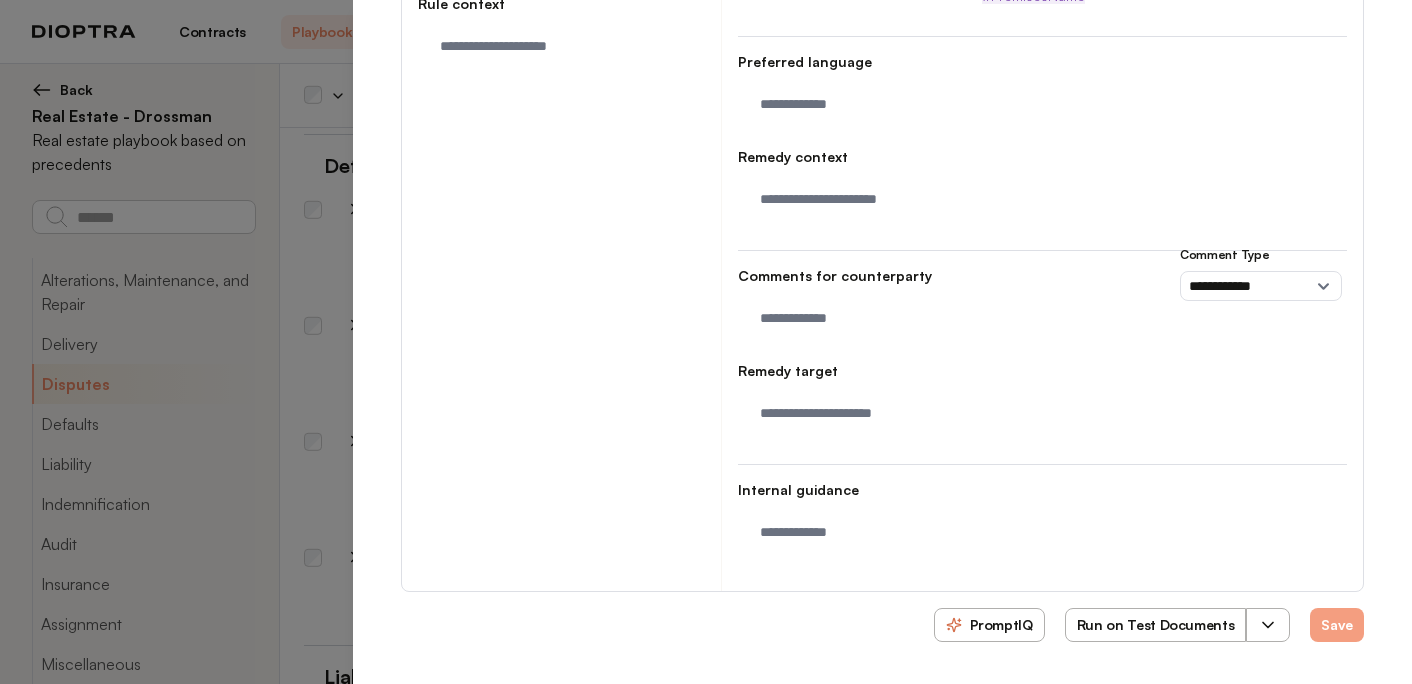 click on "Run on Test Documents" at bounding box center [1156, 625] 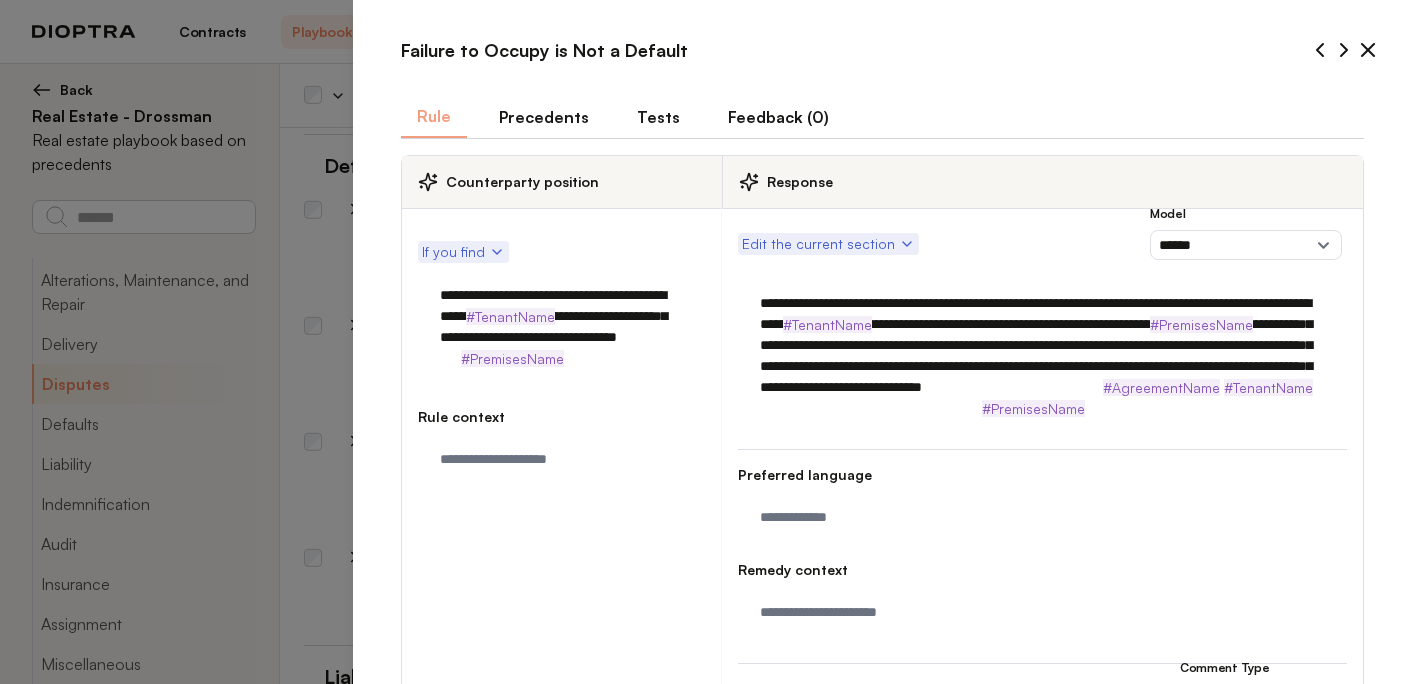 scroll, scrollTop: 0, scrollLeft: 0, axis: both 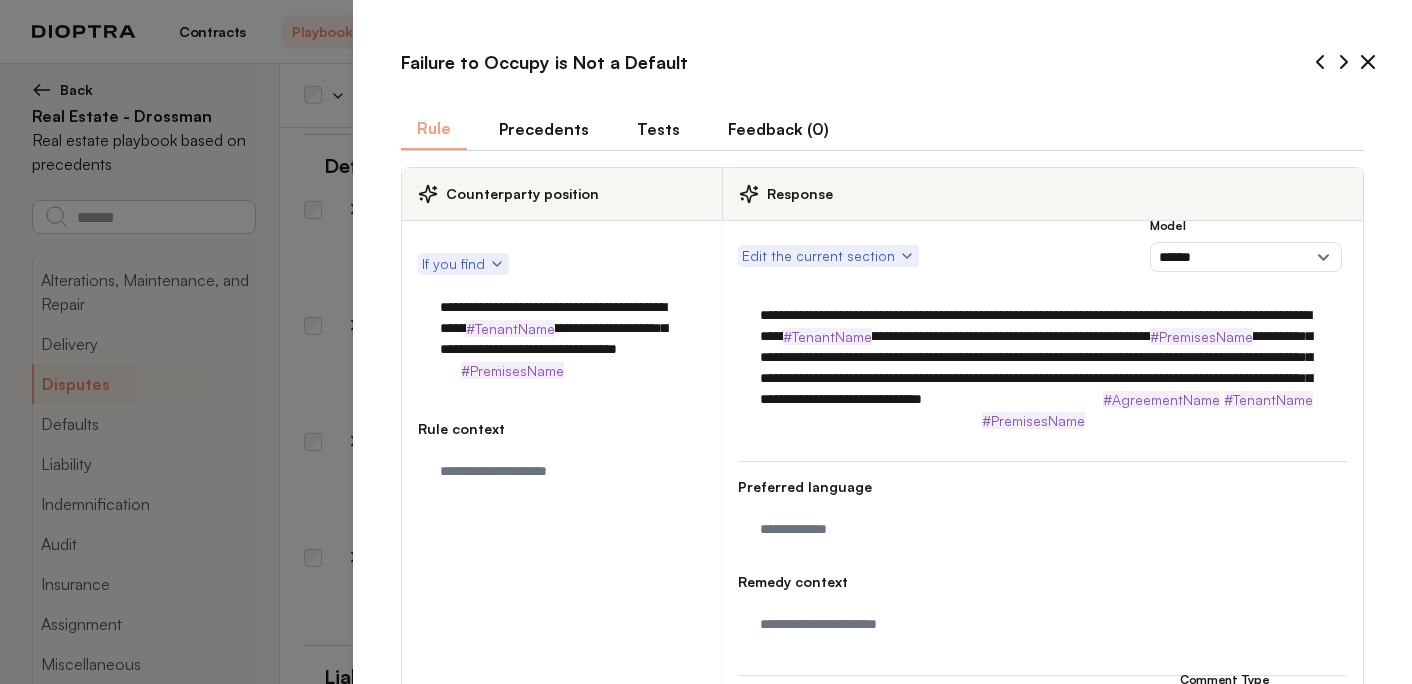 click on "Tests" at bounding box center (658, 129) 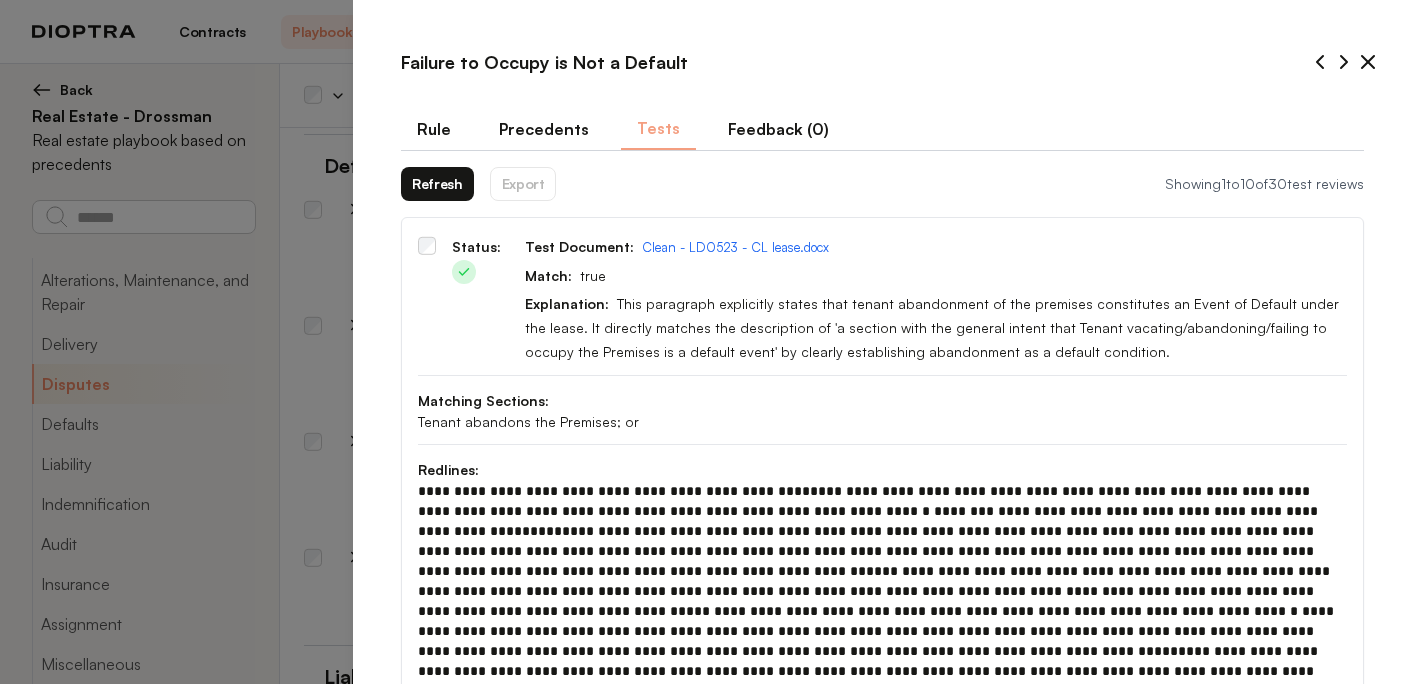click on "Refresh" at bounding box center (437, 184) 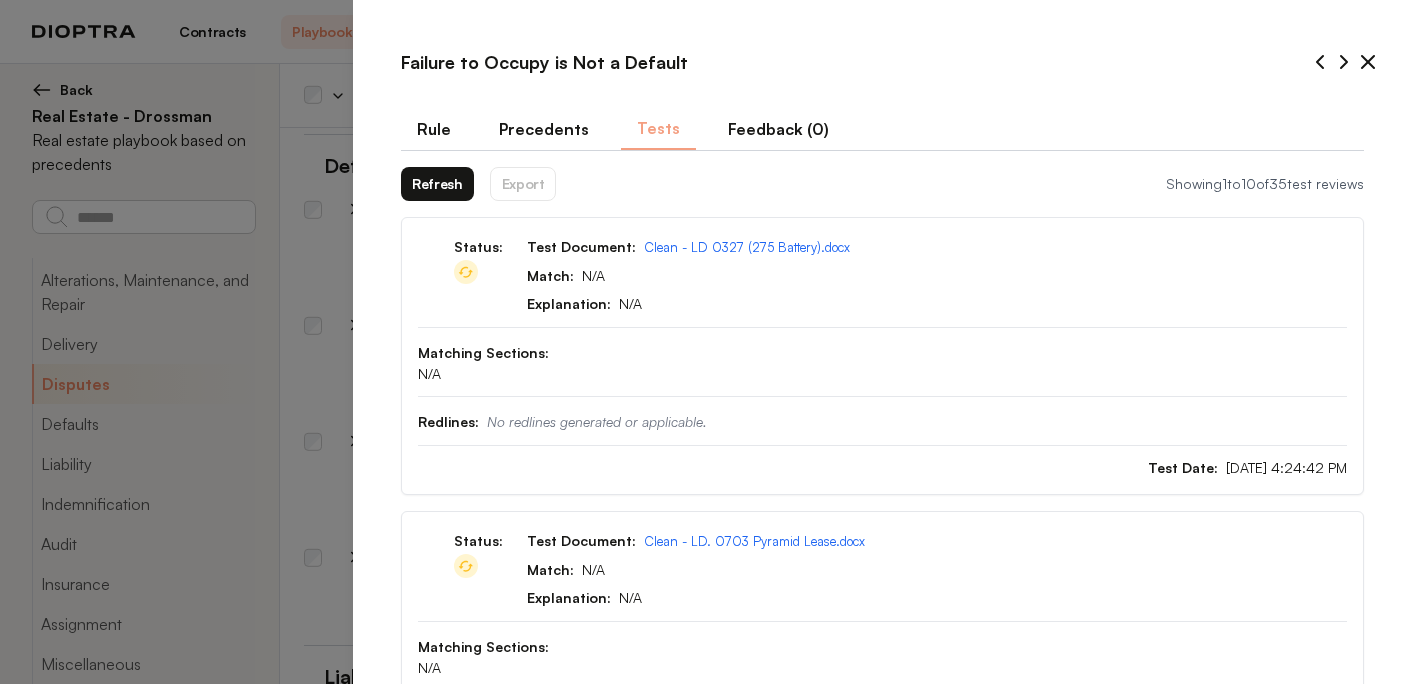 click on "Refresh" at bounding box center (437, 184) 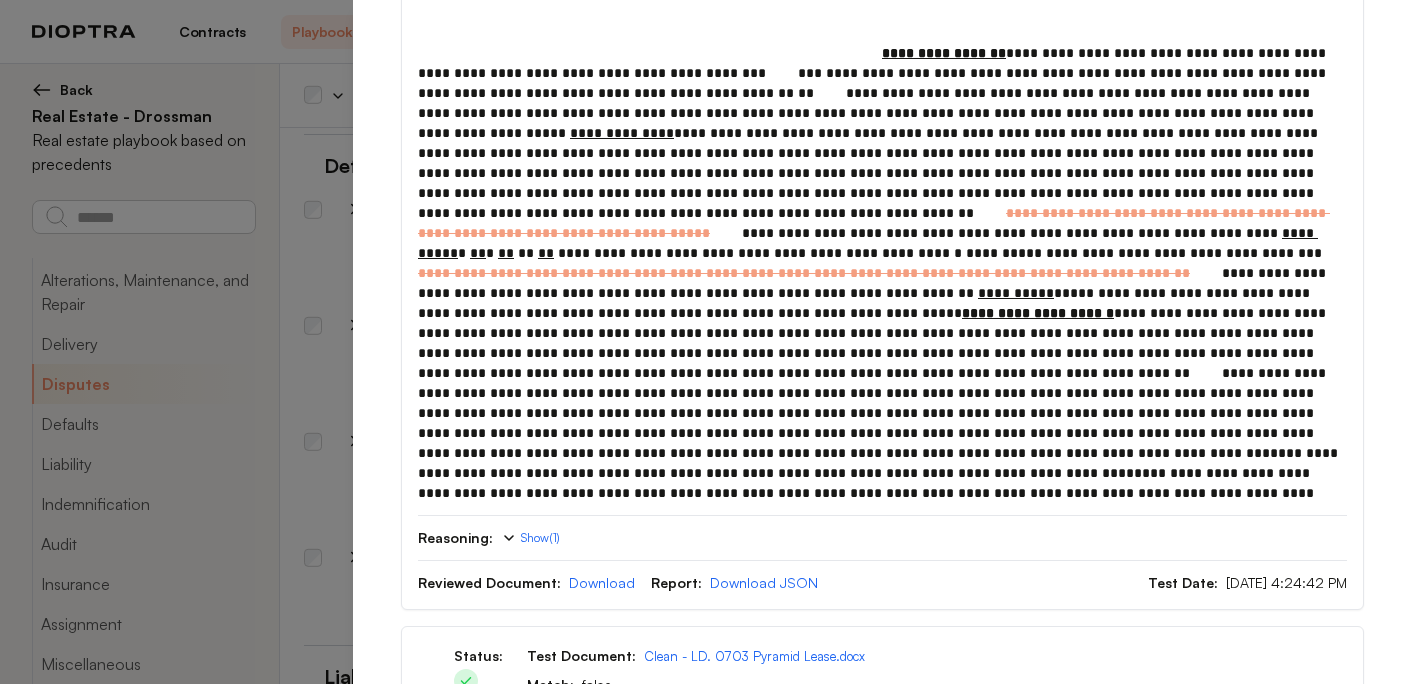 scroll, scrollTop: 548, scrollLeft: 0, axis: vertical 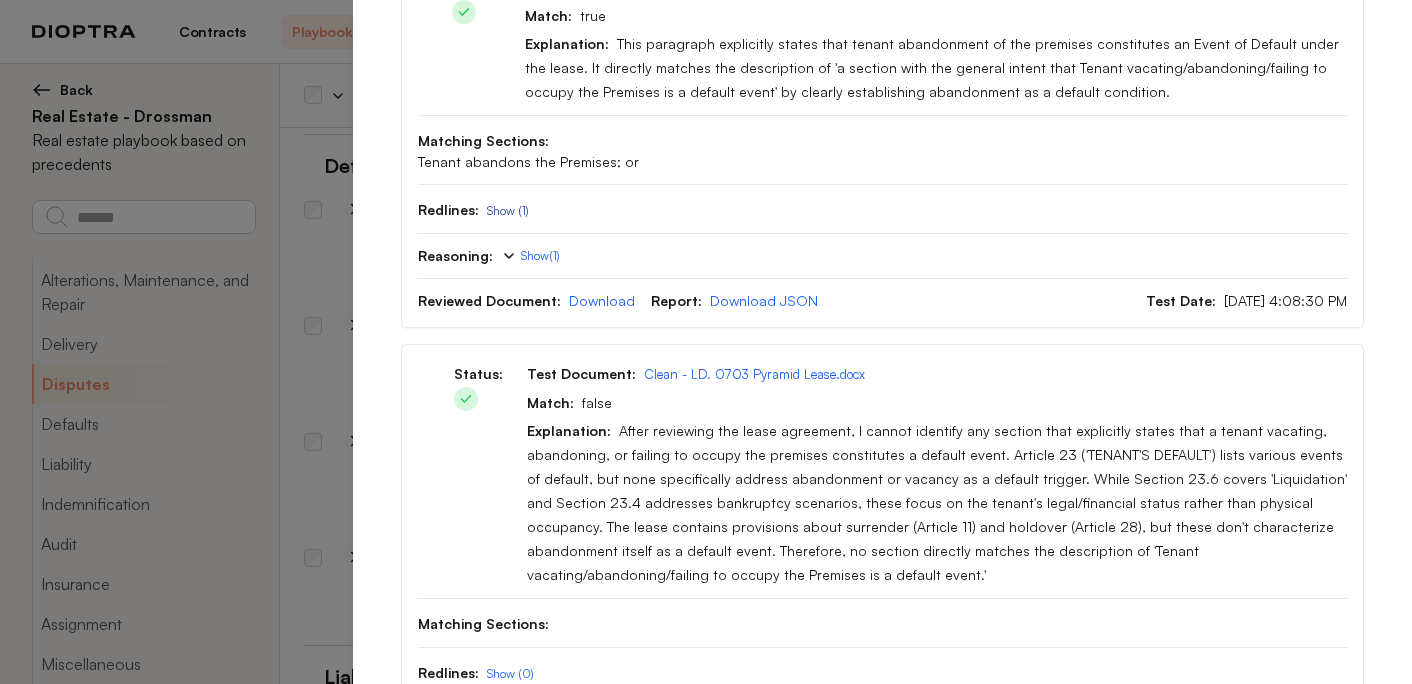 click on "Show (1)" at bounding box center (508, 211) 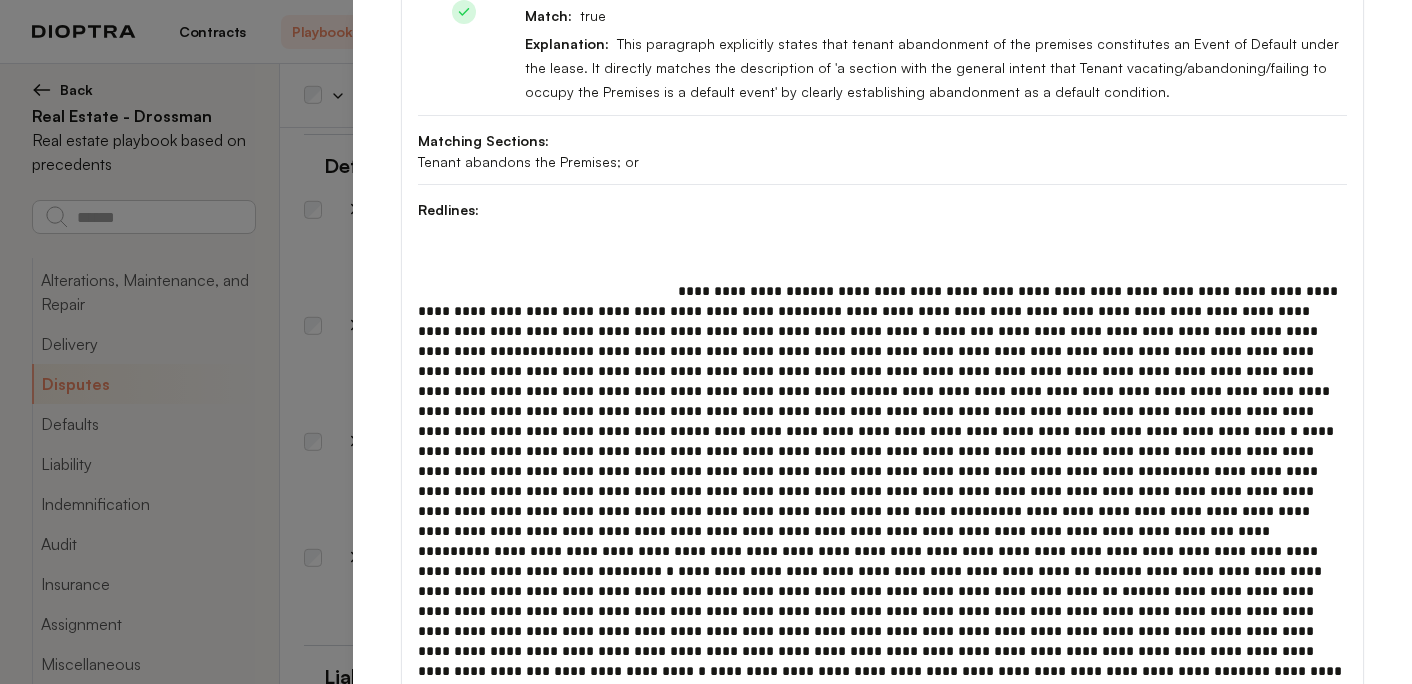 scroll, scrollTop: 80, scrollLeft: 0, axis: vertical 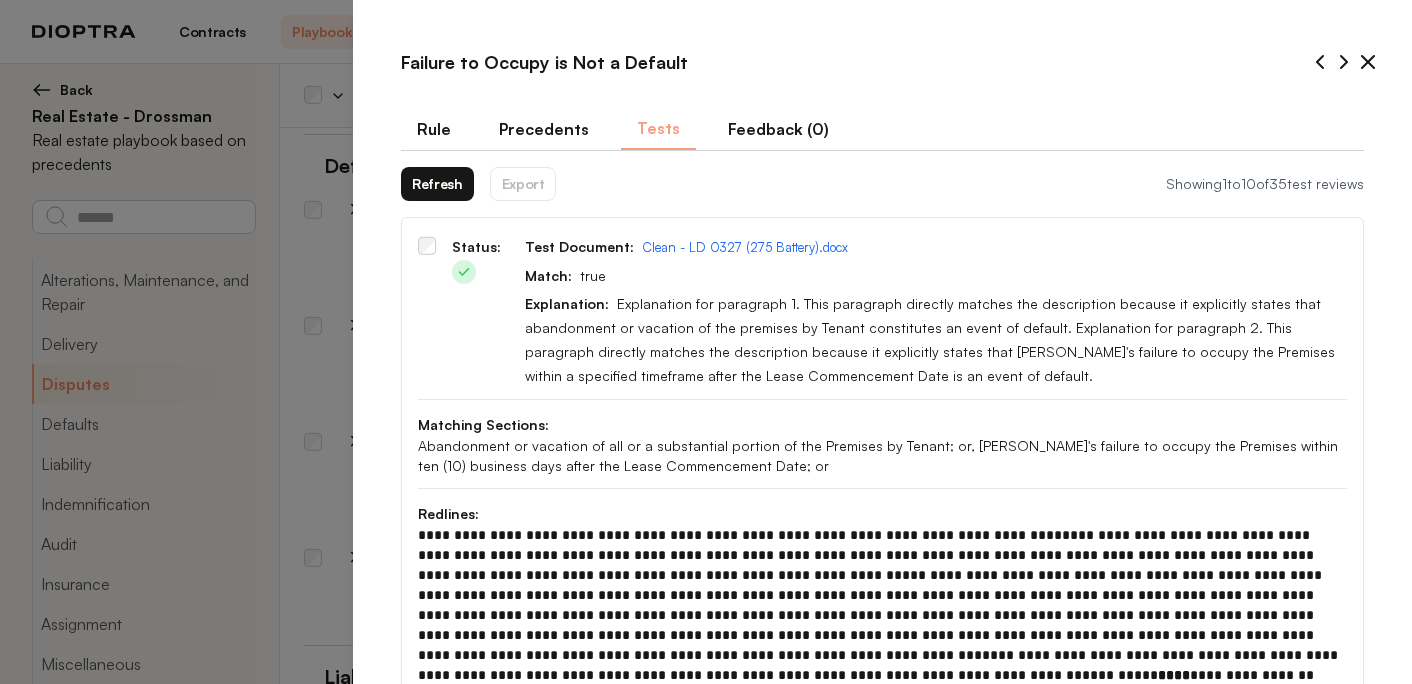 click on "Refresh" at bounding box center (437, 184) 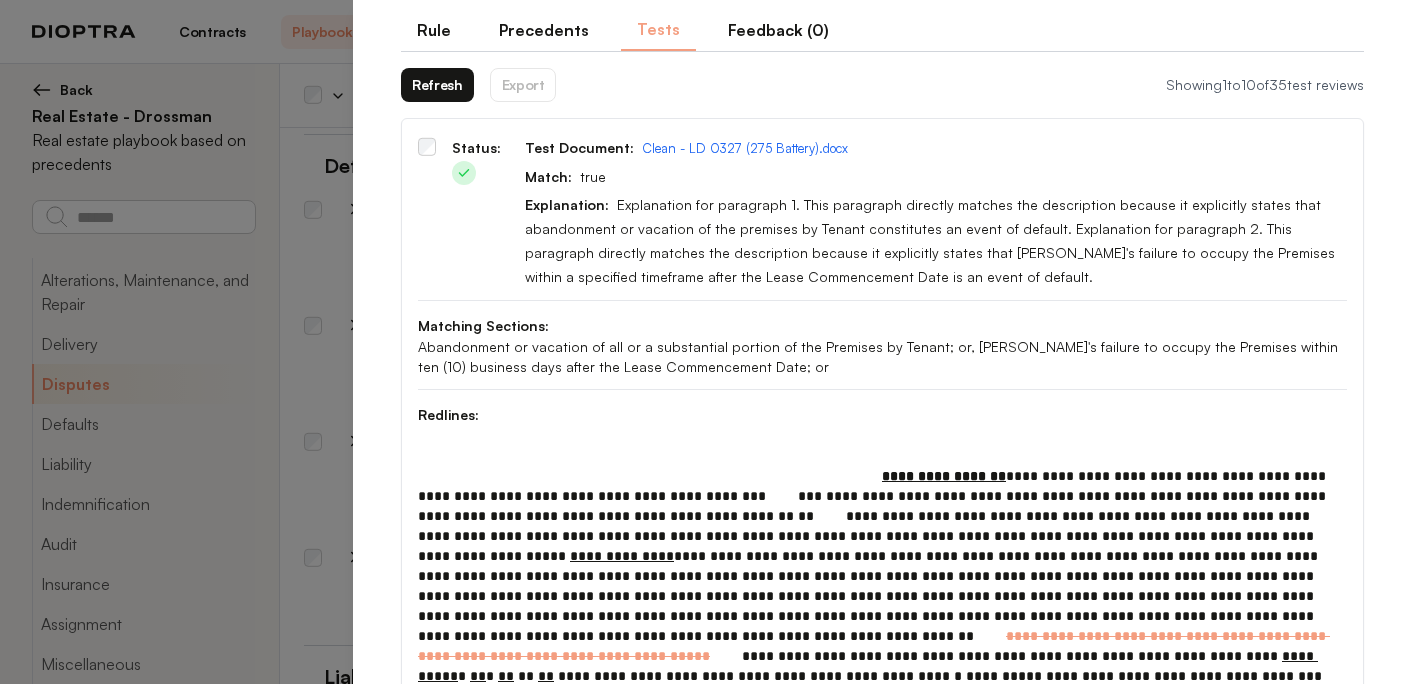 scroll, scrollTop: 0, scrollLeft: 0, axis: both 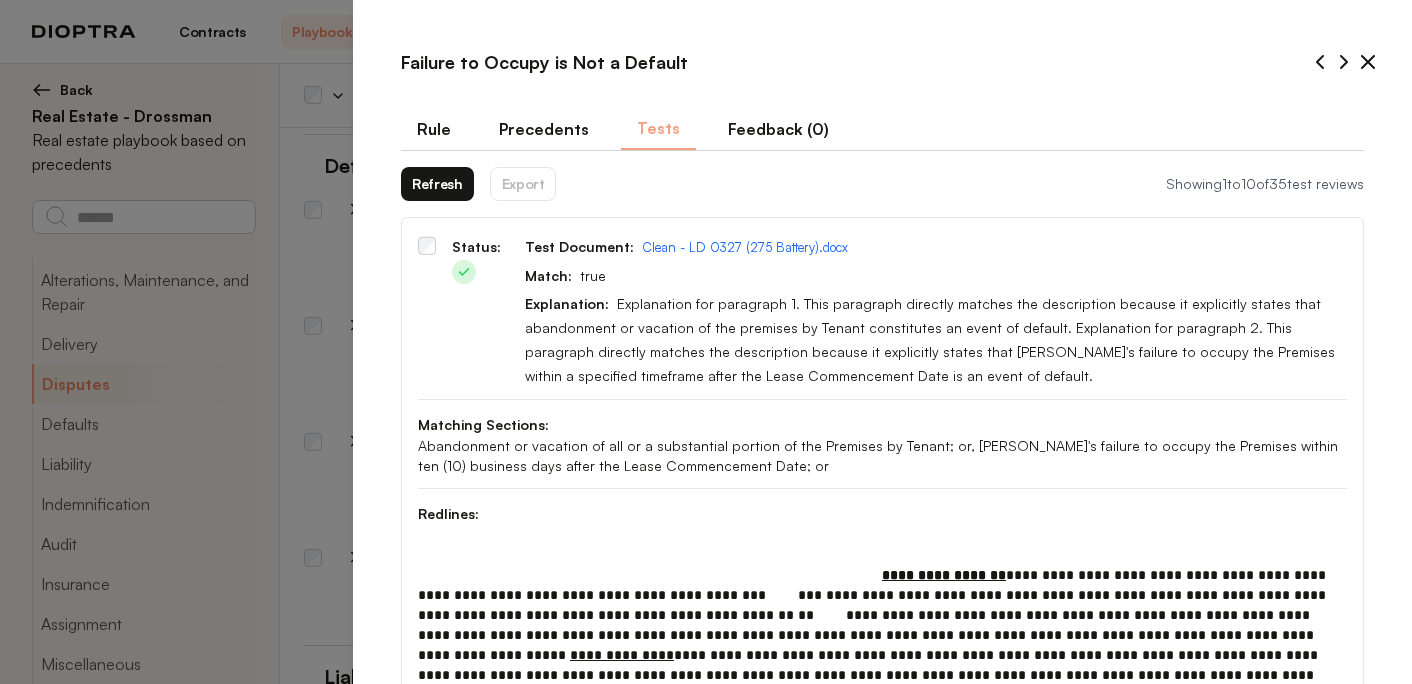 click on "Refresh" at bounding box center (437, 184) 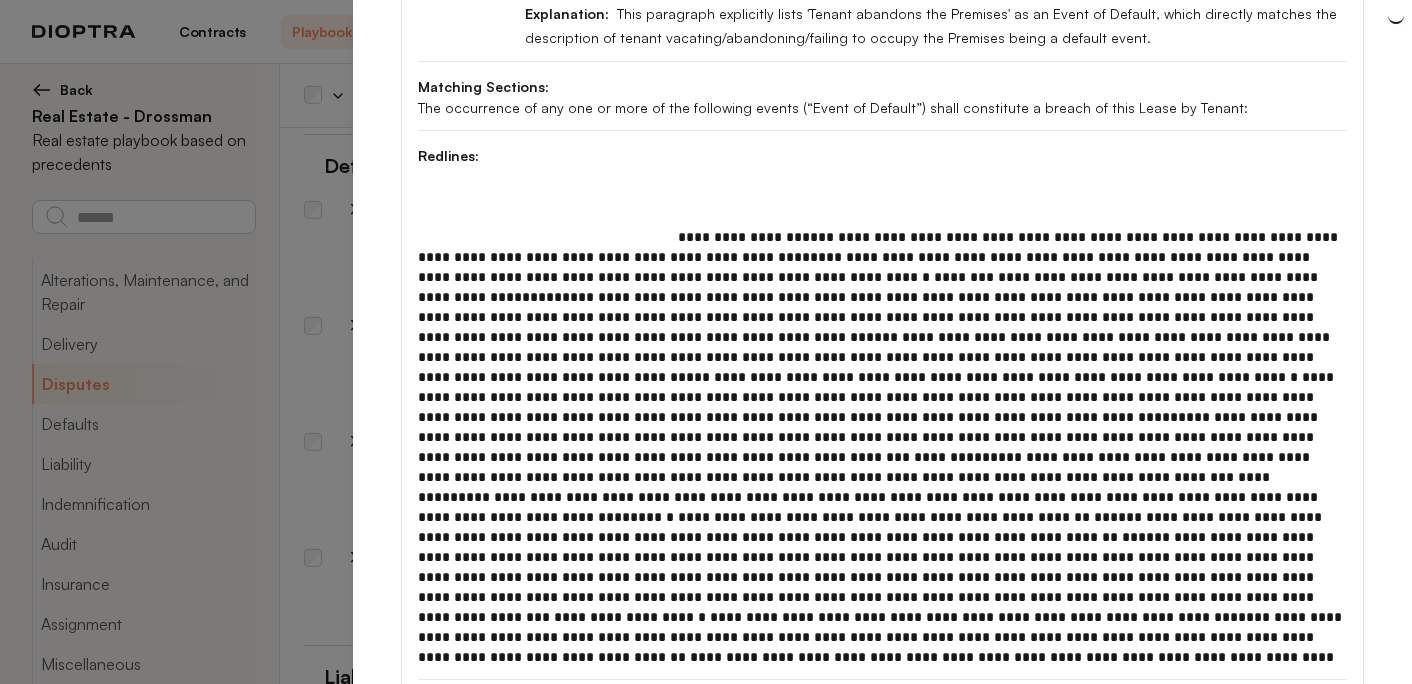 scroll, scrollTop: 1642, scrollLeft: 0, axis: vertical 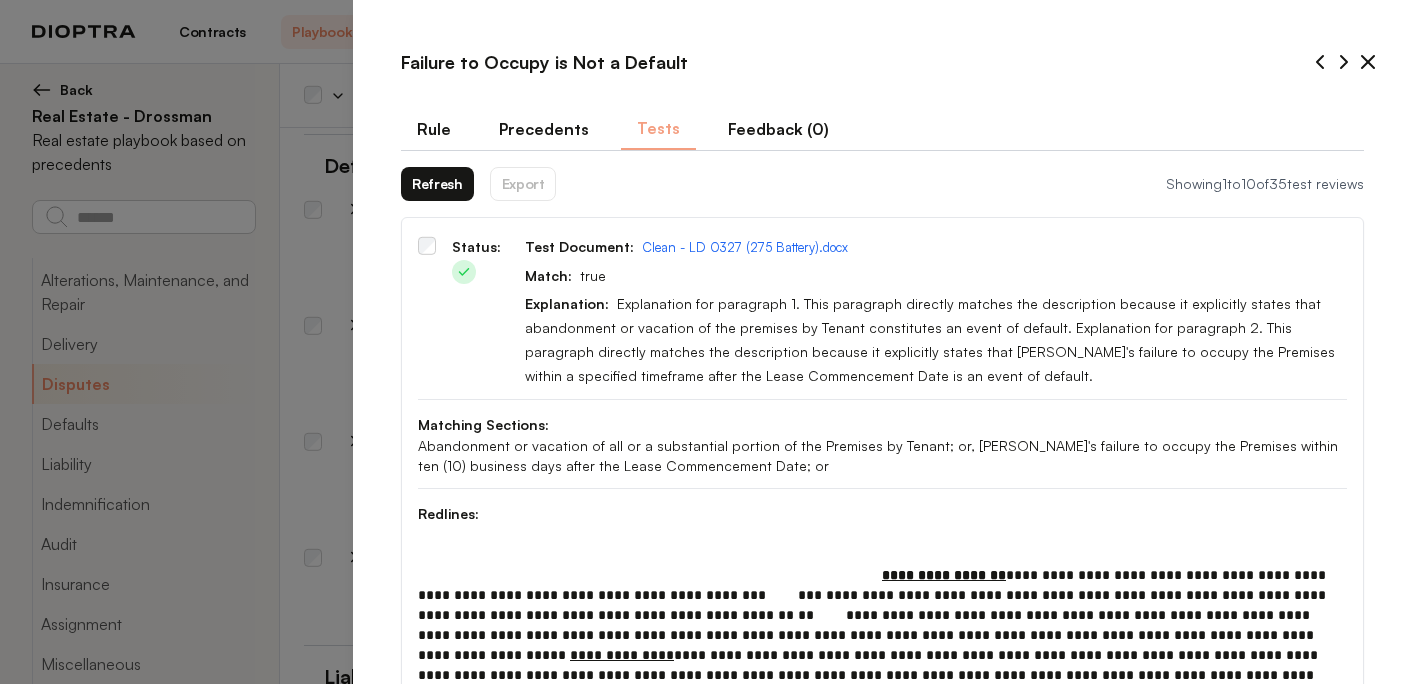 click on "Refresh" at bounding box center (437, 184) 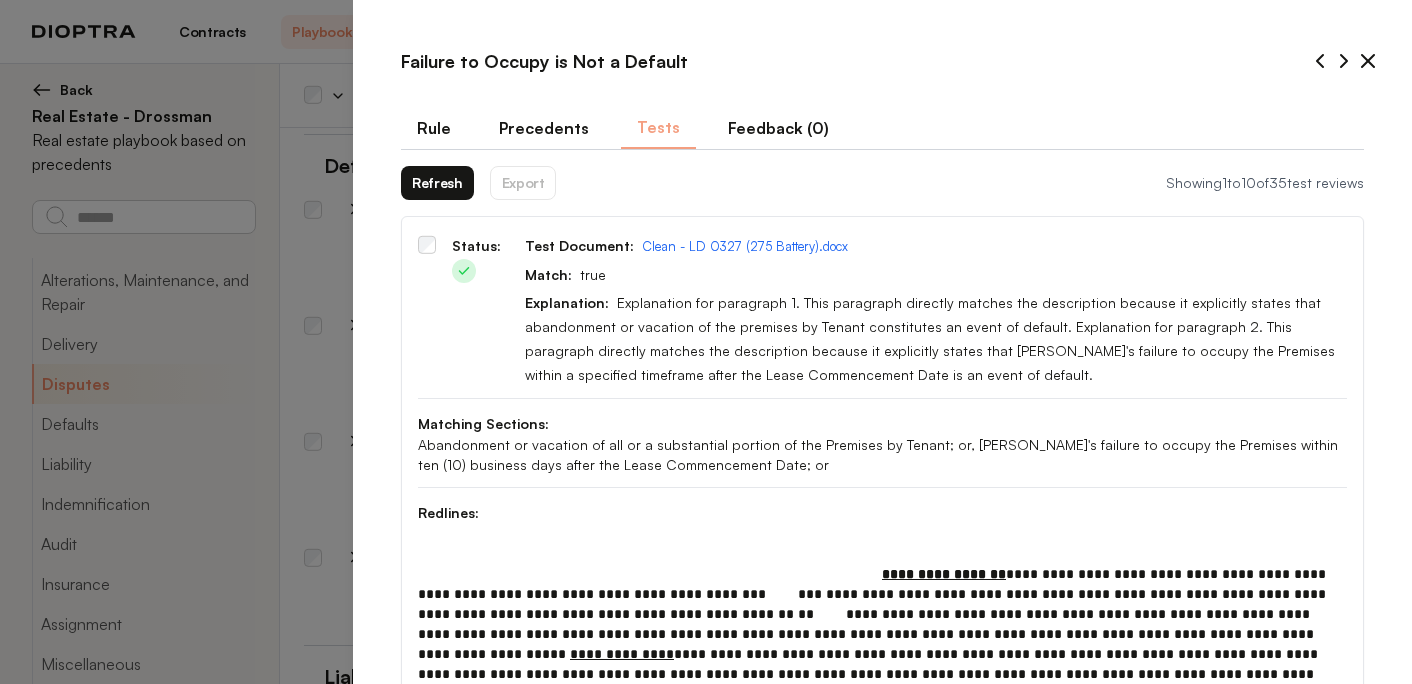scroll, scrollTop: 0, scrollLeft: 0, axis: both 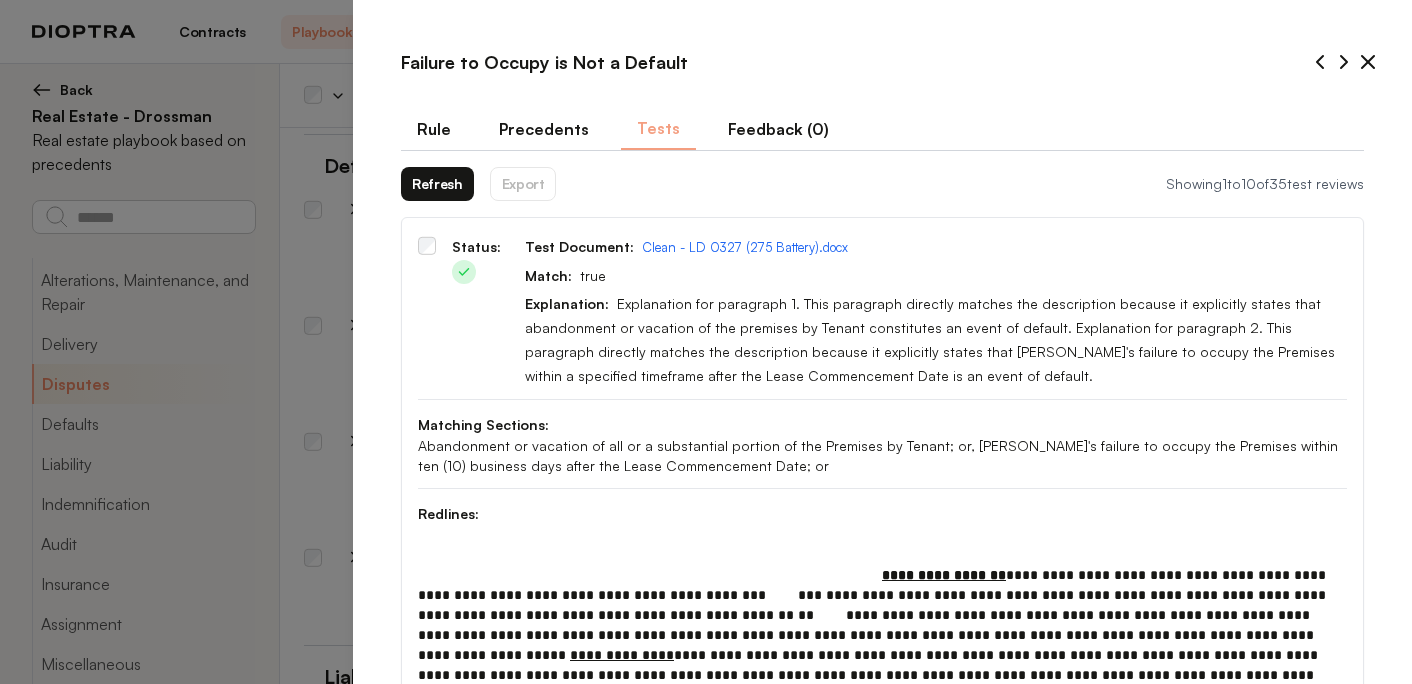 click on "Refresh" at bounding box center [437, 184] 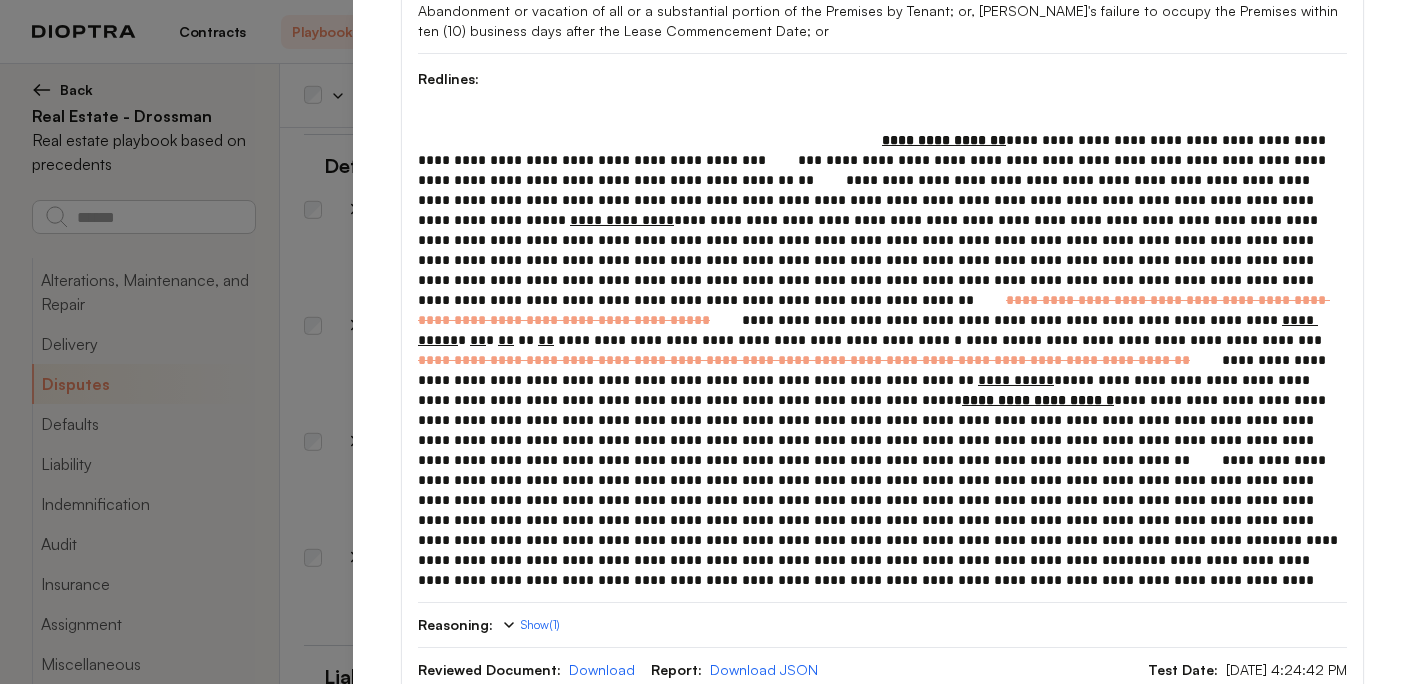 scroll, scrollTop: 578, scrollLeft: 0, axis: vertical 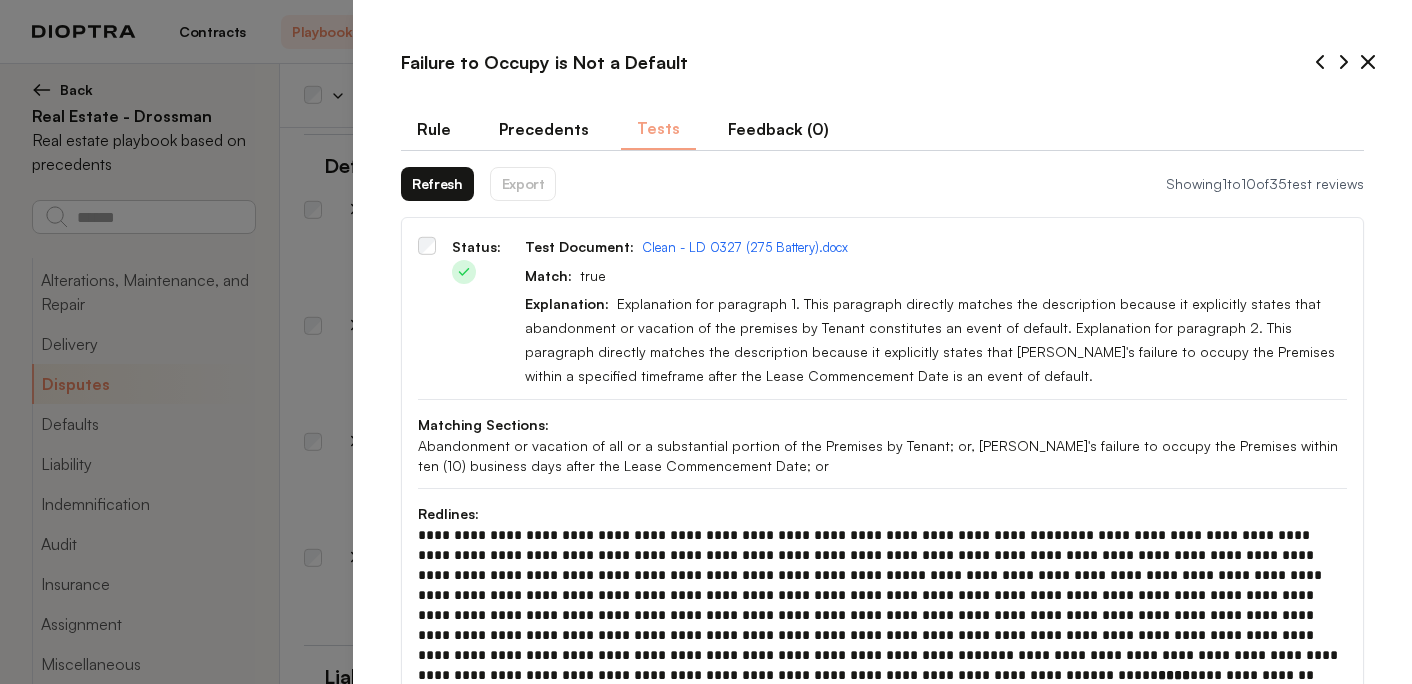 click on "Refresh" at bounding box center [437, 184] 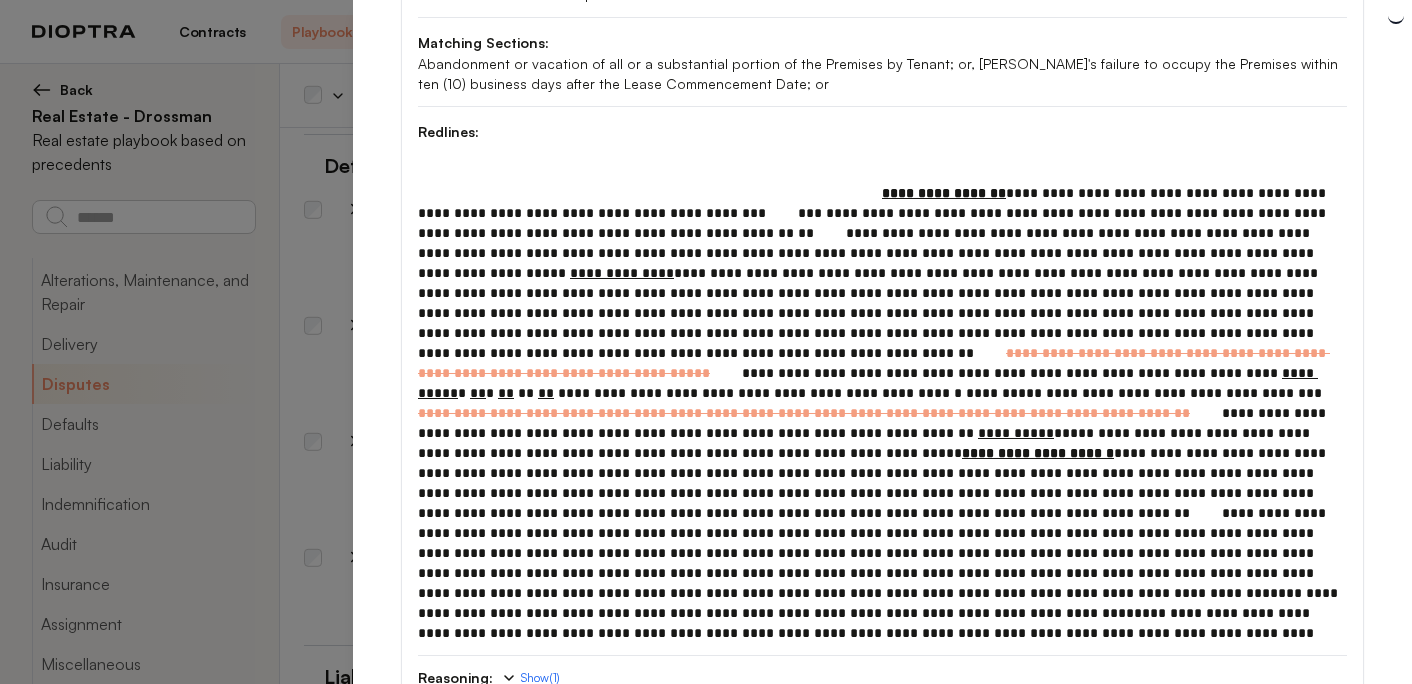 scroll, scrollTop: 577, scrollLeft: 0, axis: vertical 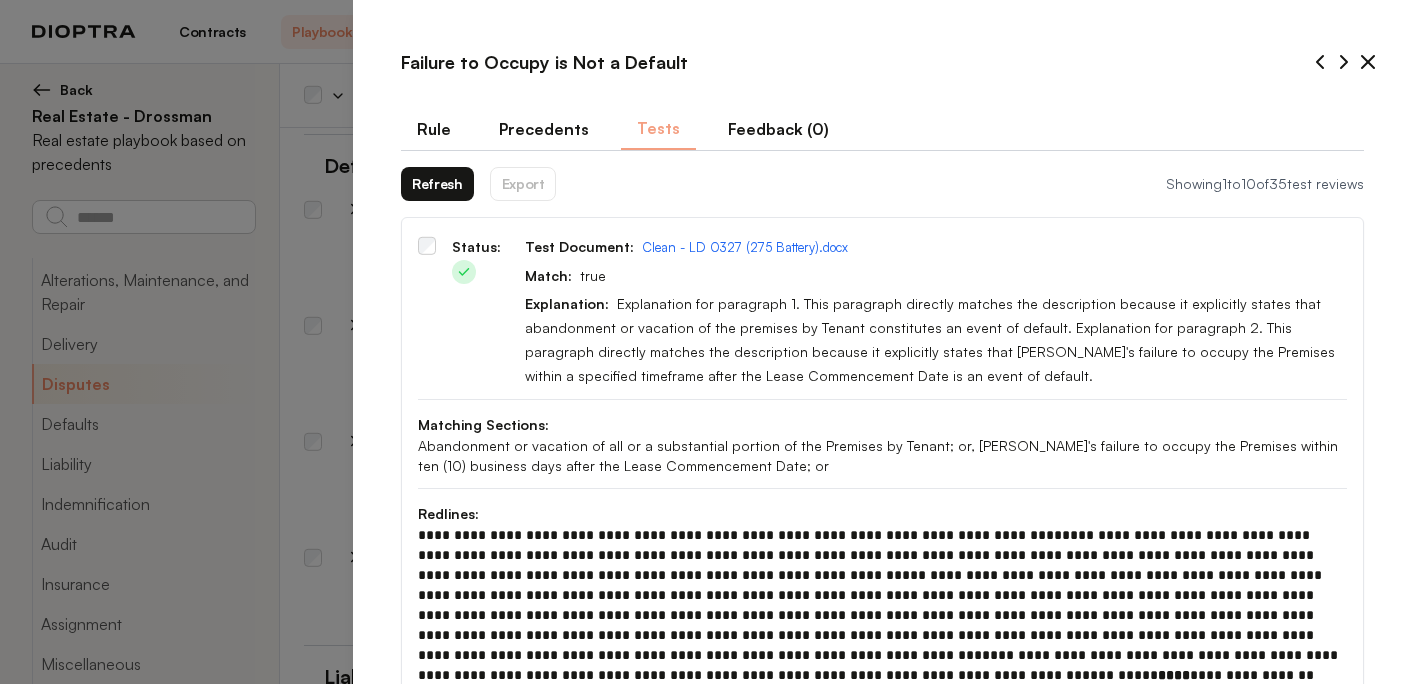 click on "Refresh" at bounding box center (437, 184) 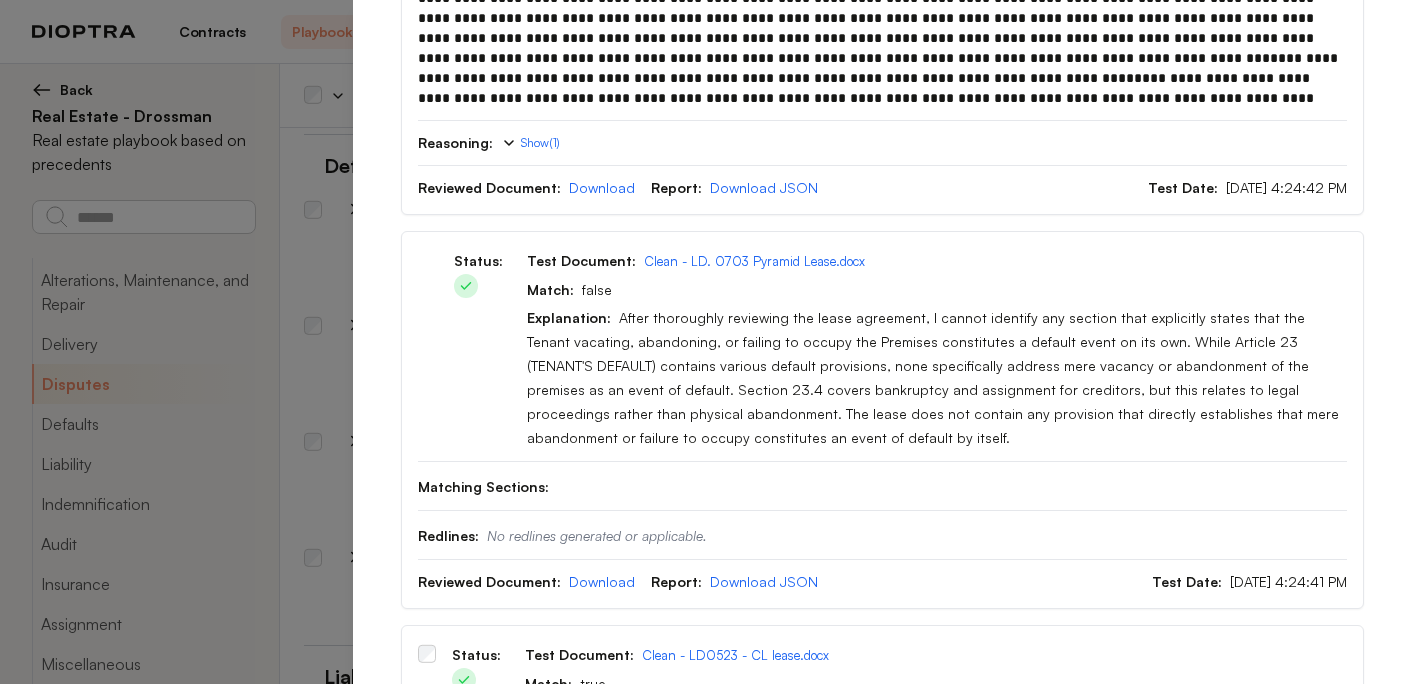 scroll, scrollTop: 0, scrollLeft: 0, axis: both 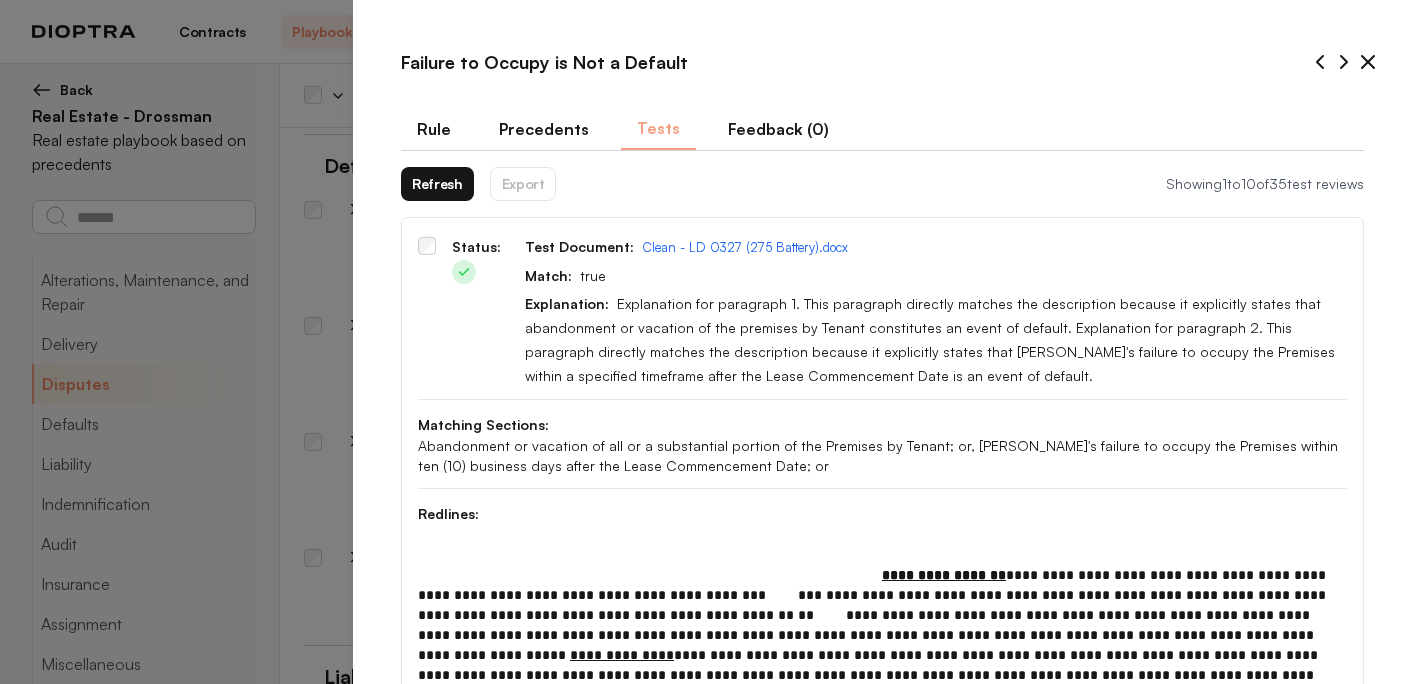 click on "Rule" at bounding box center (434, 129) 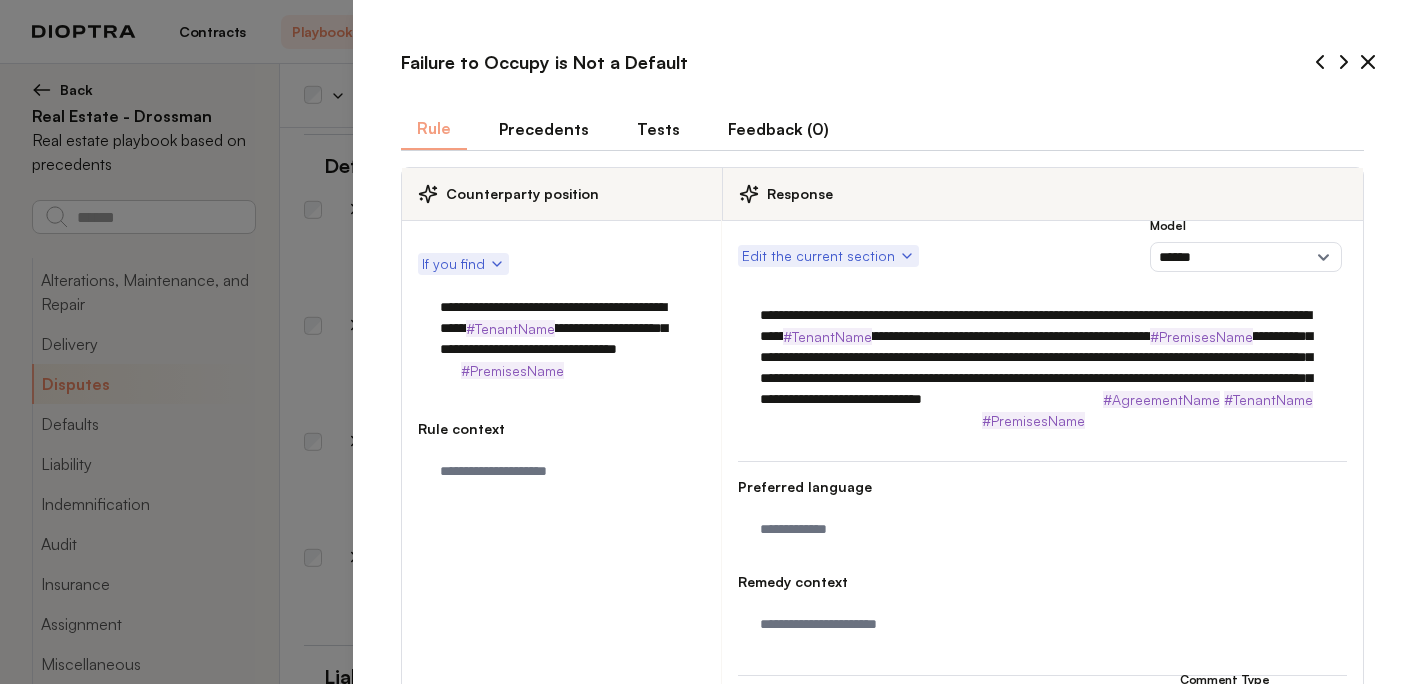 scroll, scrollTop: 425, scrollLeft: 0, axis: vertical 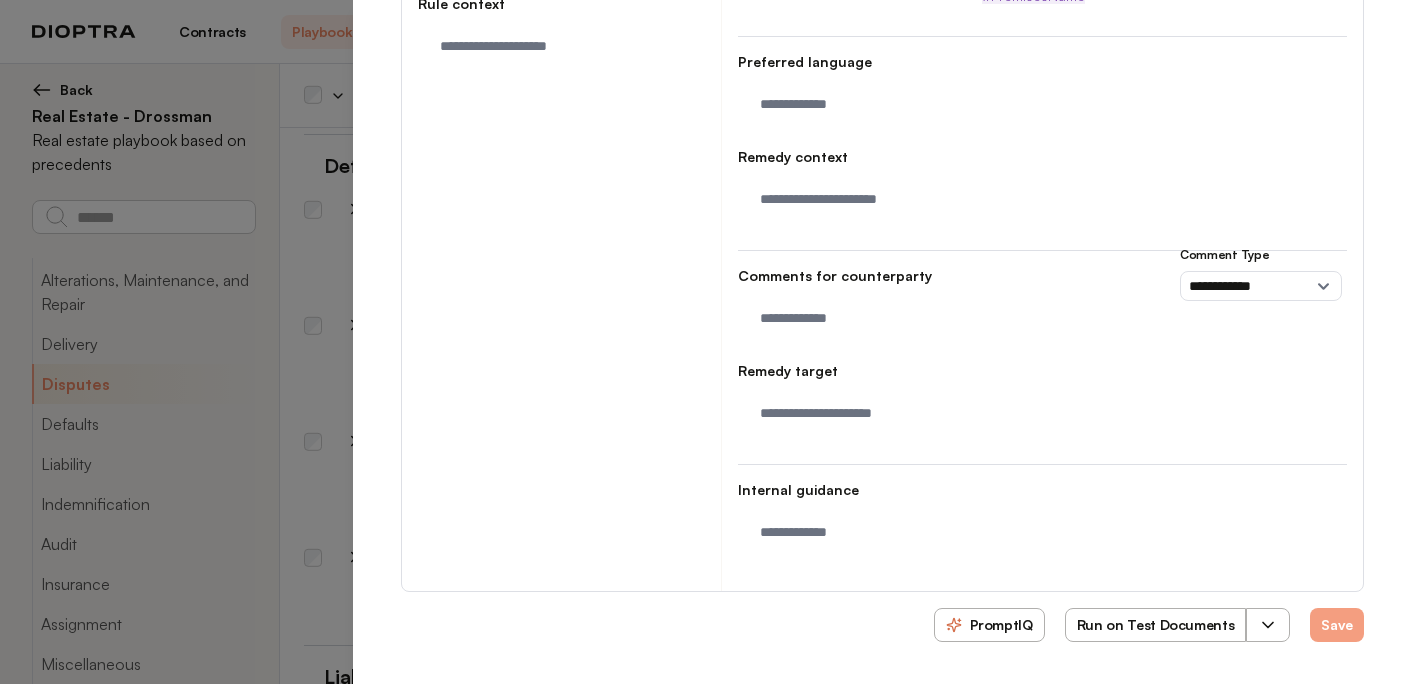 click 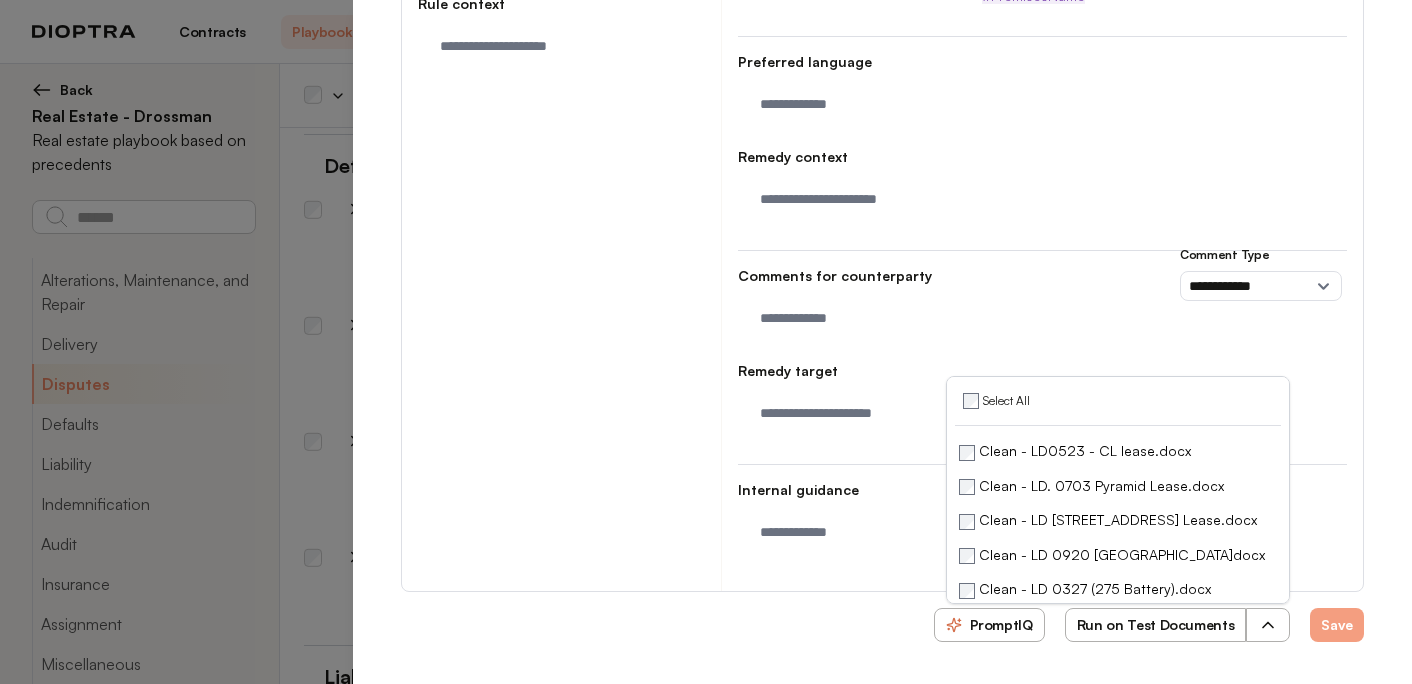 click on "Run on Test Documents" at bounding box center (1156, 625) 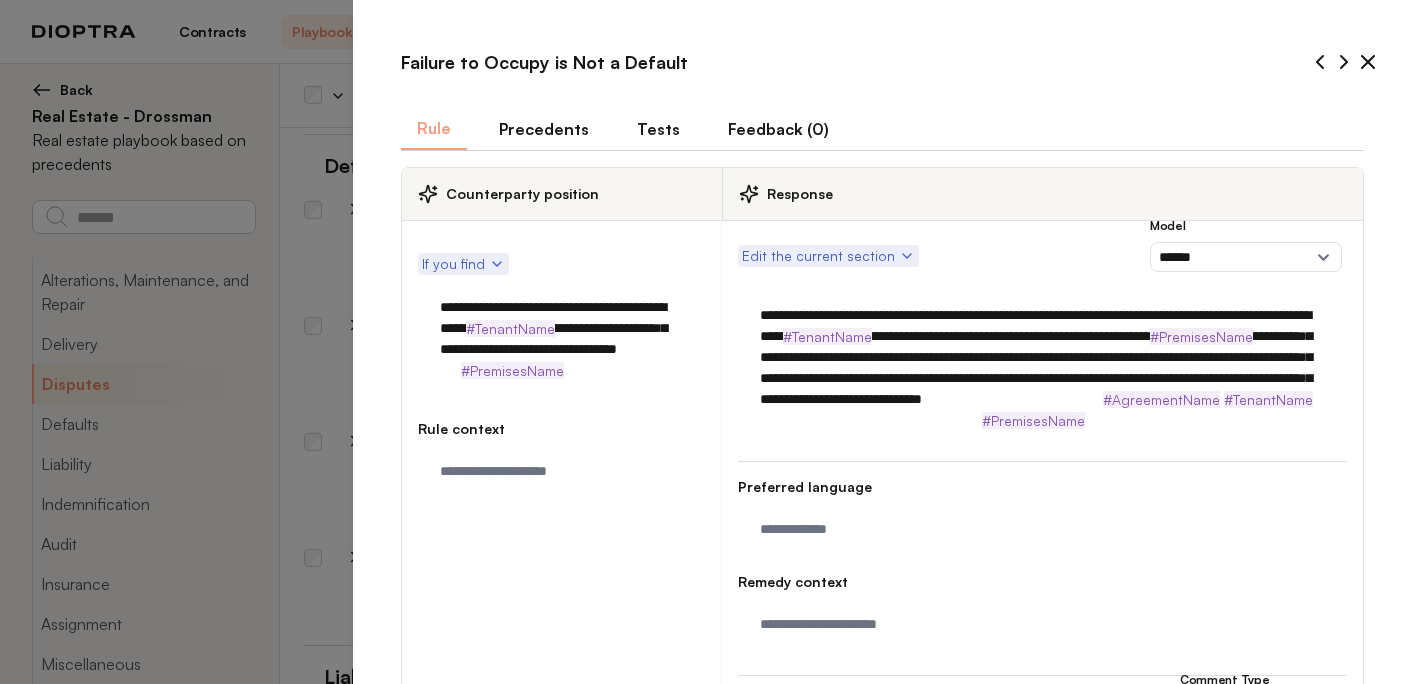 click on "Tests" at bounding box center (658, 129) 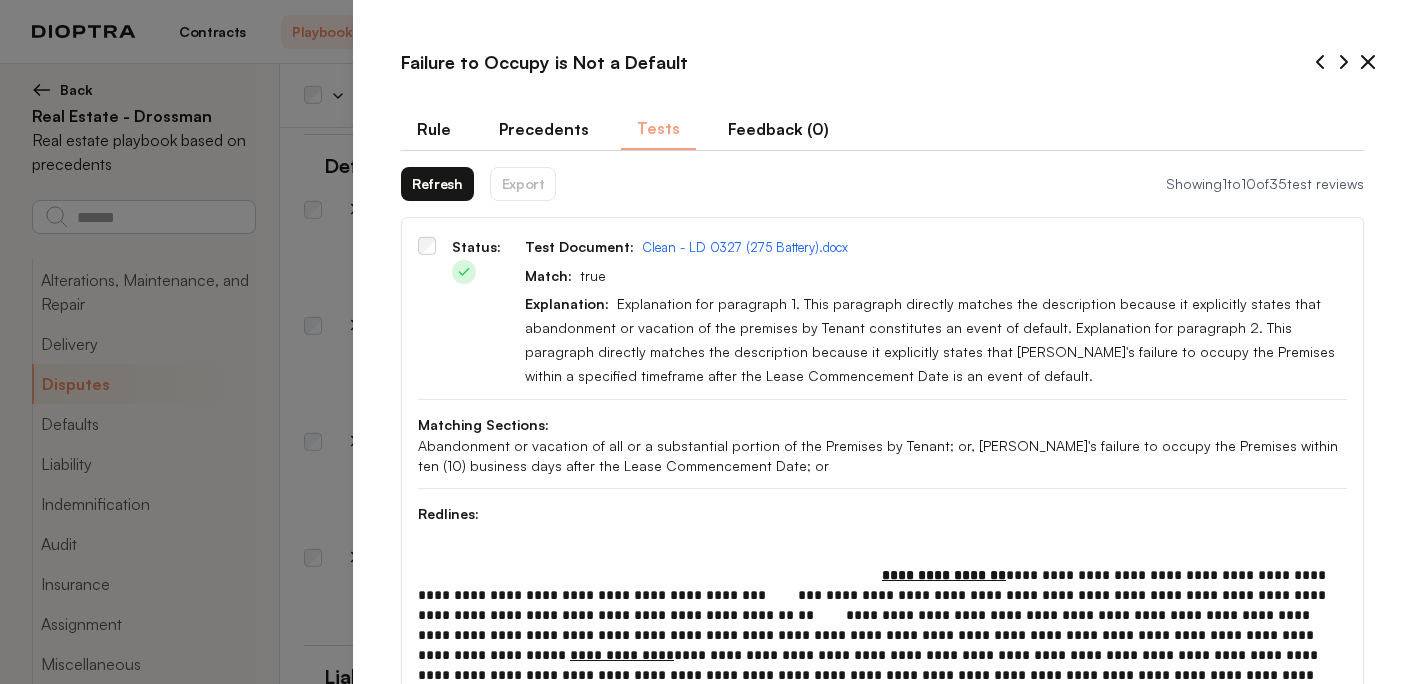 click on "Refresh" at bounding box center (437, 184) 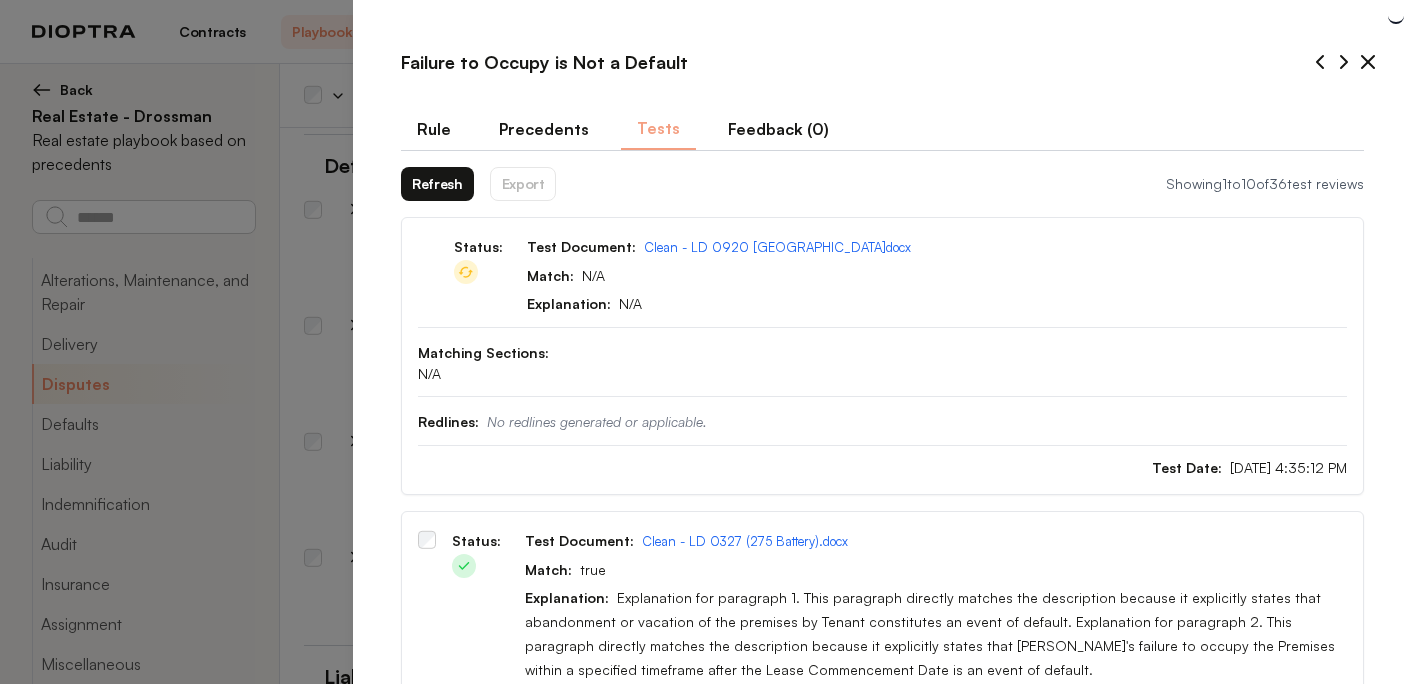 click on "Refresh" at bounding box center (437, 184) 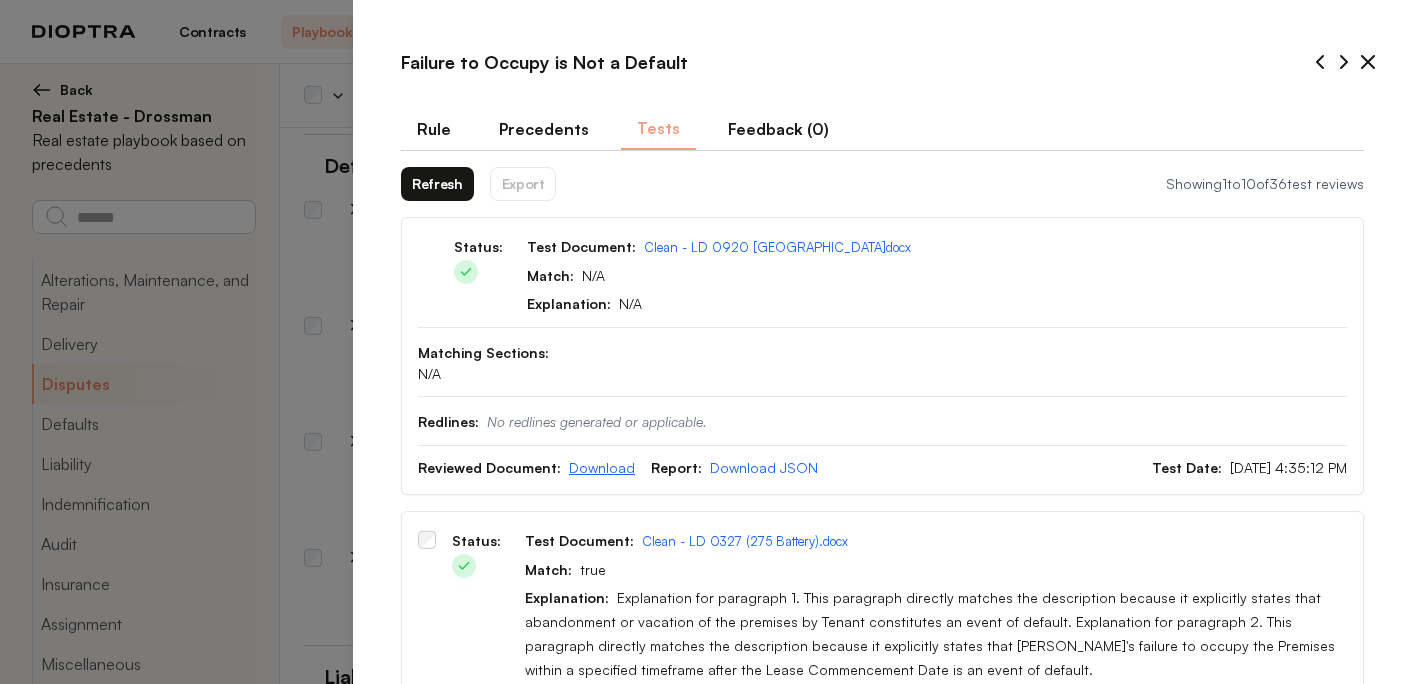 click on "Download" at bounding box center (602, 467) 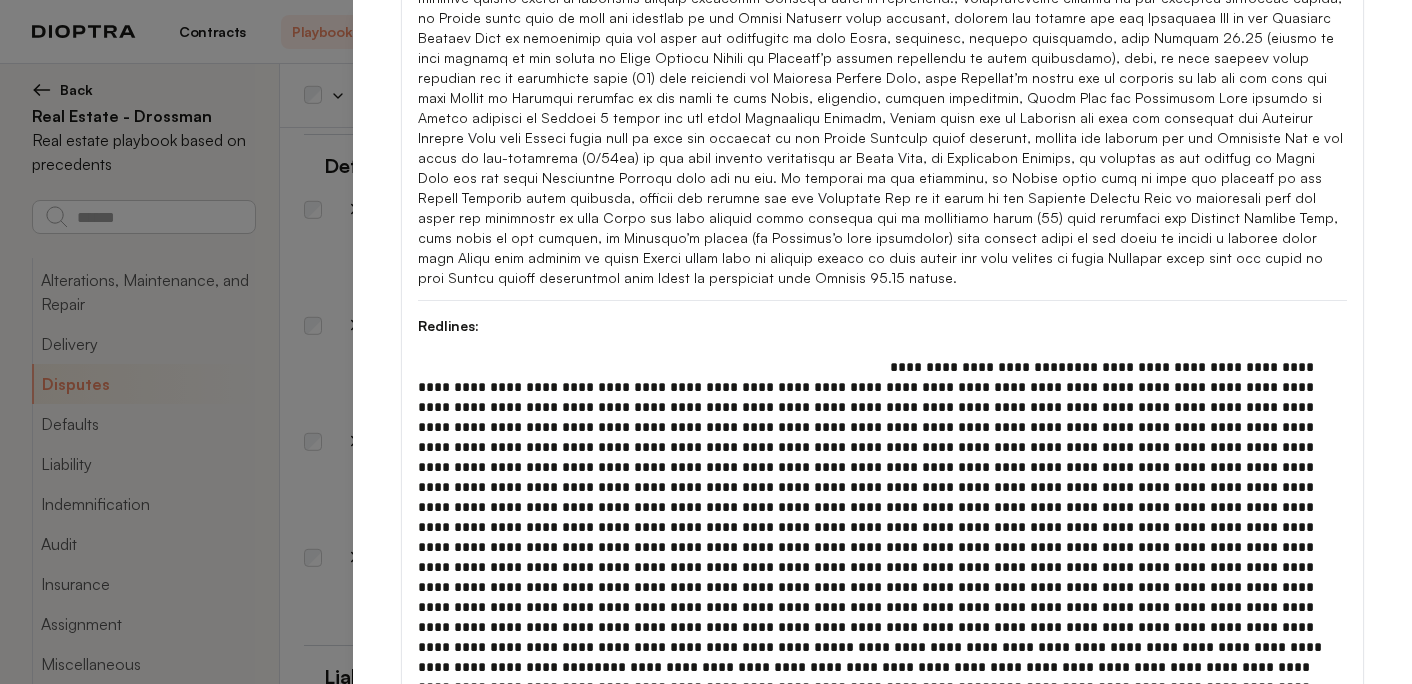 type on "*" 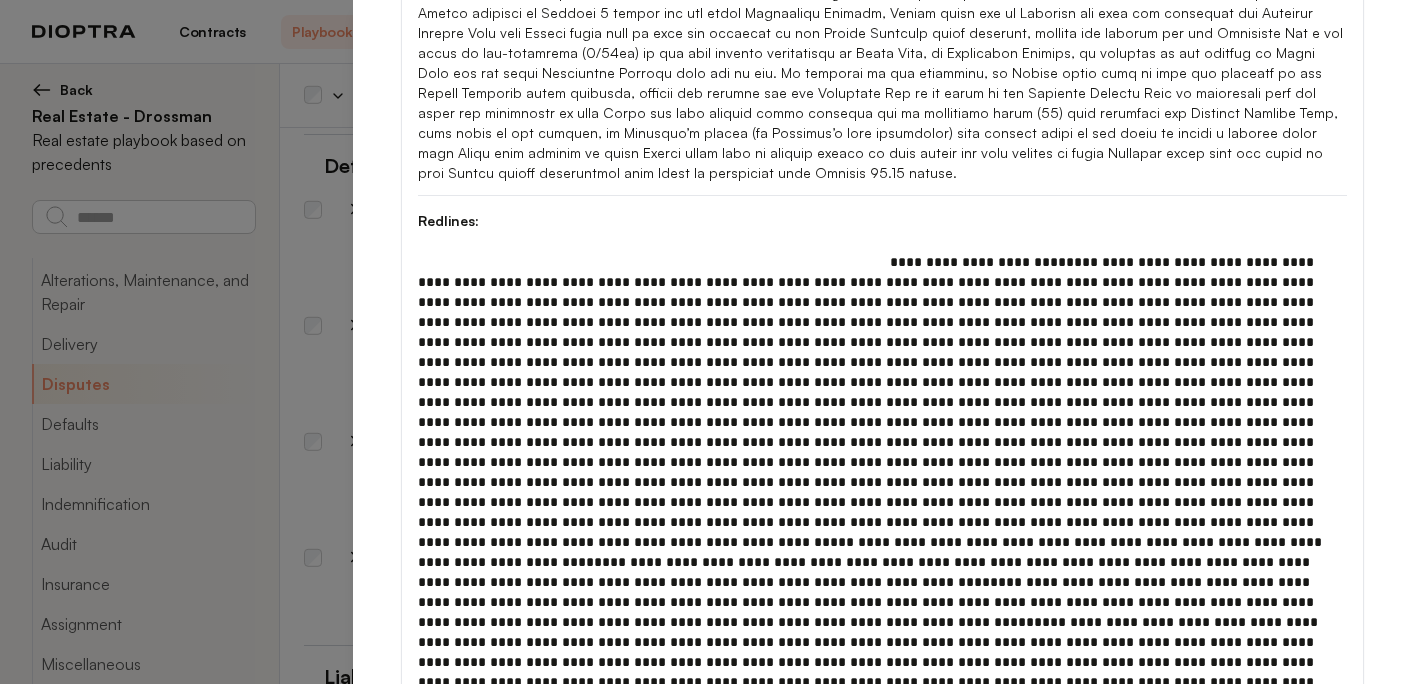 scroll, scrollTop: 1347, scrollLeft: 0, axis: vertical 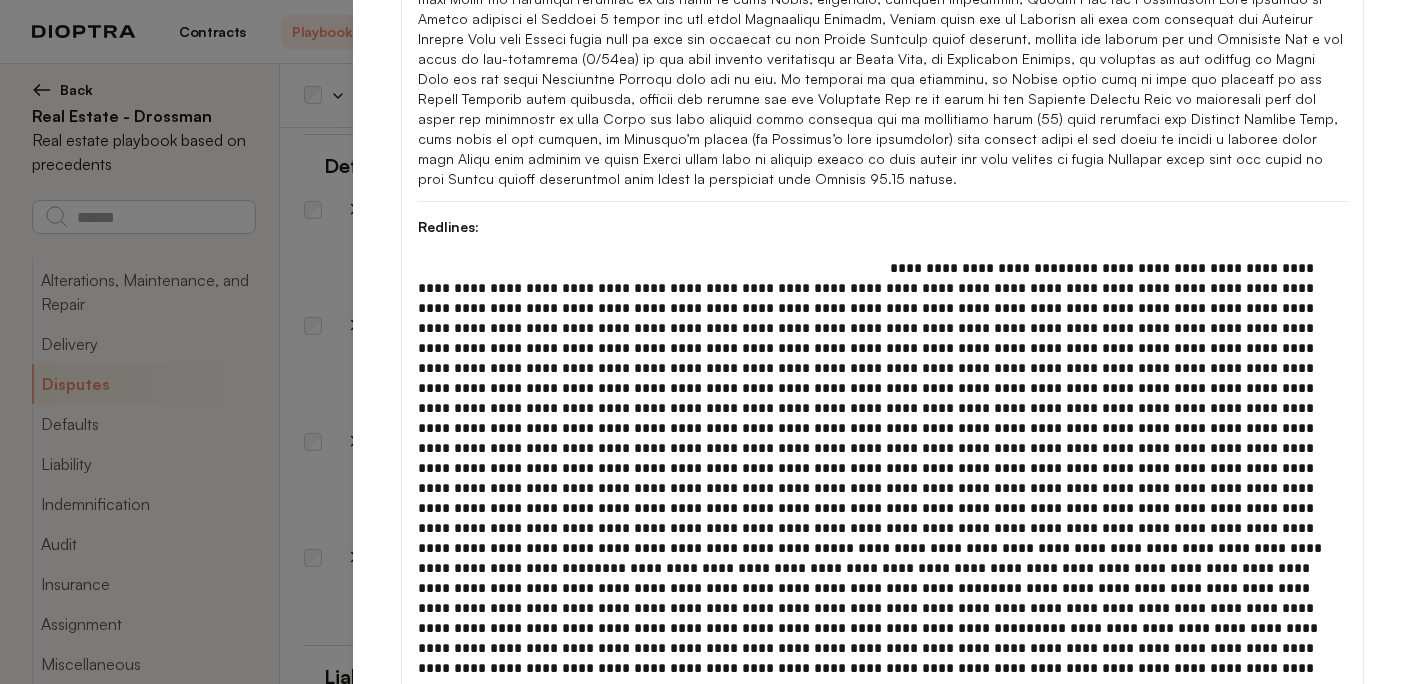 click at bounding box center [868, 408] 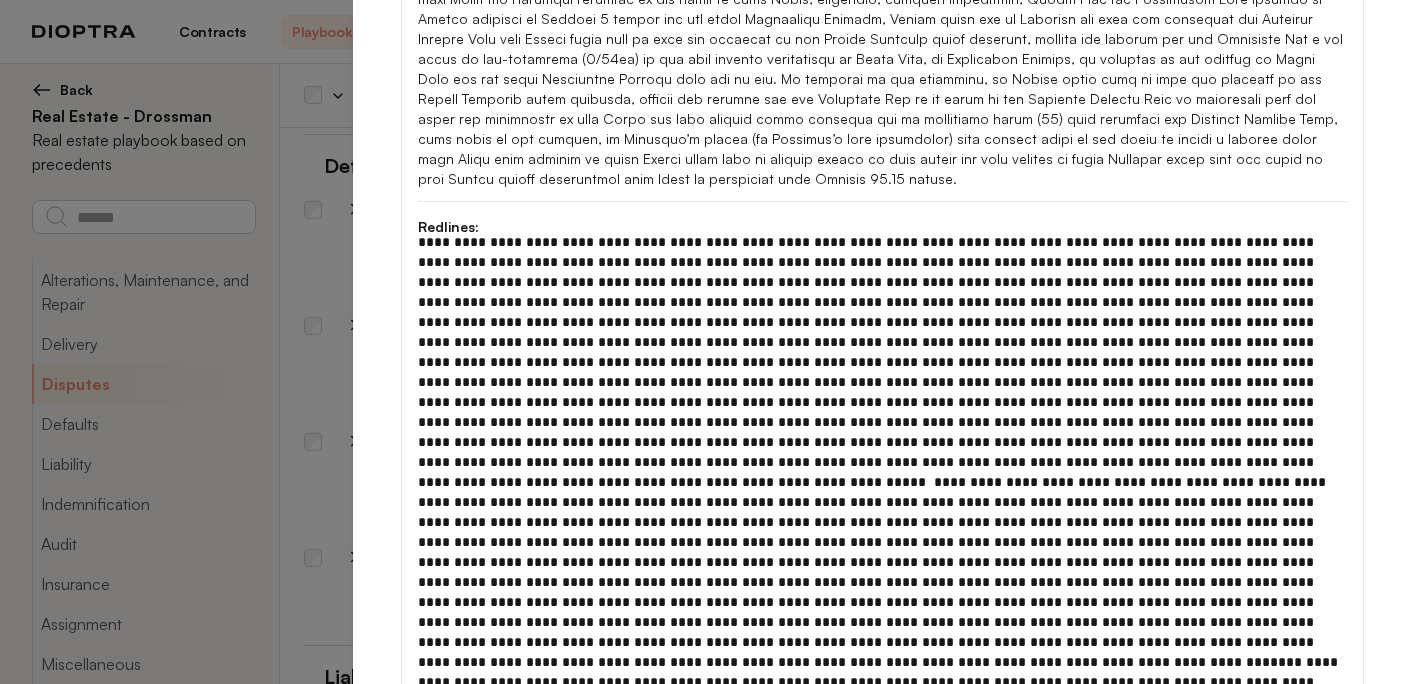 scroll, scrollTop: 3722, scrollLeft: 0, axis: vertical 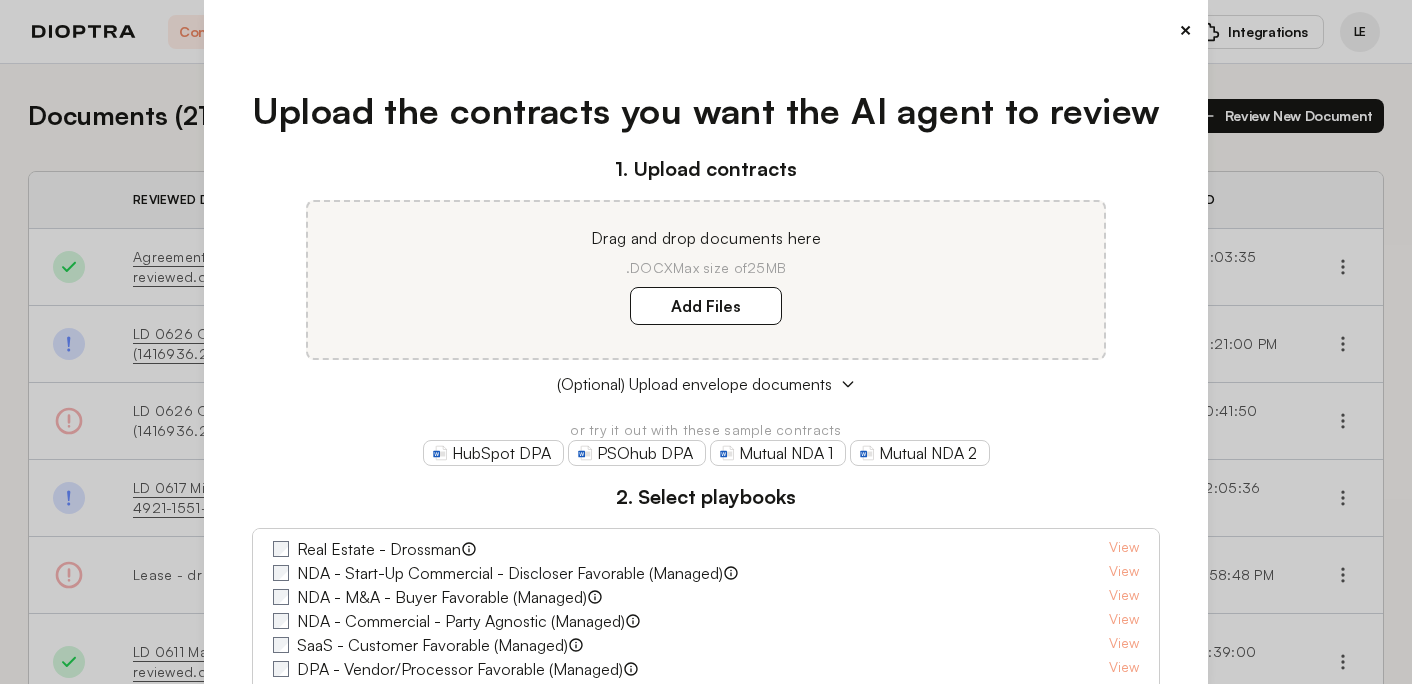 click on "×" at bounding box center [1185, 30] 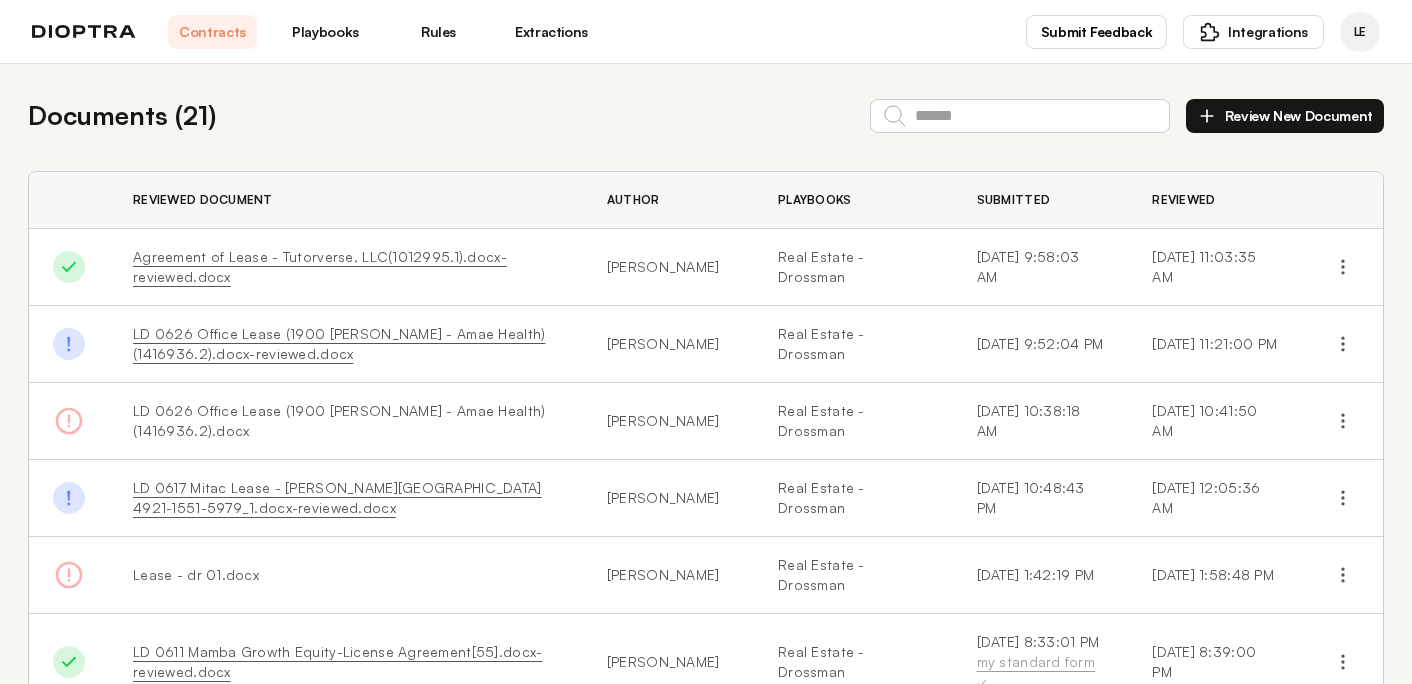 click on "Playbooks" at bounding box center (325, 32) 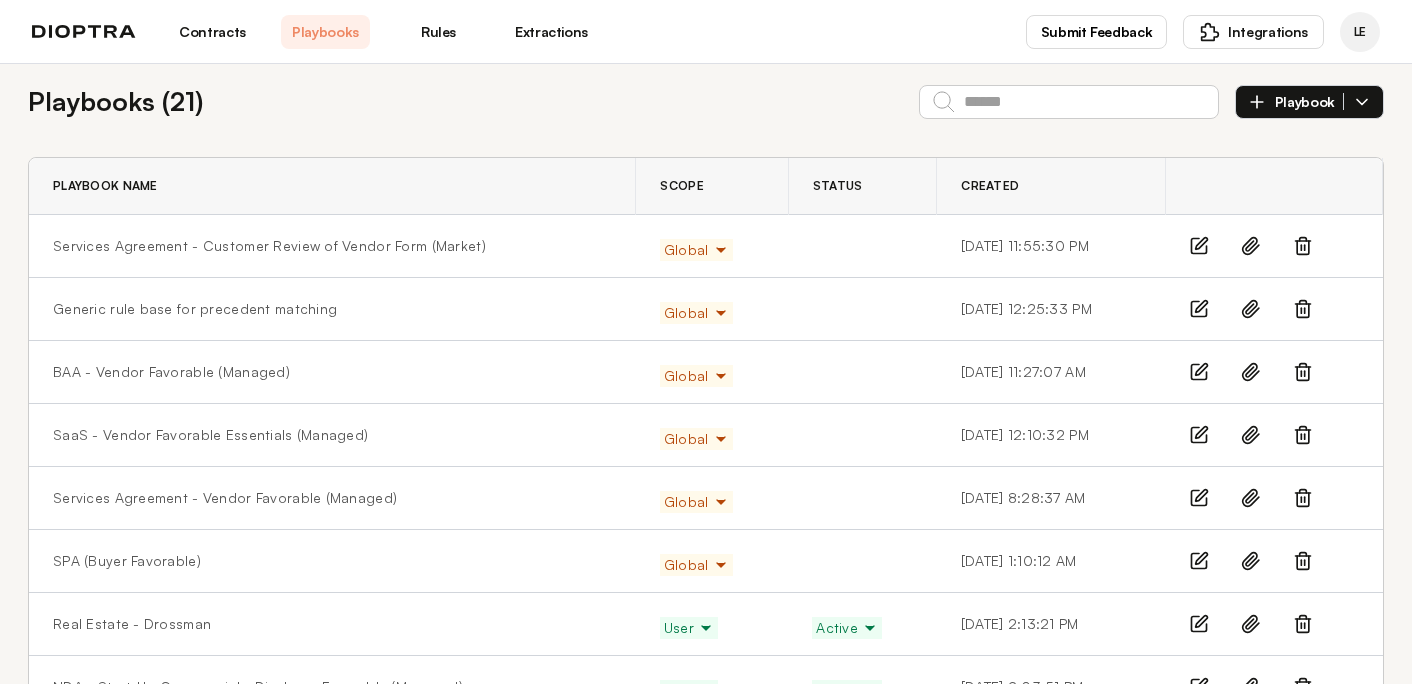scroll, scrollTop: 18, scrollLeft: 0, axis: vertical 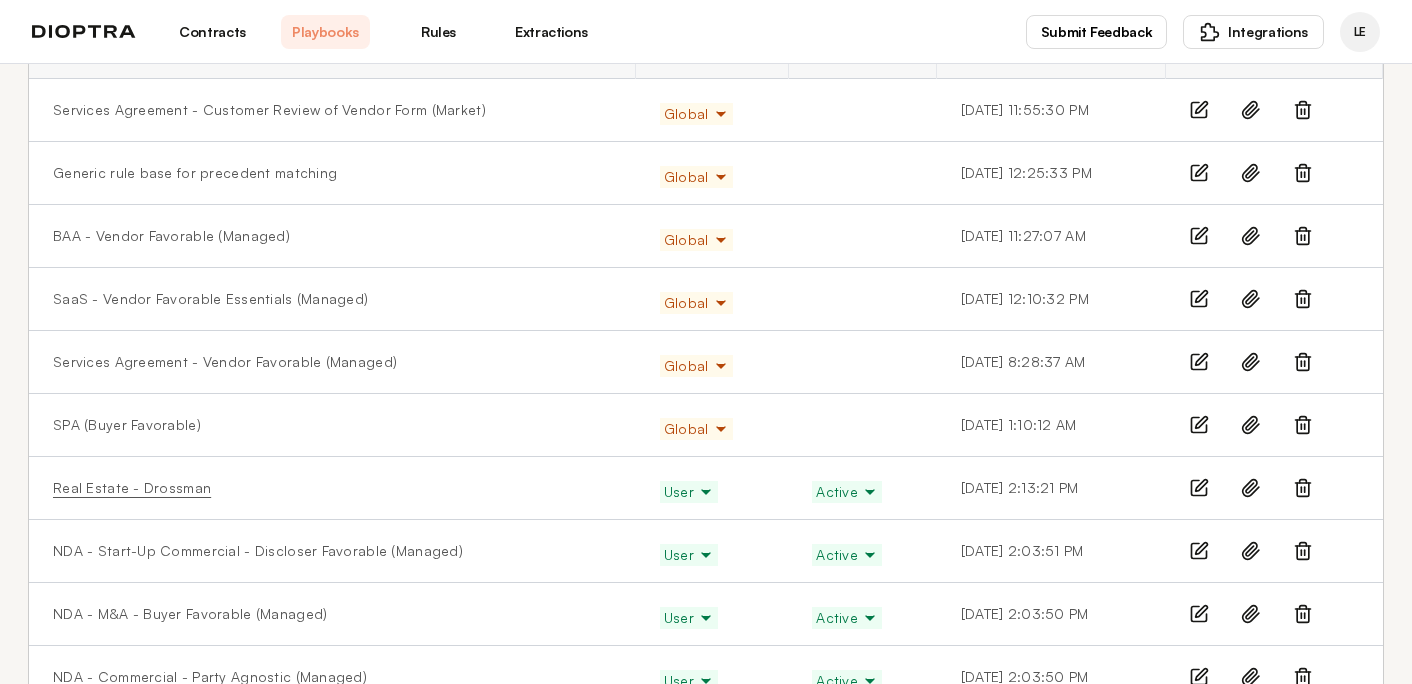 click on "Real Estate - Drossman" at bounding box center (132, 488) 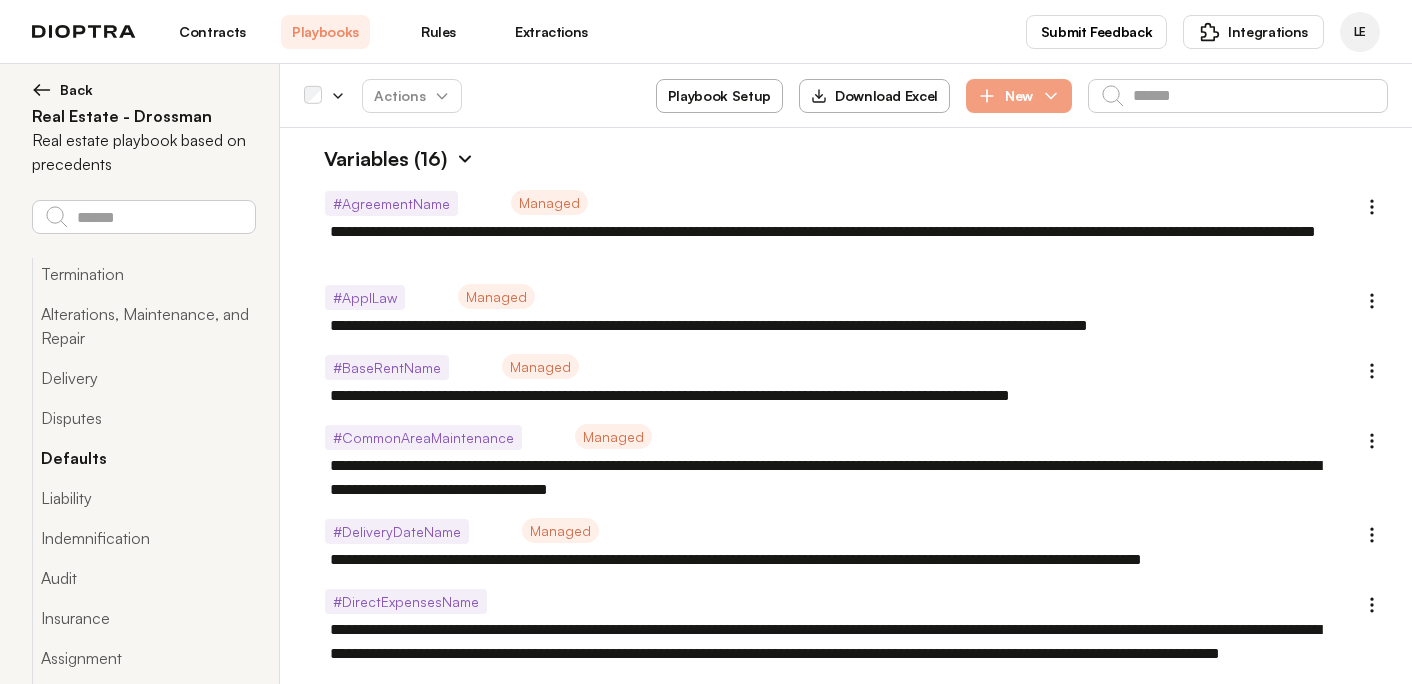 scroll, scrollTop: 278, scrollLeft: 0, axis: vertical 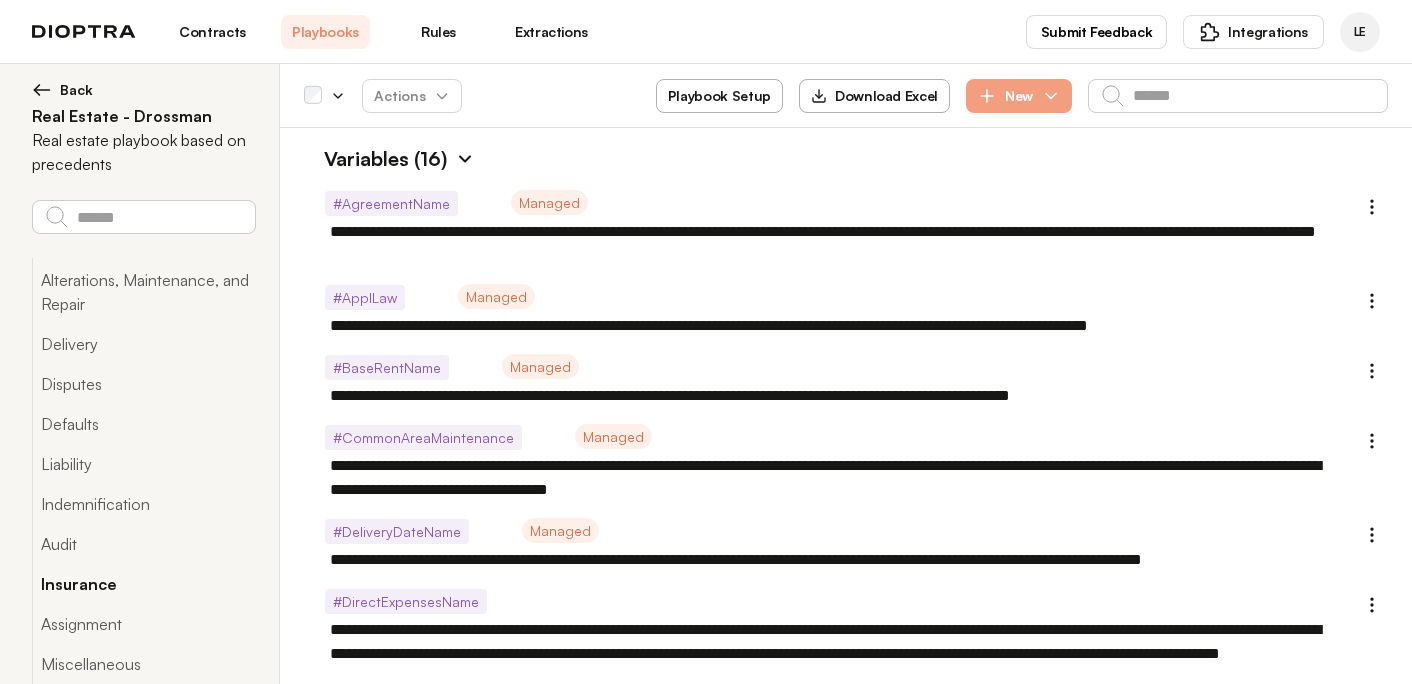 click on "Insurance" at bounding box center (143, 584) 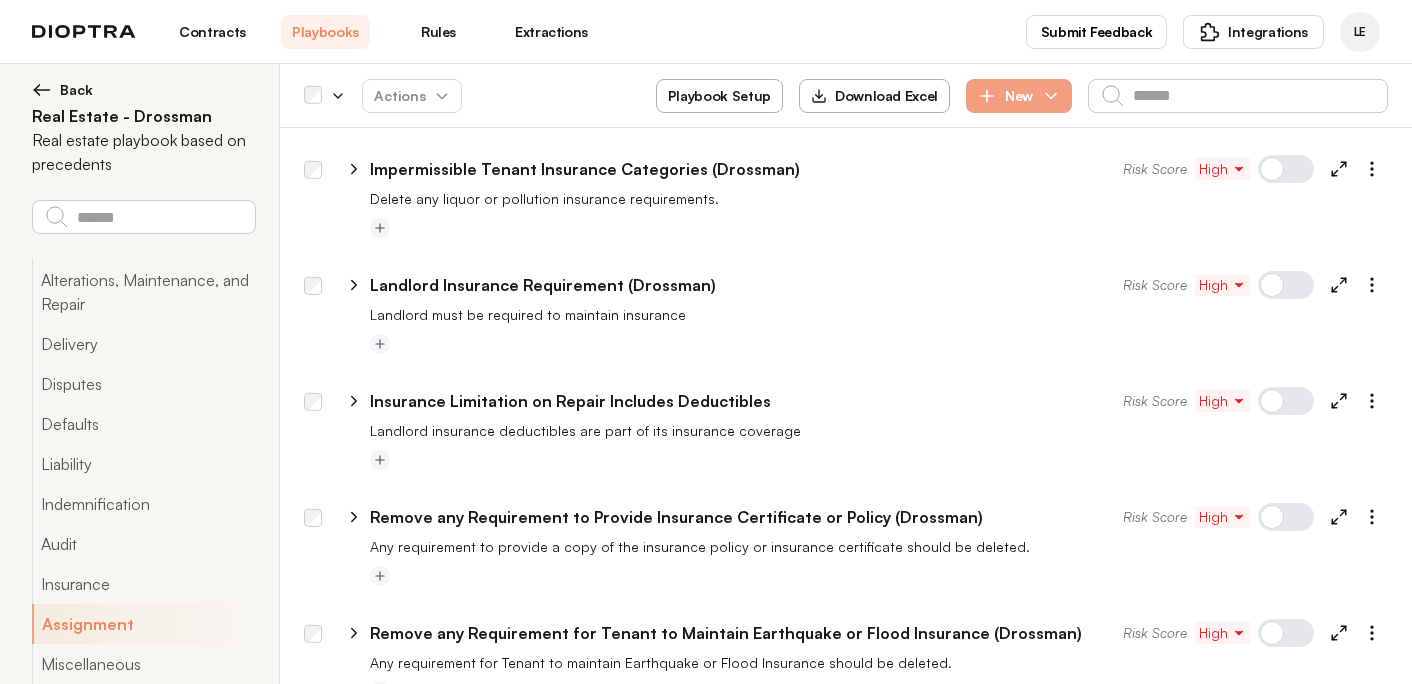 scroll, scrollTop: 7918, scrollLeft: 0, axis: vertical 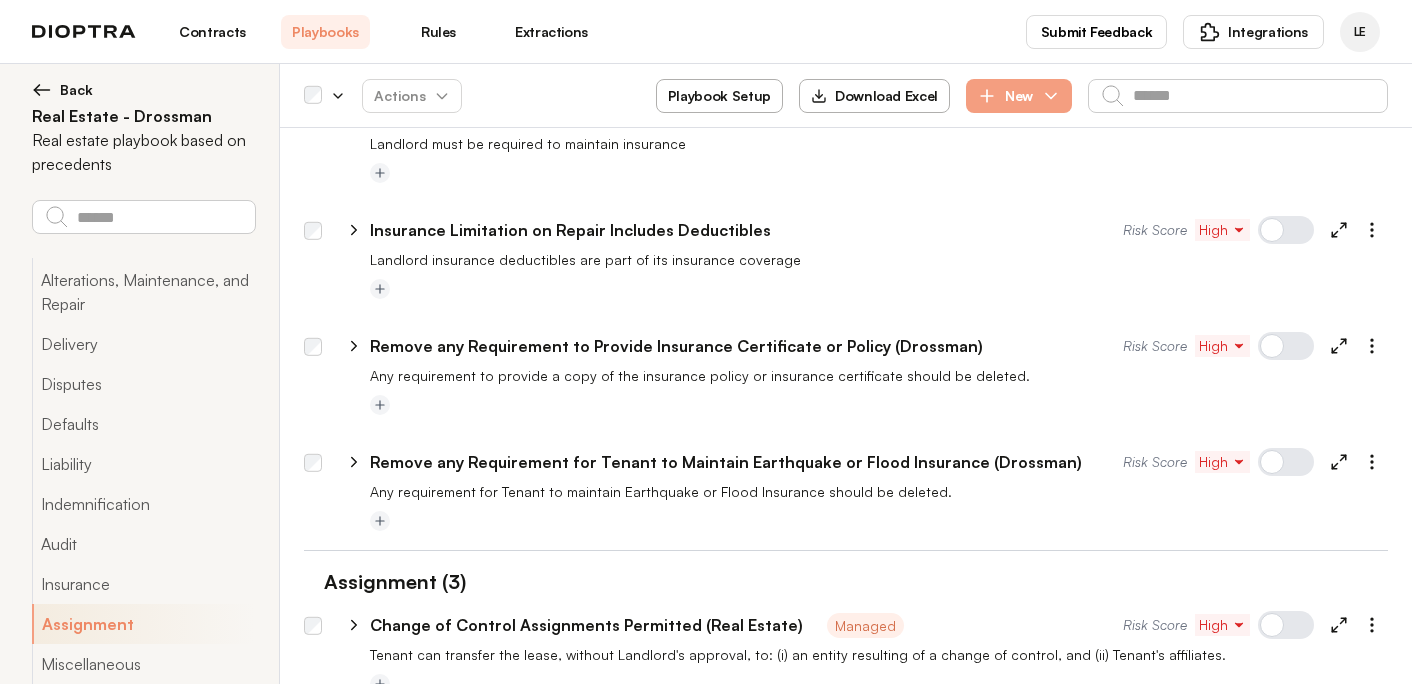 click 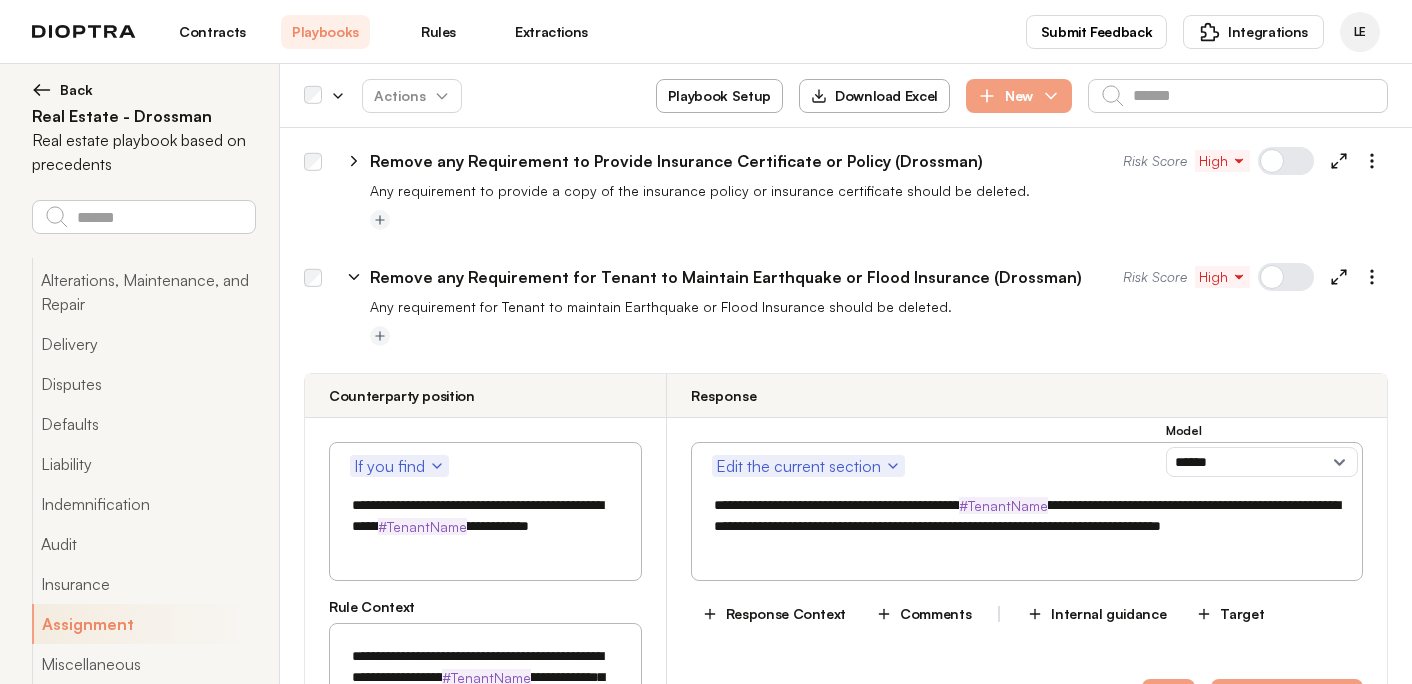 scroll, scrollTop: 8197, scrollLeft: 0, axis: vertical 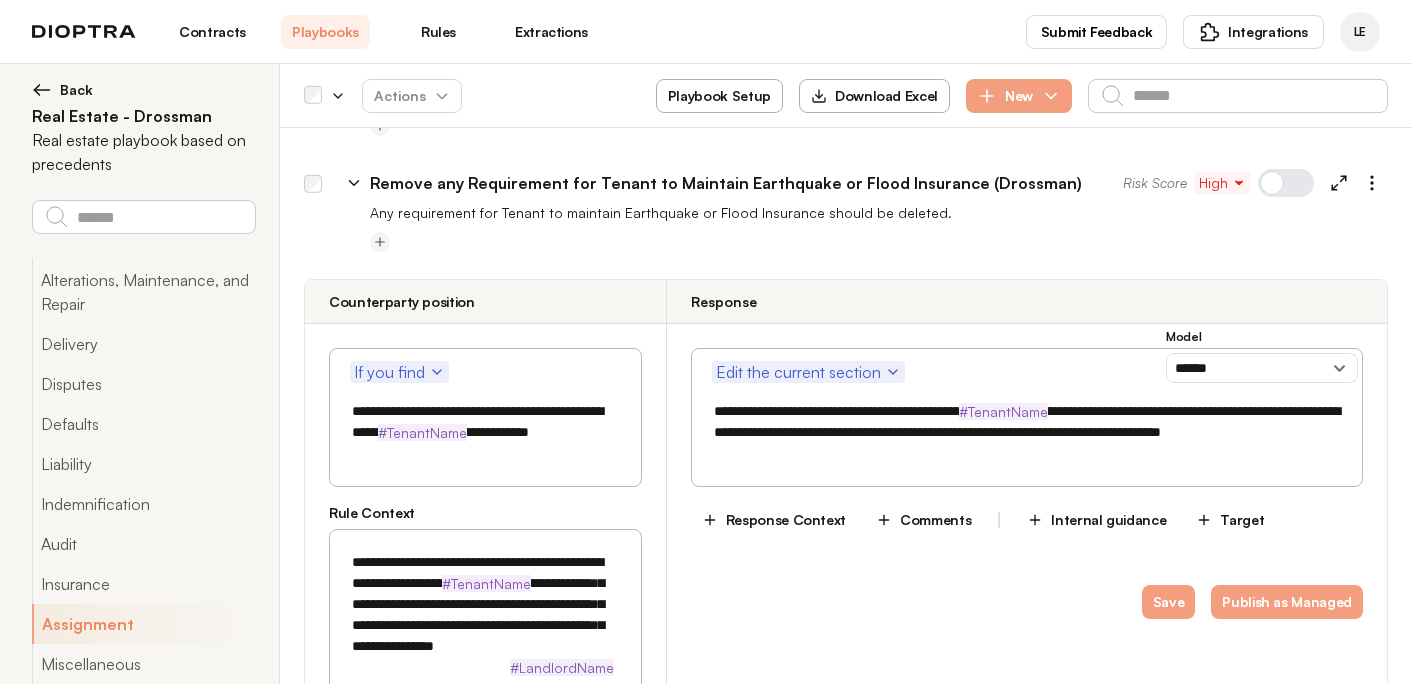 click 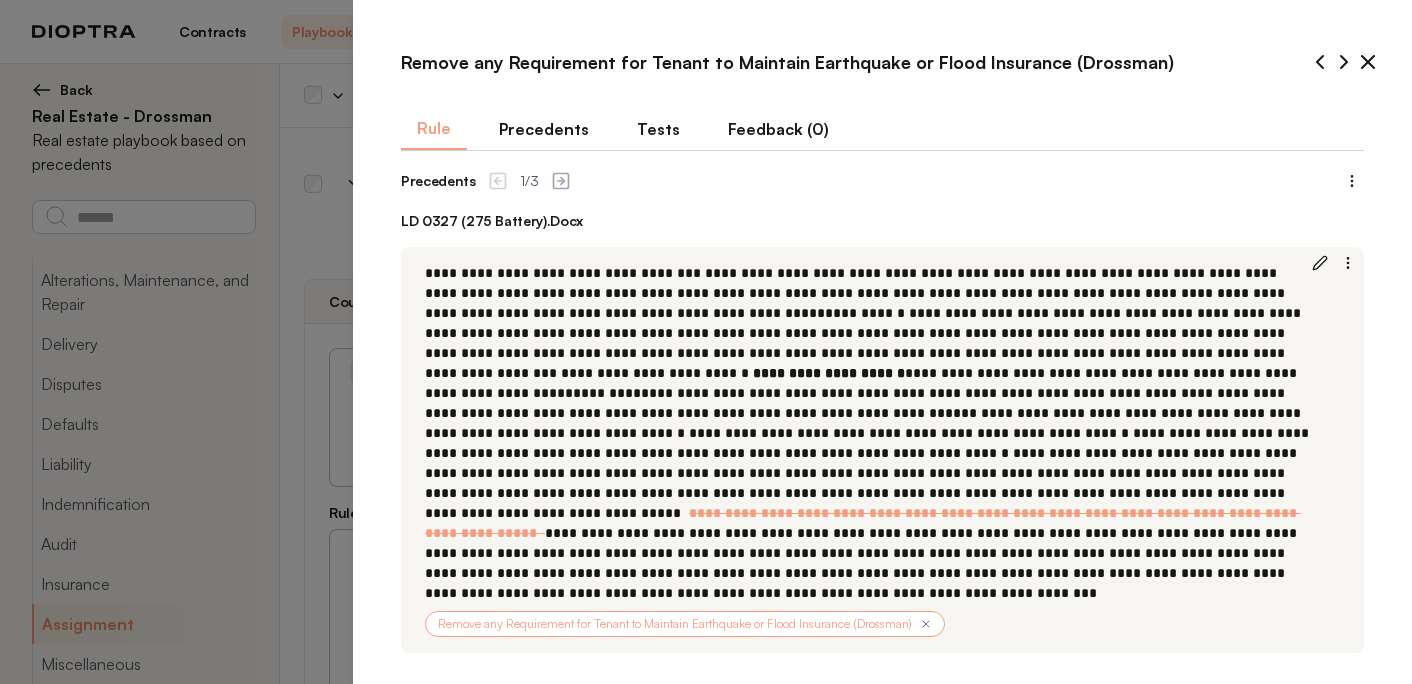 click on "Tests" at bounding box center [658, 129] 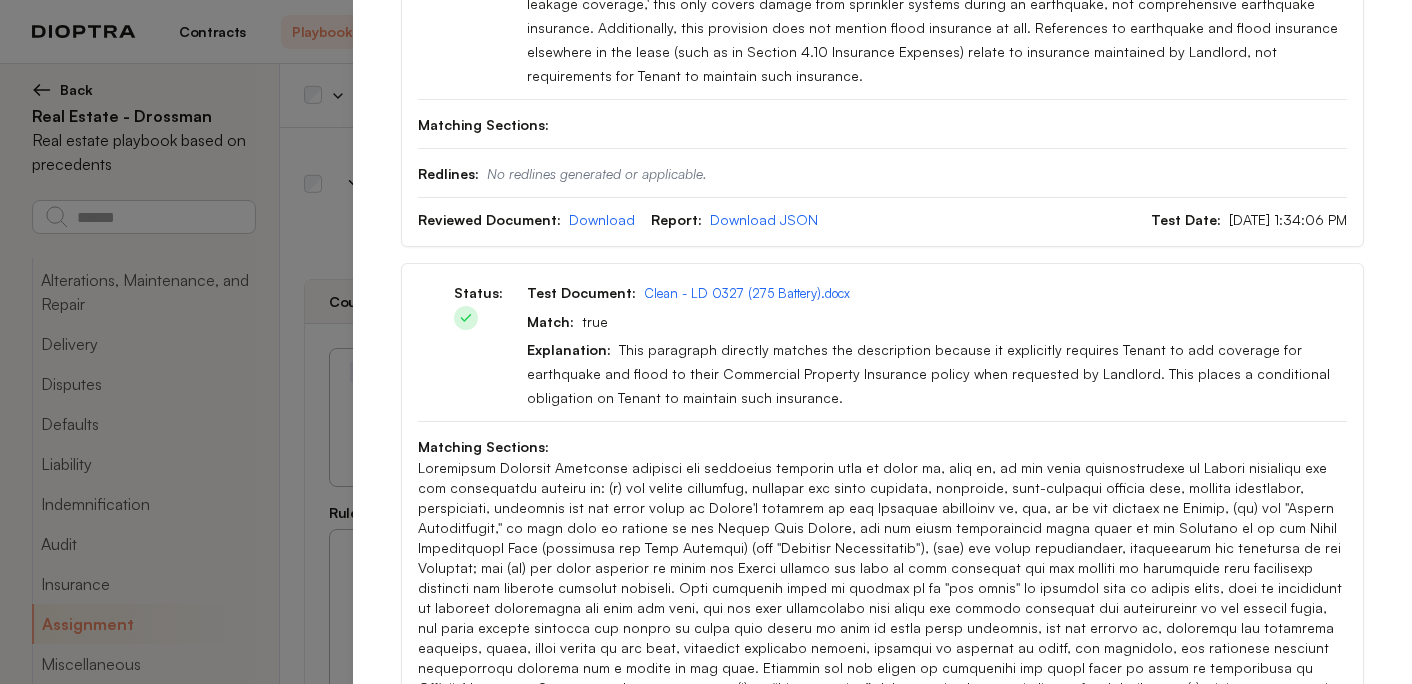 scroll, scrollTop: 545, scrollLeft: 0, axis: vertical 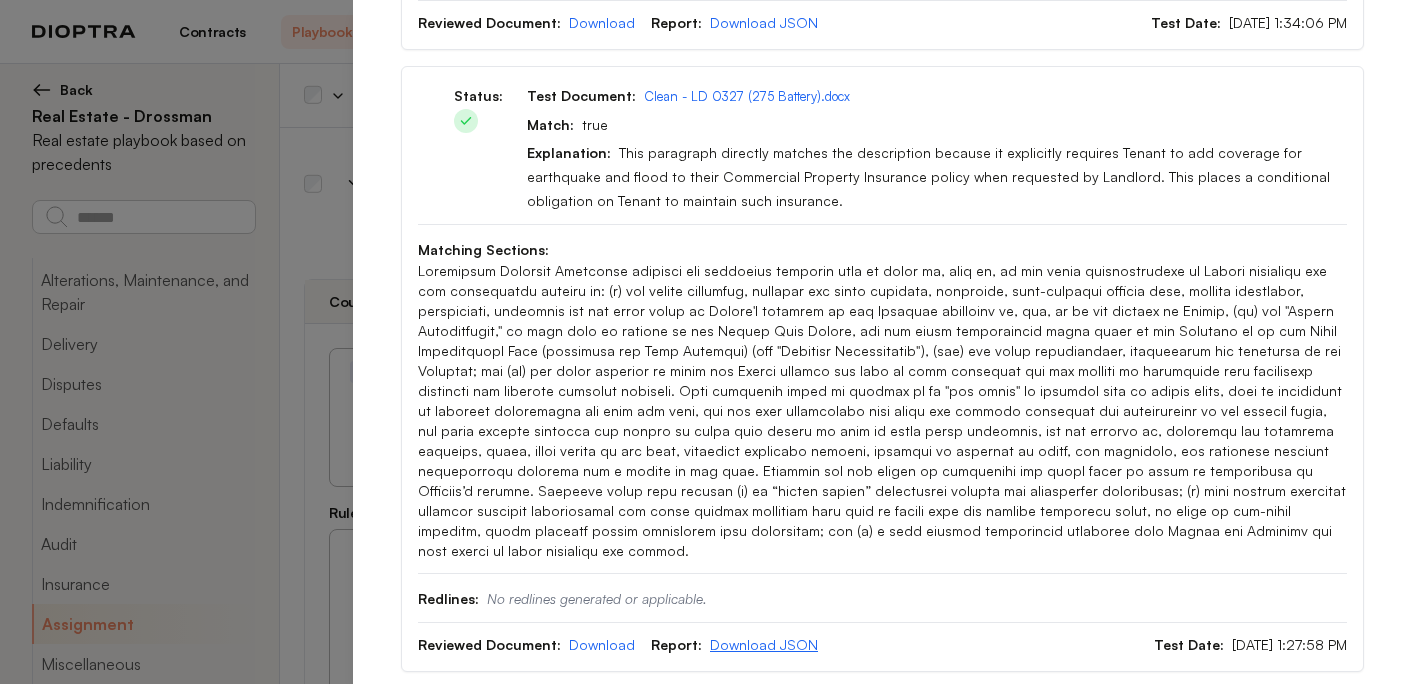 click on "Download JSON" at bounding box center (764, 644) 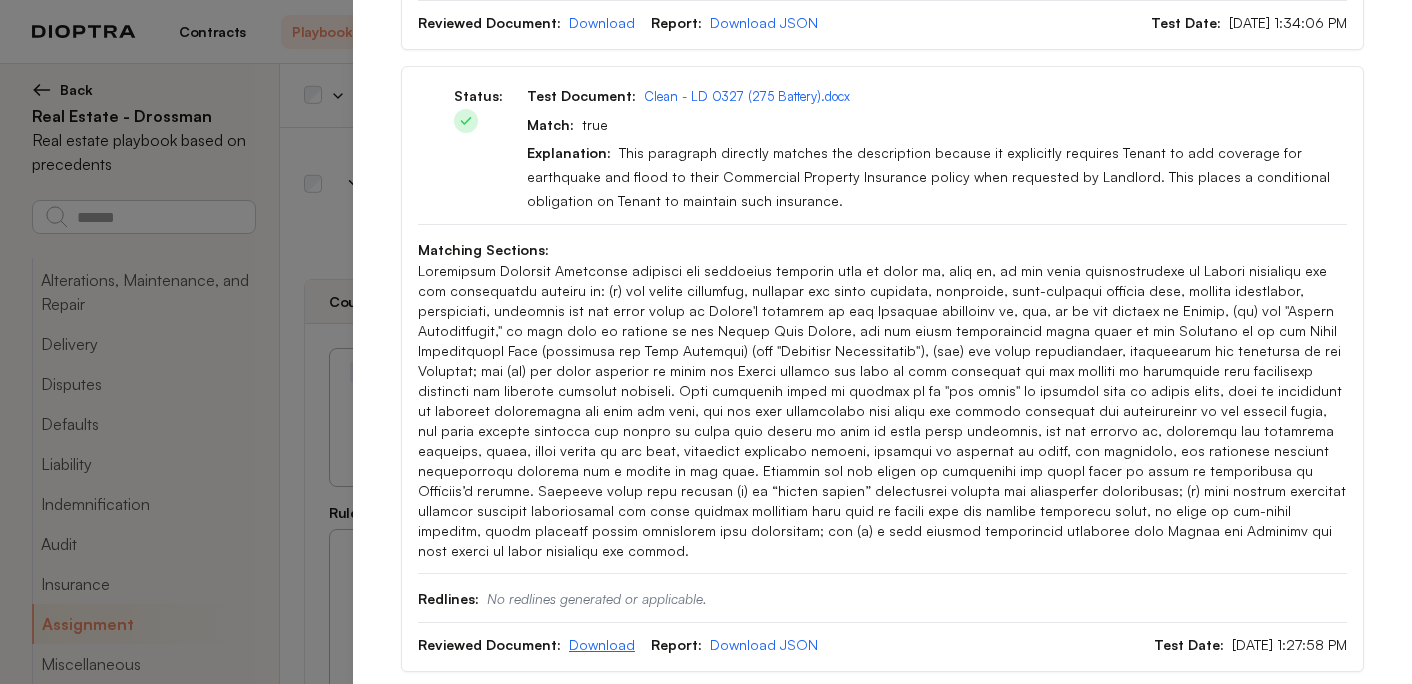 click on "Download" at bounding box center [602, 644] 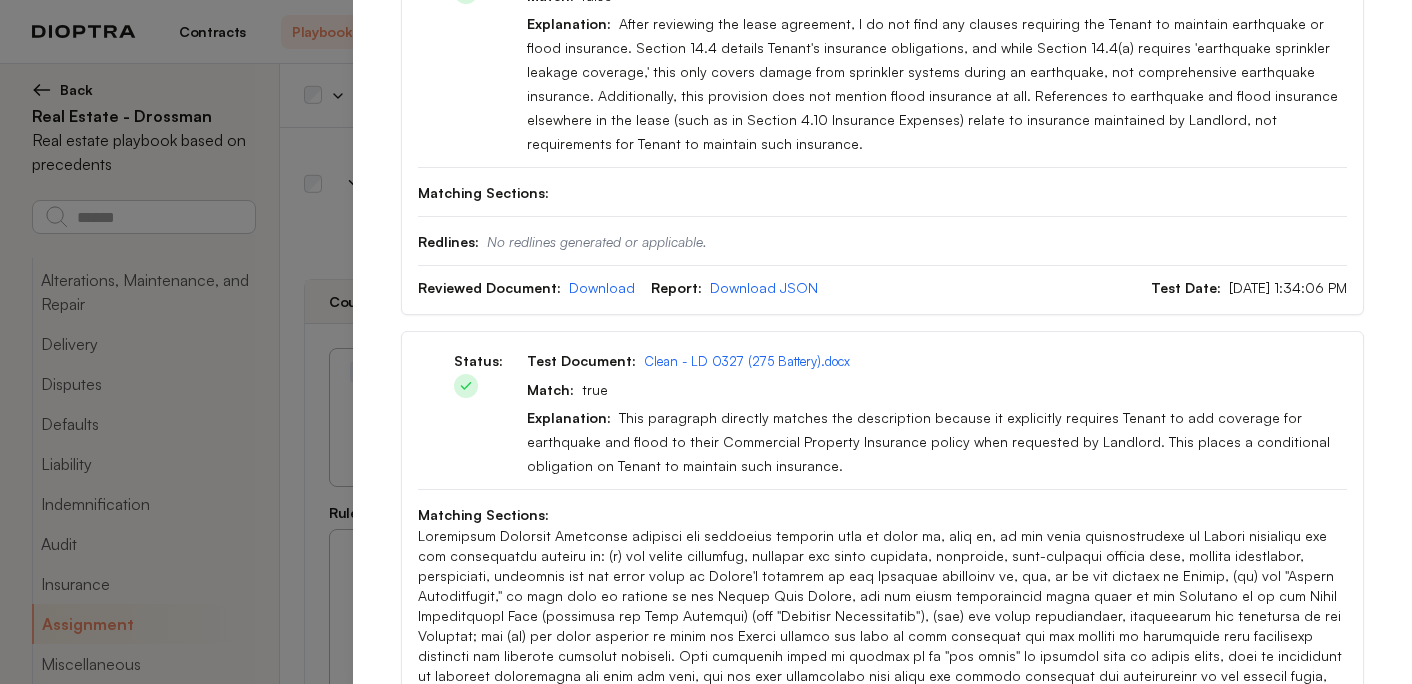 scroll, scrollTop: 0, scrollLeft: 0, axis: both 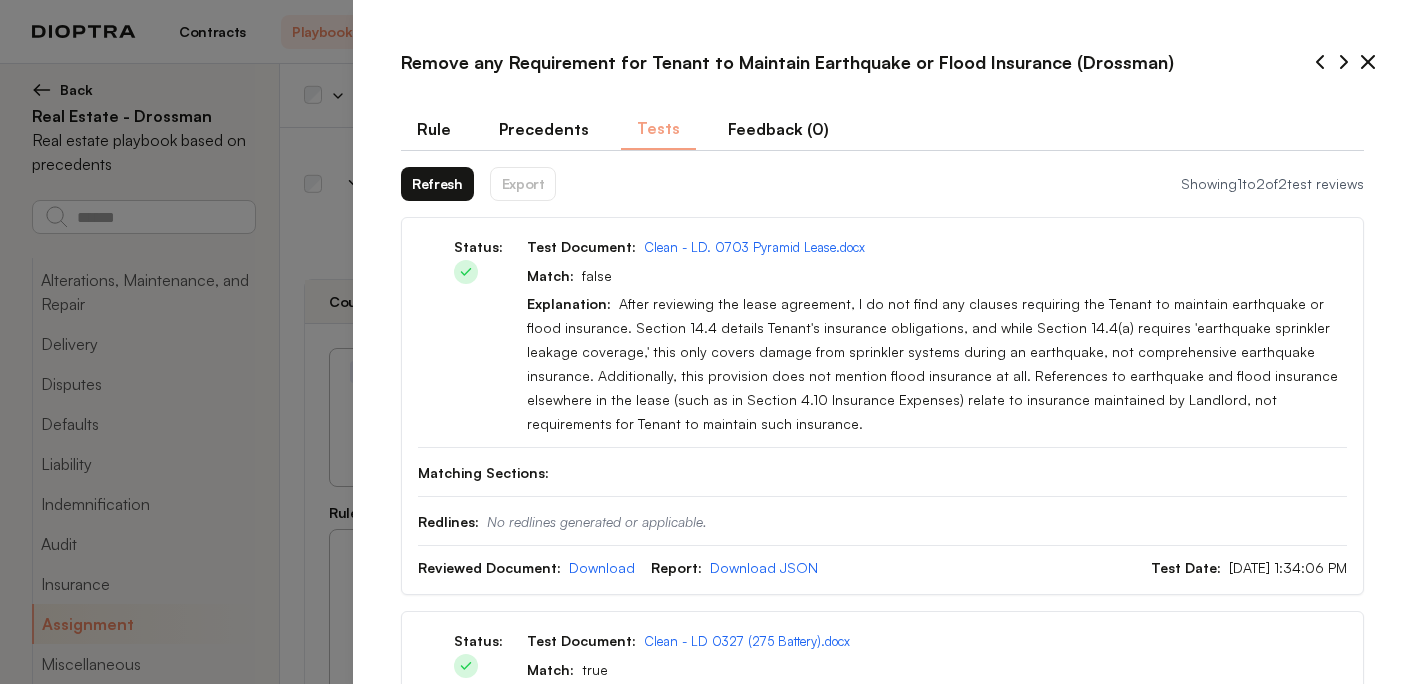 click on "Rule" at bounding box center [434, 129] 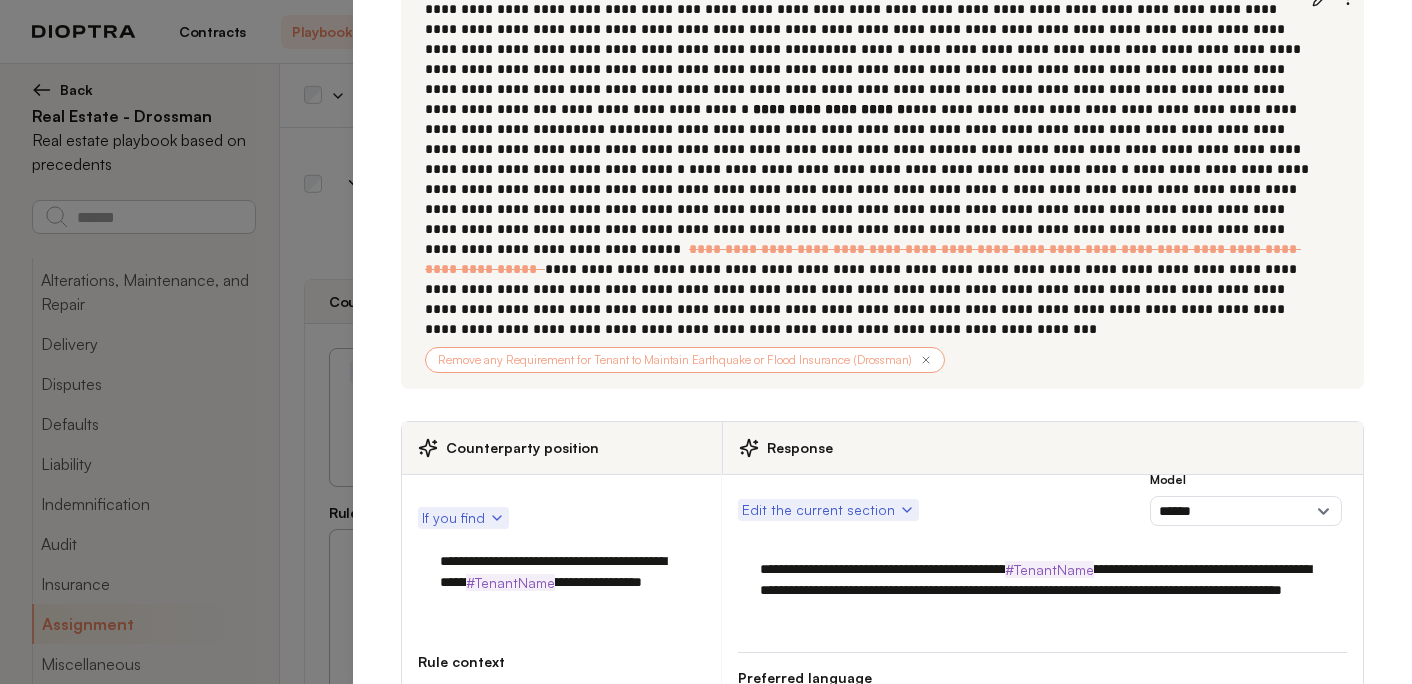 scroll, scrollTop: 322, scrollLeft: 0, axis: vertical 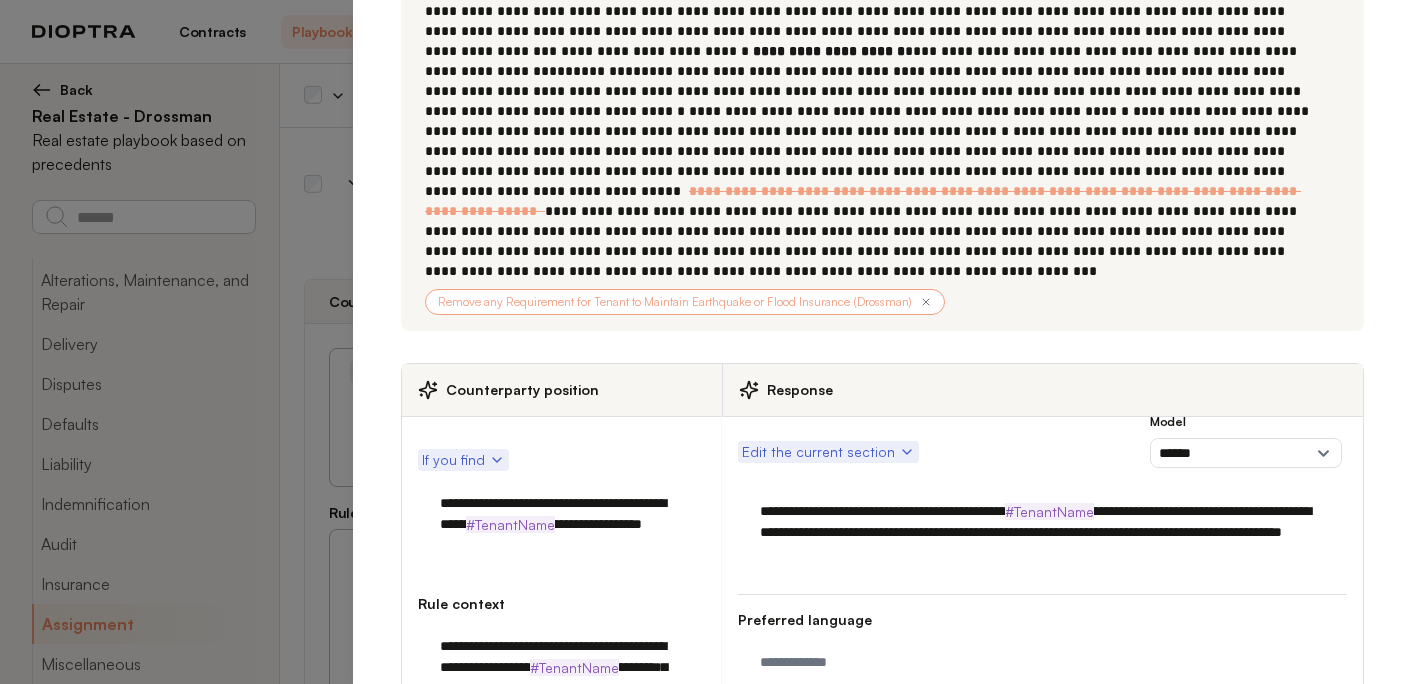 click on "**********" at bounding box center [561, 524] 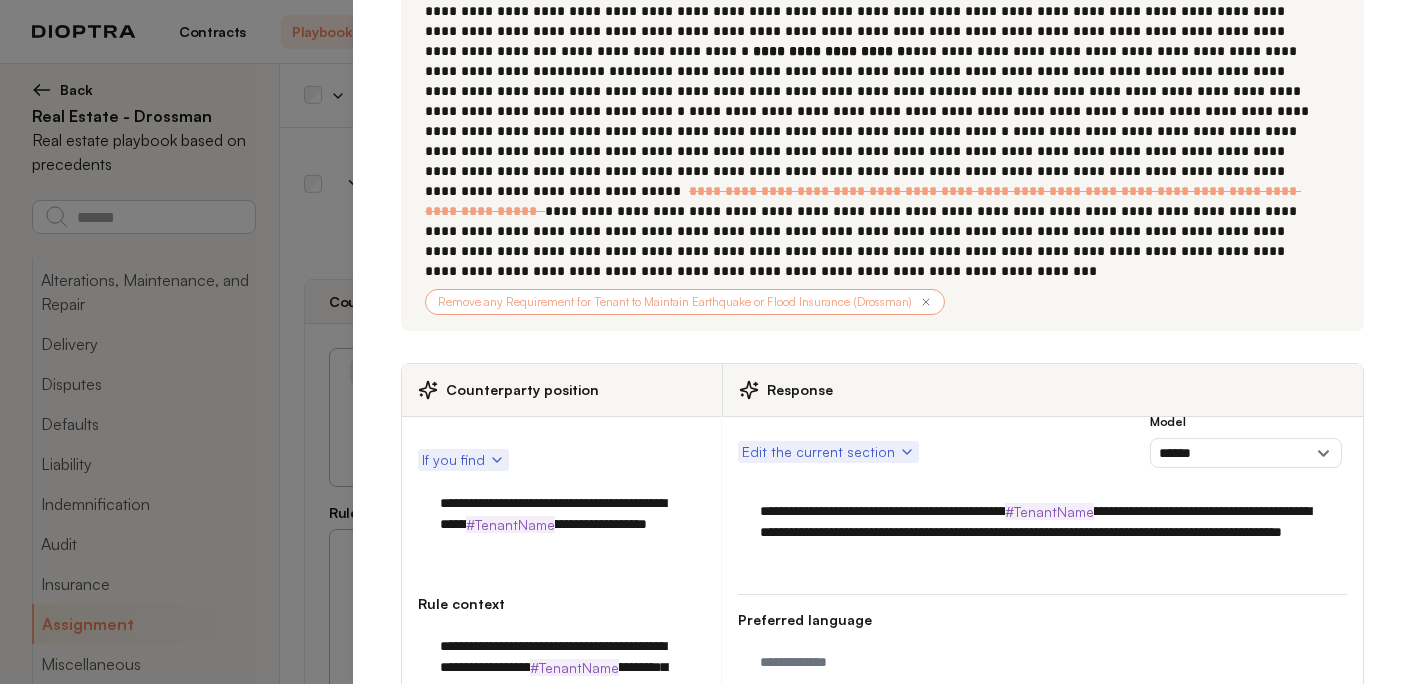 paste on "**********" 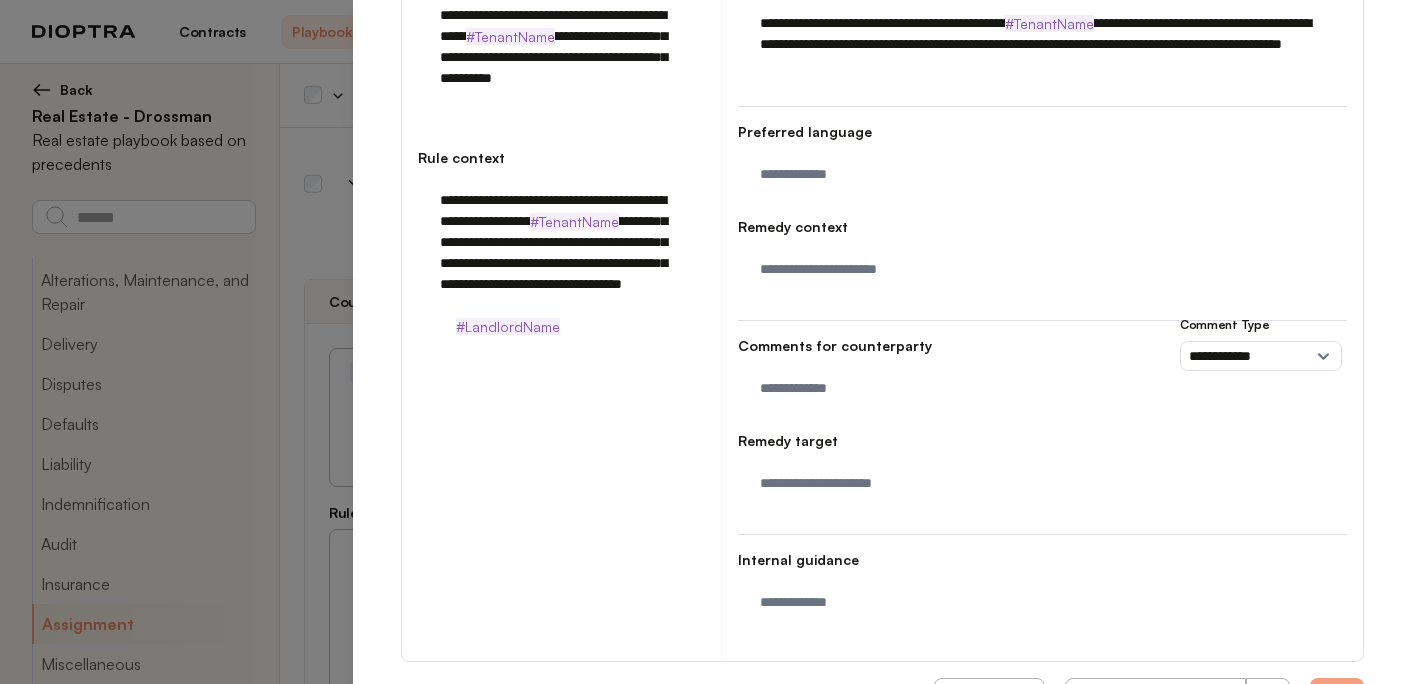 scroll, scrollTop: 840, scrollLeft: 0, axis: vertical 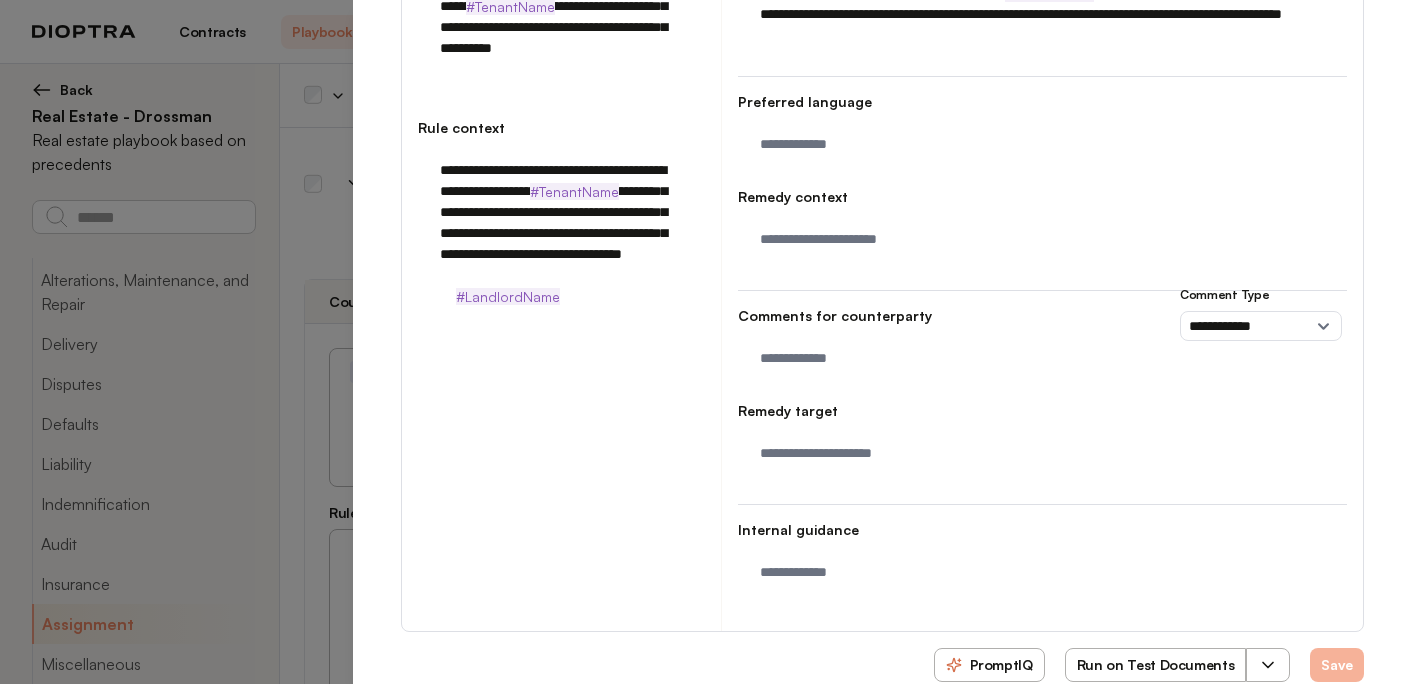 type on "**********" 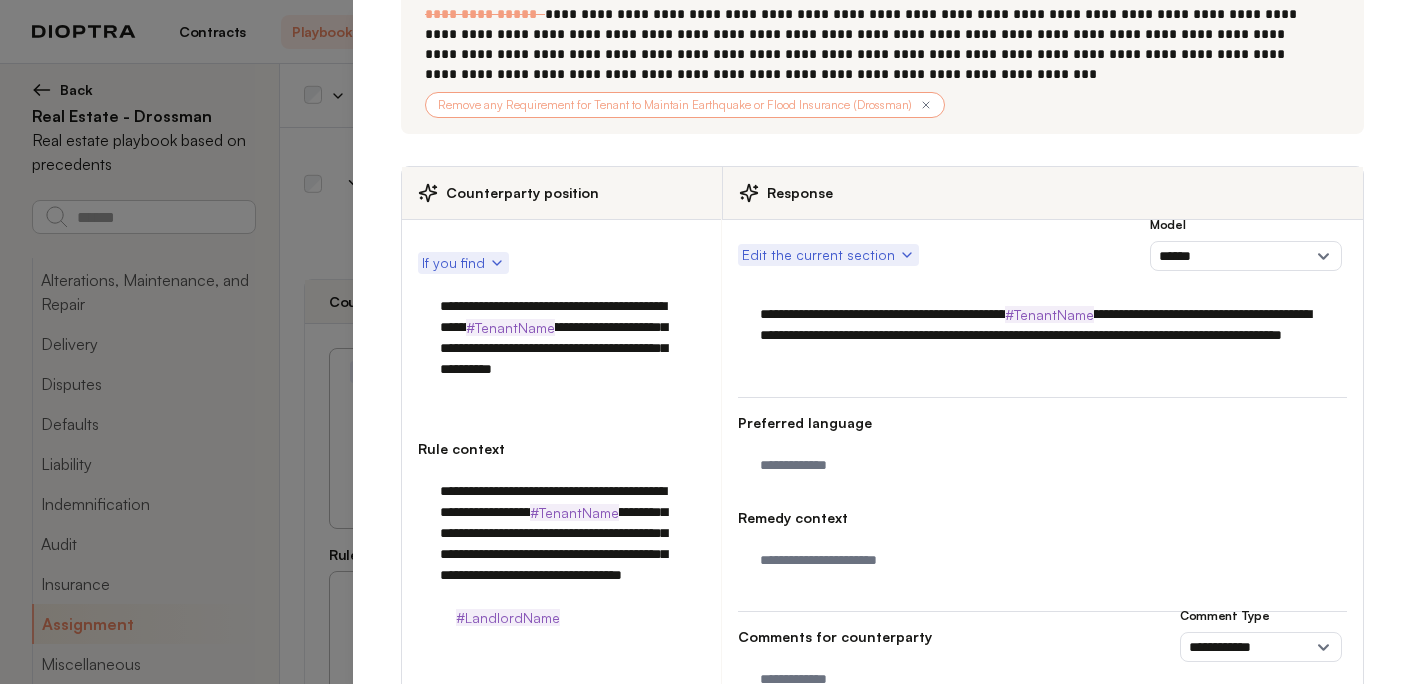 scroll, scrollTop: 0, scrollLeft: 0, axis: both 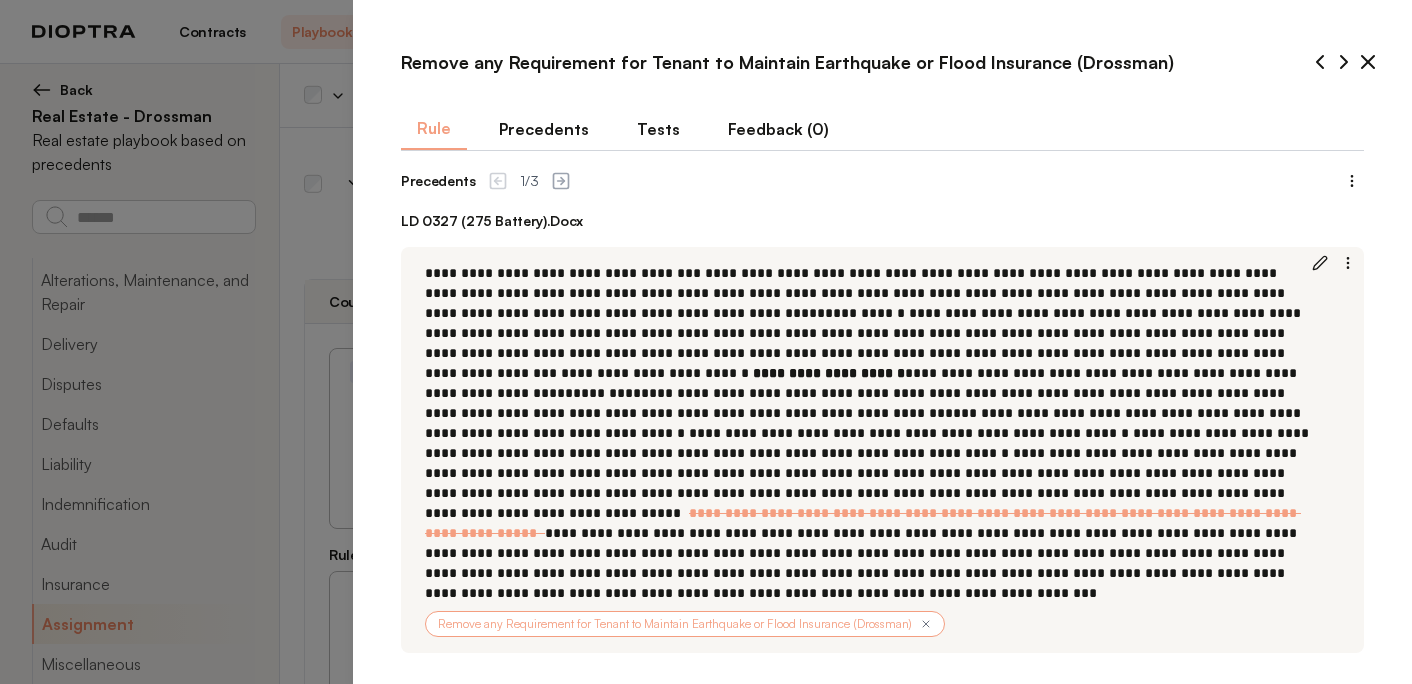 click on "Tests" at bounding box center (658, 129) 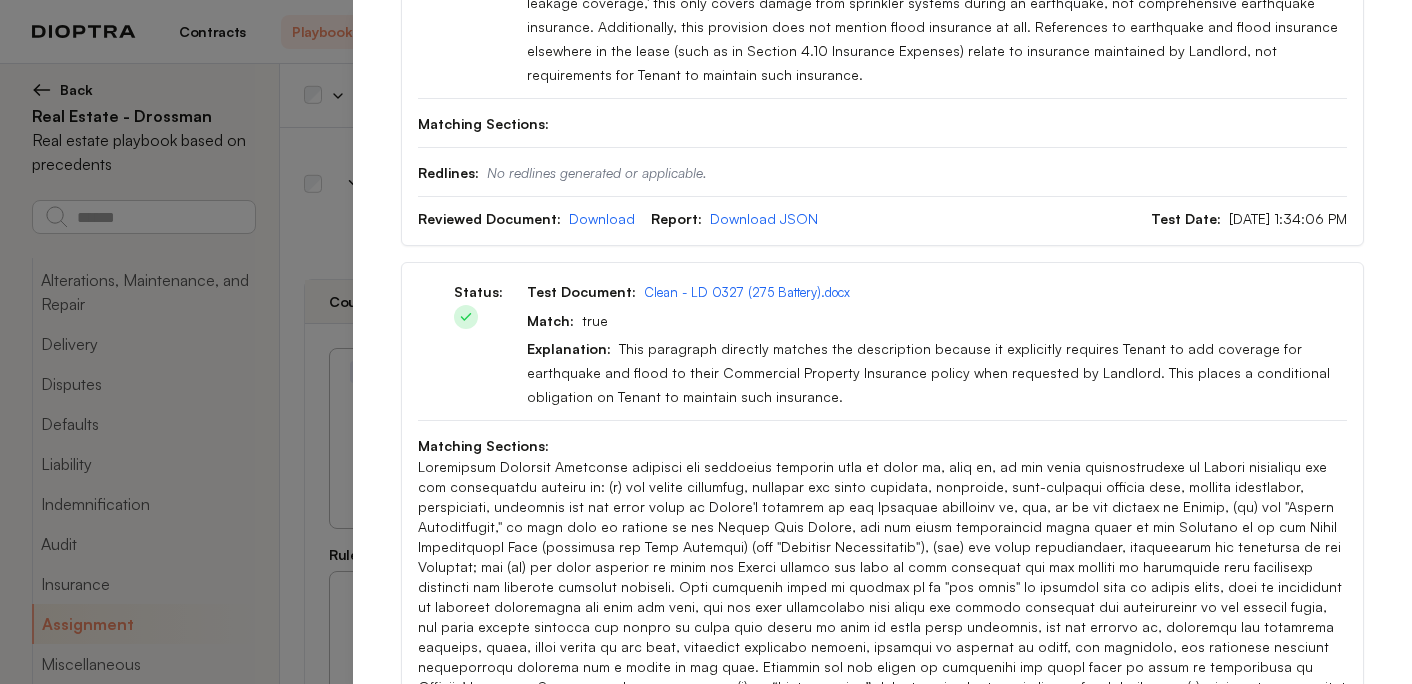 scroll, scrollTop: 0, scrollLeft: 0, axis: both 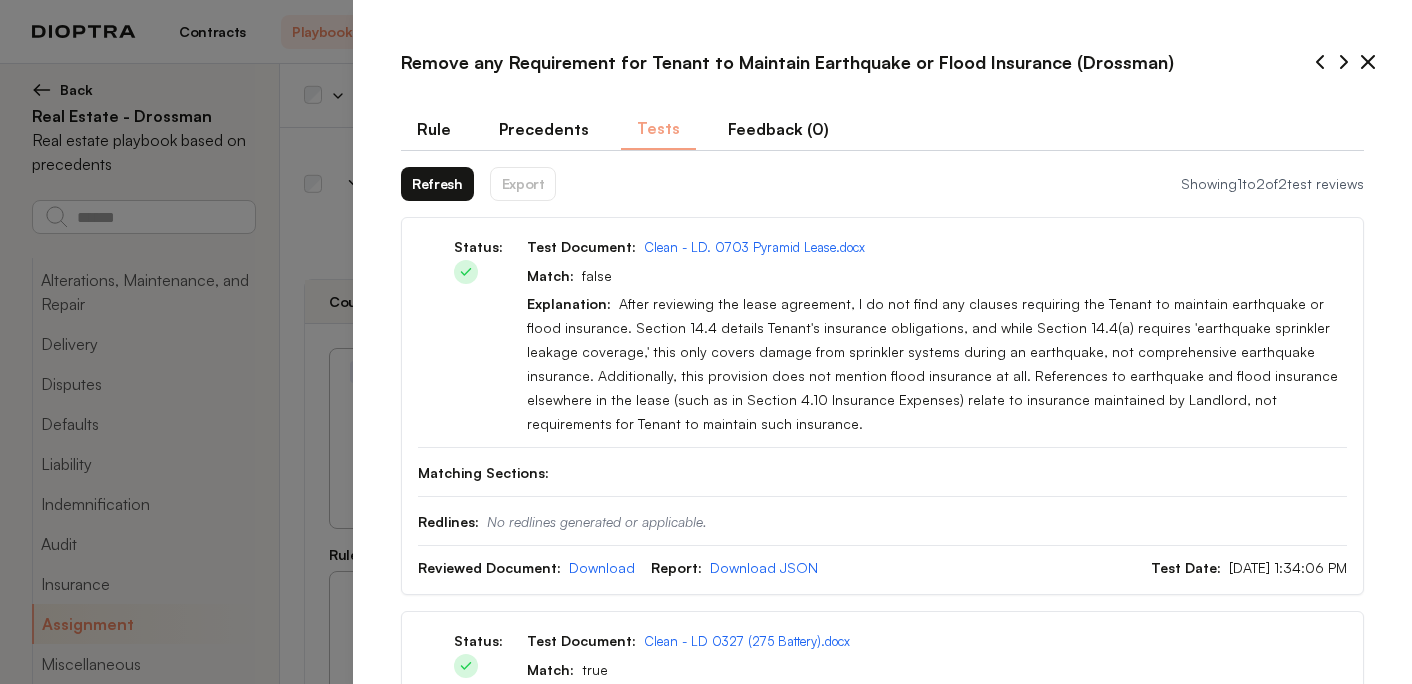 click 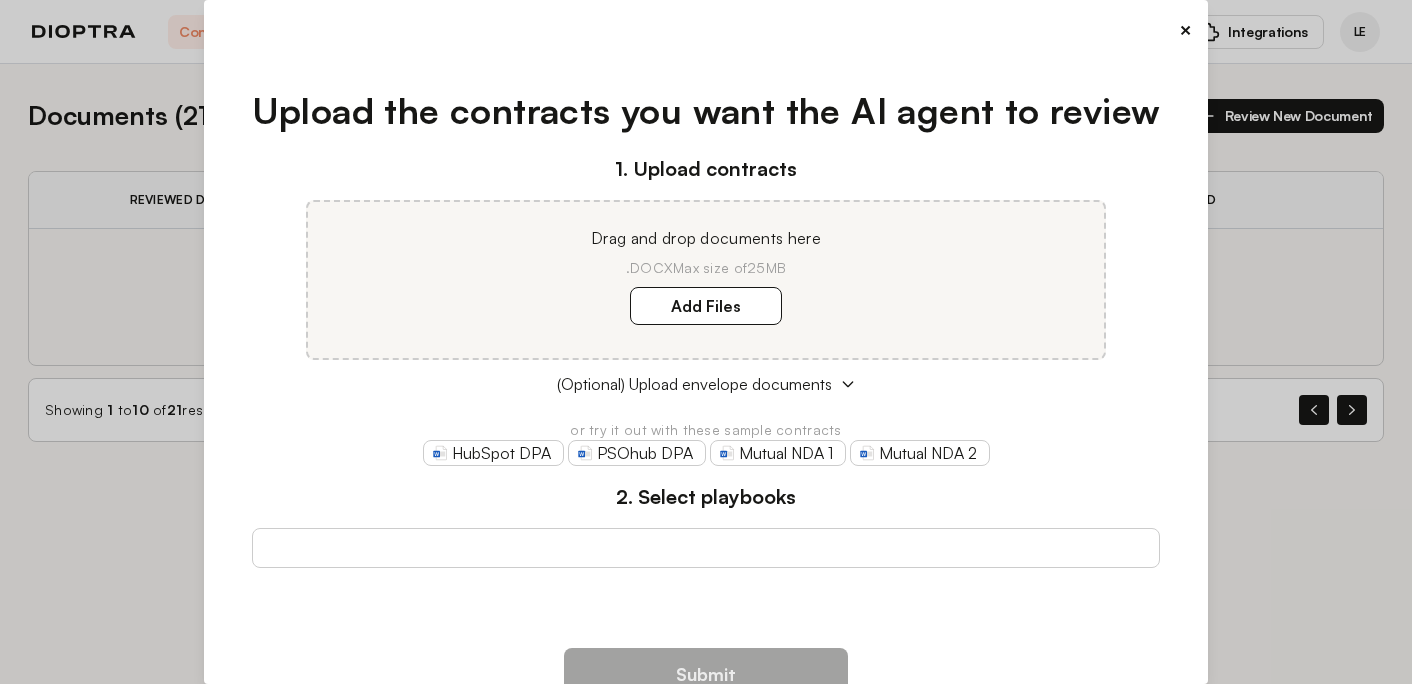 scroll, scrollTop: 0, scrollLeft: 0, axis: both 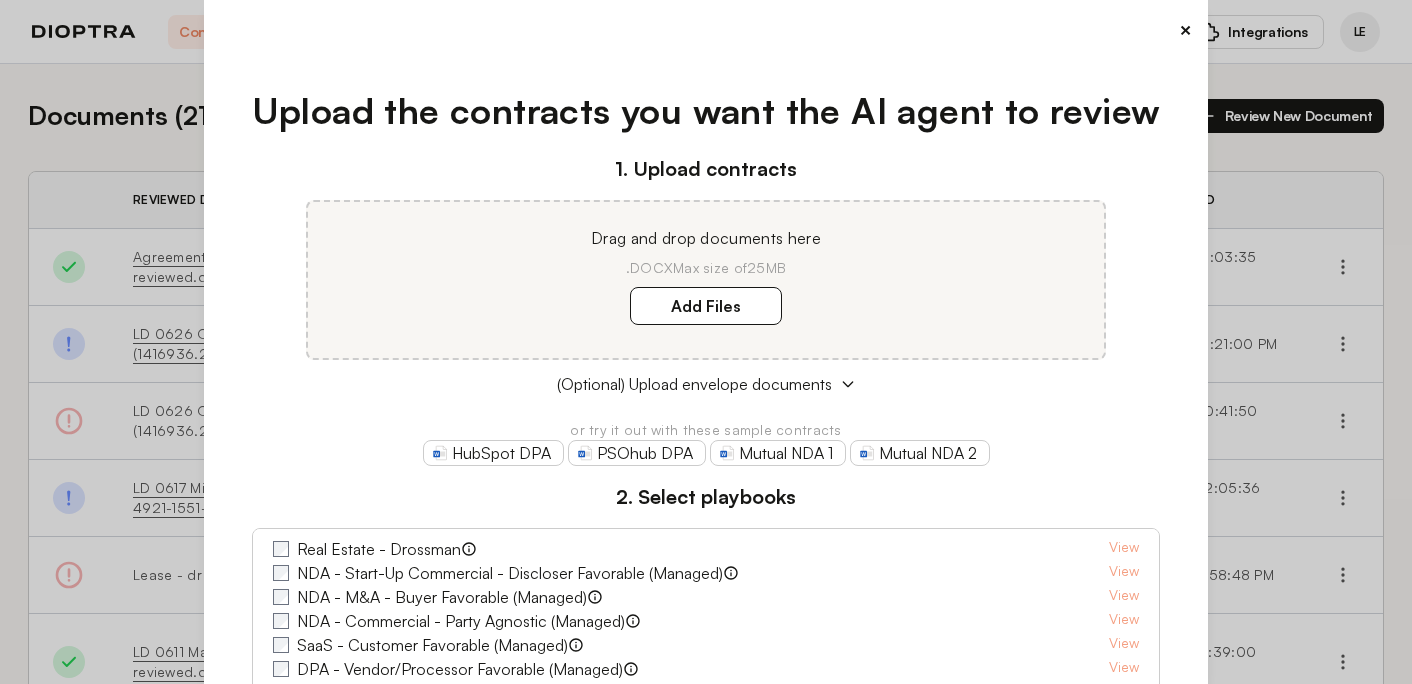 click on "×" at bounding box center (1185, 30) 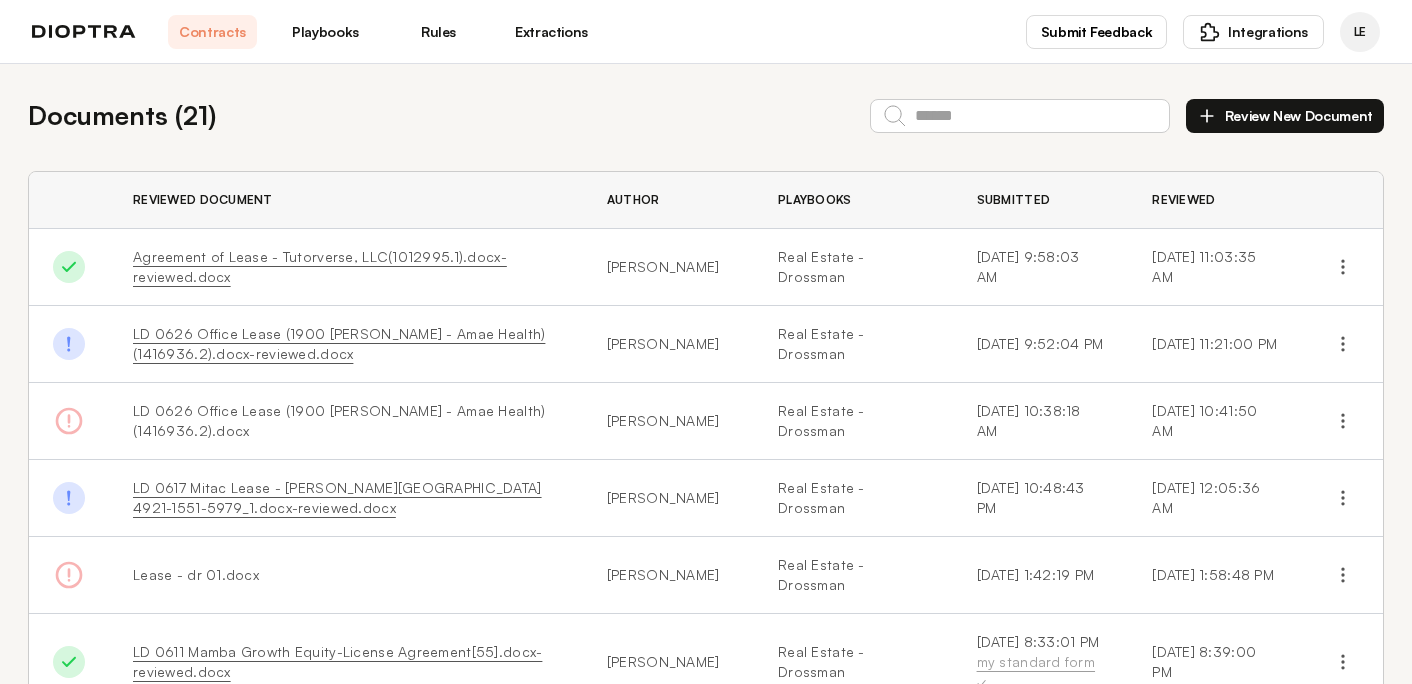 click on "Playbooks" at bounding box center (325, 32) 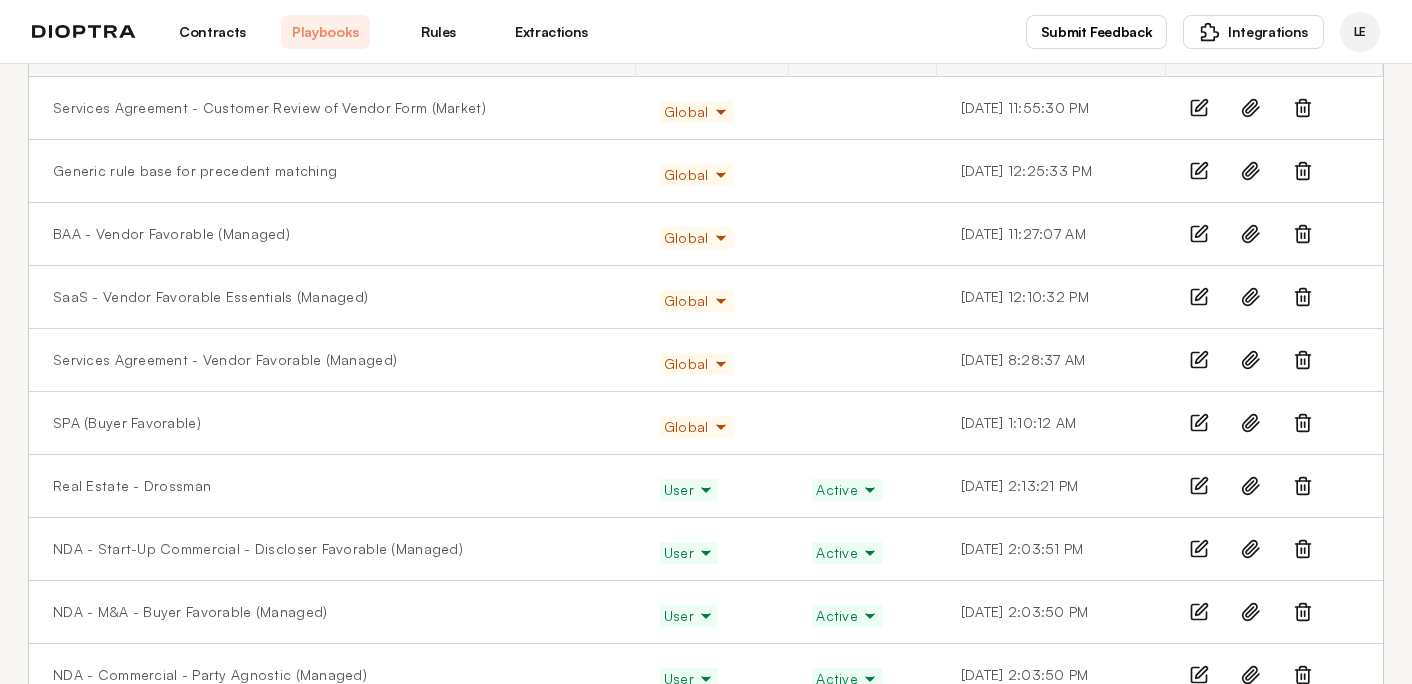 scroll, scrollTop: 279, scrollLeft: 0, axis: vertical 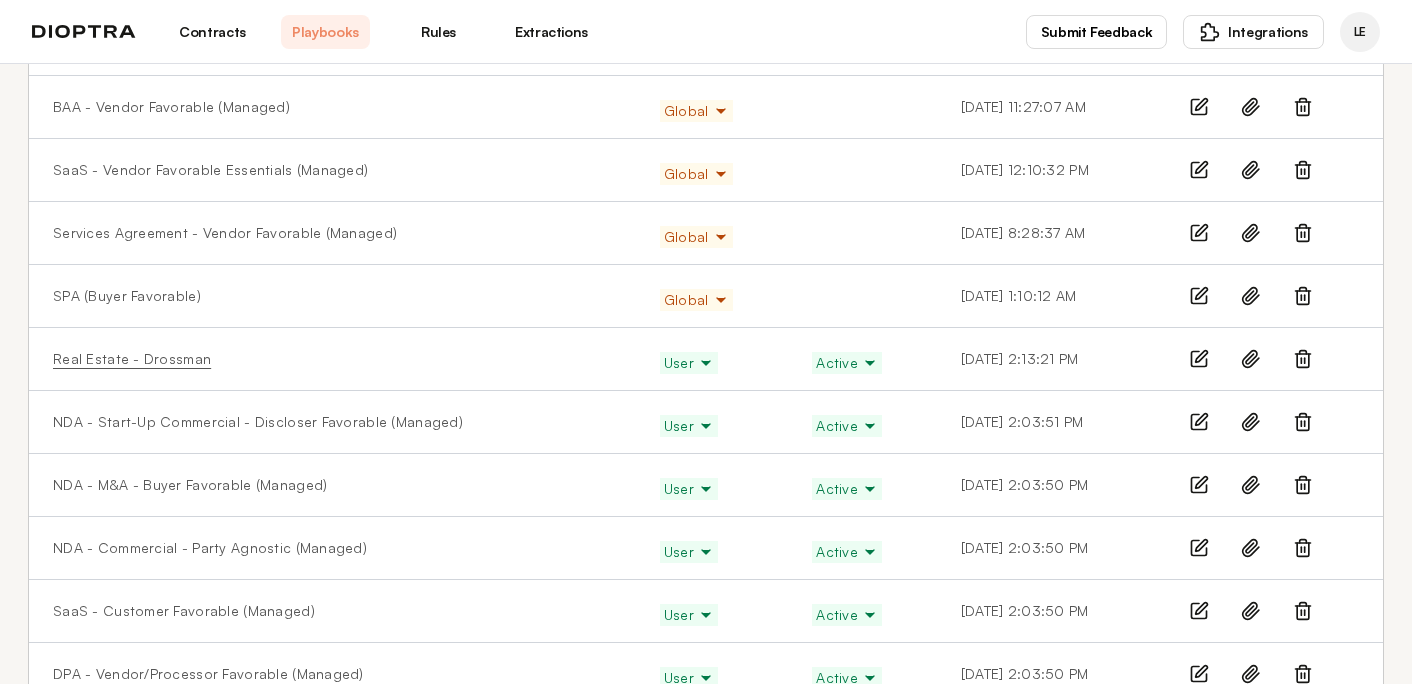 click on "Real Estate - Drossman" at bounding box center [132, 359] 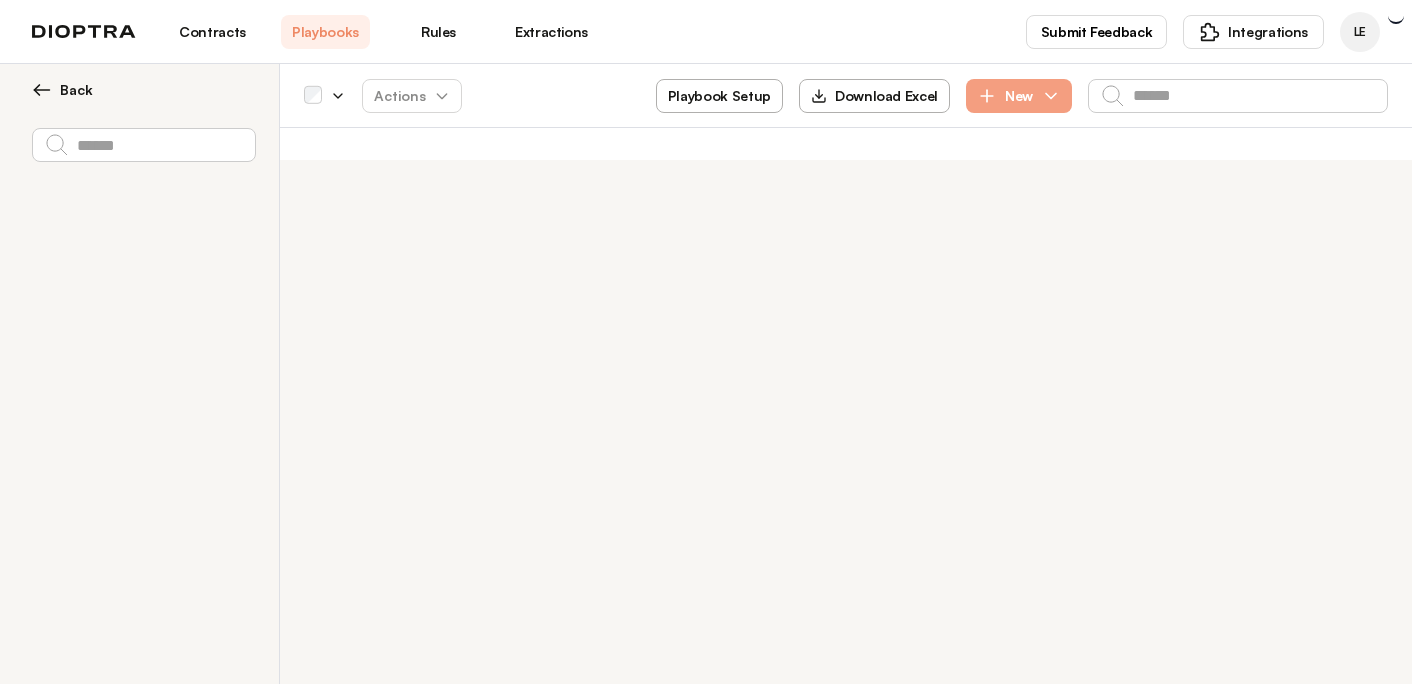 scroll, scrollTop: 0, scrollLeft: 0, axis: both 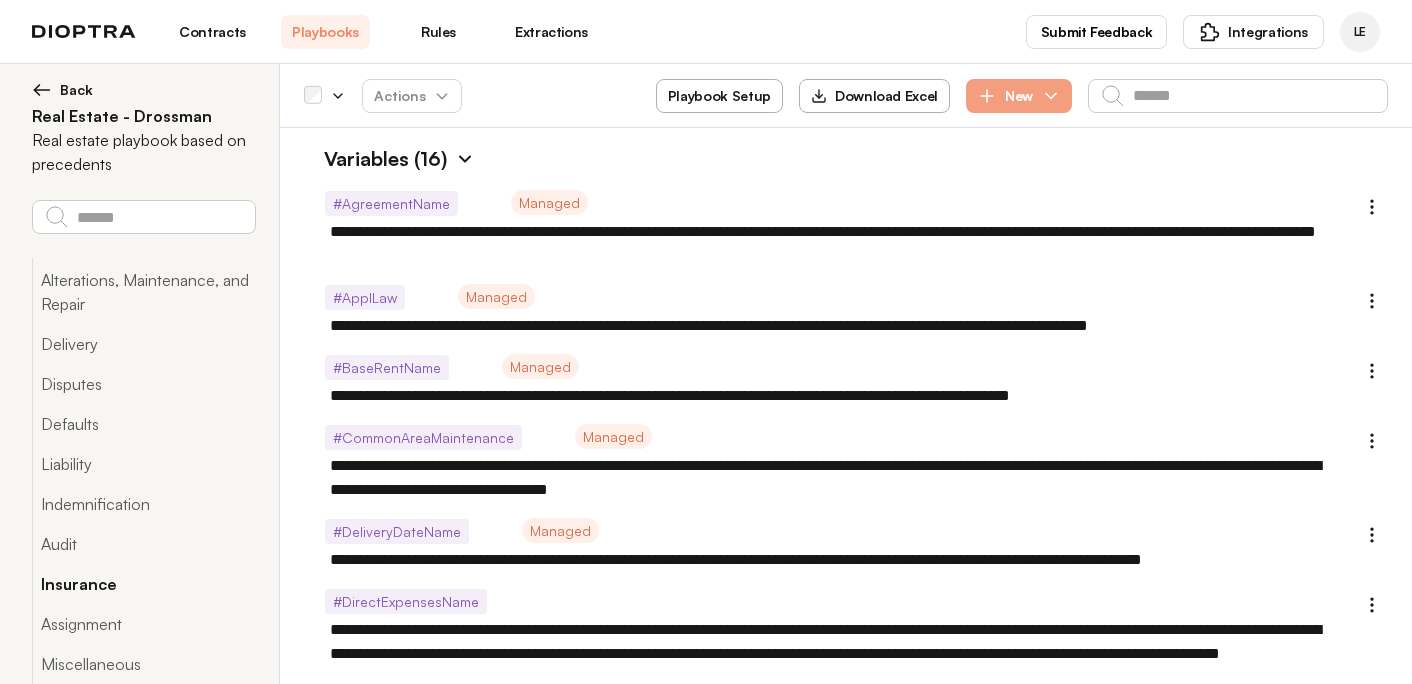 click on "Insurance" at bounding box center (143, 584) 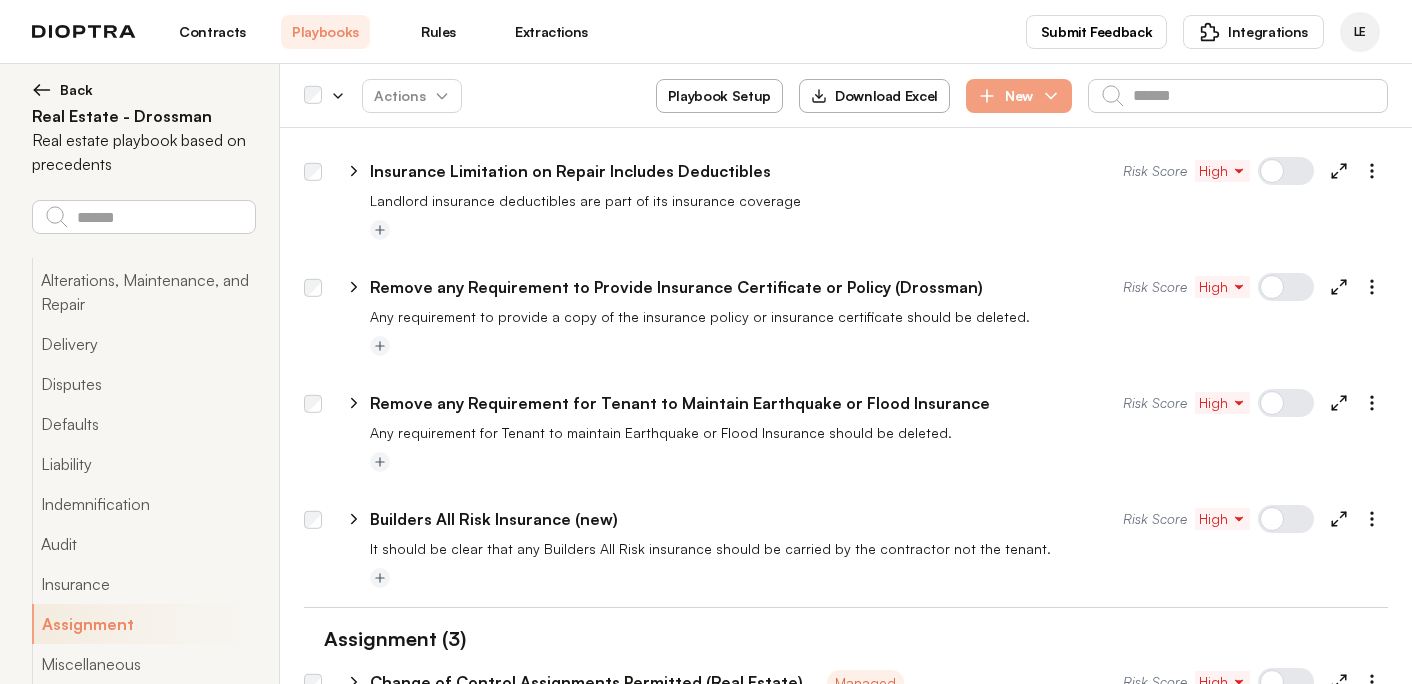 scroll, scrollTop: 7834, scrollLeft: 0, axis: vertical 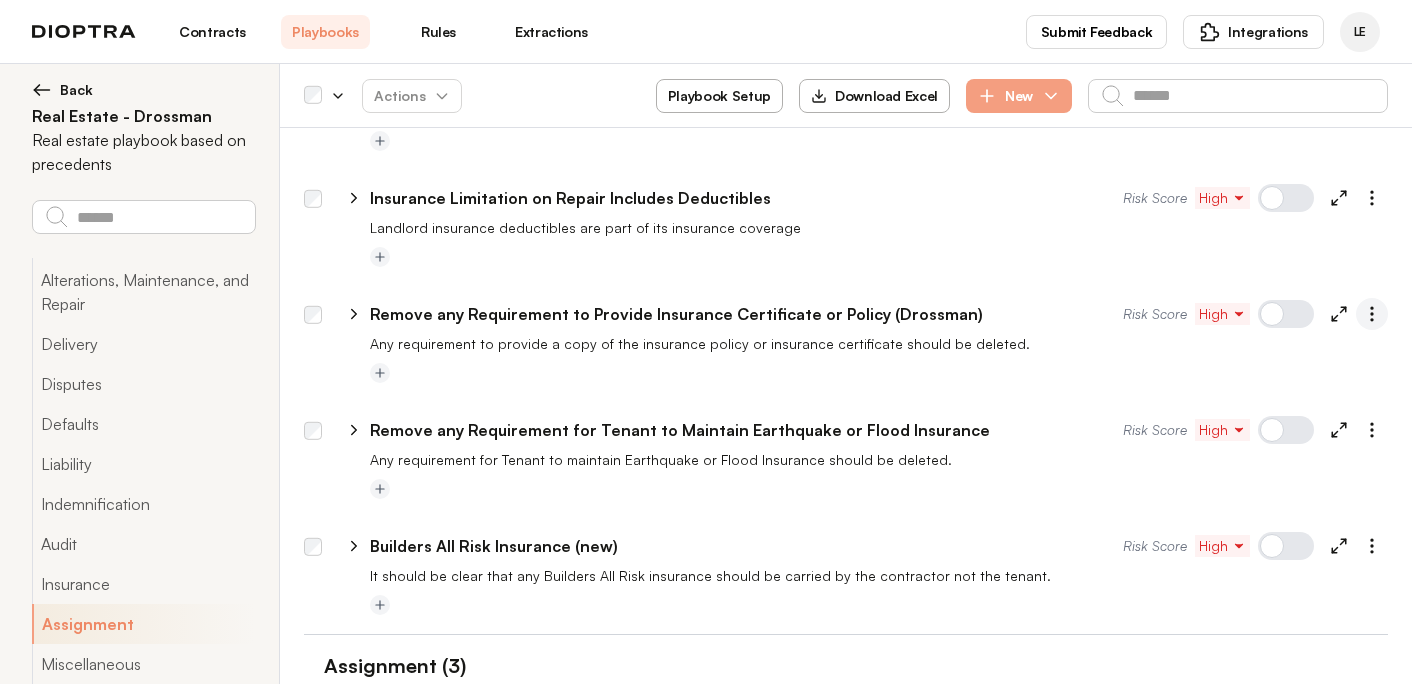 click at bounding box center (1372, 314) 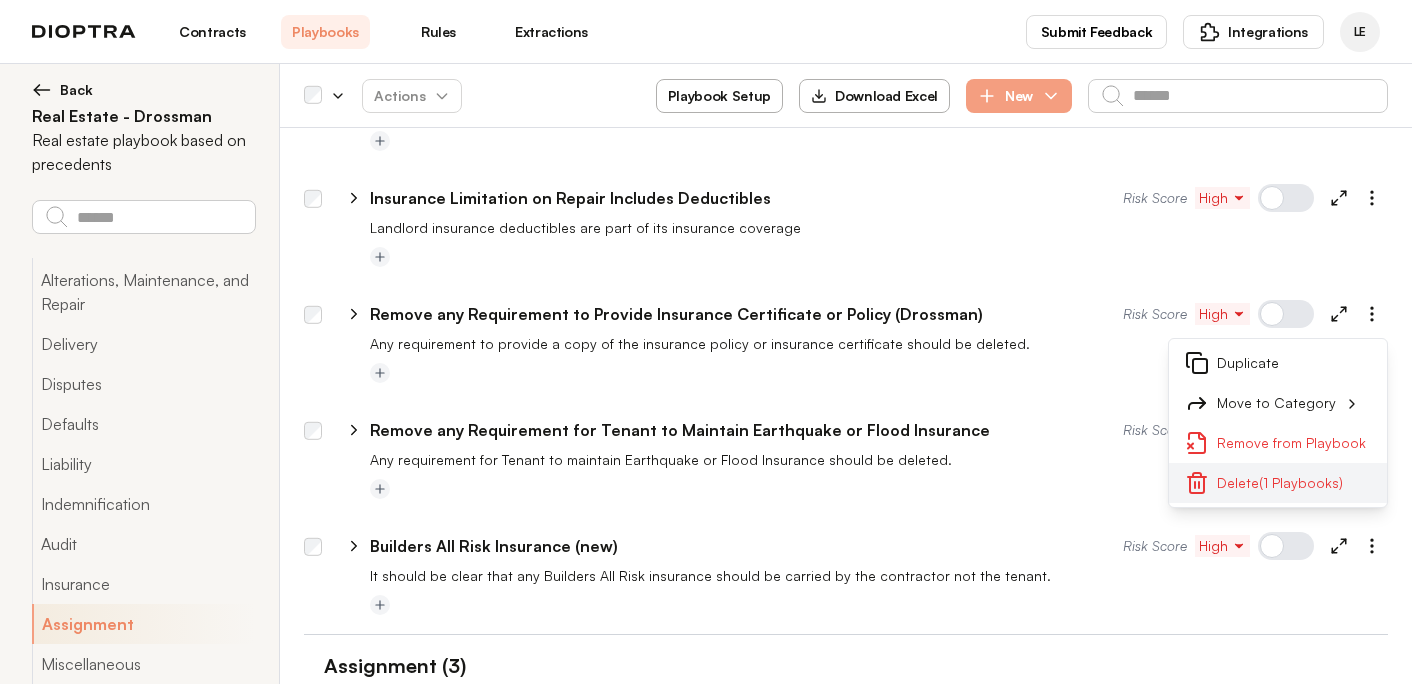 click on "Delete  (1 Playbooks)" at bounding box center [1278, 483] 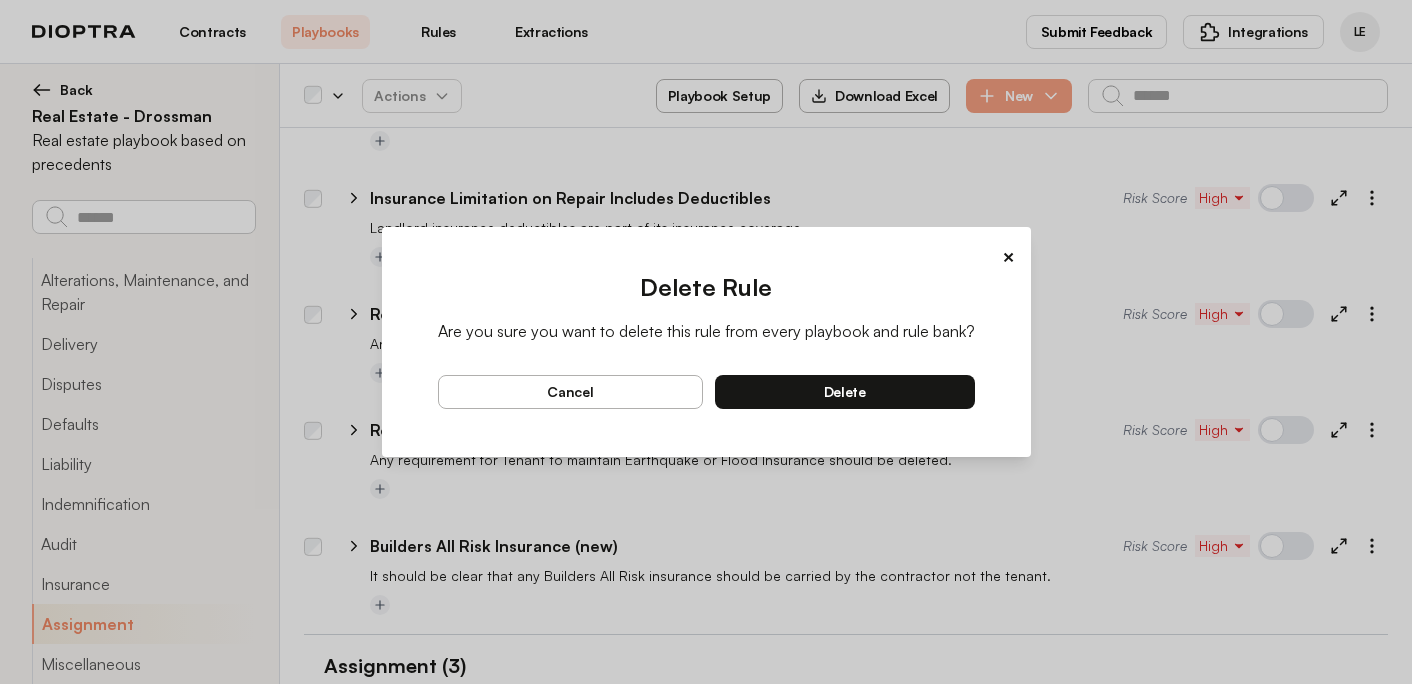 click on "delete" at bounding box center [845, 392] 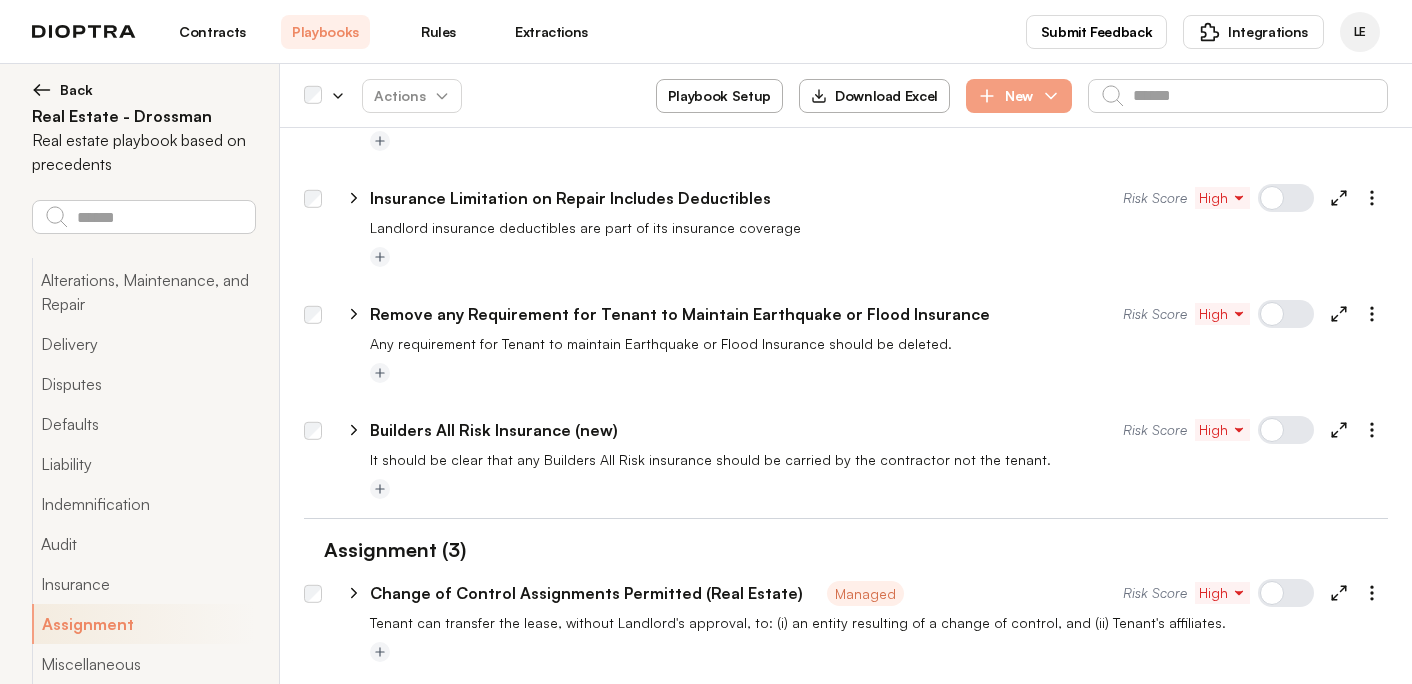click on "Rules" at bounding box center [438, 32] 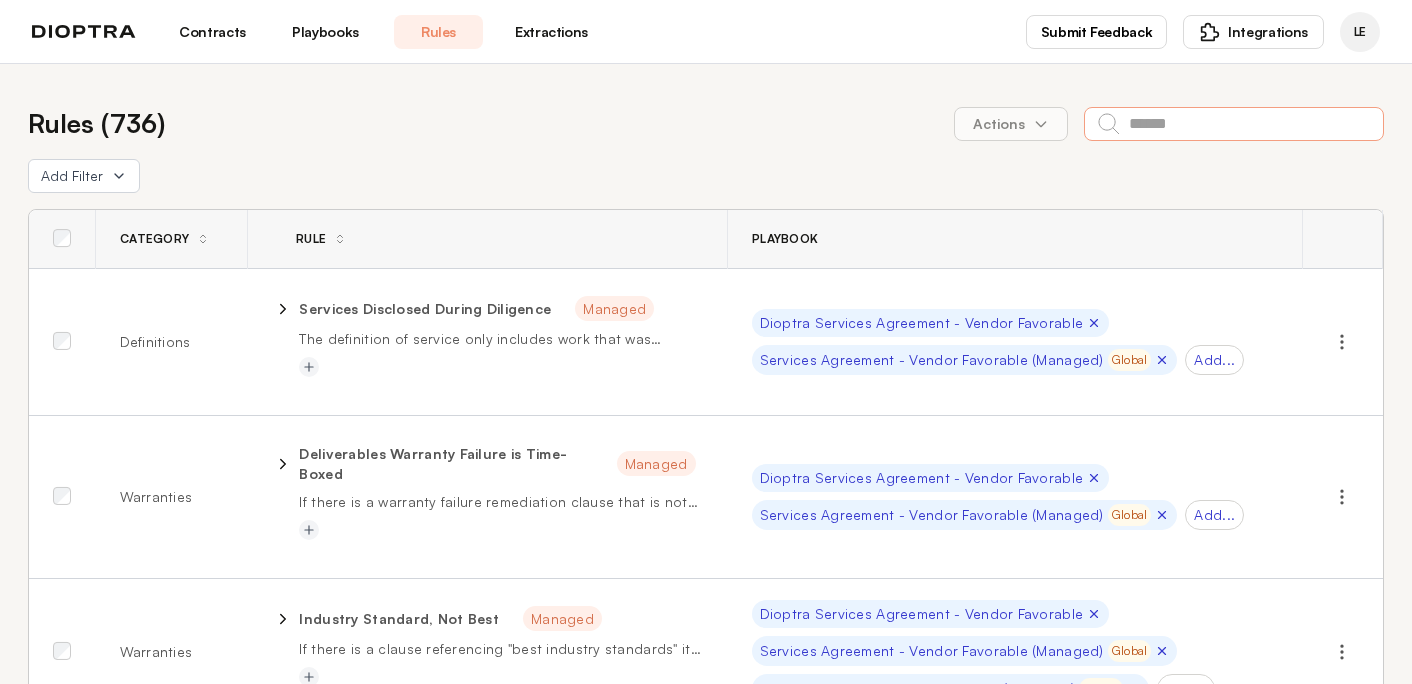click at bounding box center [1234, 124] 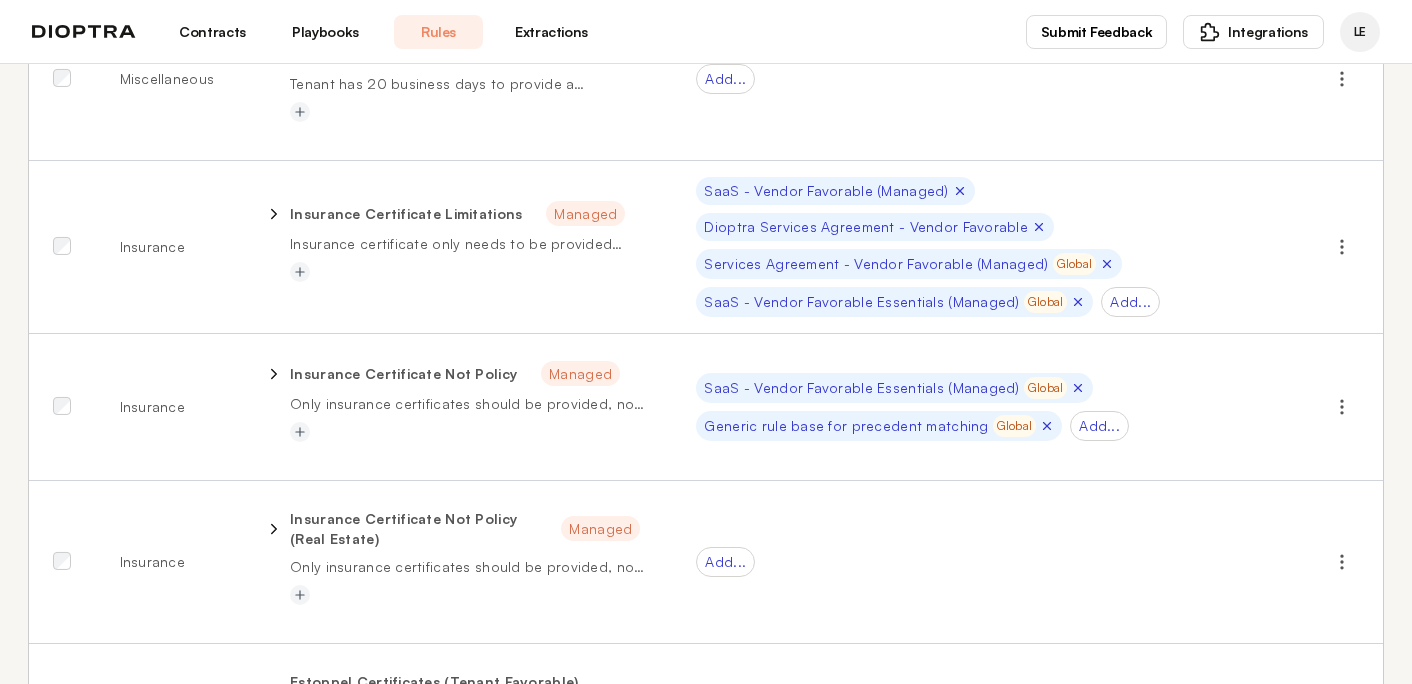 scroll, scrollTop: 293, scrollLeft: 0, axis: vertical 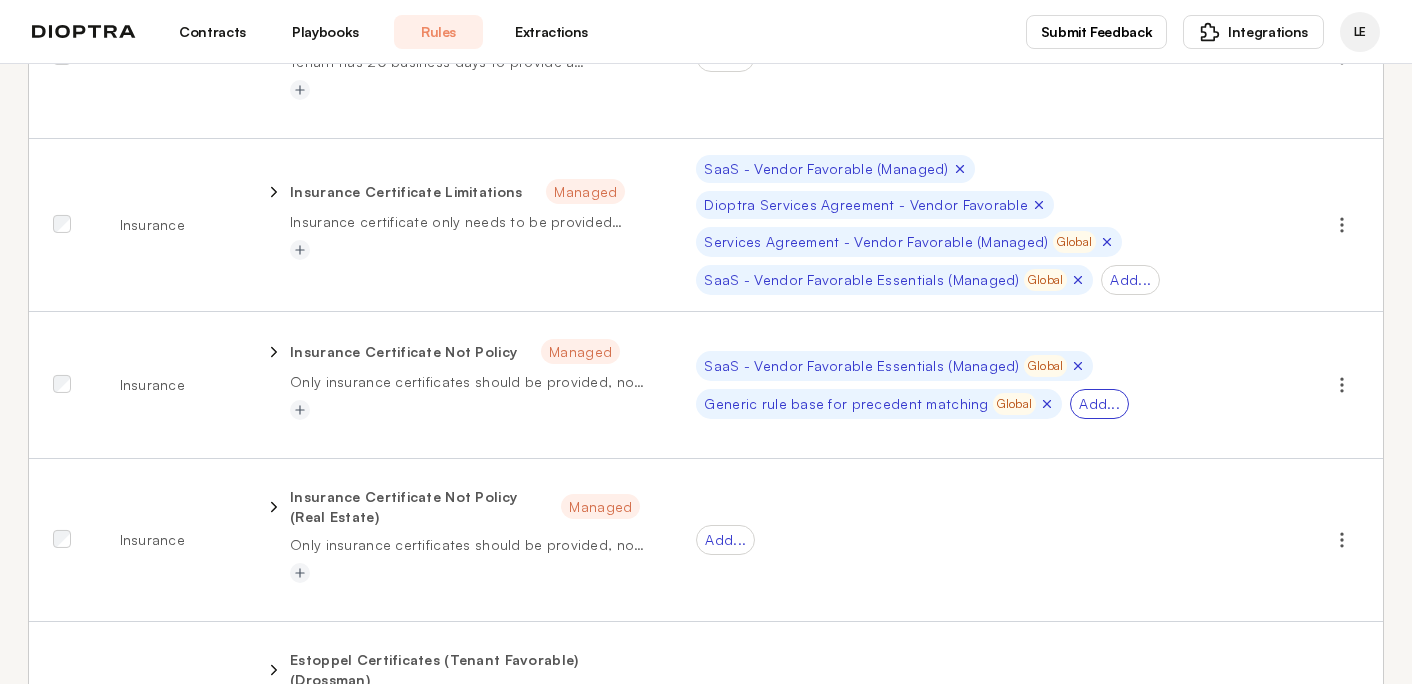 type on "**********" 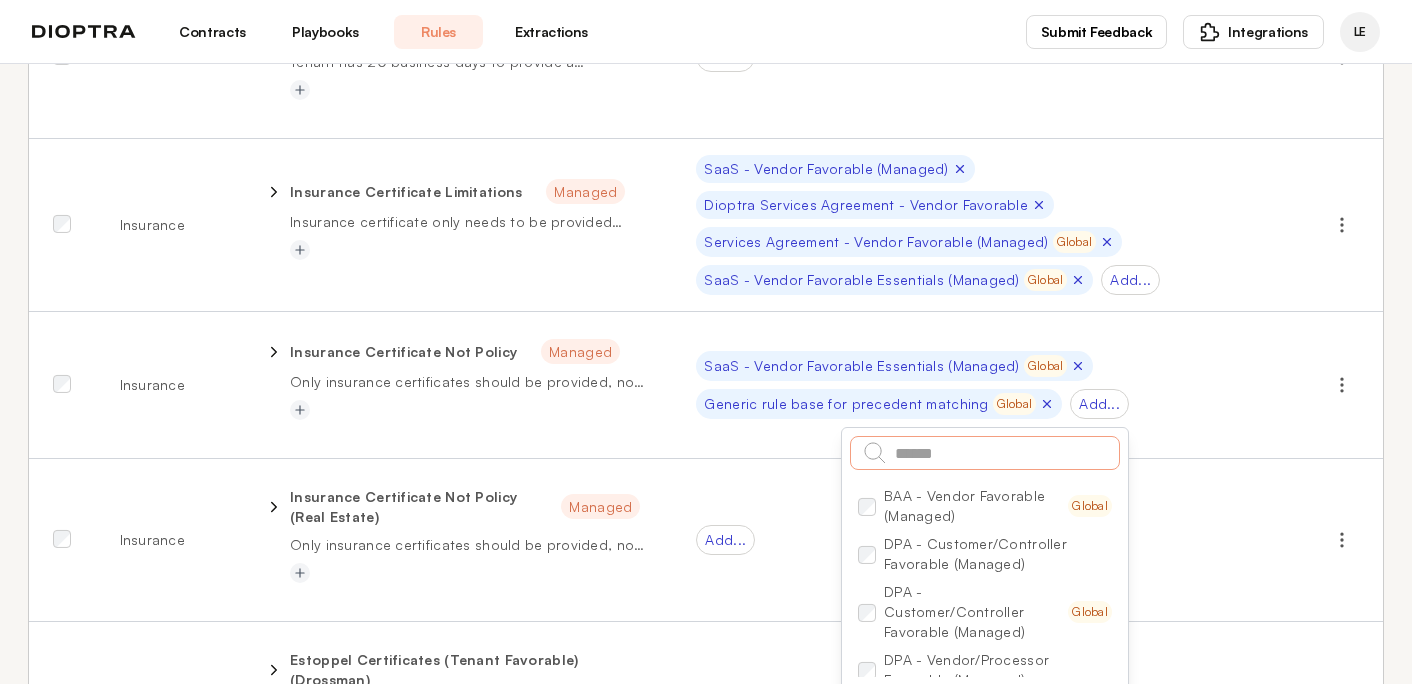 click at bounding box center [985, 453] 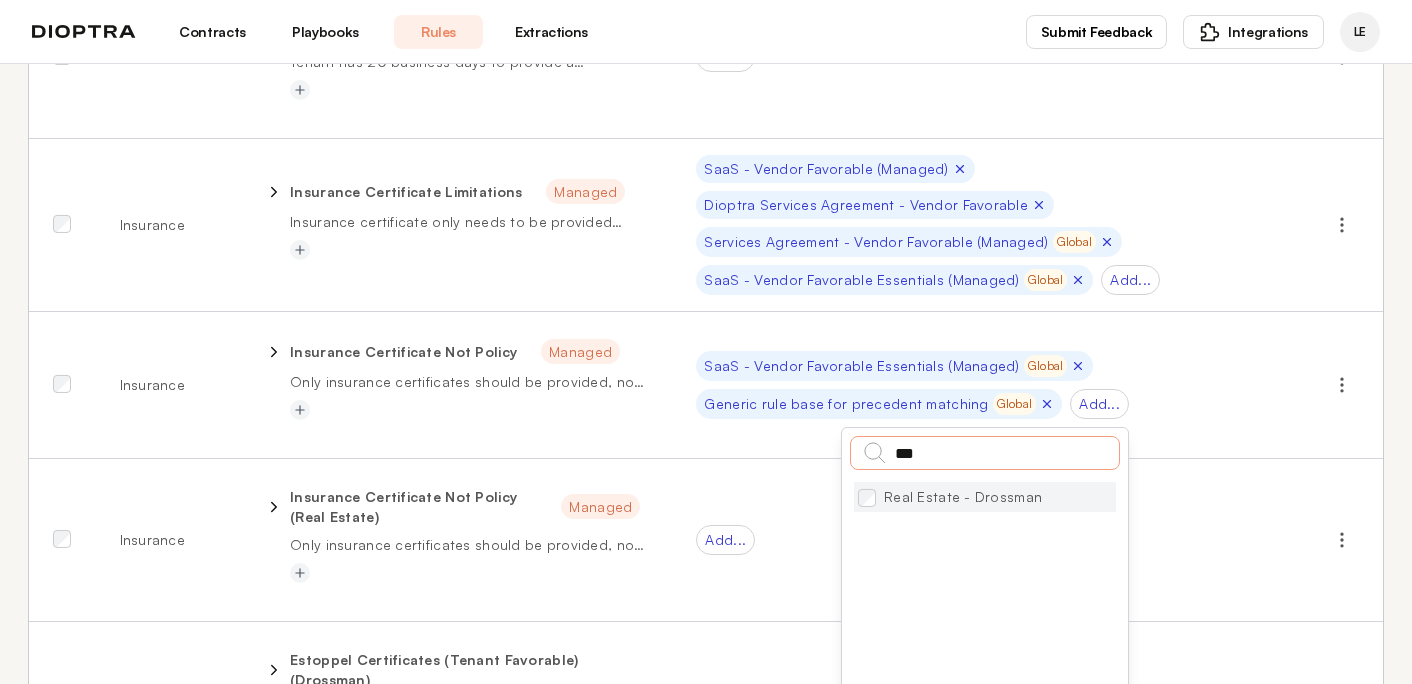 type on "***" 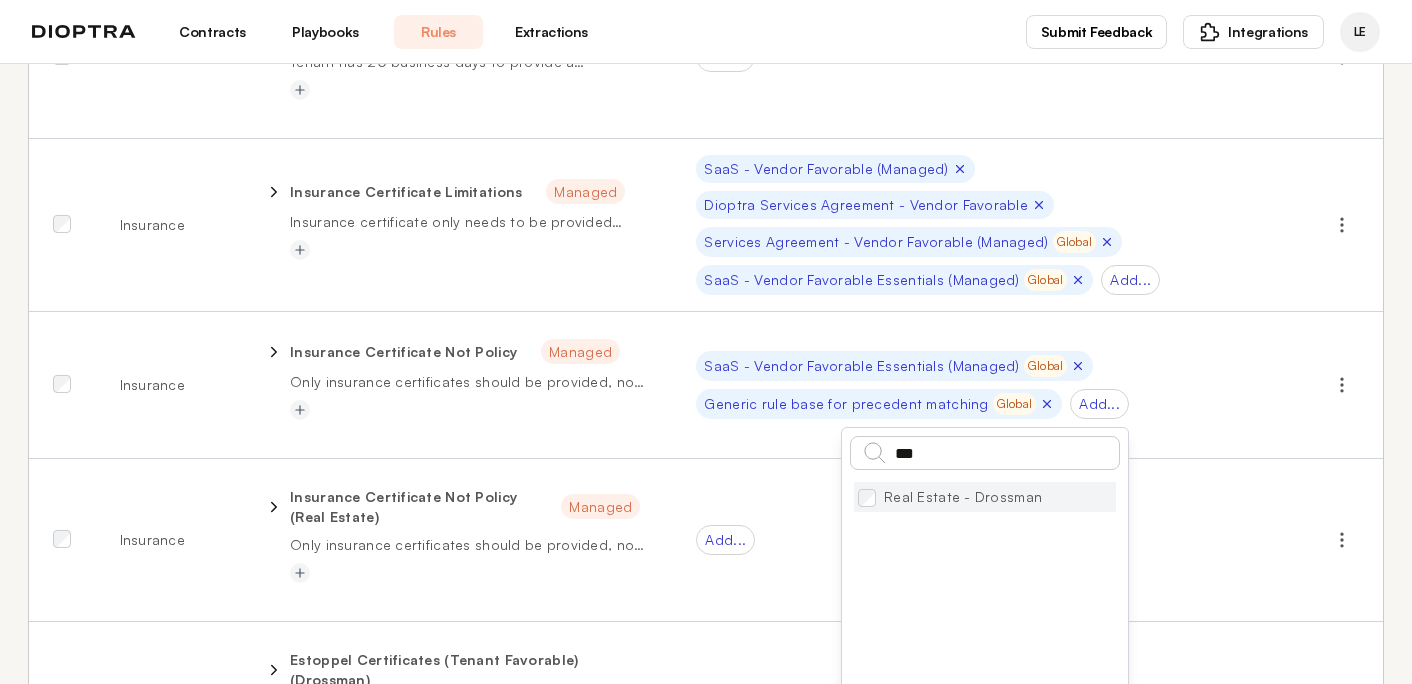 click on "Real Estate - Drossman" at bounding box center [985, 497] 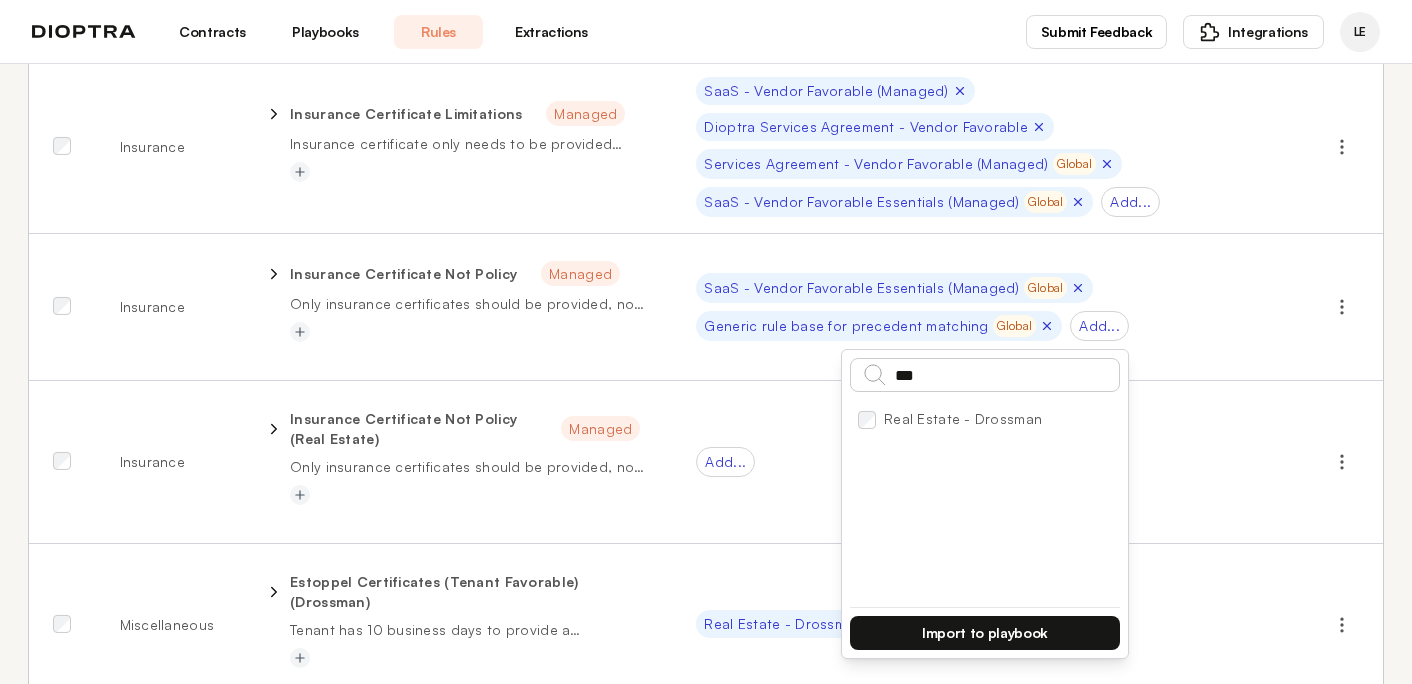 scroll, scrollTop: 486, scrollLeft: 0, axis: vertical 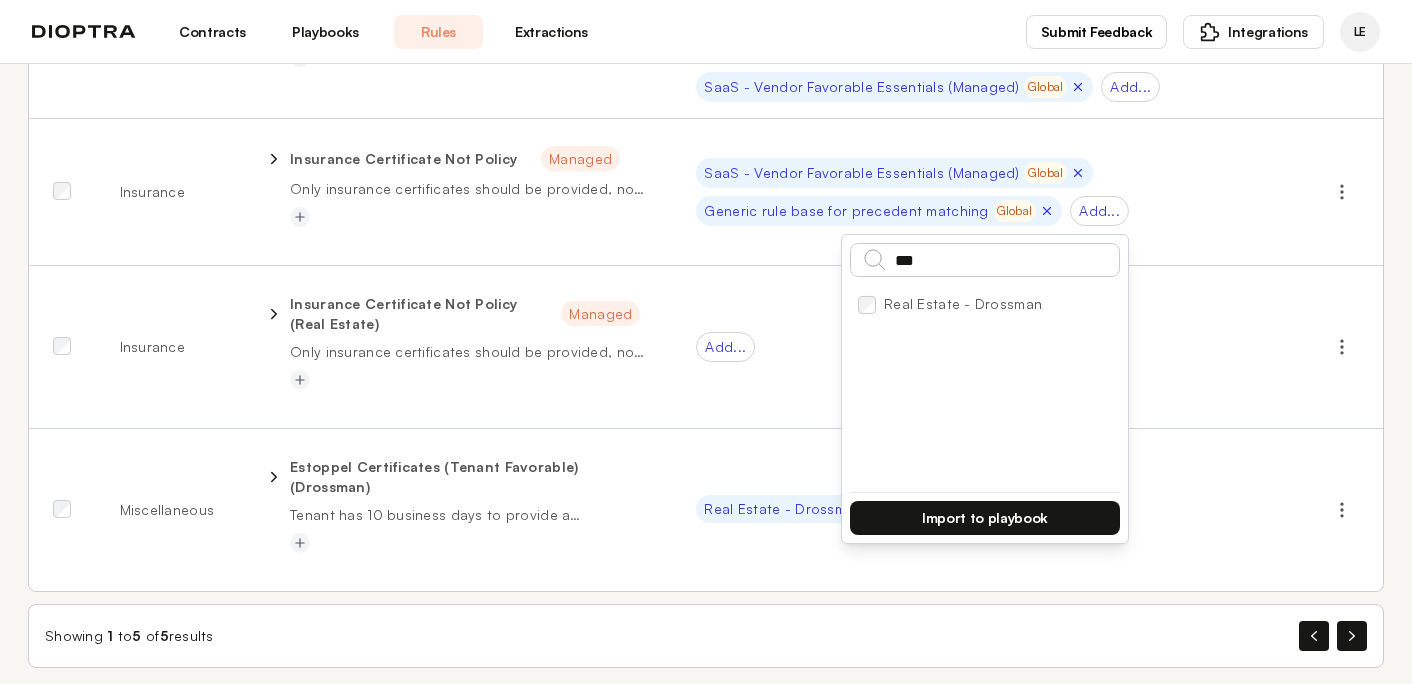 click on "Import to playbook" at bounding box center (985, 518) 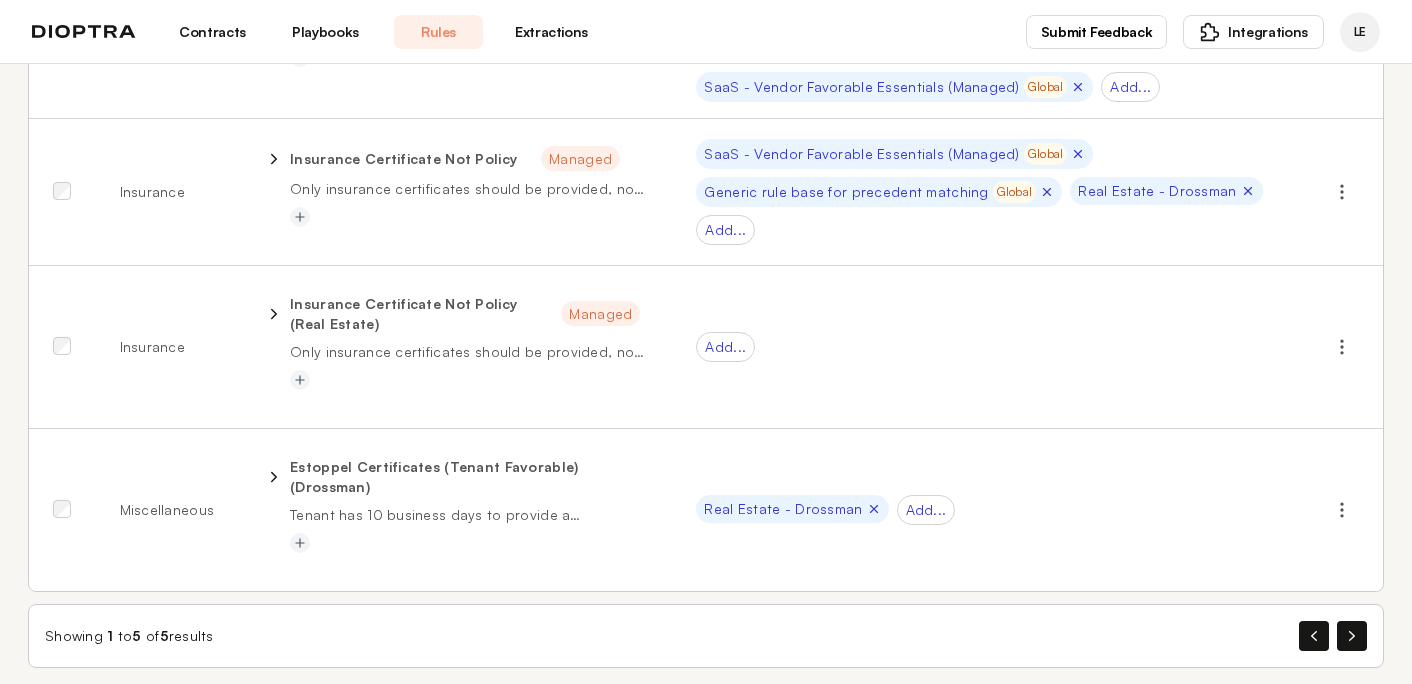 click 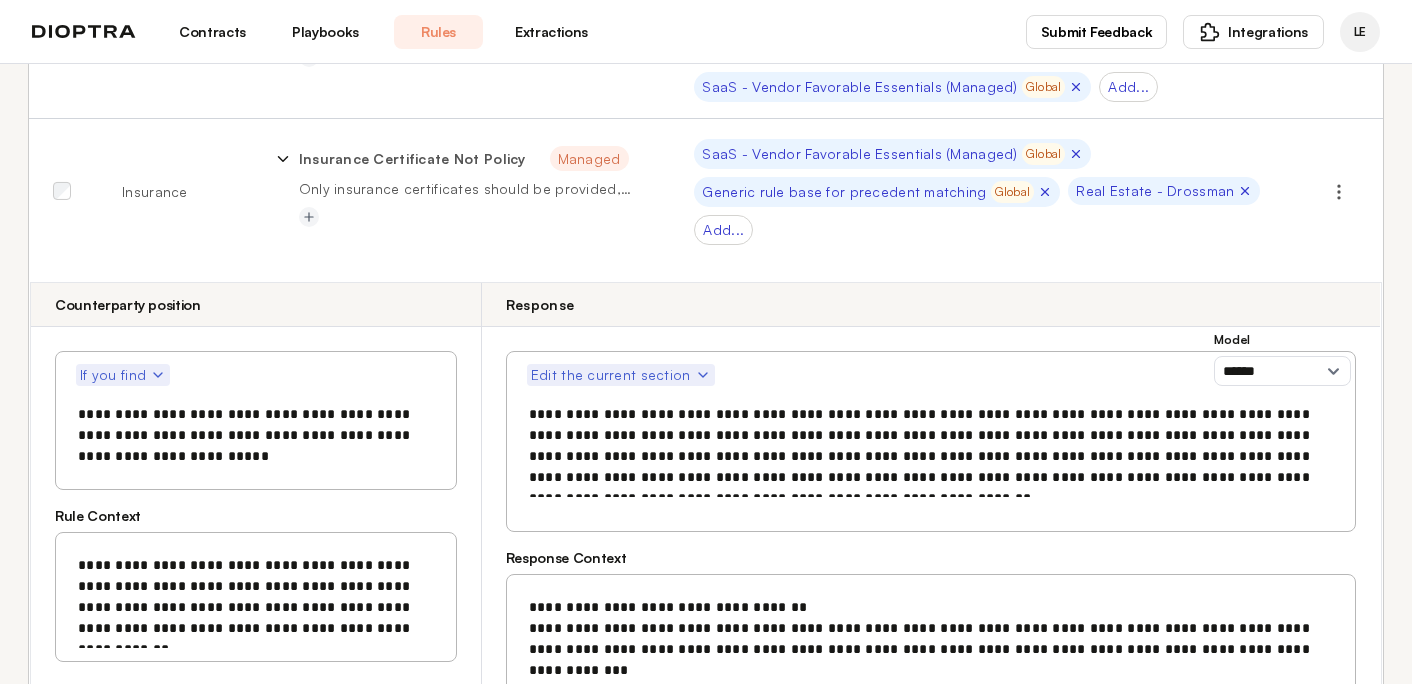 type on "**********" 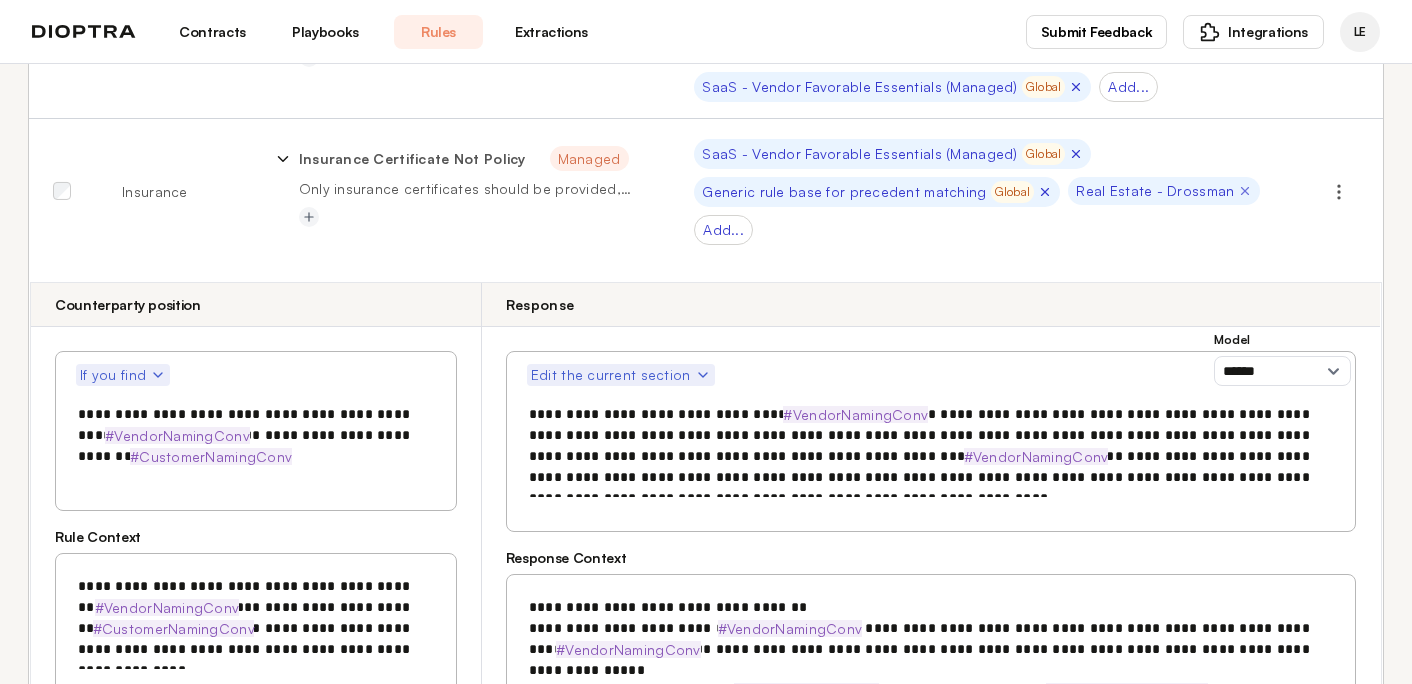click 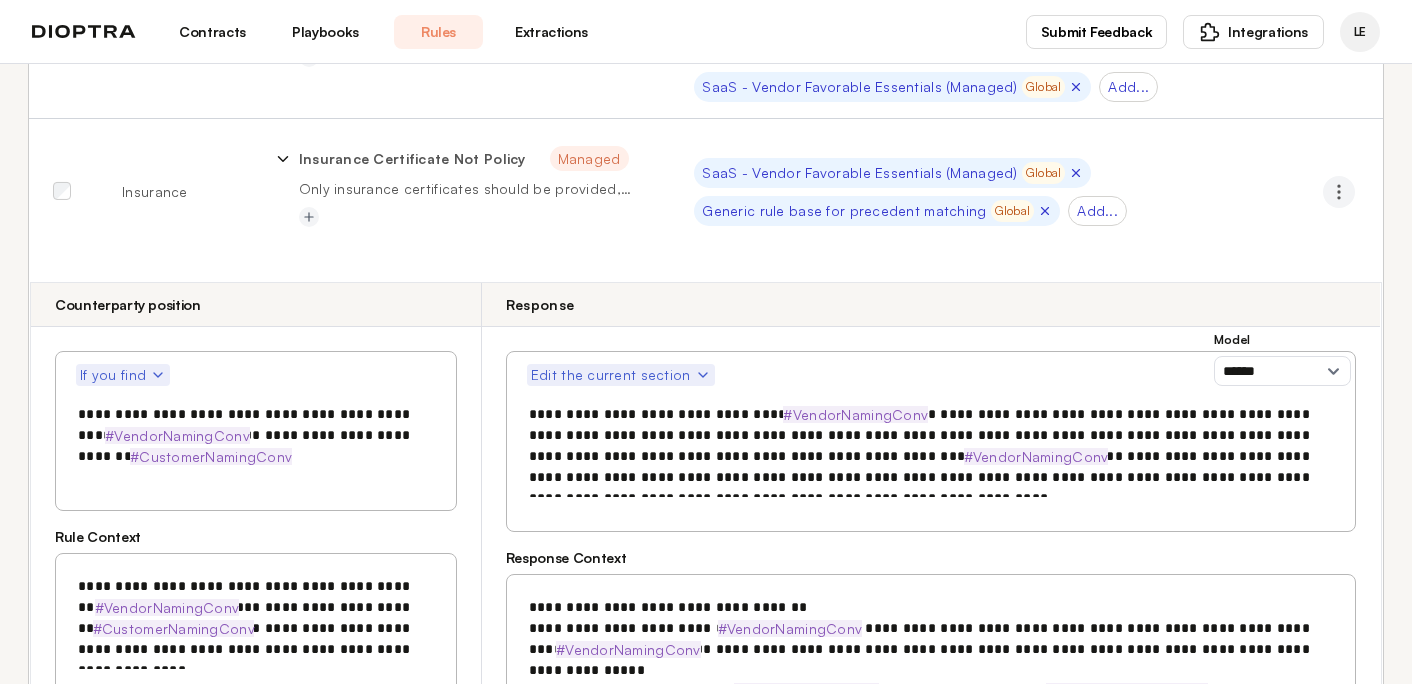 click 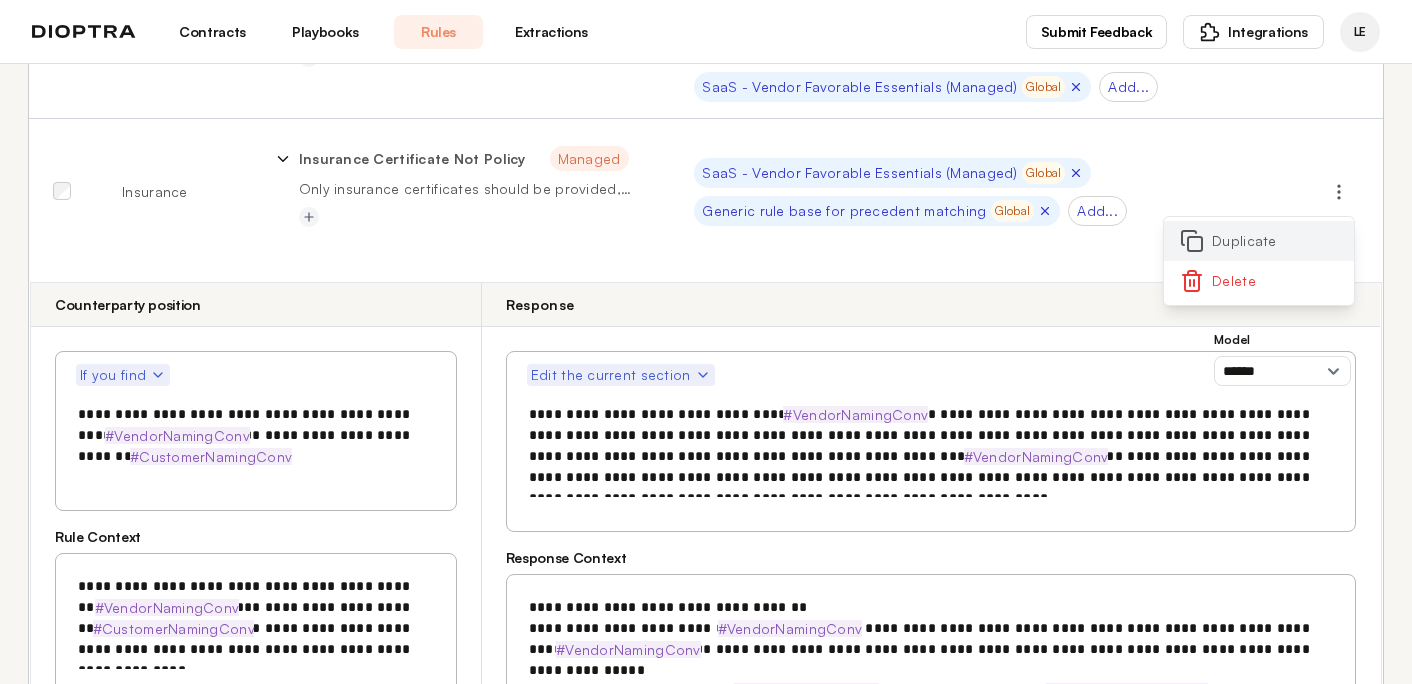 click on "Duplicate" at bounding box center [1259, 241] 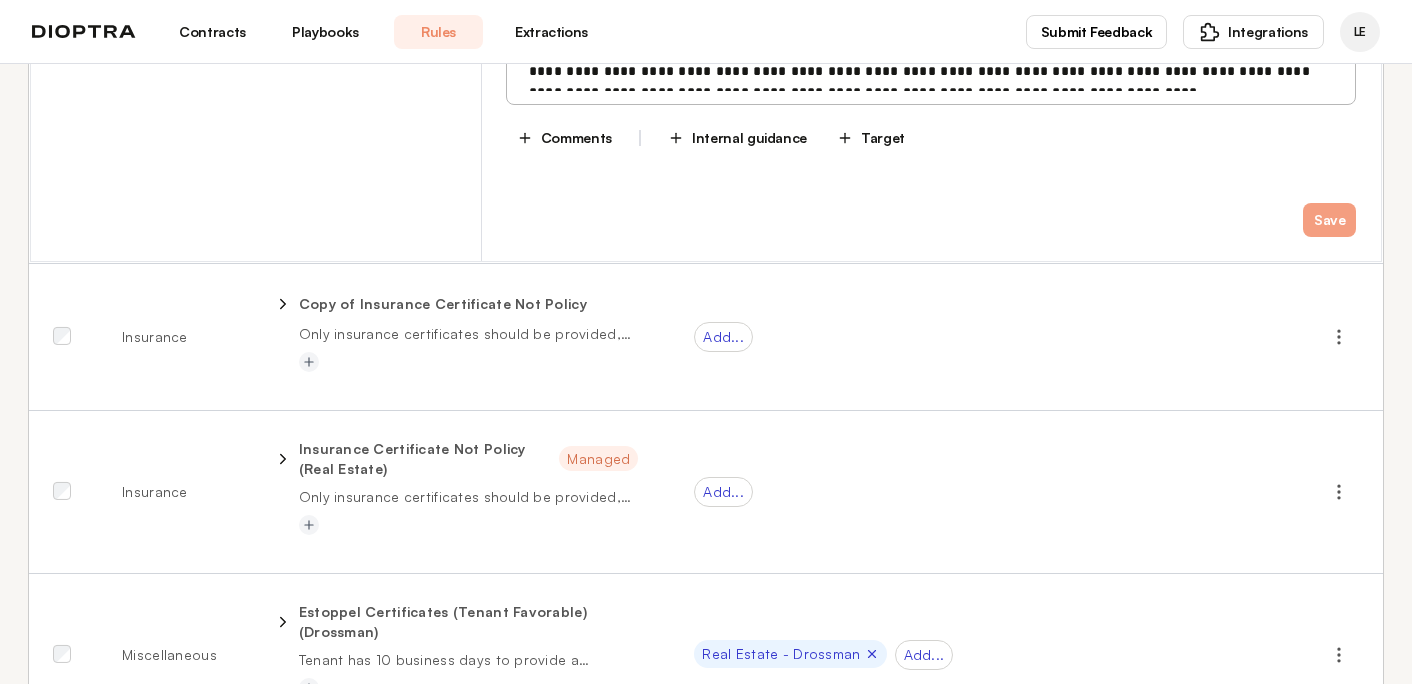 scroll, scrollTop: 1133, scrollLeft: 0, axis: vertical 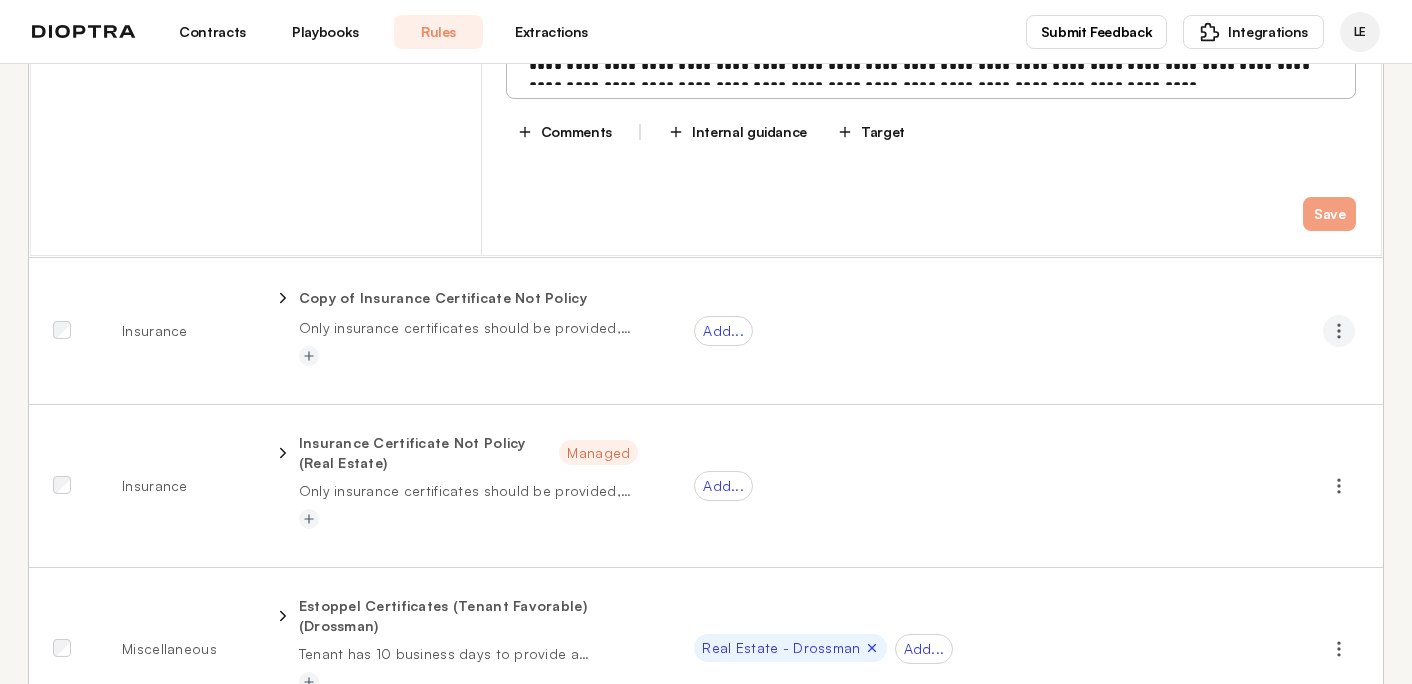 click 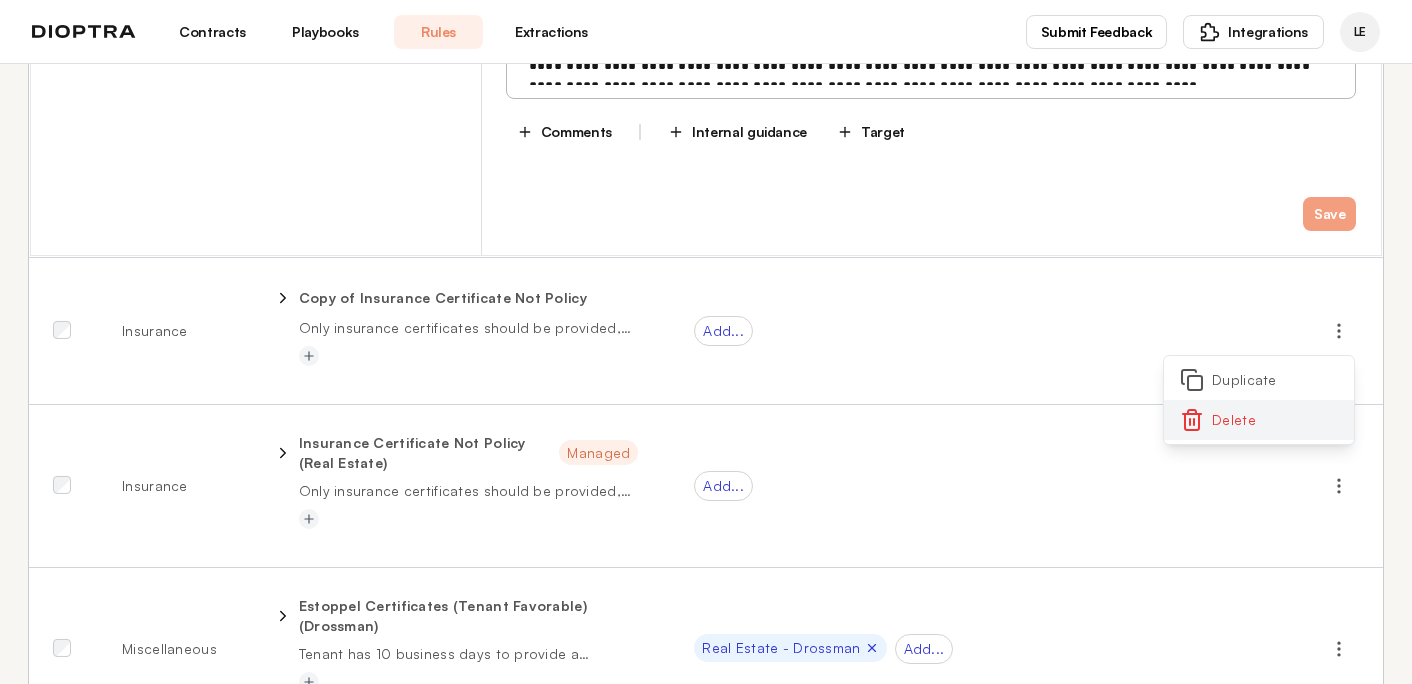 click on "Delete" at bounding box center [1259, 420] 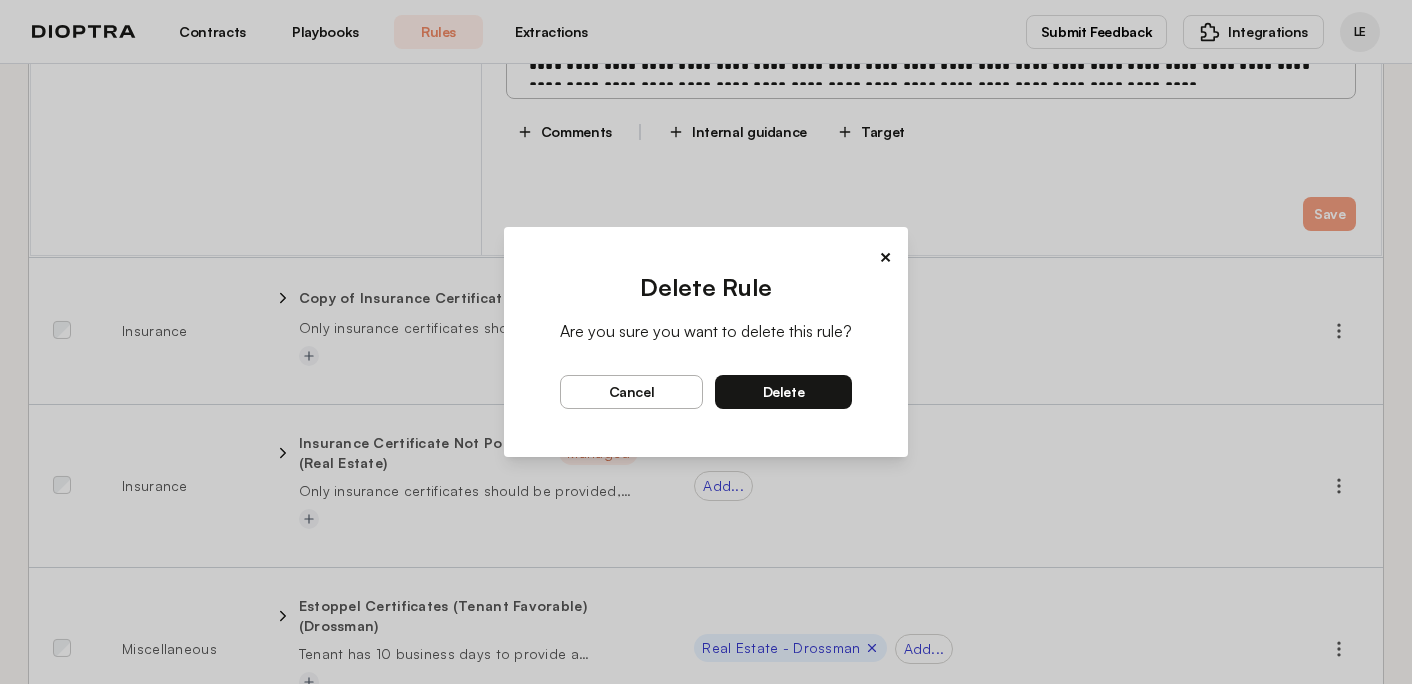 click on "delete" at bounding box center [783, 392] 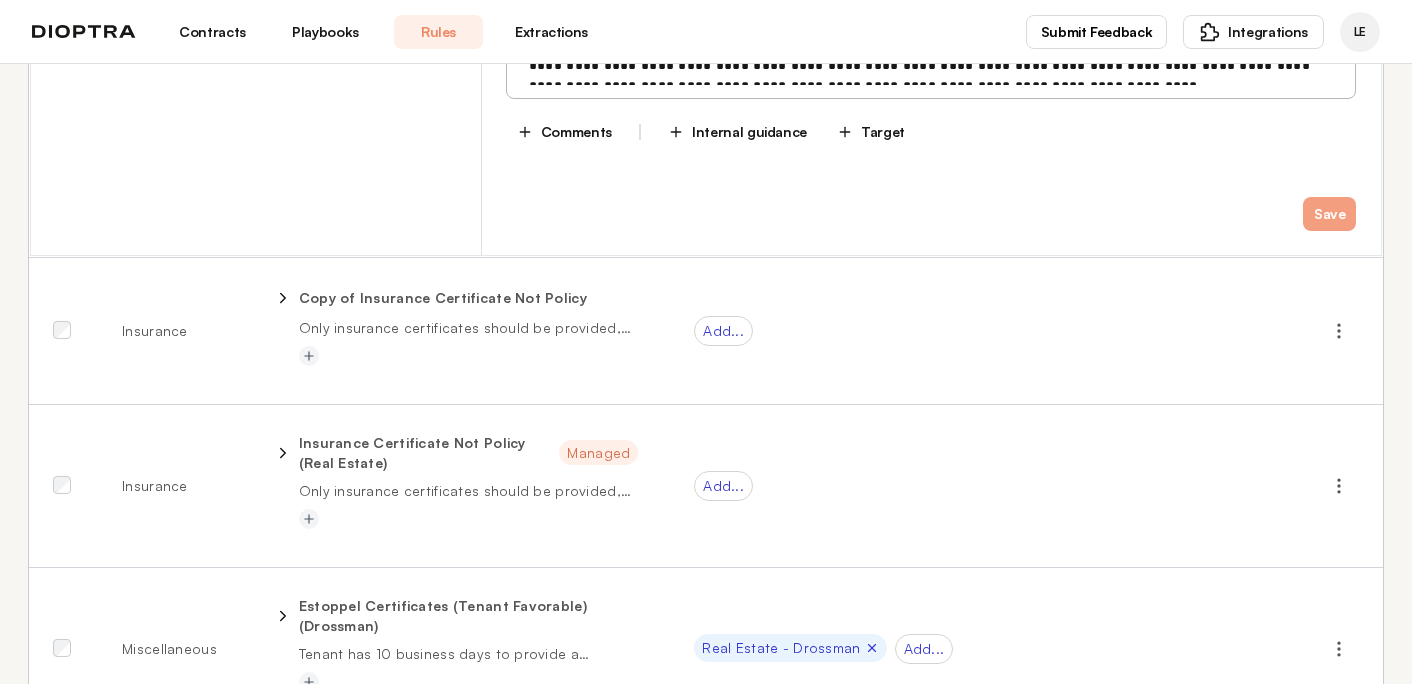 scroll, scrollTop: 0, scrollLeft: 0, axis: both 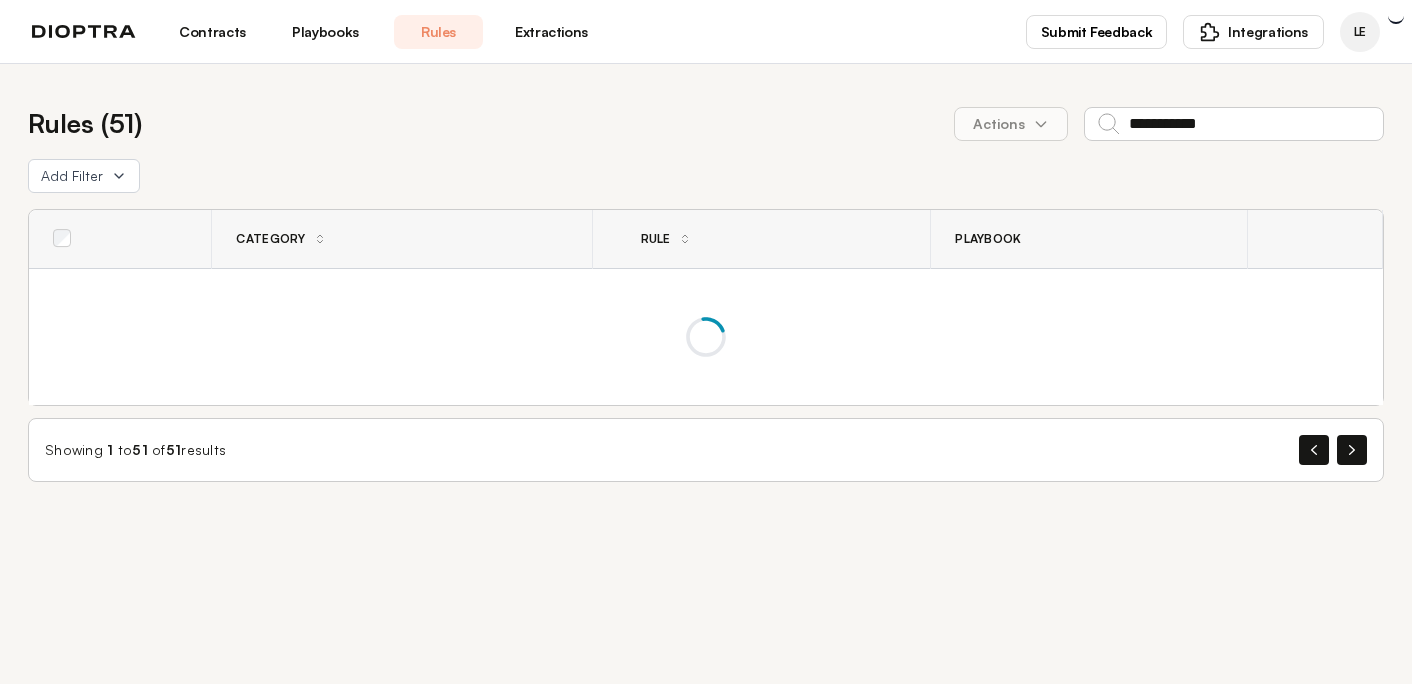 select on "******" 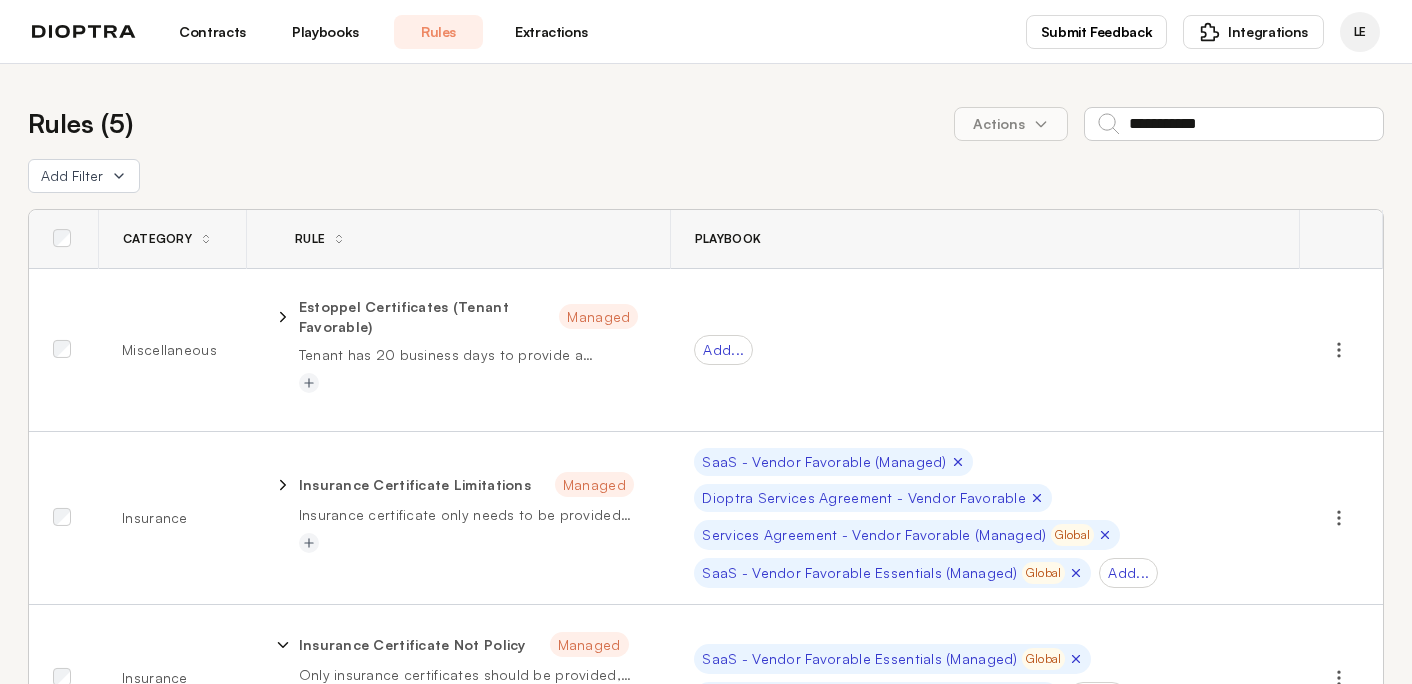 type on "**********" 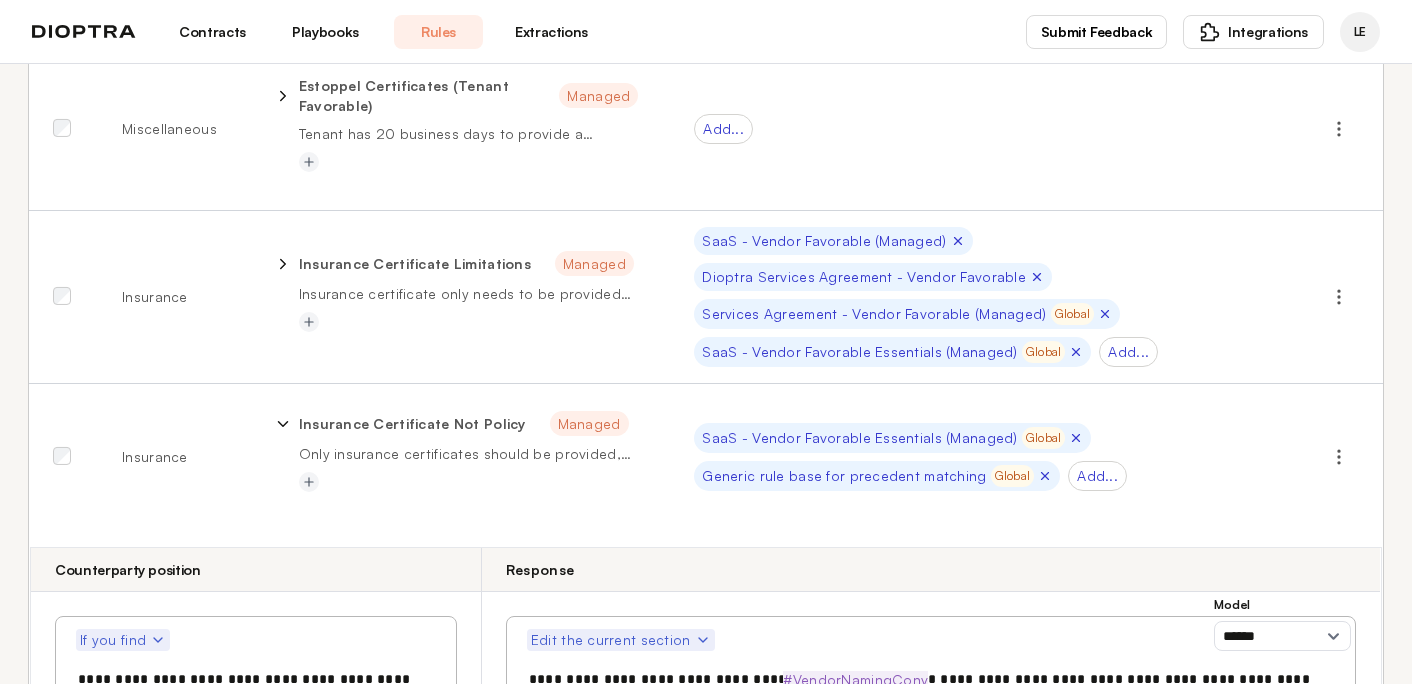 scroll, scrollTop: 446, scrollLeft: 0, axis: vertical 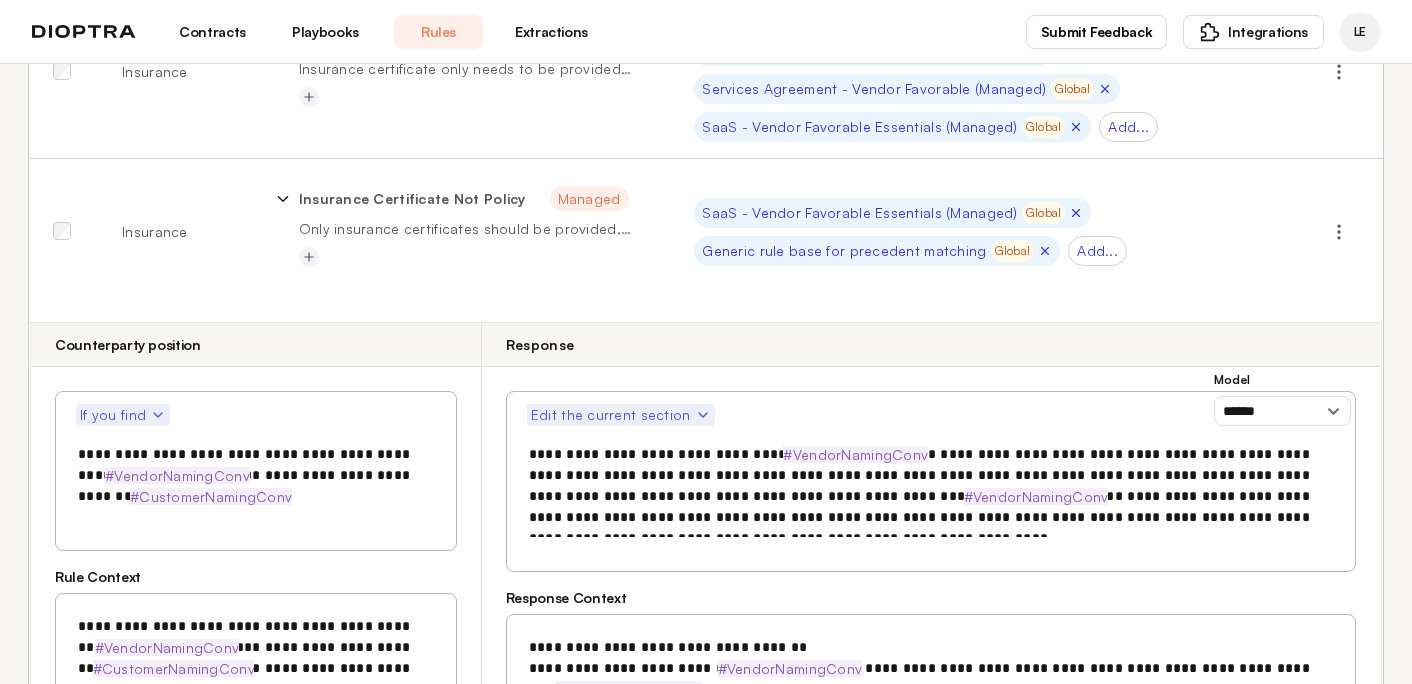 click 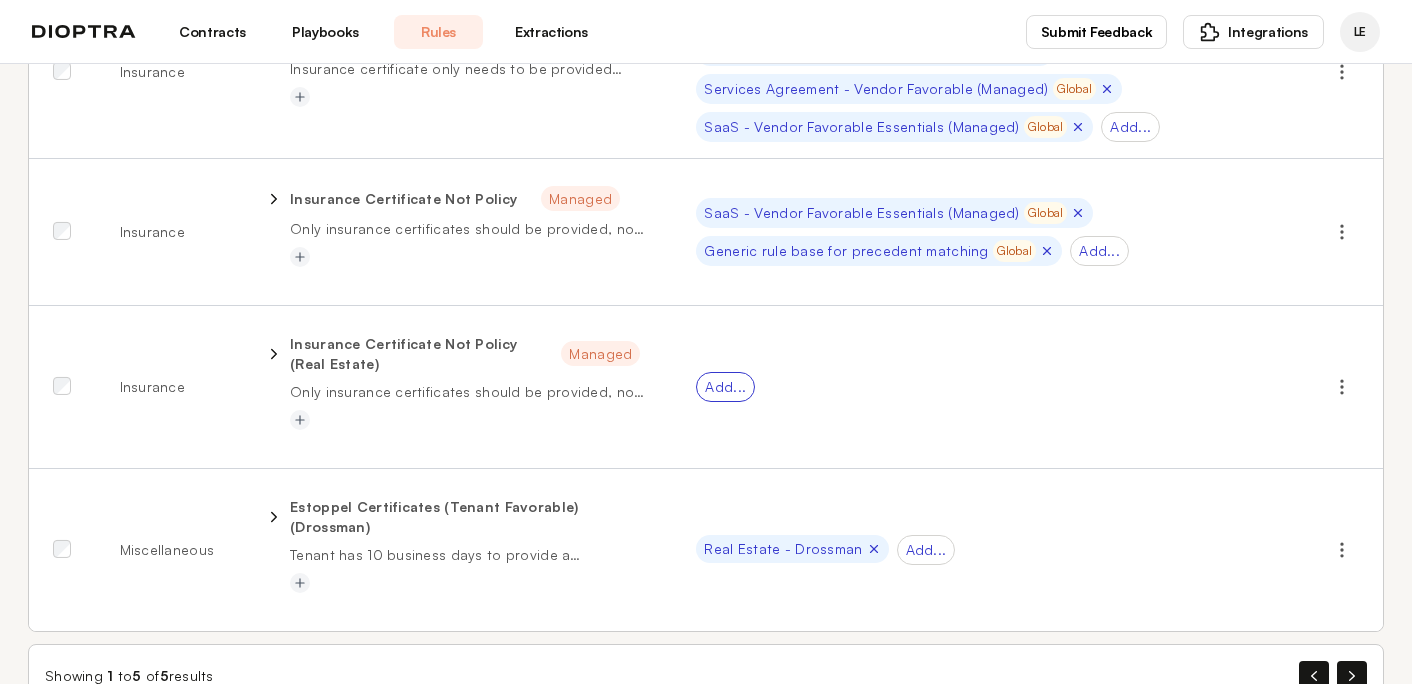 click on "Add..." at bounding box center [725, 387] 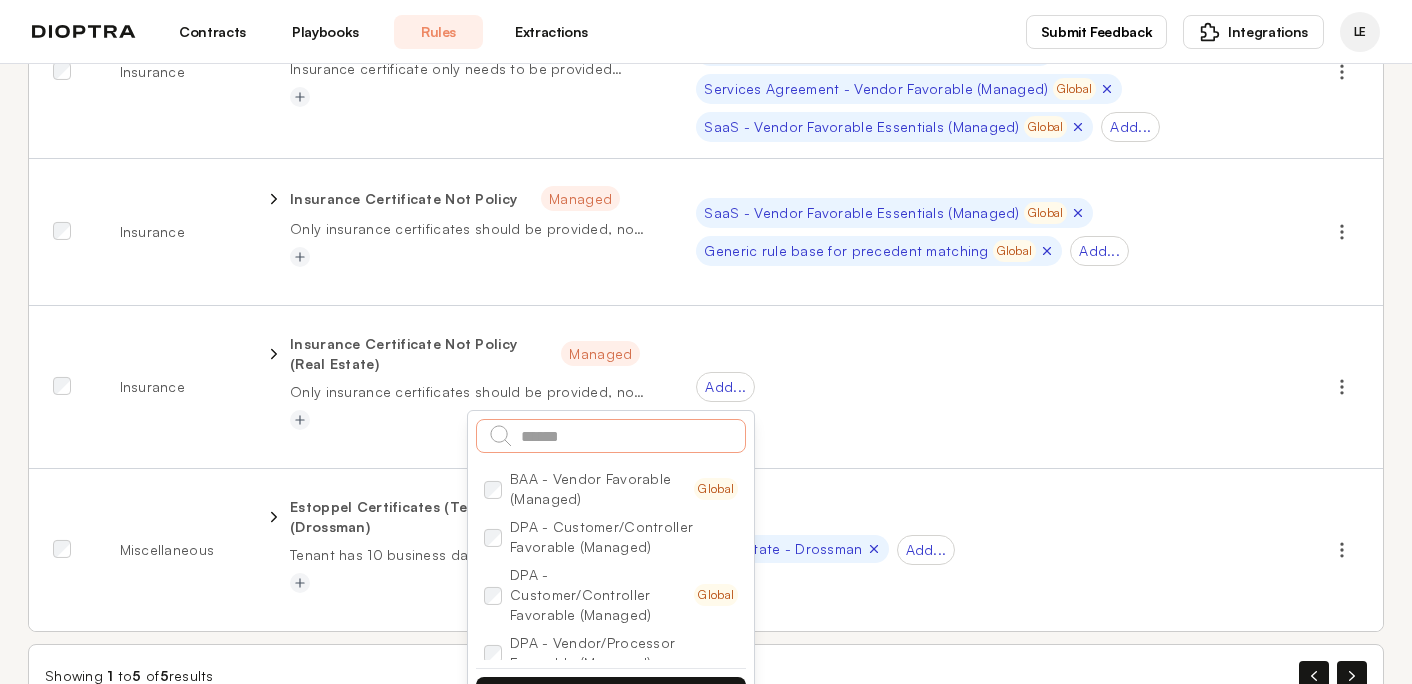 click at bounding box center [611, 436] 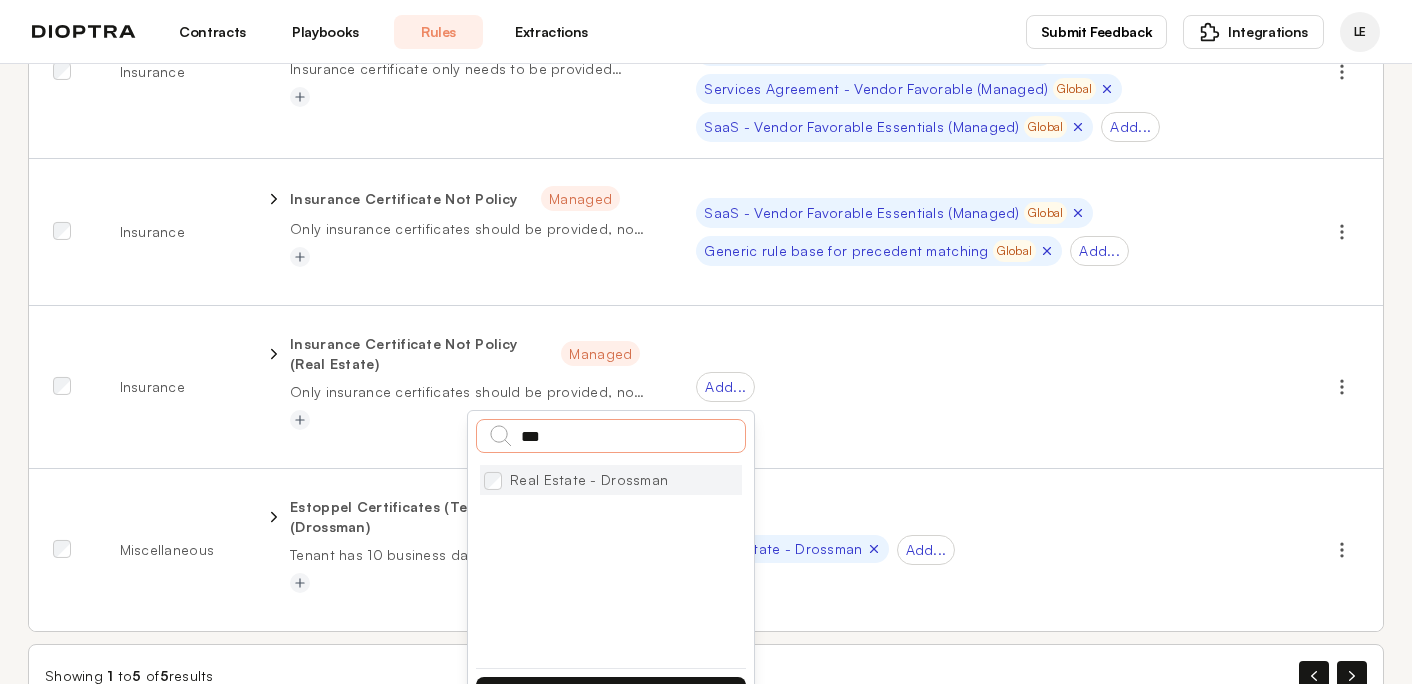 type on "***" 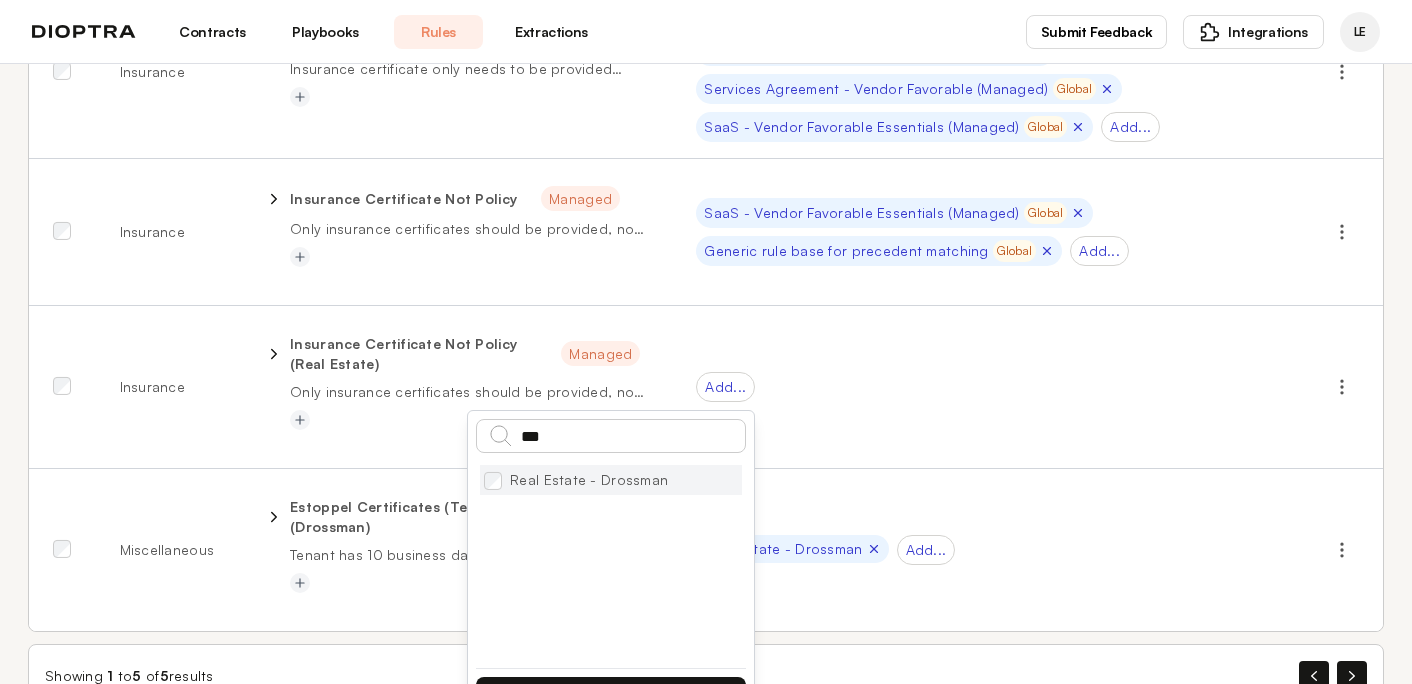 click on "Real Estate - Drossman" at bounding box center [611, 480] 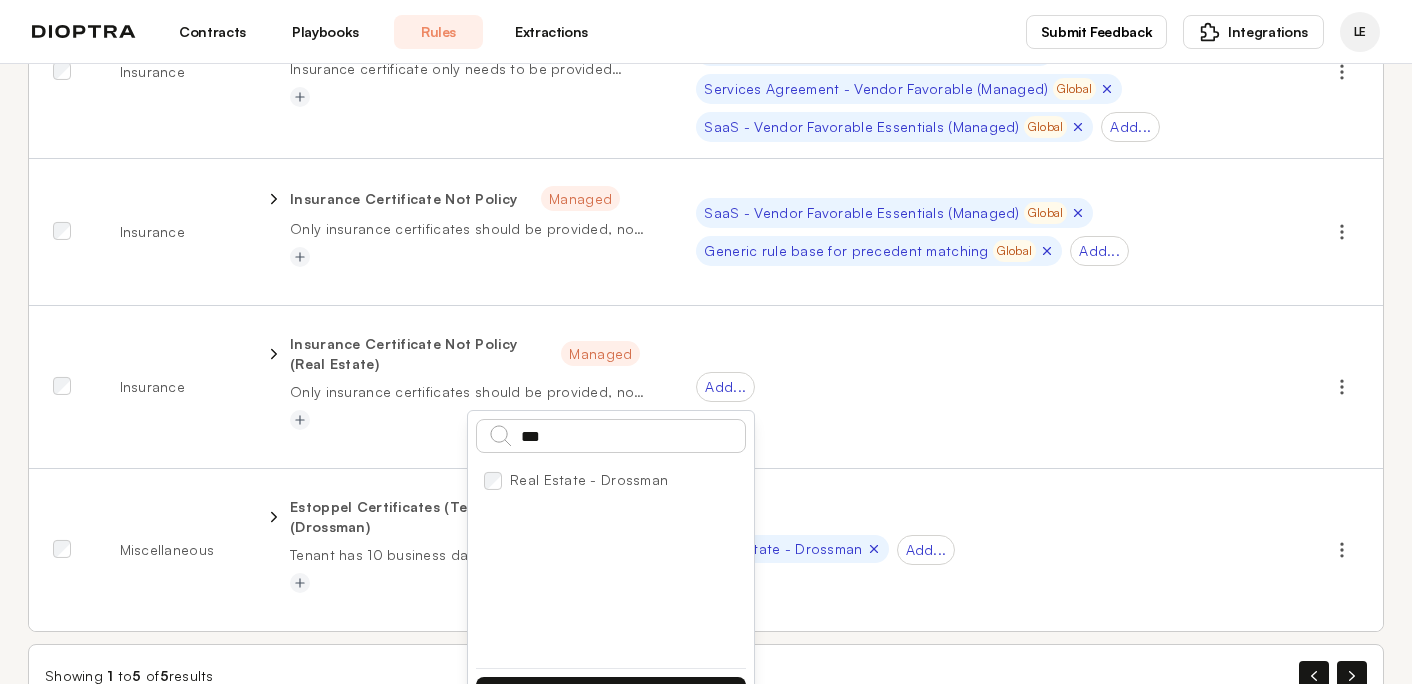 scroll, scrollTop: 486, scrollLeft: 0, axis: vertical 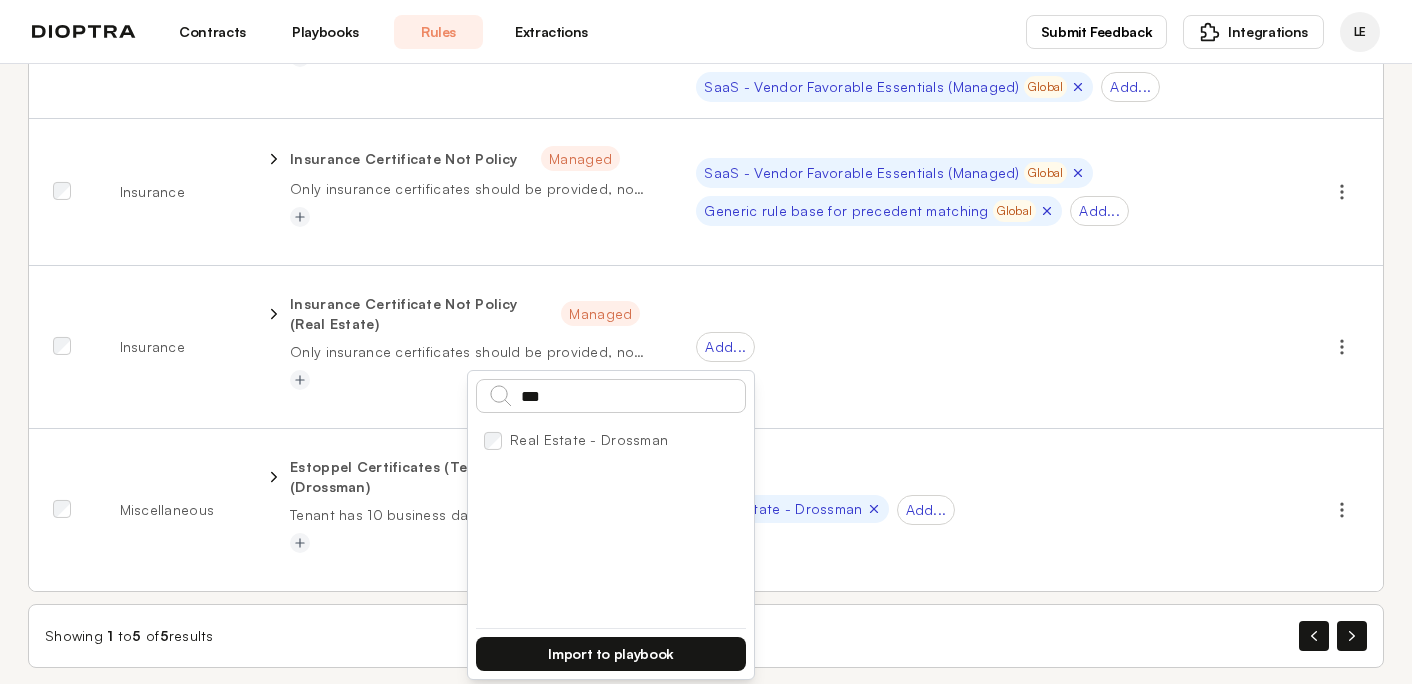 click on "Import to playbook" at bounding box center [611, 654] 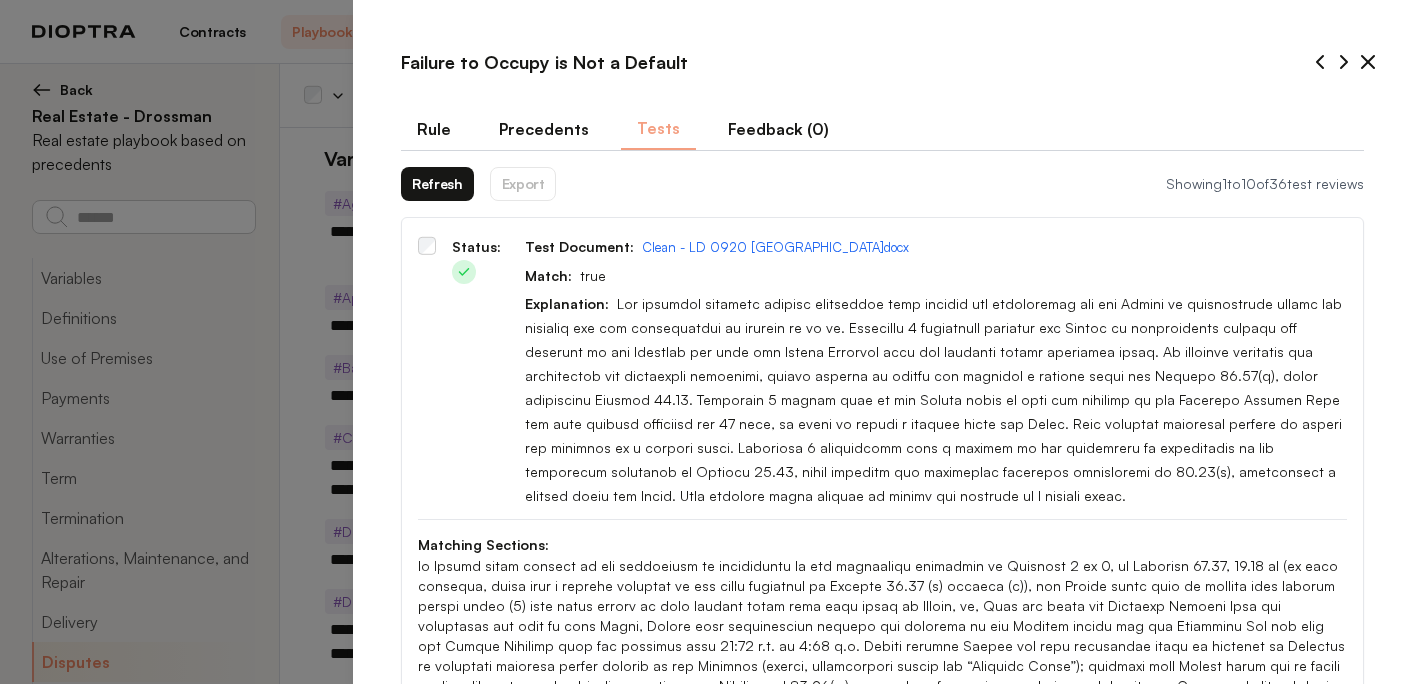 scroll, scrollTop: 0, scrollLeft: 0, axis: both 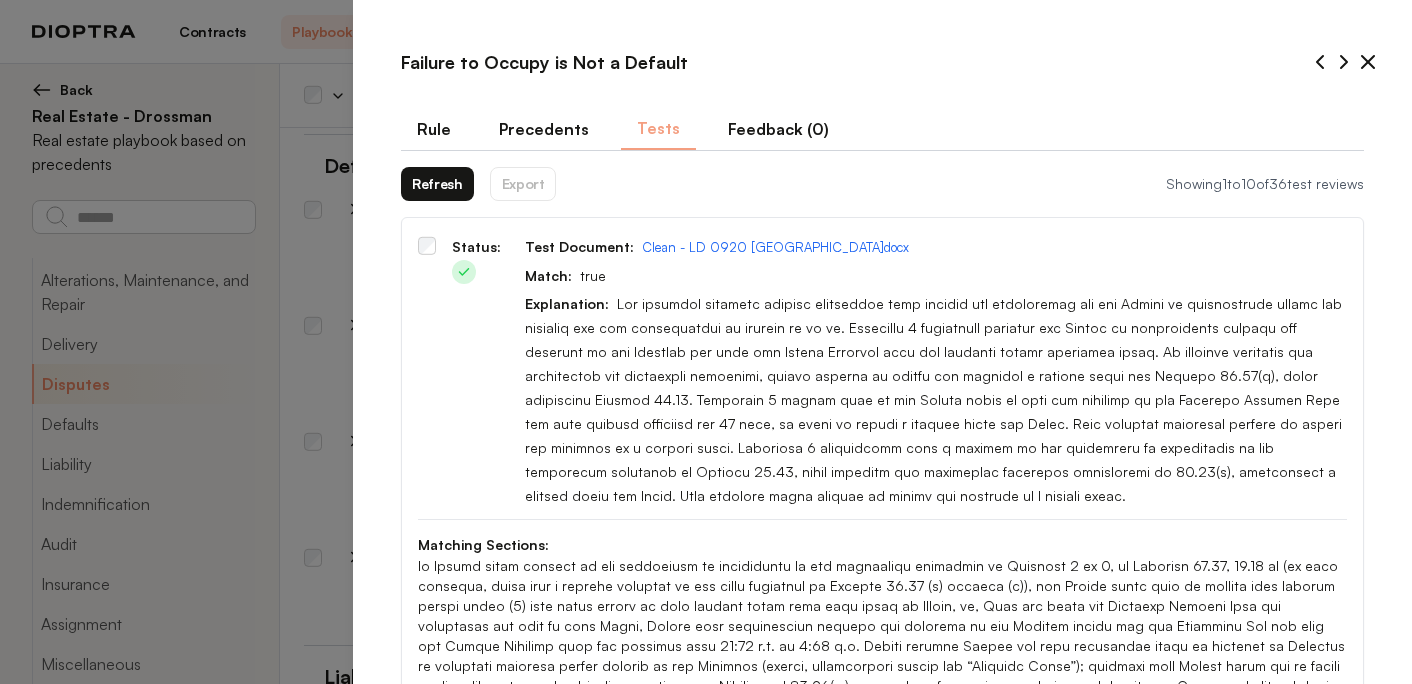 click on "Rule" at bounding box center (434, 129) 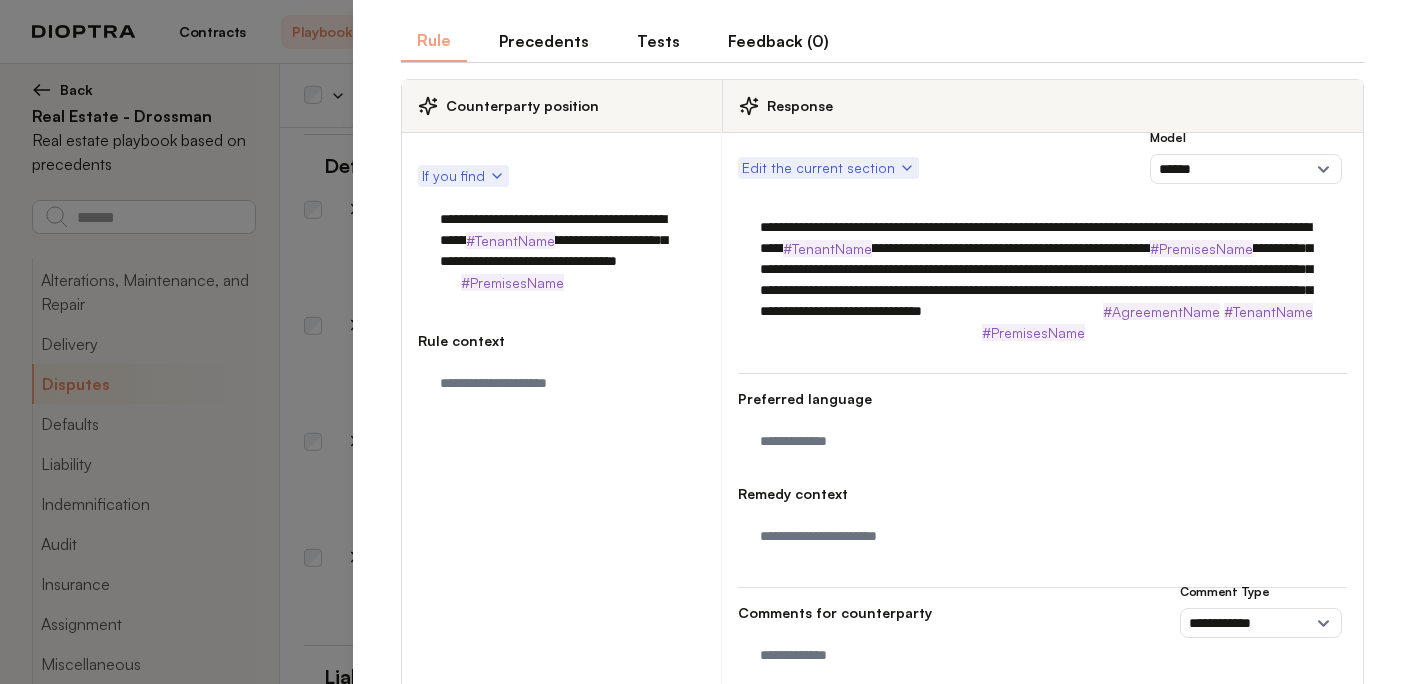 scroll, scrollTop: 0, scrollLeft: 0, axis: both 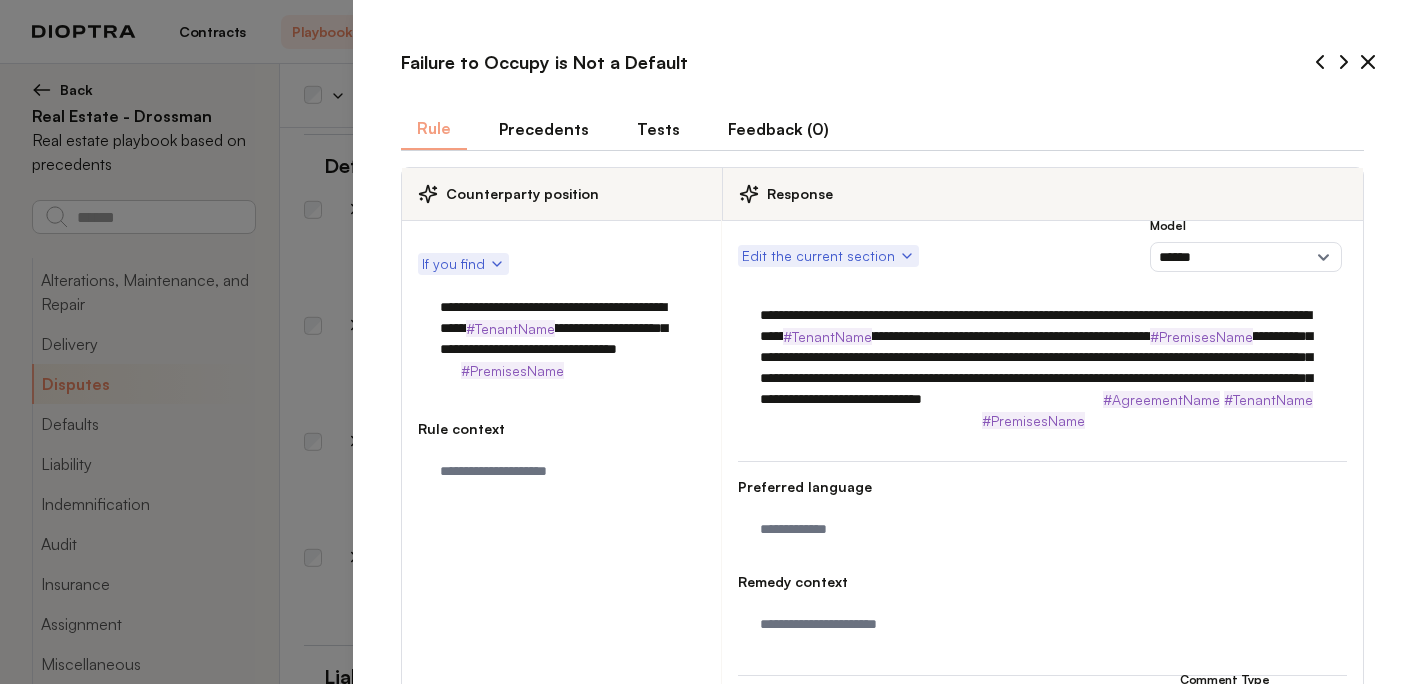 click 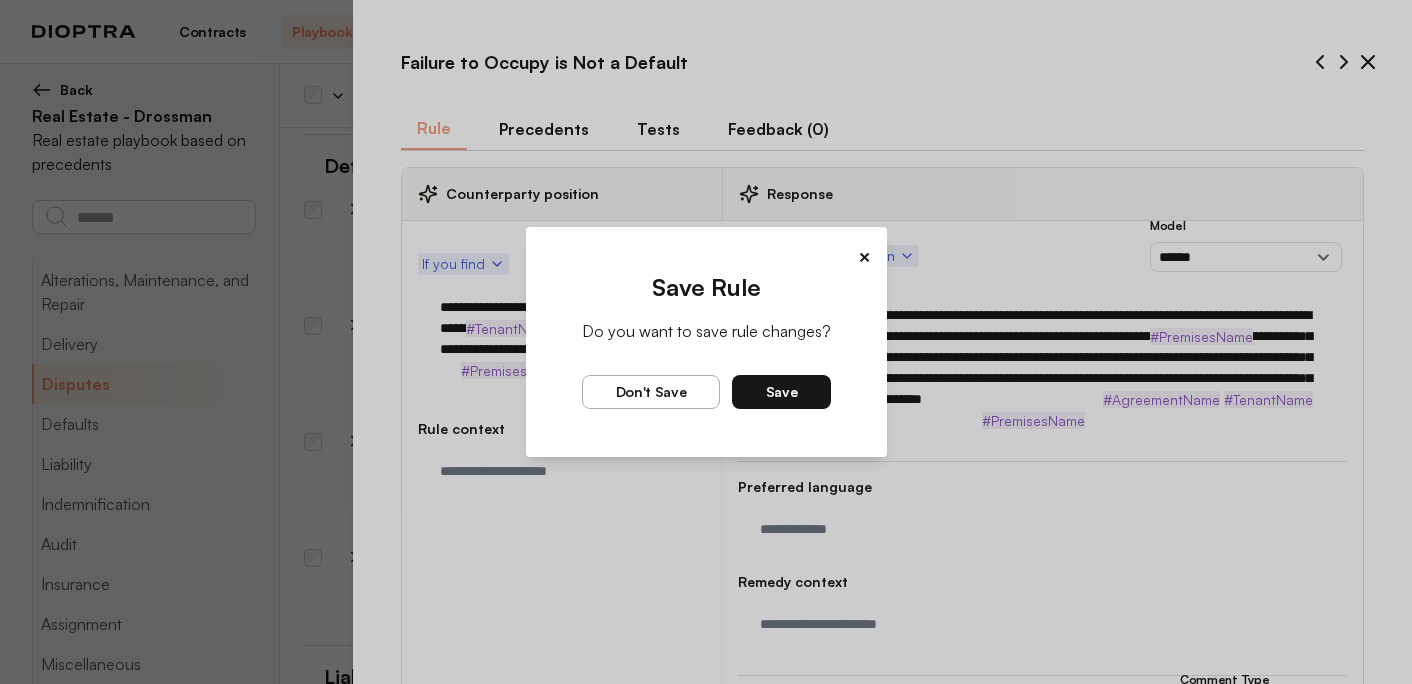 click on "Save" at bounding box center (782, 392) 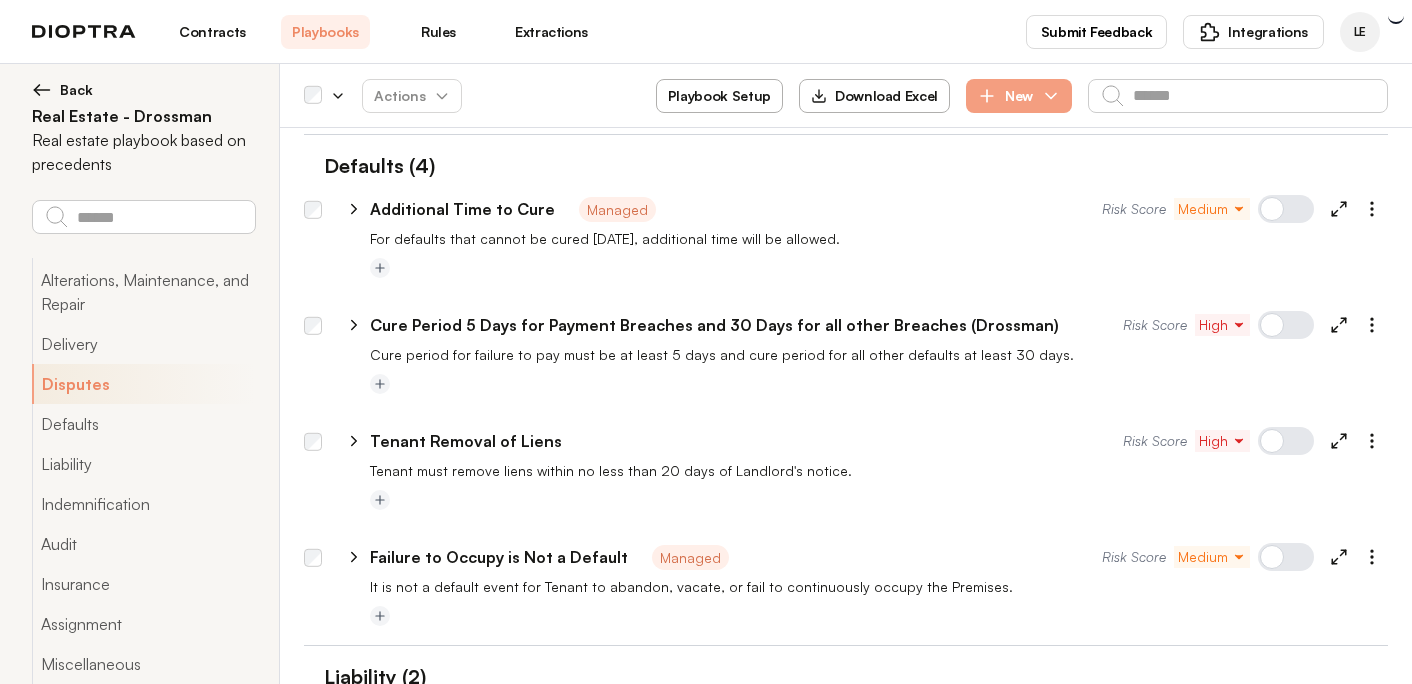 type on "*" 